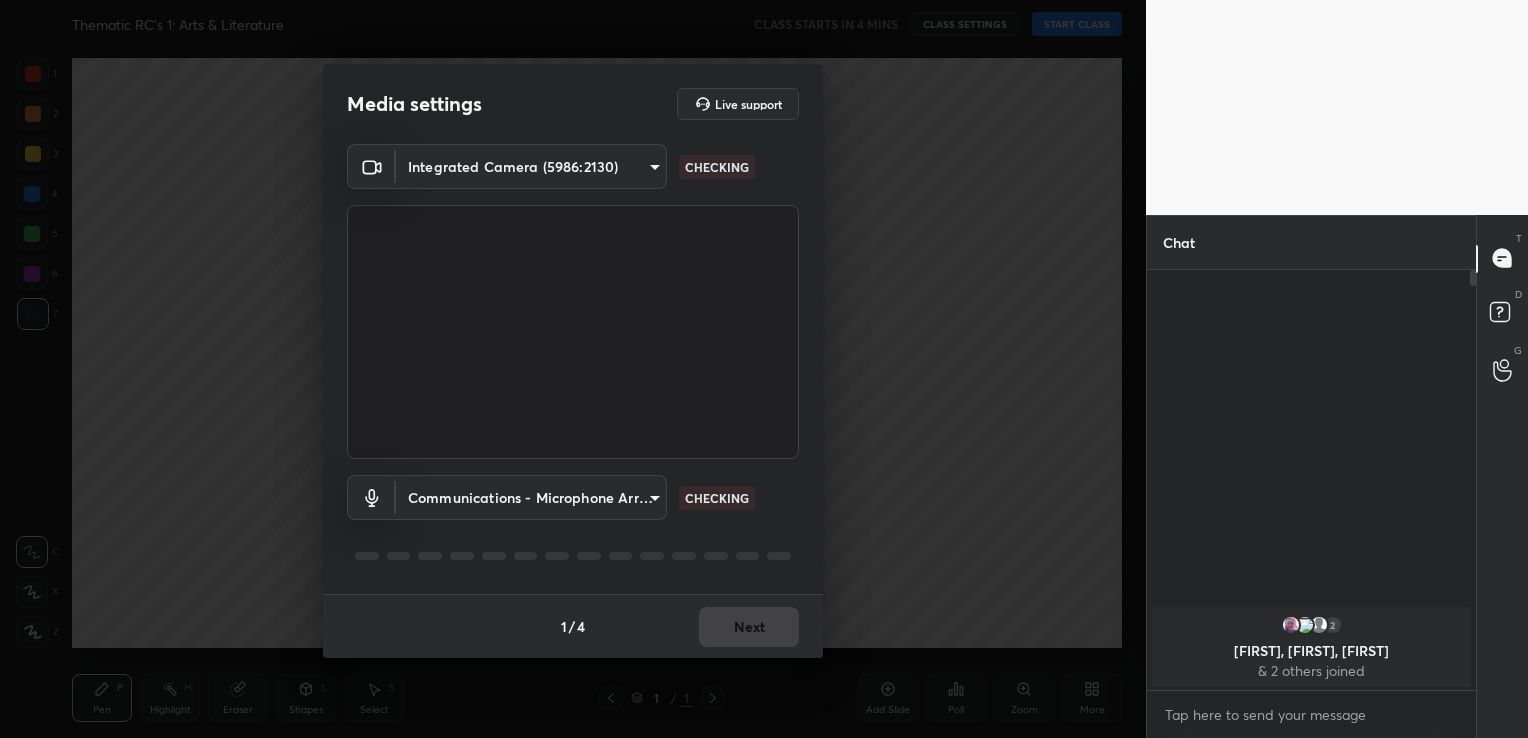 scroll, scrollTop: 0, scrollLeft: 0, axis: both 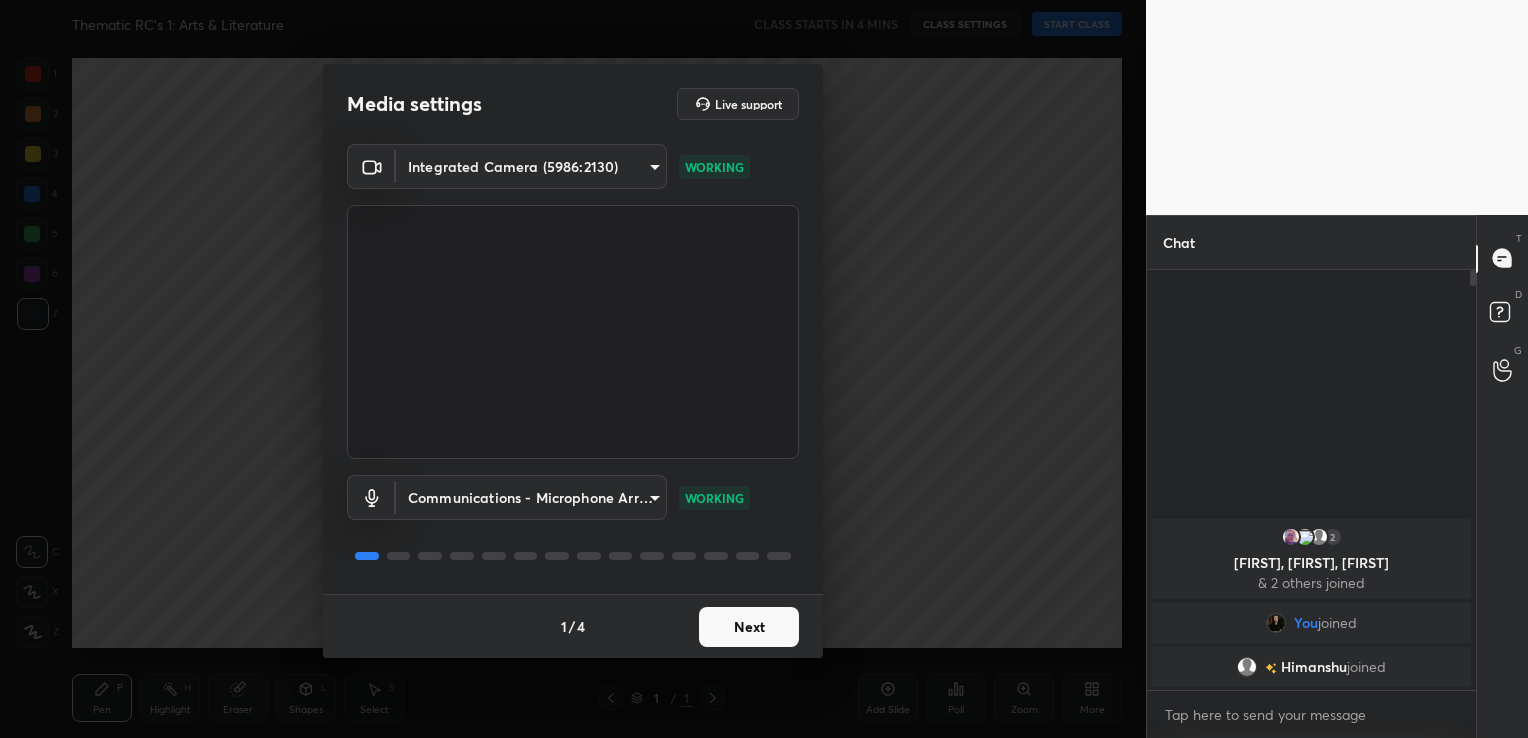 click on "Next" at bounding box center (749, 627) 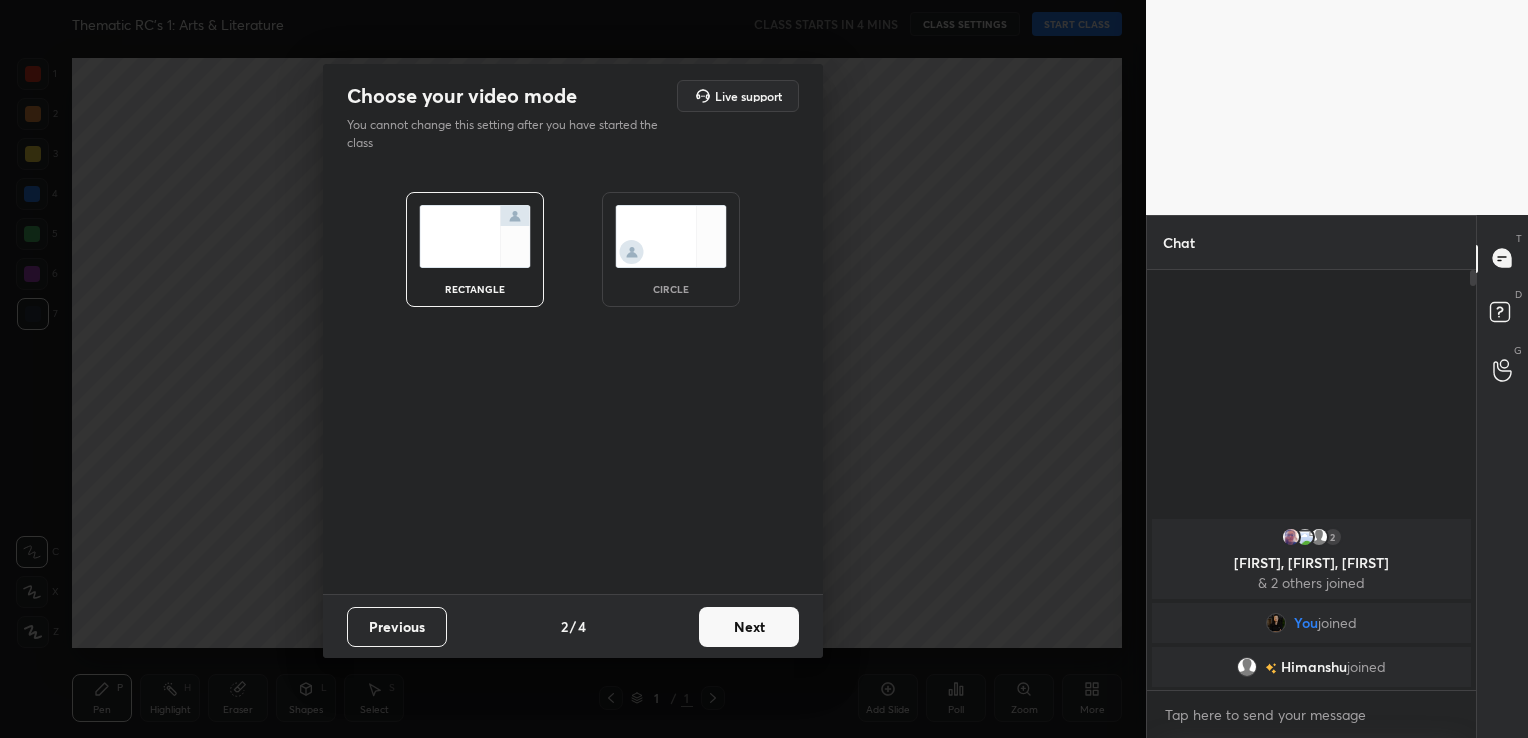 click on "Next" at bounding box center (749, 627) 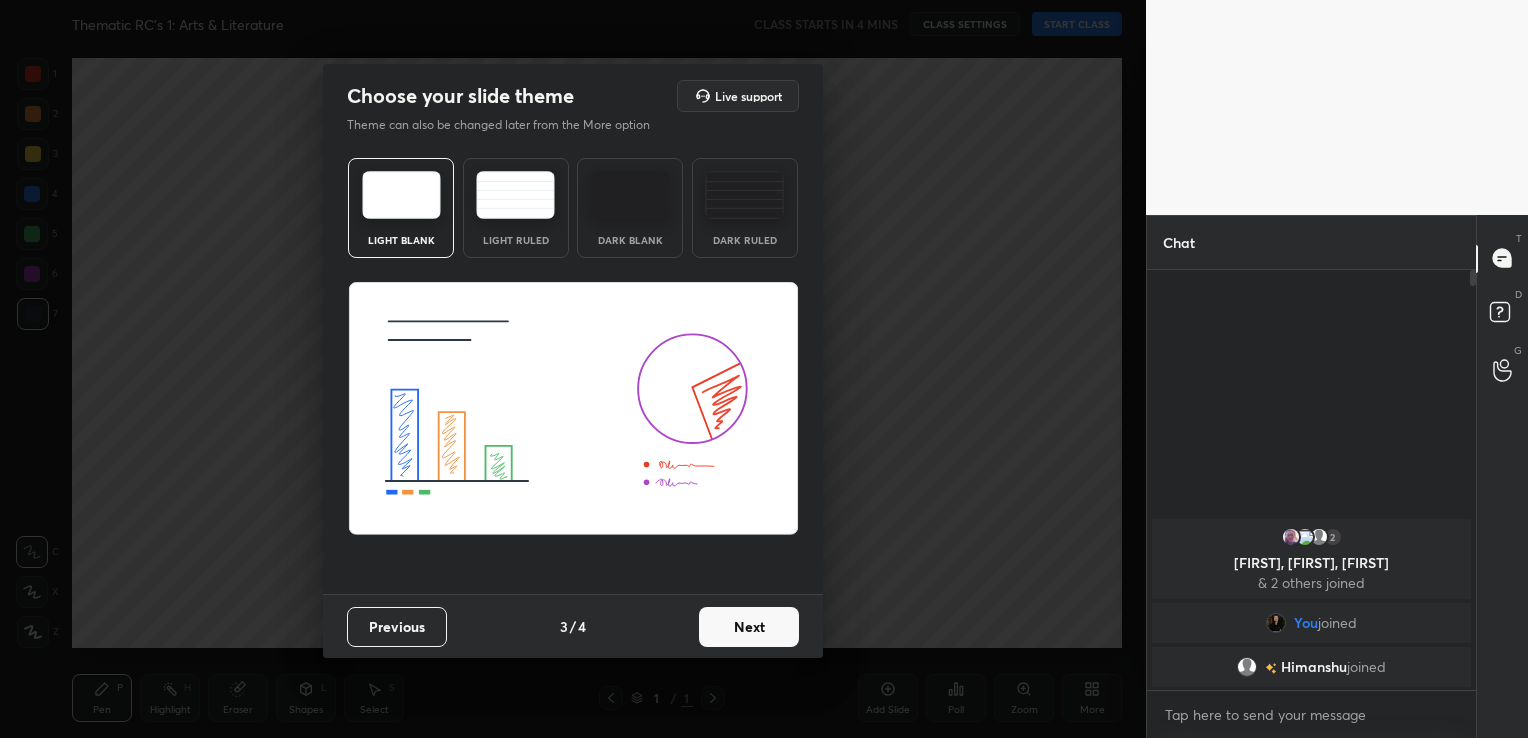 click on "Next" at bounding box center [749, 627] 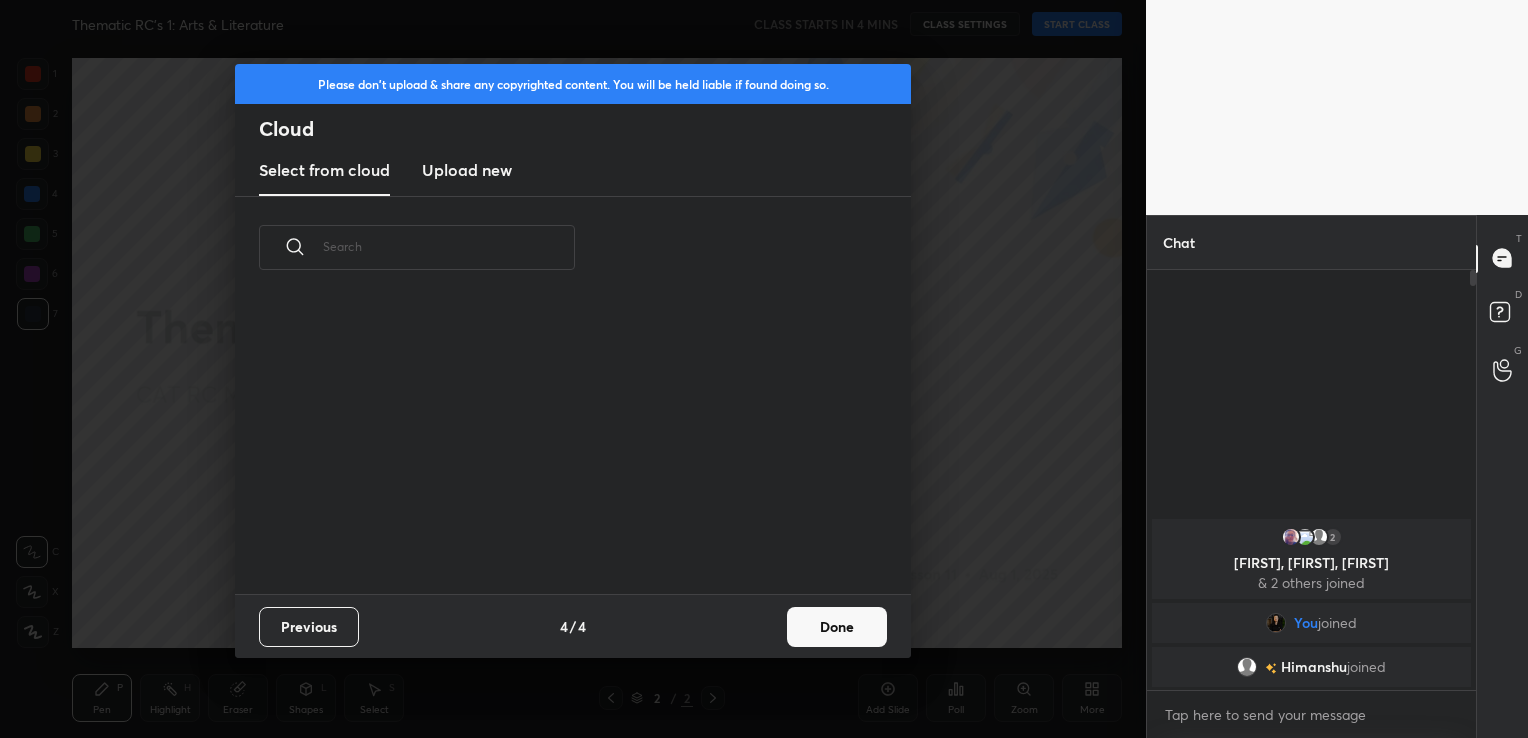 scroll, scrollTop: 6, scrollLeft: 10, axis: both 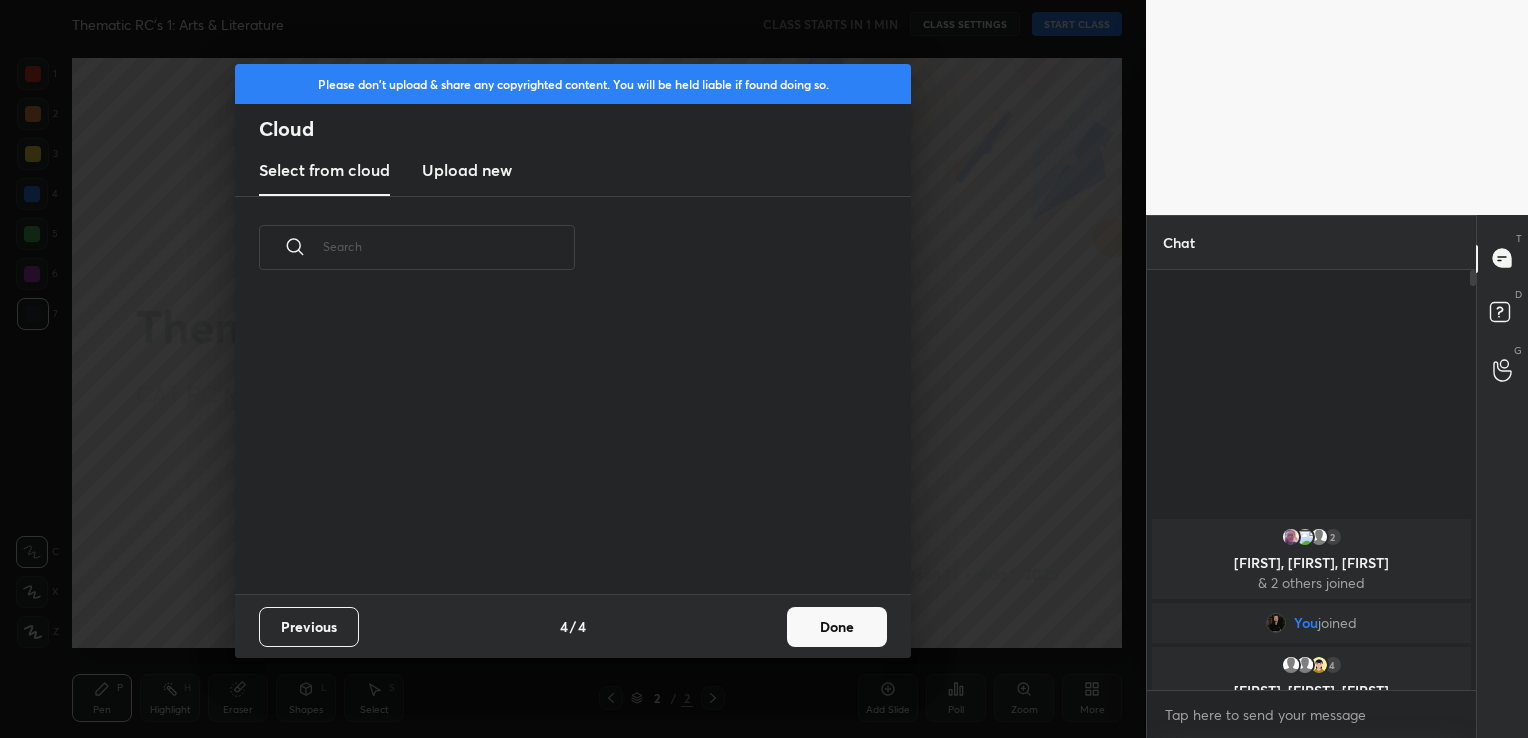 click on "Upload new" at bounding box center (467, 170) 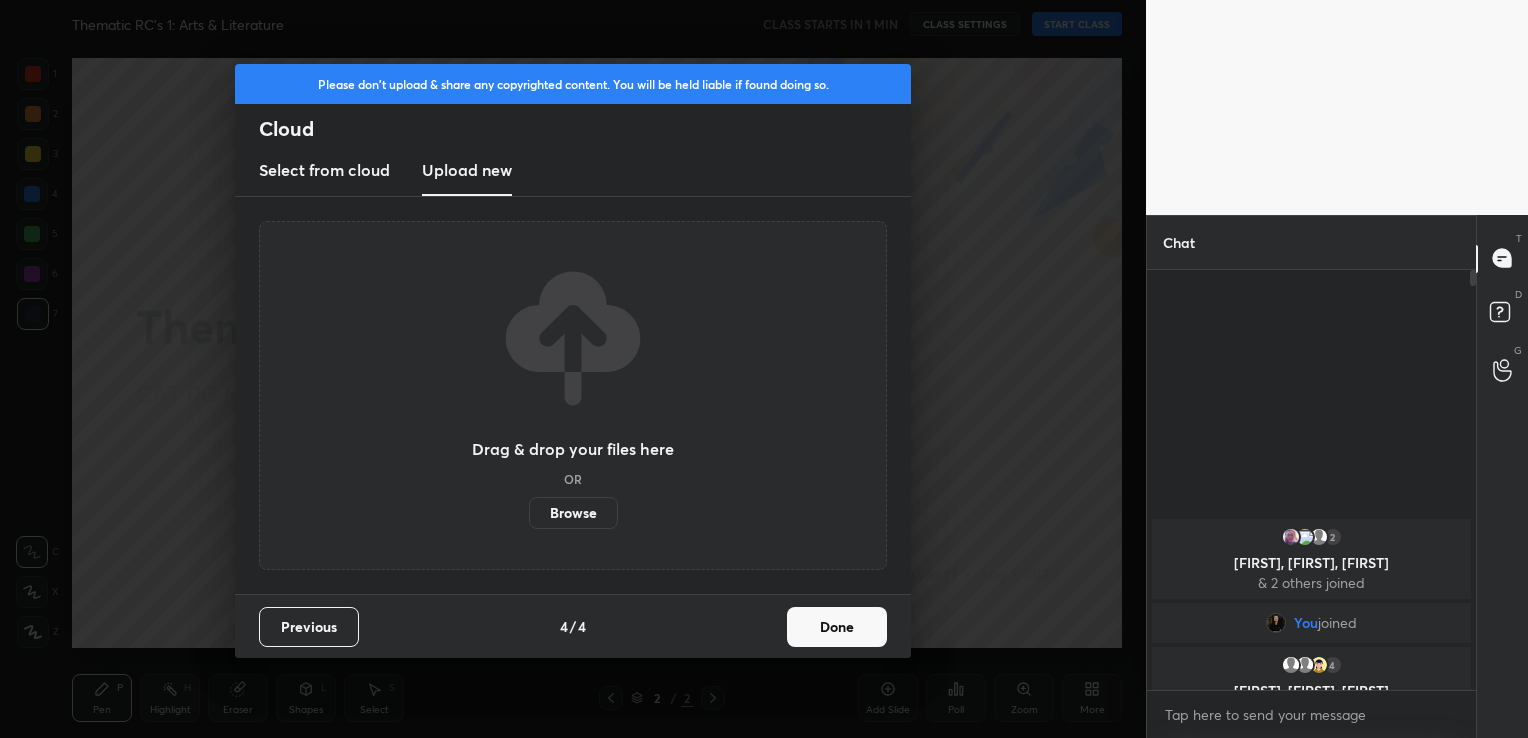 click on "Browse" at bounding box center [573, 513] 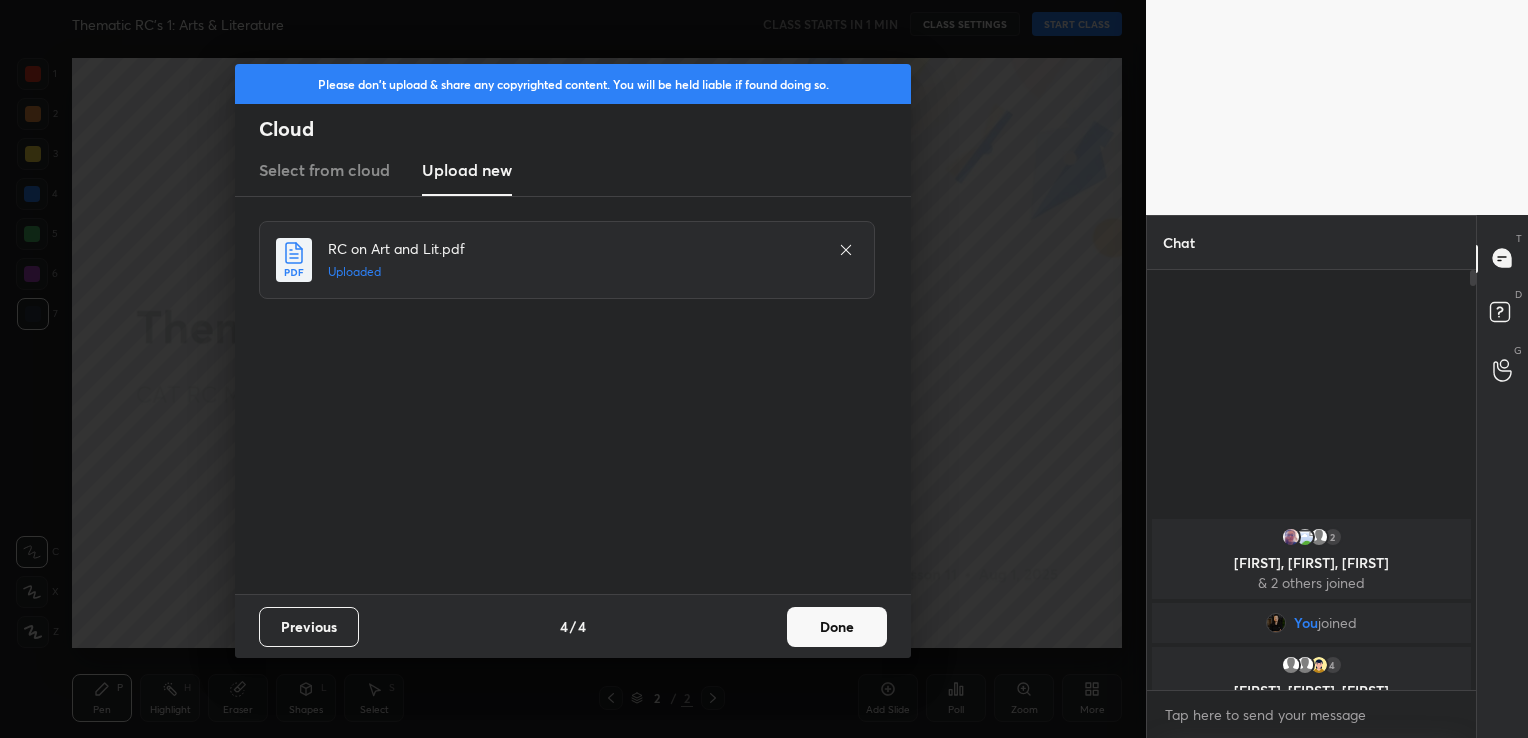 click on "Done" at bounding box center [837, 627] 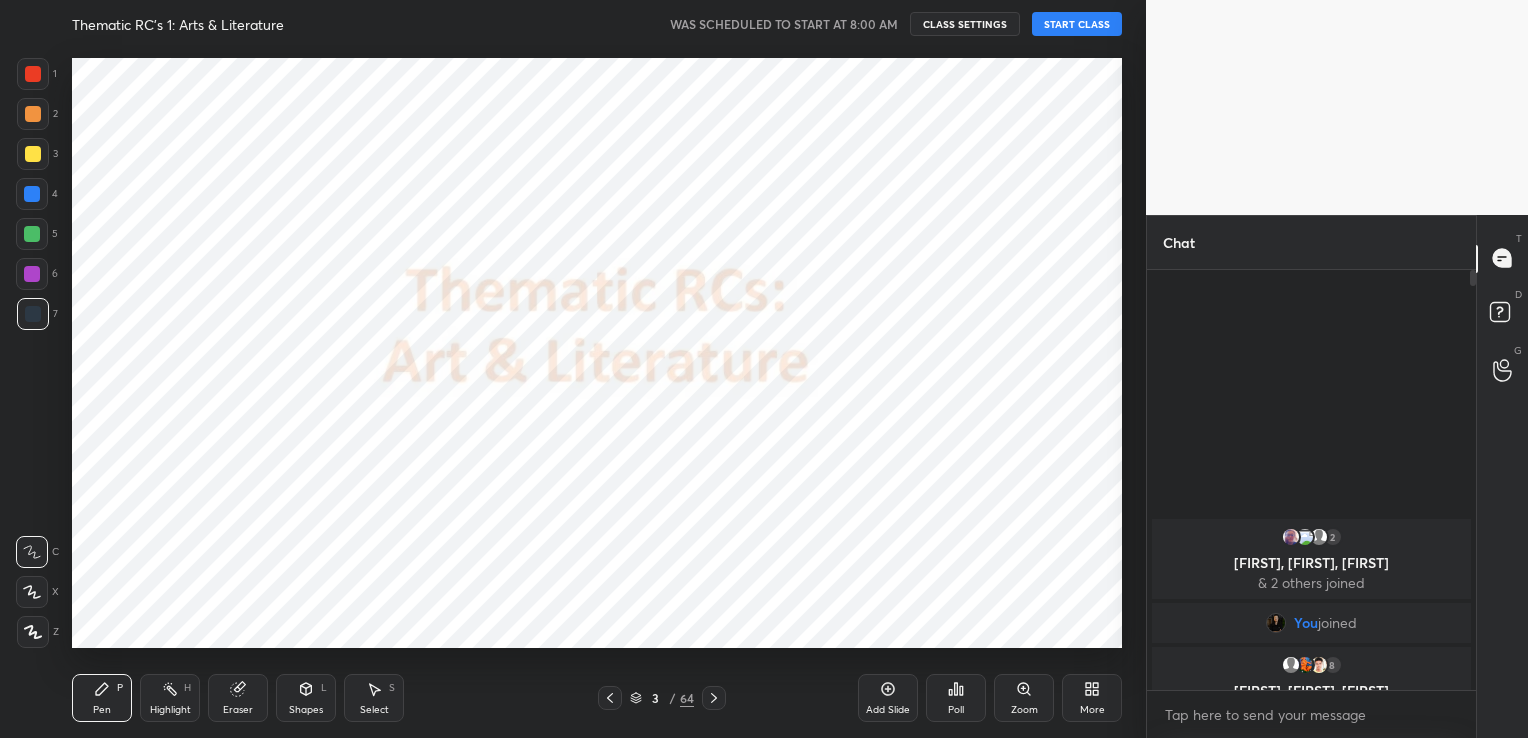 click on "START CLASS" at bounding box center [1077, 24] 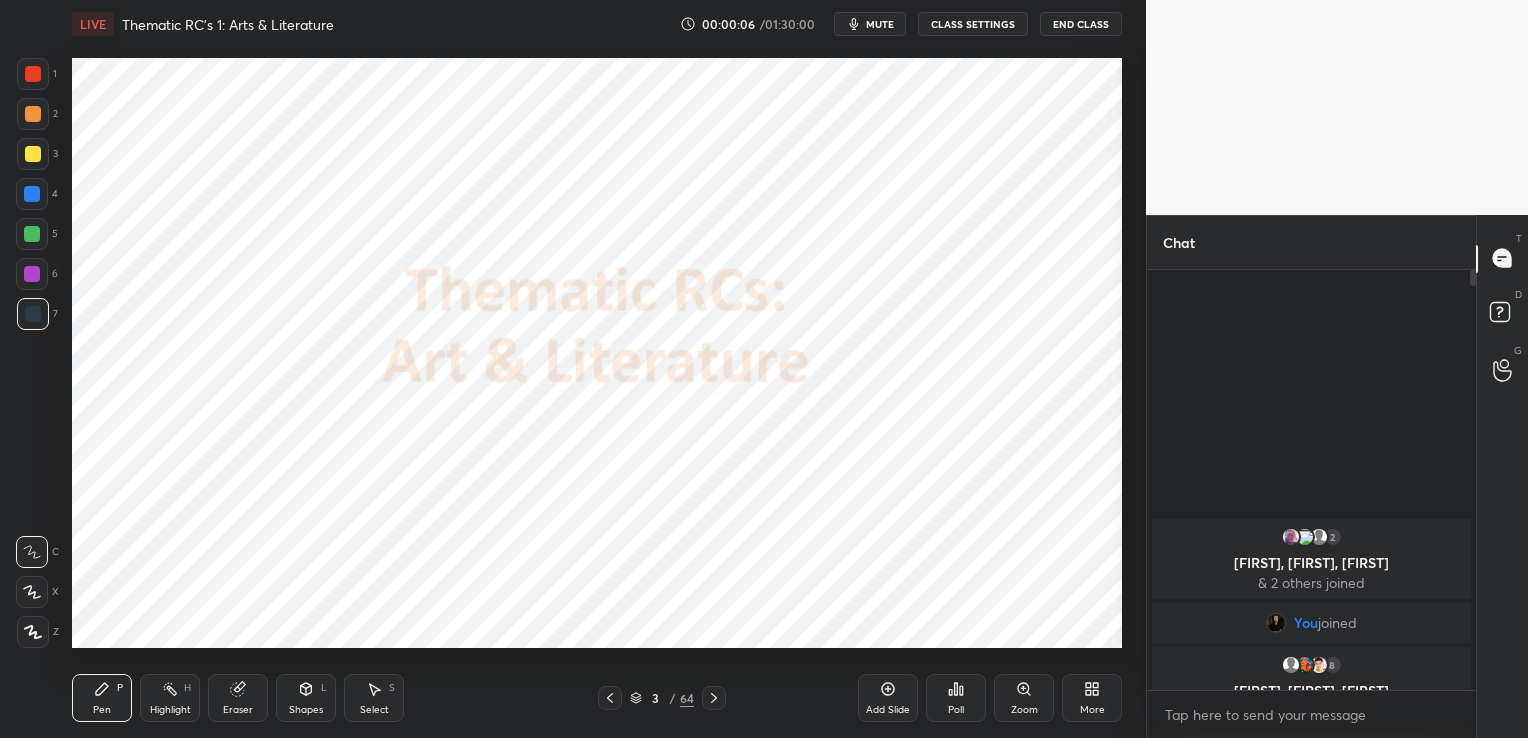 click on "CLASS SETTINGS" at bounding box center [973, 24] 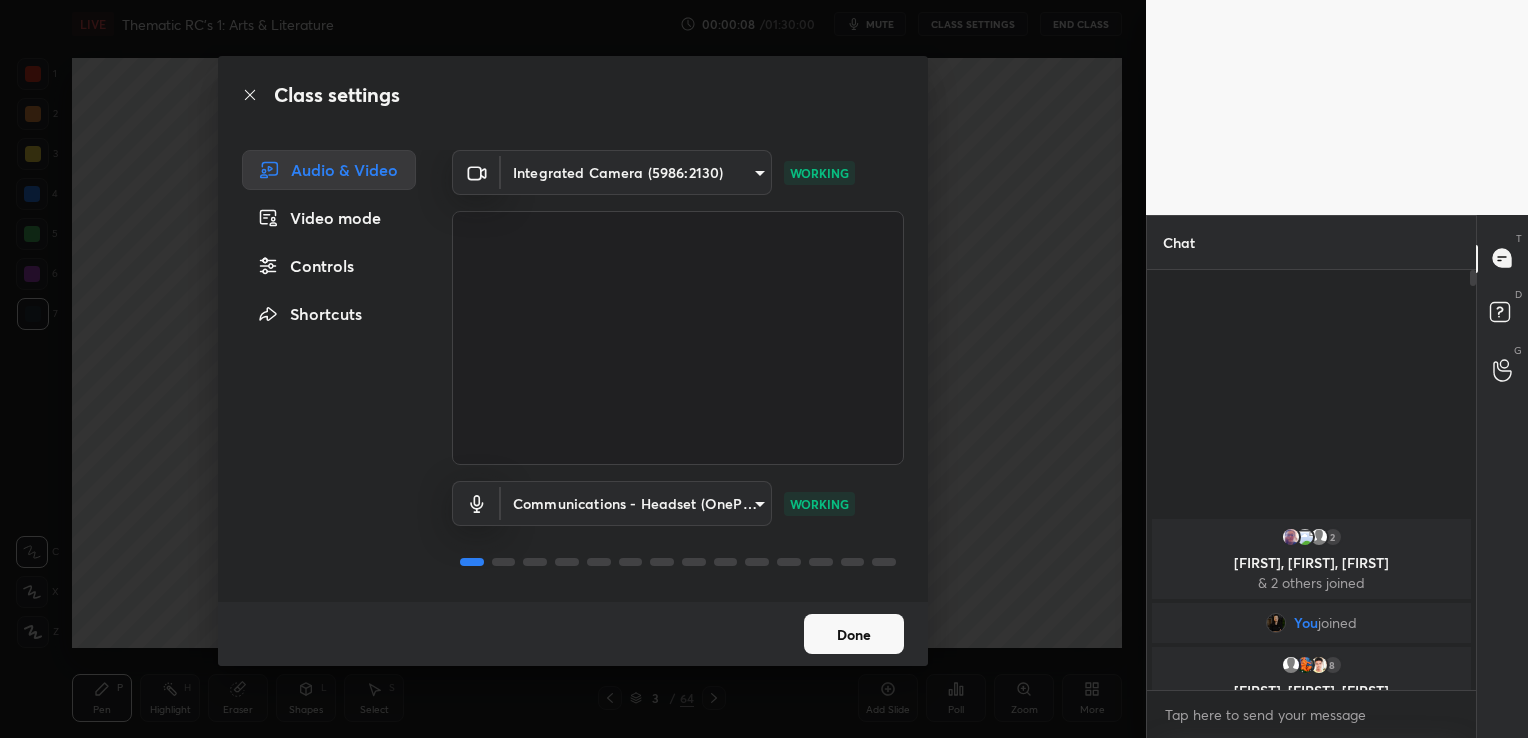 click on "Done" at bounding box center [854, 634] 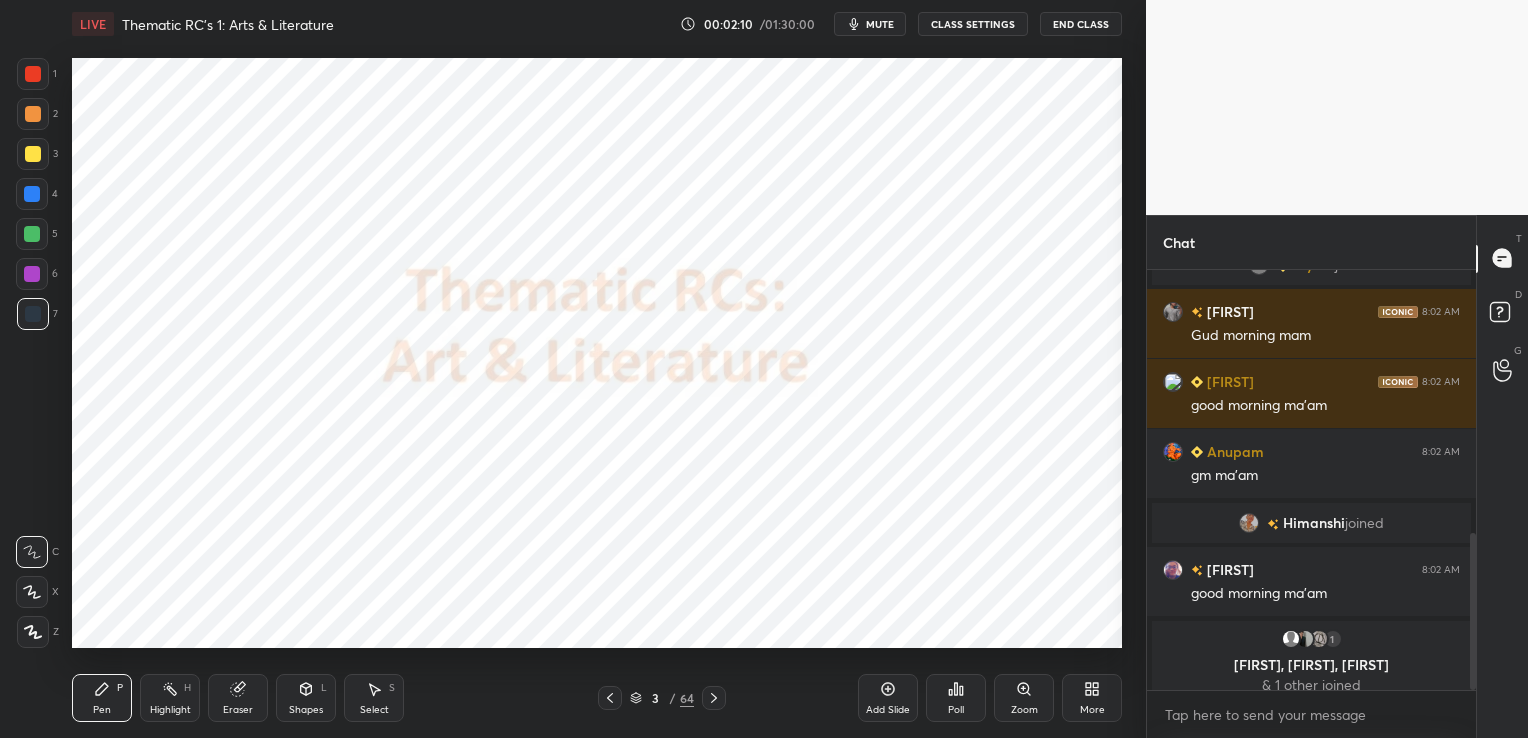 scroll, scrollTop: 705, scrollLeft: 0, axis: vertical 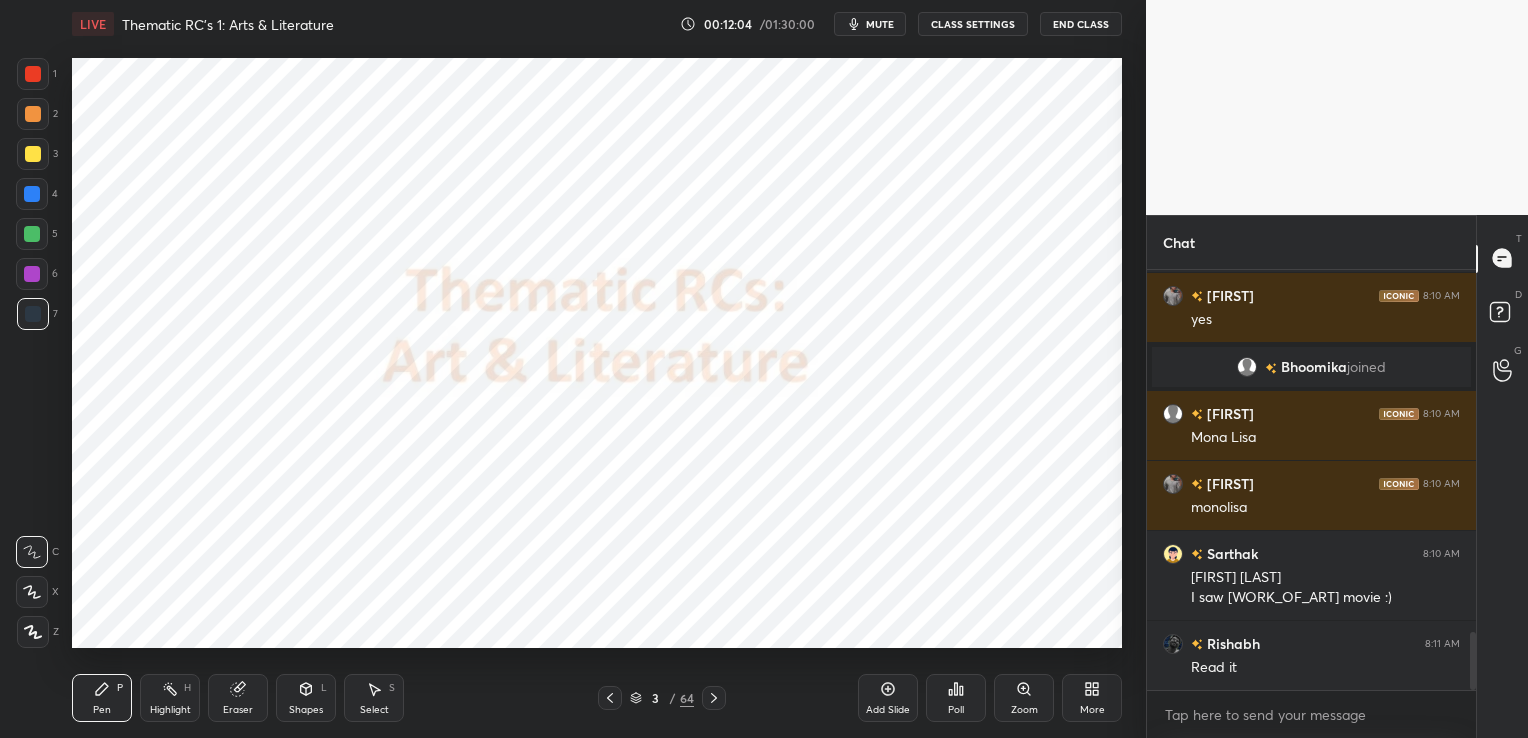 click 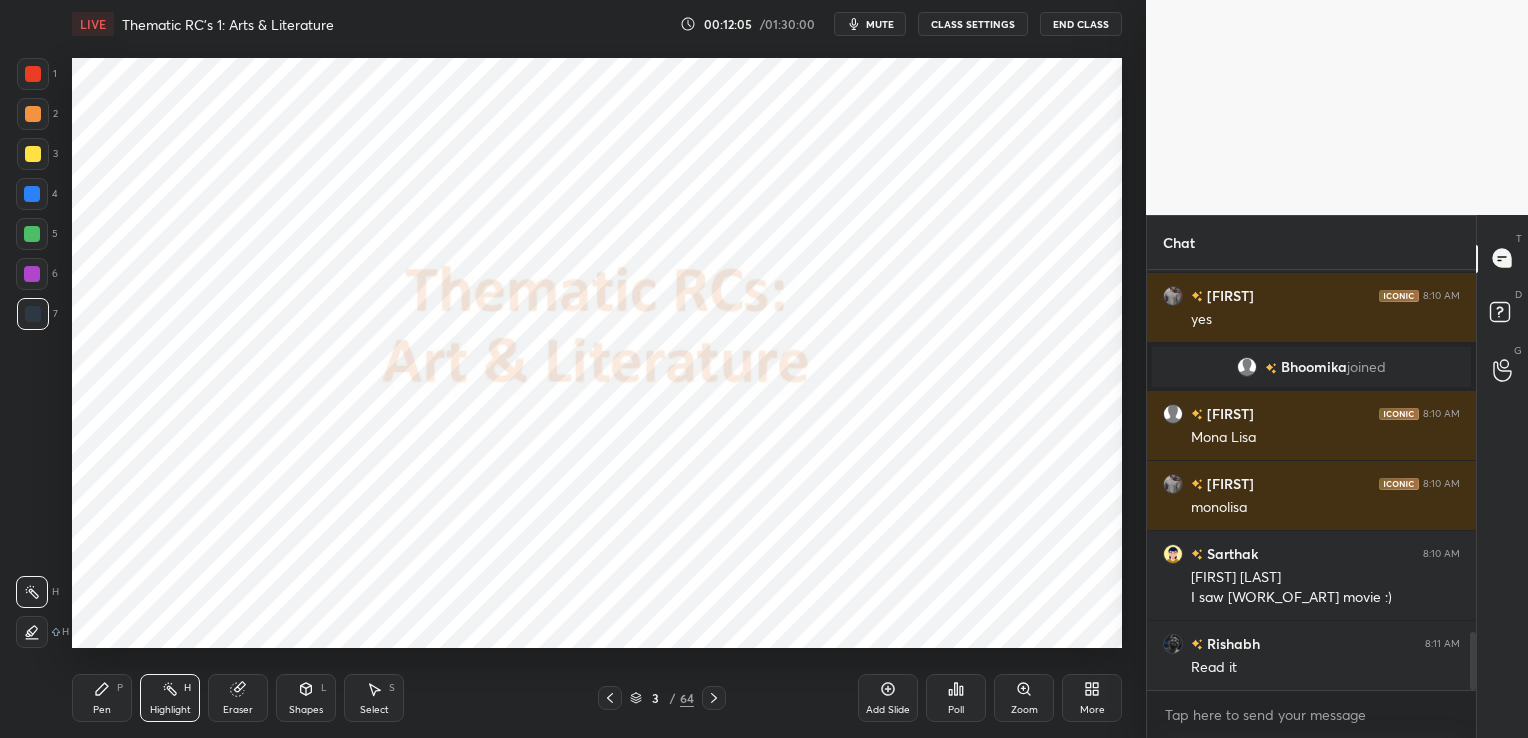 click 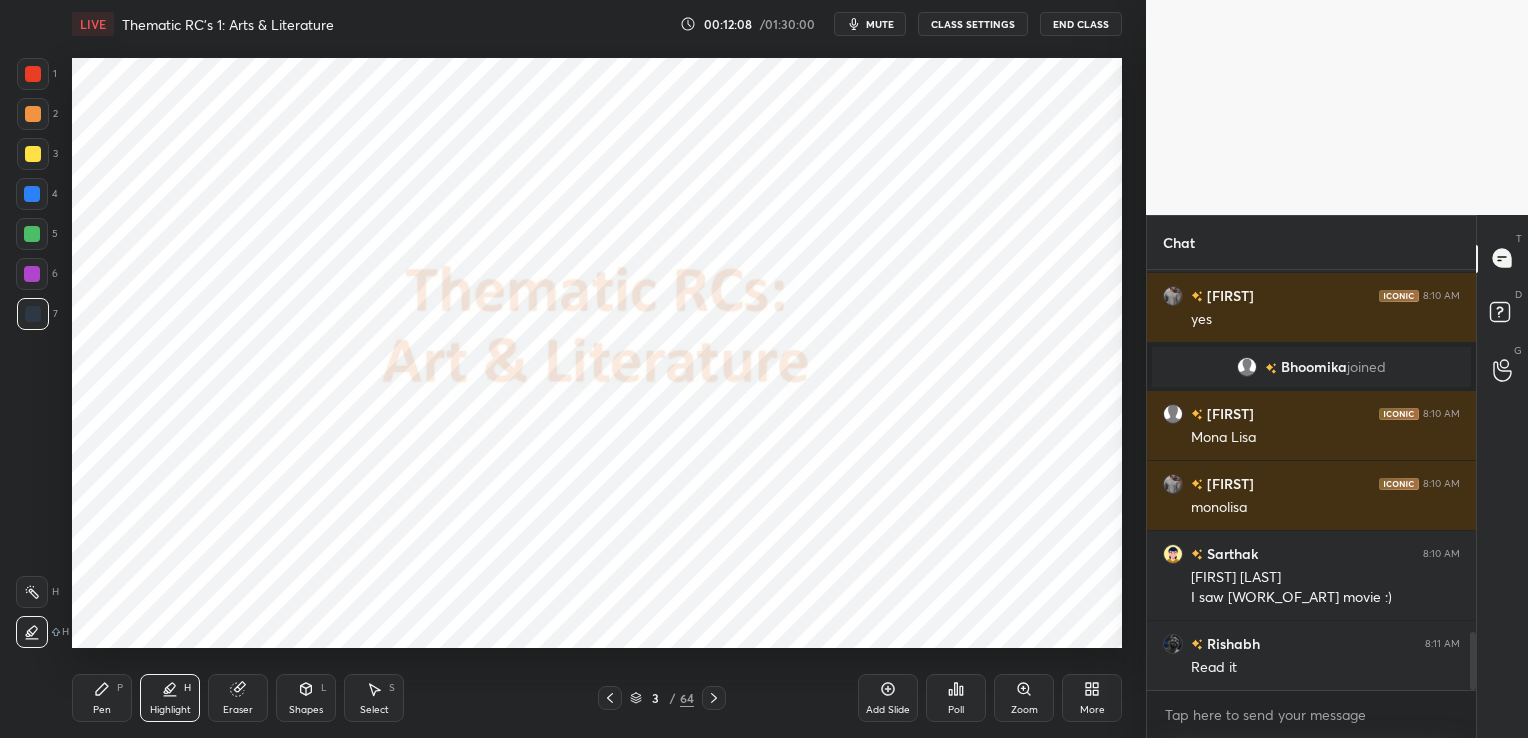 click on "Eraser" at bounding box center [238, 710] 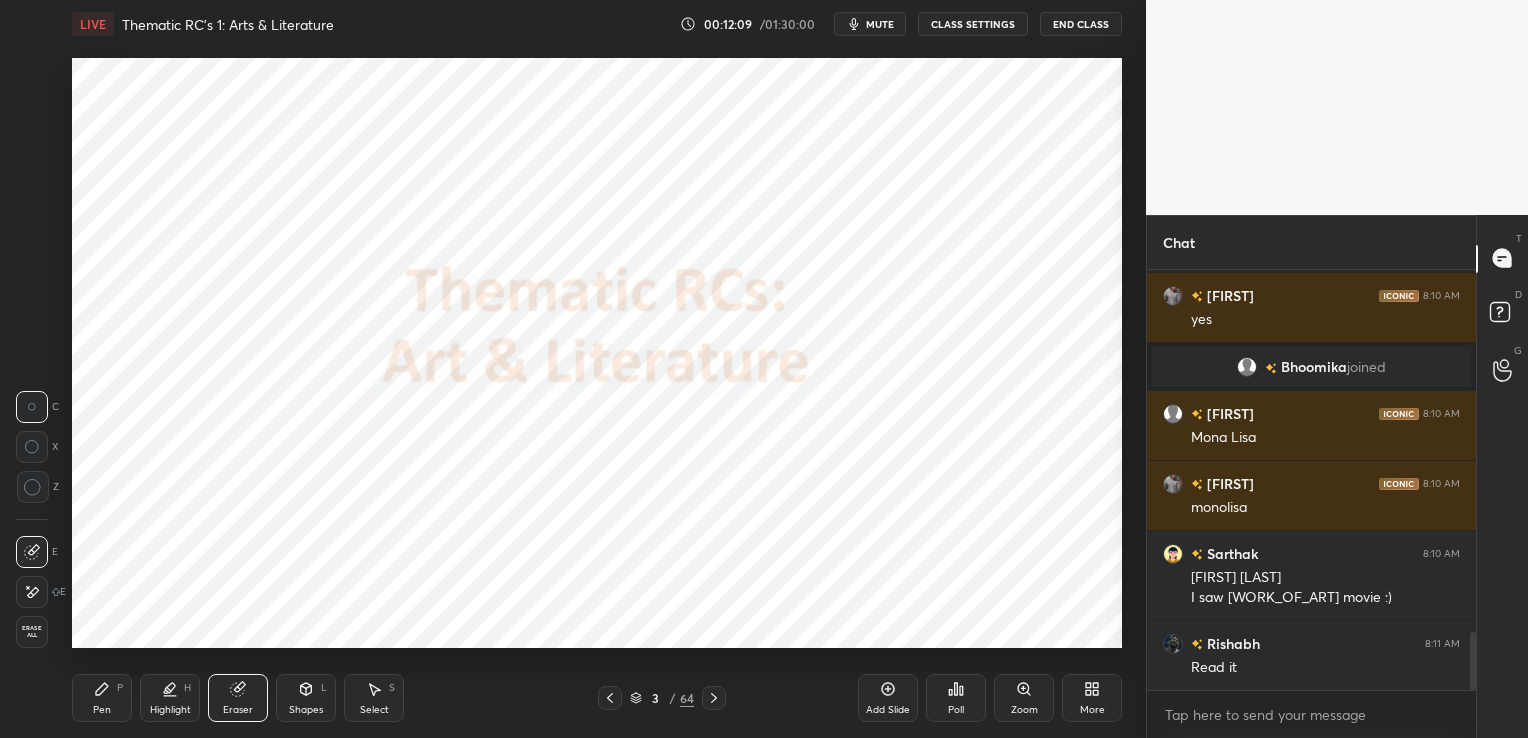 click on "Erase all" at bounding box center [32, 632] 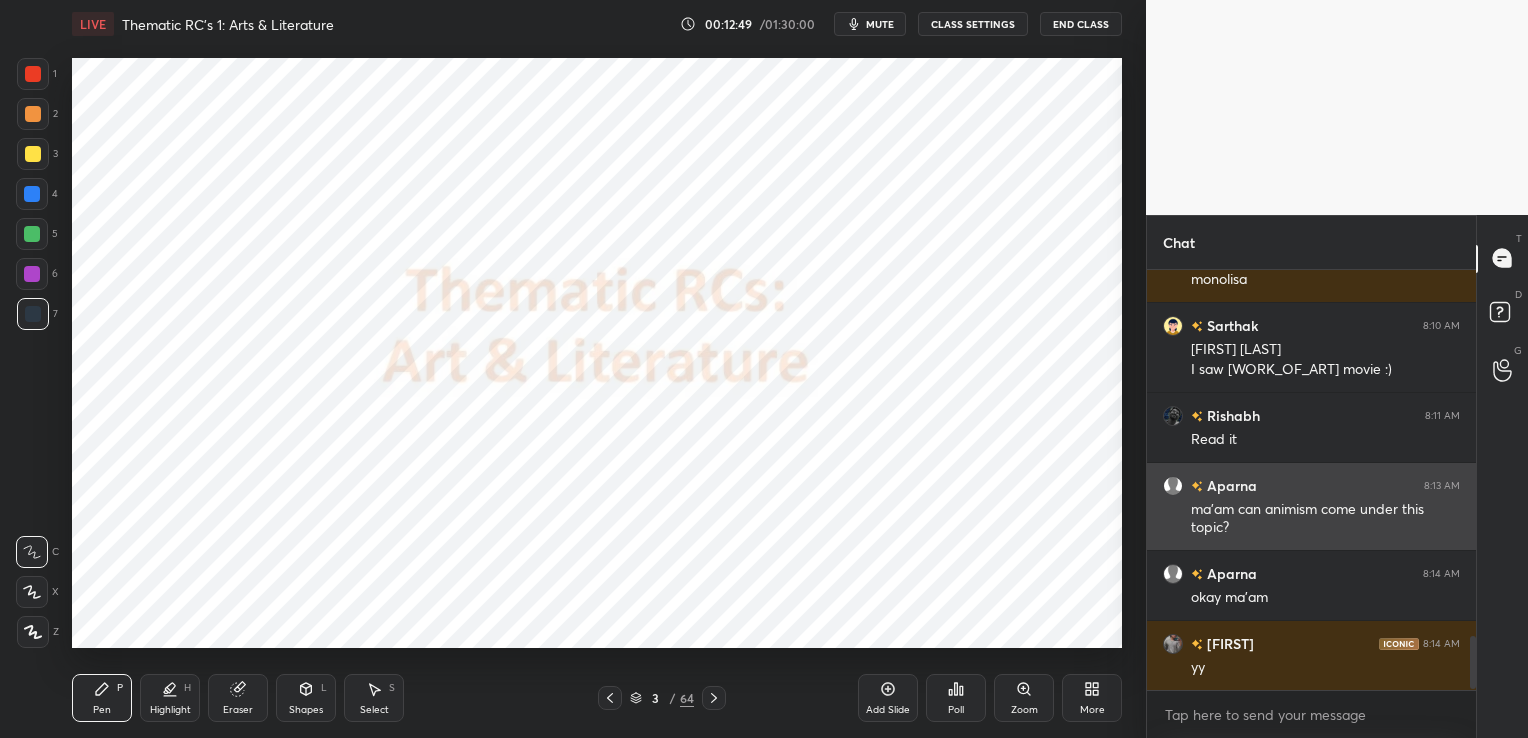scroll, scrollTop: 2948, scrollLeft: 0, axis: vertical 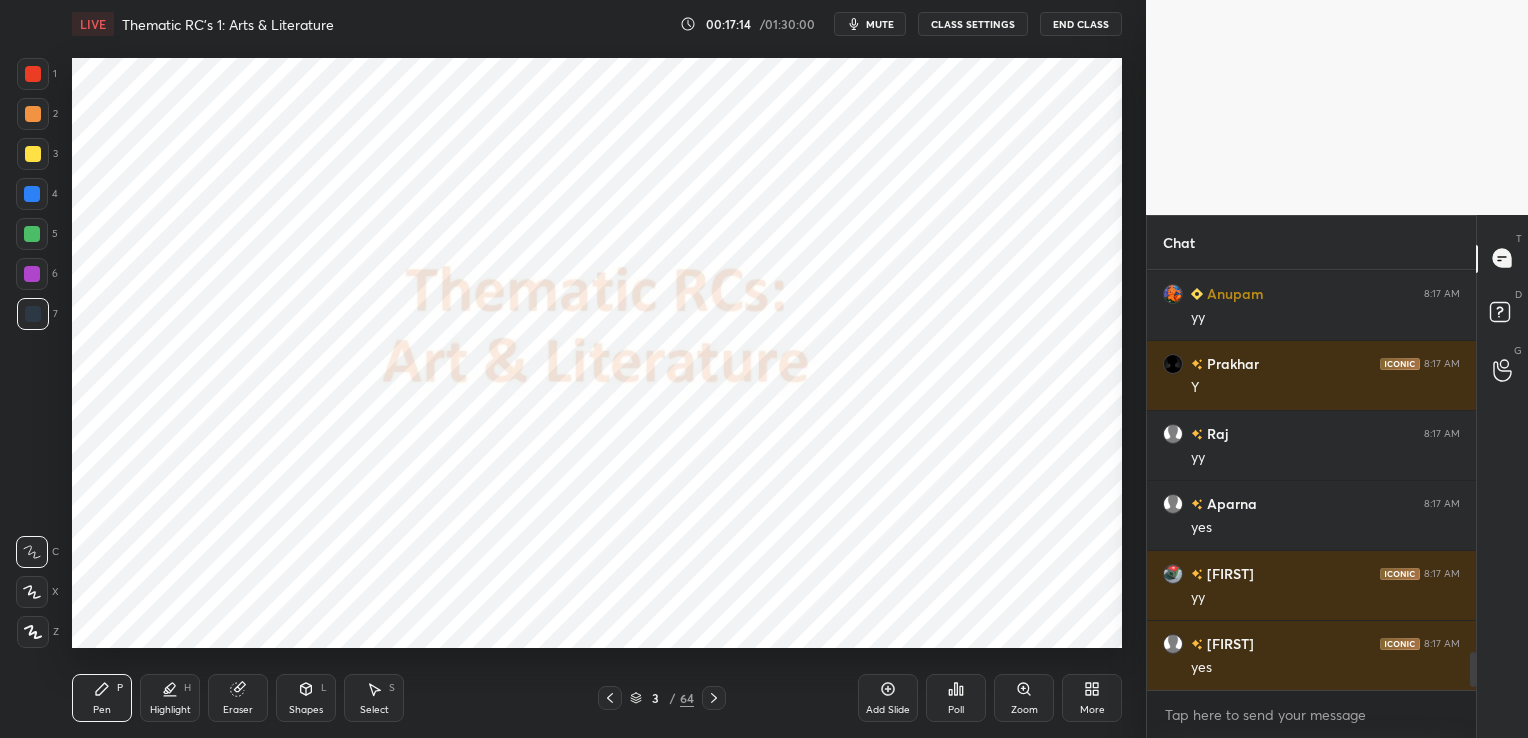 click 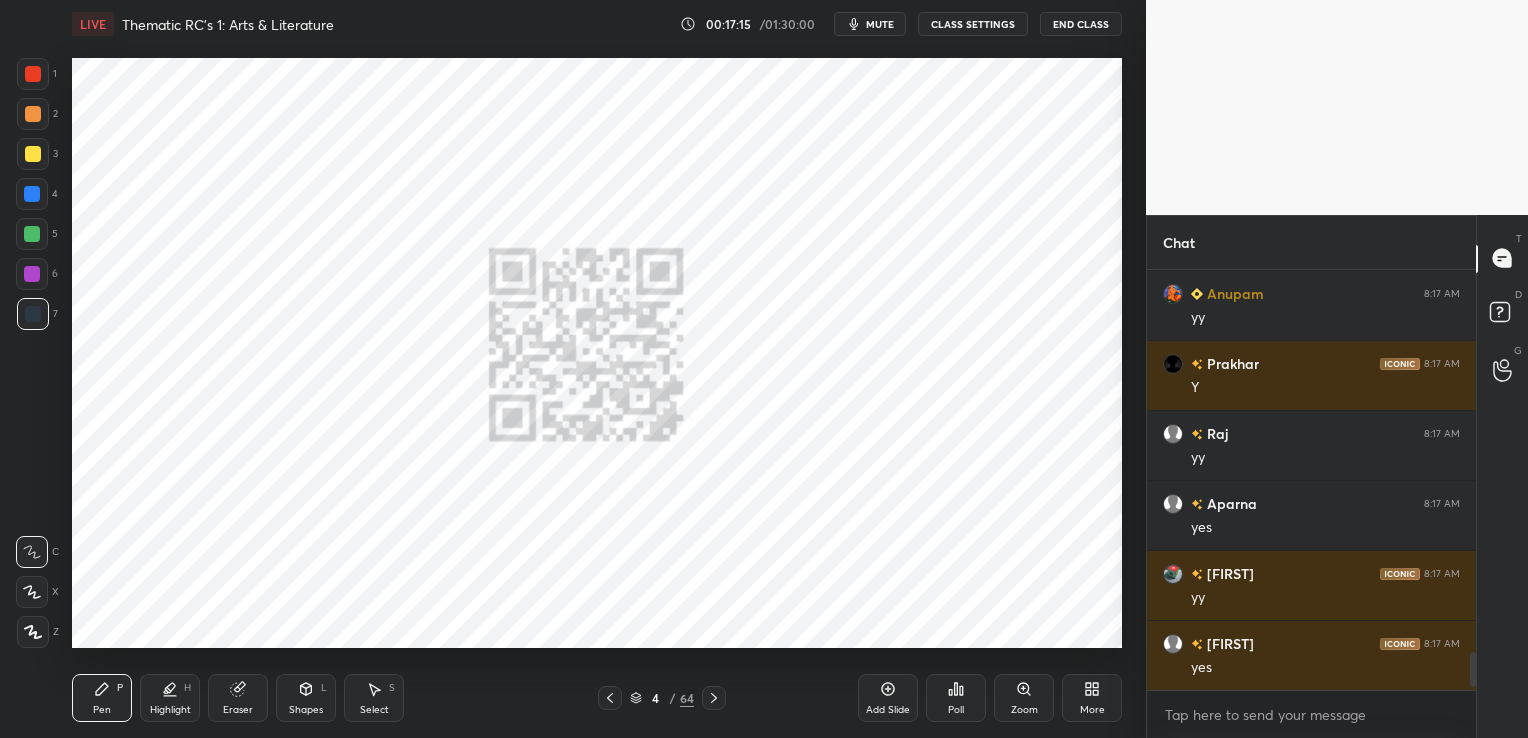 click 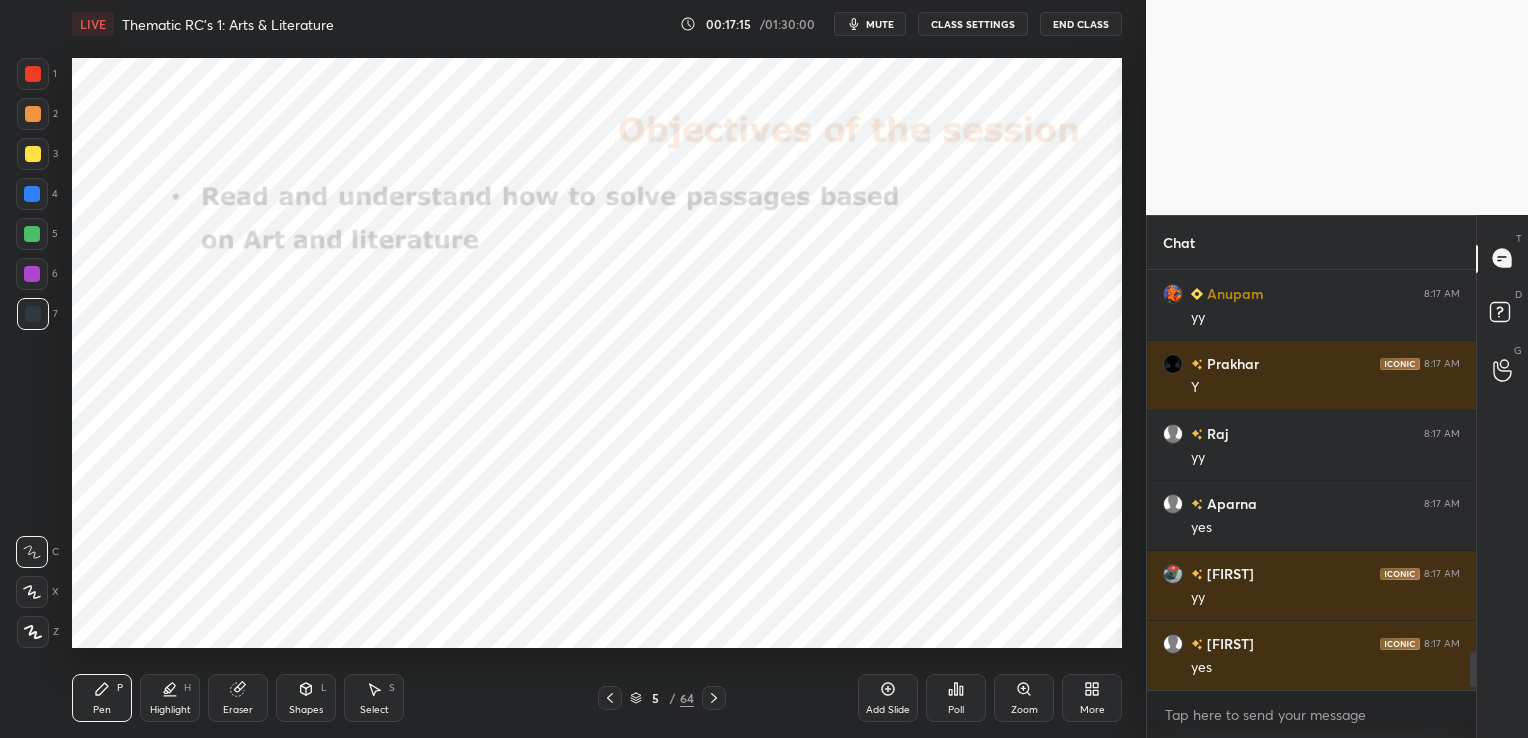 click 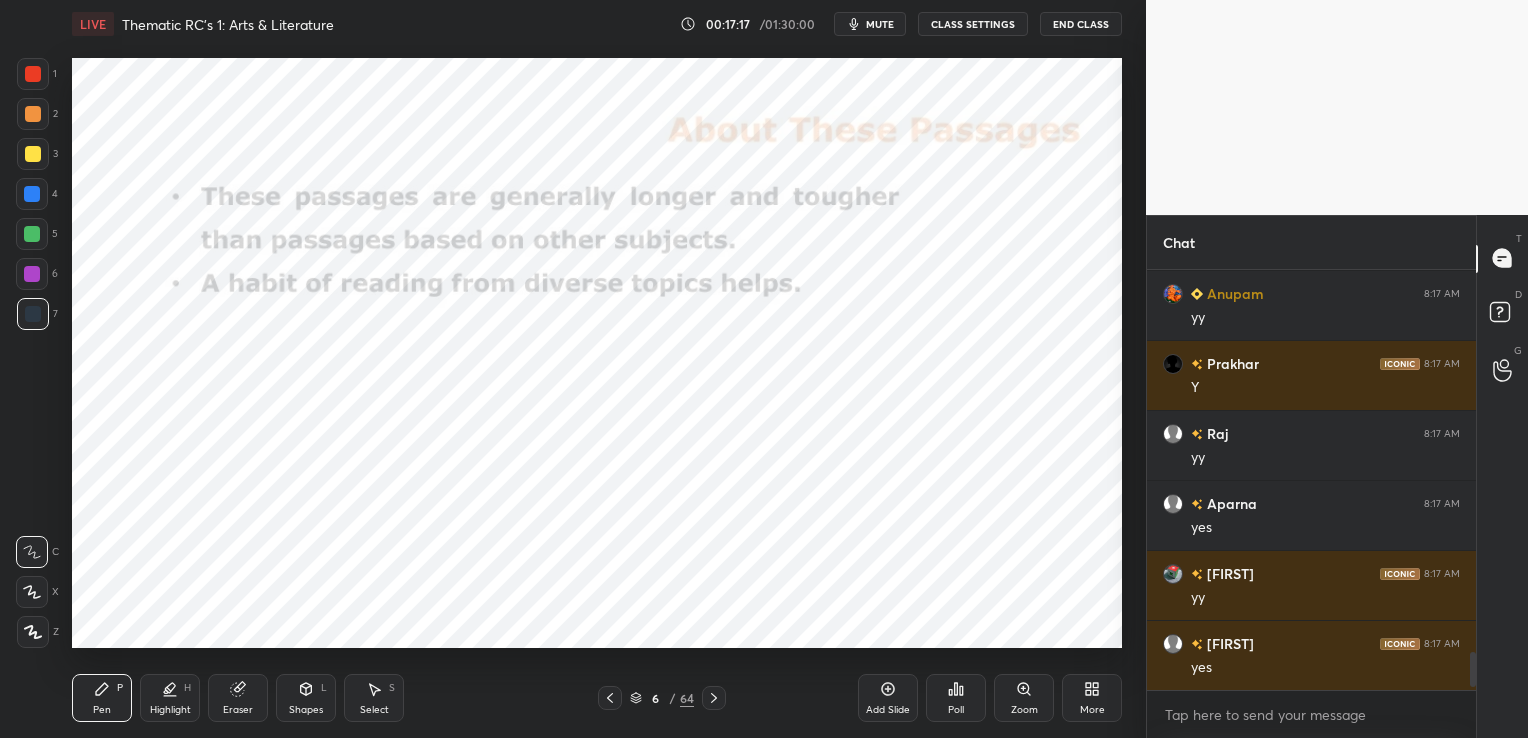 click 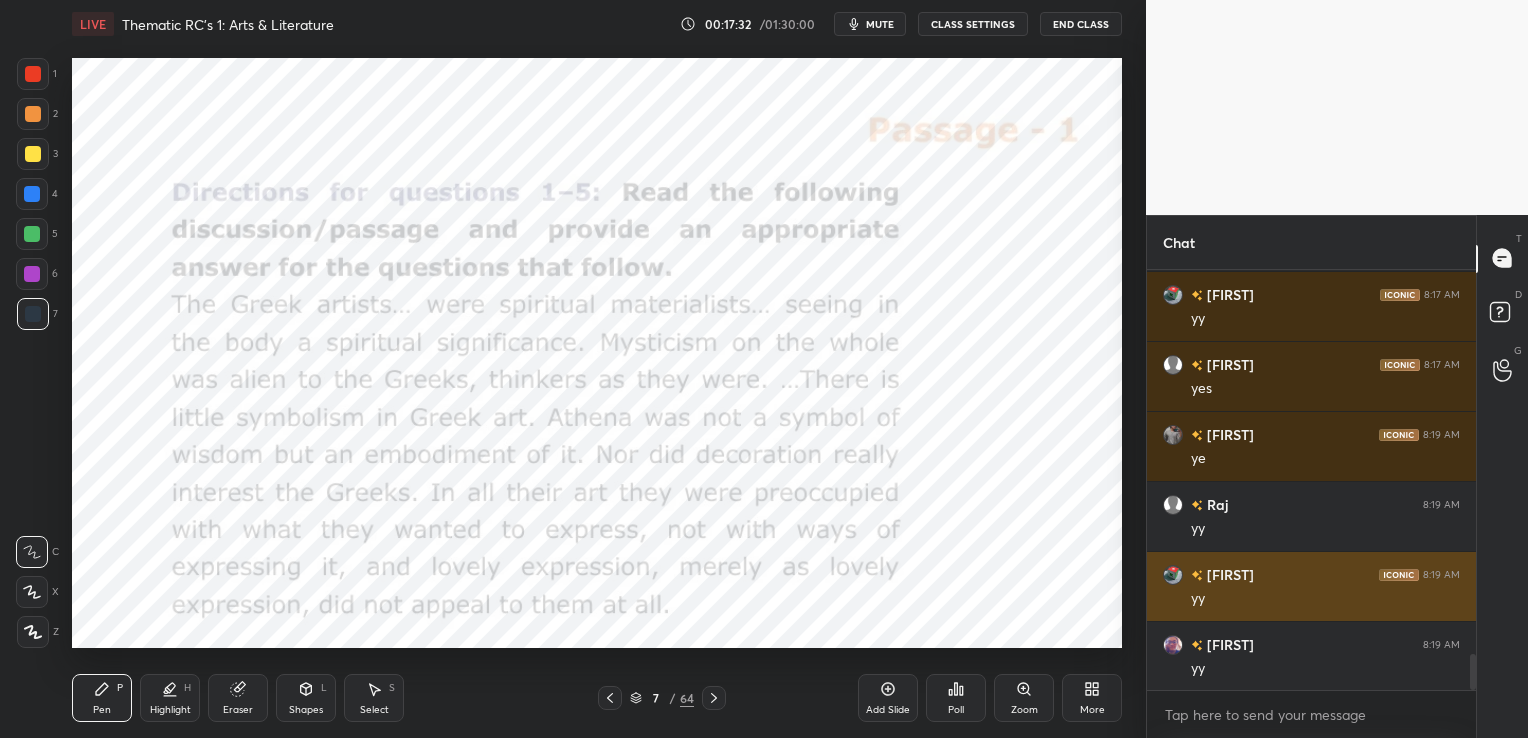 scroll, scrollTop: 4513, scrollLeft: 0, axis: vertical 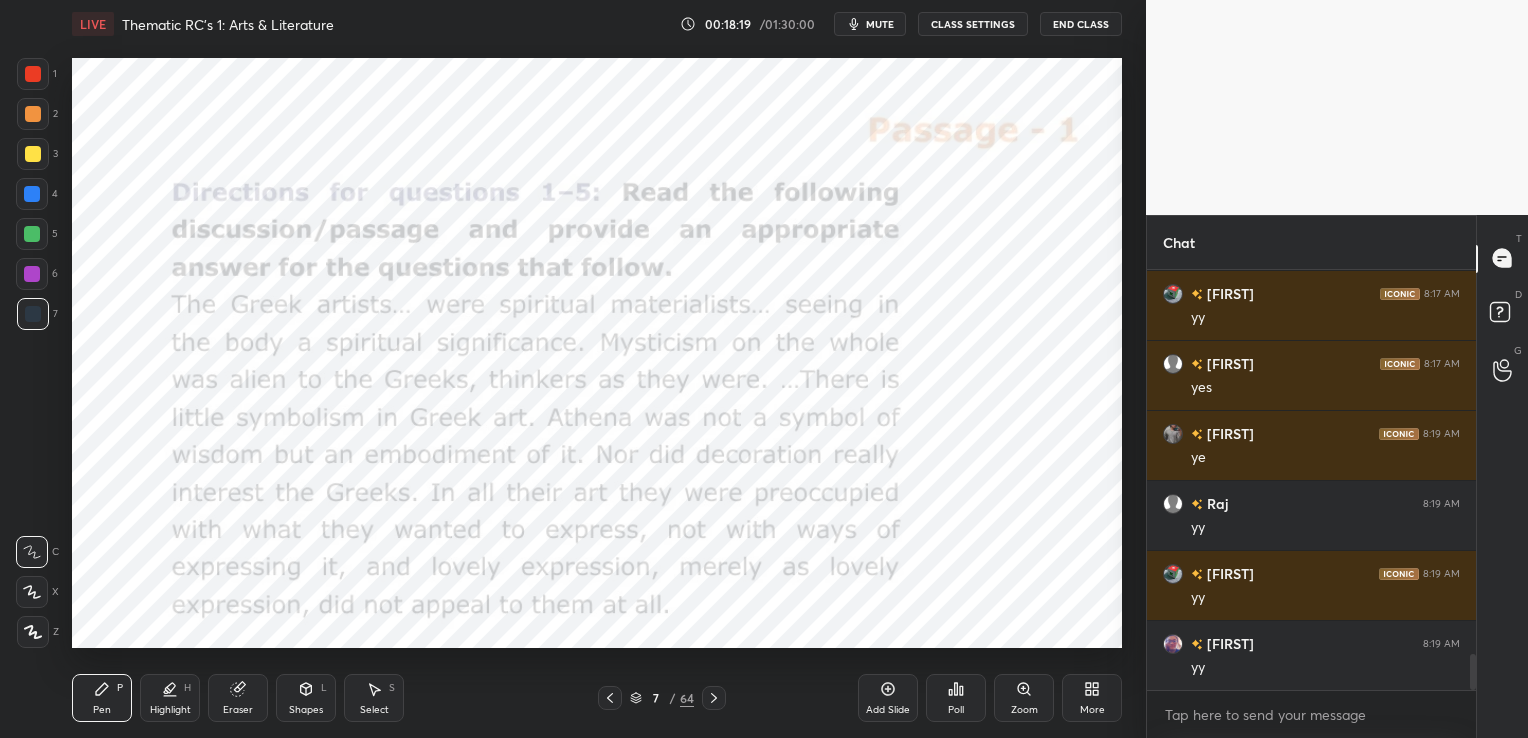 click 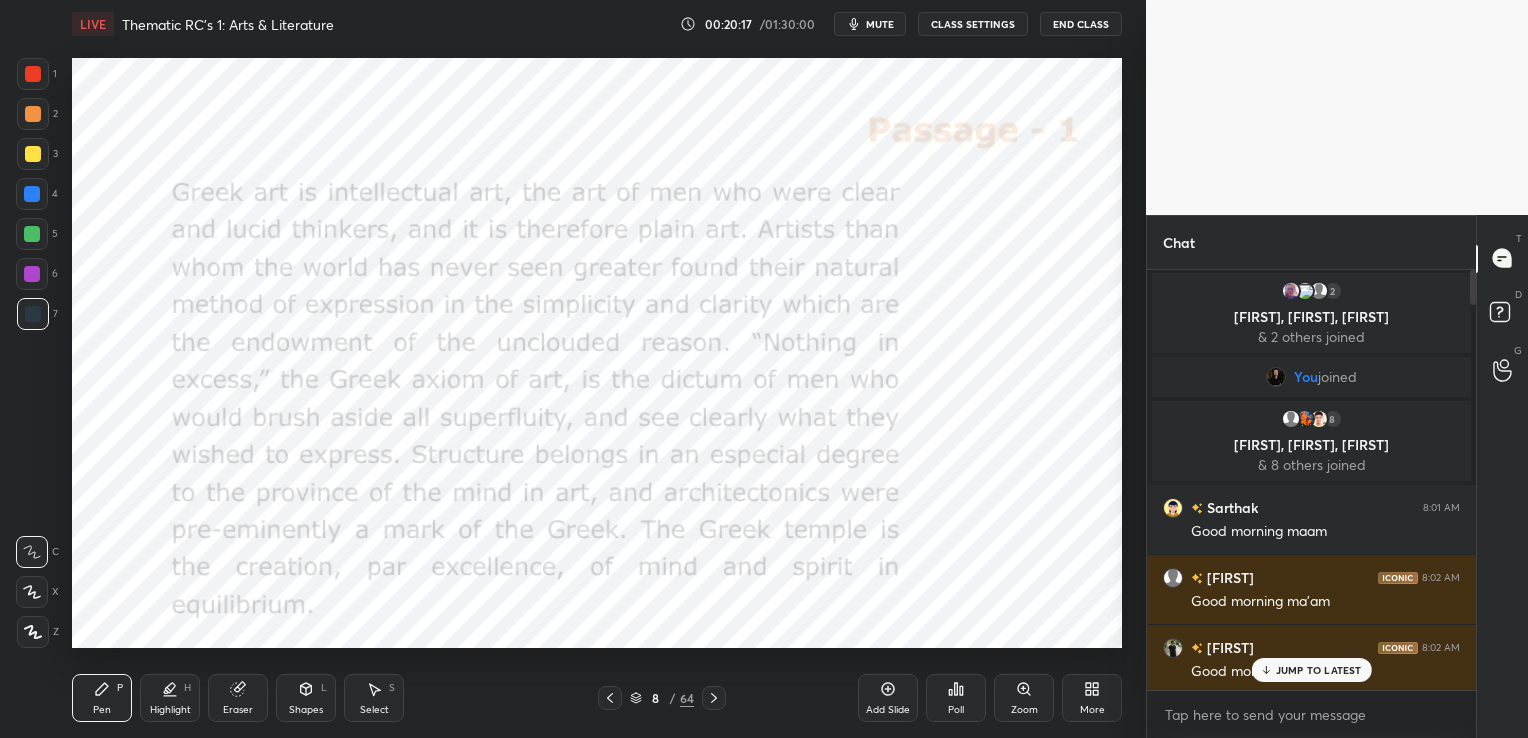 scroll, scrollTop: 0, scrollLeft: 0, axis: both 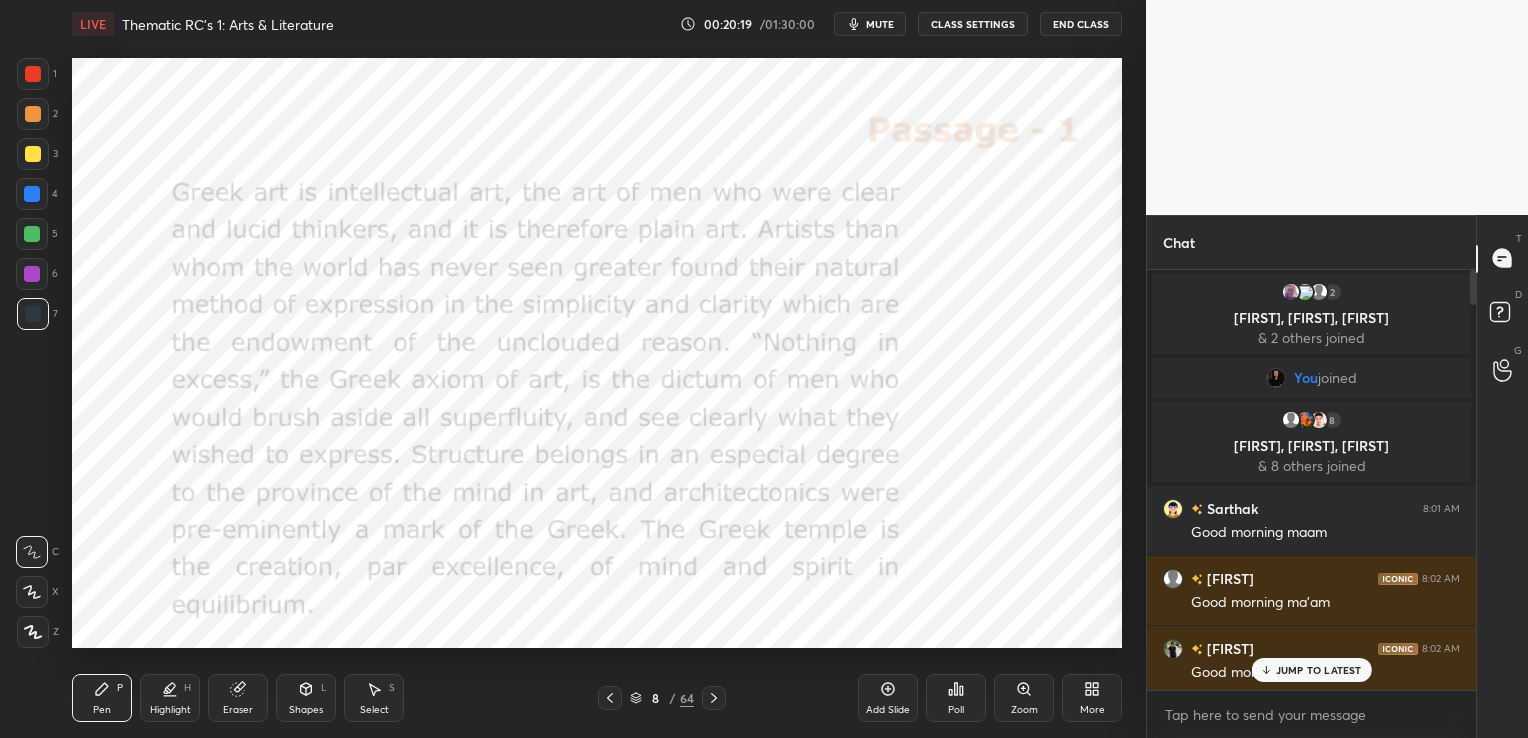 click on "JUMP TO LATEST" at bounding box center [1319, 670] 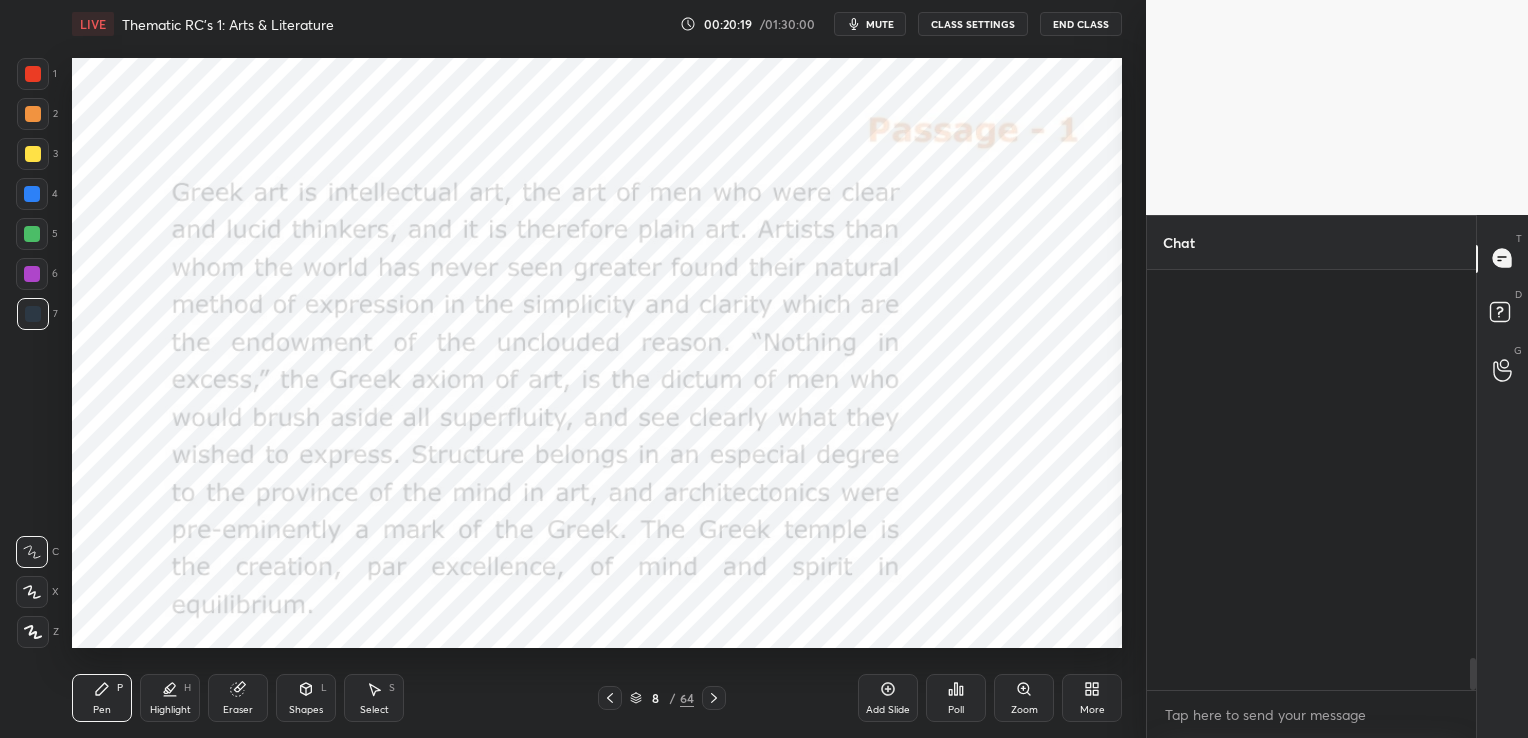 scroll, scrollTop: 5111, scrollLeft: 0, axis: vertical 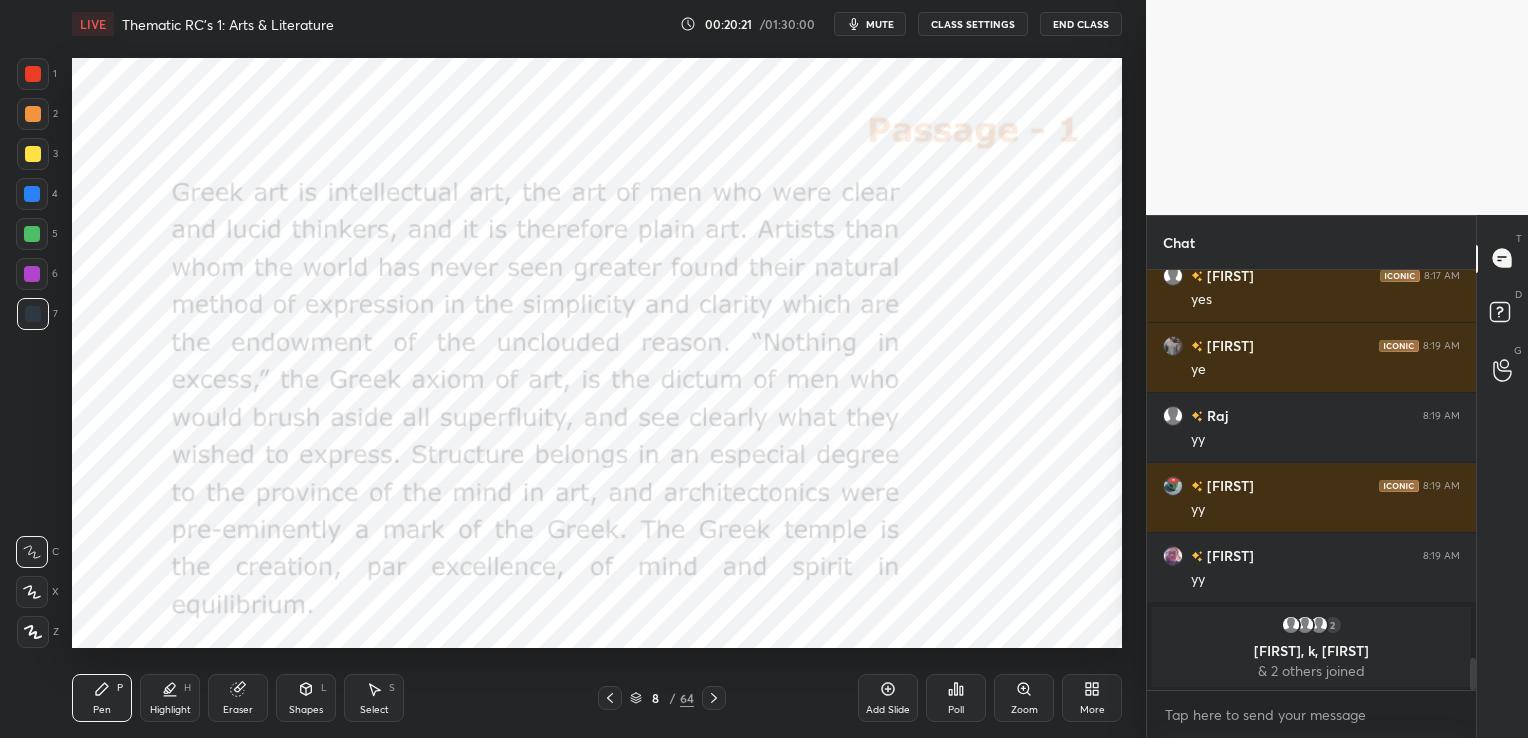 click 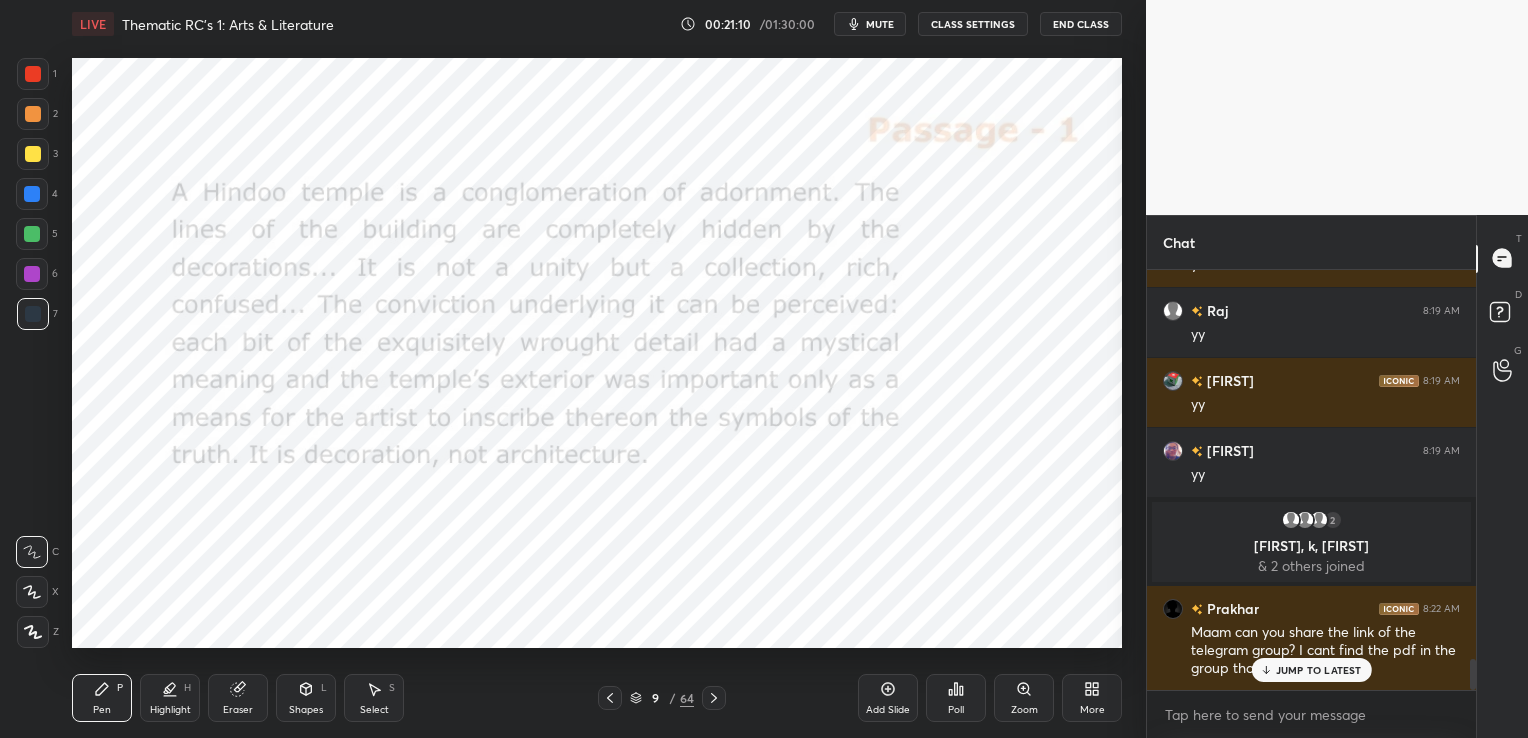 scroll, scrollTop: 5217, scrollLeft: 0, axis: vertical 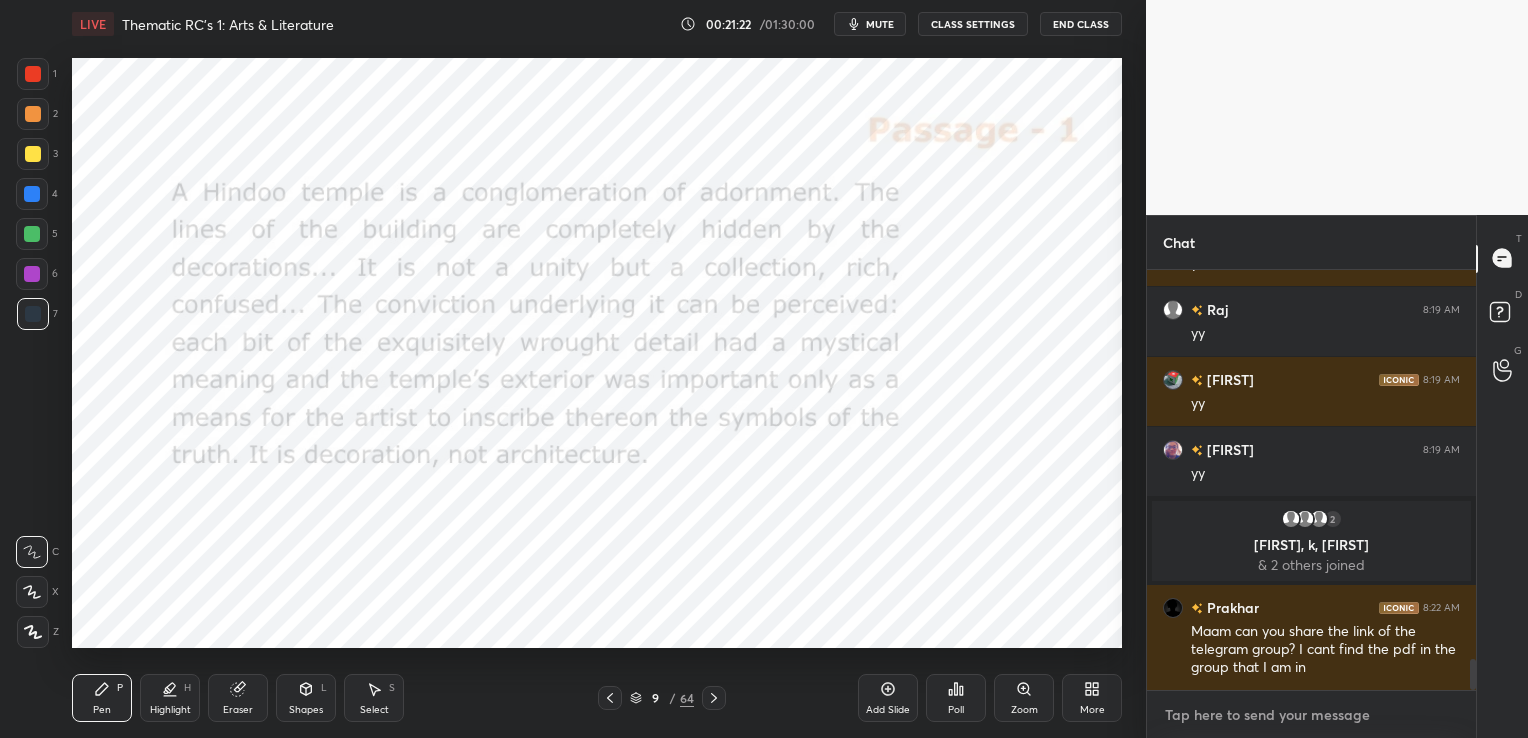 click at bounding box center [1311, 715] 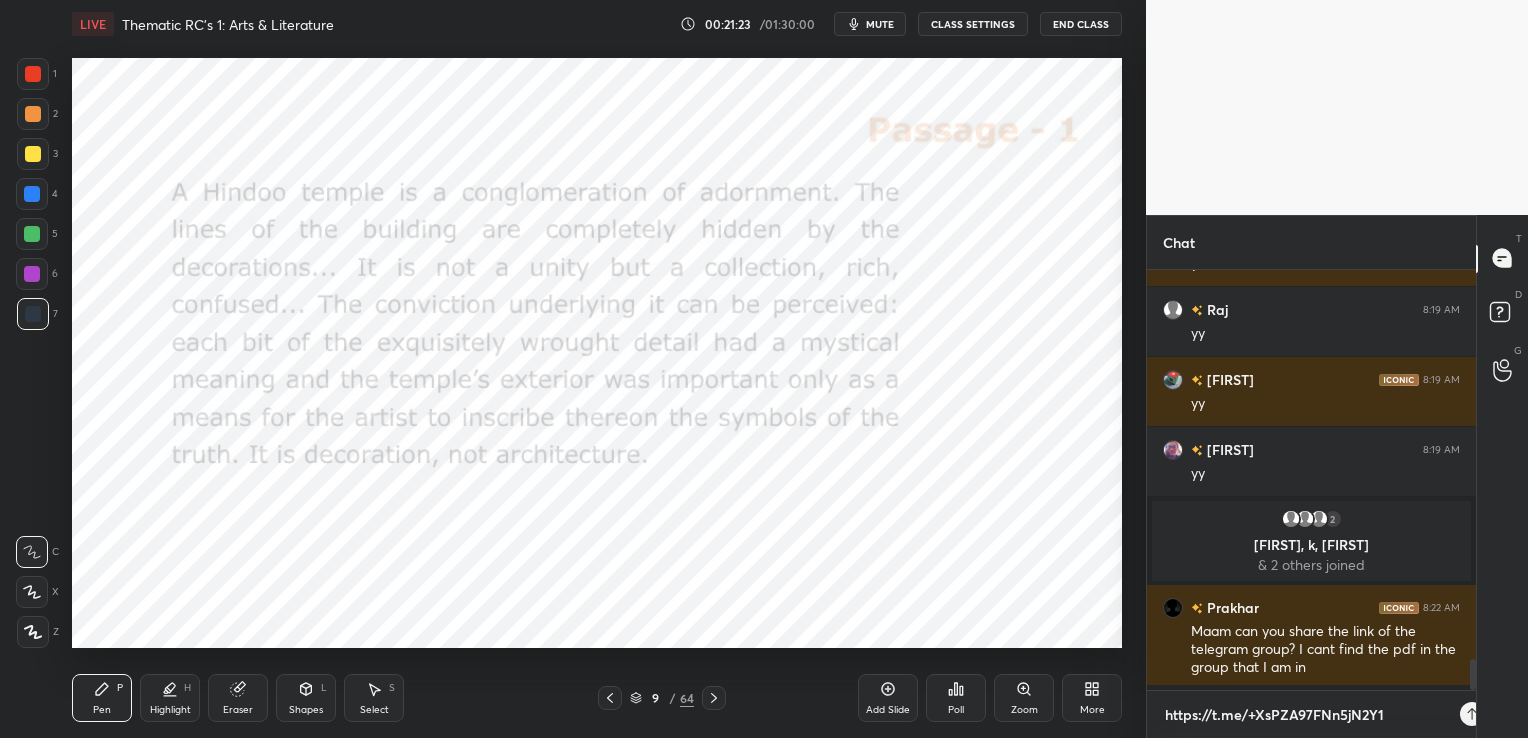 scroll, scrollTop: 409, scrollLeft: 323, axis: both 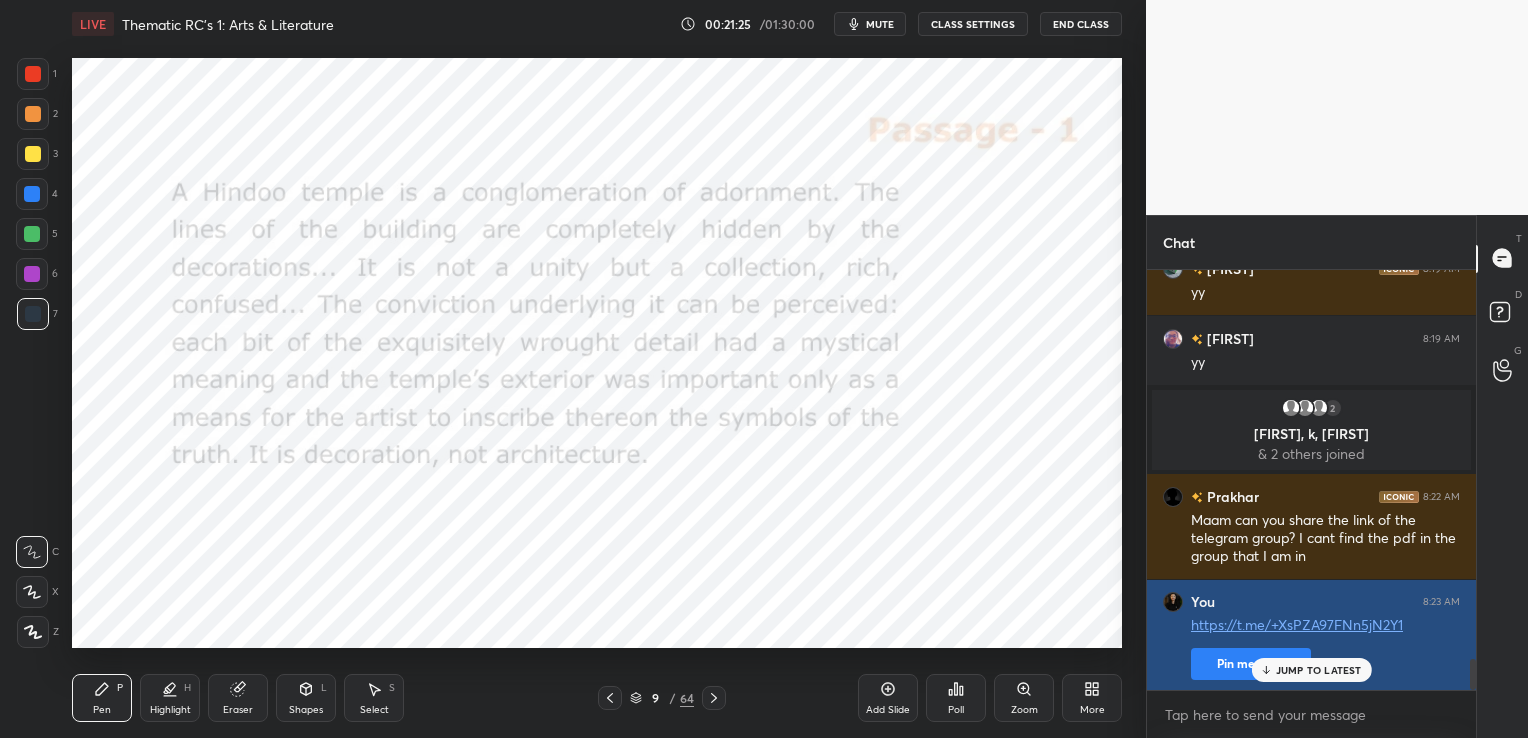 click on "Pin message" at bounding box center [1251, 664] 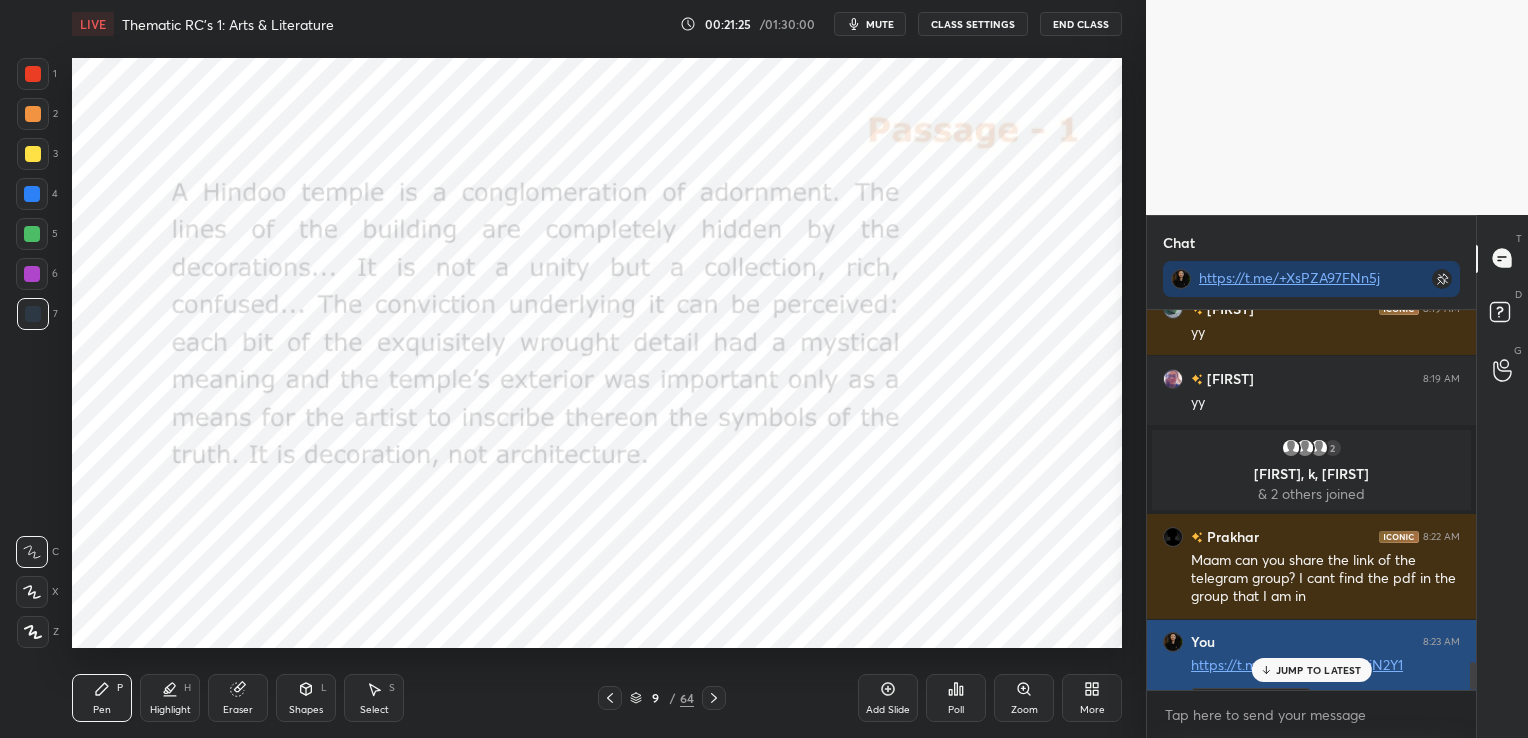 scroll, scrollTop: 375, scrollLeft: 323, axis: both 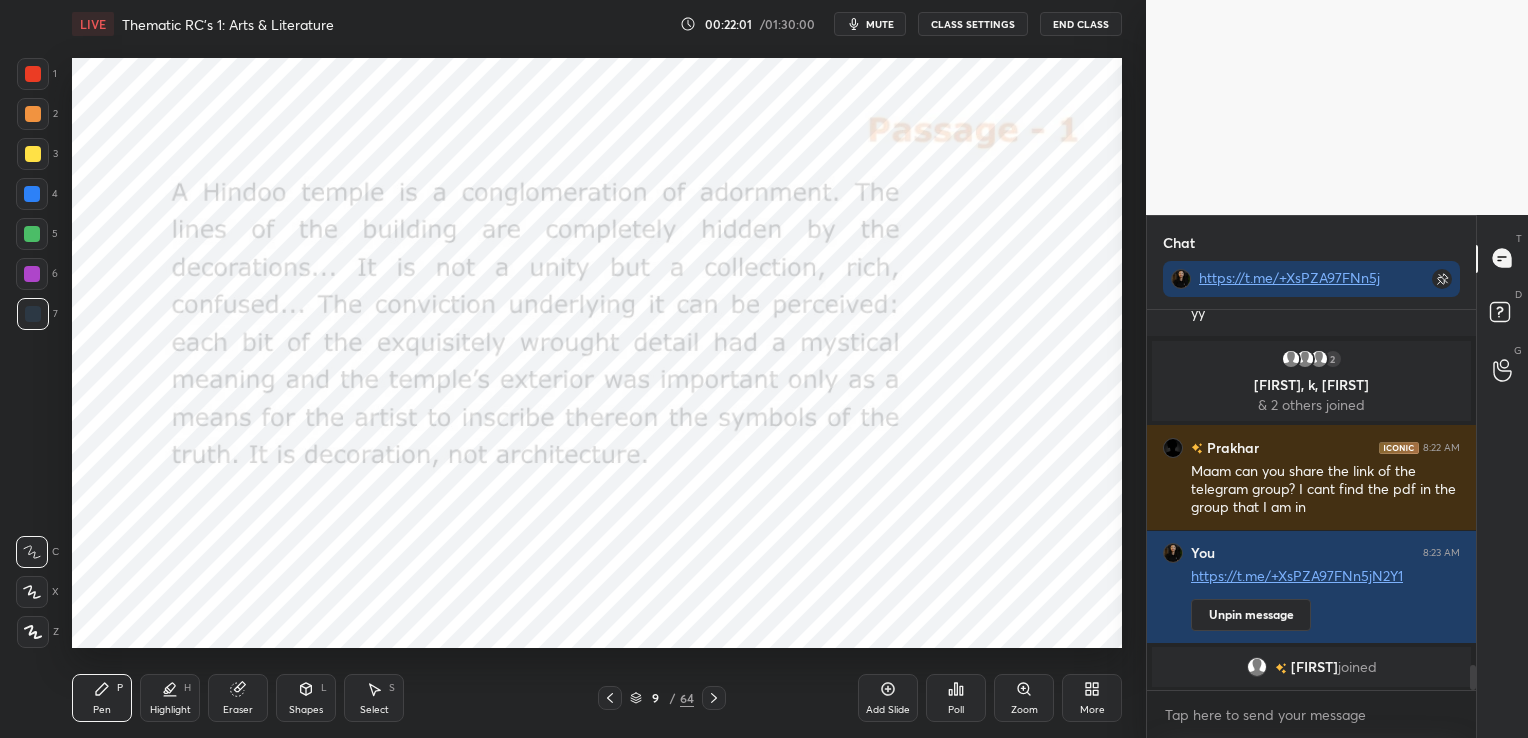 click 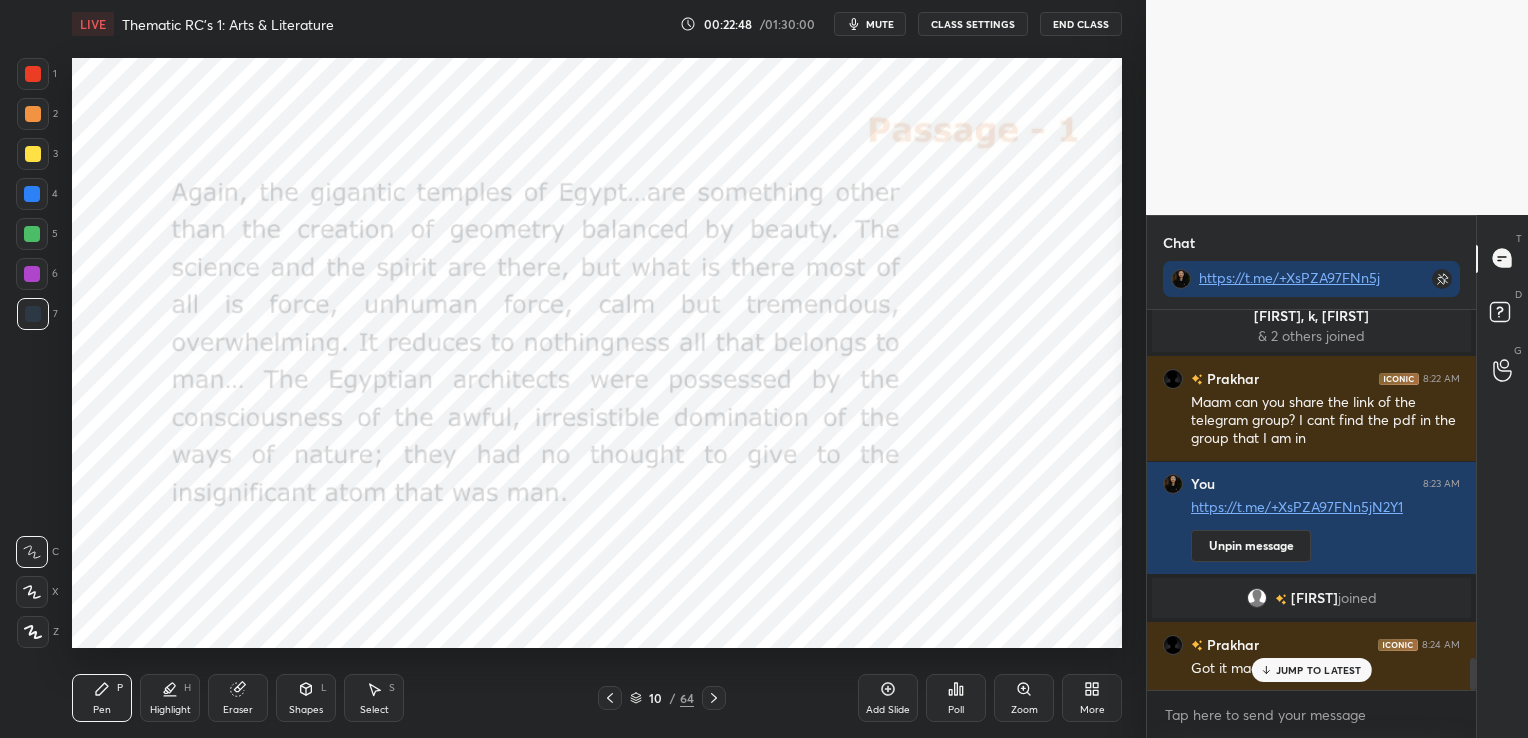 scroll, scrollTop: 4213, scrollLeft: 0, axis: vertical 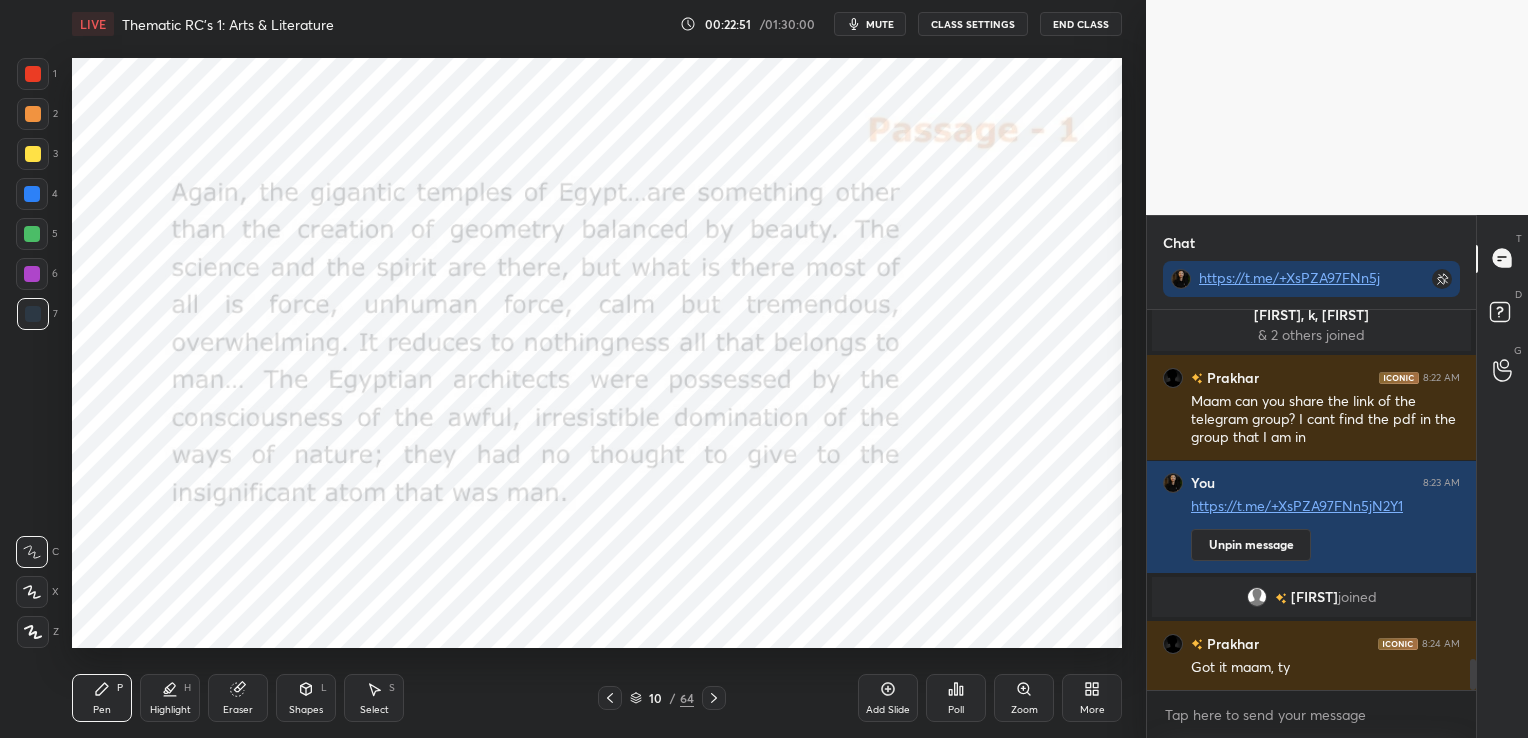 click 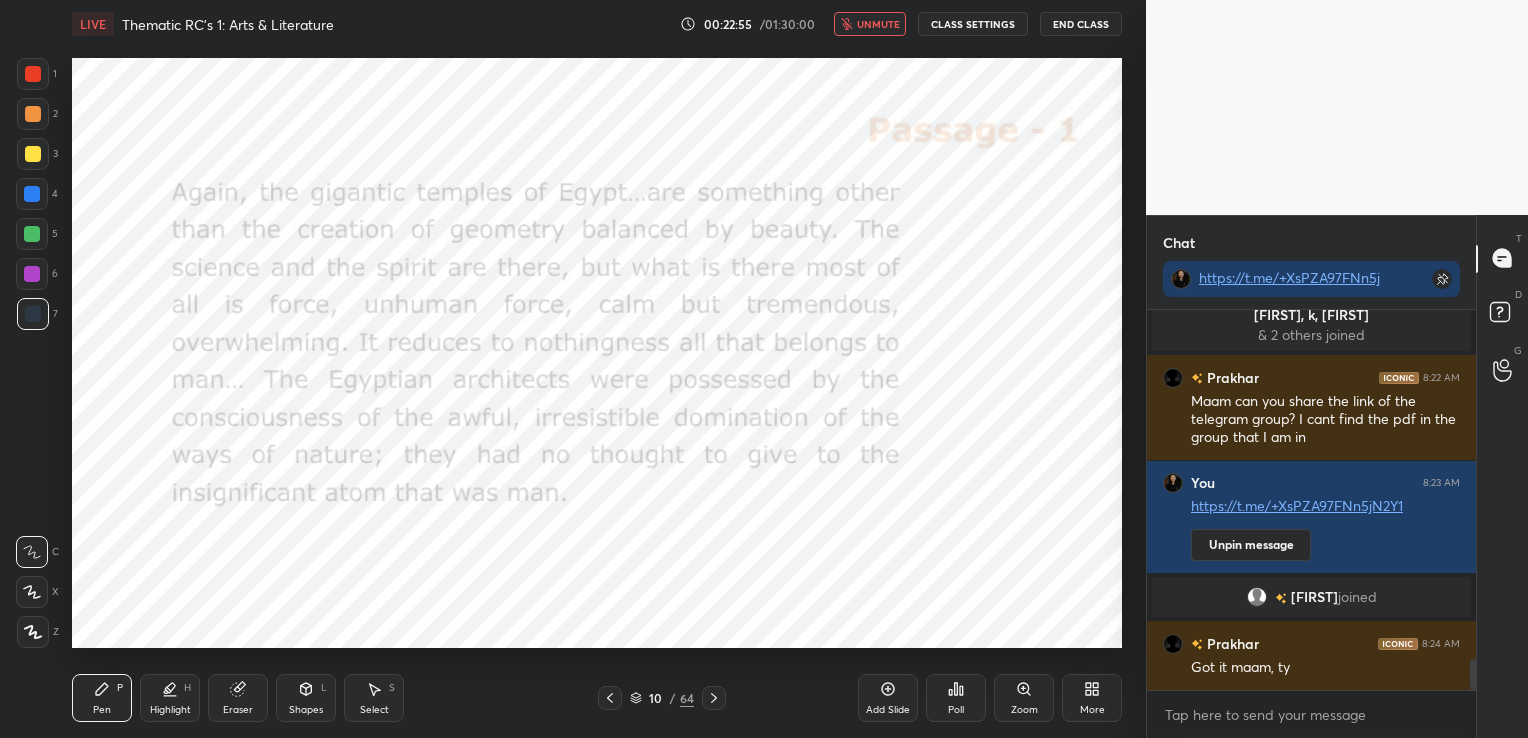click 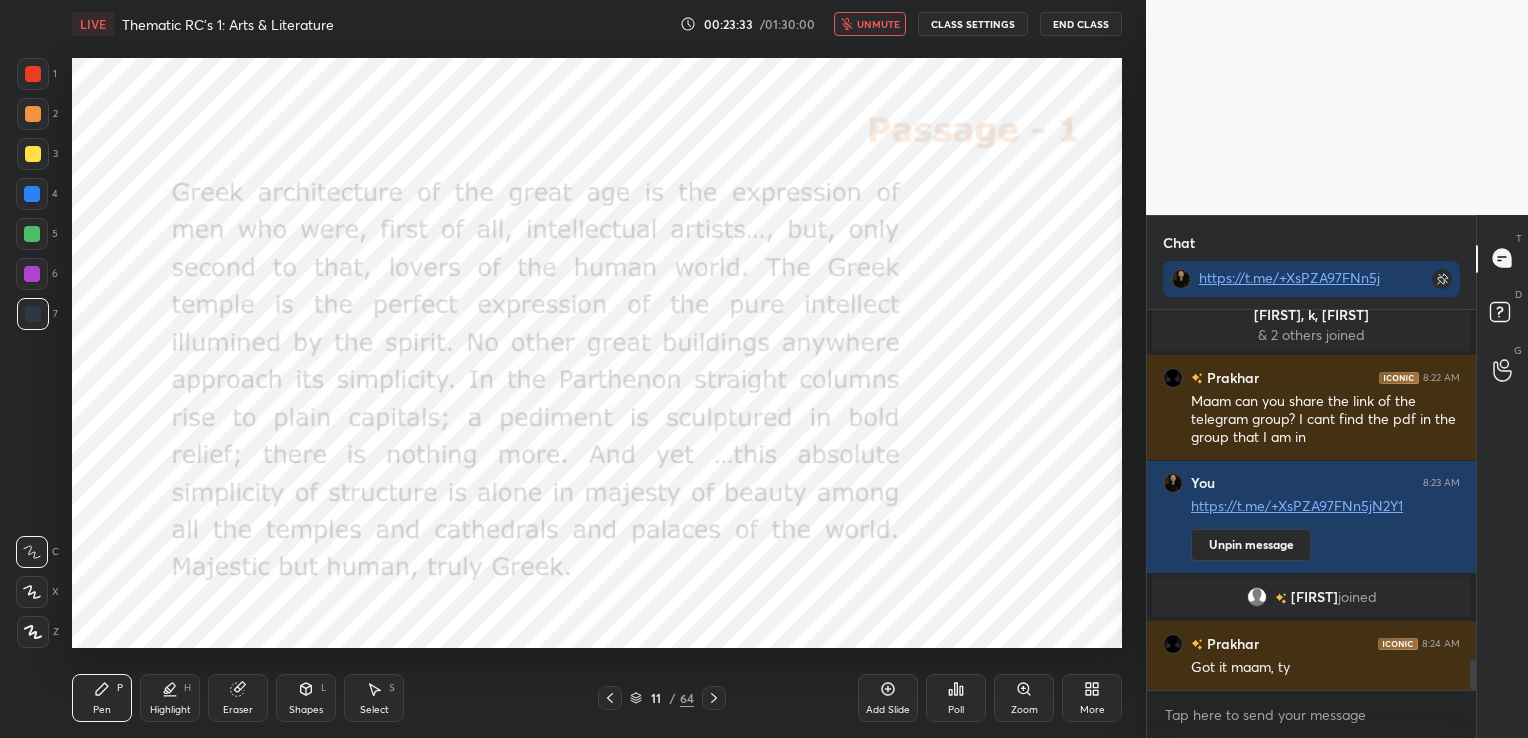 scroll, scrollTop: 333, scrollLeft: 323, axis: both 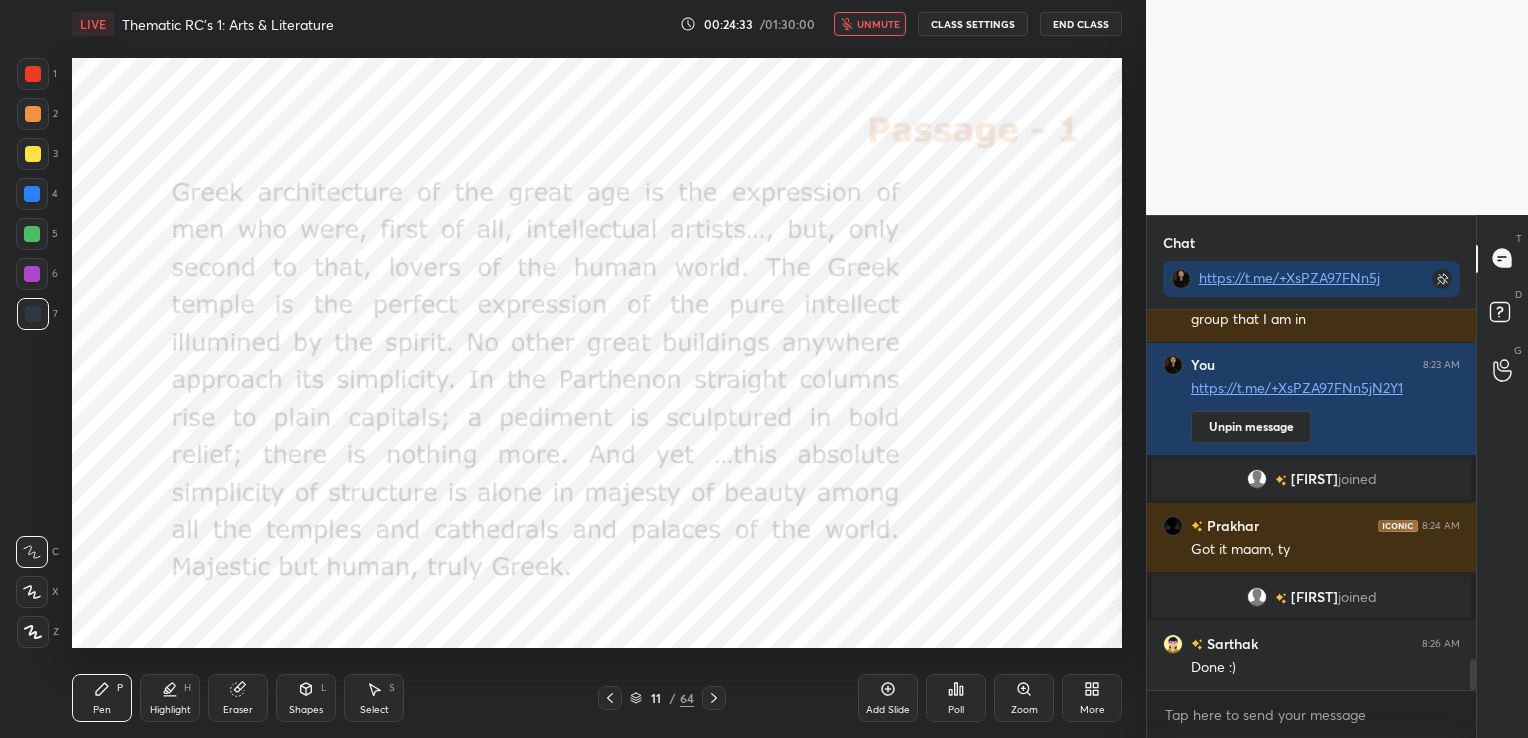 click 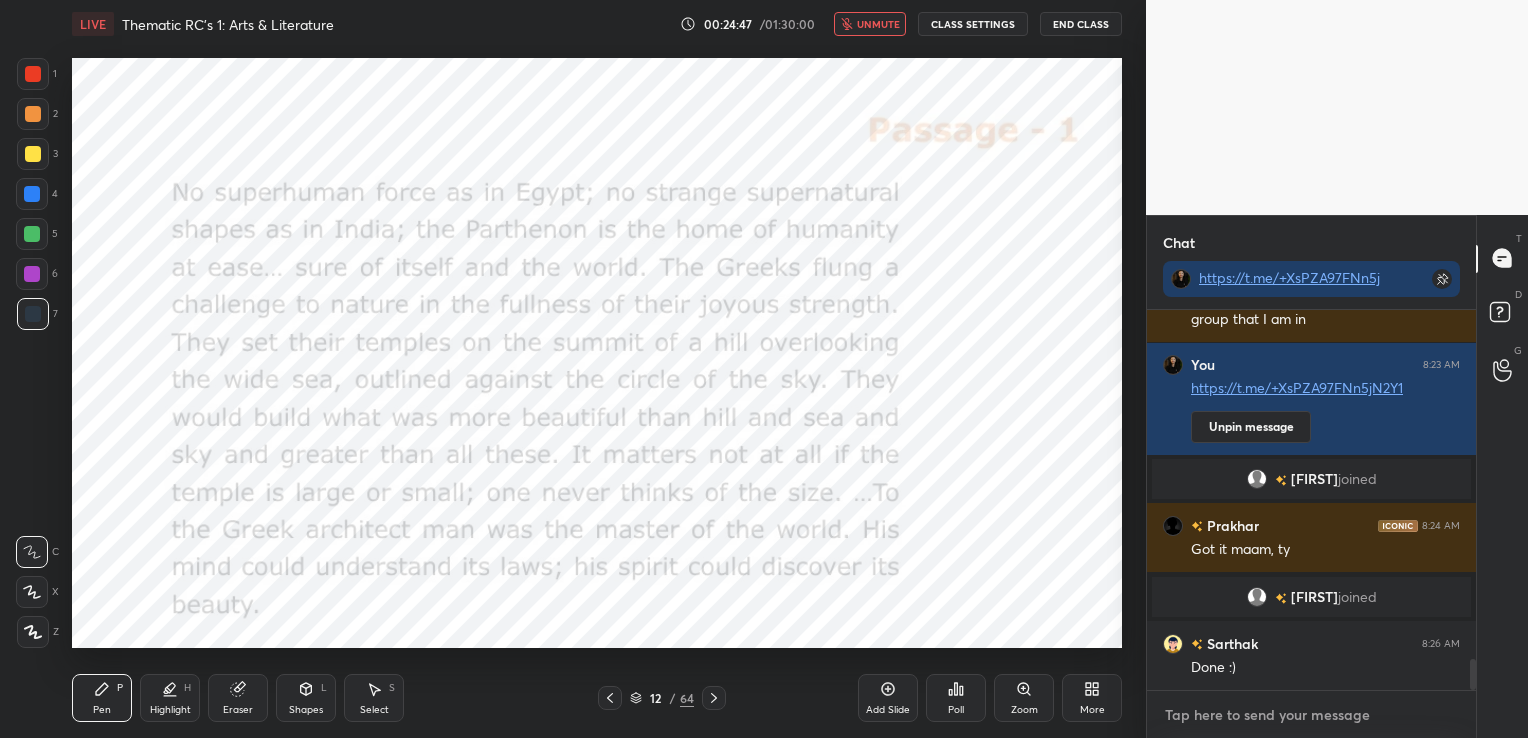 click at bounding box center [1311, 715] 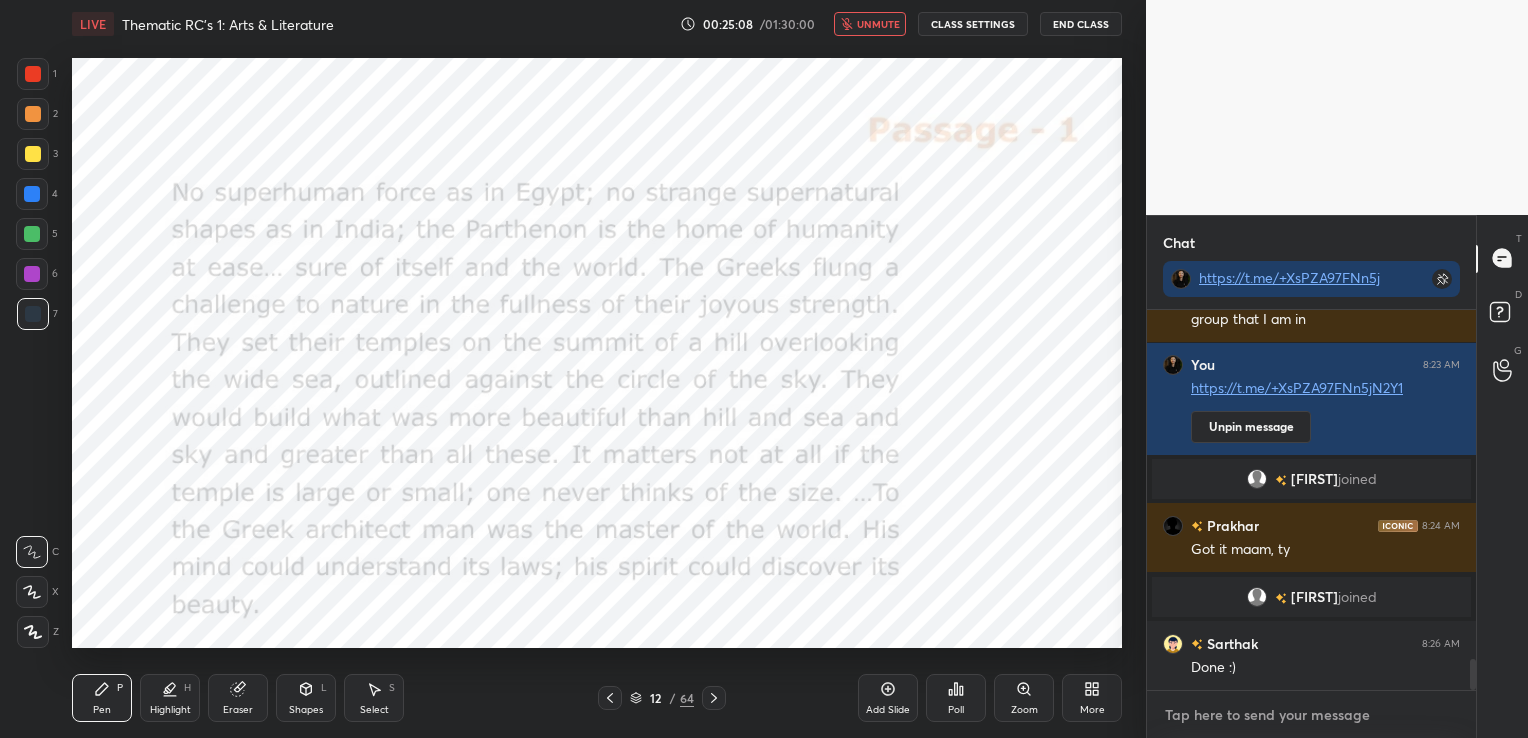 scroll, scrollTop: 333, scrollLeft: 323, axis: both 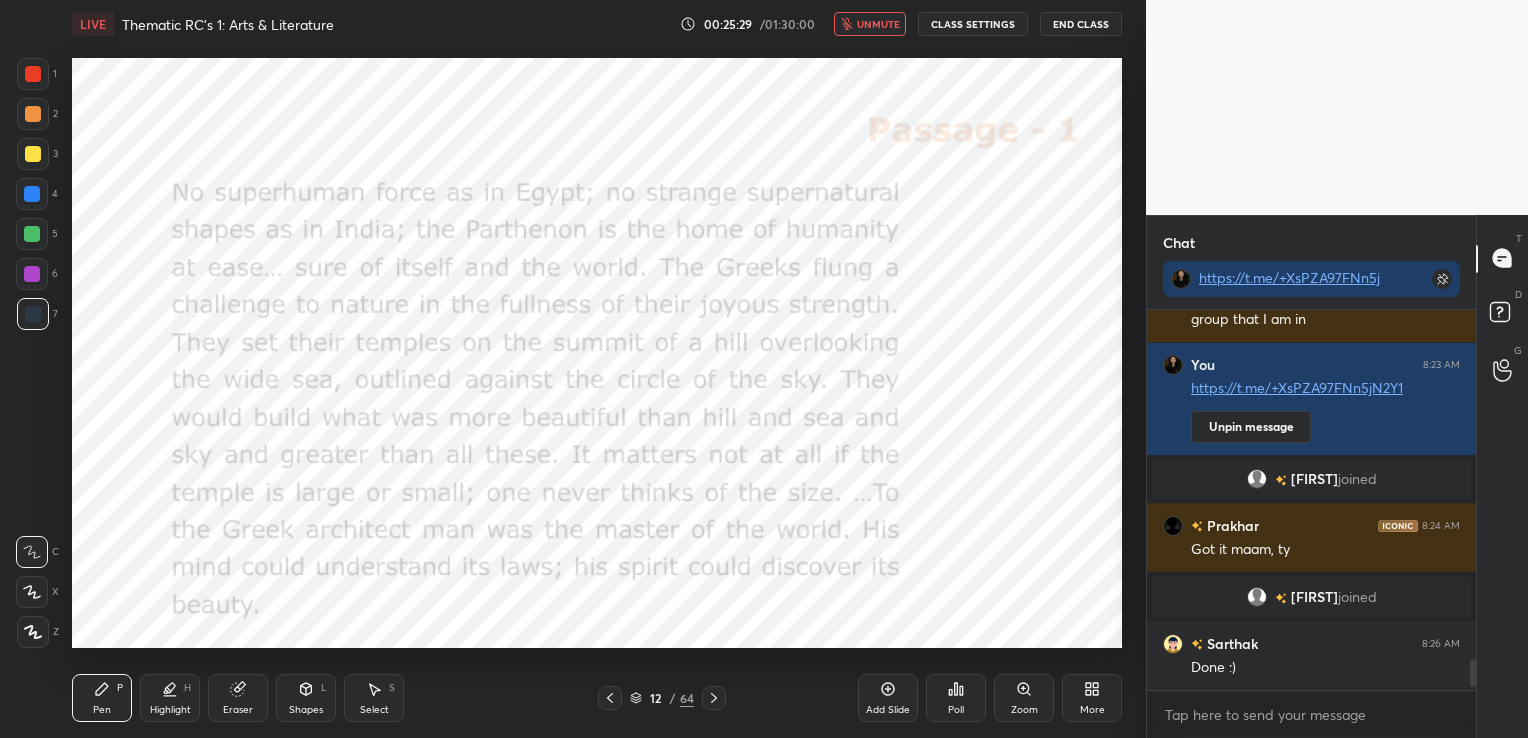 click 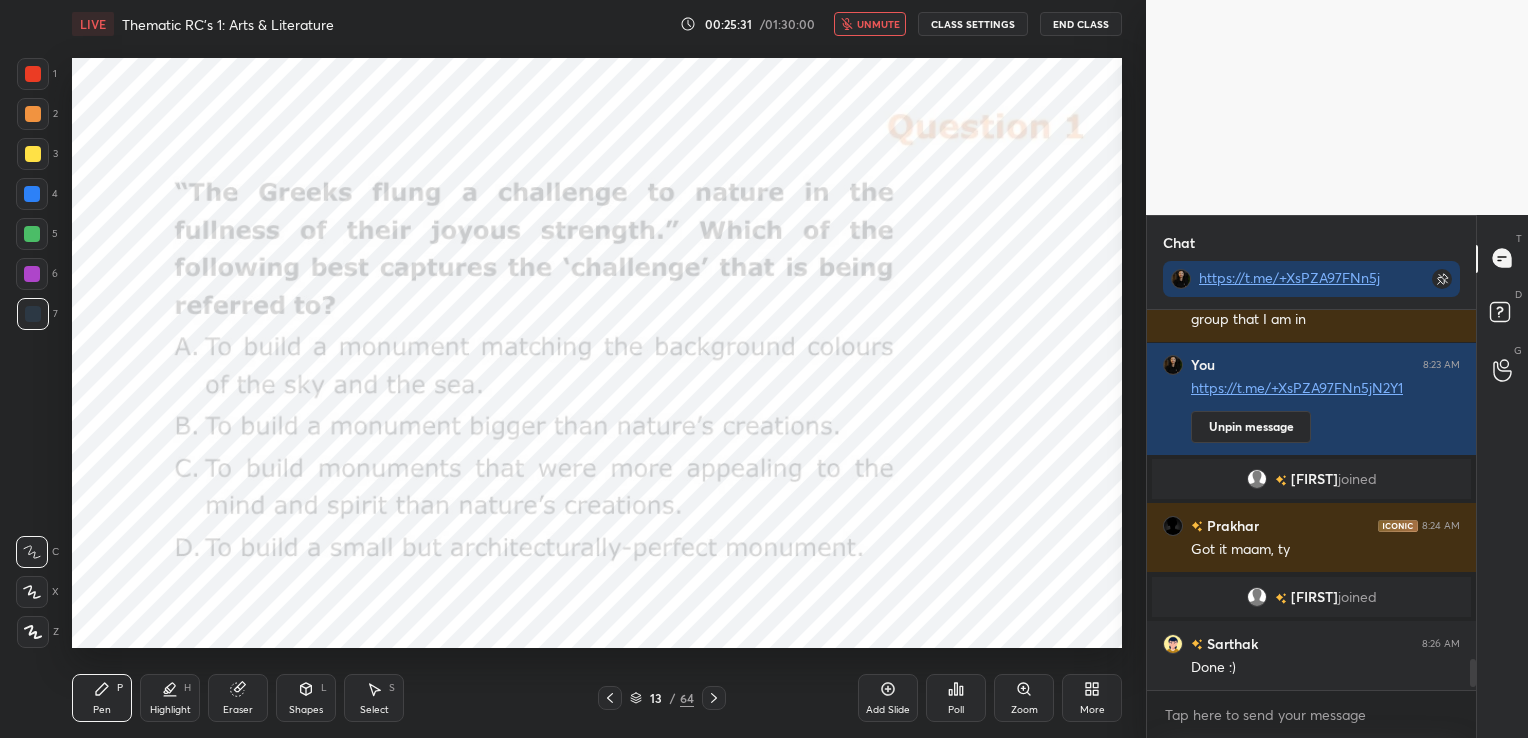 click 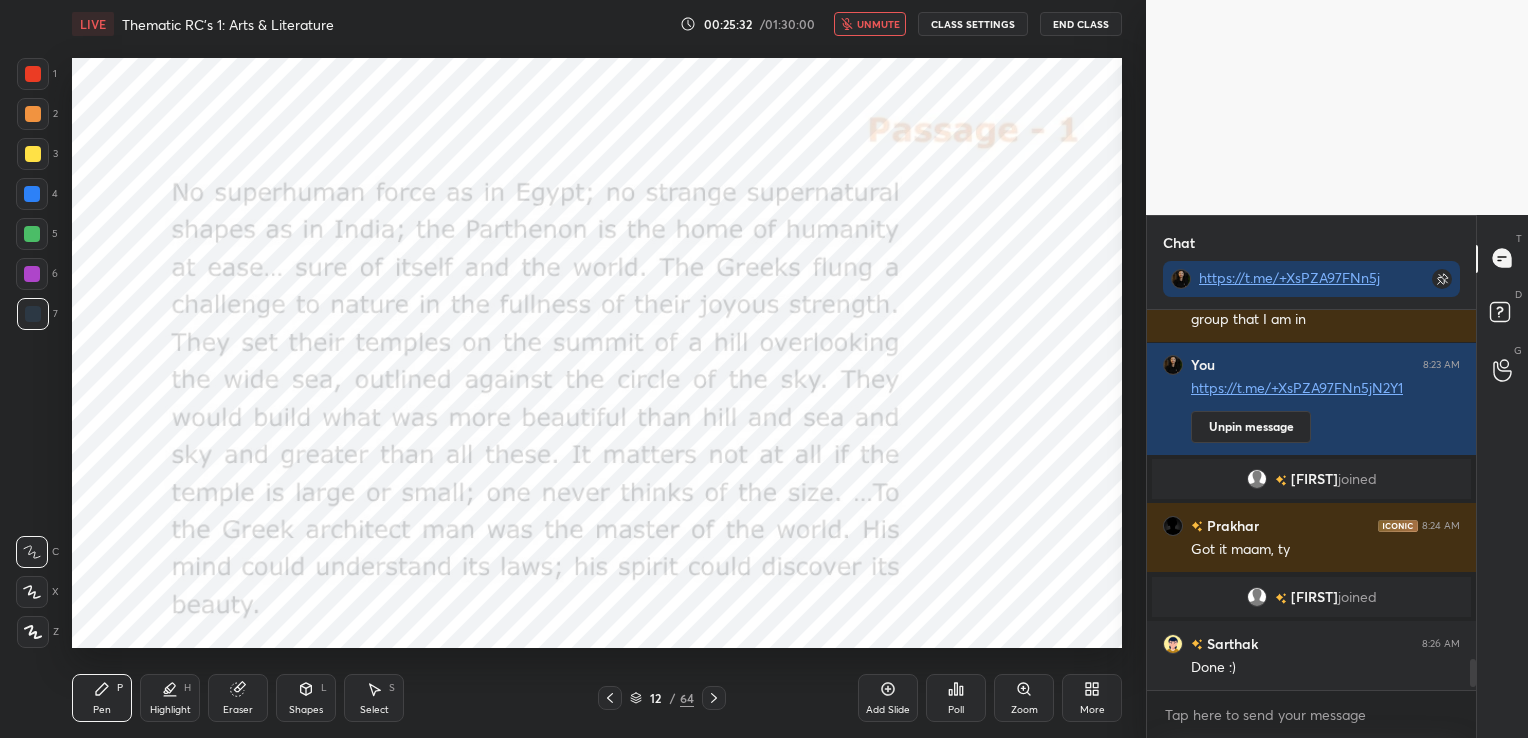click on "unmute" at bounding box center (878, 24) 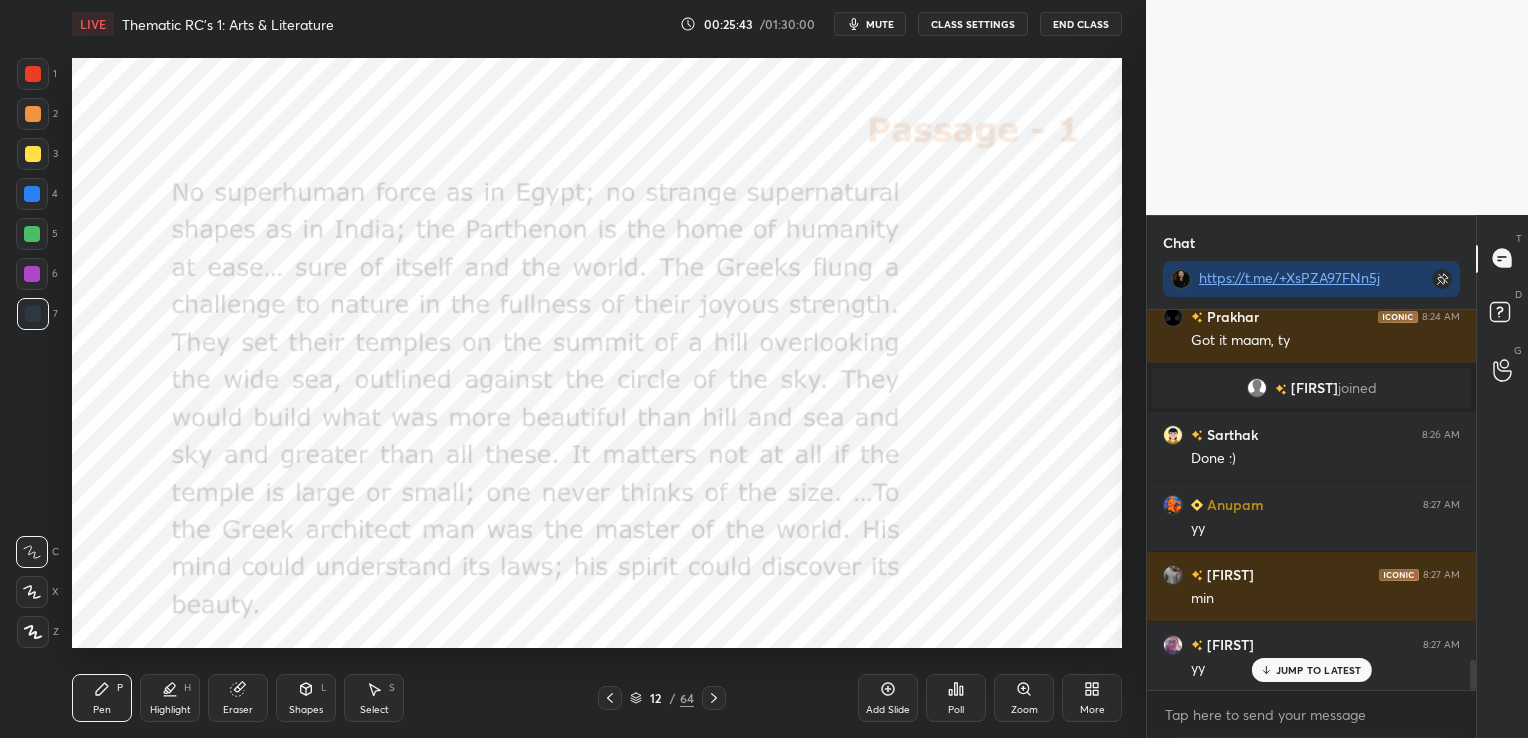 scroll, scrollTop: 4591, scrollLeft: 0, axis: vertical 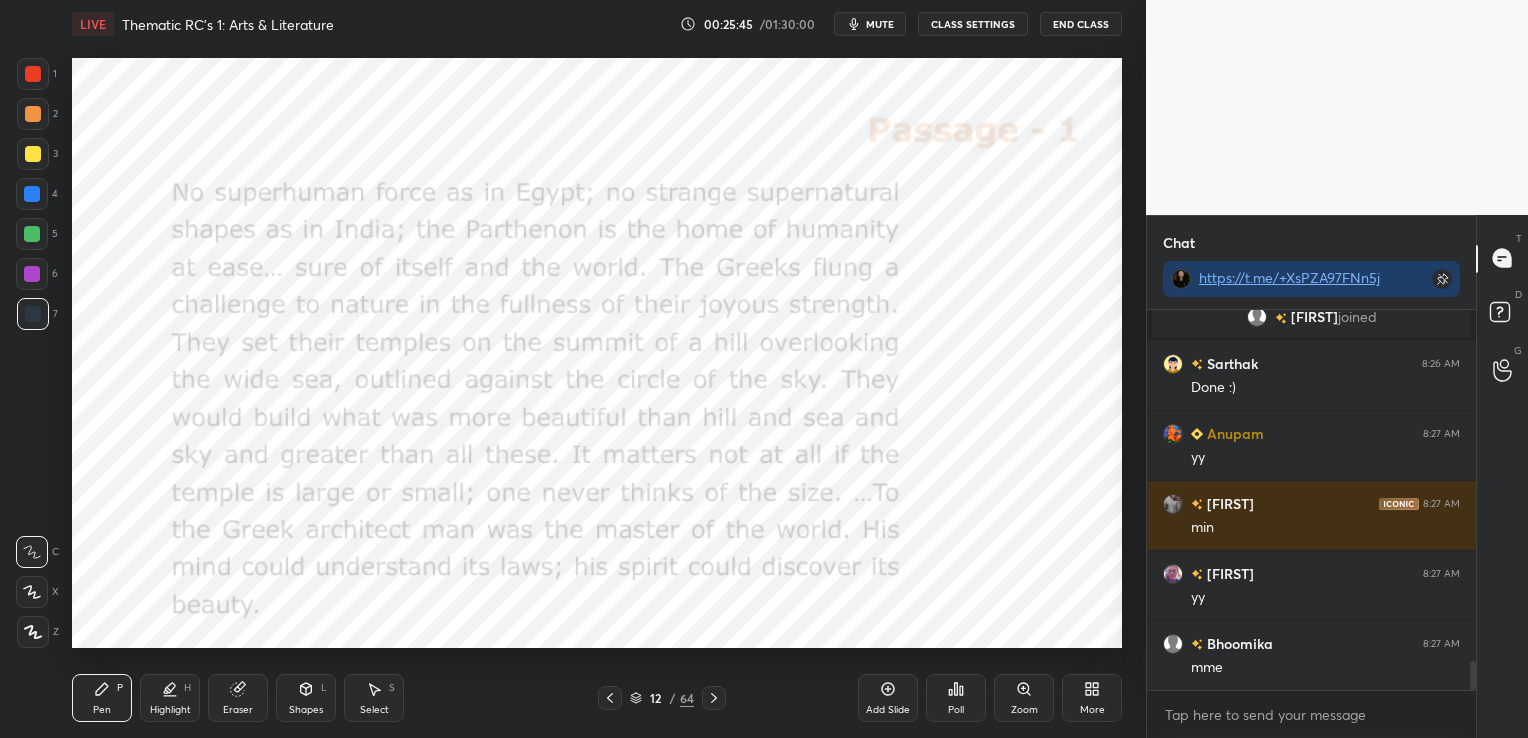 click on "mute" at bounding box center (880, 24) 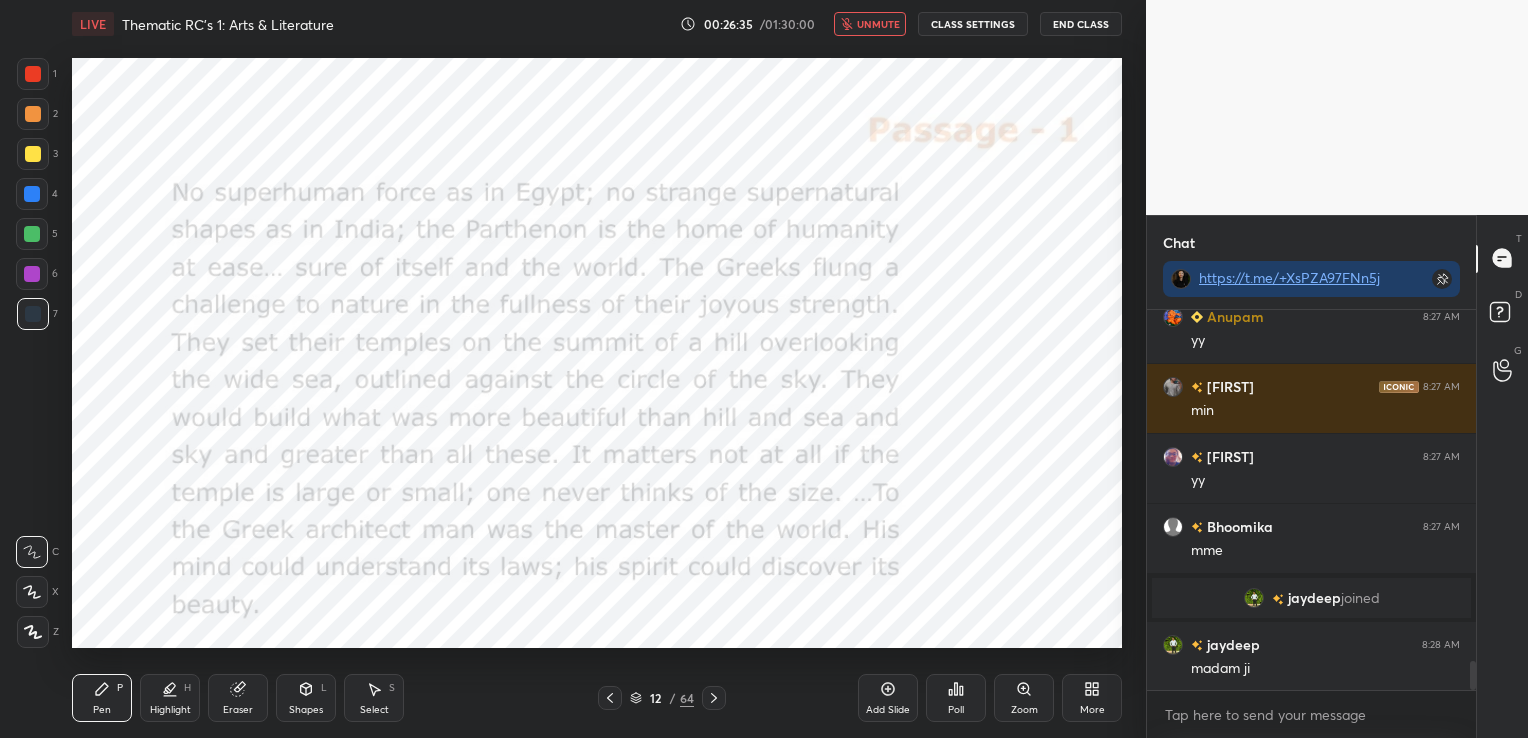 scroll, scrollTop: 4669, scrollLeft: 0, axis: vertical 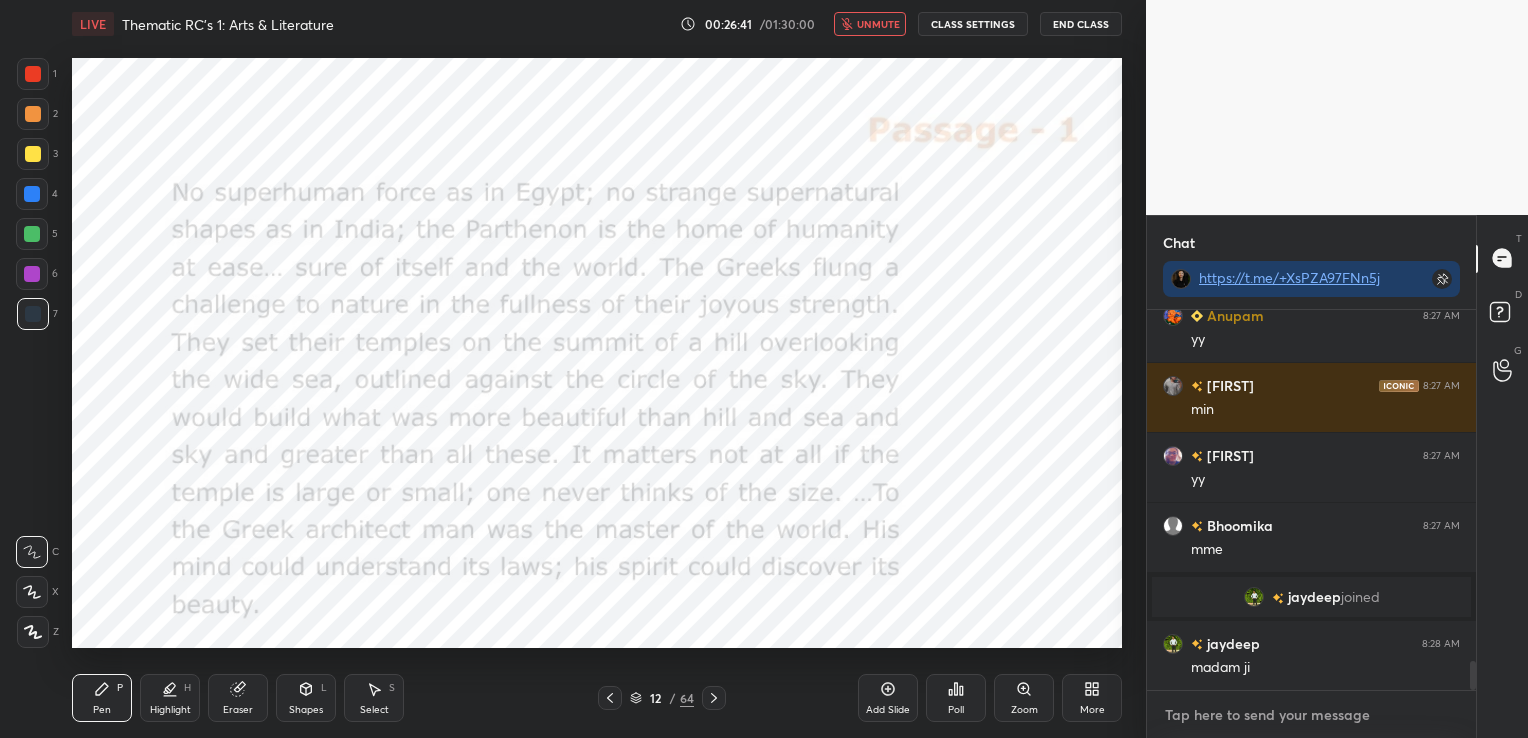 click at bounding box center [1311, 715] 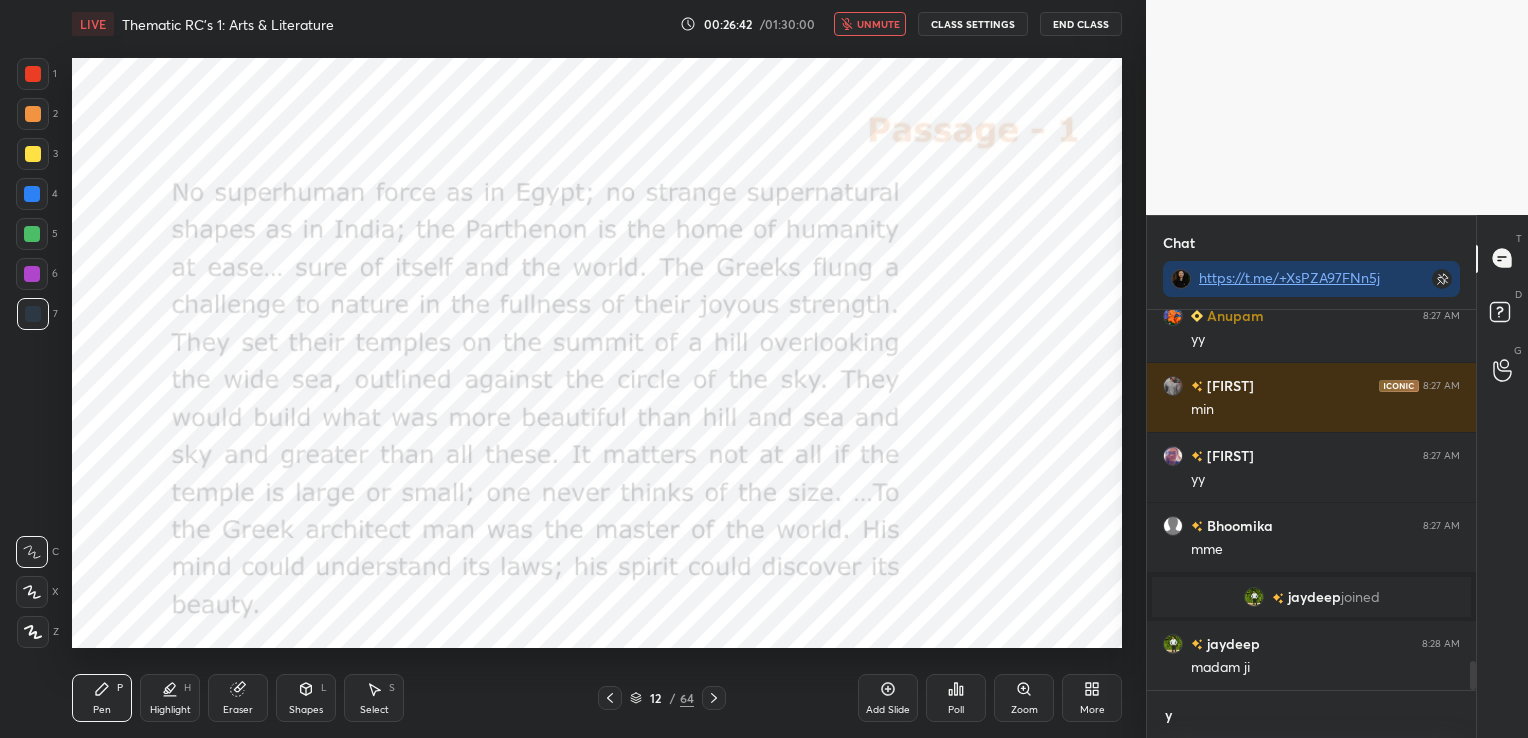 scroll, scrollTop: 369, scrollLeft: 323, axis: both 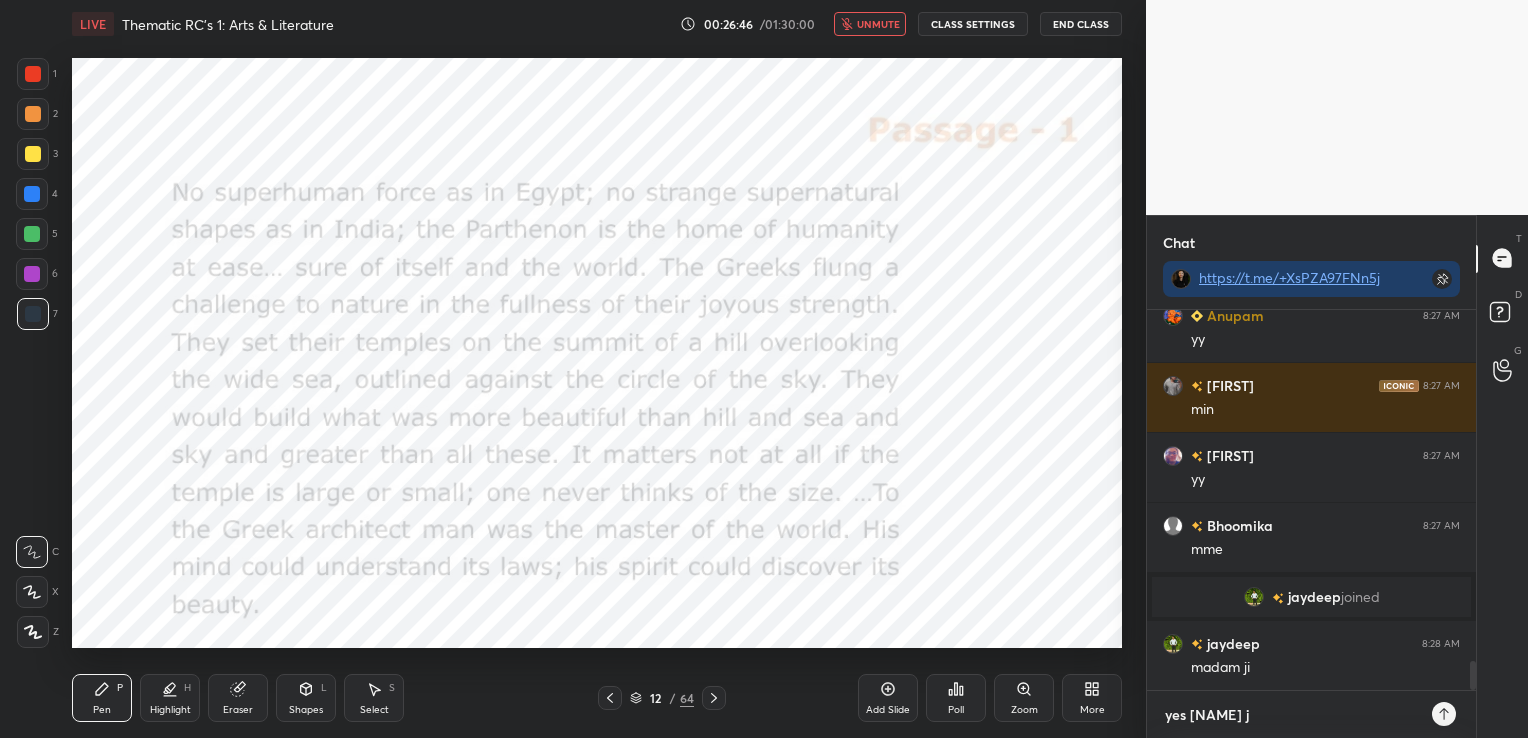 type on "yes [PERSON] ji" 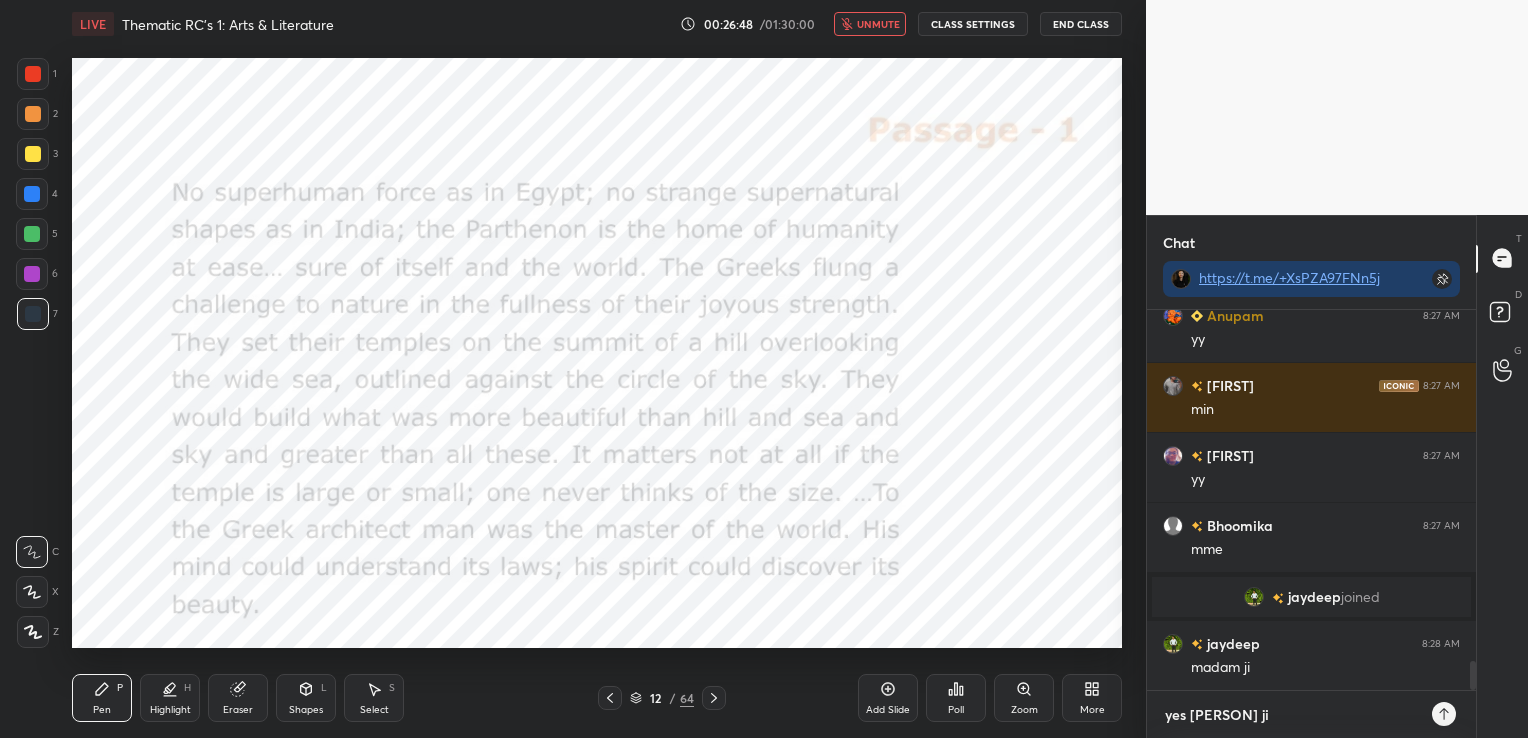 type 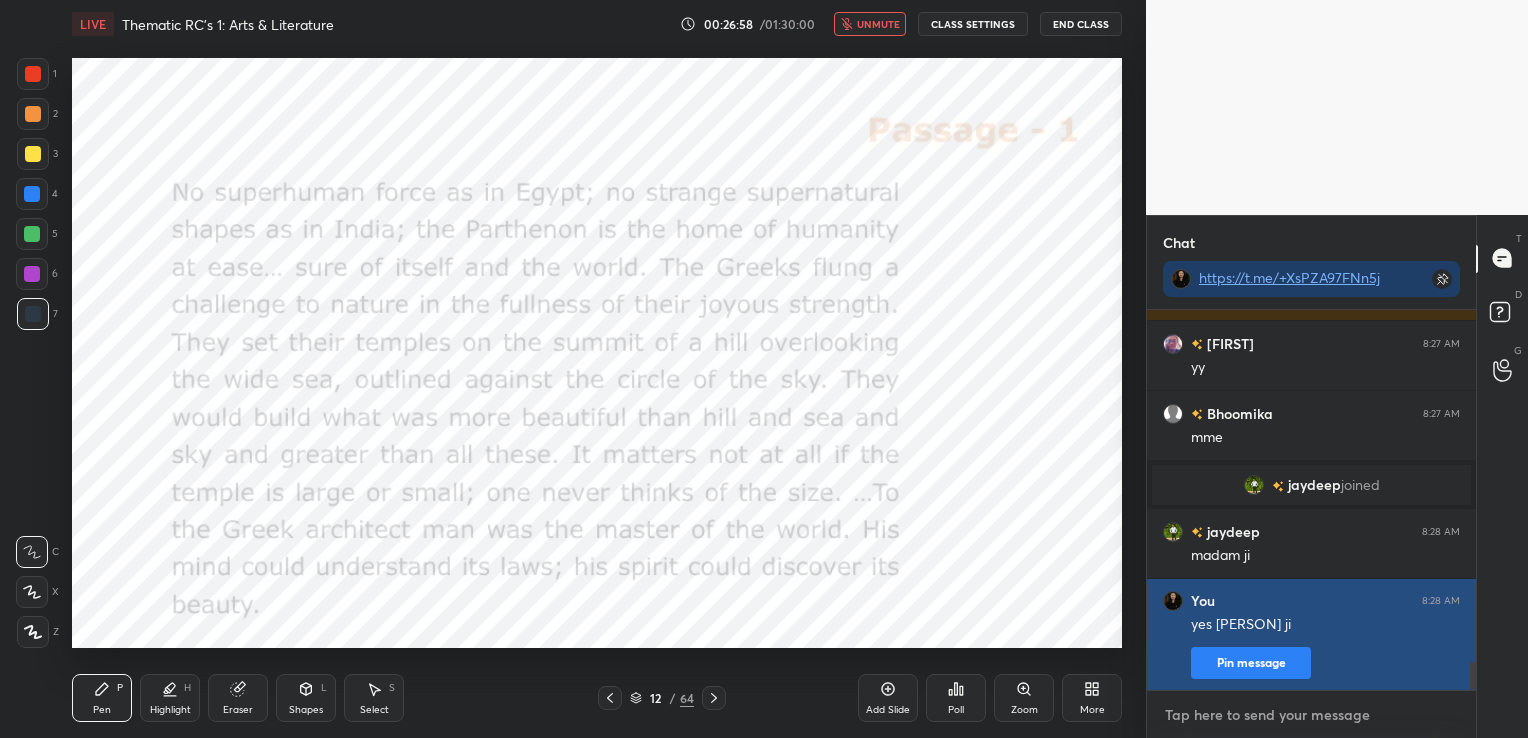scroll, scrollTop: 4851, scrollLeft: 0, axis: vertical 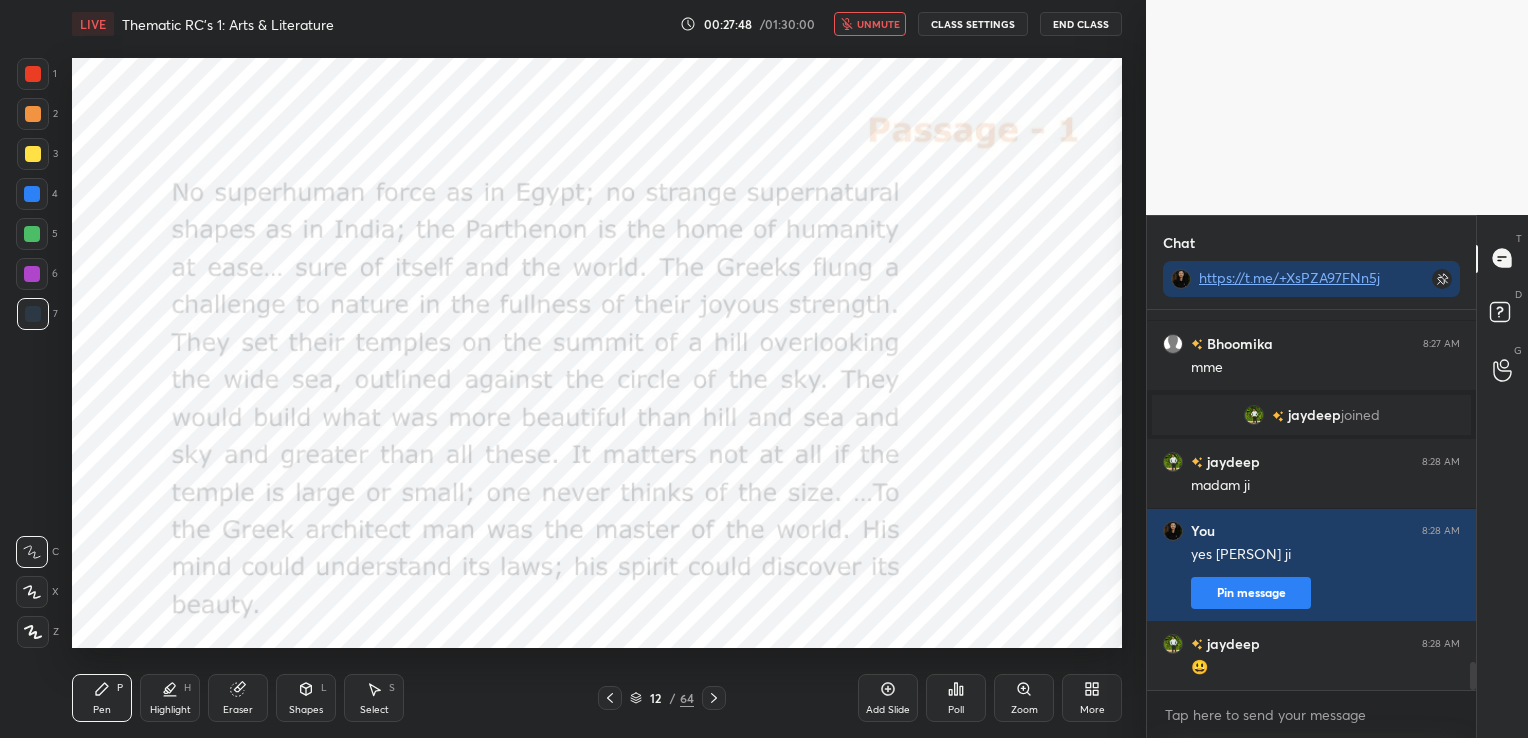 click on "unmute" at bounding box center [878, 24] 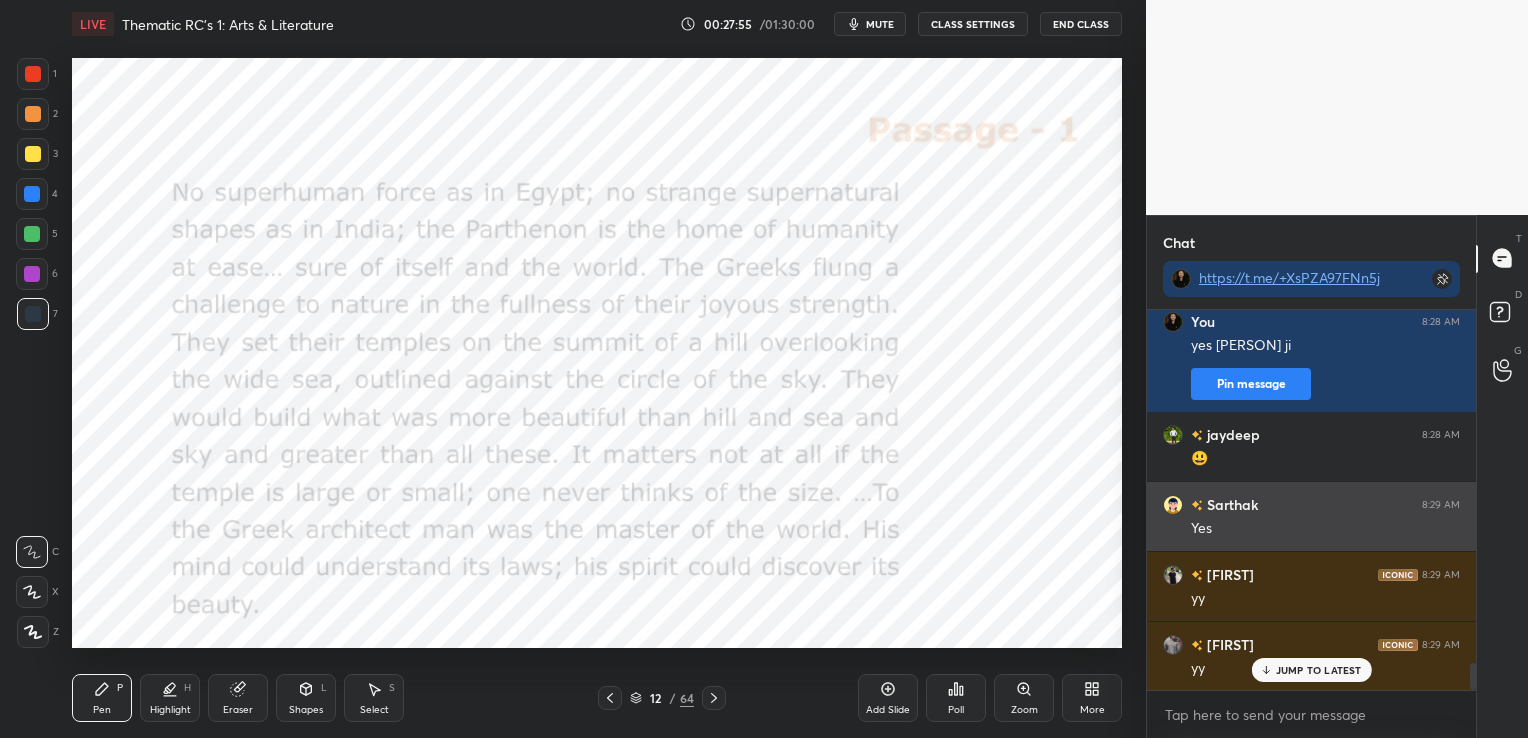 scroll, scrollTop: 5061, scrollLeft: 0, axis: vertical 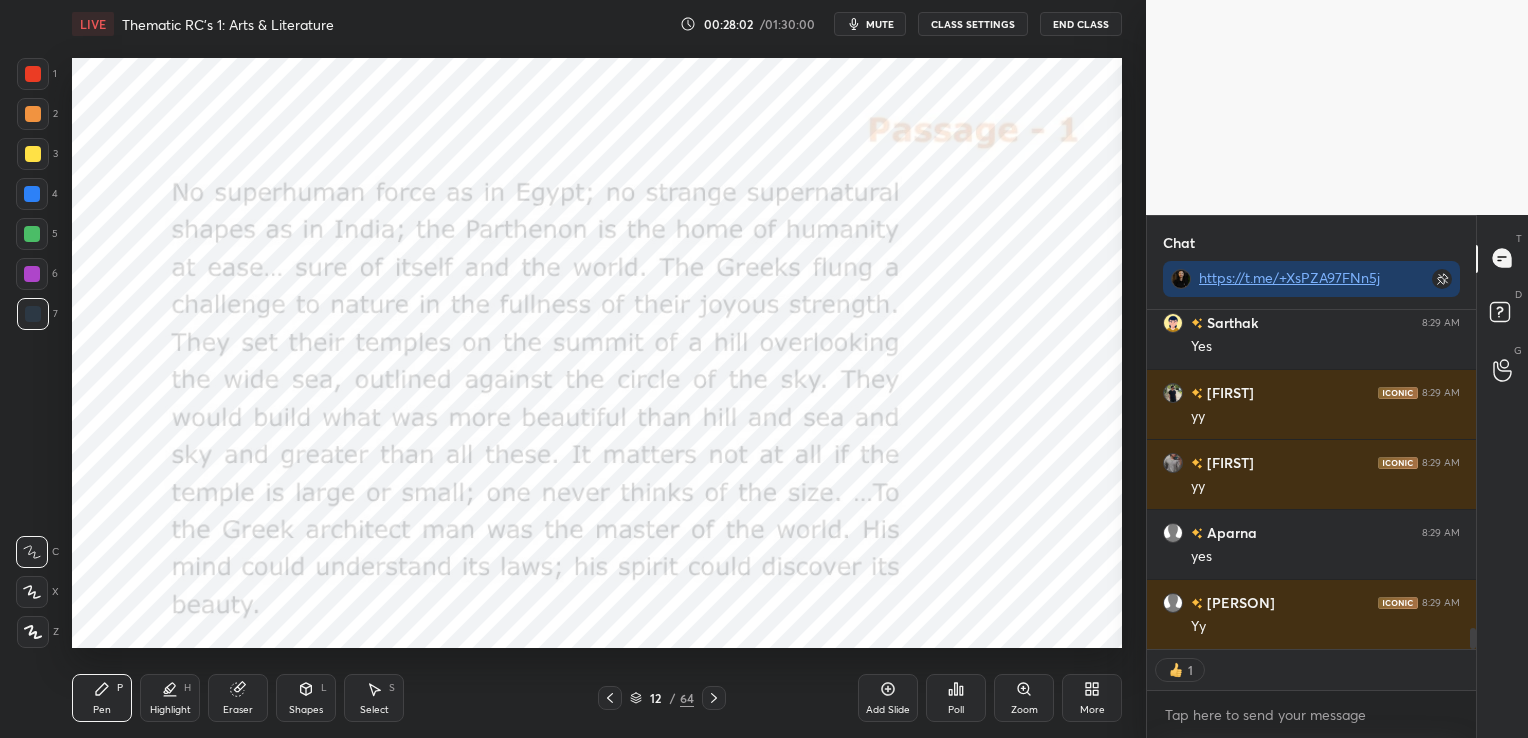 click 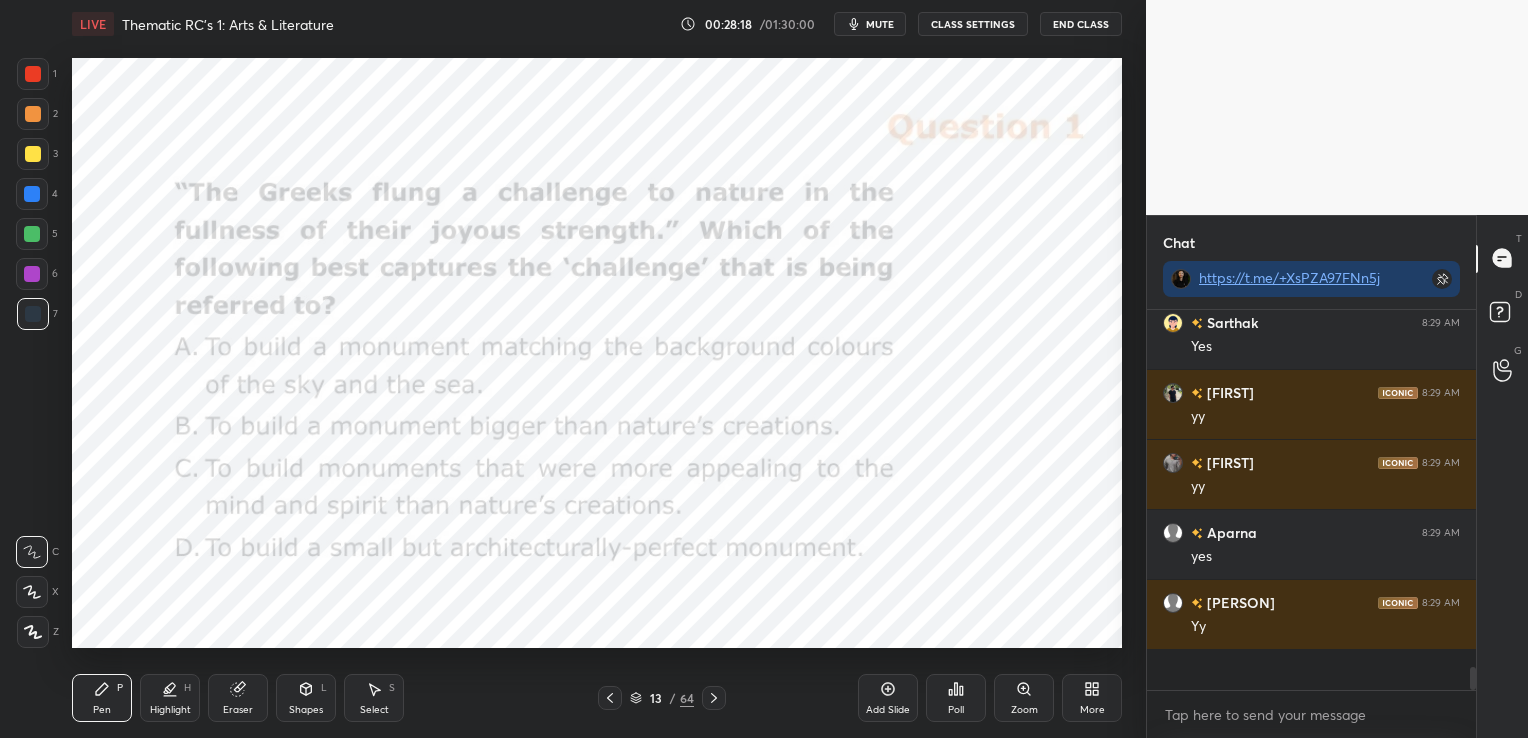 scroll, scrollTop: 5271, scrollLeft: 0, axis: vertical 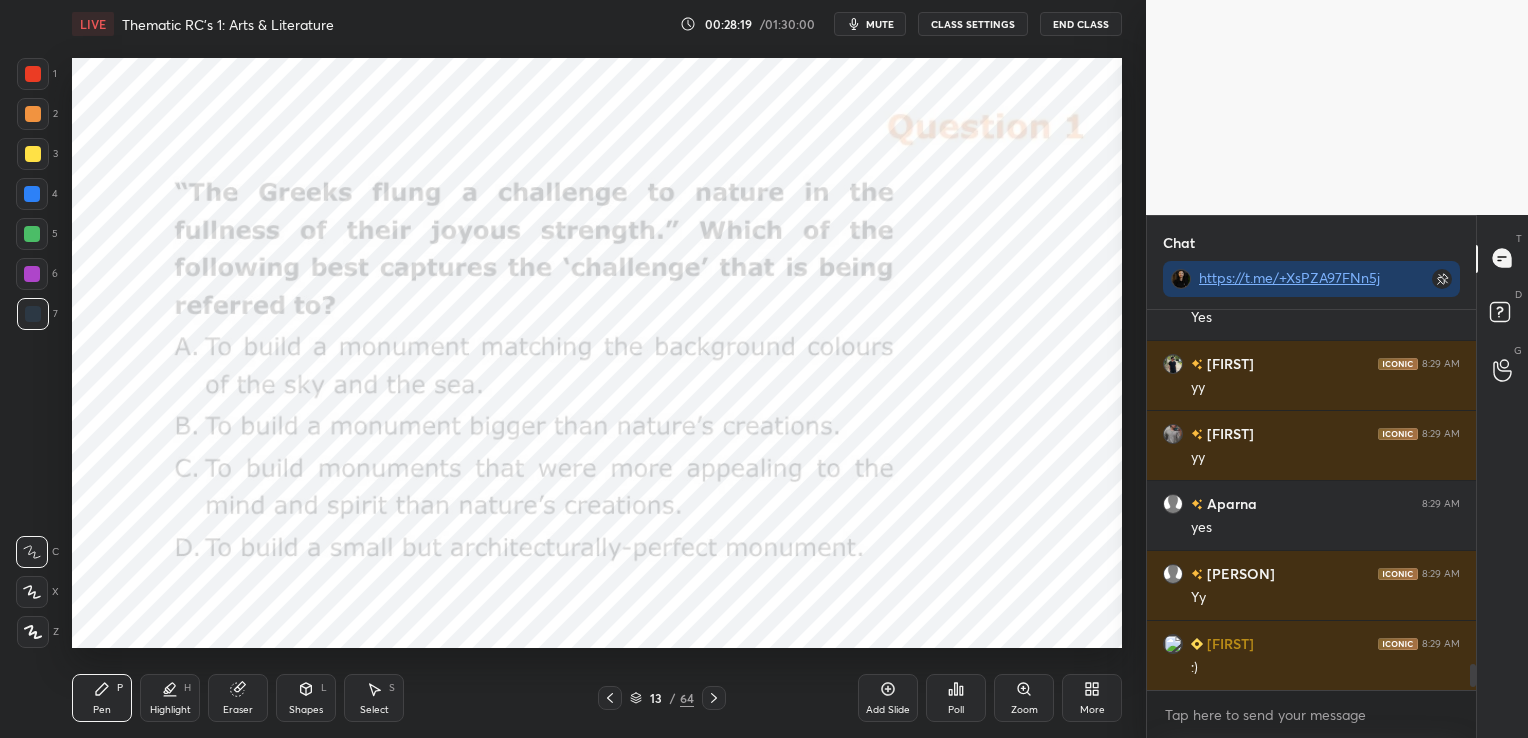 click on "Poll" at bounding box center (956, 710) 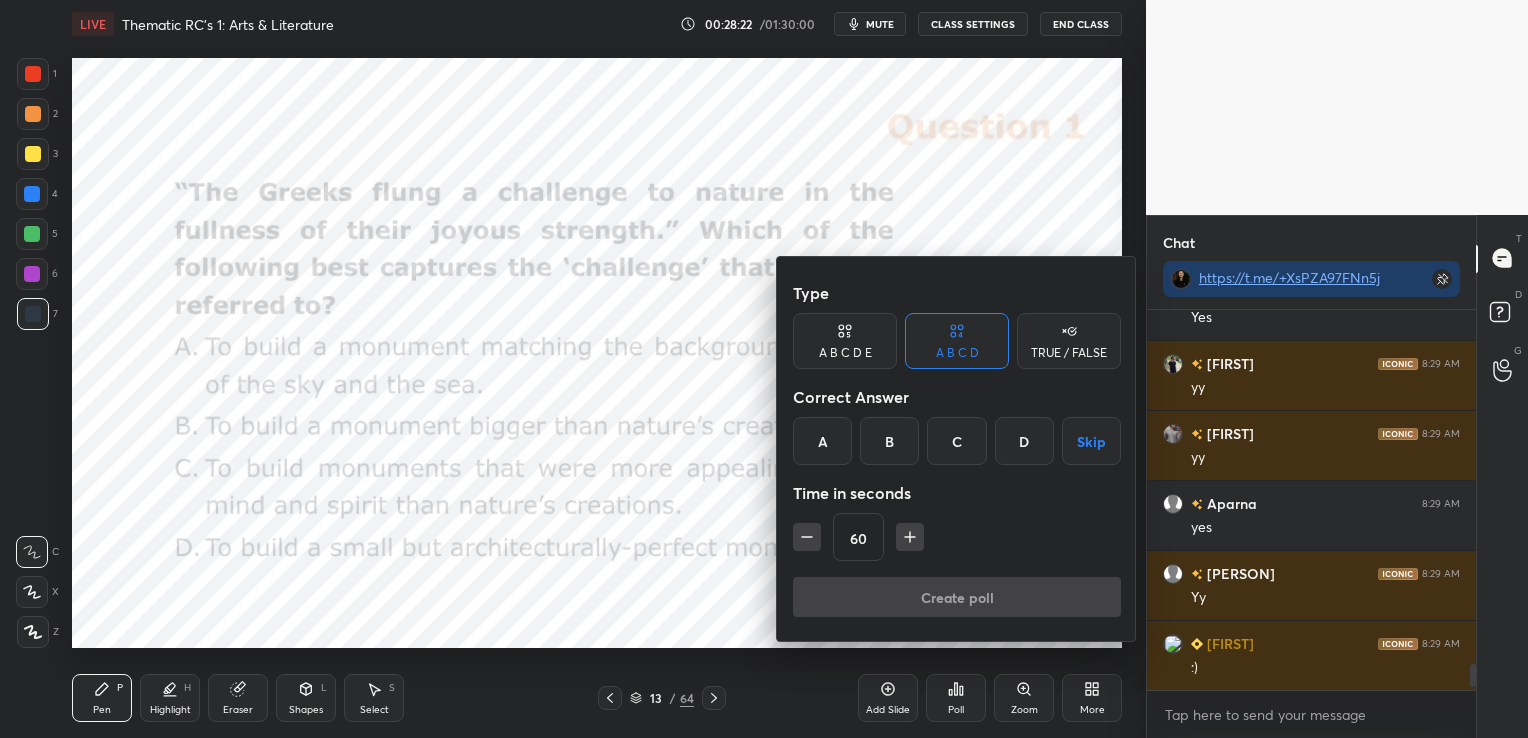 click on "C" at bounding box center (956, 441) 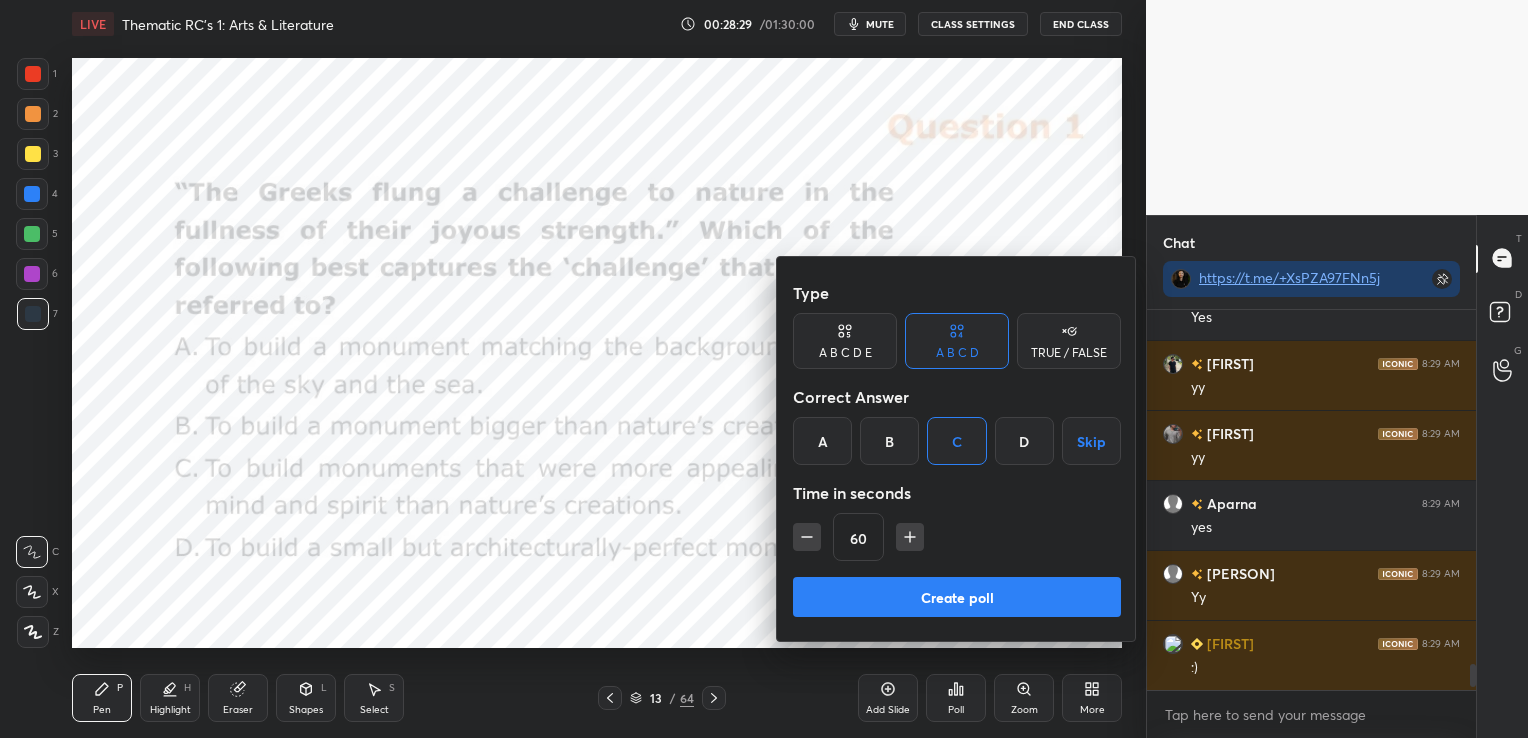 click on "Create poll" at bounding box center (957, 597) 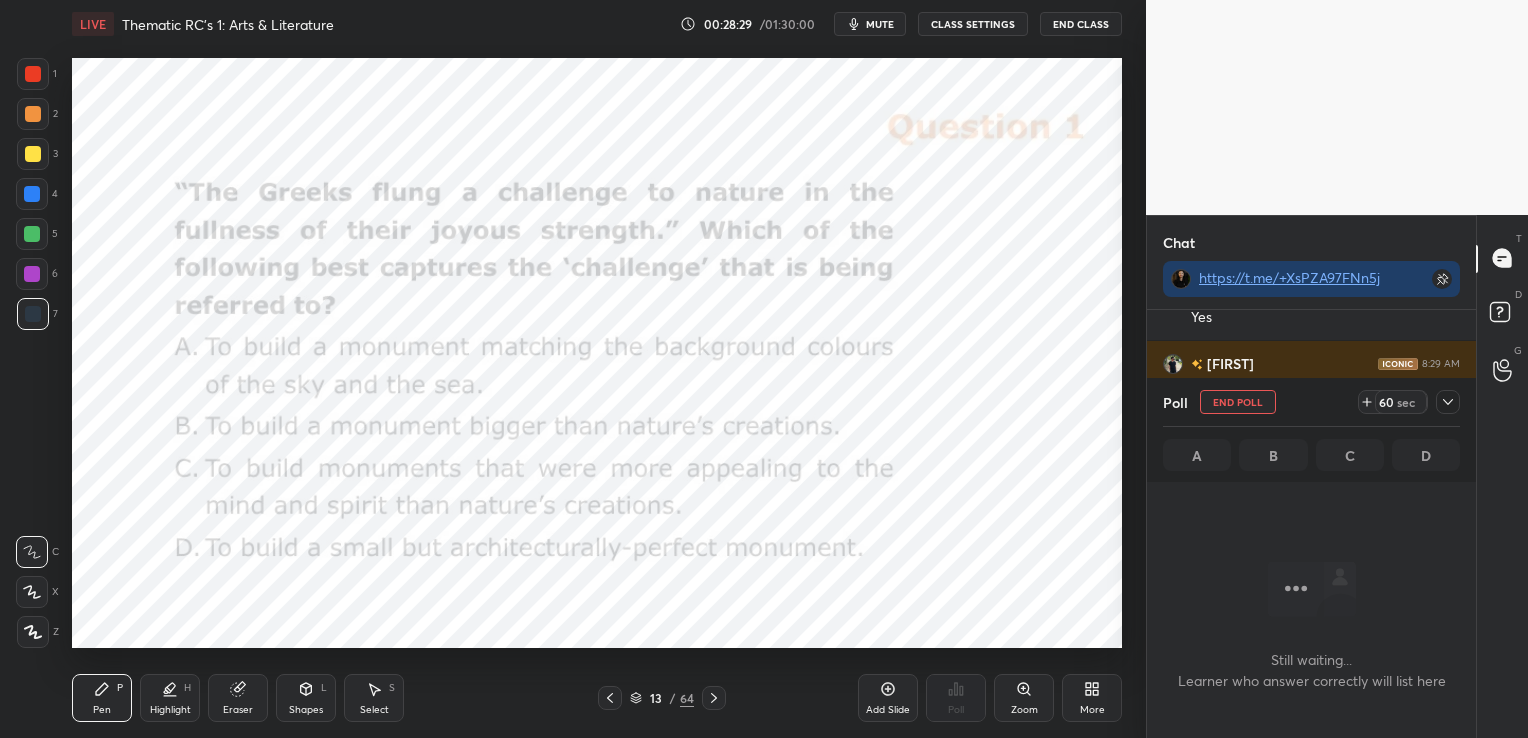 scroll, scrollTop: 271, scrollLeft: 323, axis: both 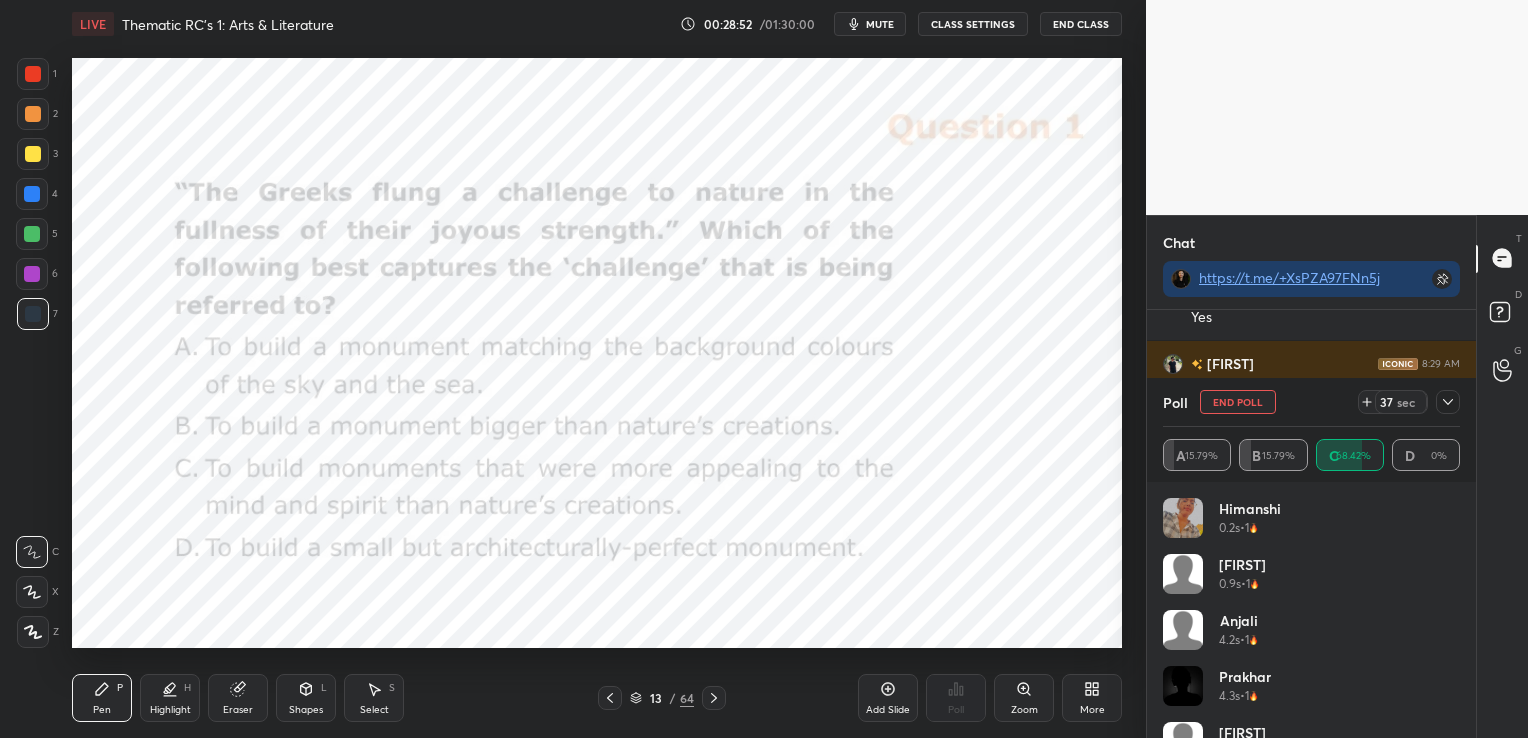 click 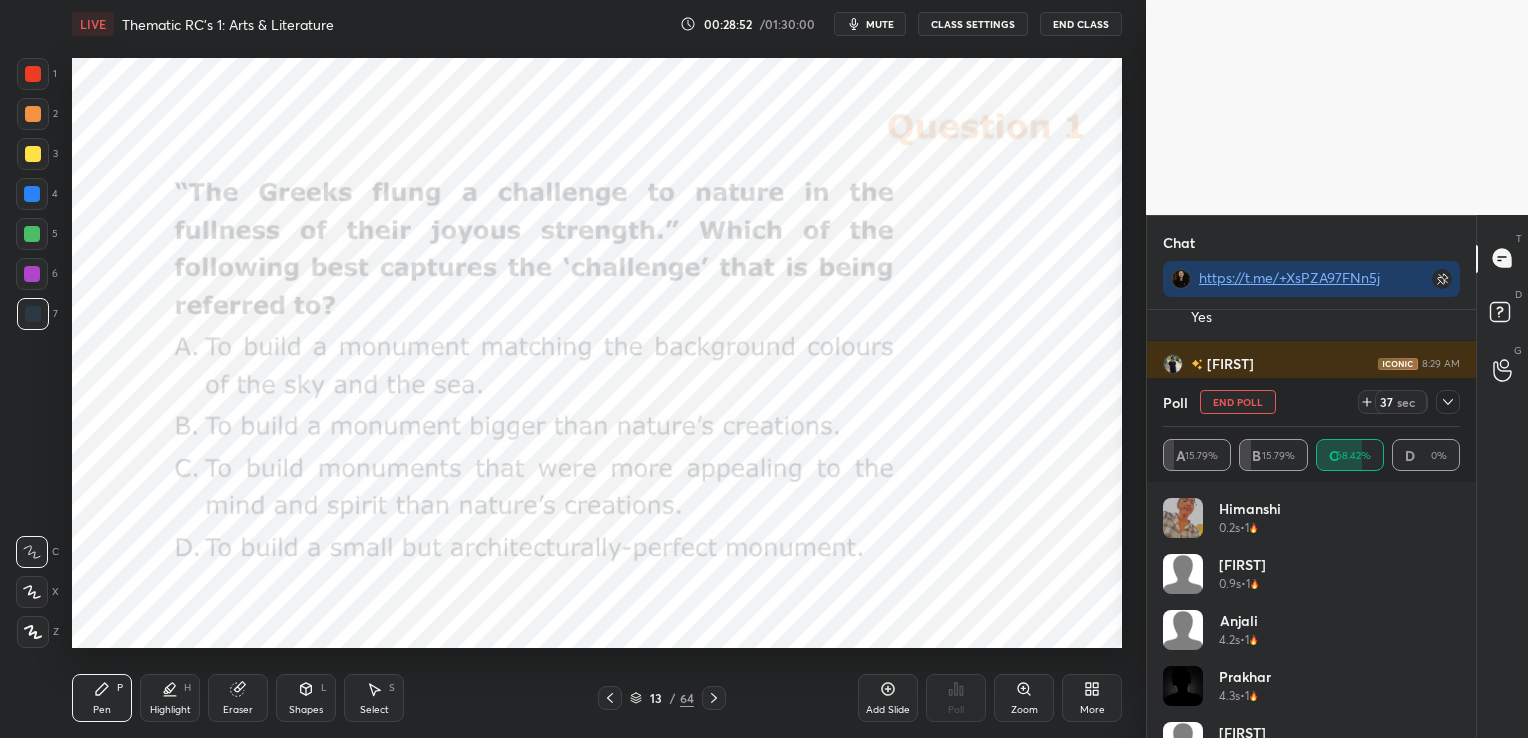 scroll, scrollTop: 153, scrollLeft: 291, axis: both 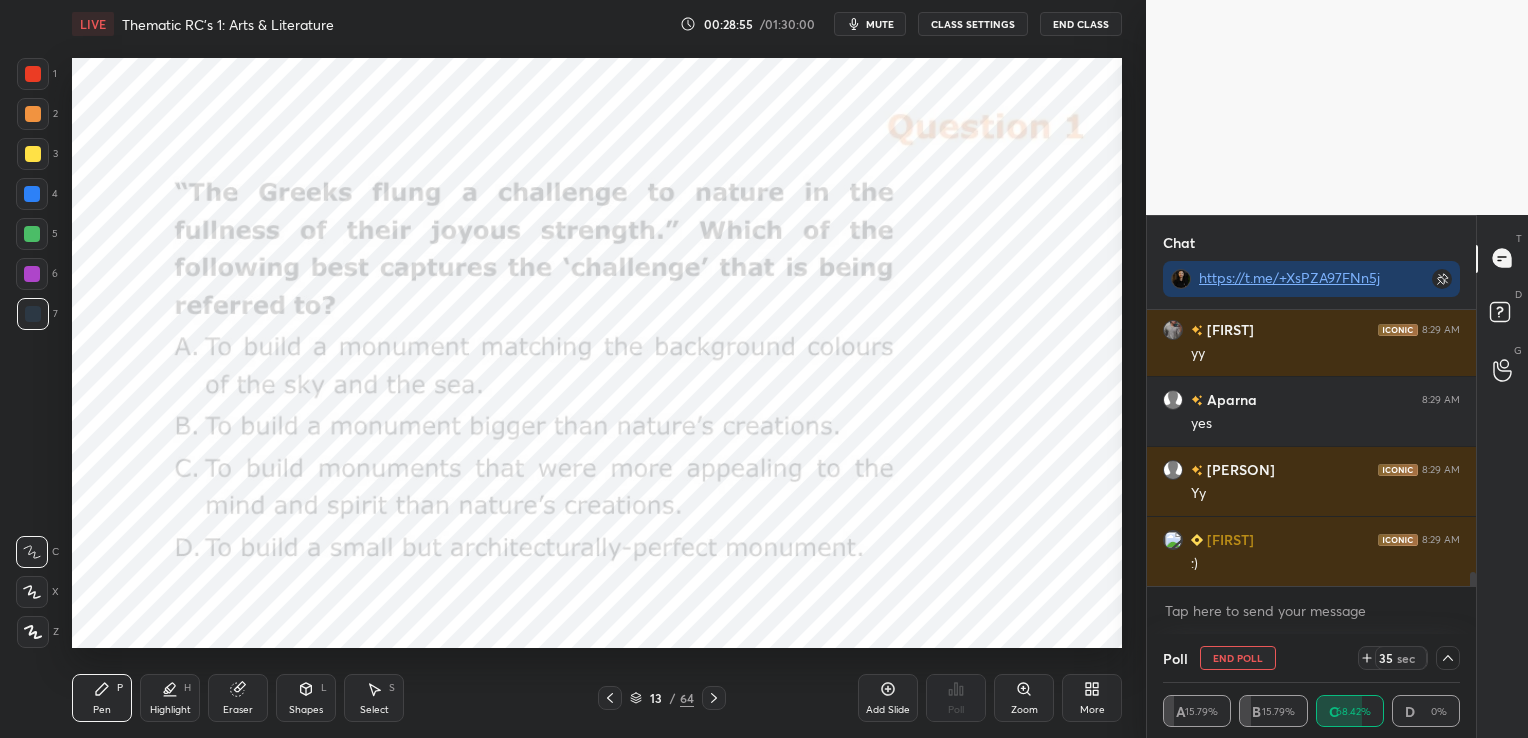 click 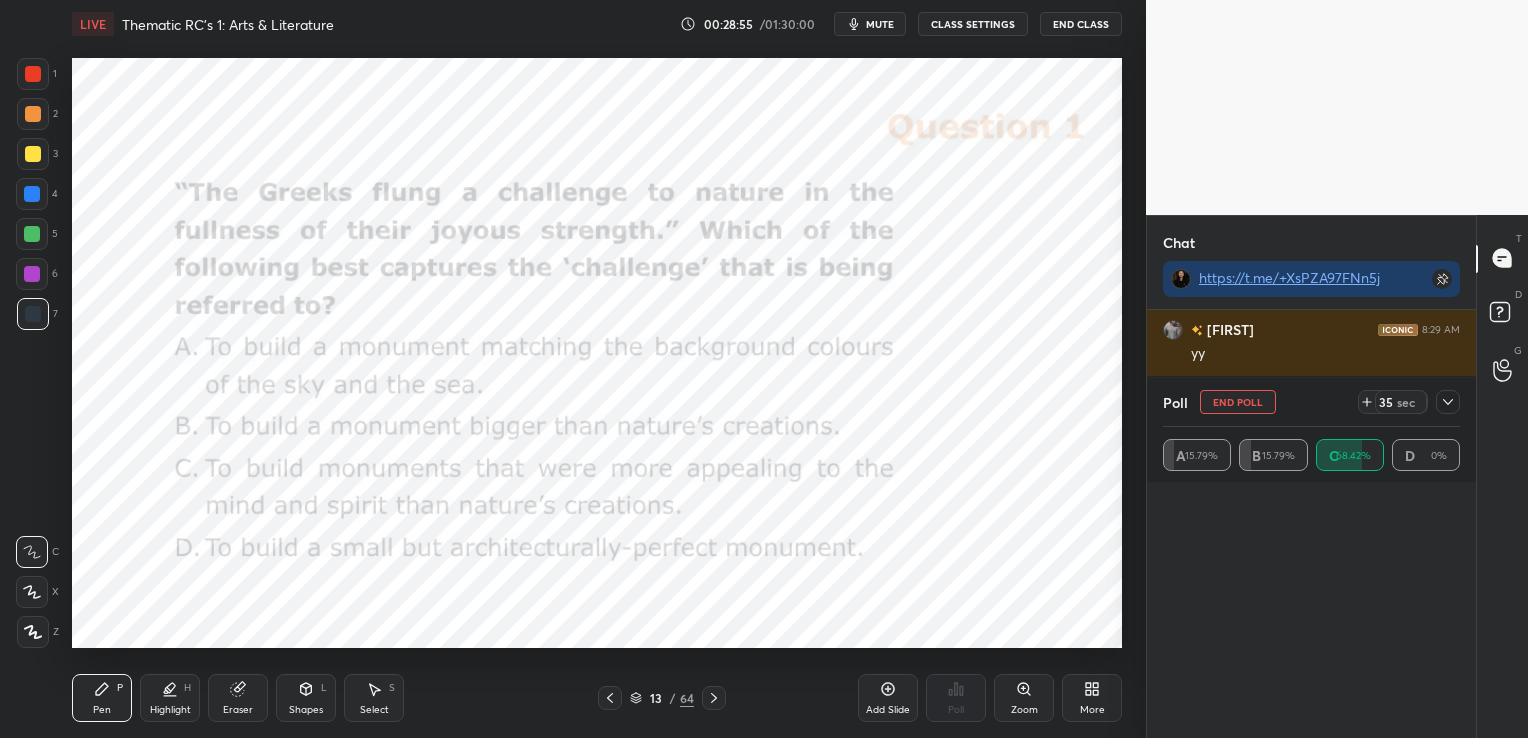 scroll, scrollTop: 6, scrollLeft: 6, axis: both 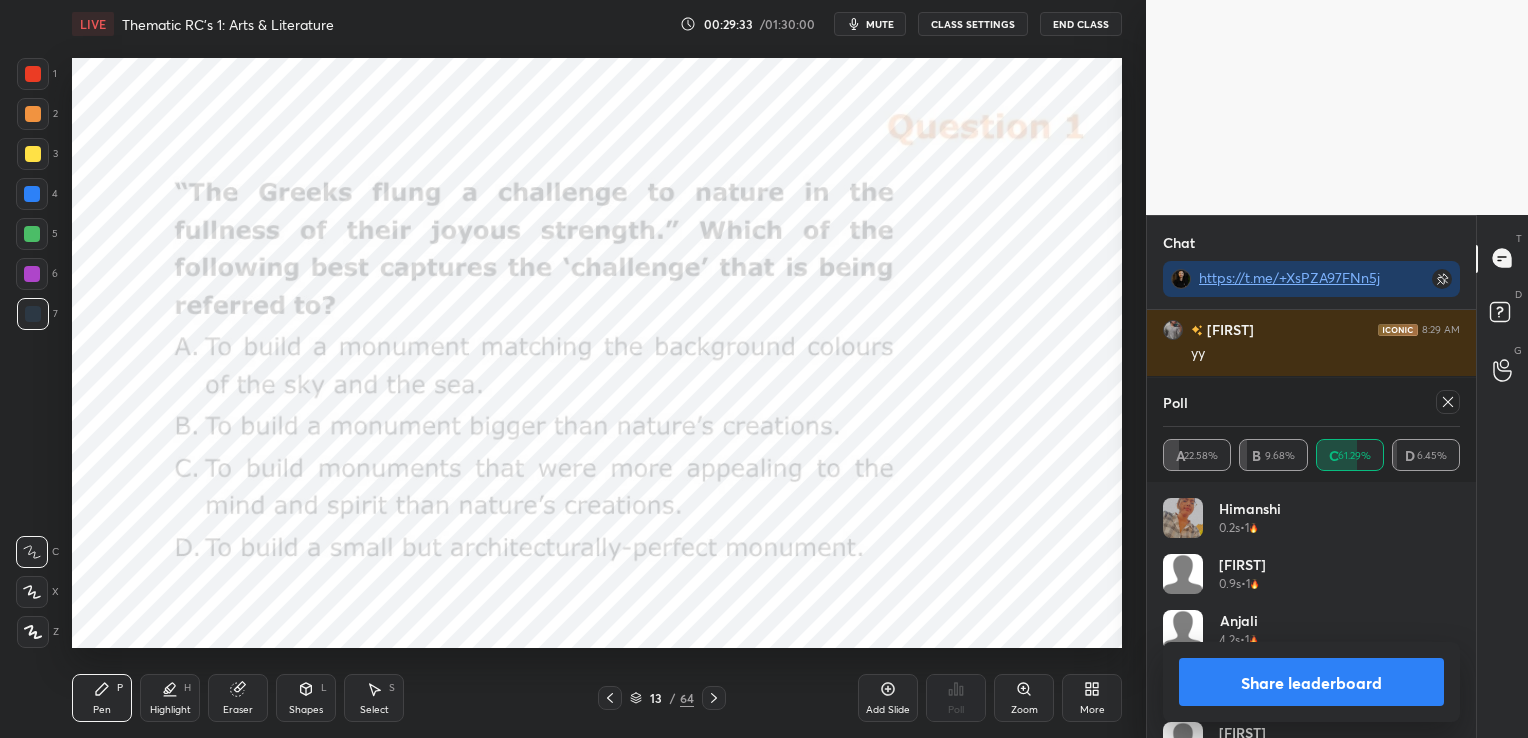 click 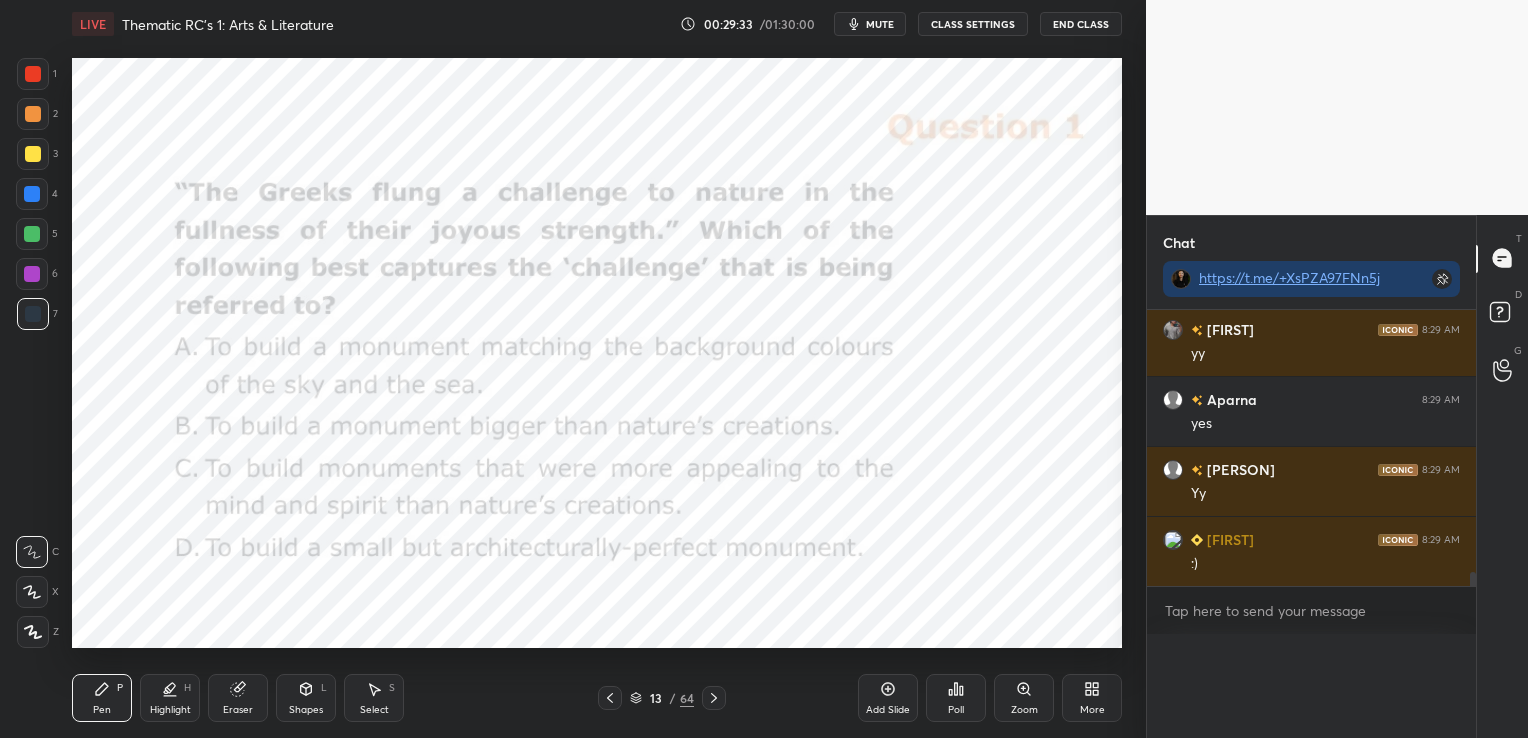 scroll, scrollTop: 0, scrollLeft: 0, axis: both 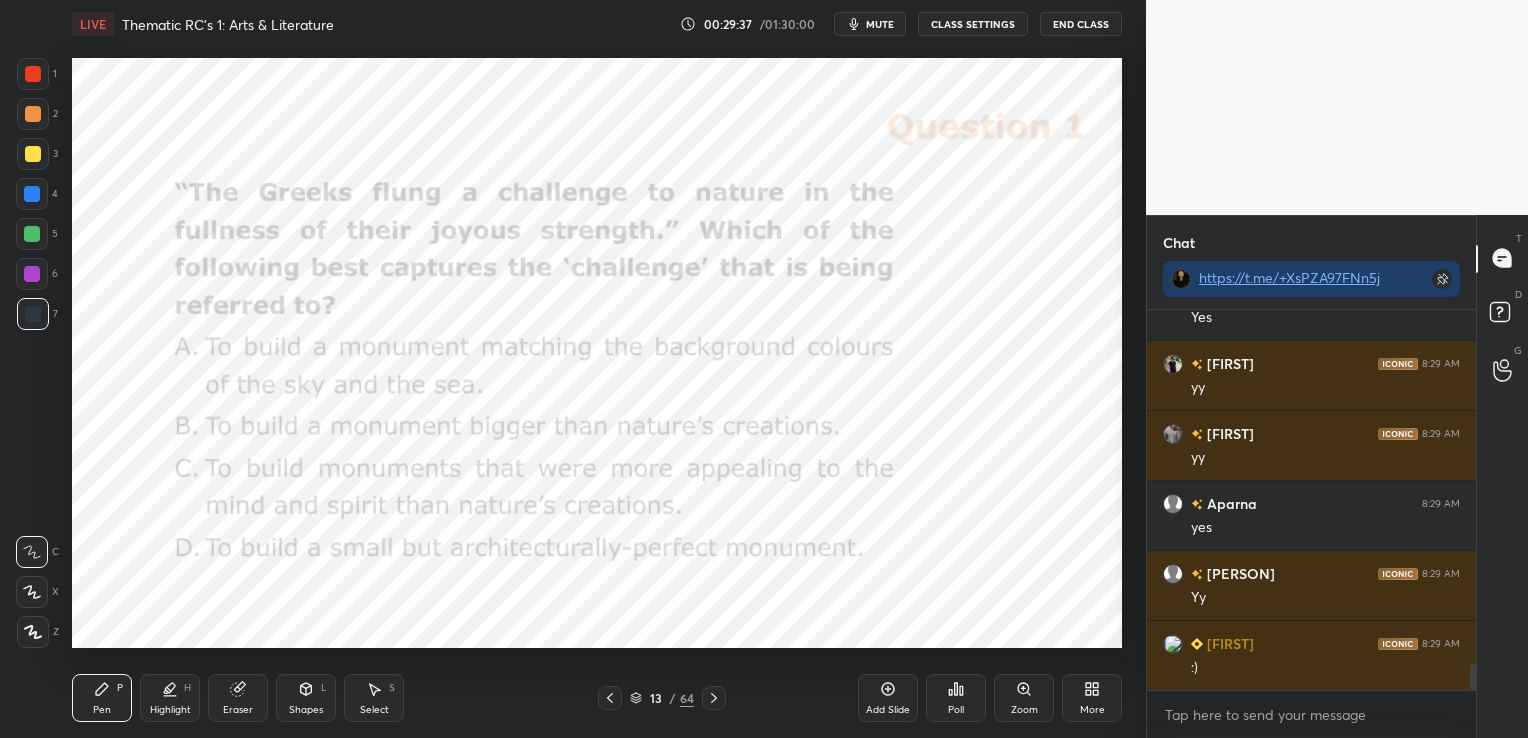 click 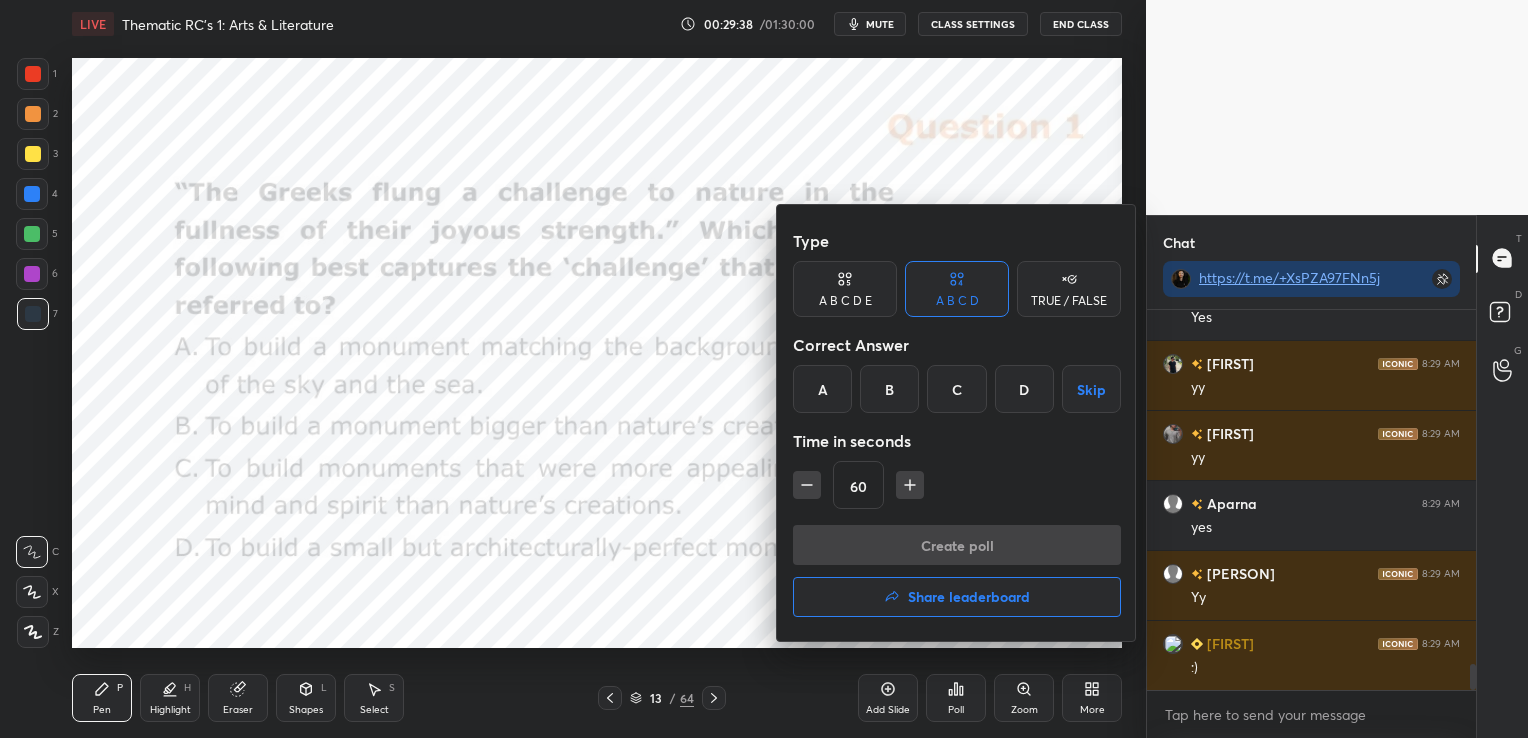 click on "Share leaderboard" at bounding box center [969, 597] 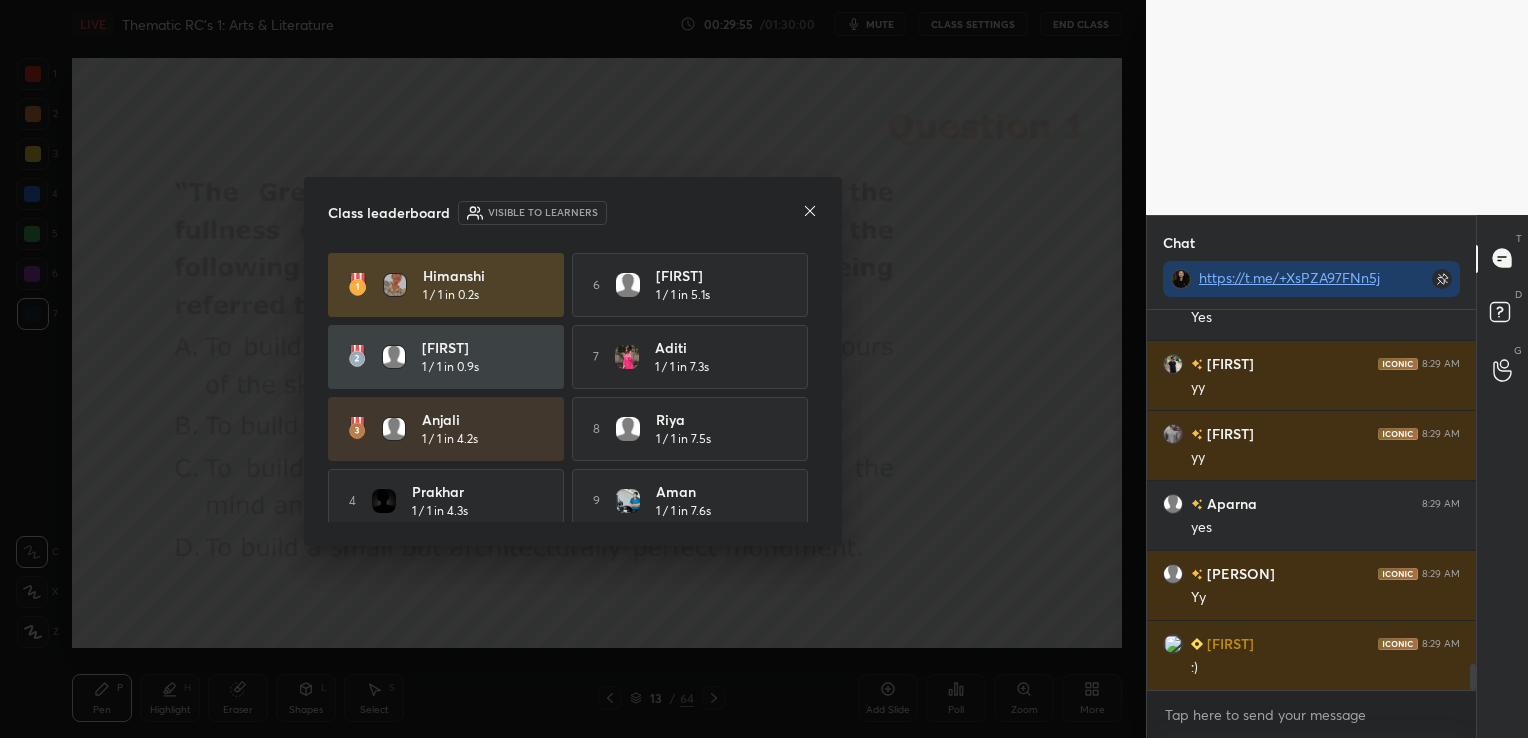 scroll, scrollTop: 0, scrollLeft: 0, axis: both 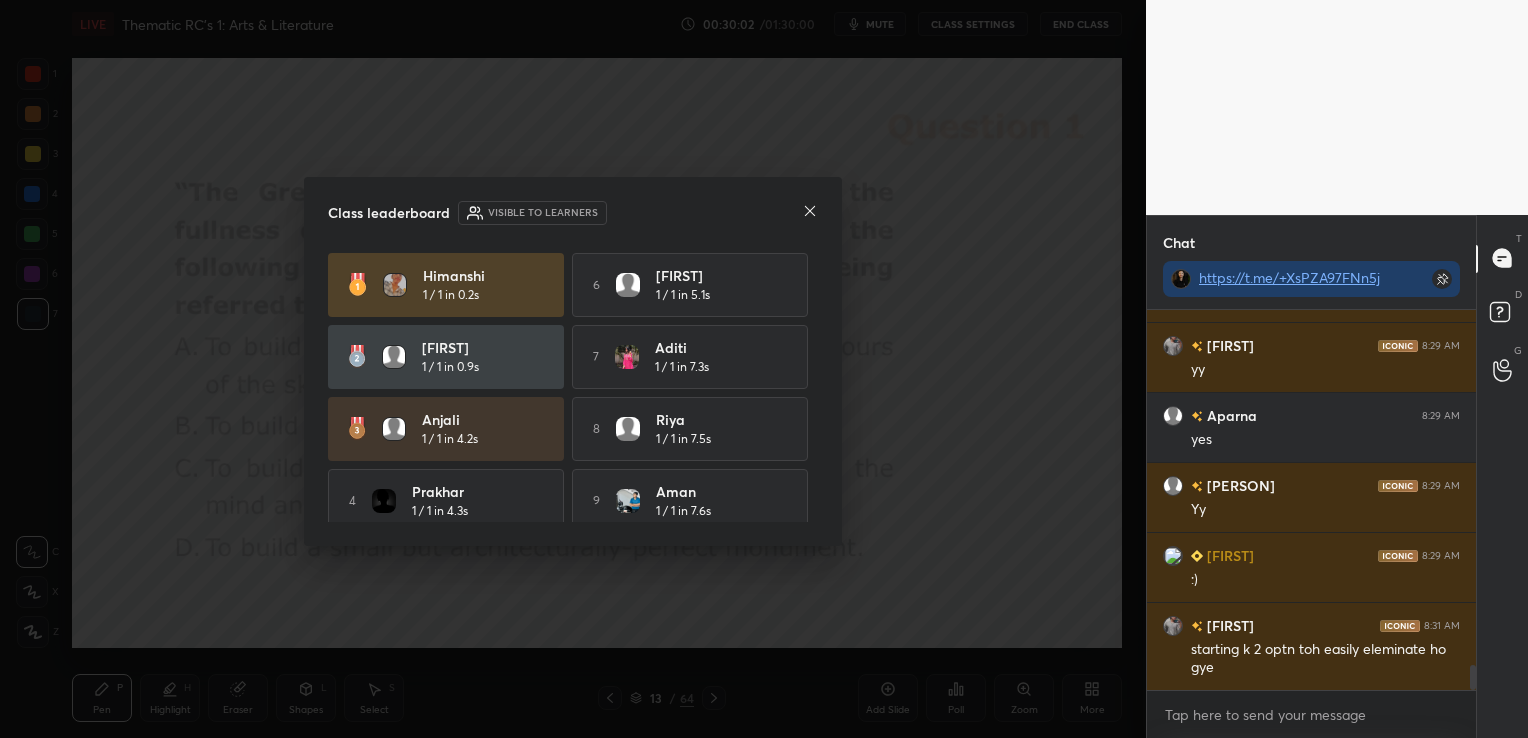 click 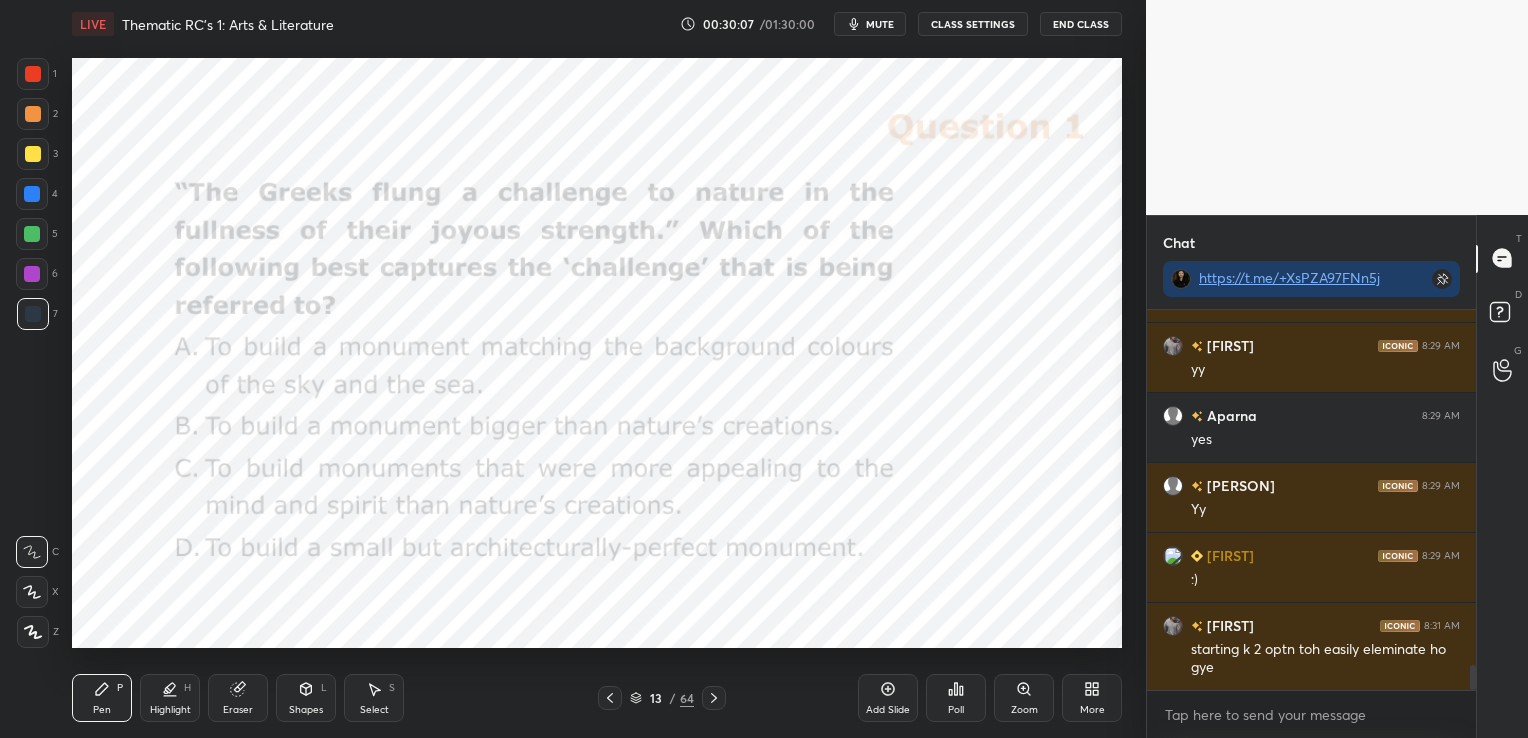 click 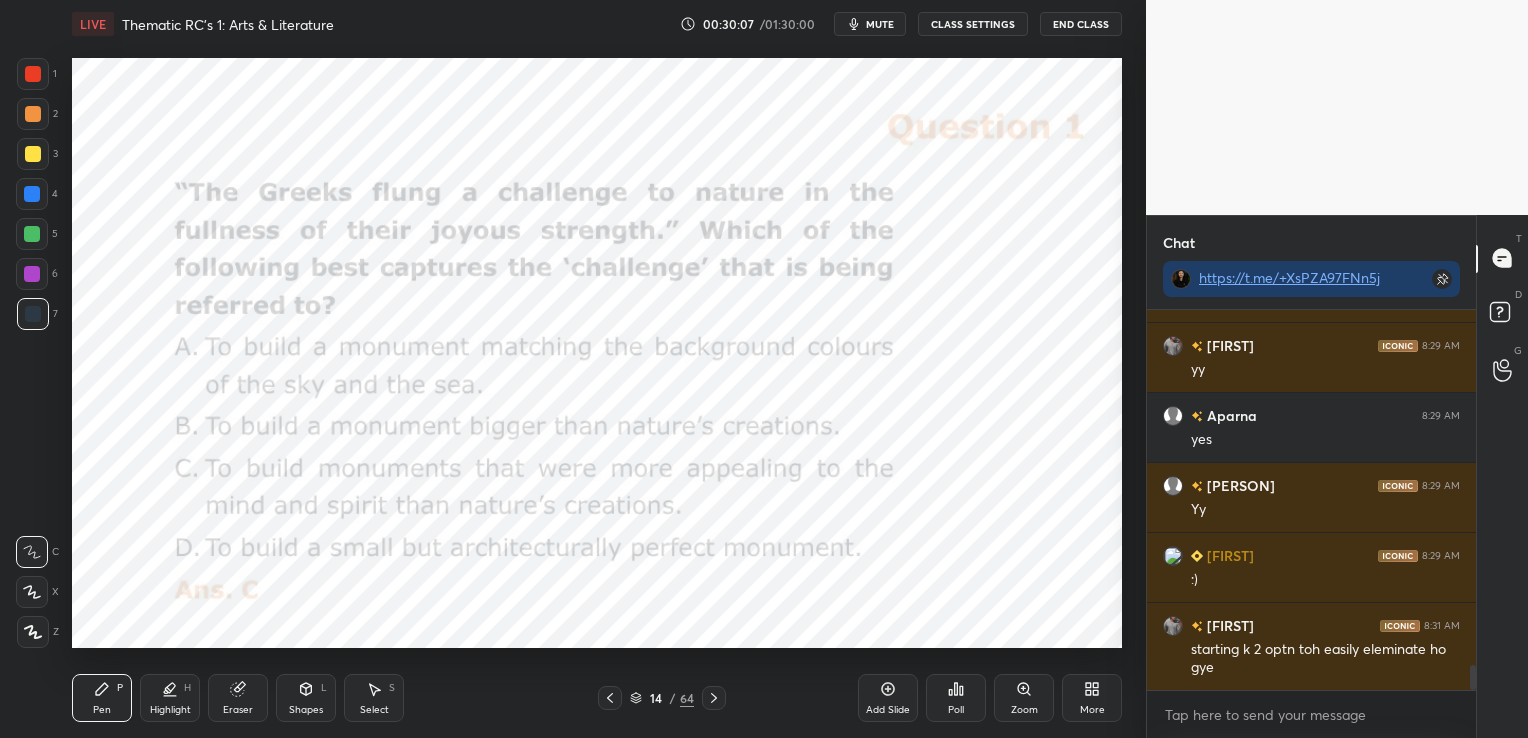click 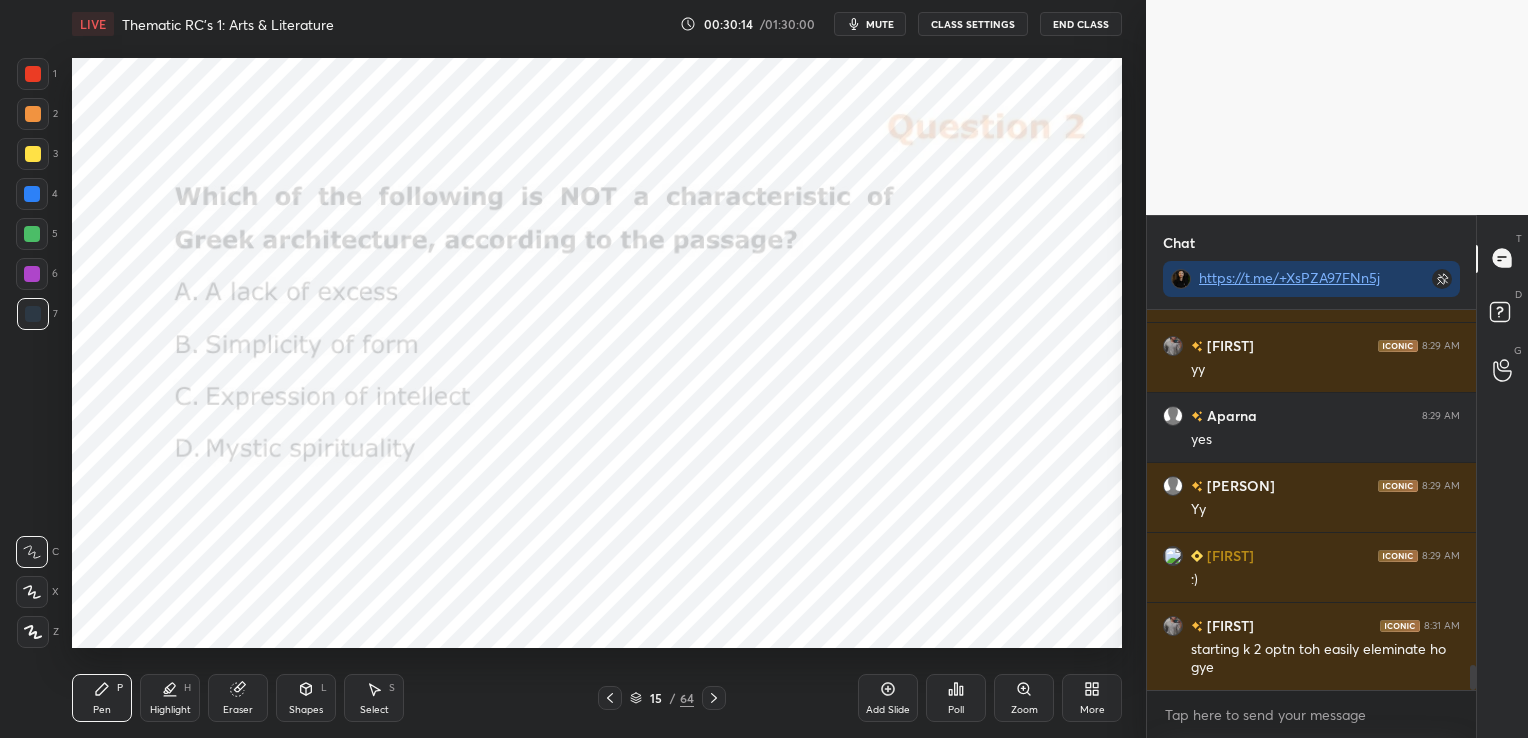 click on "Poll" at bounding box center [956, 698] 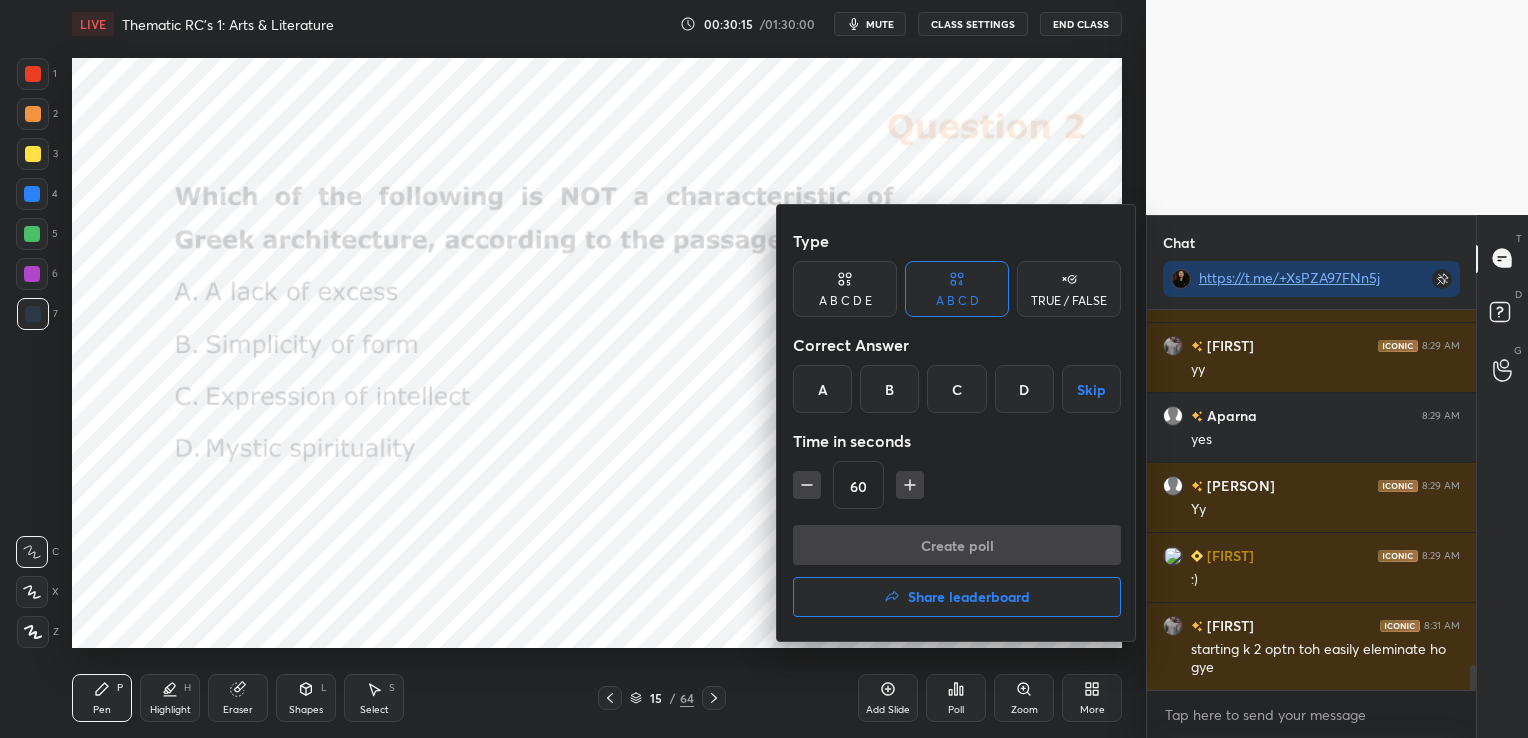 click on "D" at bounding box center [1024, 389] 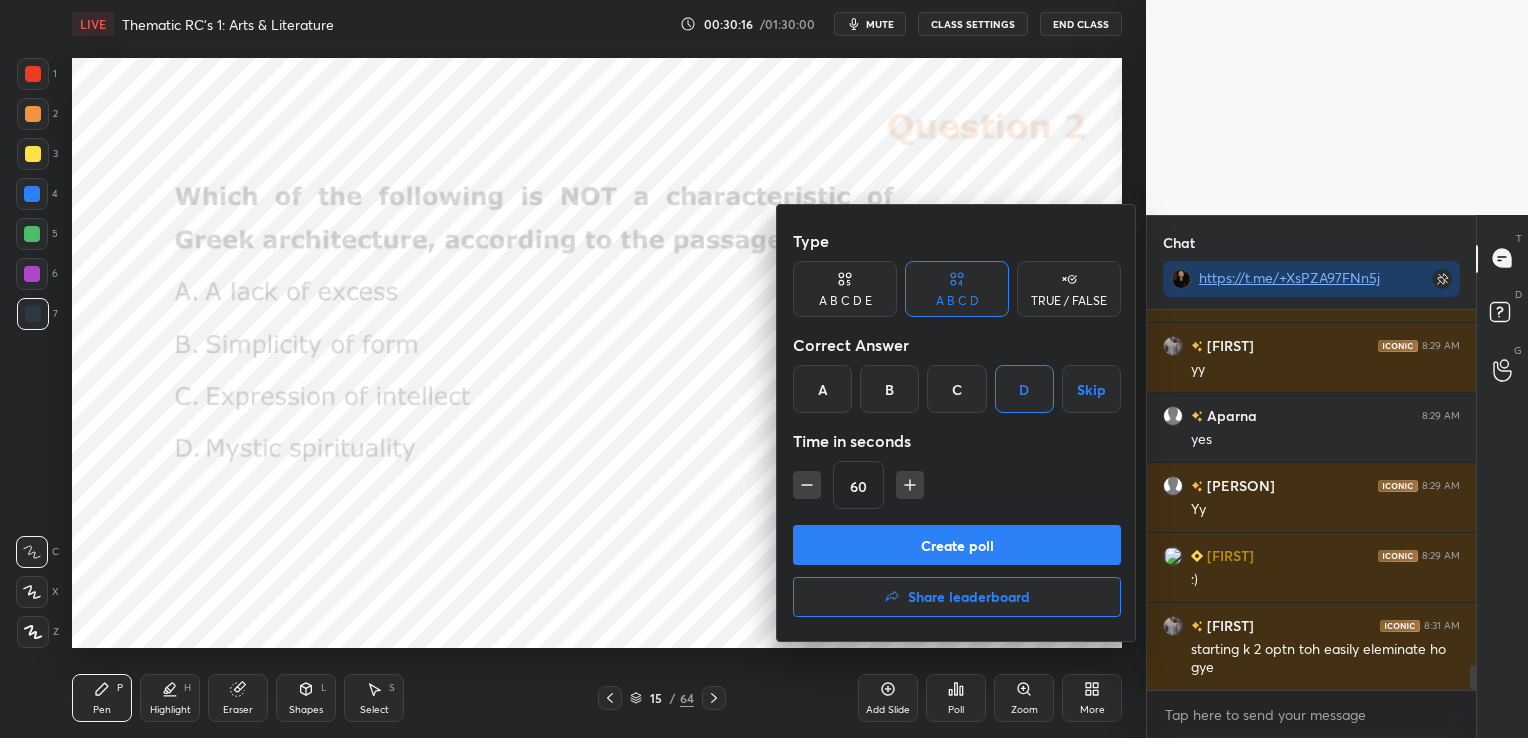 click on "Create poll" at bounding box center (957, 545) 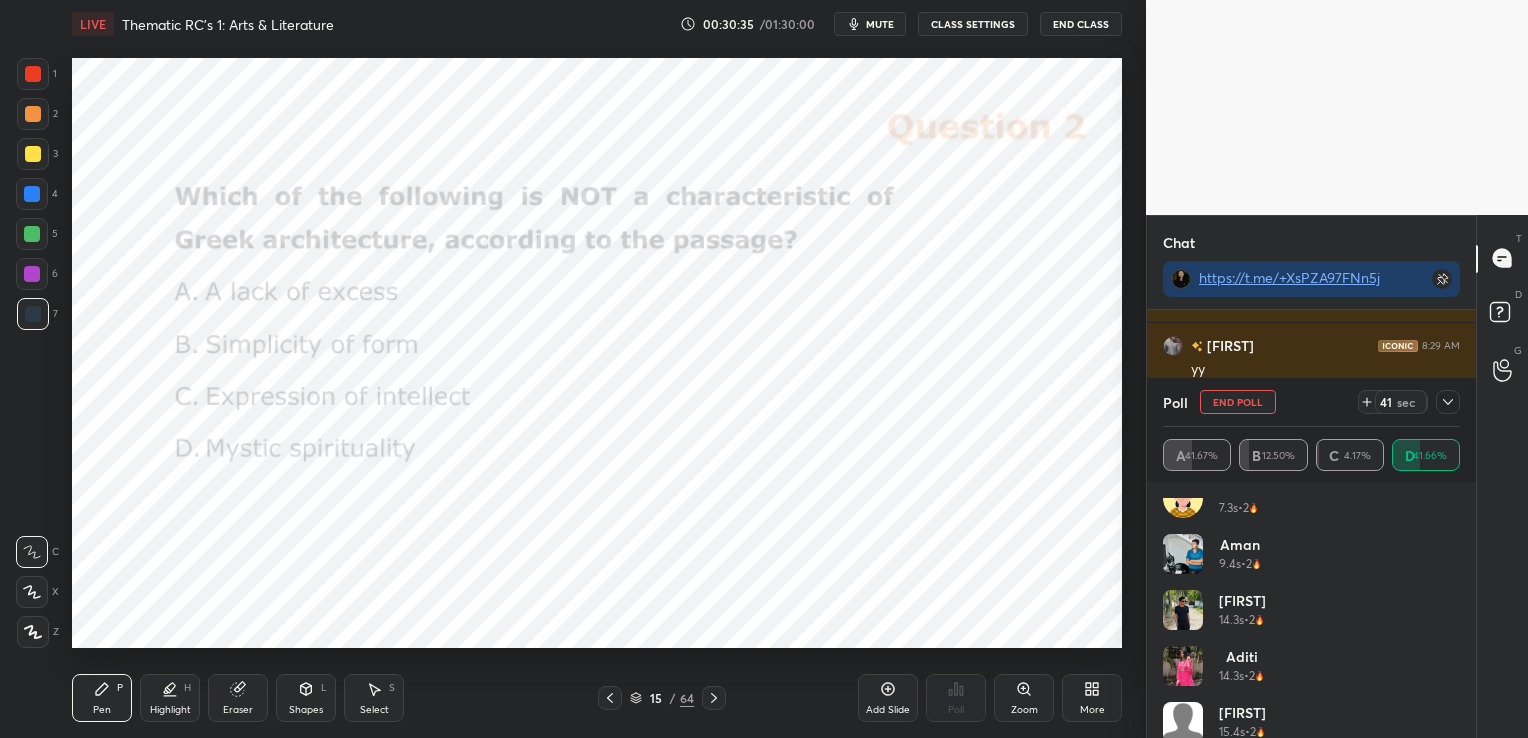 scroll, scrollTop: 320, scrollLeft: 0, axis: vertical 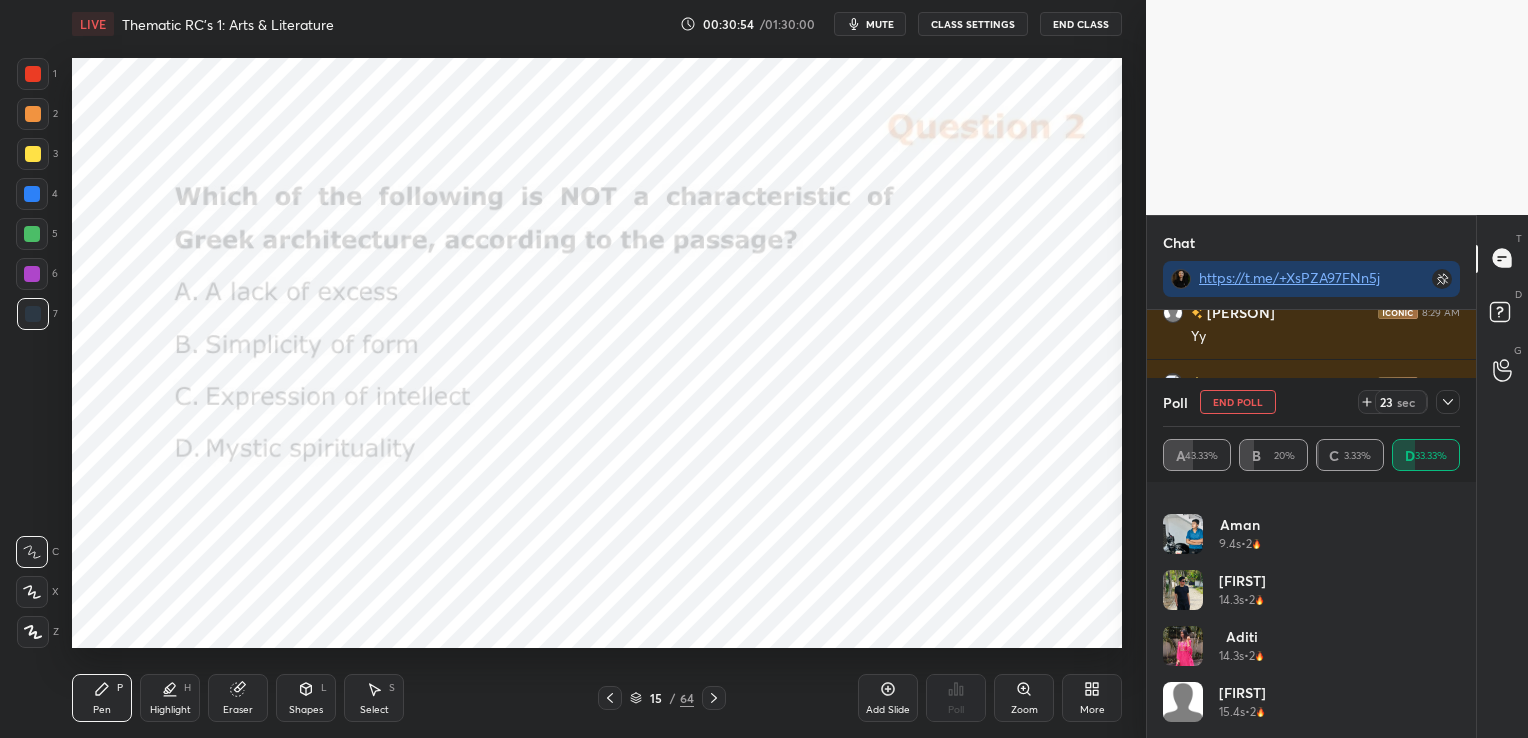 click 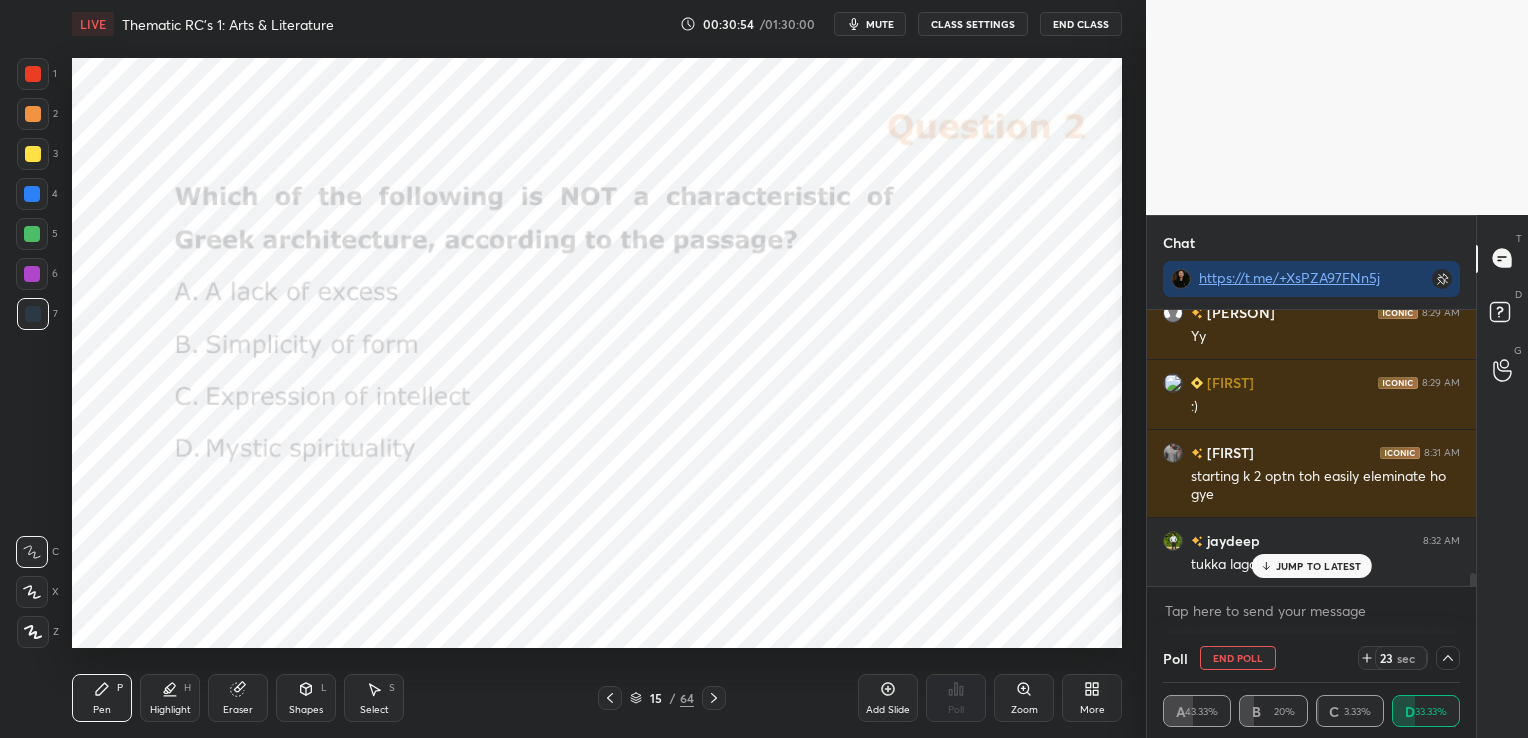 scroll, scrollTop: 7, scrollLeft: 6, axis: both 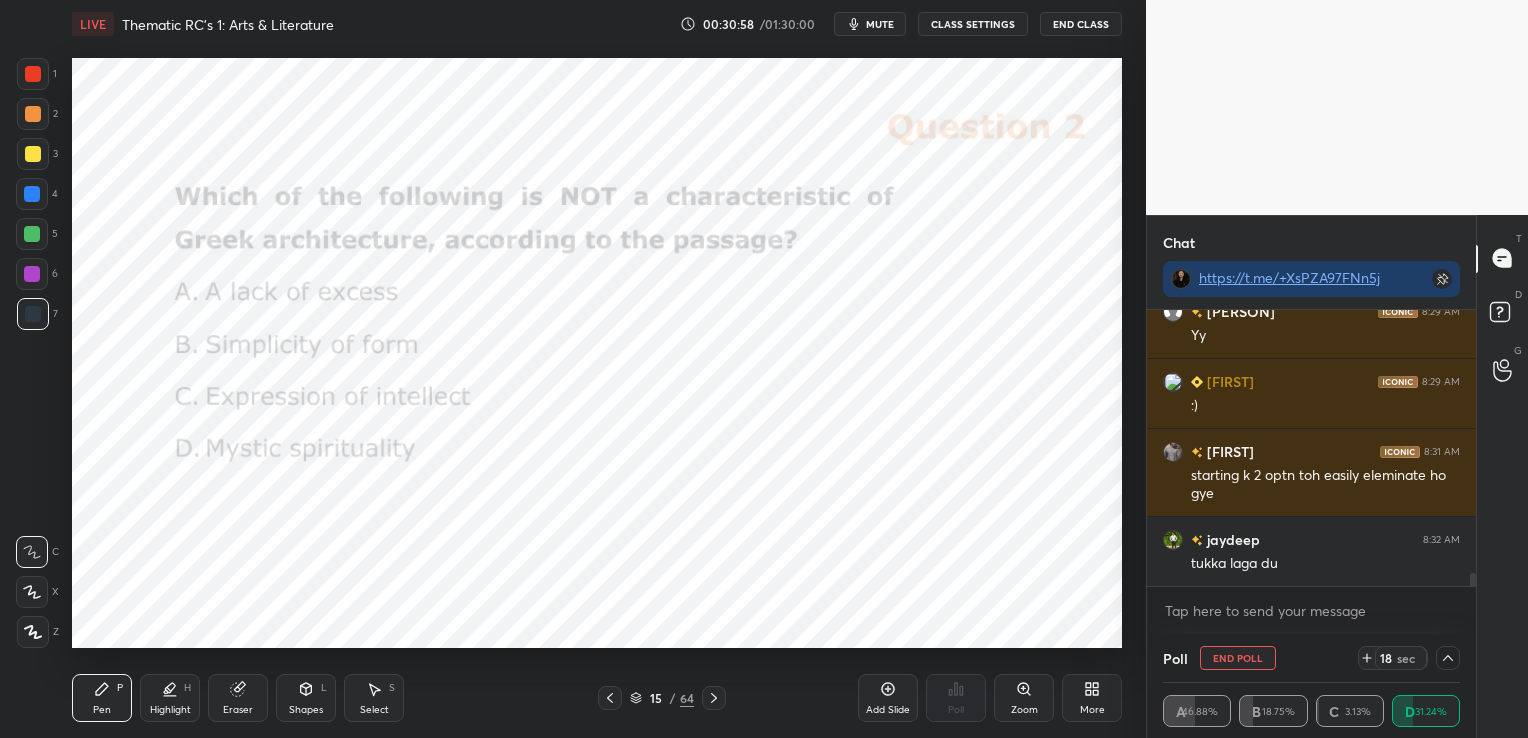 click 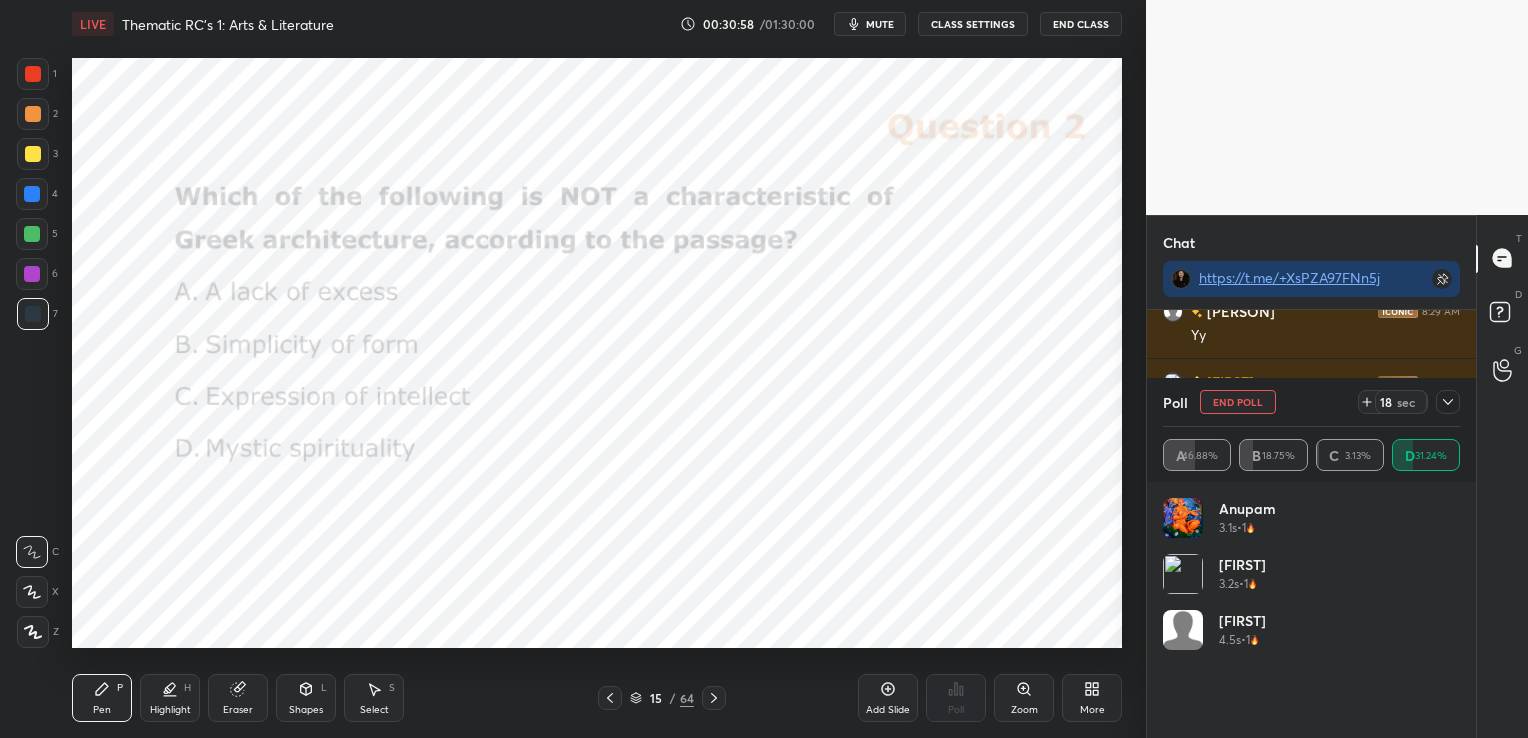 scroll, scrollTop: 6, scrollLeft: 6, axis: both 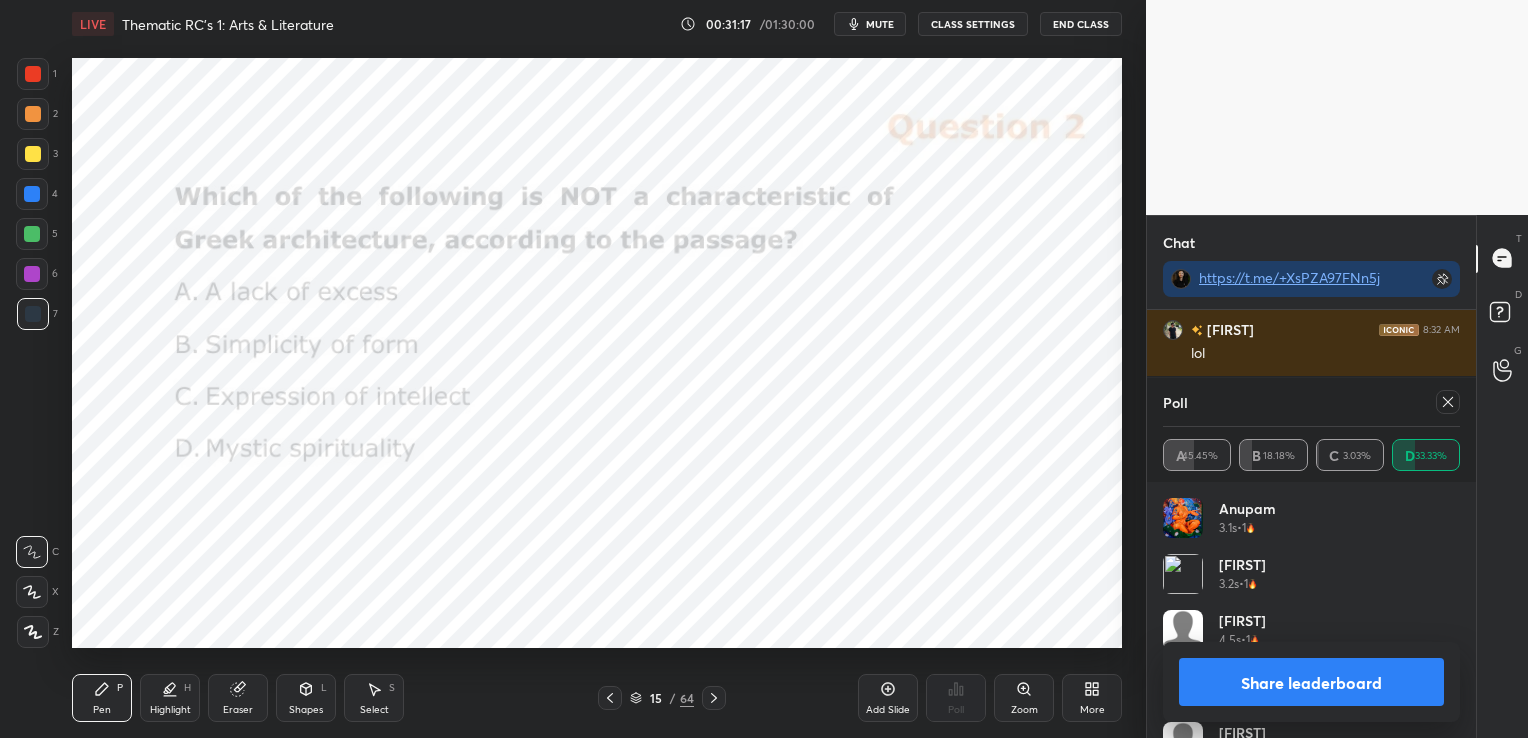 click 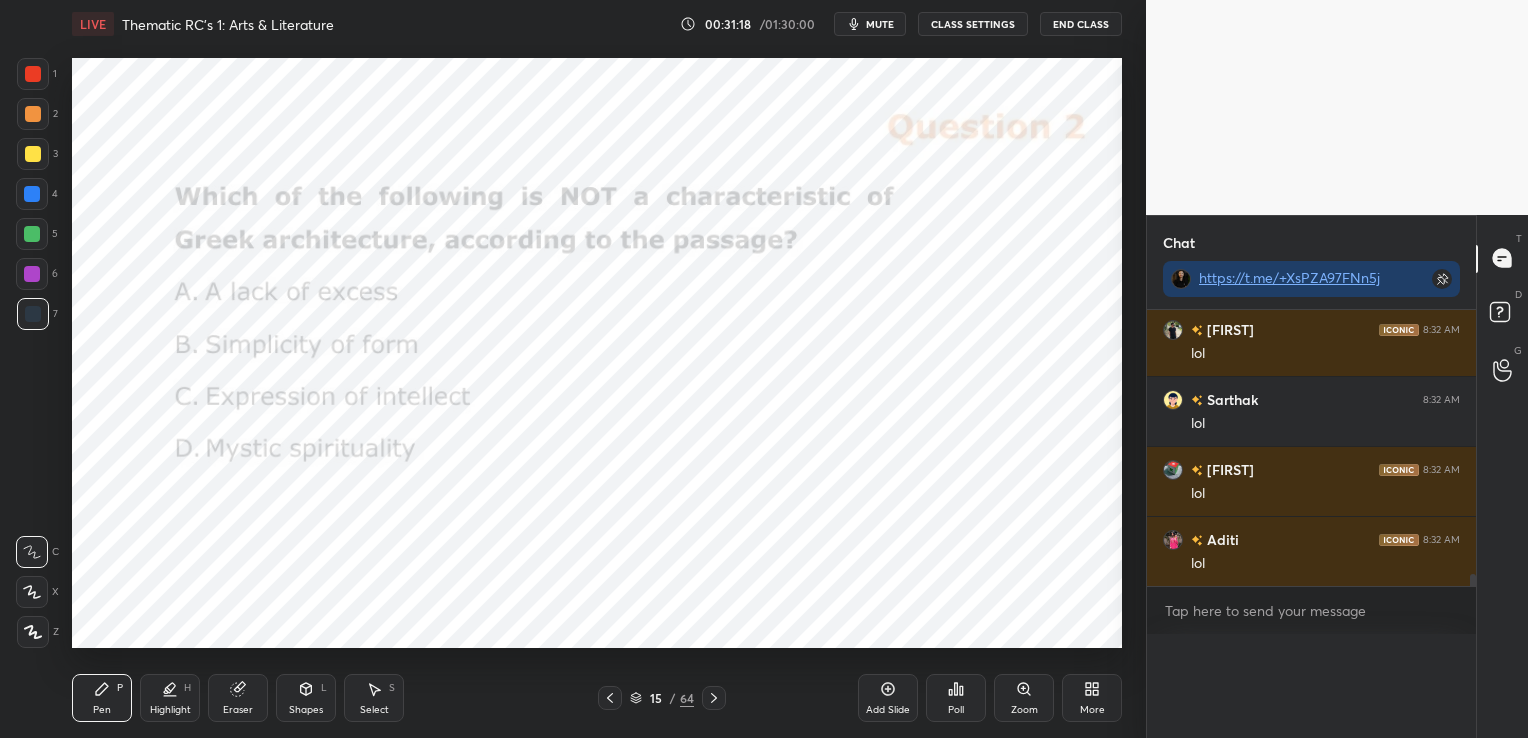 scroll, scrollTop: 0, scrollLeft: 0, axis: both 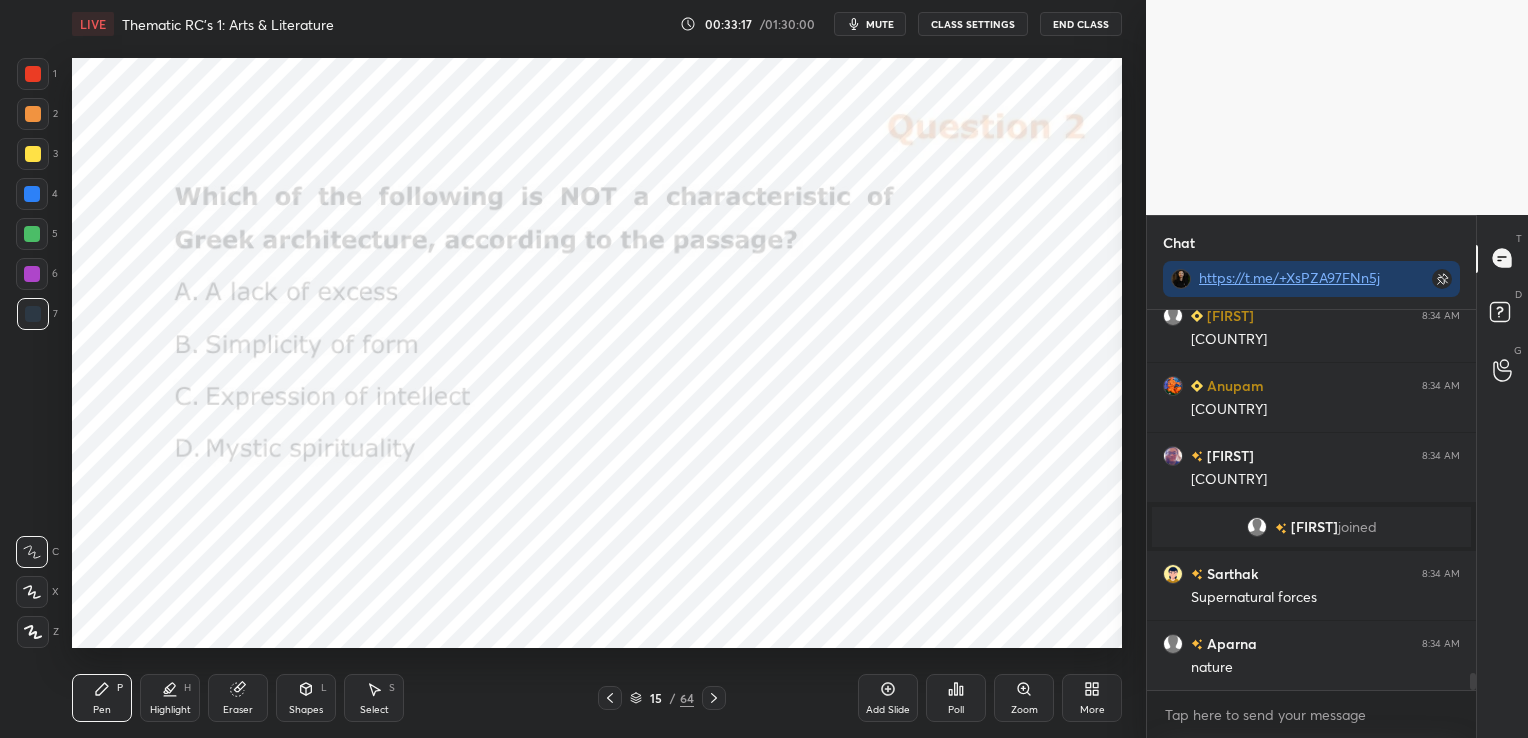 click 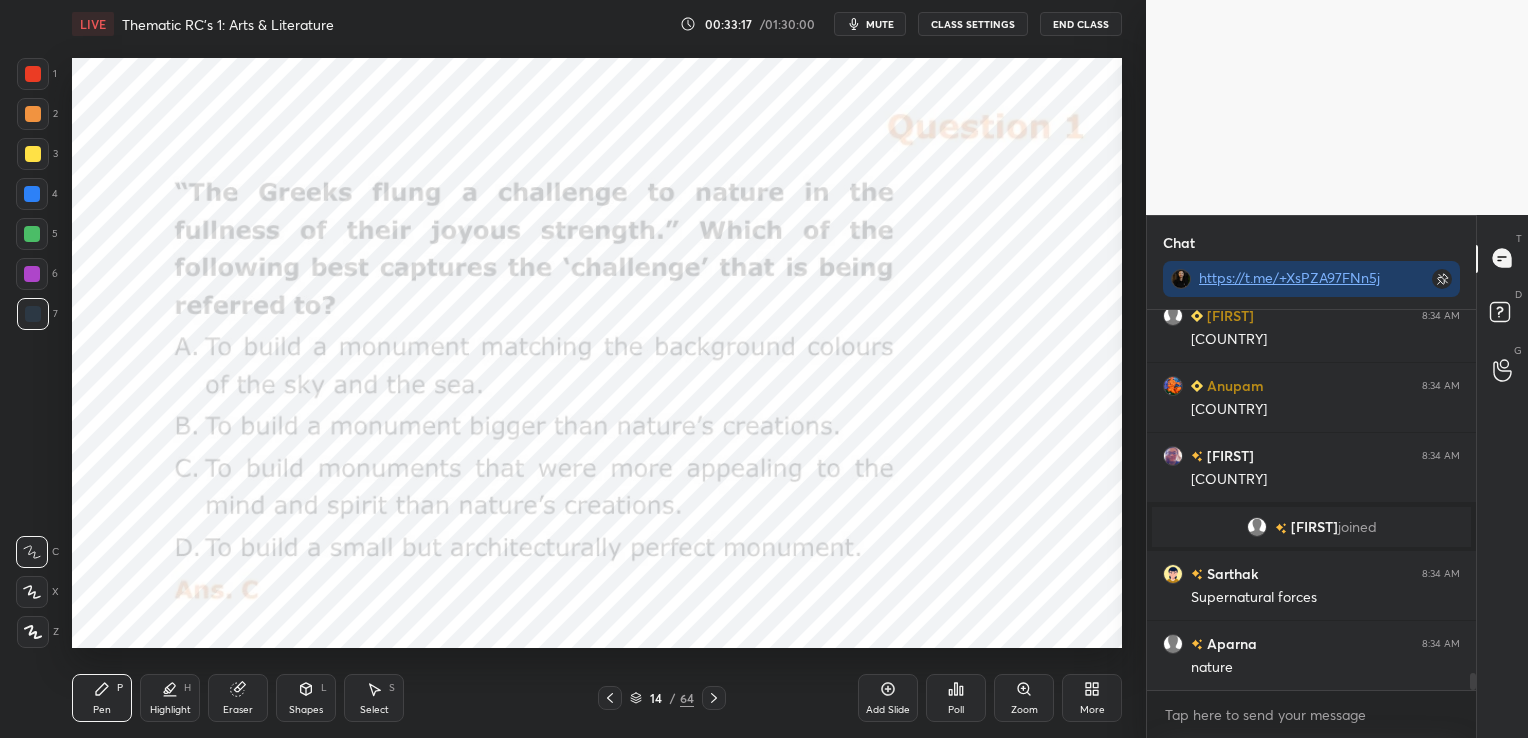 click 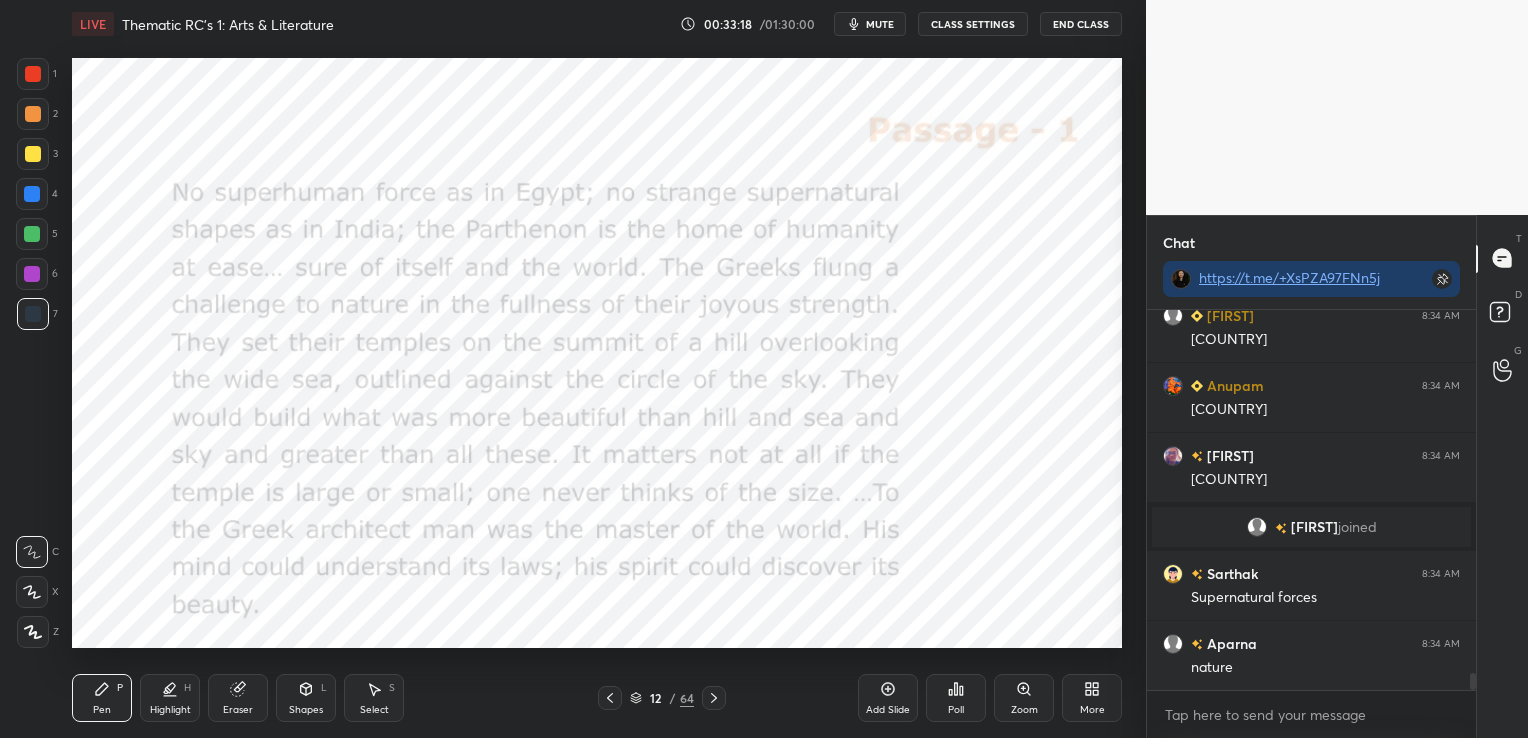 click 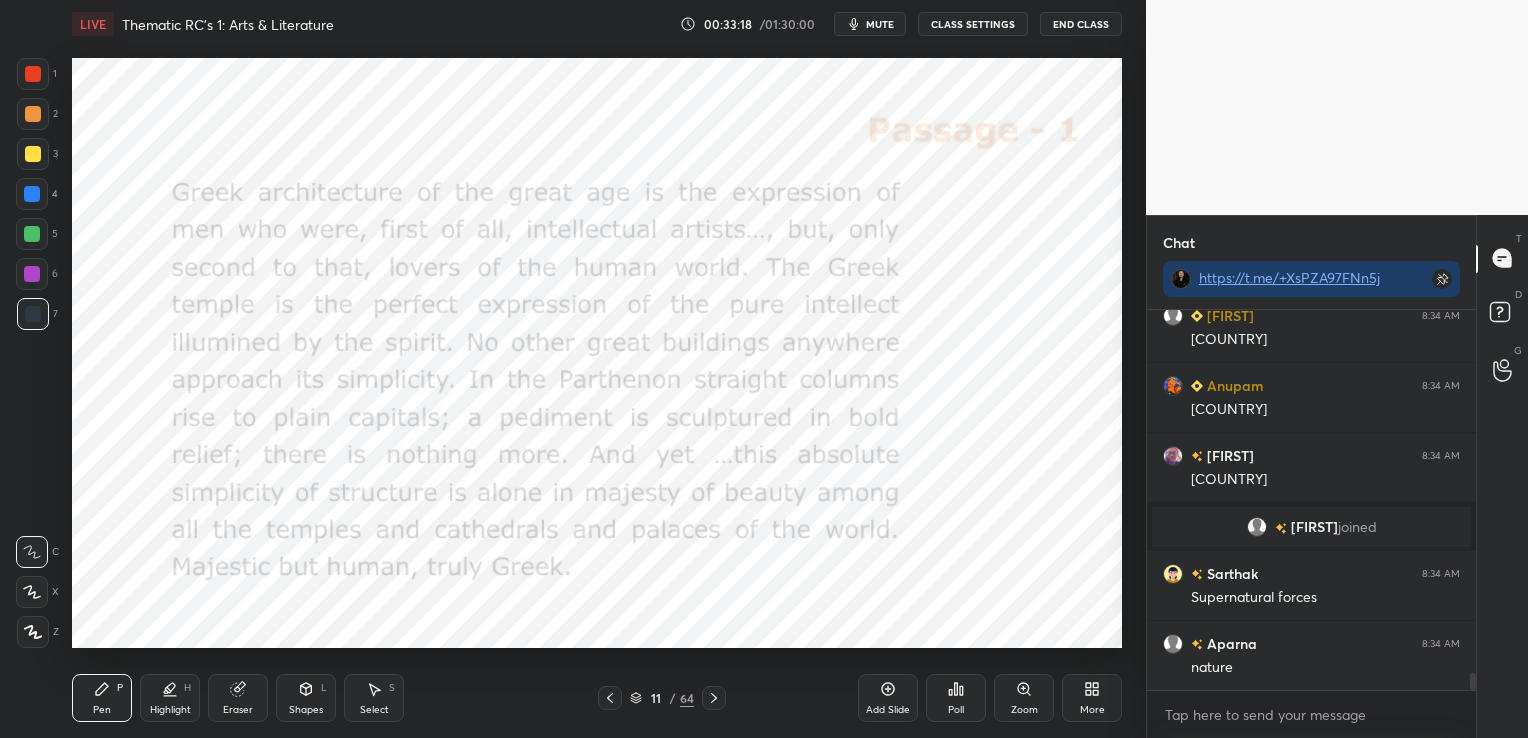click 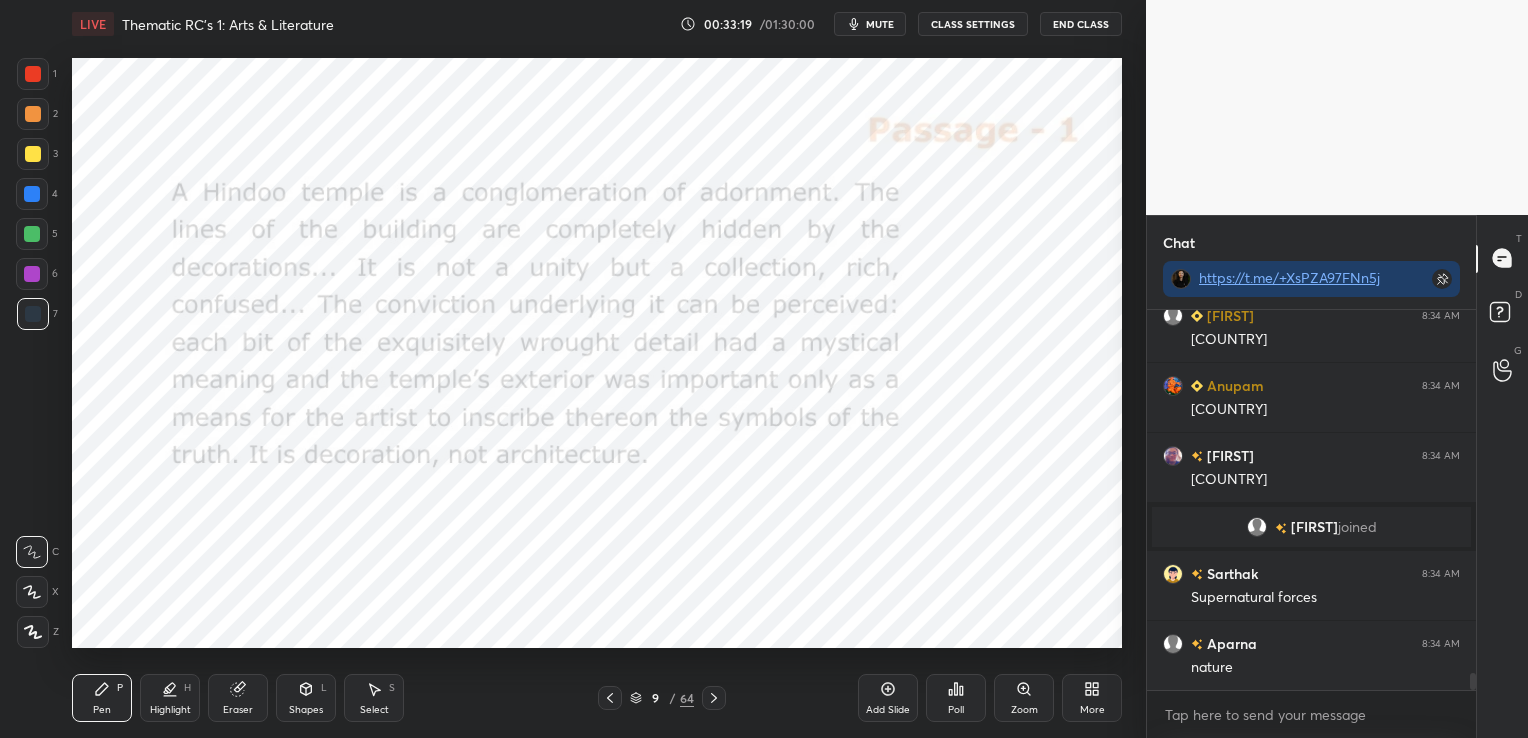 click 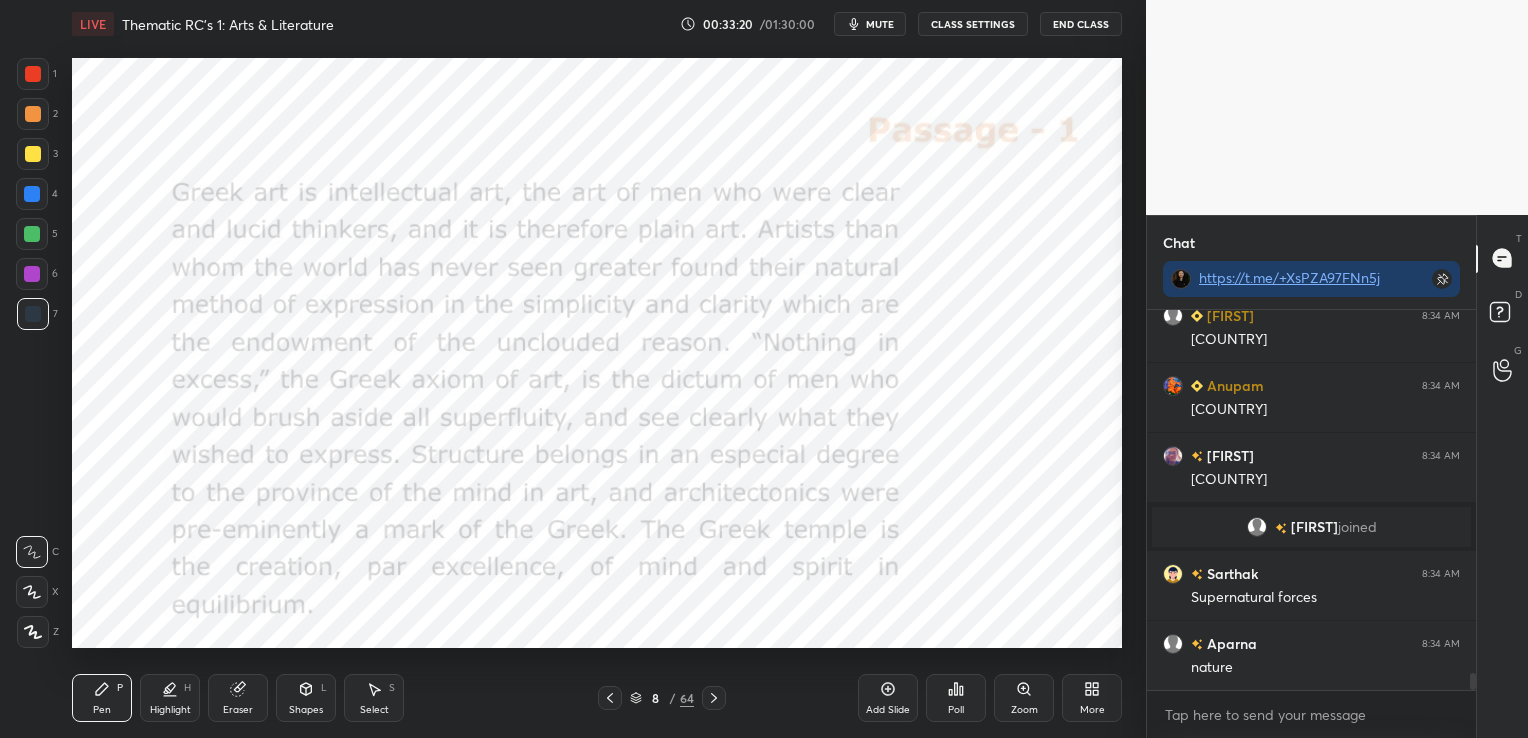 click 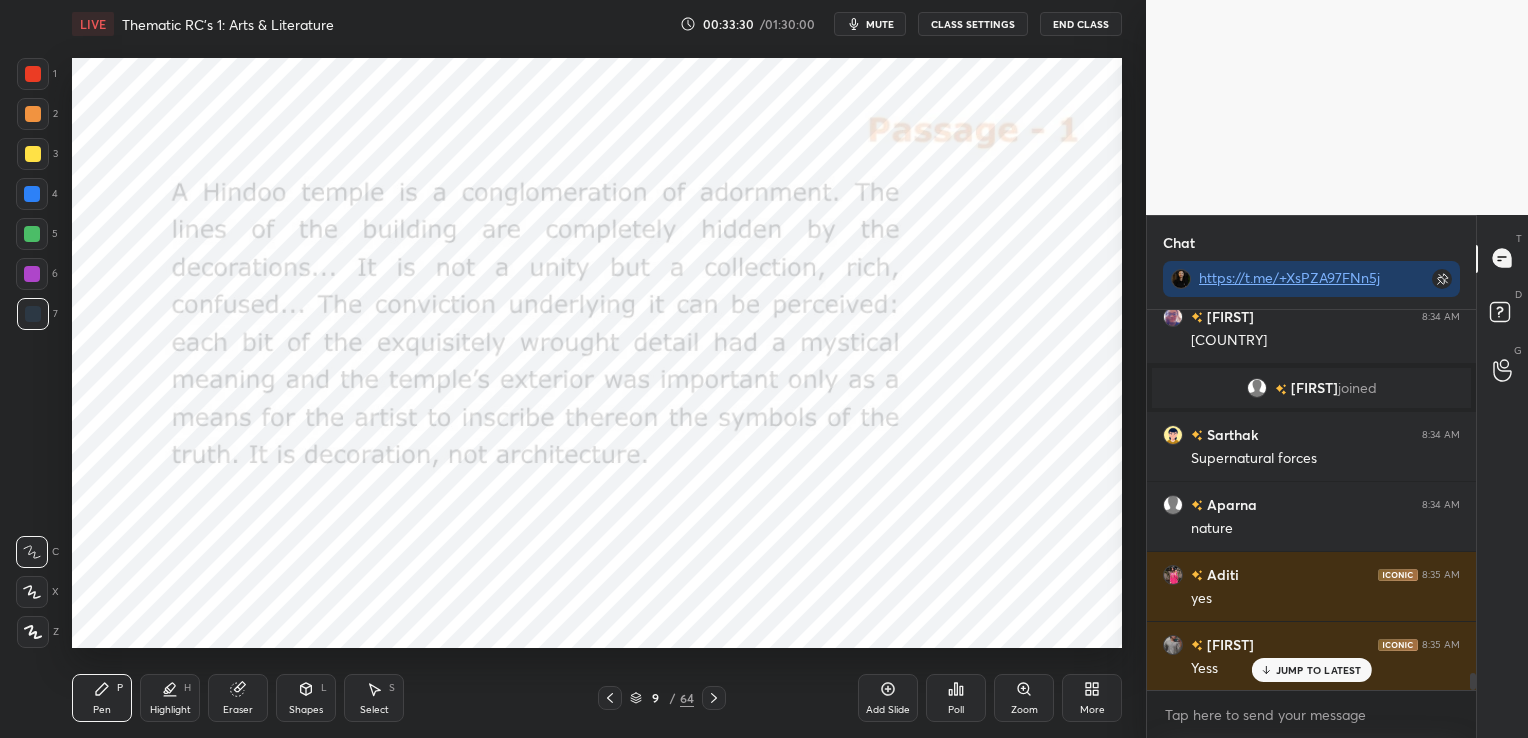 scroll, scrollTop: 8277, scrollLeft: 0, axis: vertical 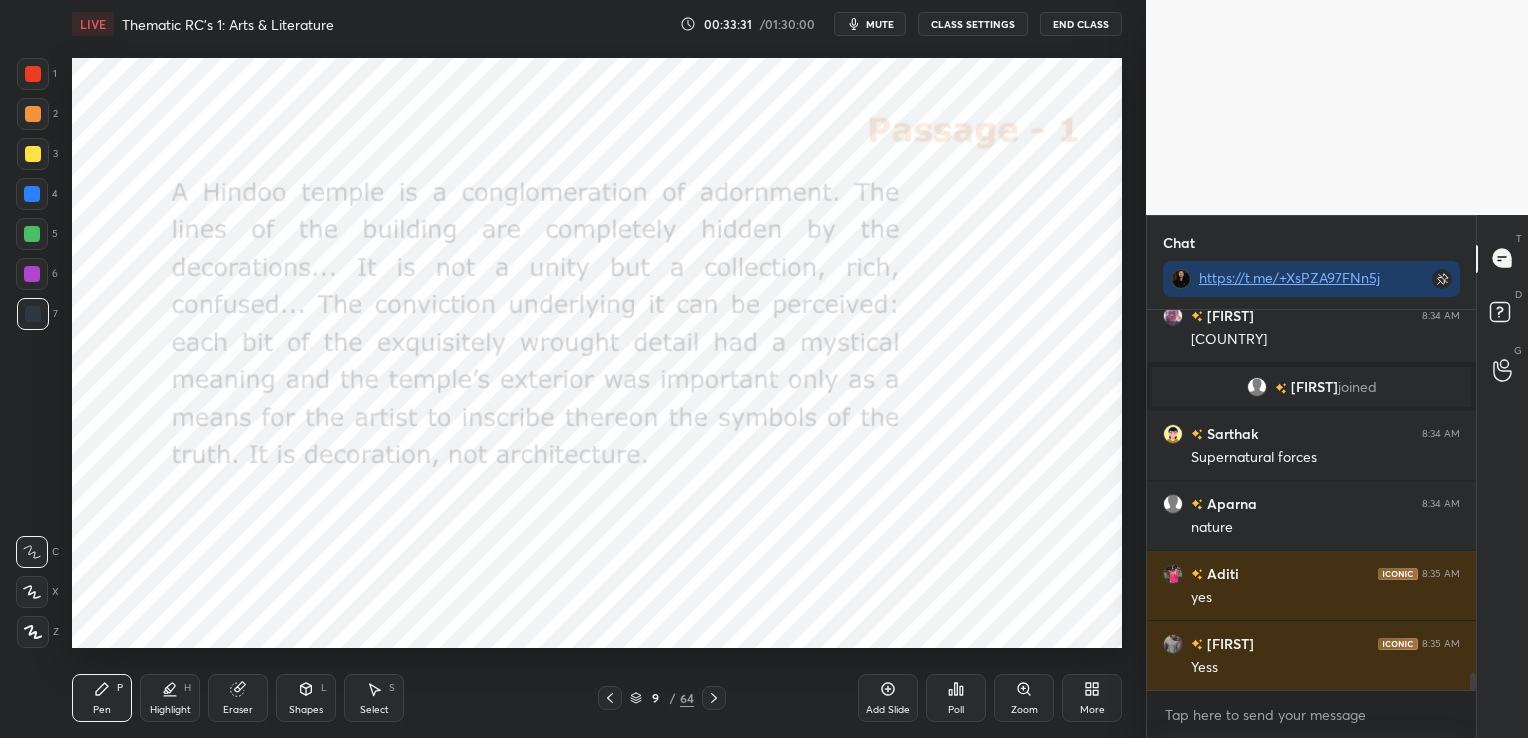 click at bounding box center (610, 698) 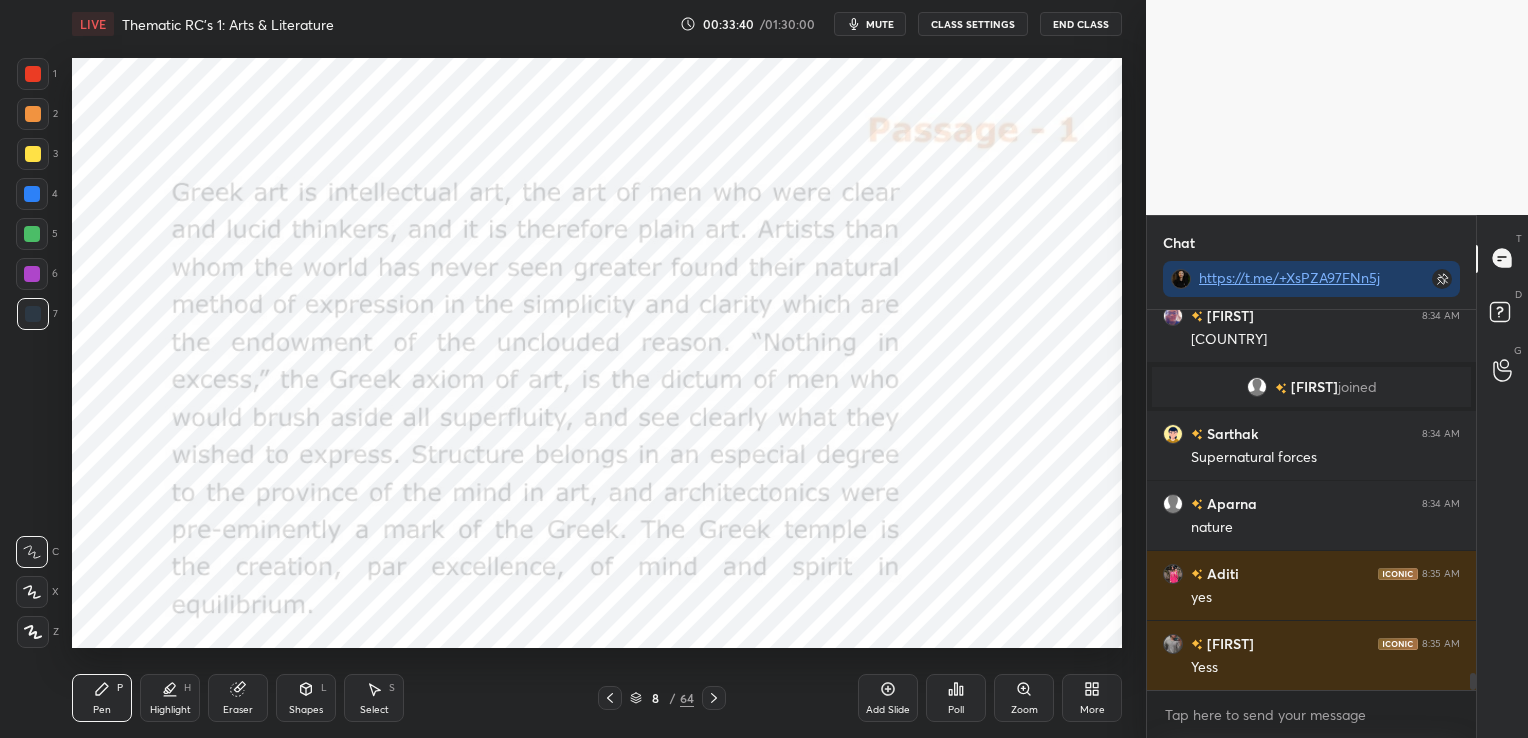 click 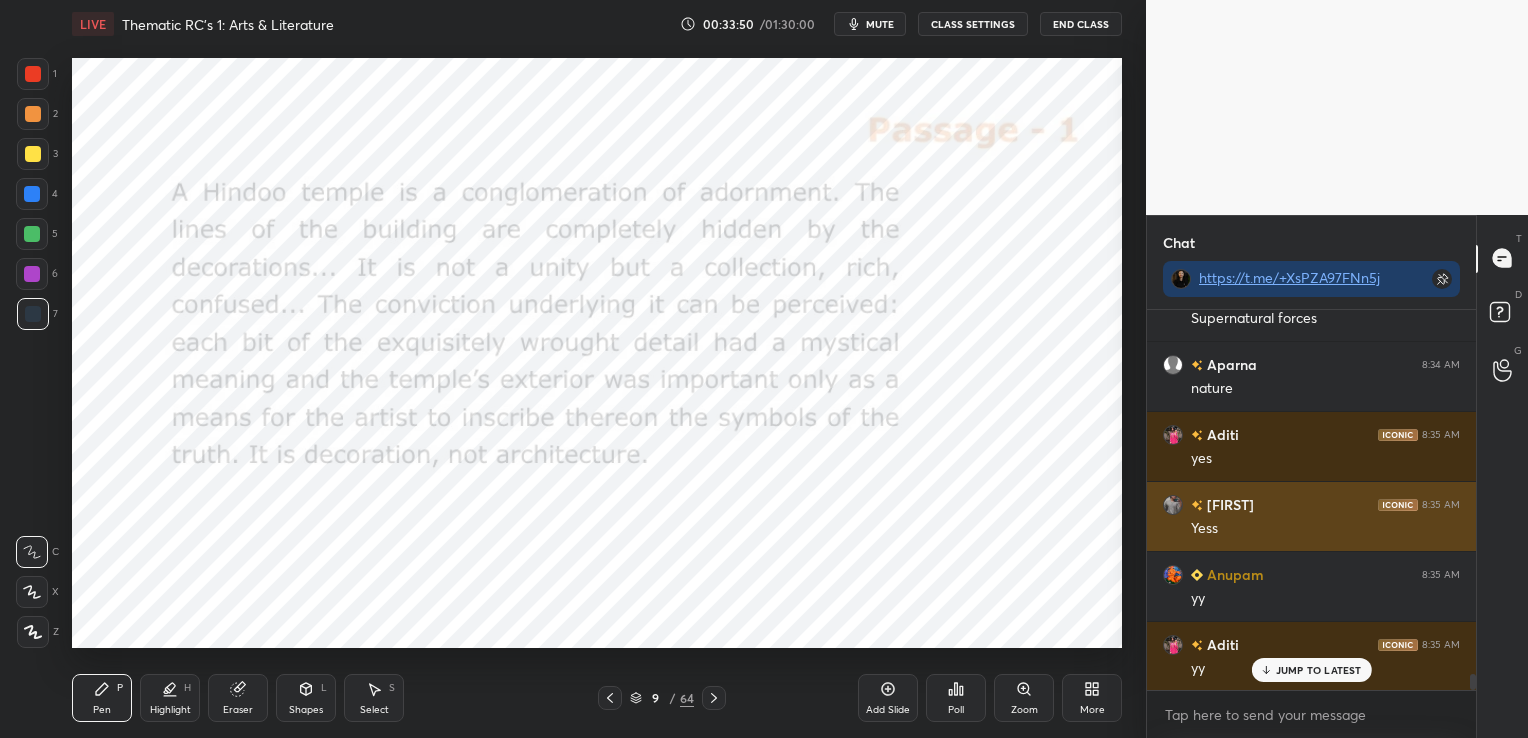 scroll, scrollTop: 8417, scrollLeft: 0, axis: vertical 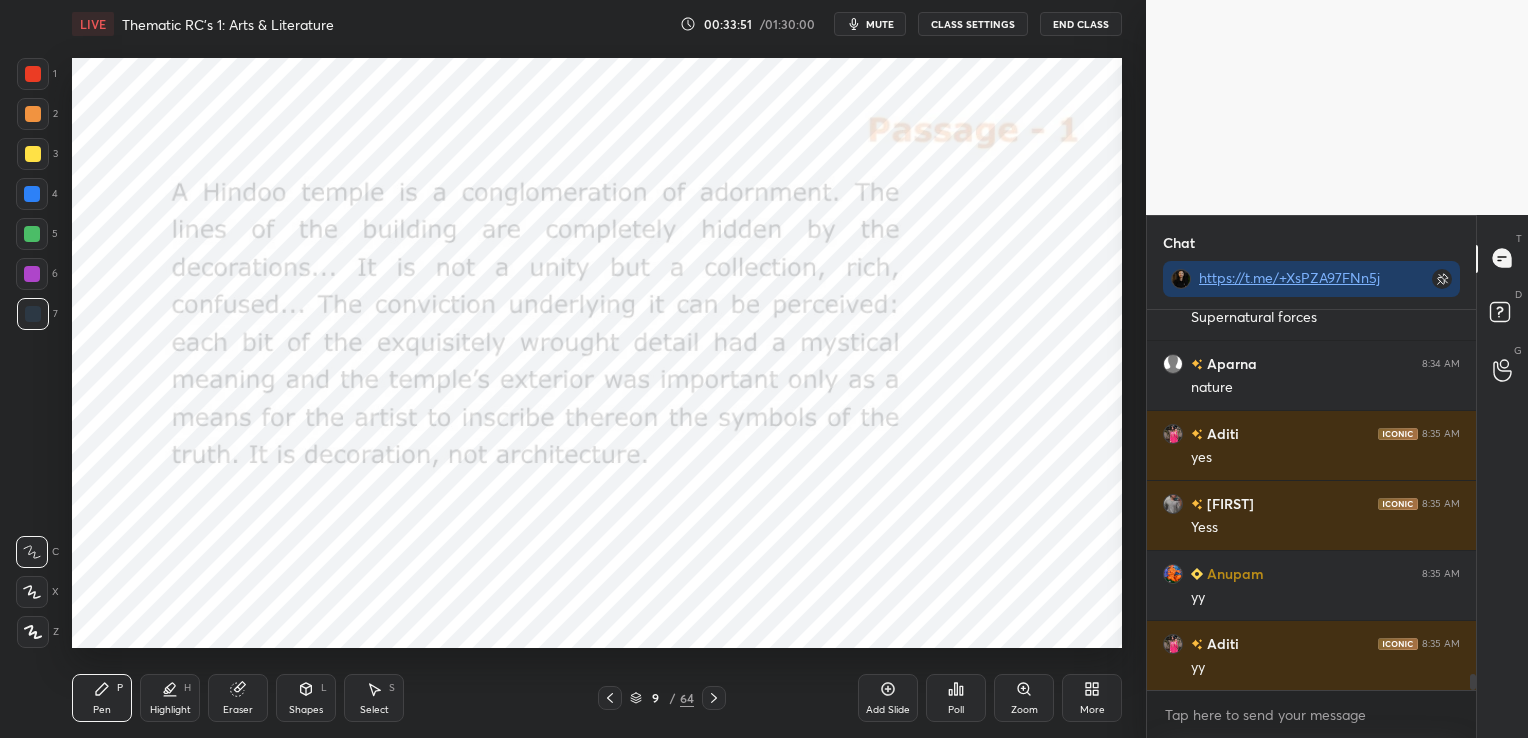 click 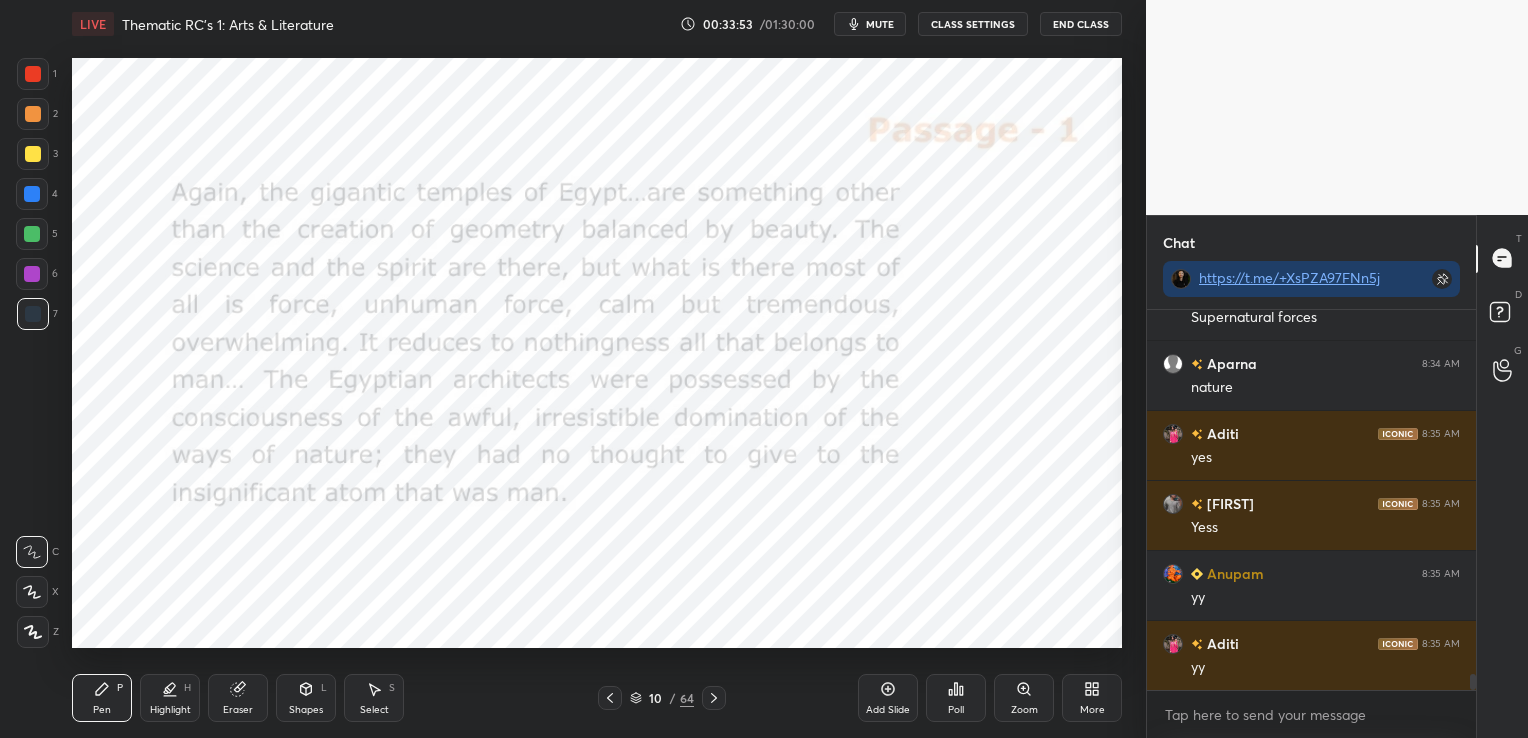 click 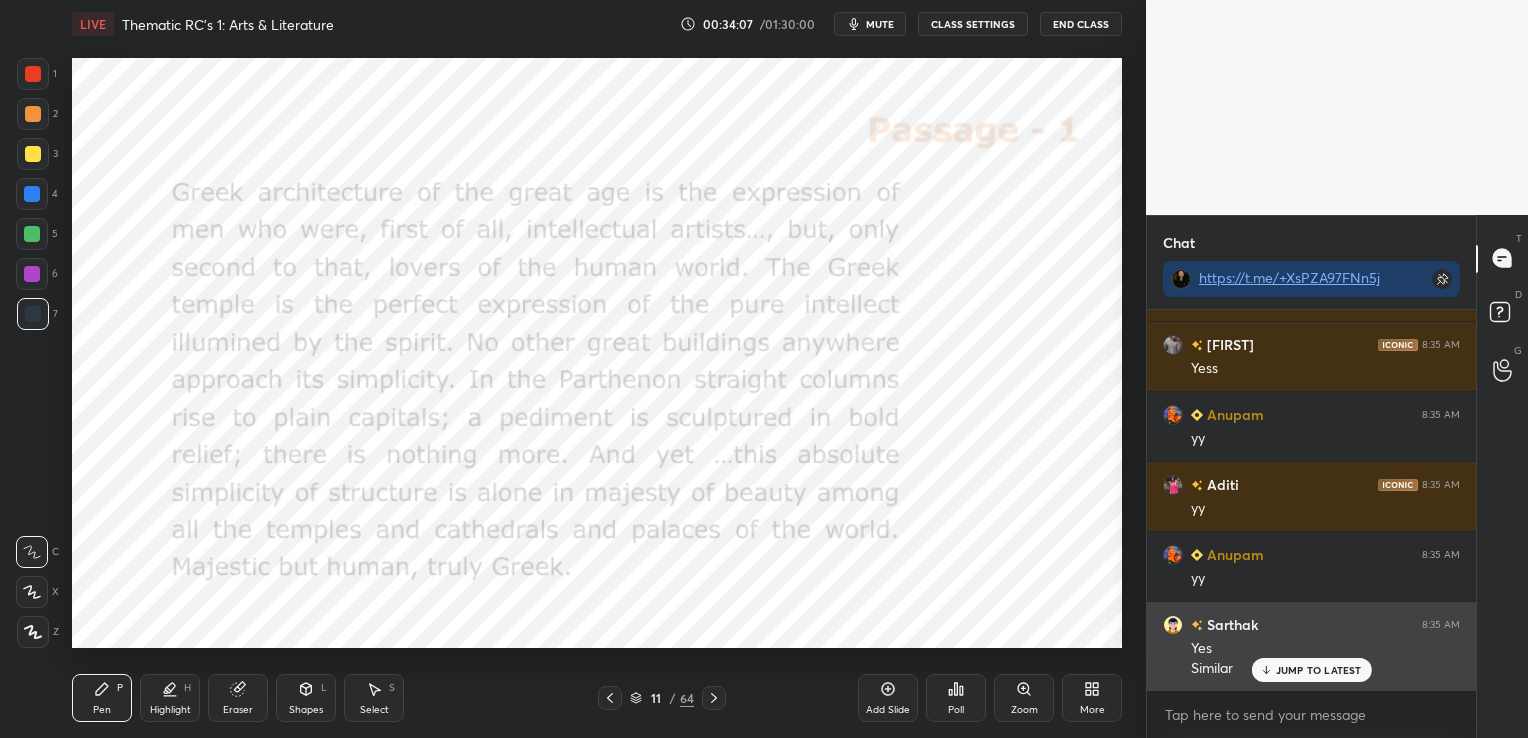scroll, scrollTop: 8577, scrollLeft: 0, axis: vertical 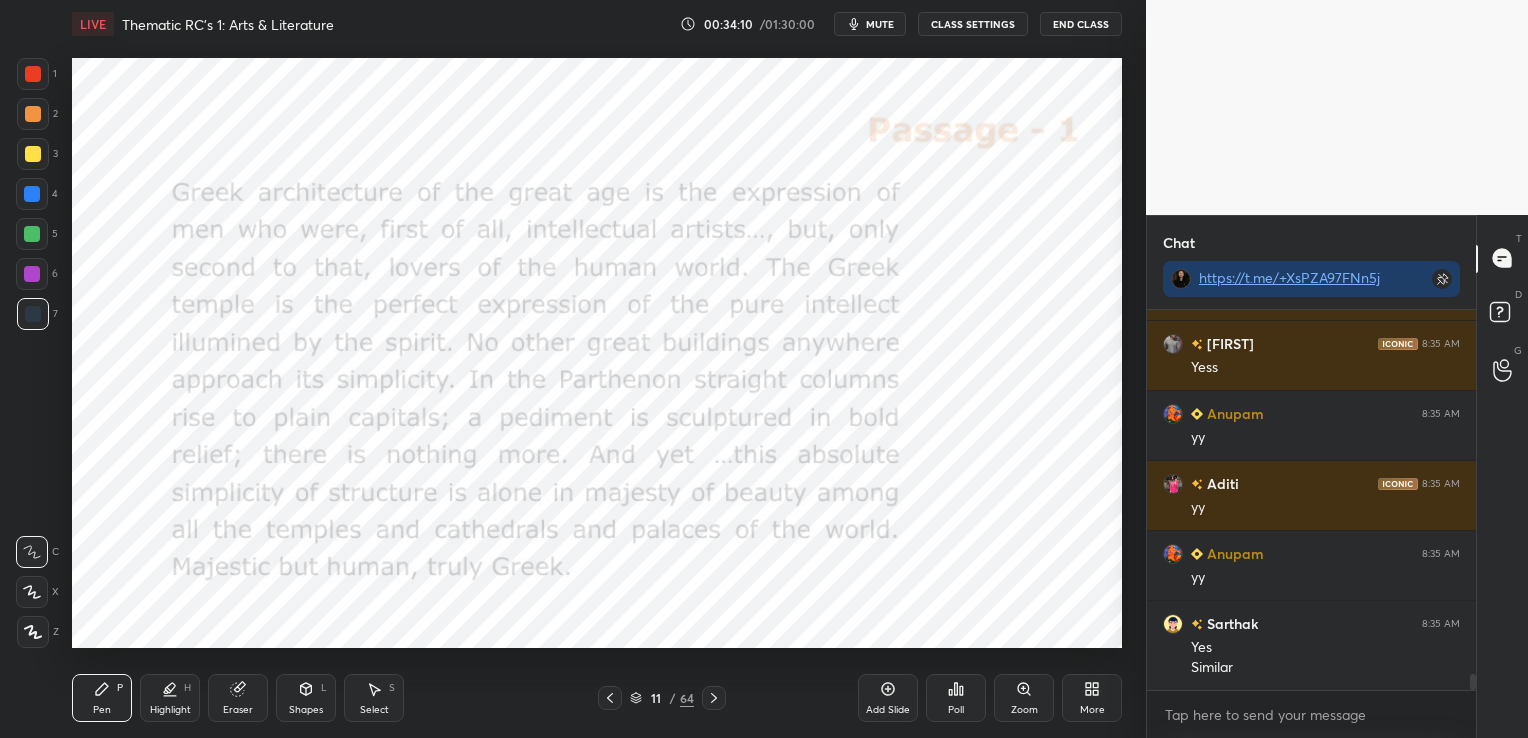 click on "Eraser" at bounding box center (238, 698) 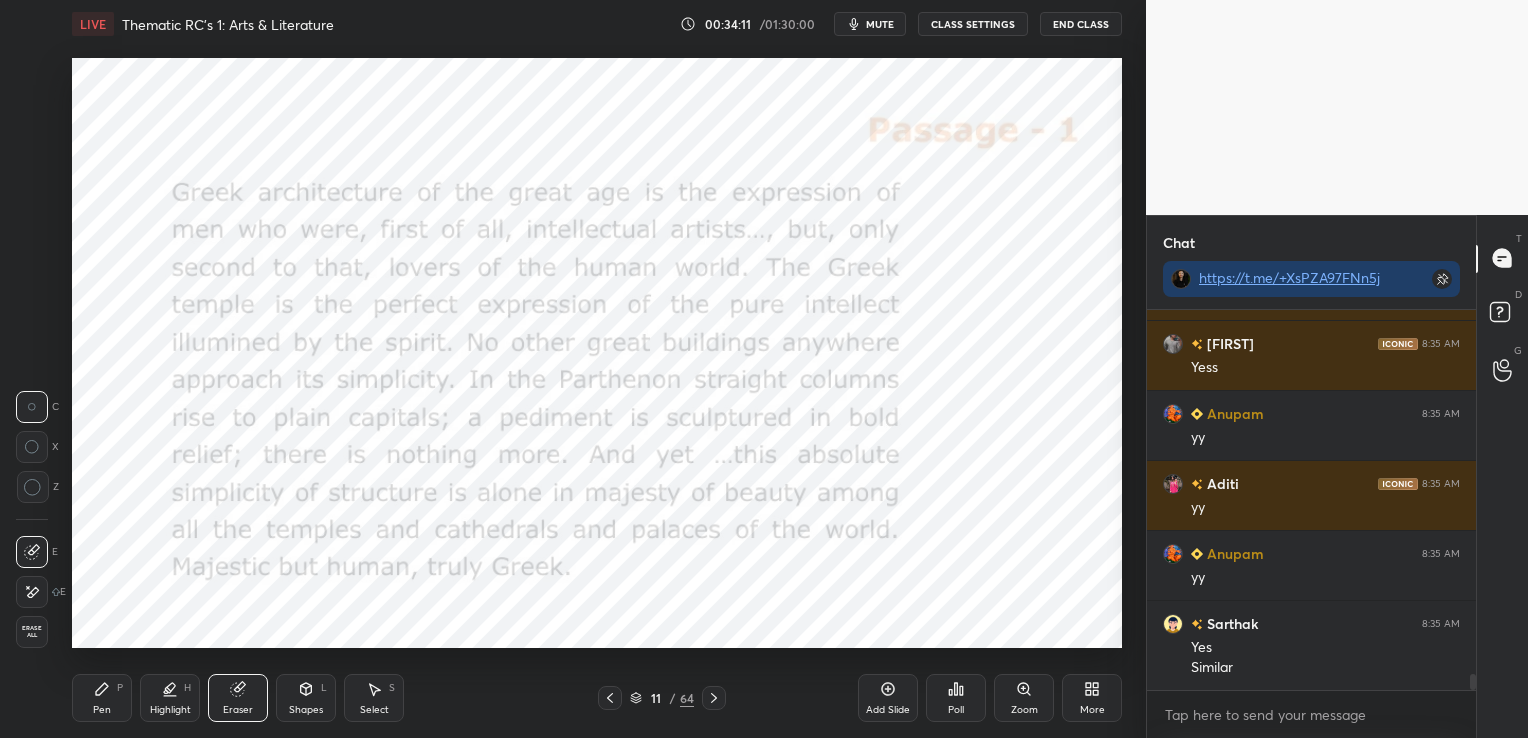 click on "Erase all" at bounding box center [32, 632] 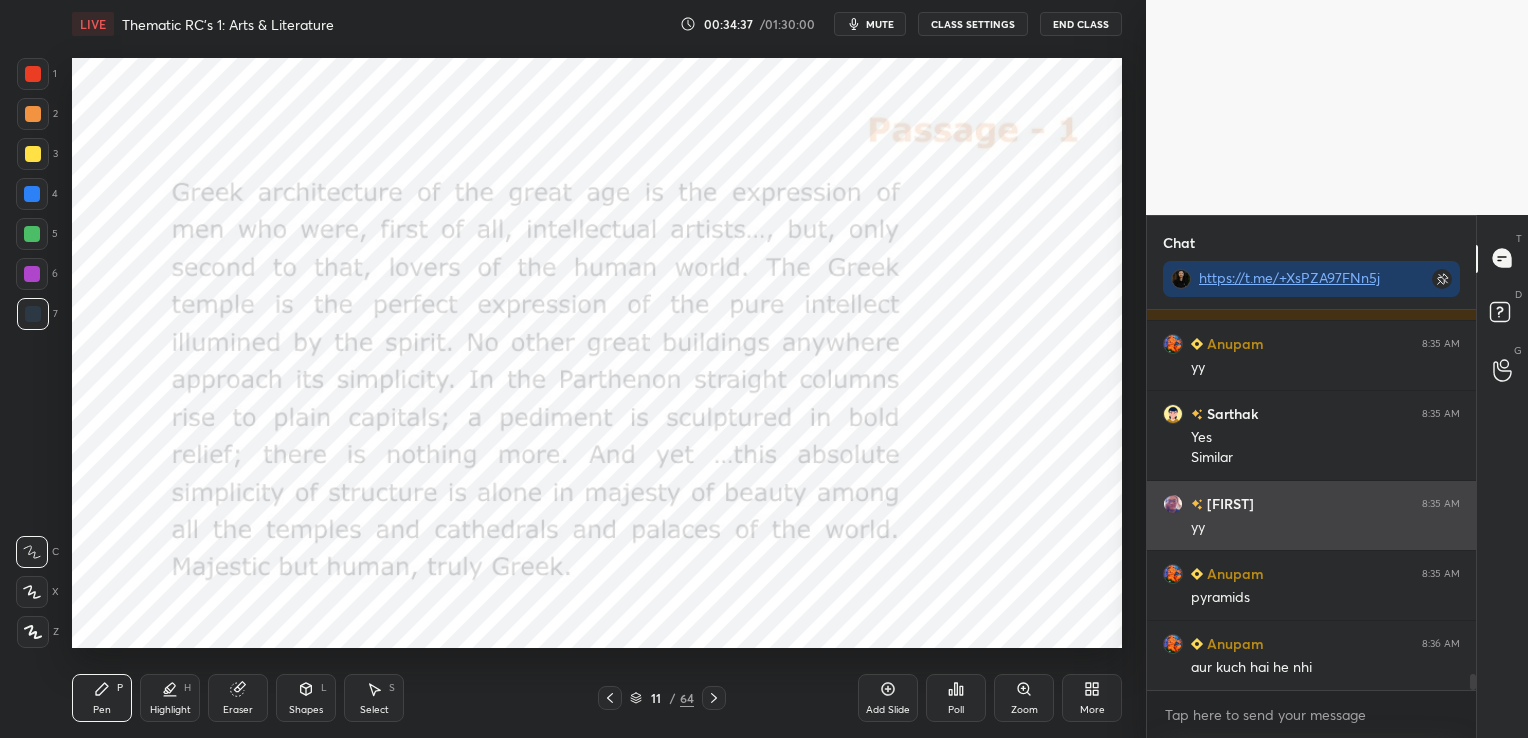 scroll, scrollTop: 8807, scrollLeft: 0, axis: vertical 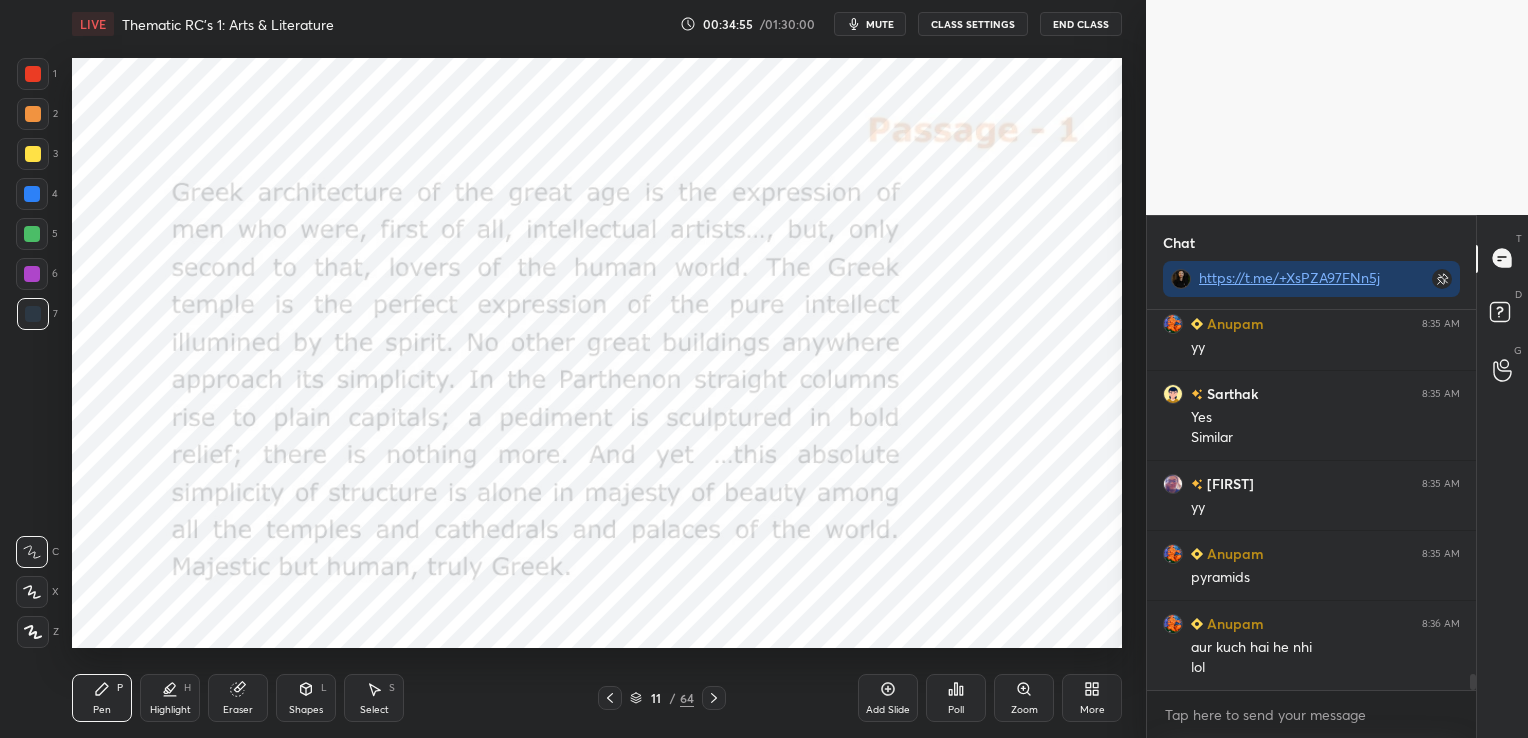 click at bounding box center [610, 698] 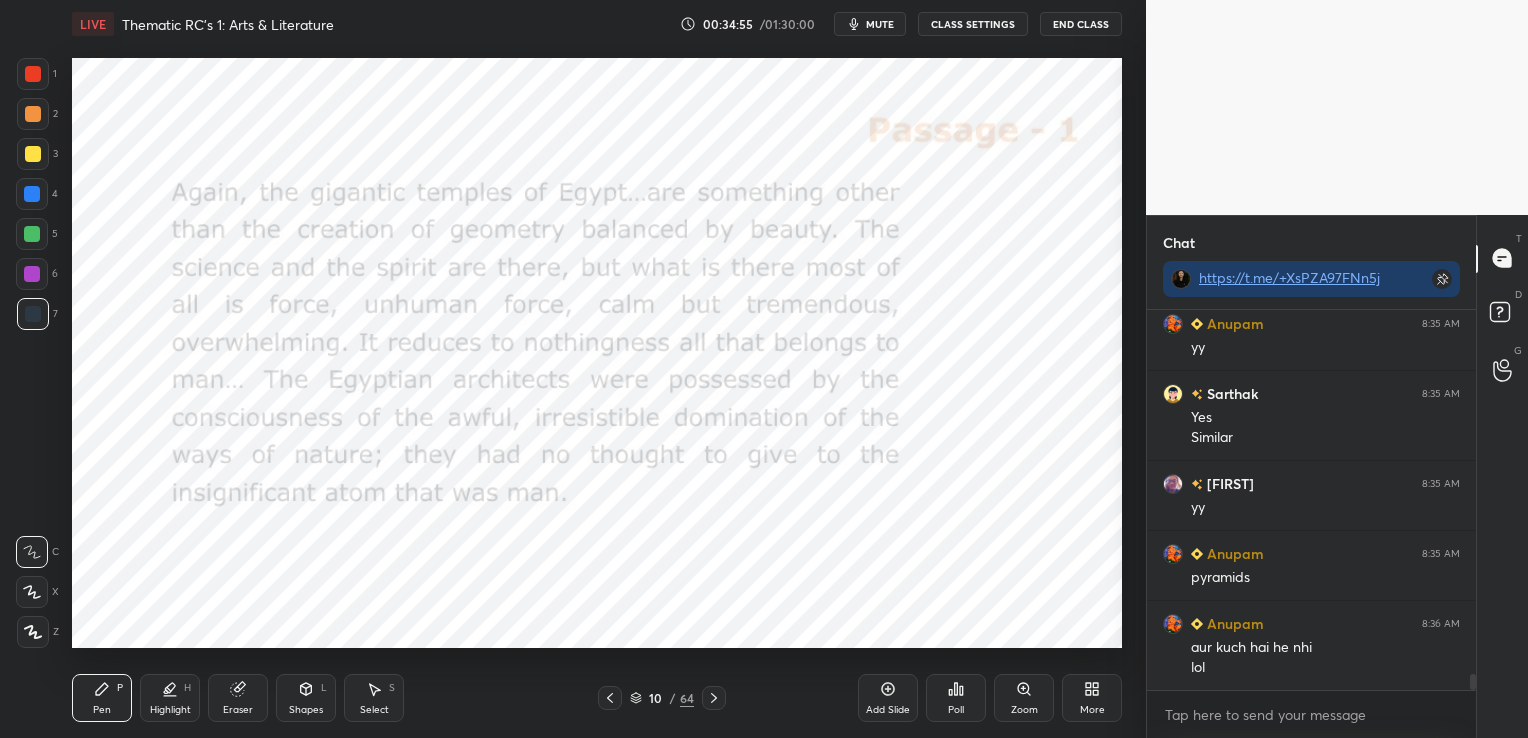click at bounding box center (610, 698) 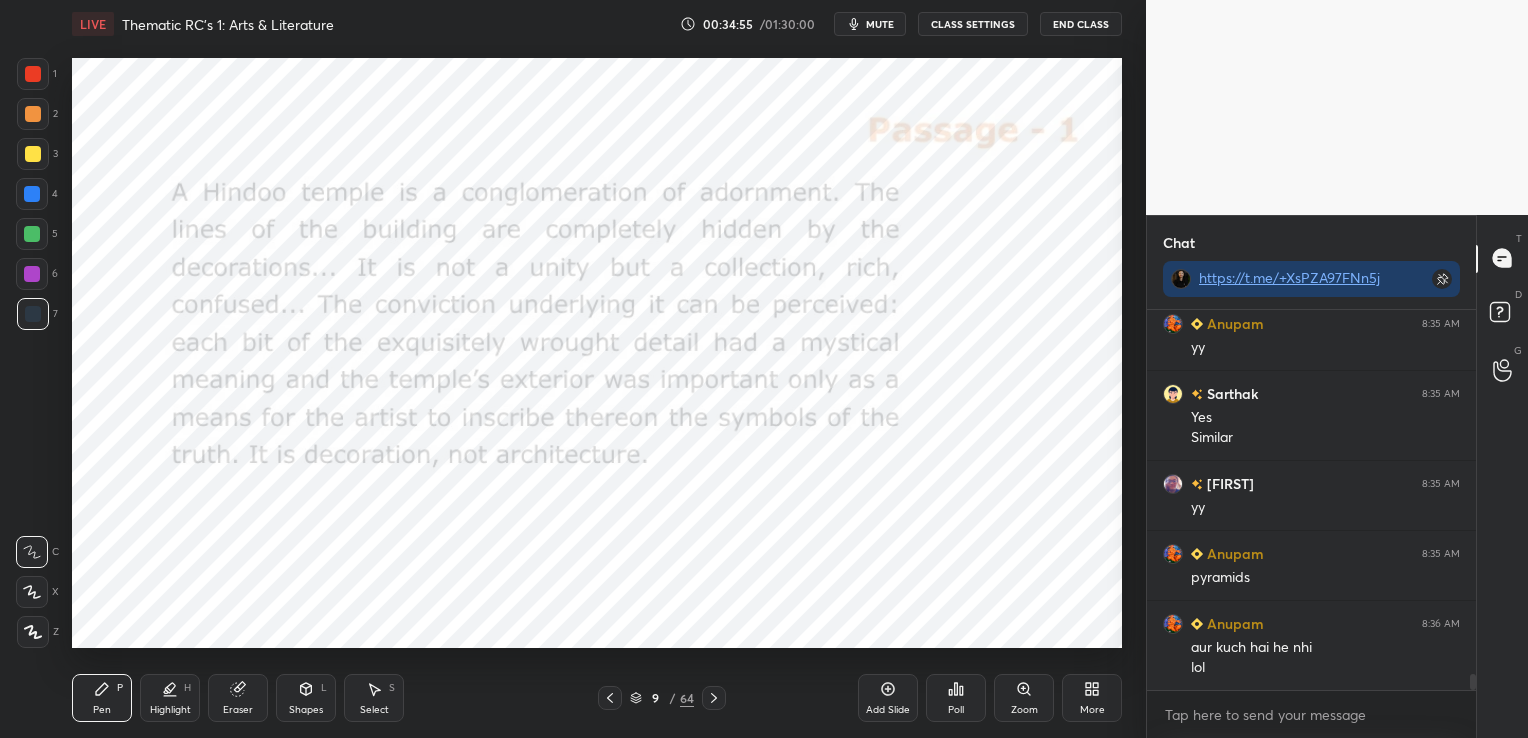 click at bounding box center (610, 698) 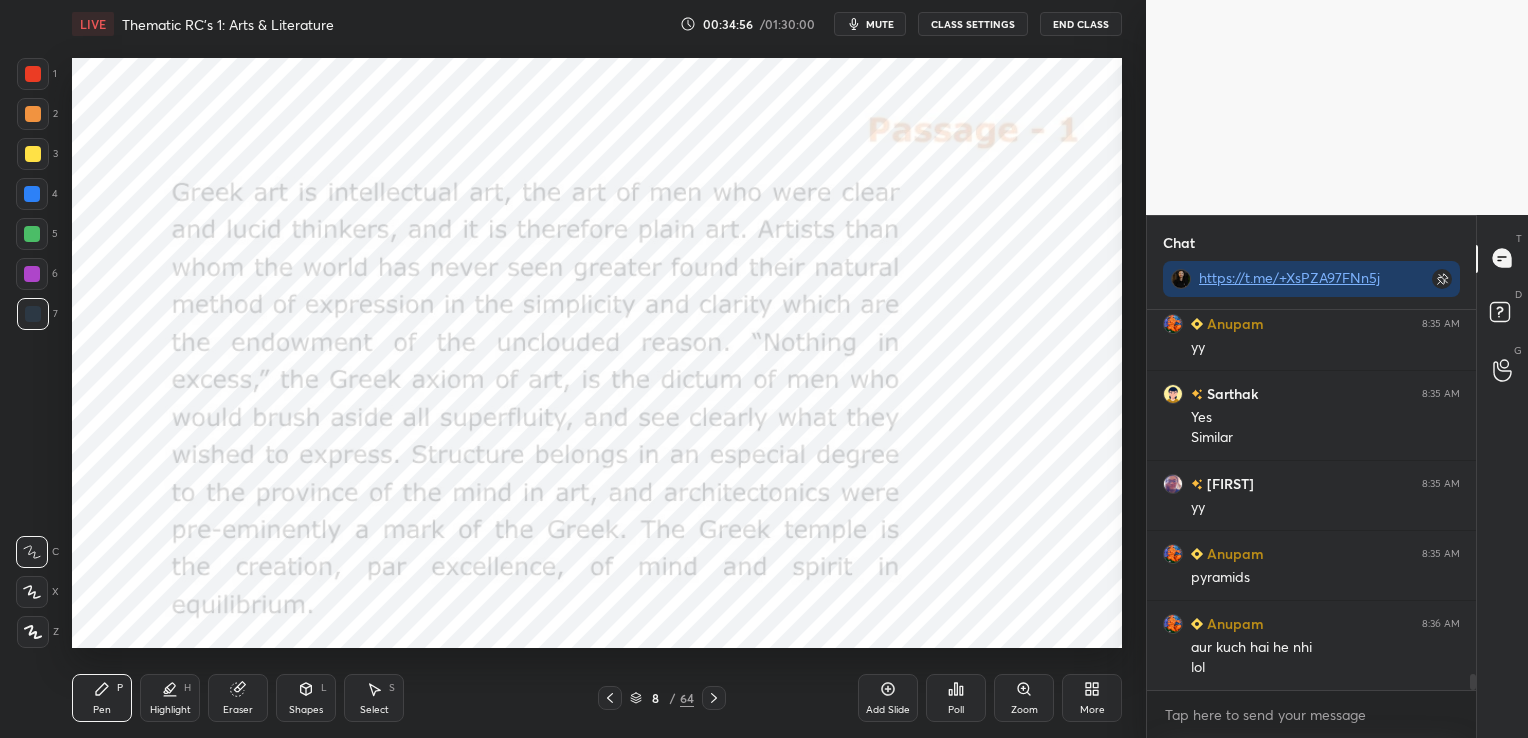 click at bounding box center [610, 698] 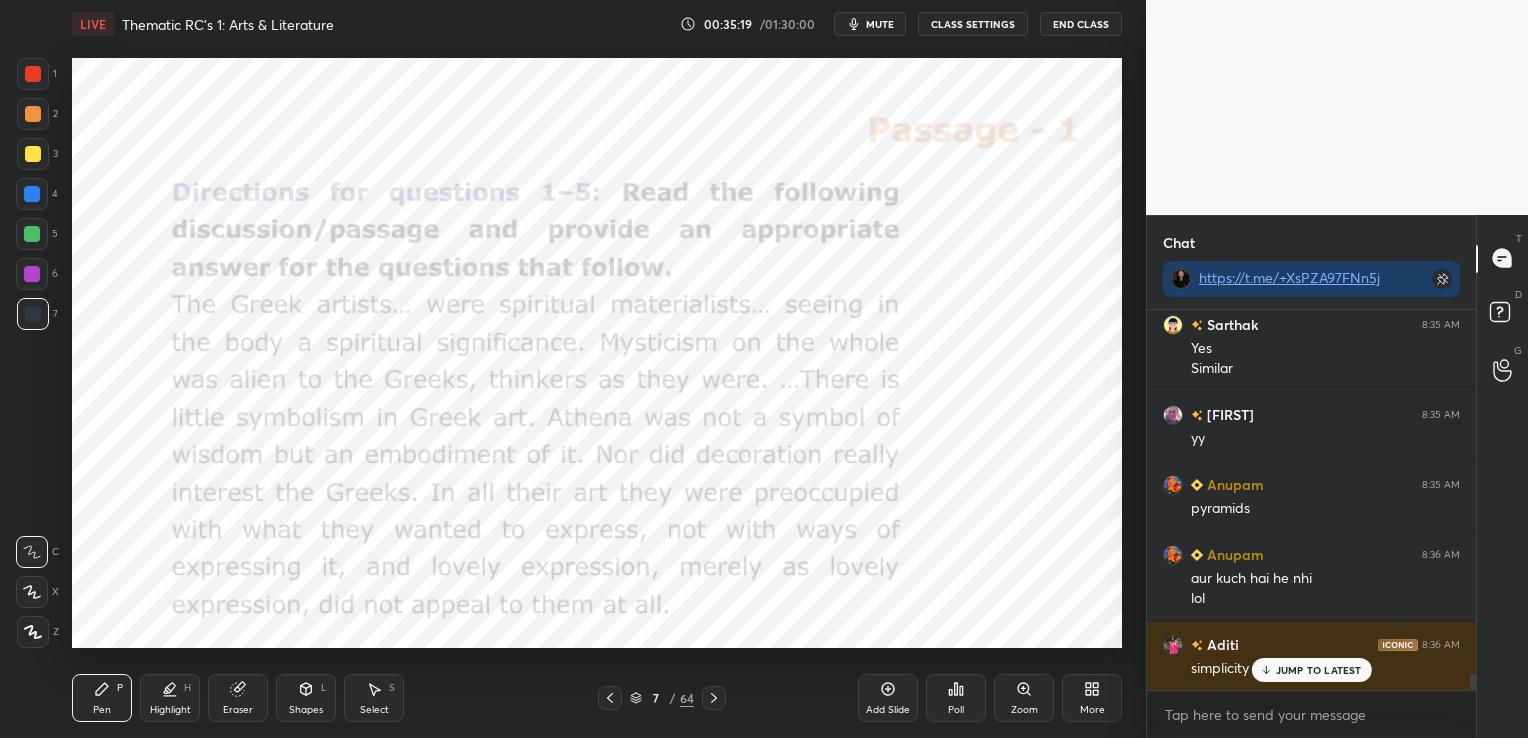 scroll, scrollTop: 8947, scrollLeft: 0, axis: vertical 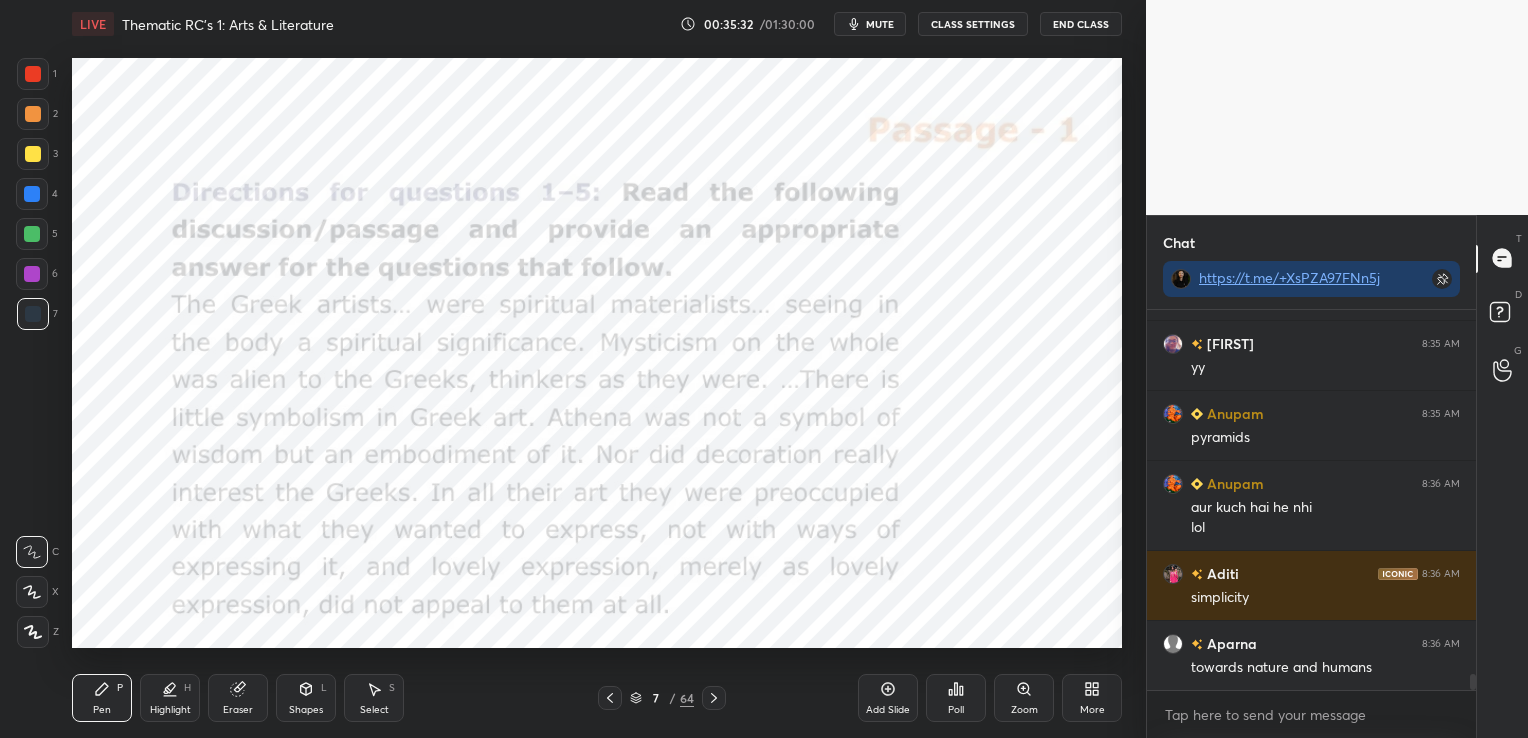 click 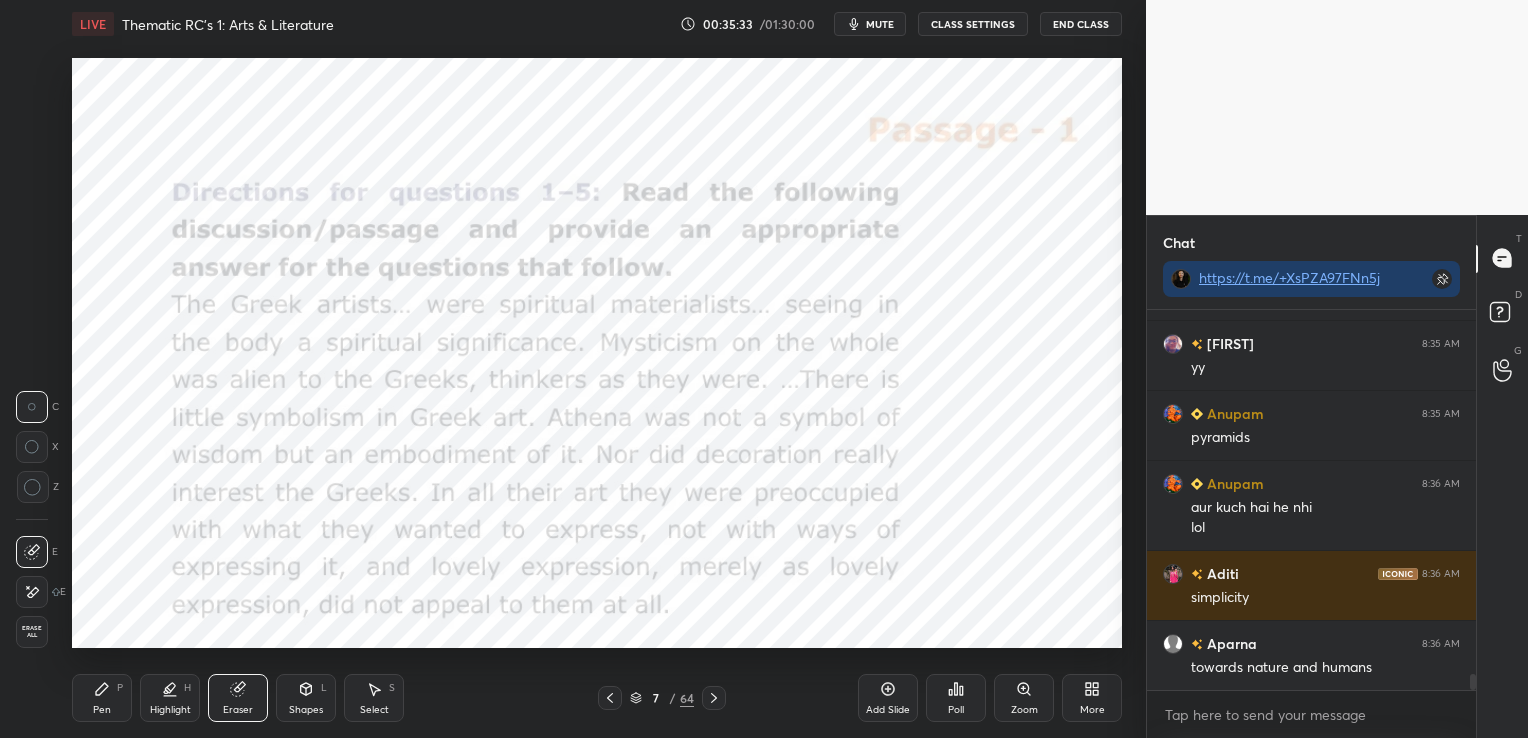 click on "Erase all" at bounding box center [32, 632] 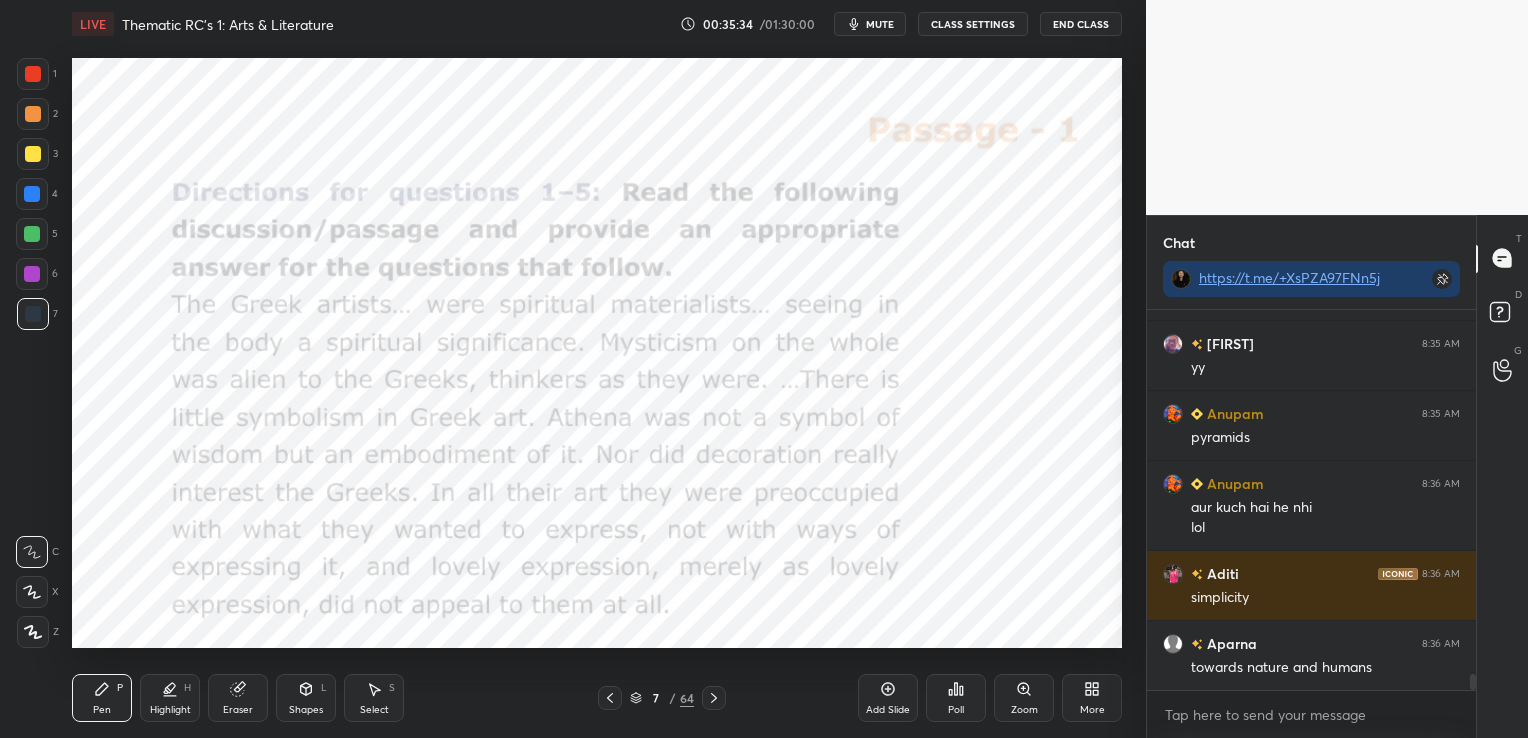 click 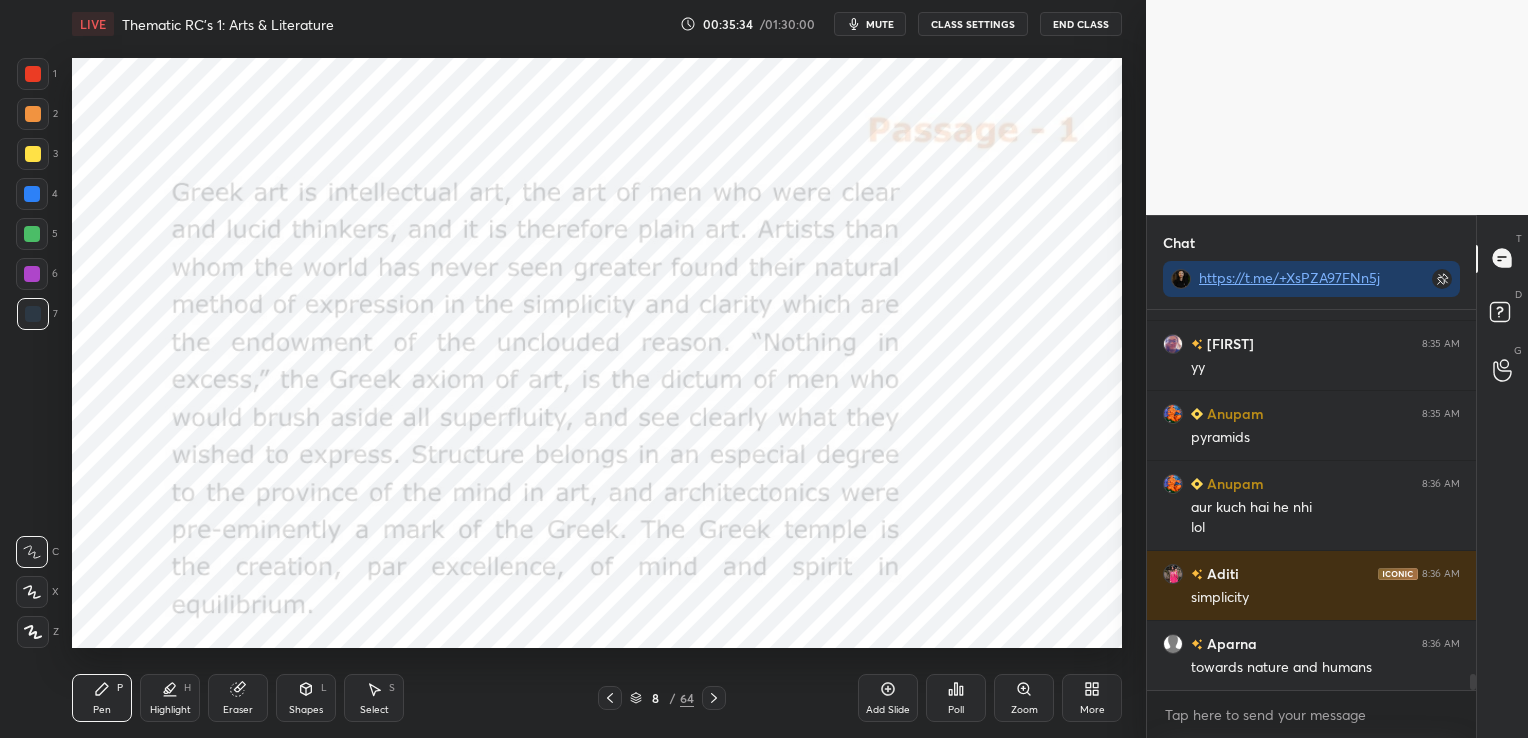 click 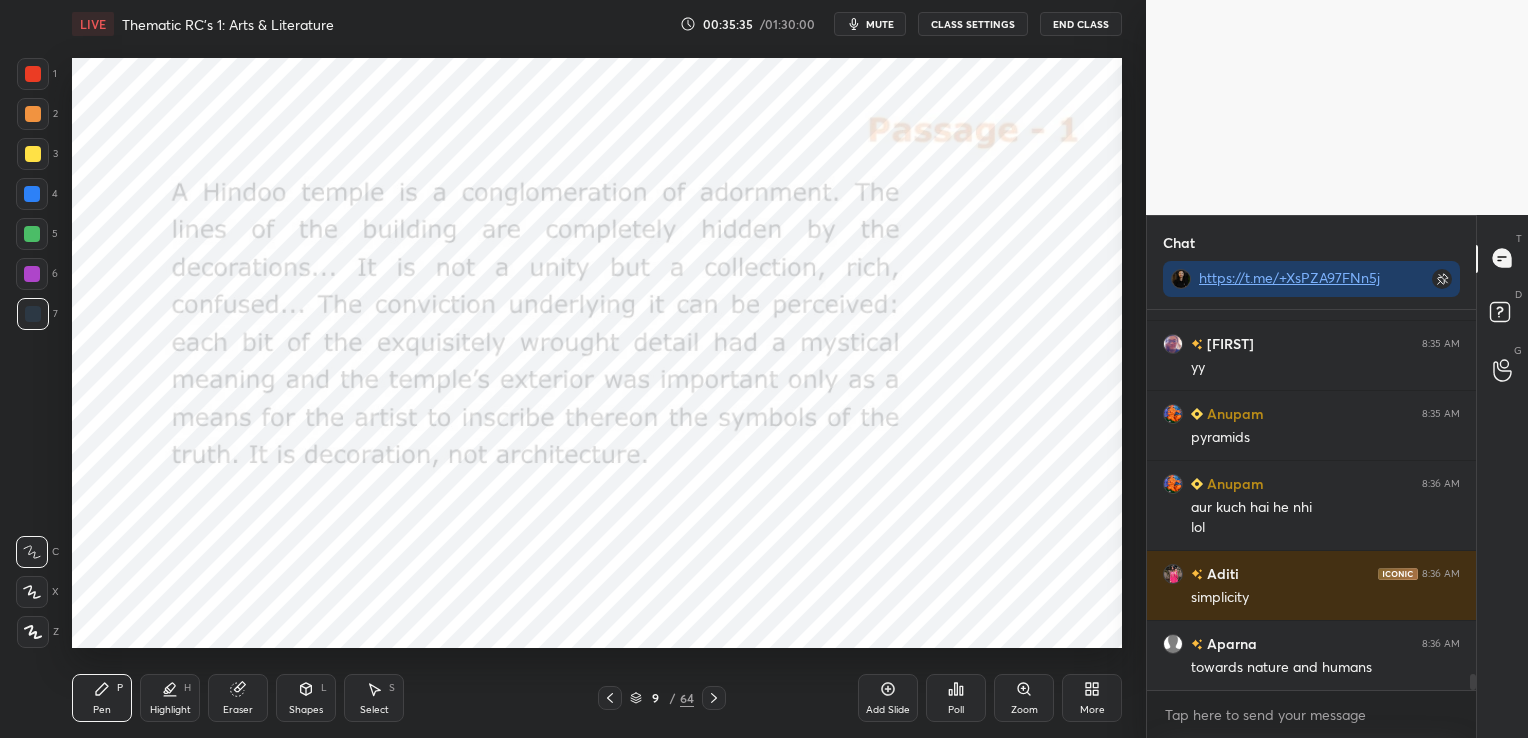 click 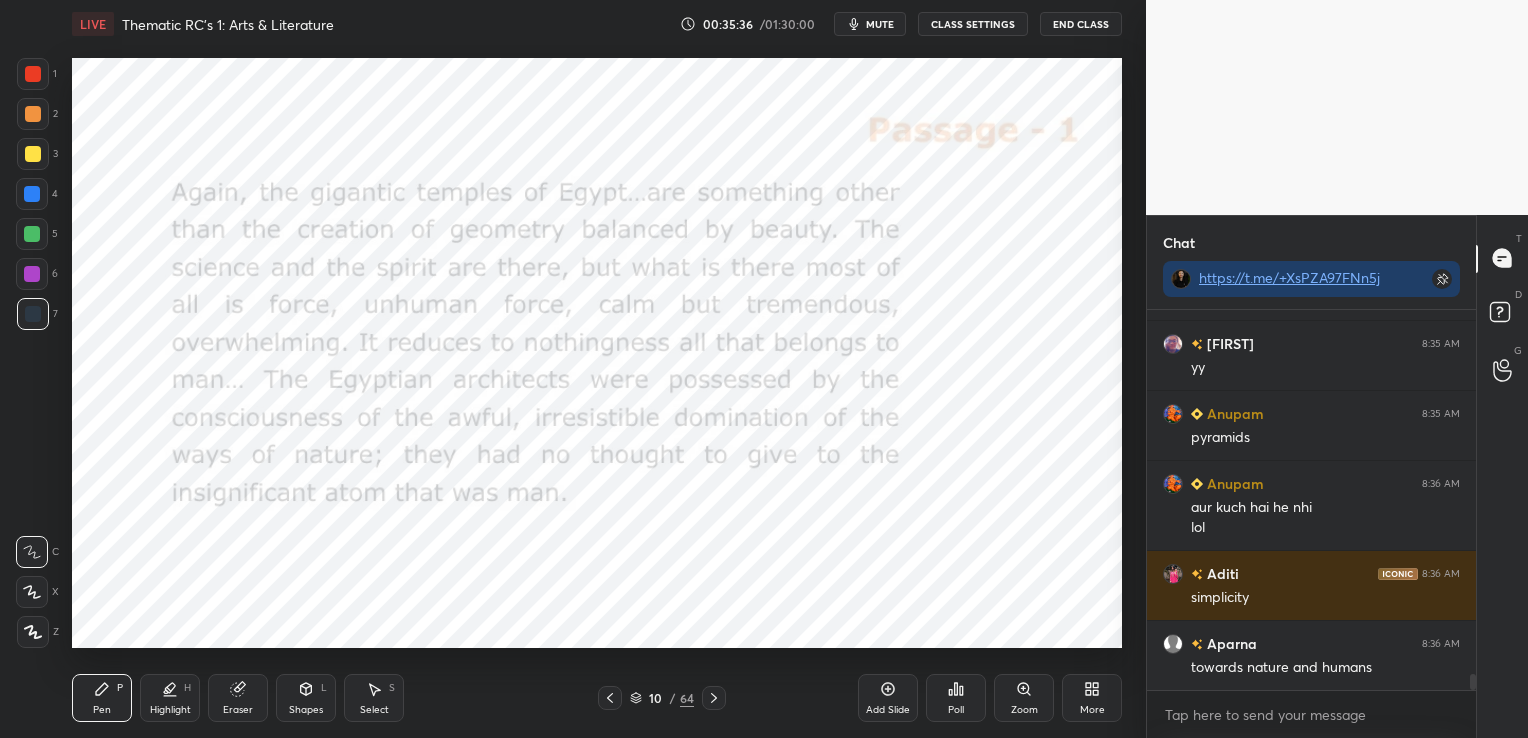 click 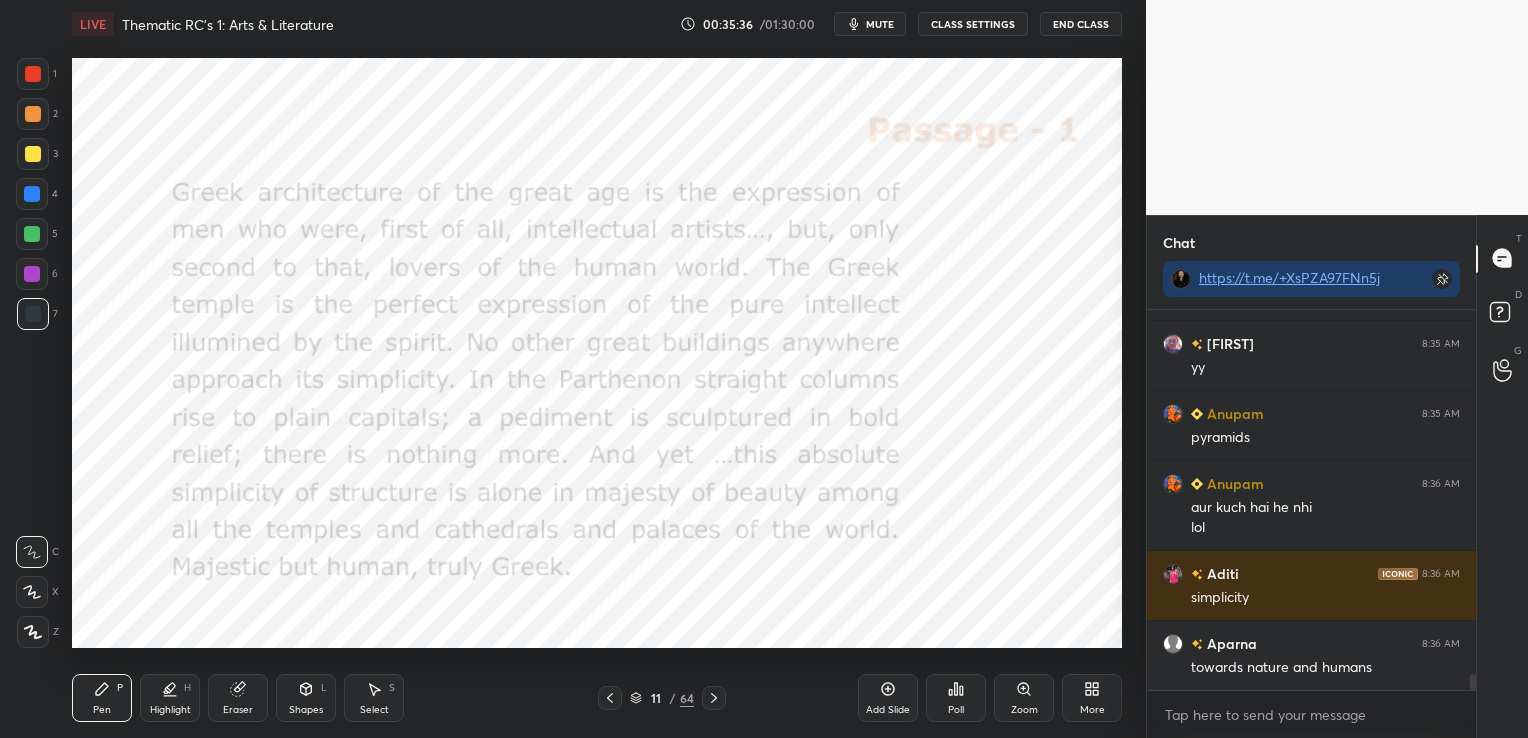 click 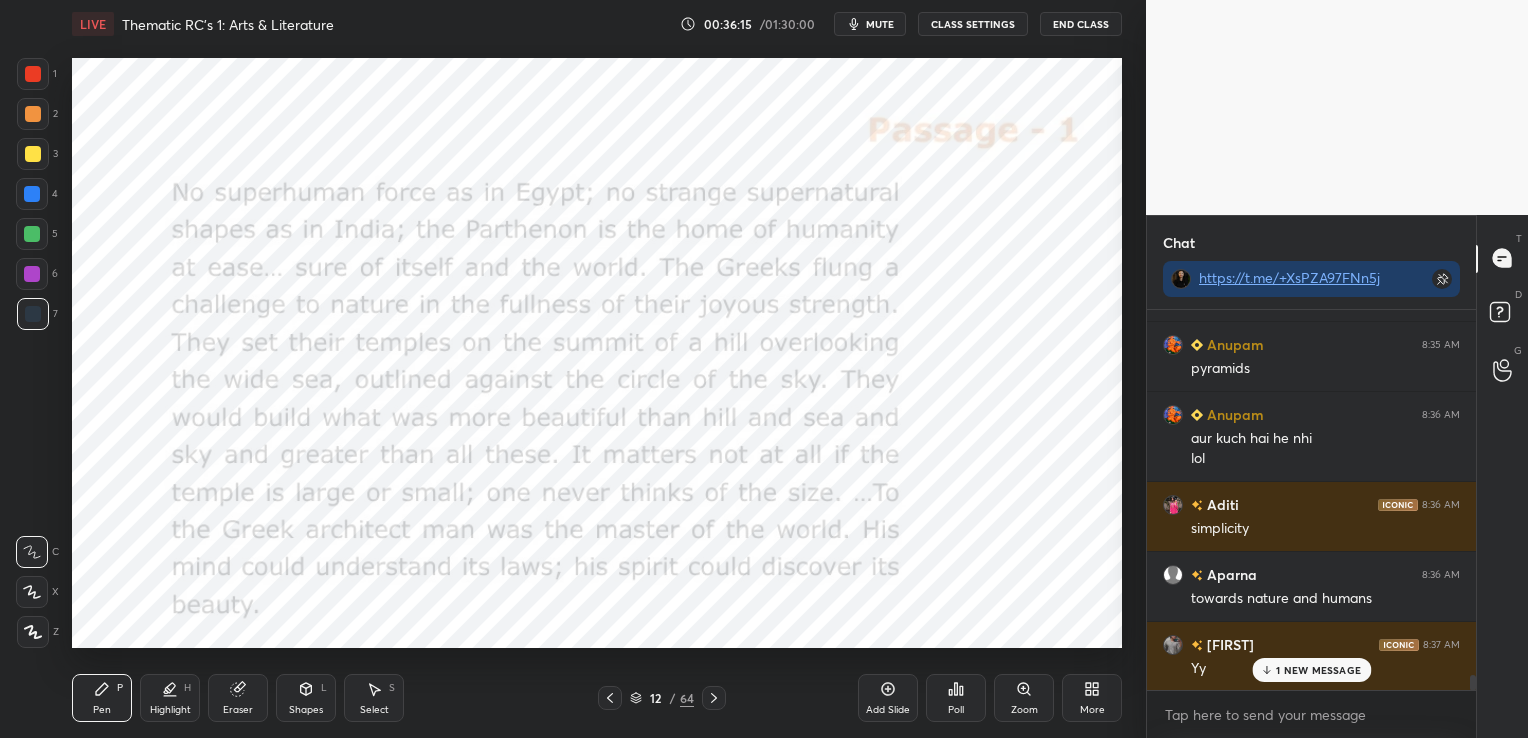 scroll, scrollTop: 9087, scrollLeft: 0, axis: vertical 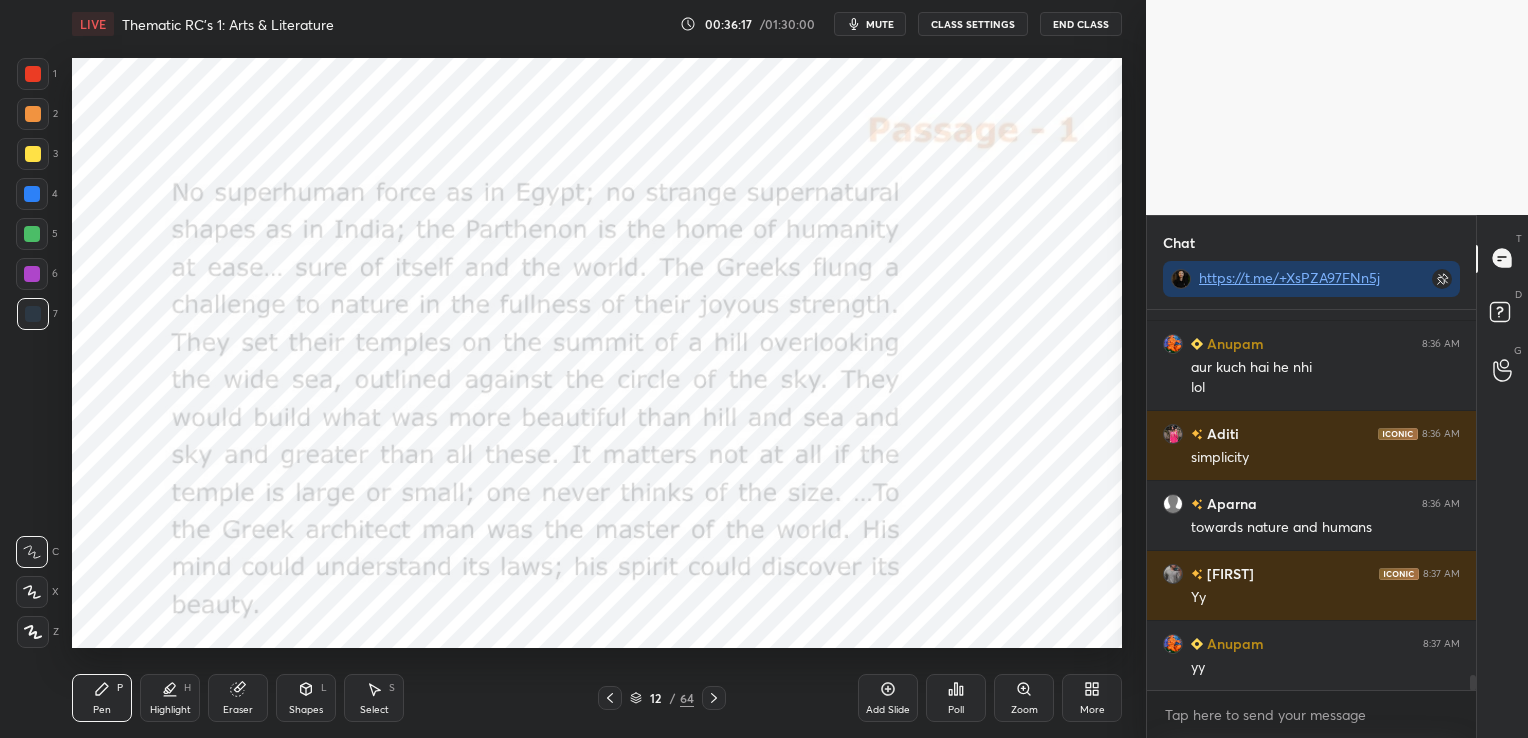 click on "Eraser" at bounding box center (238, 698) 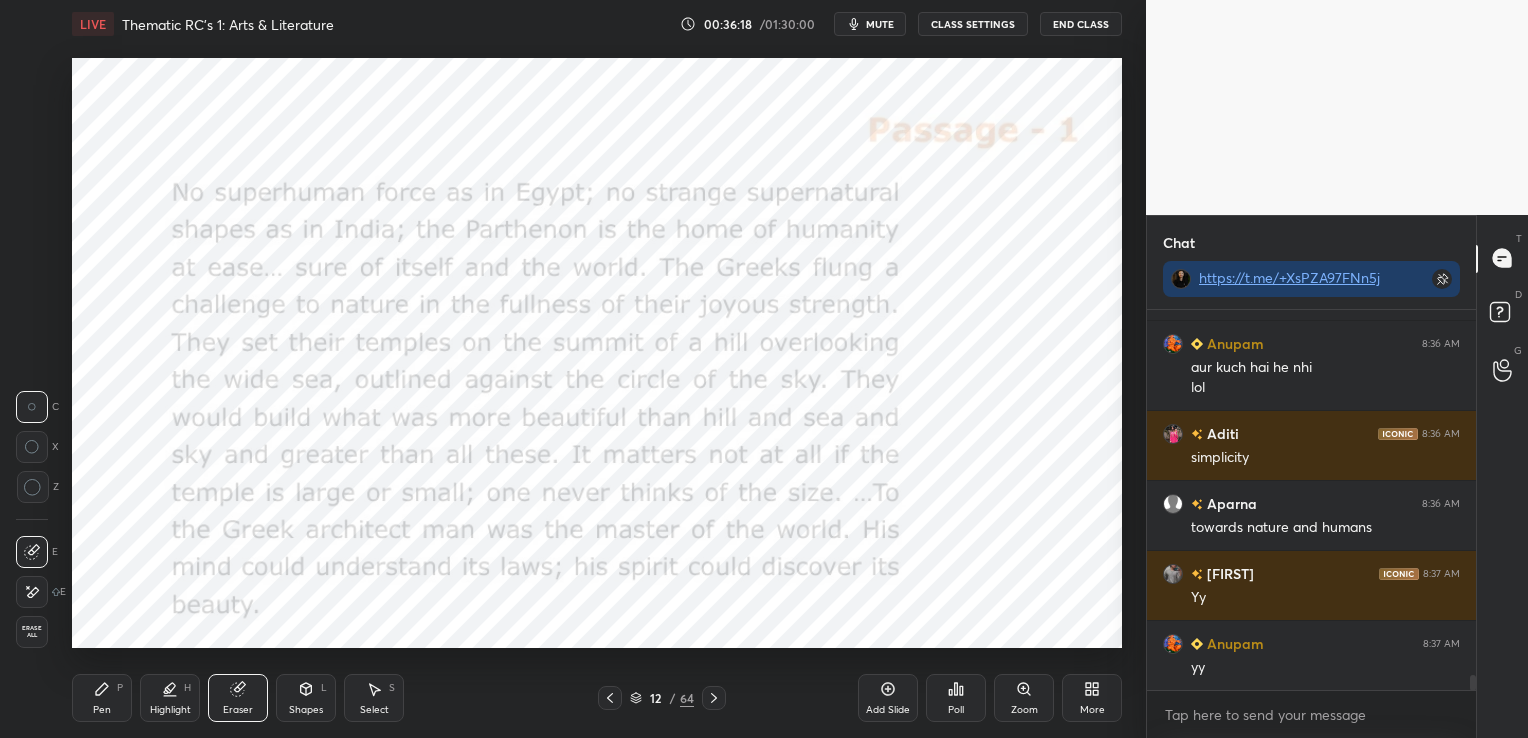 click on "Erase all" at bounding box center (32, 632) 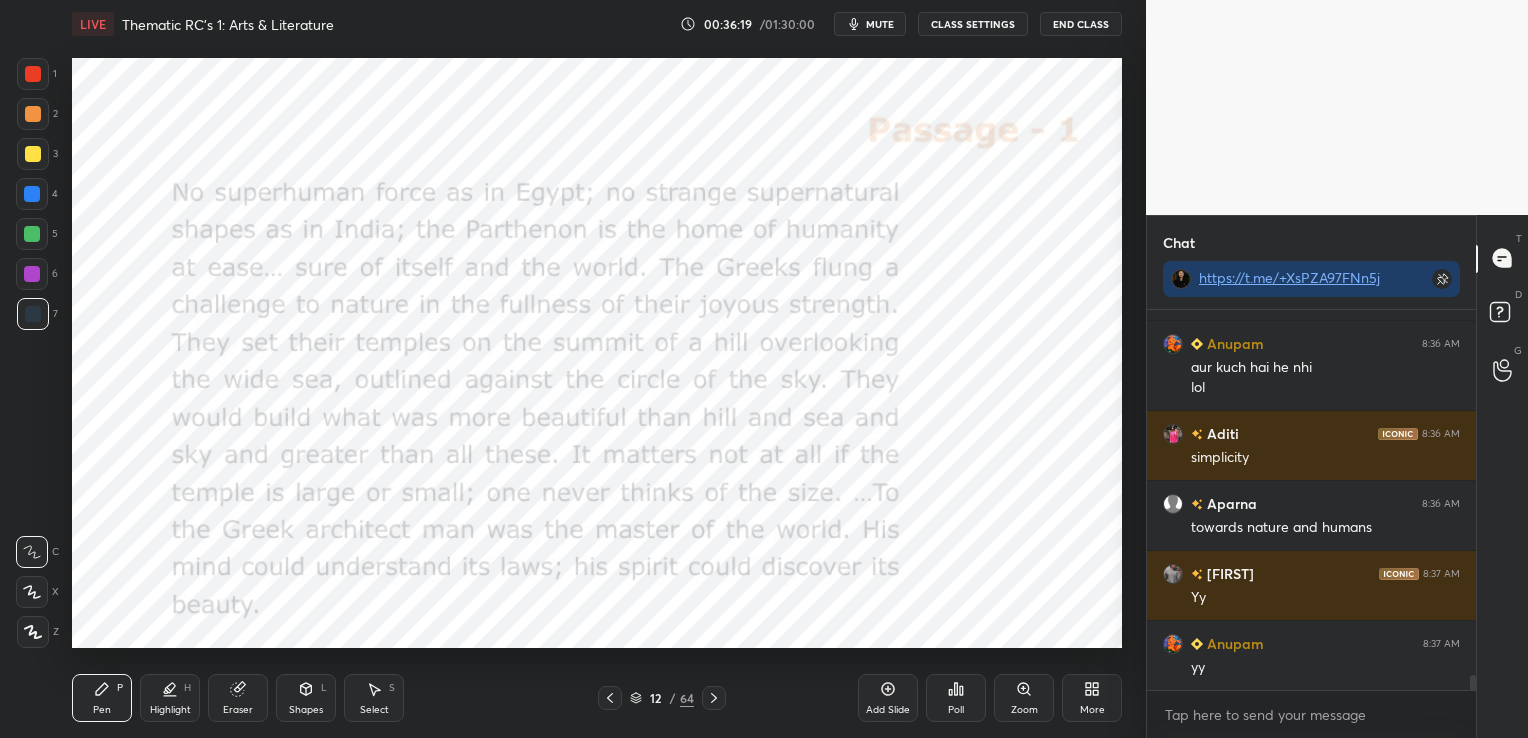 click 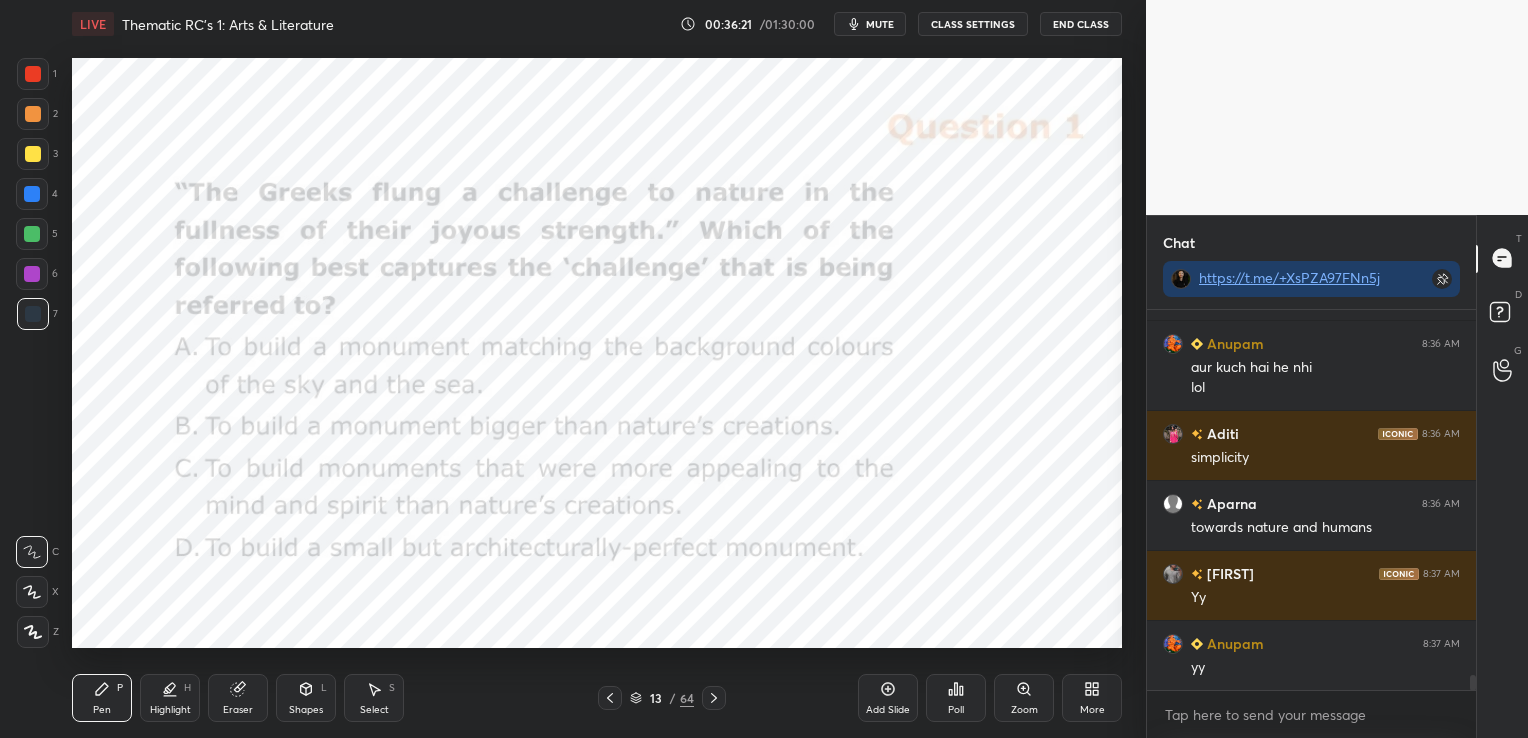 click 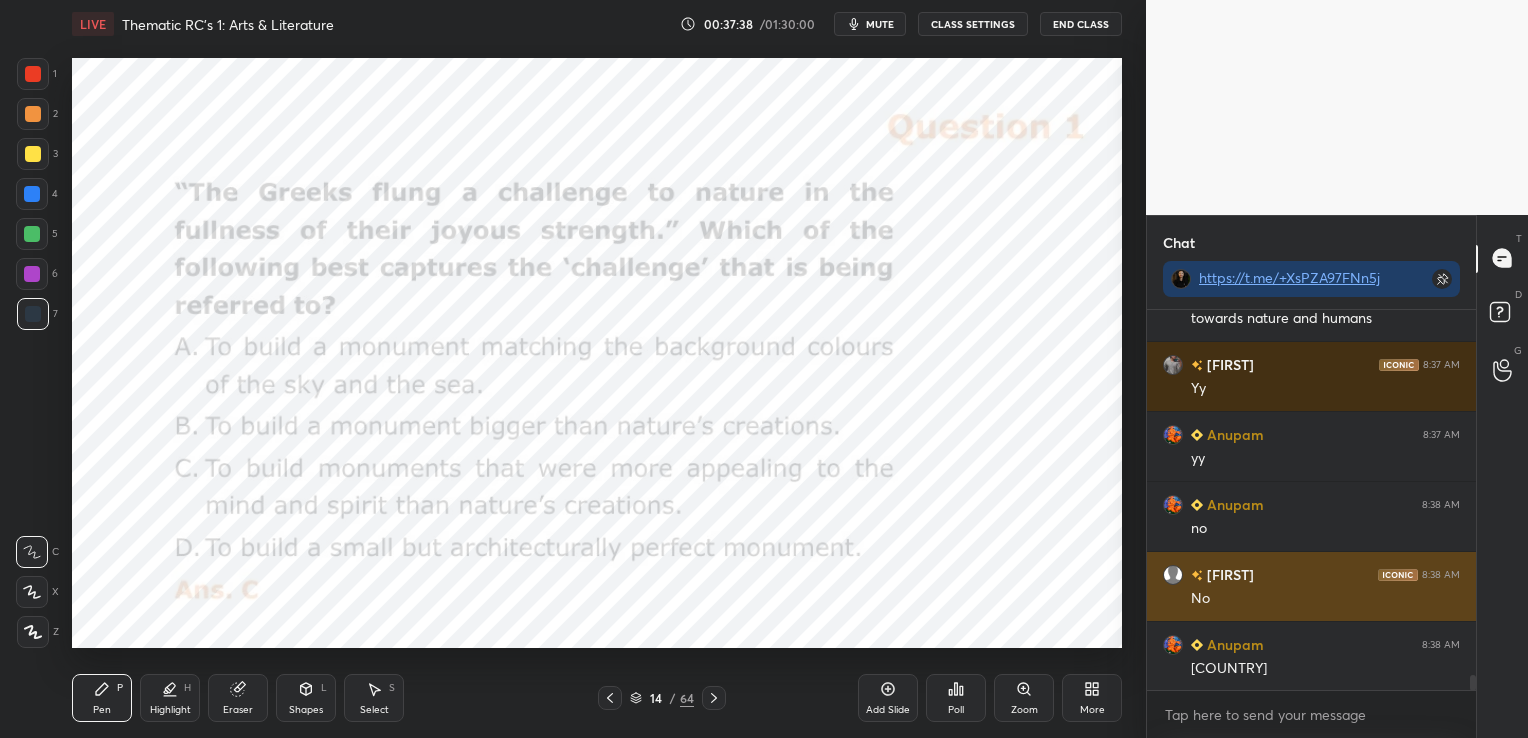 scroll, scrollTop: 9297, scrollLeft: 0, axis: vertical 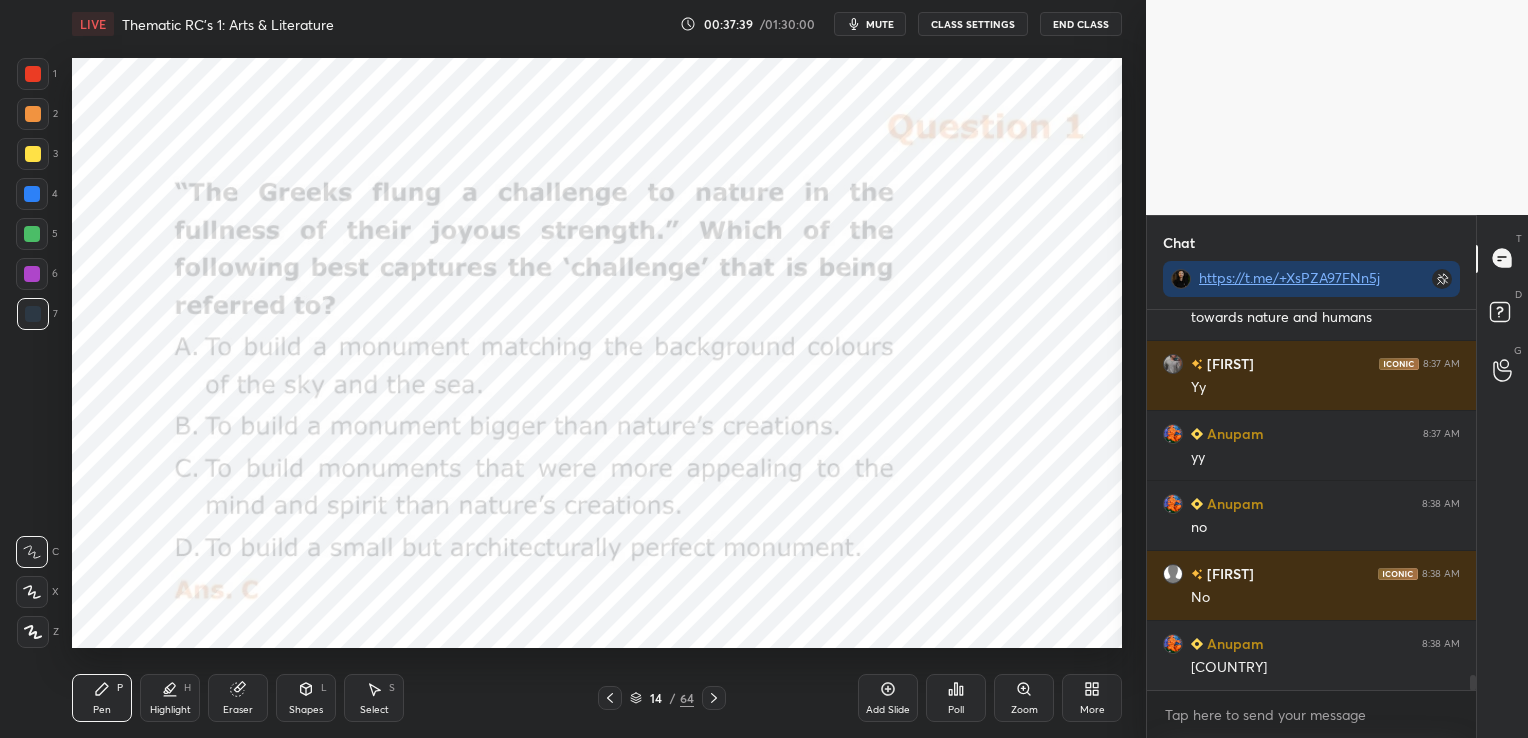 click on "Eraser" at bounding box center (238, 698) 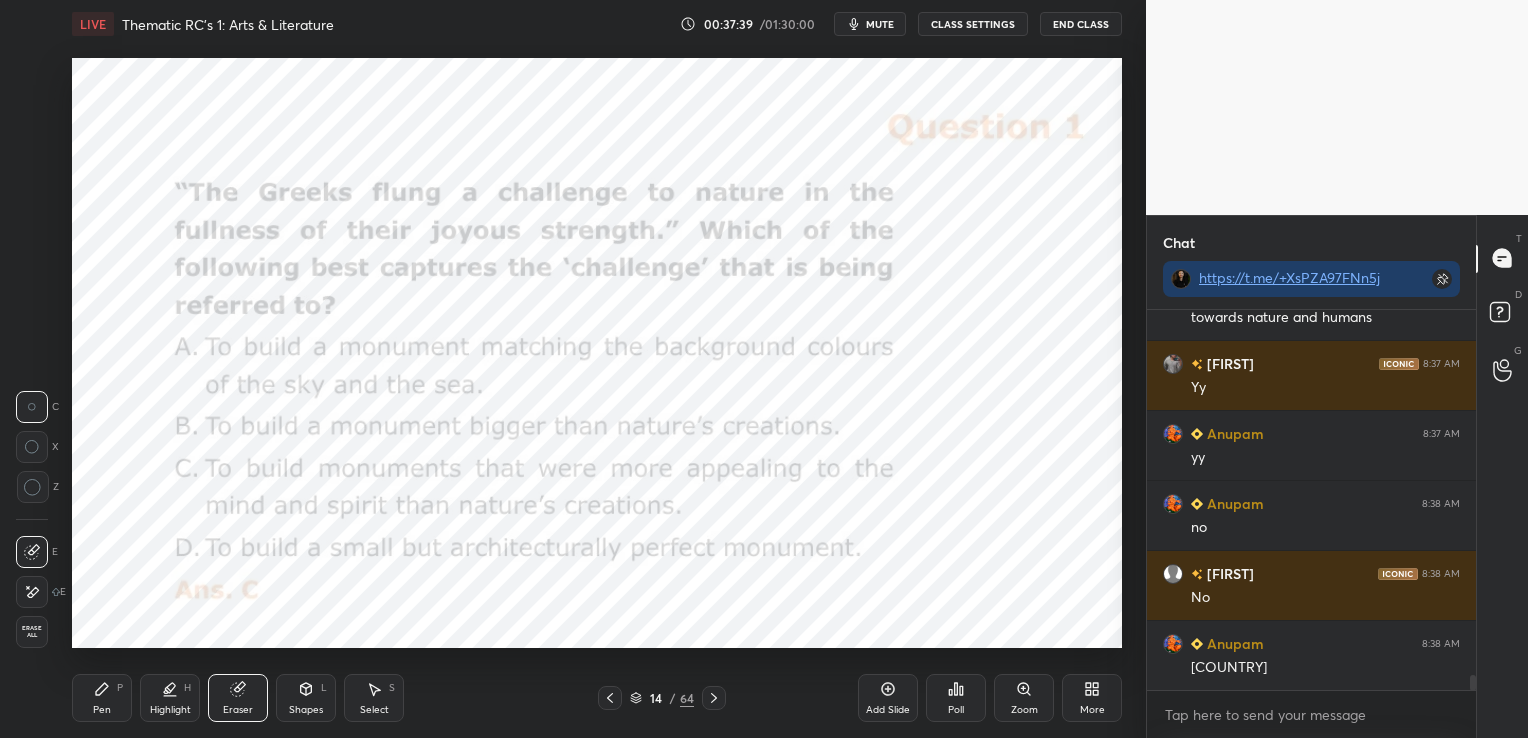 click on "Erase all" at bounding box center [32, 632] 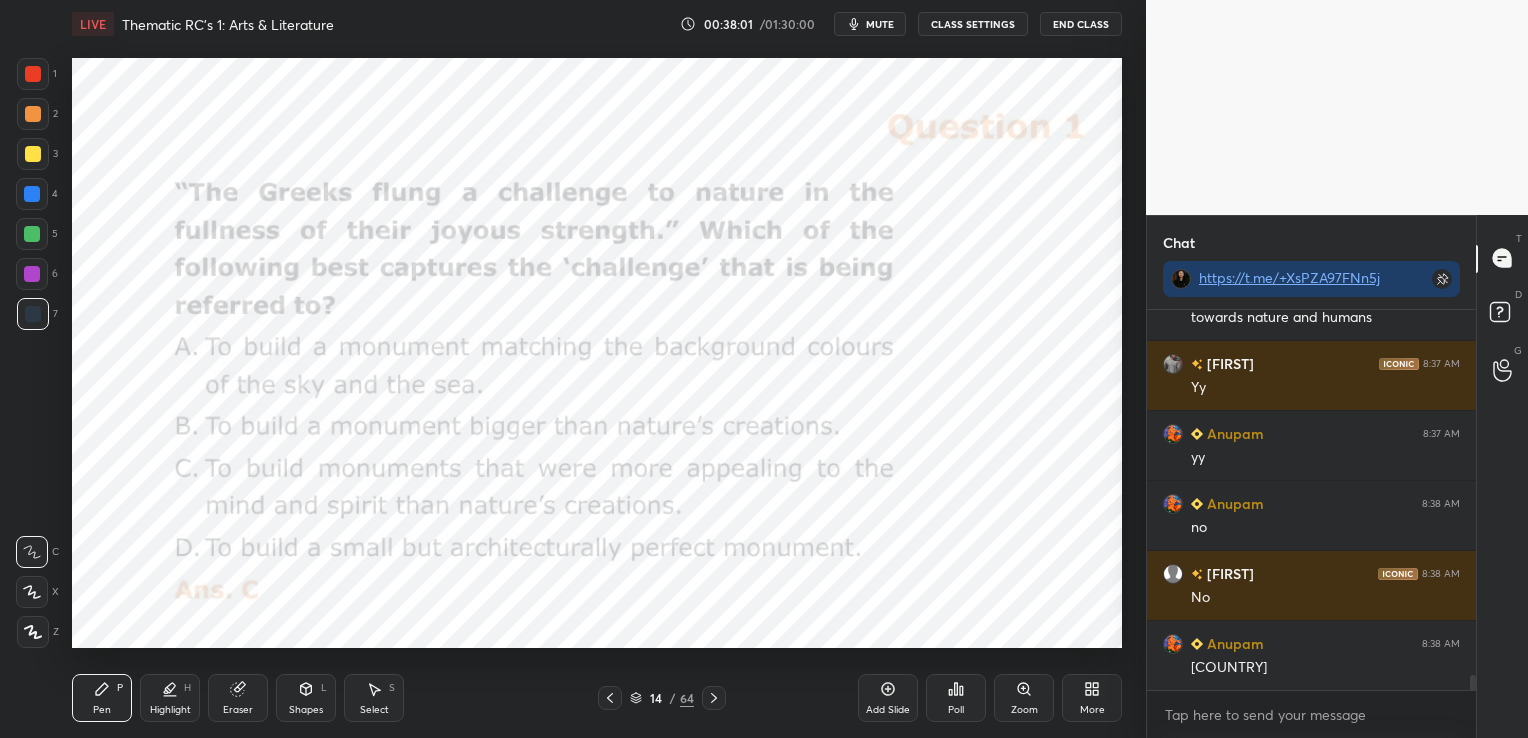 click 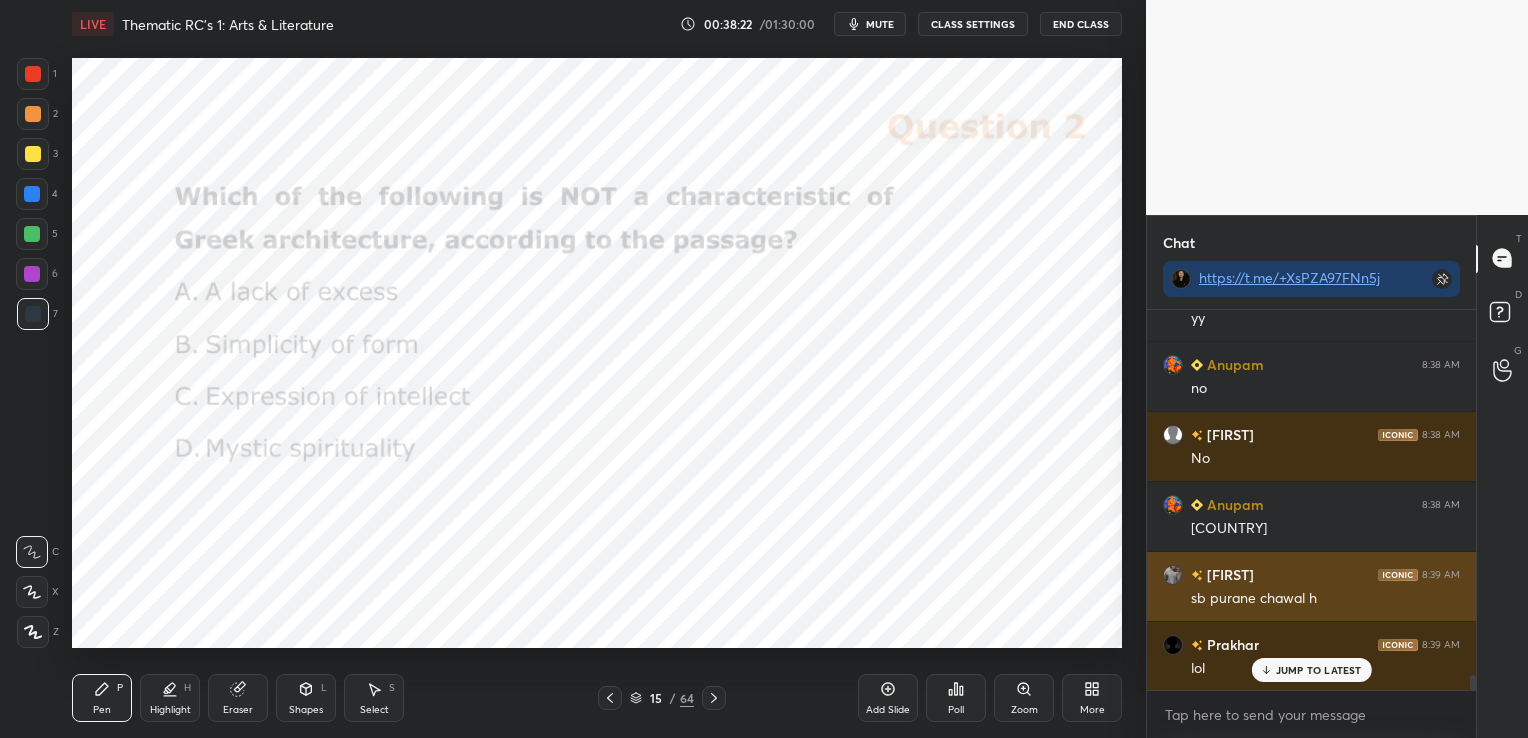 scroll, scrollTop: 9437, scrollLeft: 0, axis: vertical 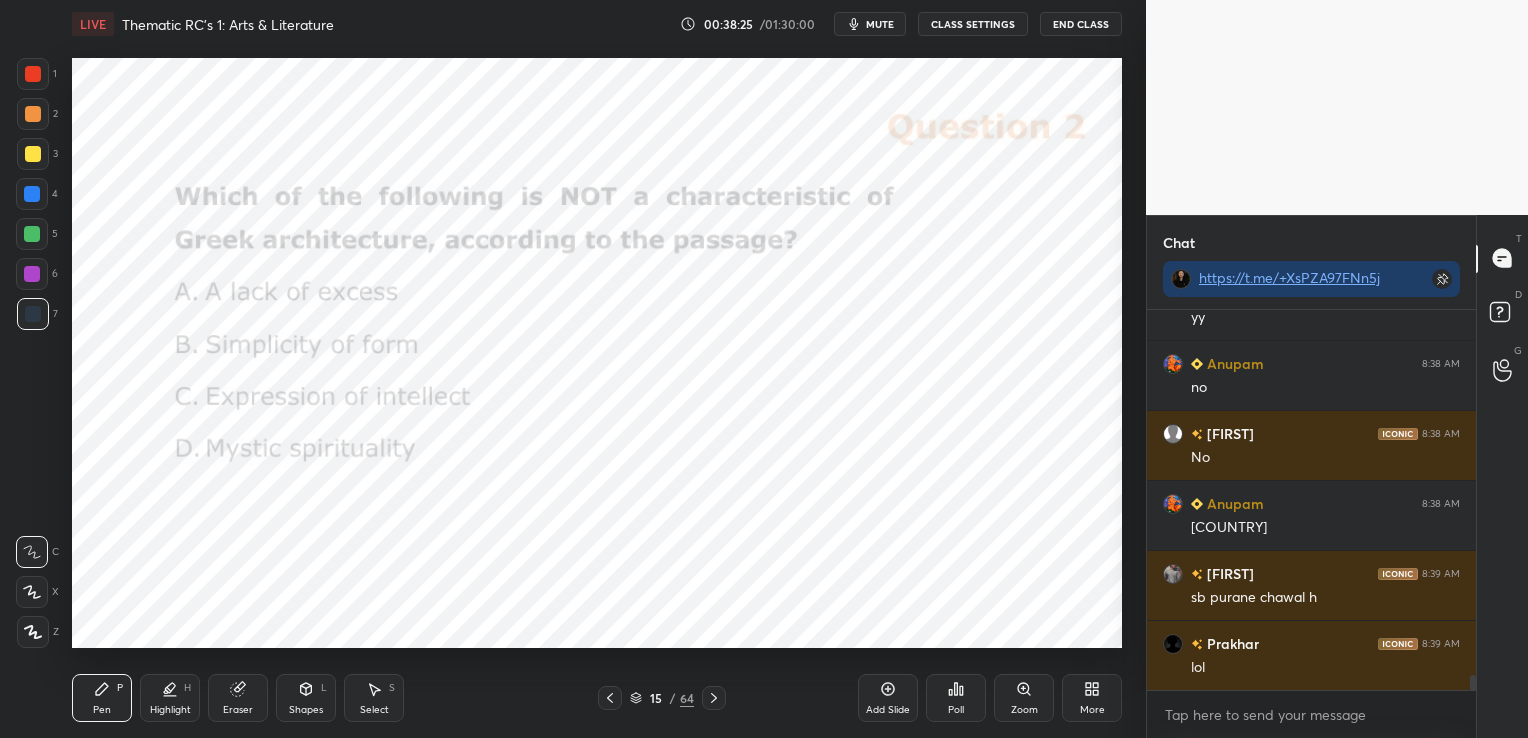 click 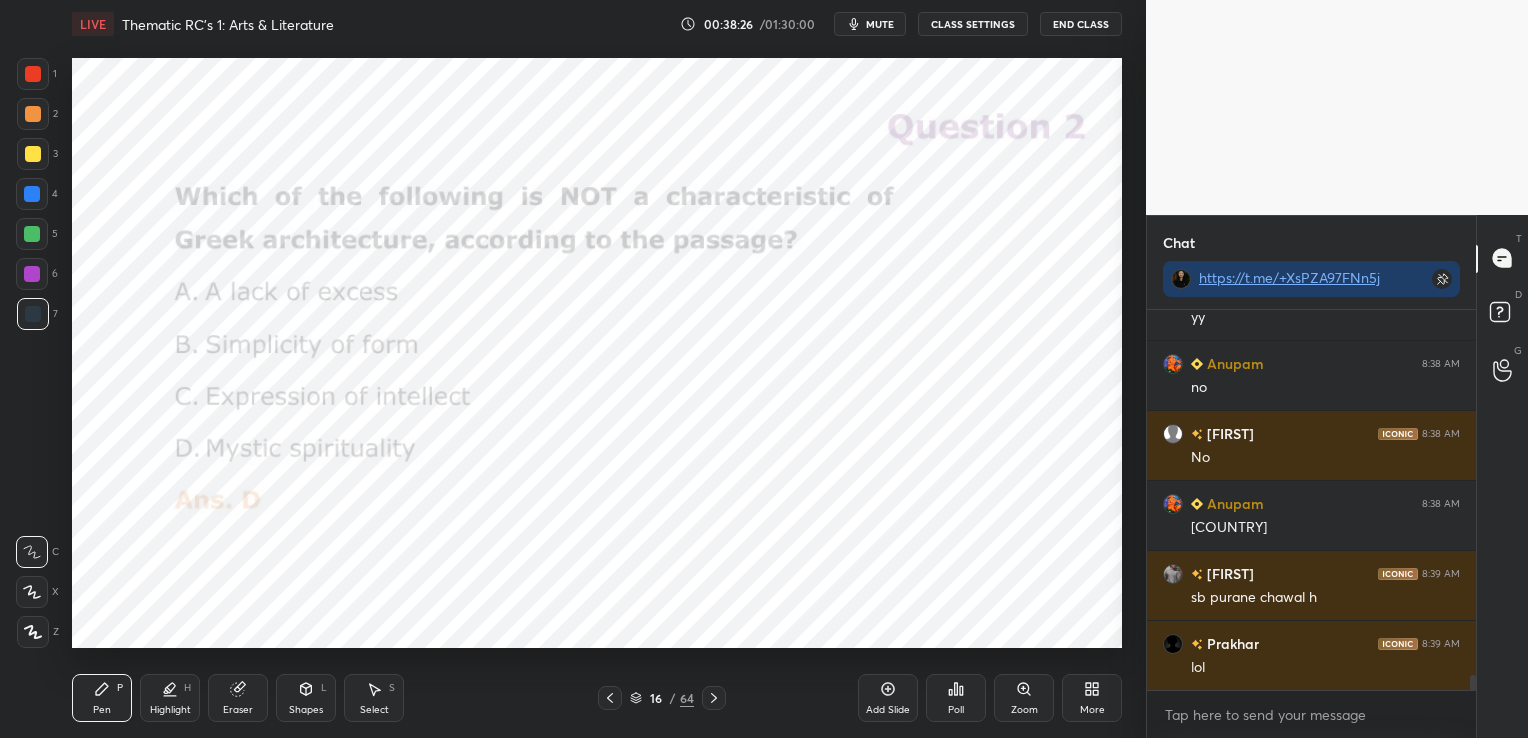 click 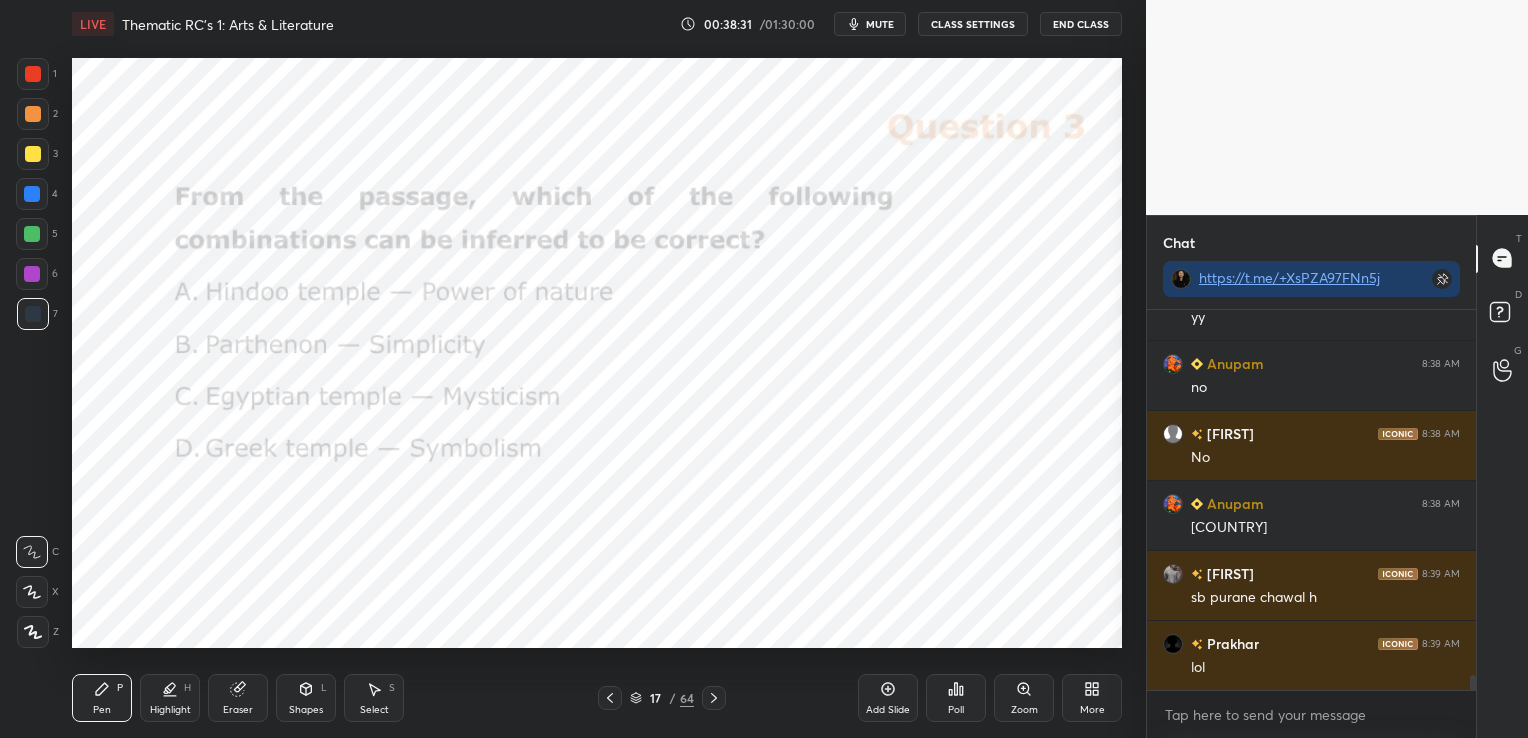 scroll, scrollTop: 9507, scrollLeft: 0, axis: vertical 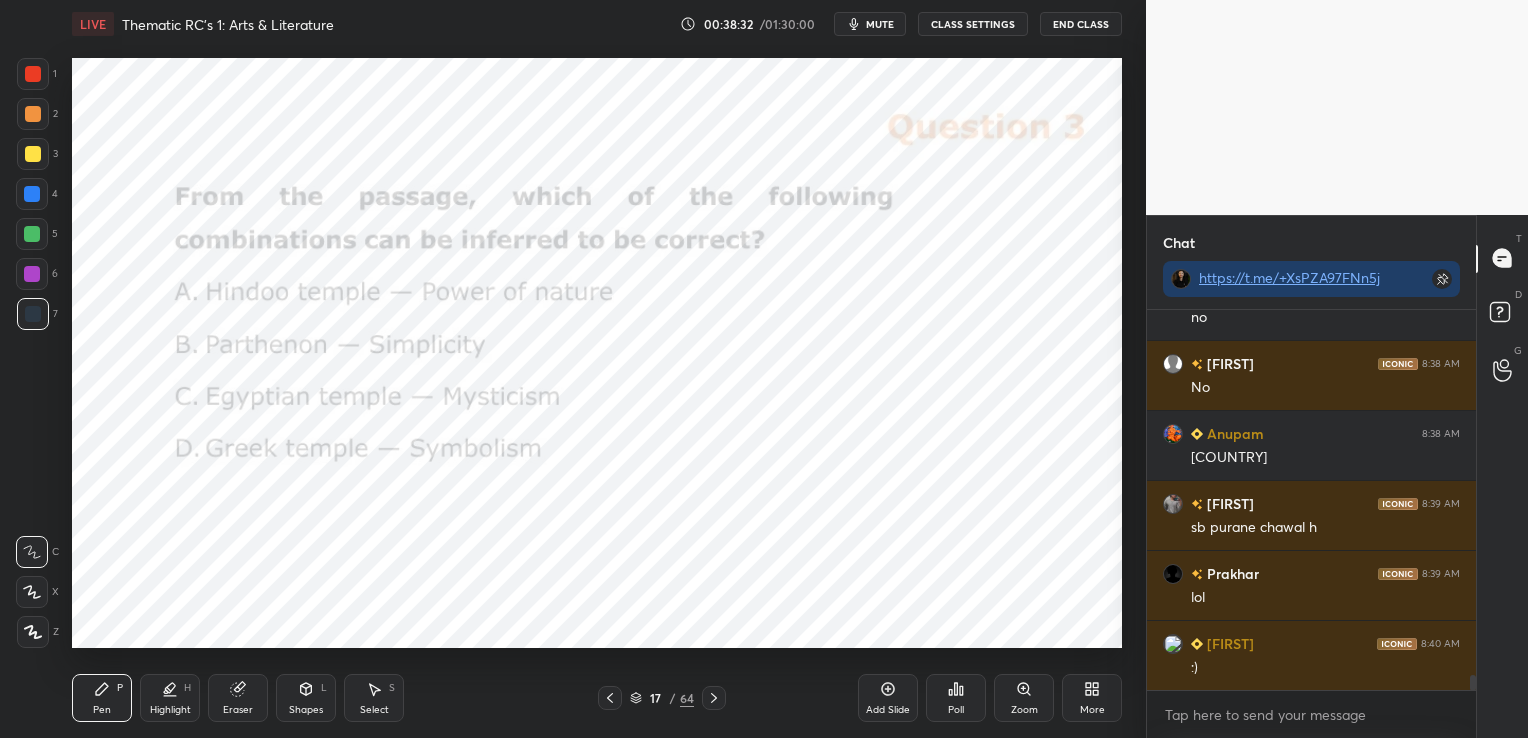 click 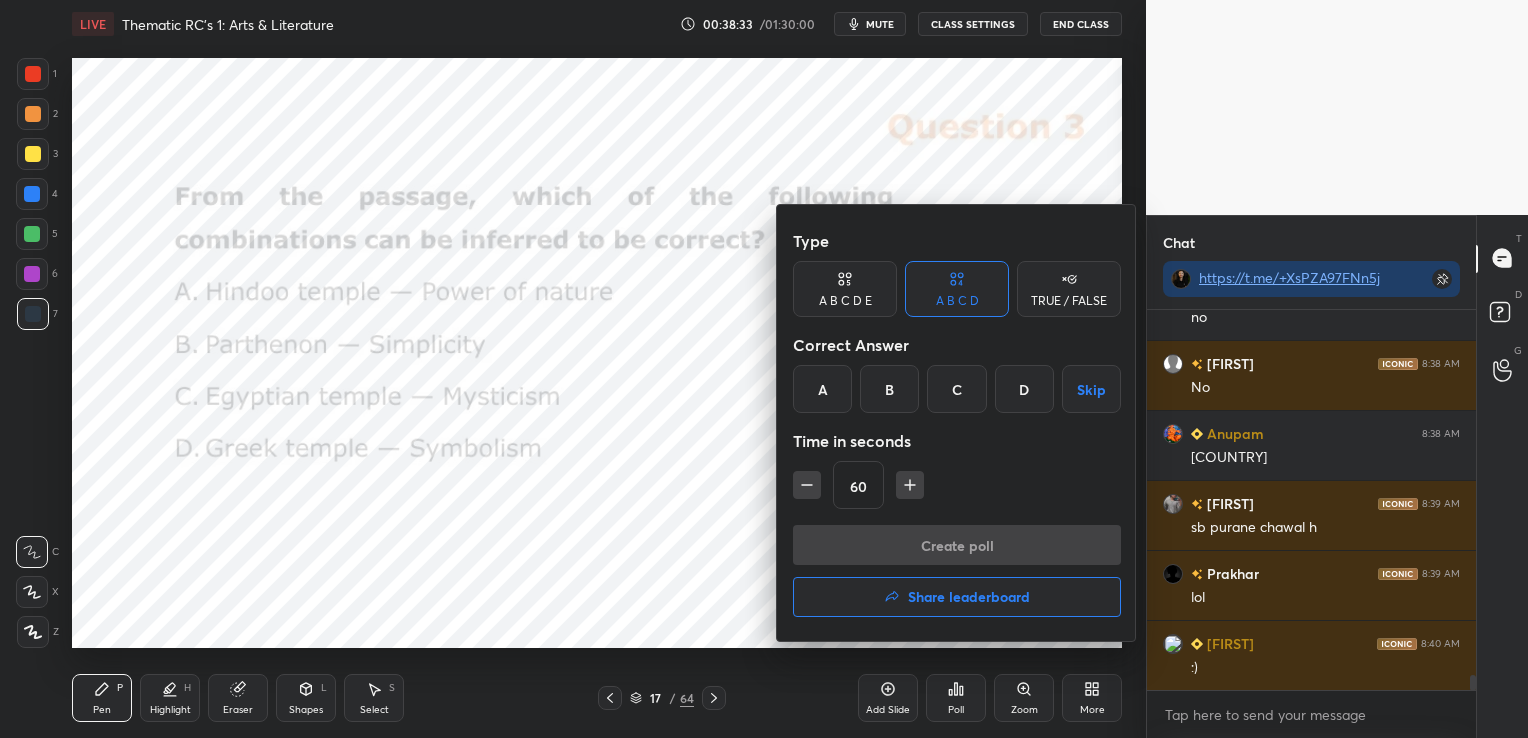 click on "B" at bounding box center [889, 389] 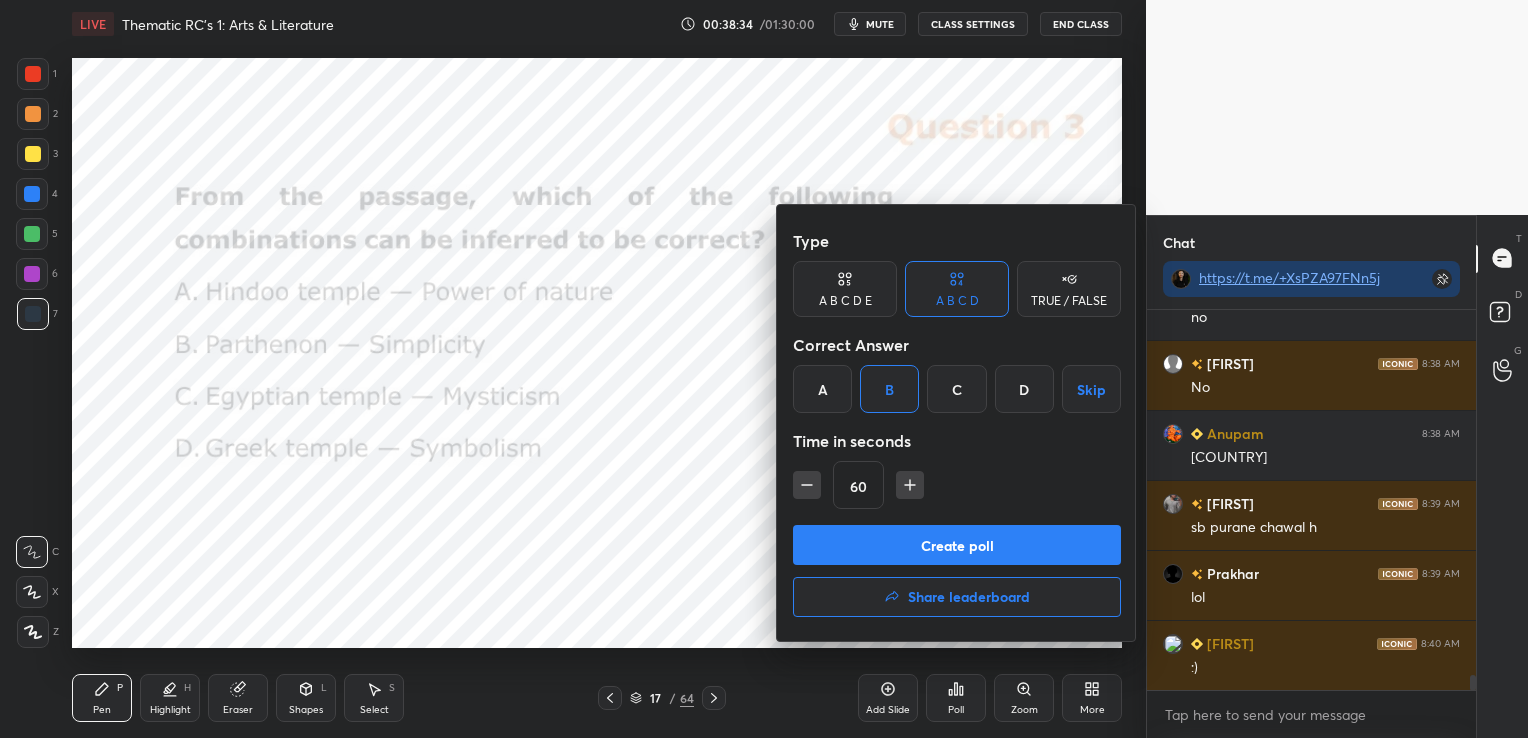 click on "Create poll" at bounding box center [957, 545] 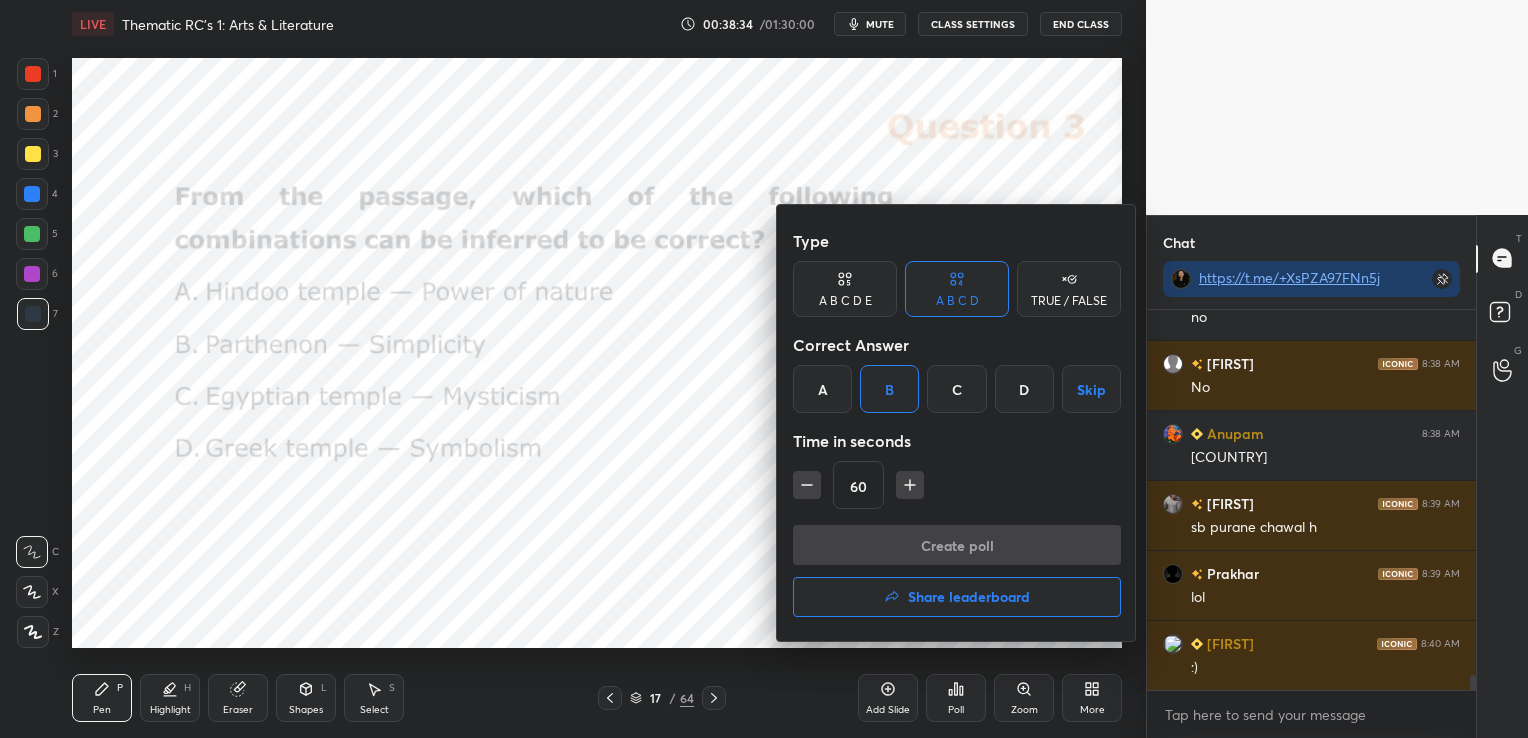 scroll, scrollTop: 342, scrollLeft: 323, axis: both 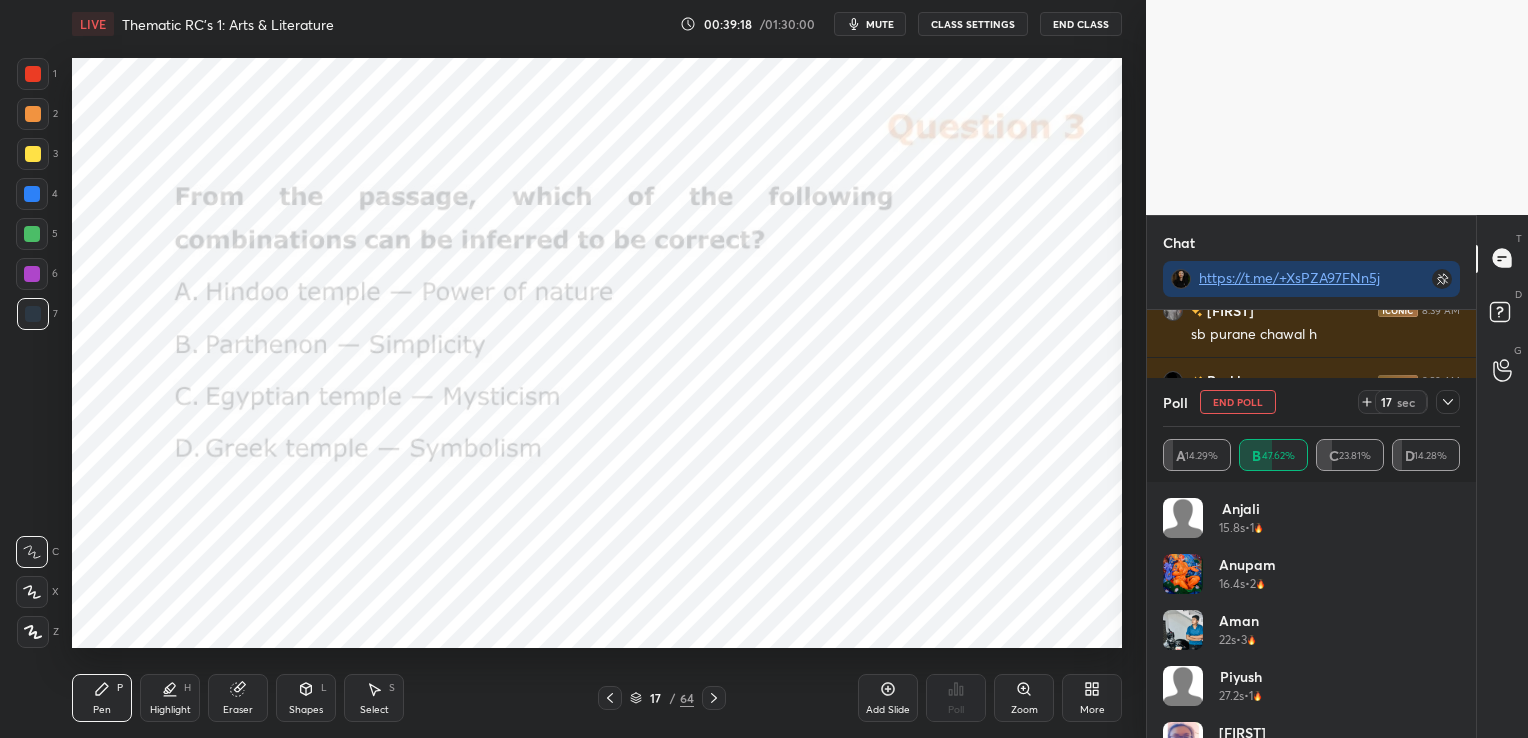 click 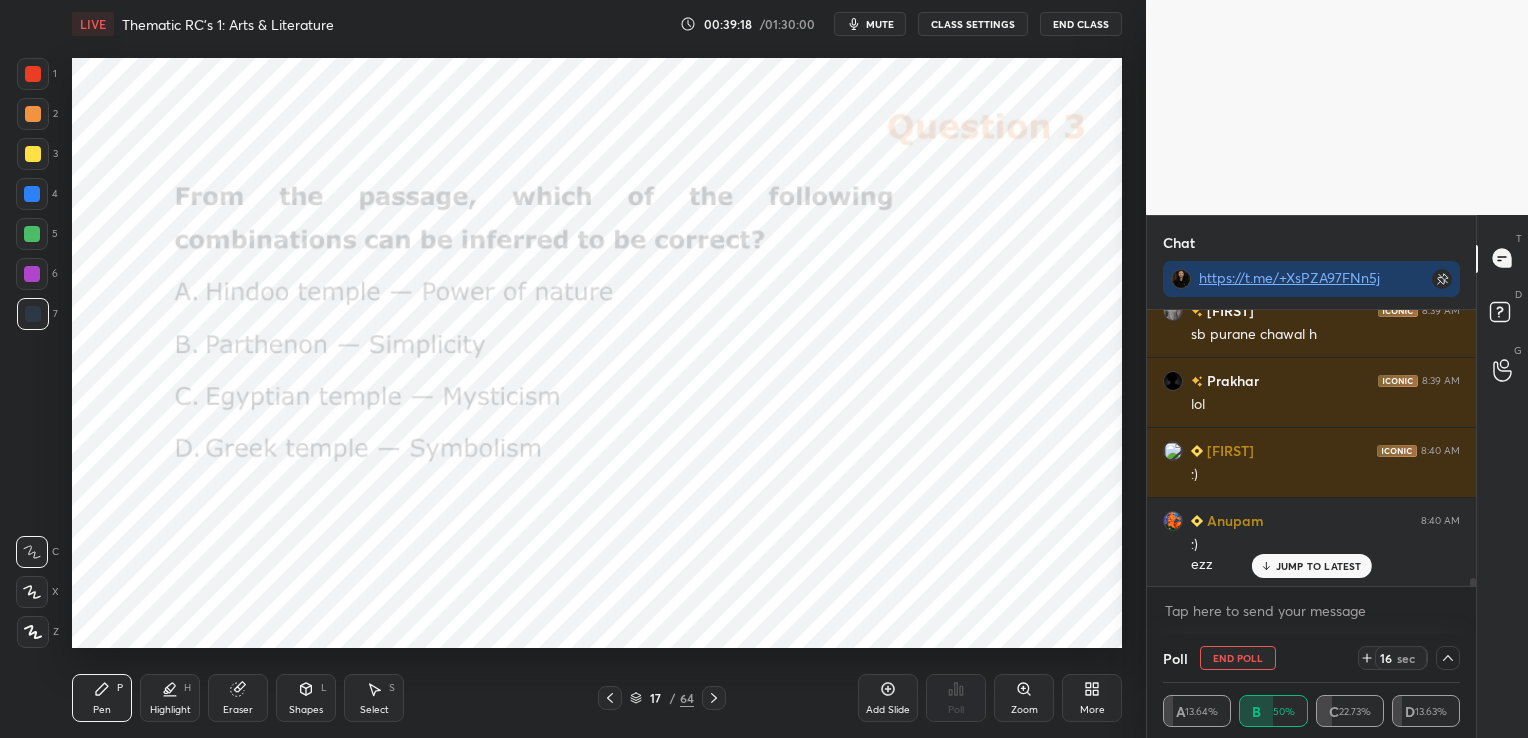 scroll, scrollTop: 0, scrollLeft: 0, axis: both 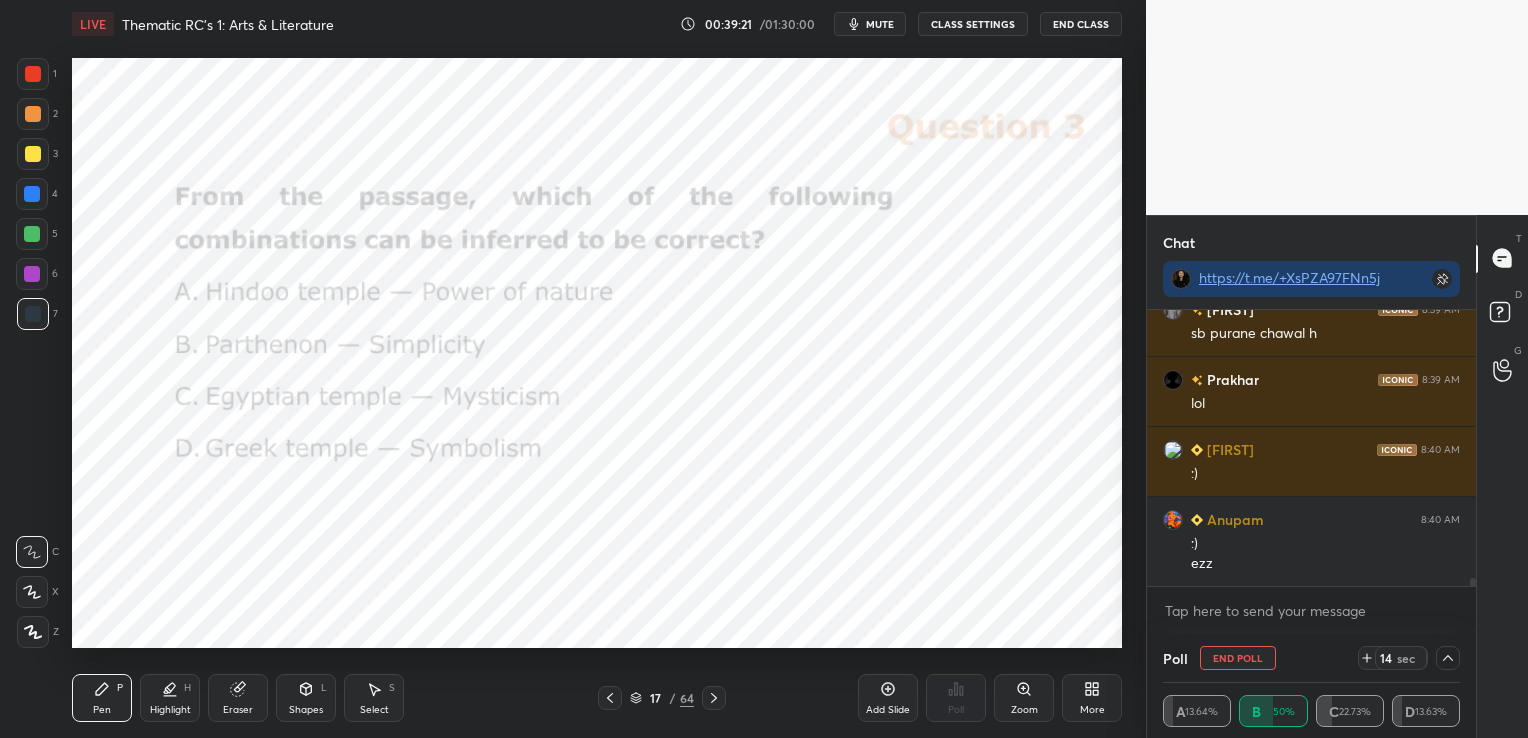 click 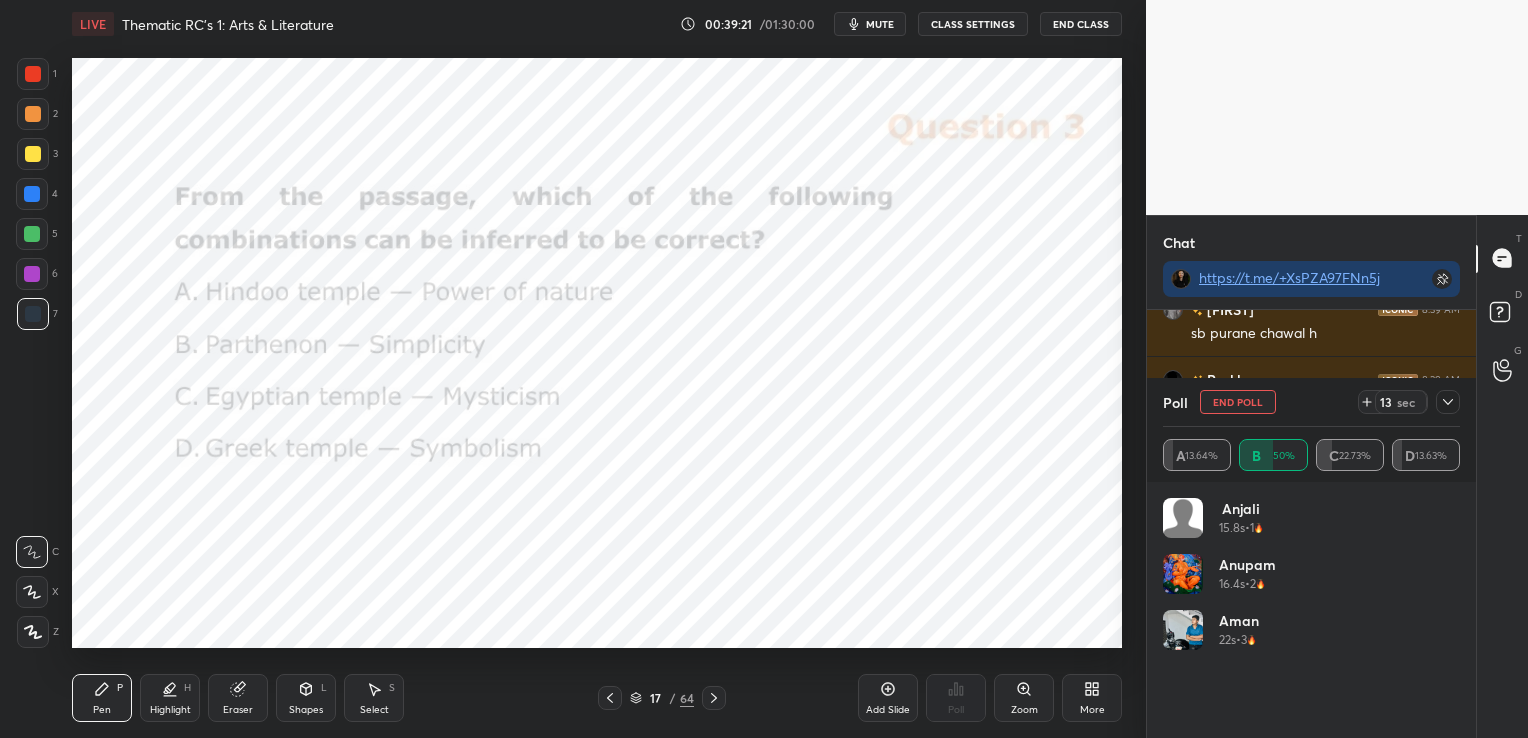 scroll, scrollTop: 7, scrollLeft: 6, axis: both 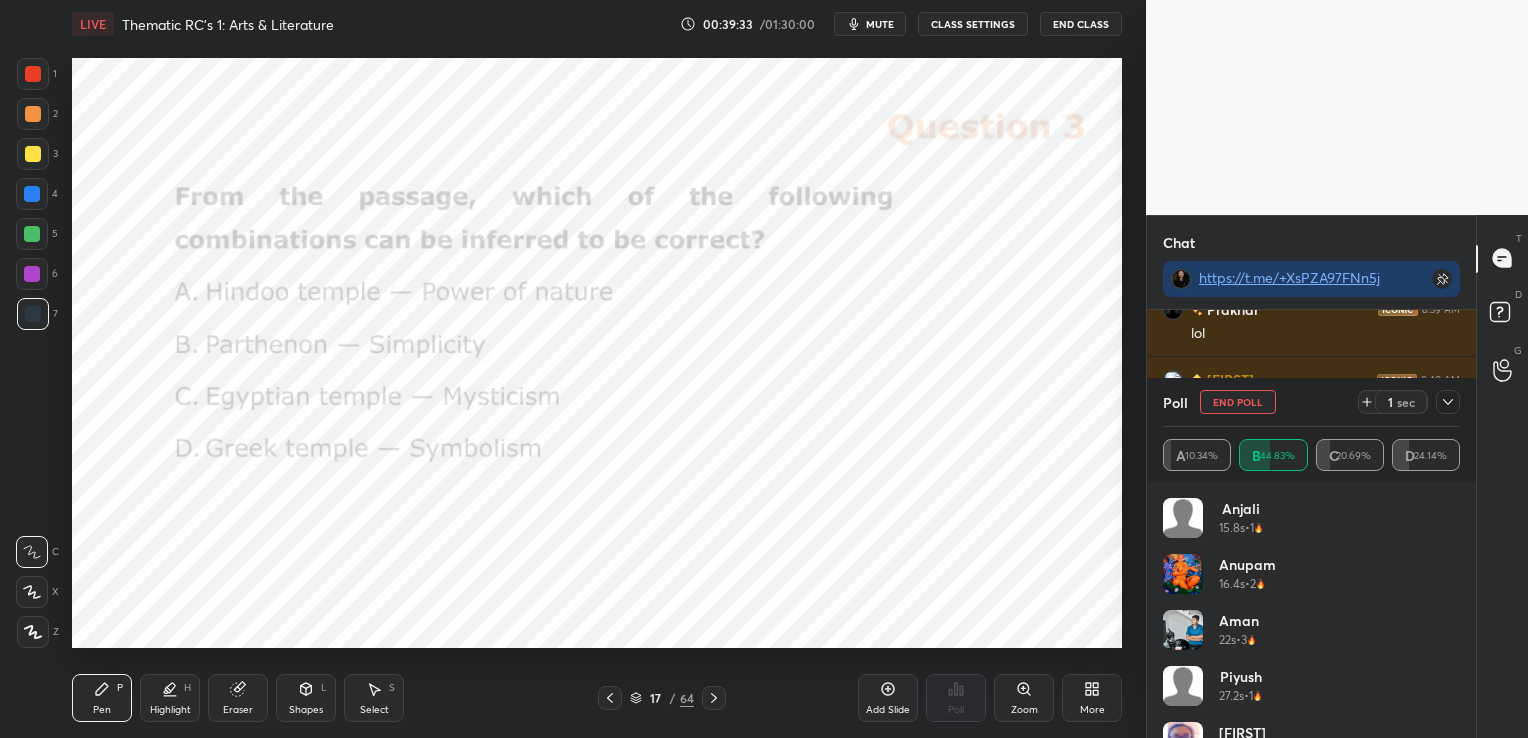 click 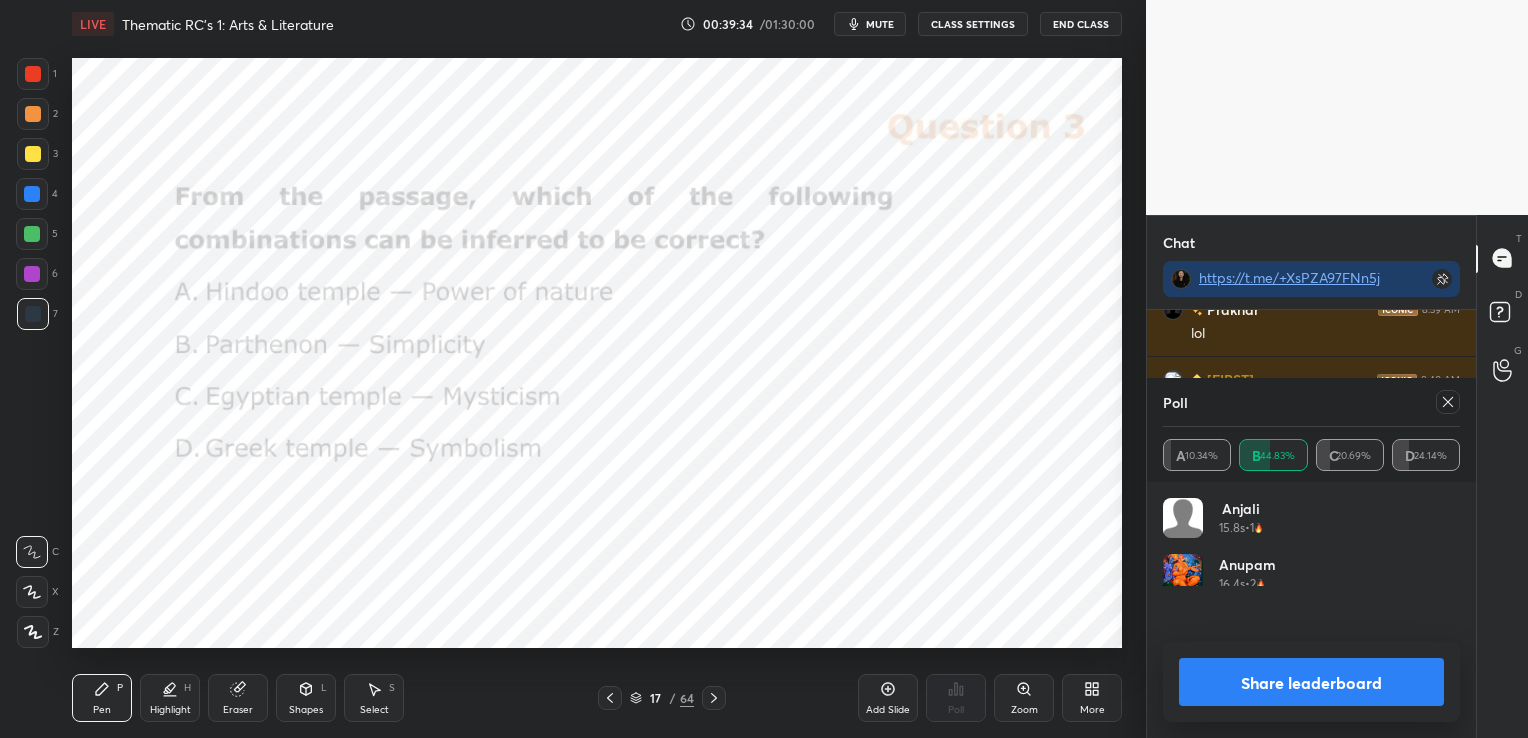scroll, scrollTop: 6, scrollLeft: 6, axis: both 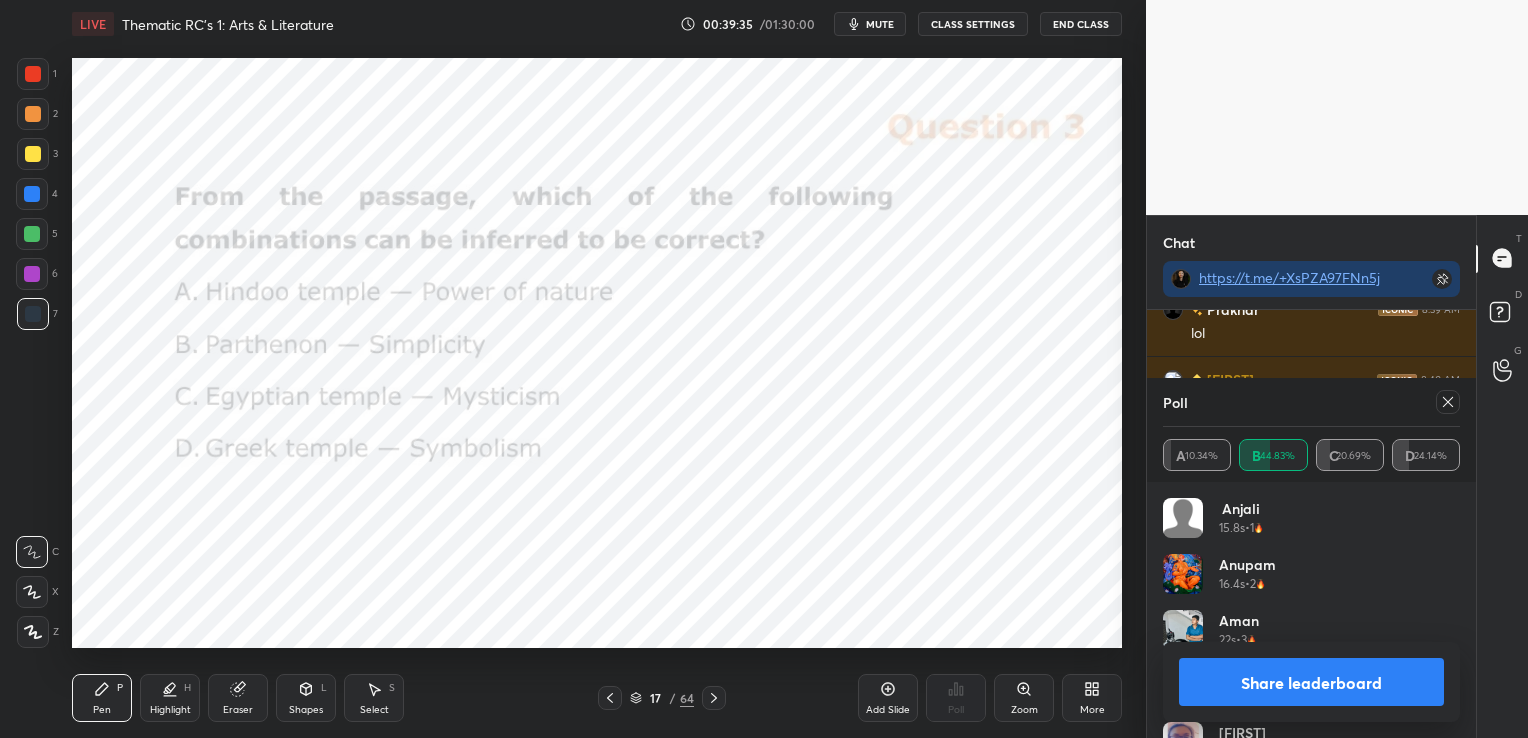 click 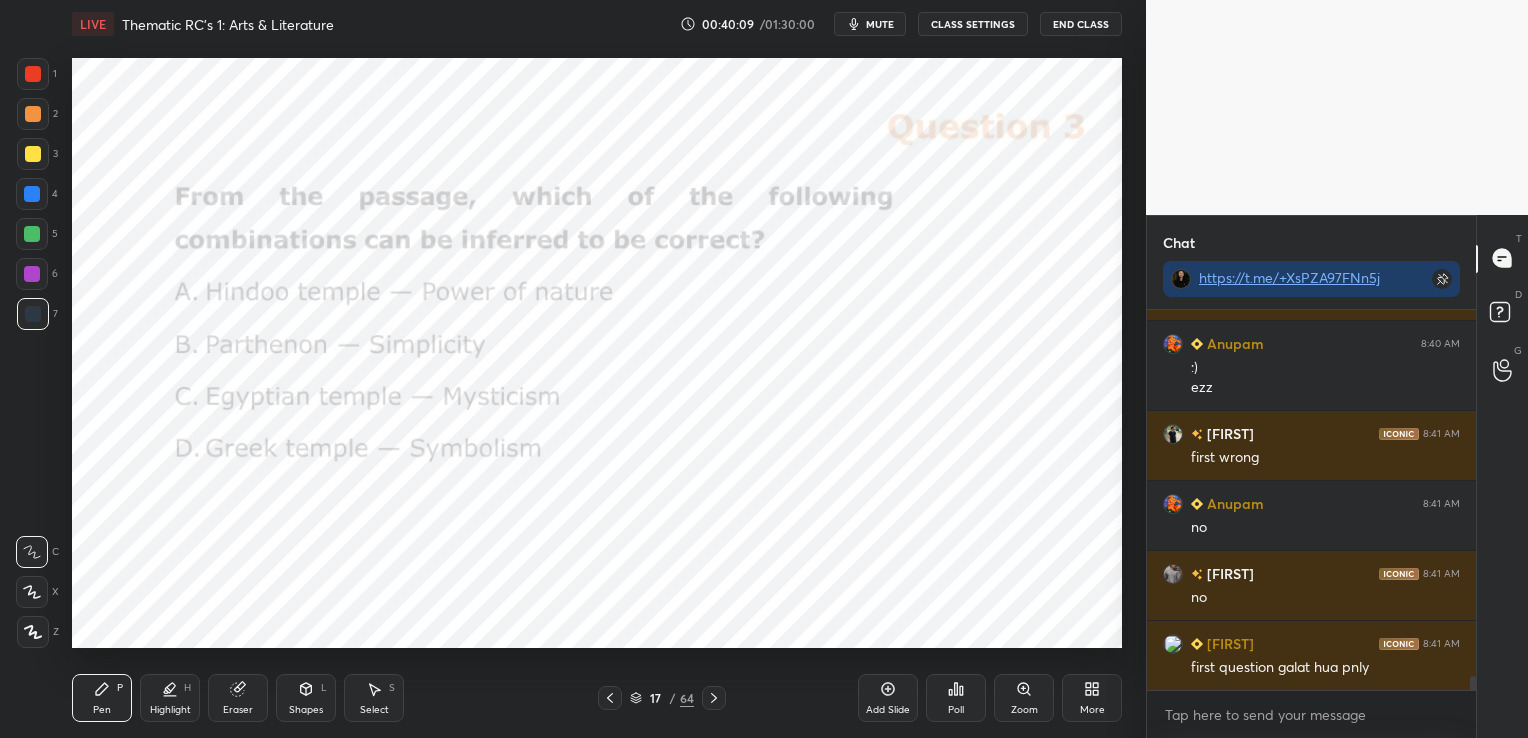 click on "Eraser" at bounding box center (238, 698) 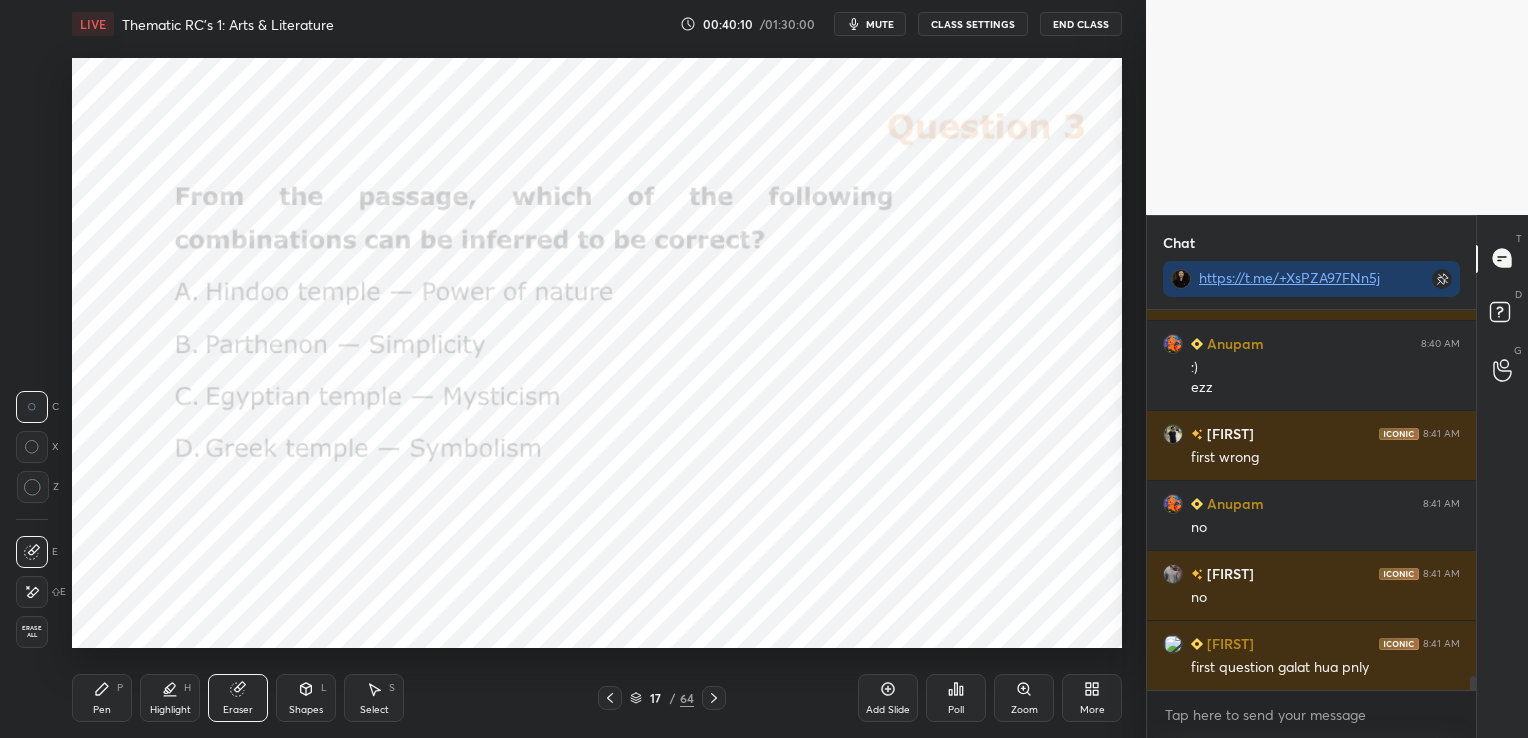 click on "Erase all" at bounding box center (32, 632) 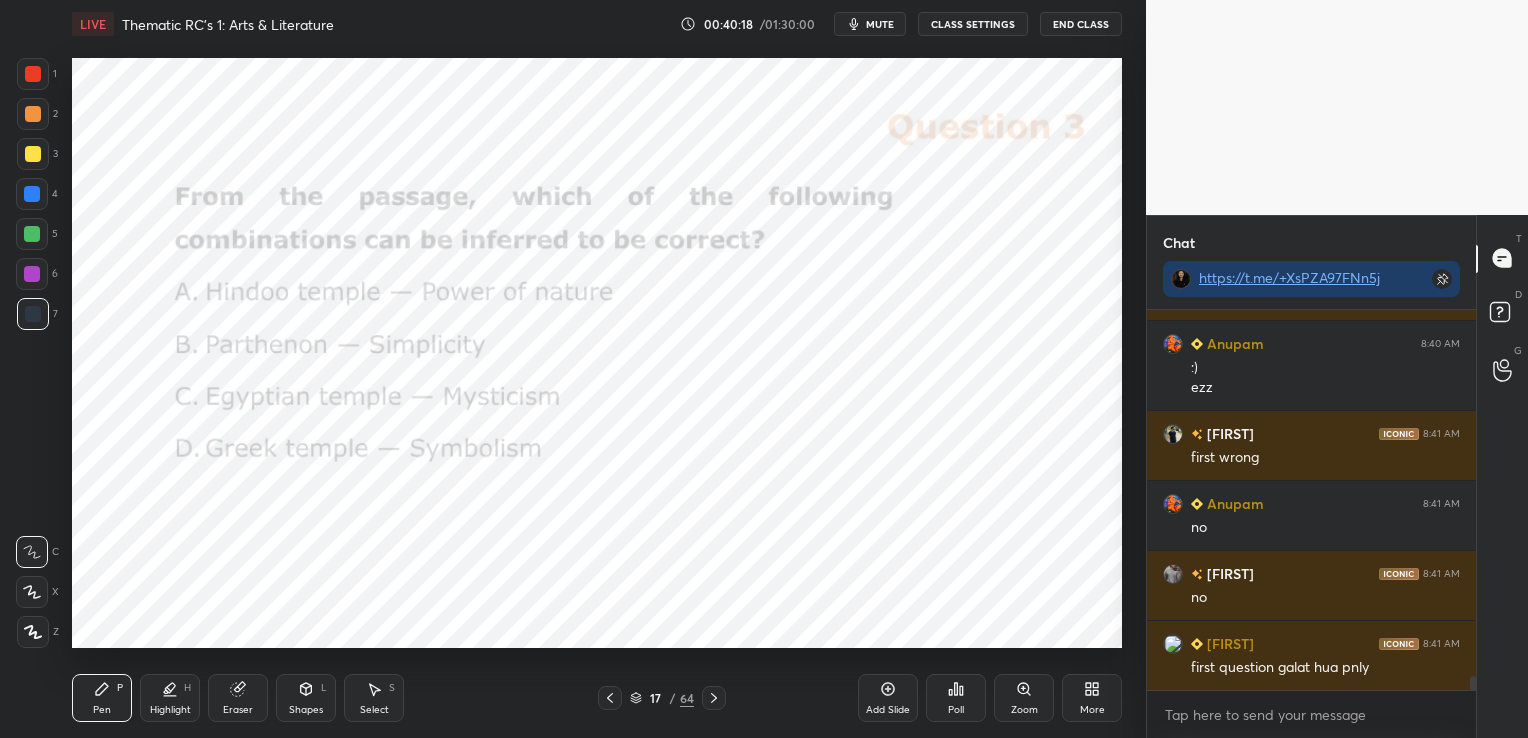 click 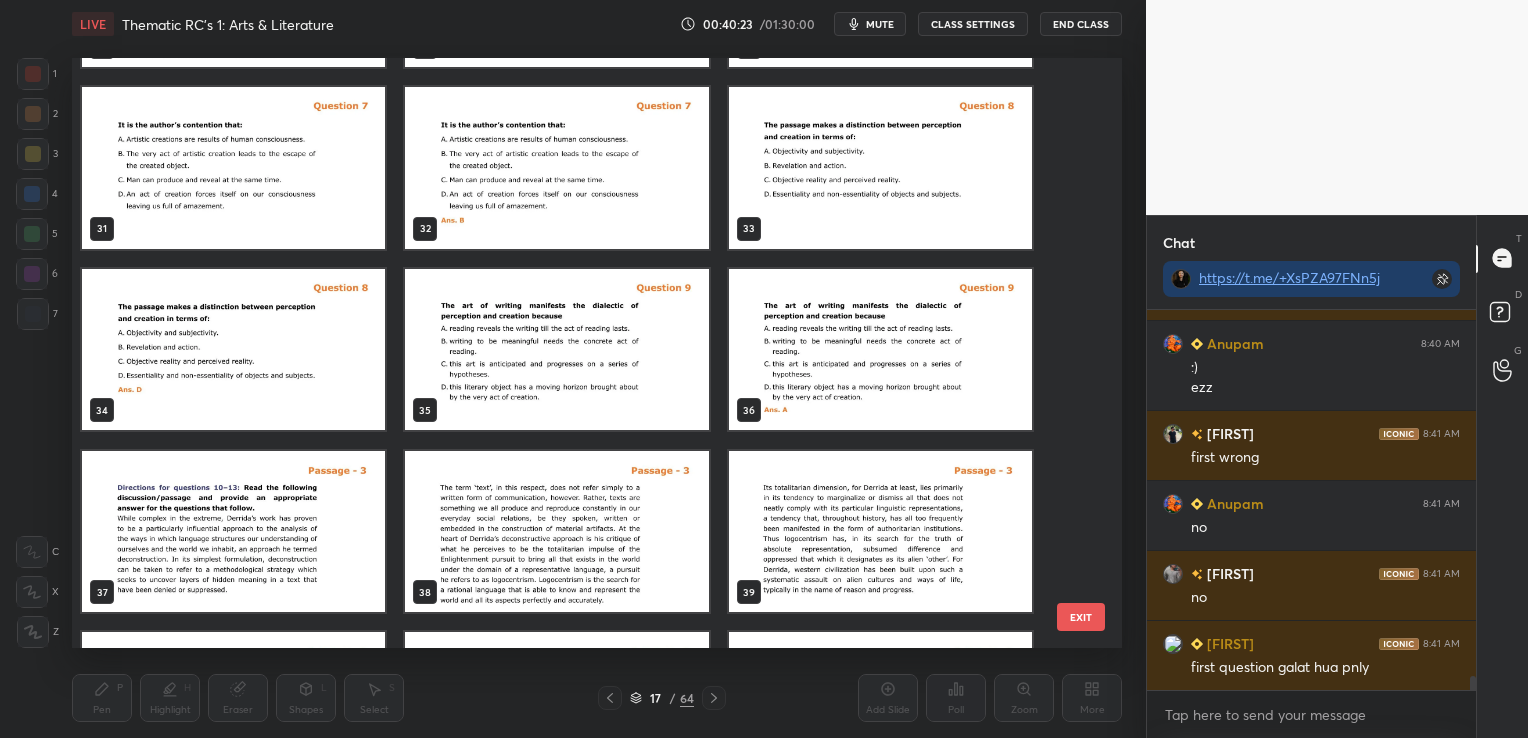 click at bounding box center (233, 531) 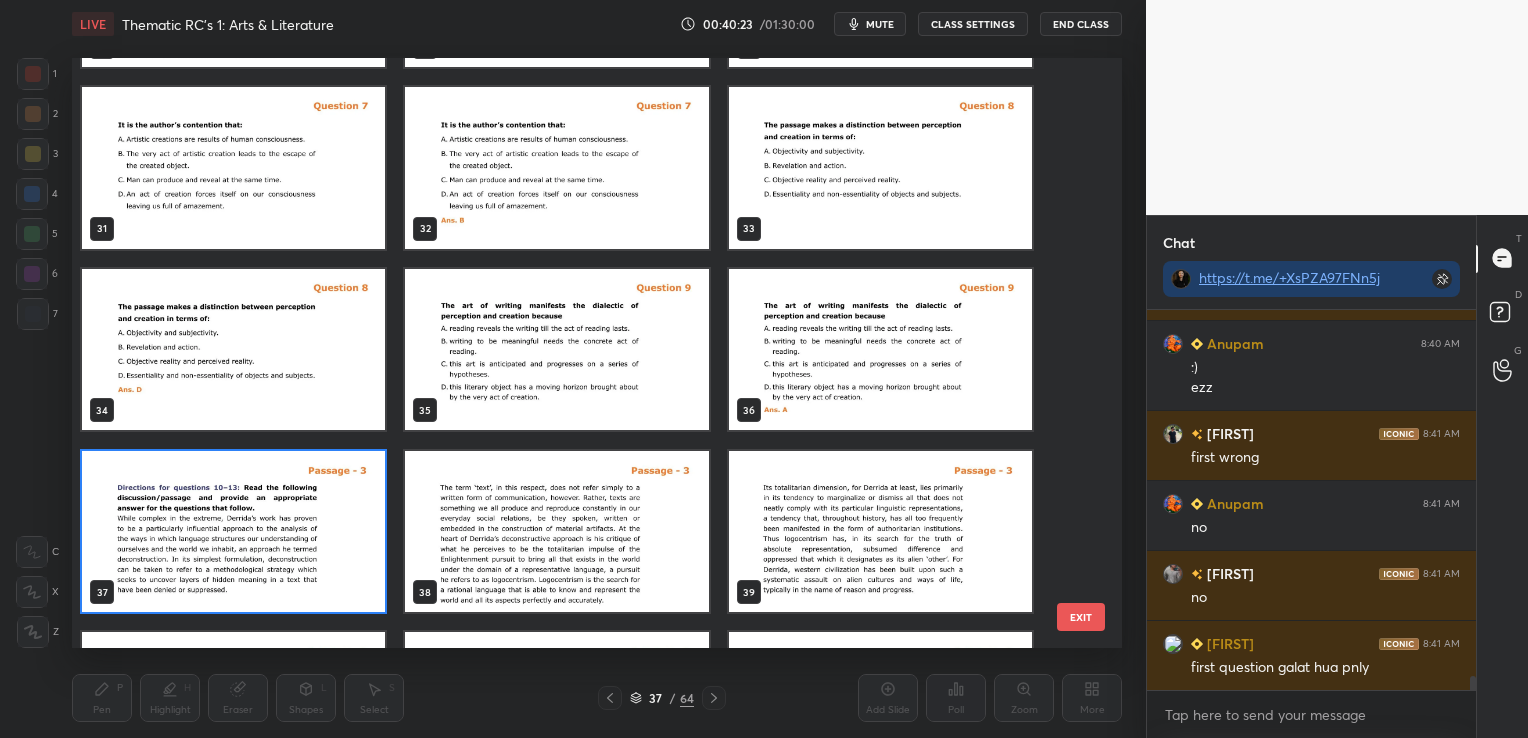click at bounding box center [233, 531] 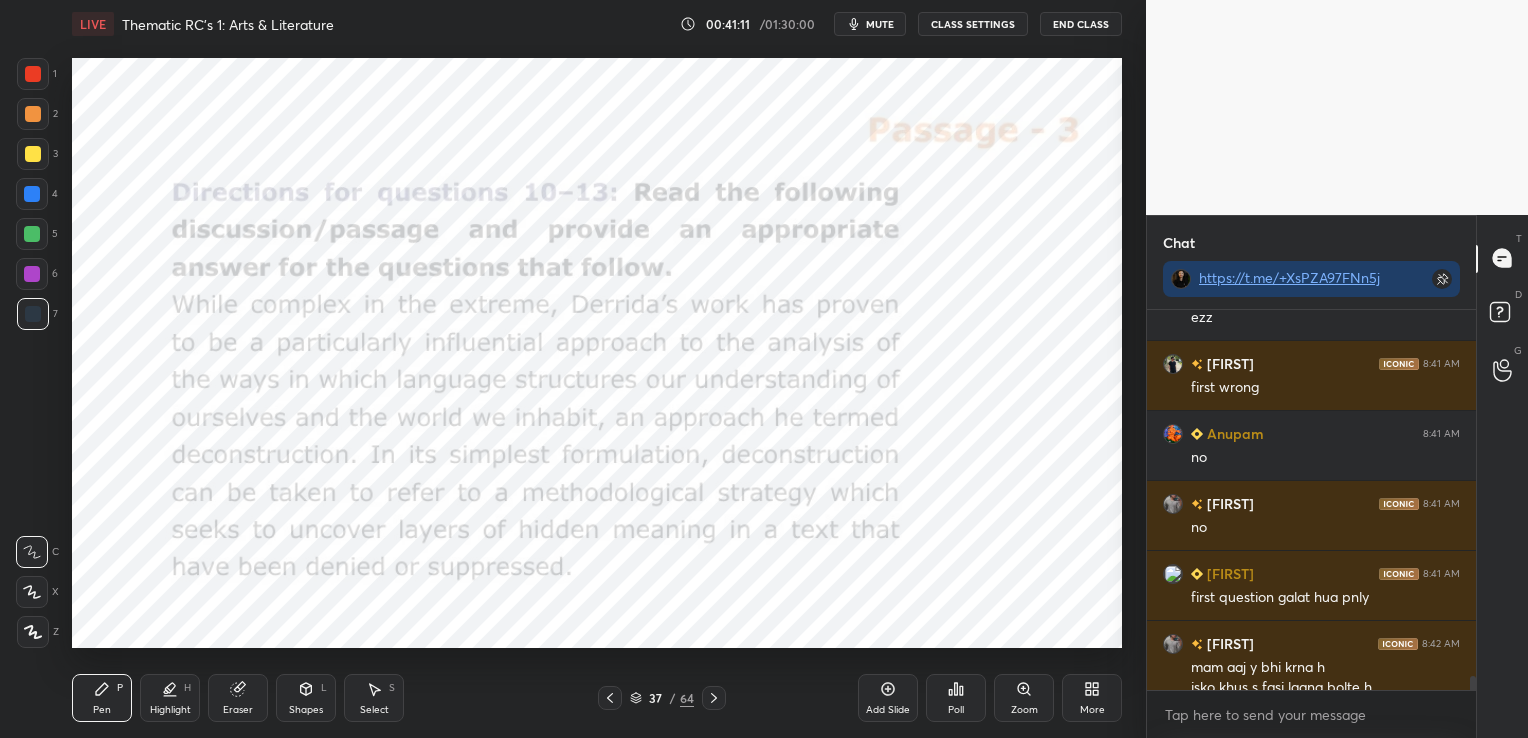 scroll, scrollTop: 9967, scrollLeft: 0, axis: vertical 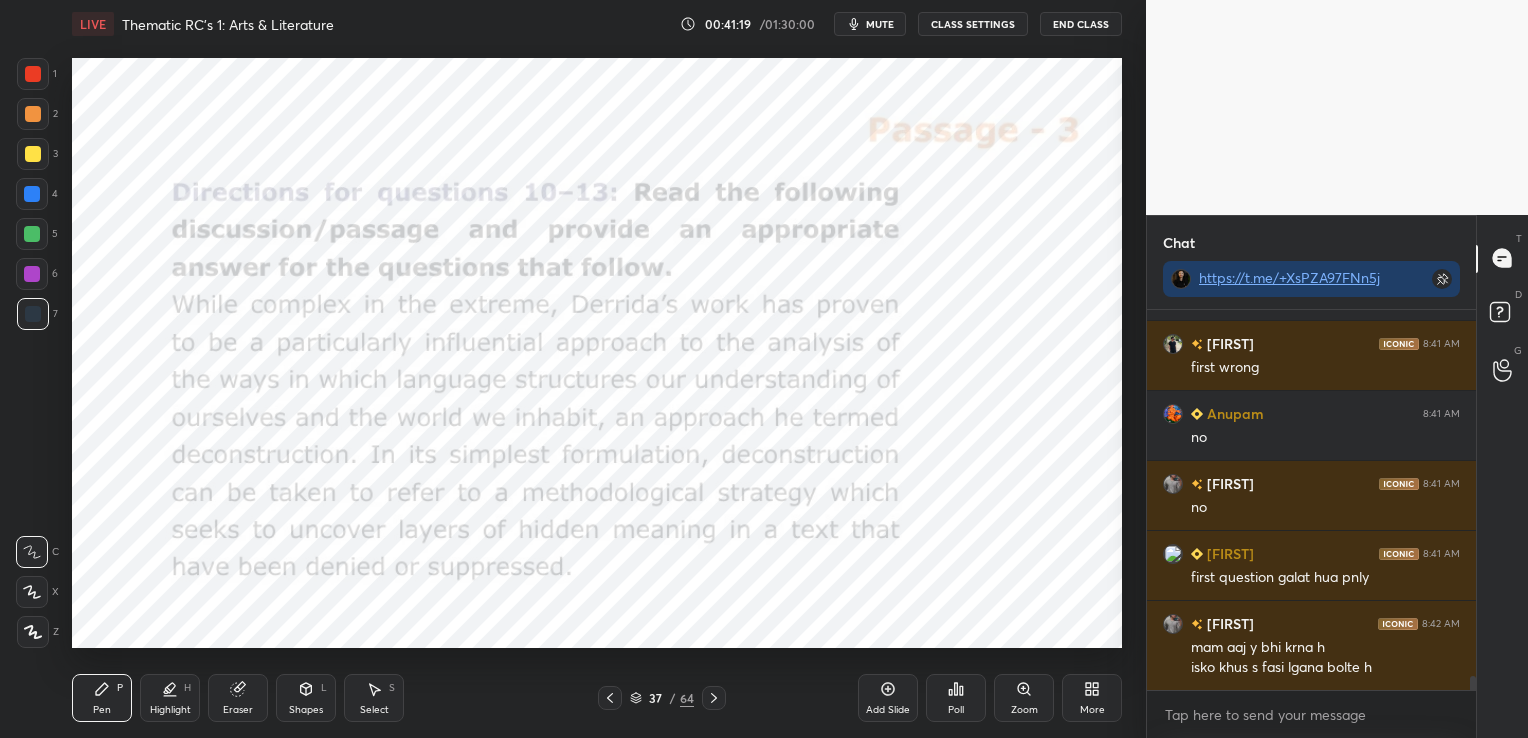 click 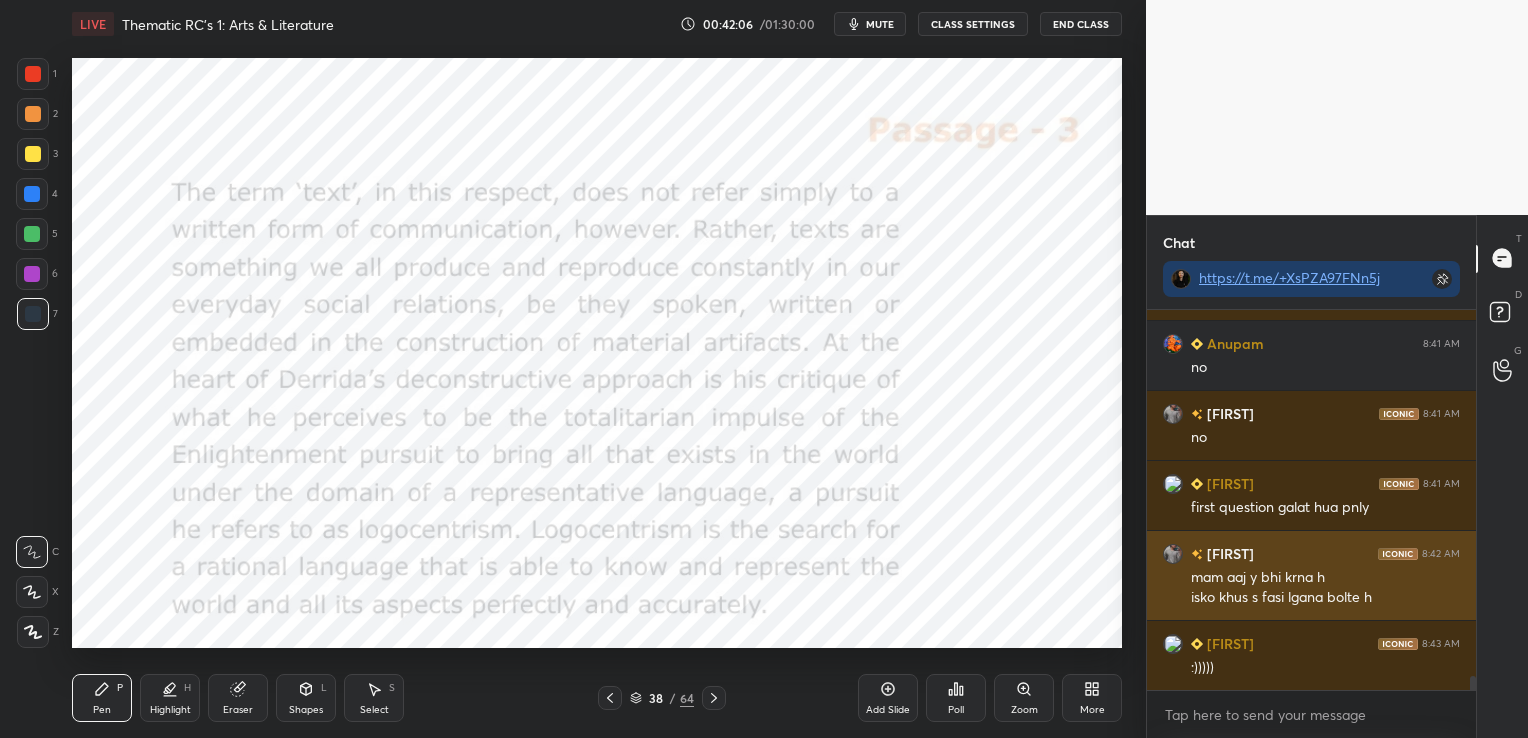 scroll, scrollTop: 10107, scrollLeft: 0, axis: vertical 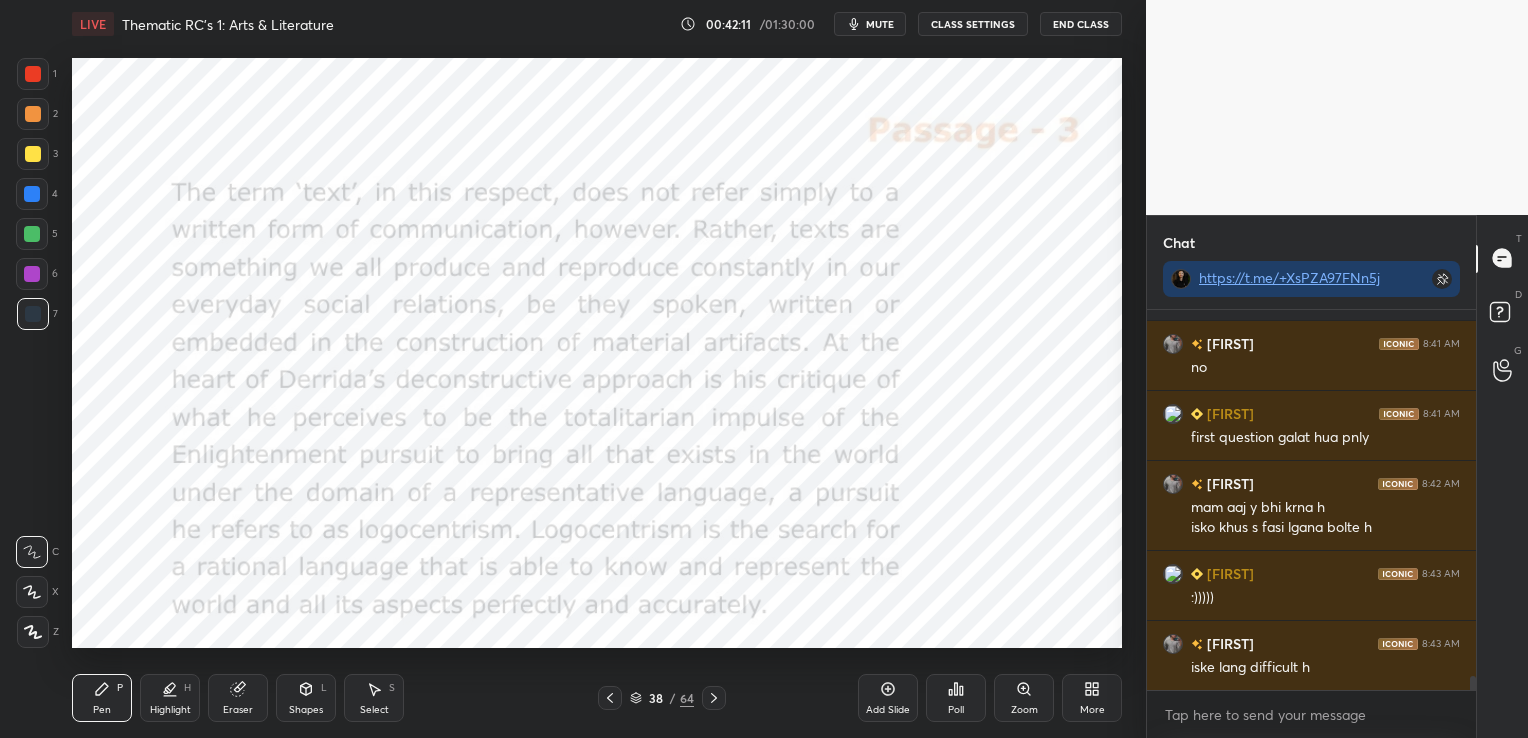 click 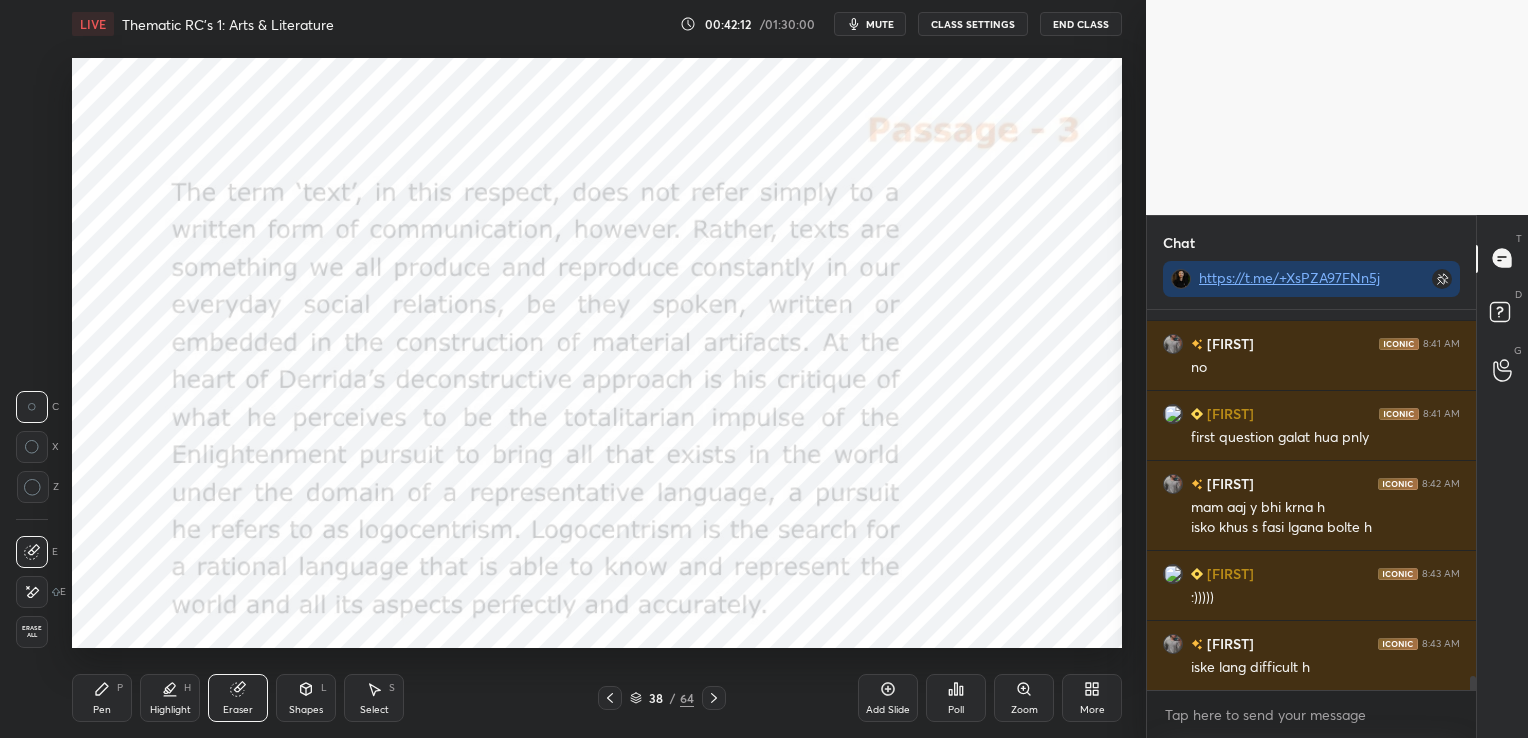 click on "Erase all" at bounding box center (32, 632) 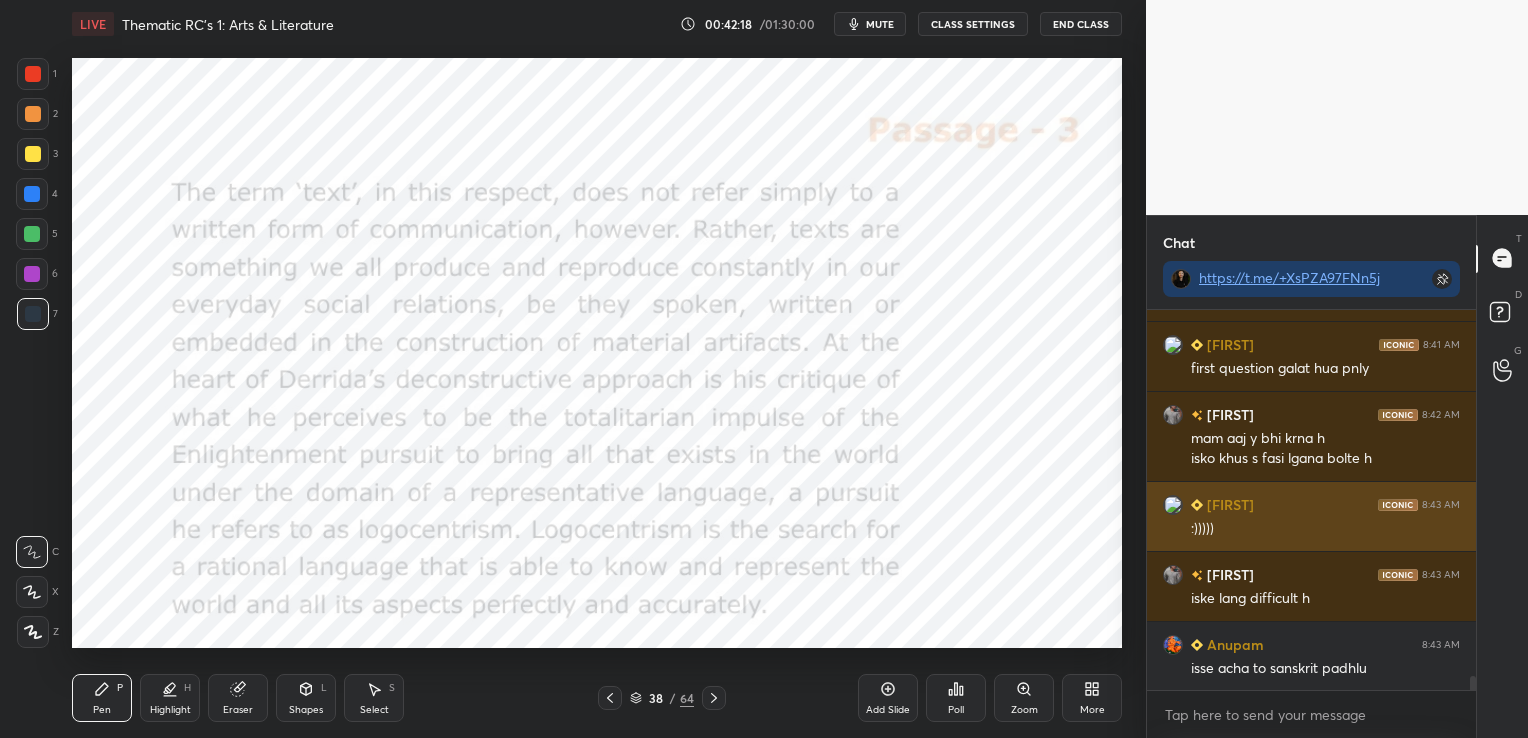 scroll, scrollTop: 10177, scrollLeft: 0, axis: vertical 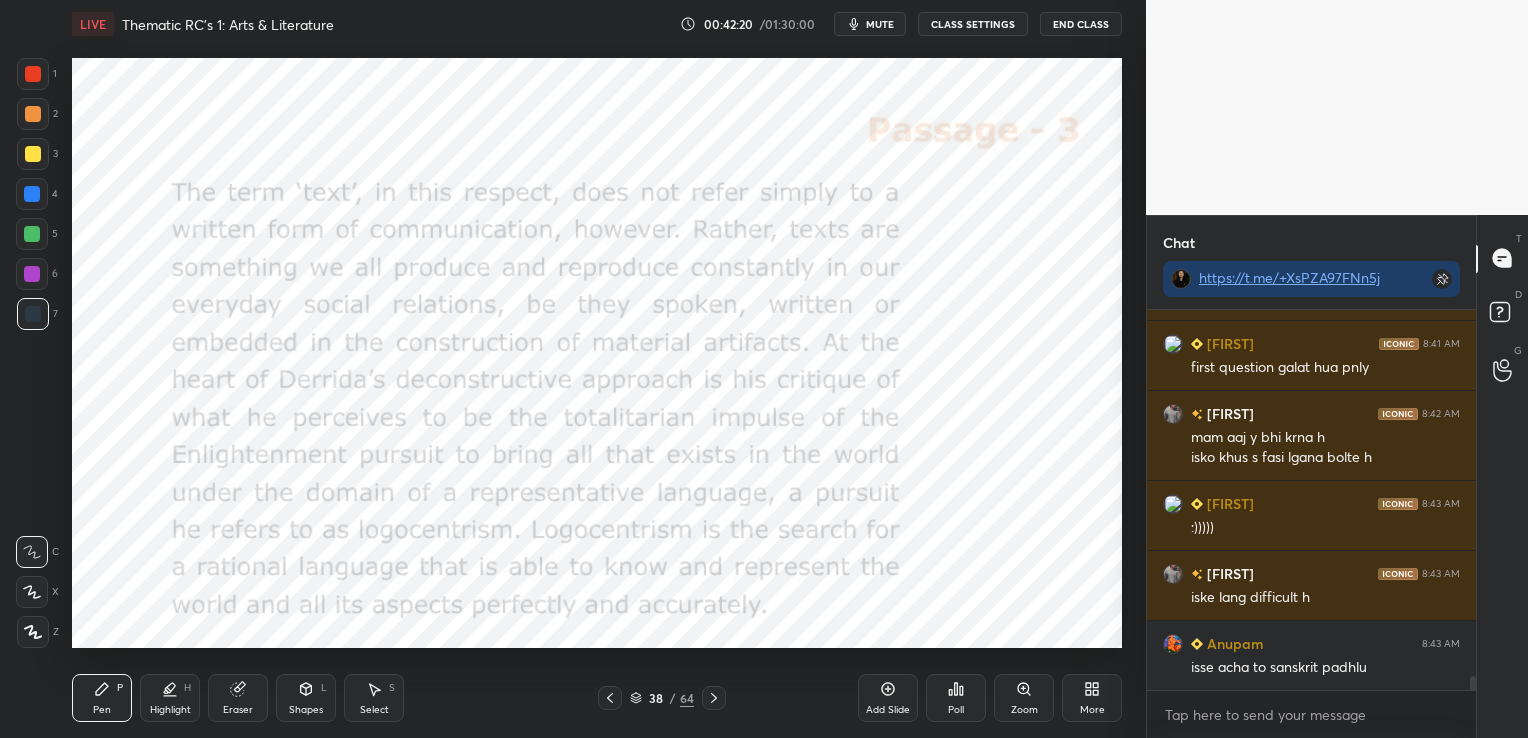 click 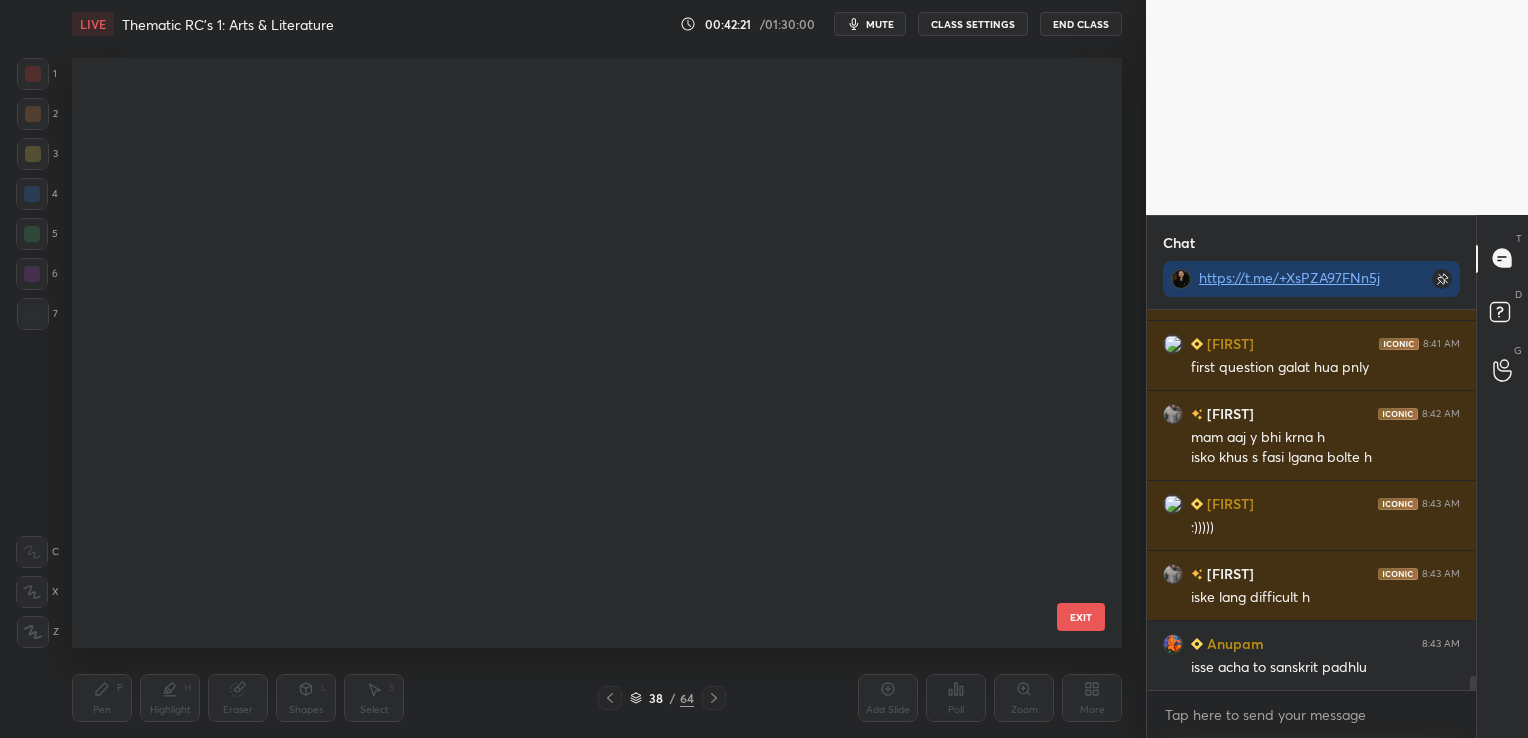 scroll, scrollTop: 1773, scrollLeft: 0, axis: vertical 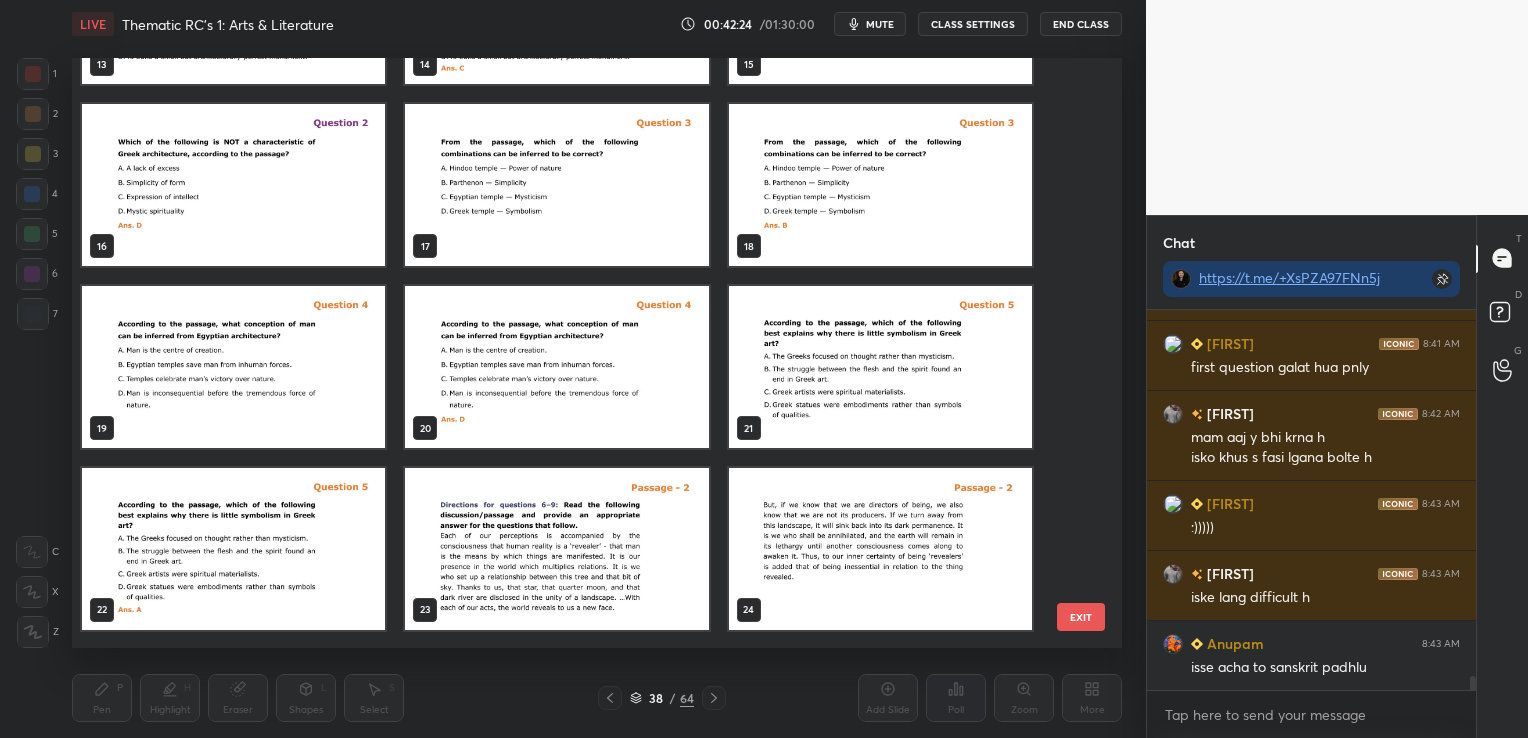 click at bounding box center [233, 367] 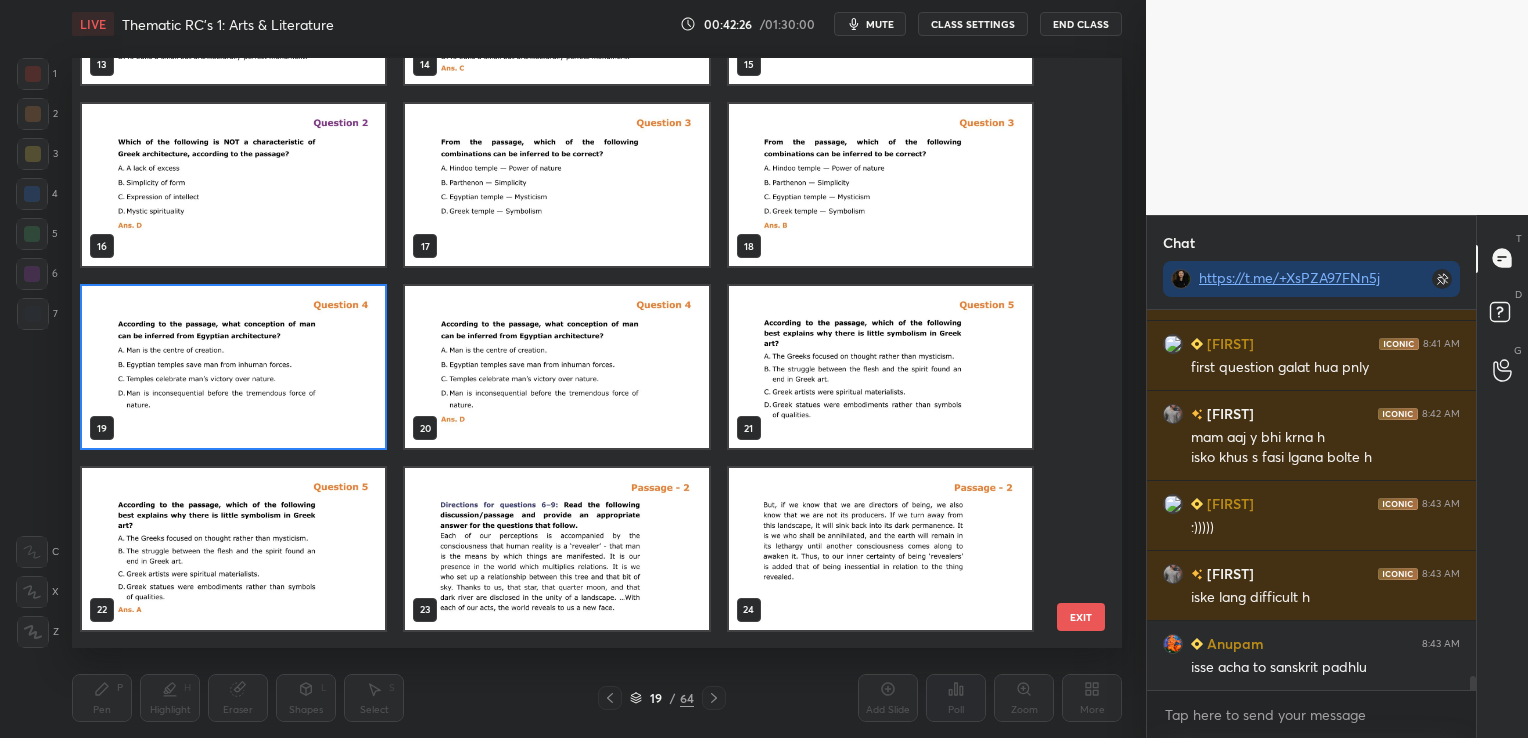 click at bounding box center (233, 367) 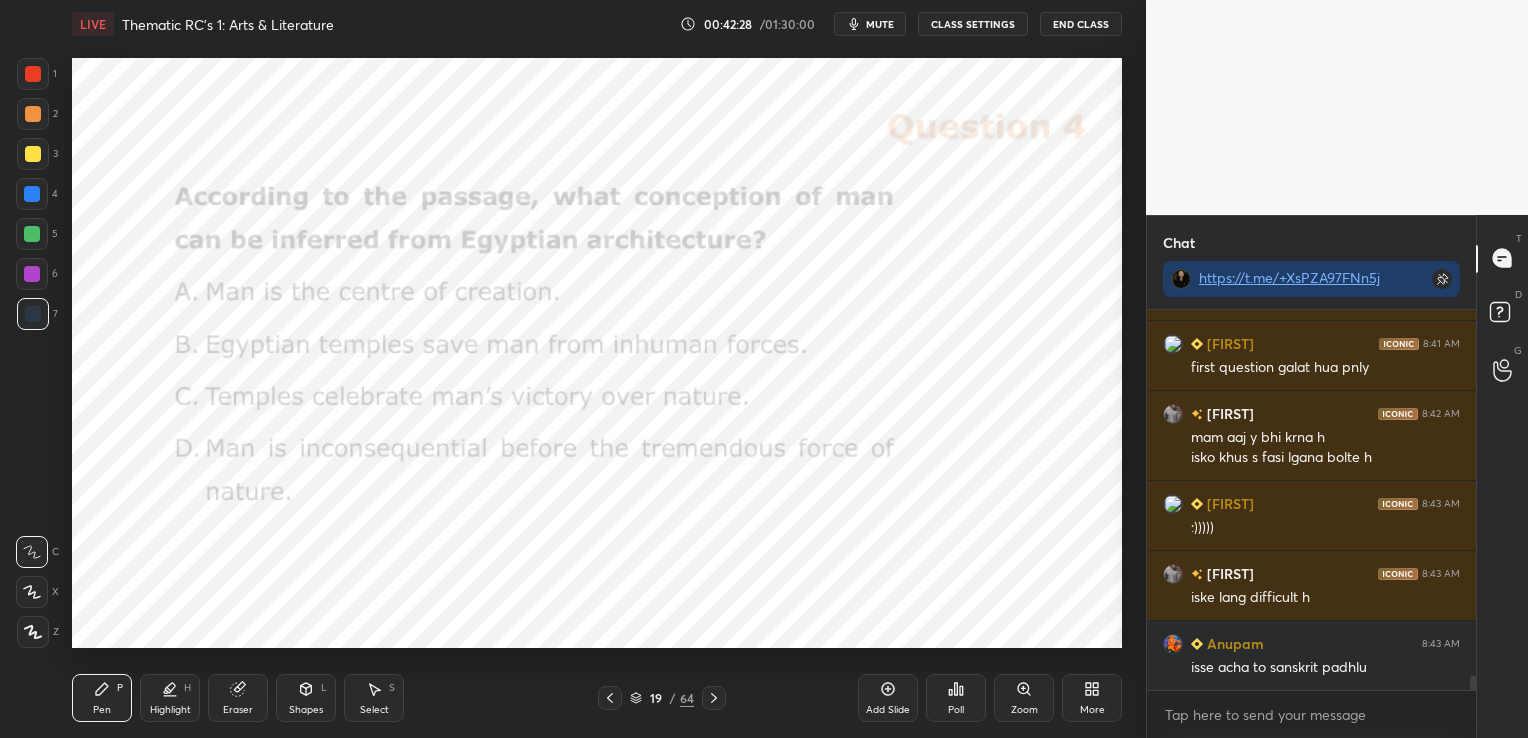 scroll, scrollTop: 10247, scrollLeft: 0, axis: vertical 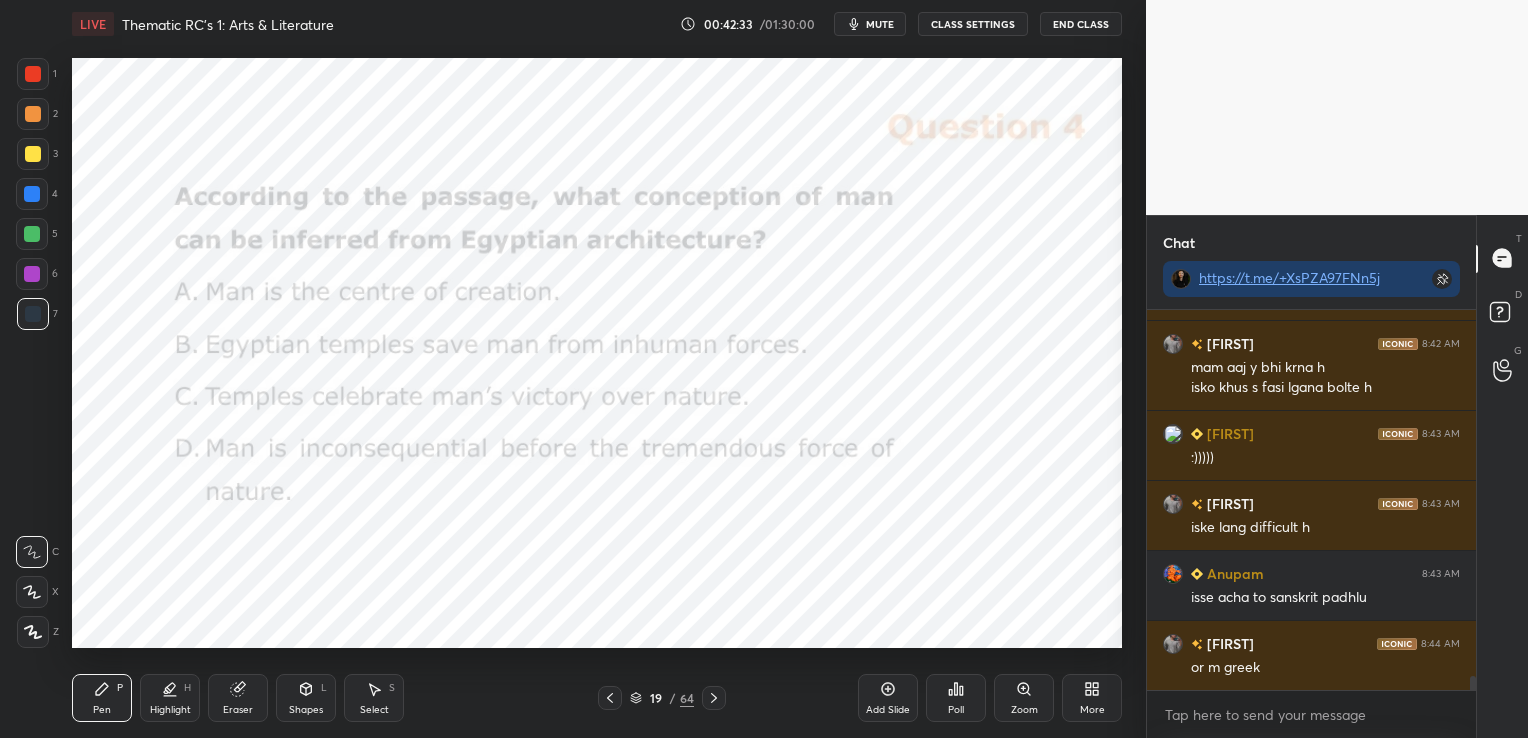 click on "Poll" at bounding box center (956, 698) 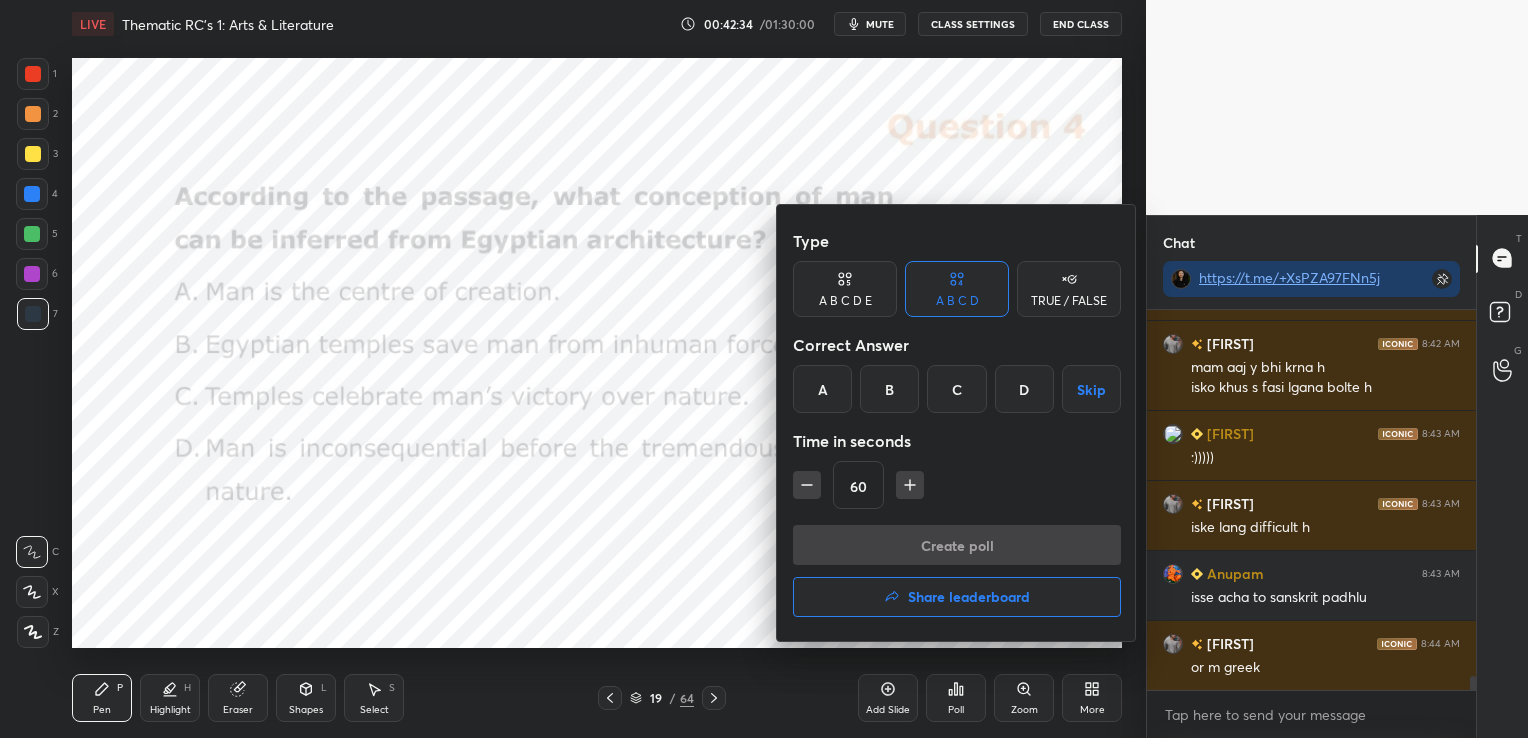 click on "D" at bounding box center [1024, 389] 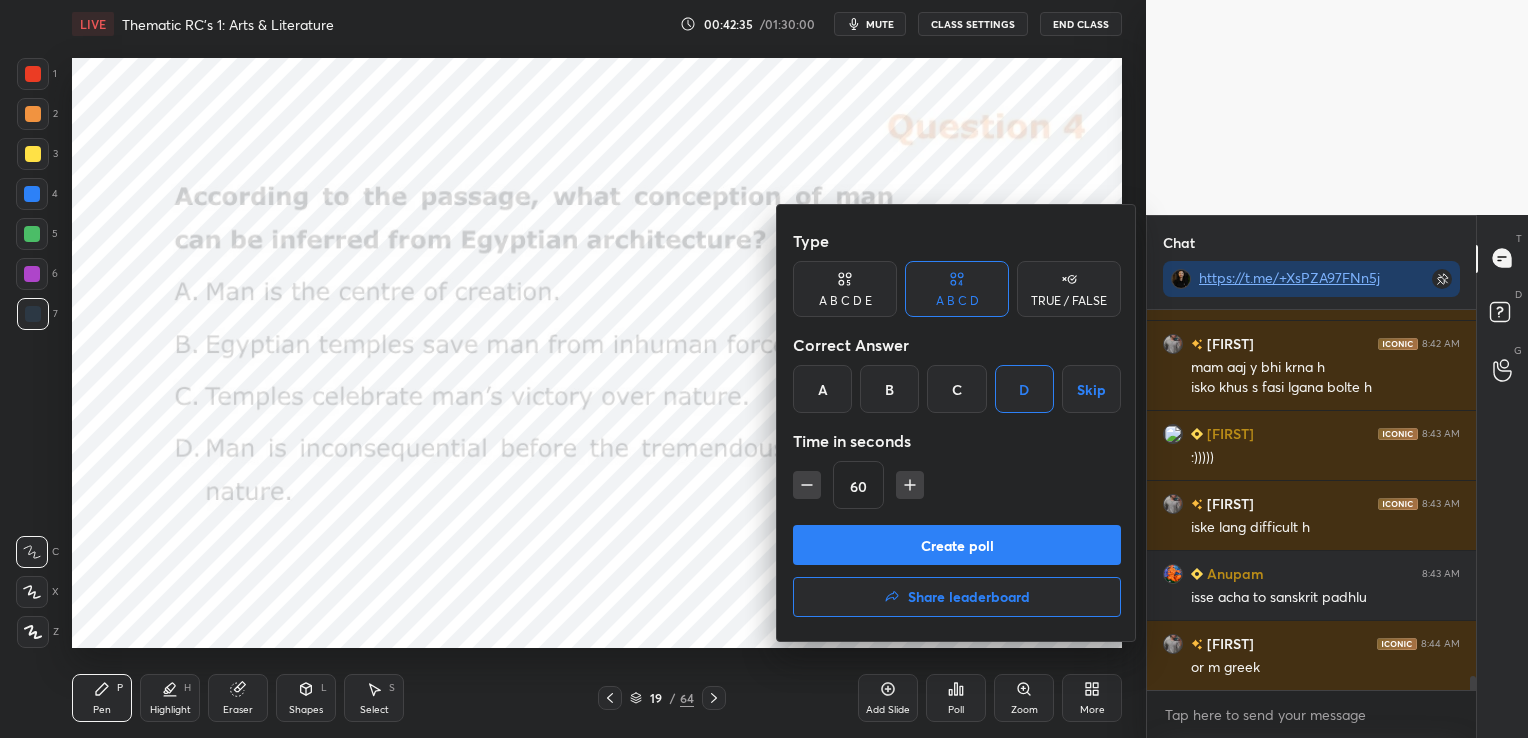 click on "Create poll" at bounding box center (957, 545) 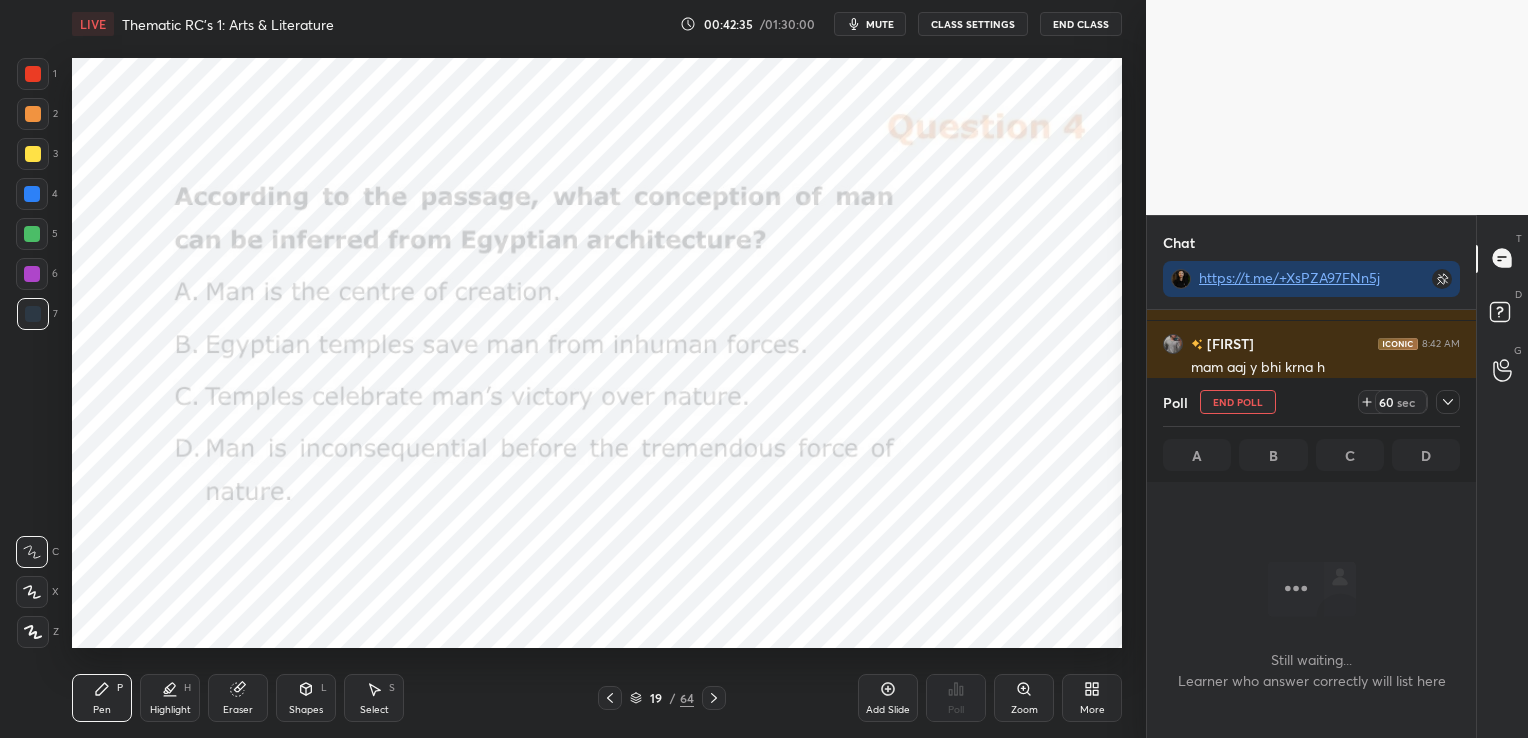 scroll, scrollTop: 281, scrollLeft: 323, axis: both 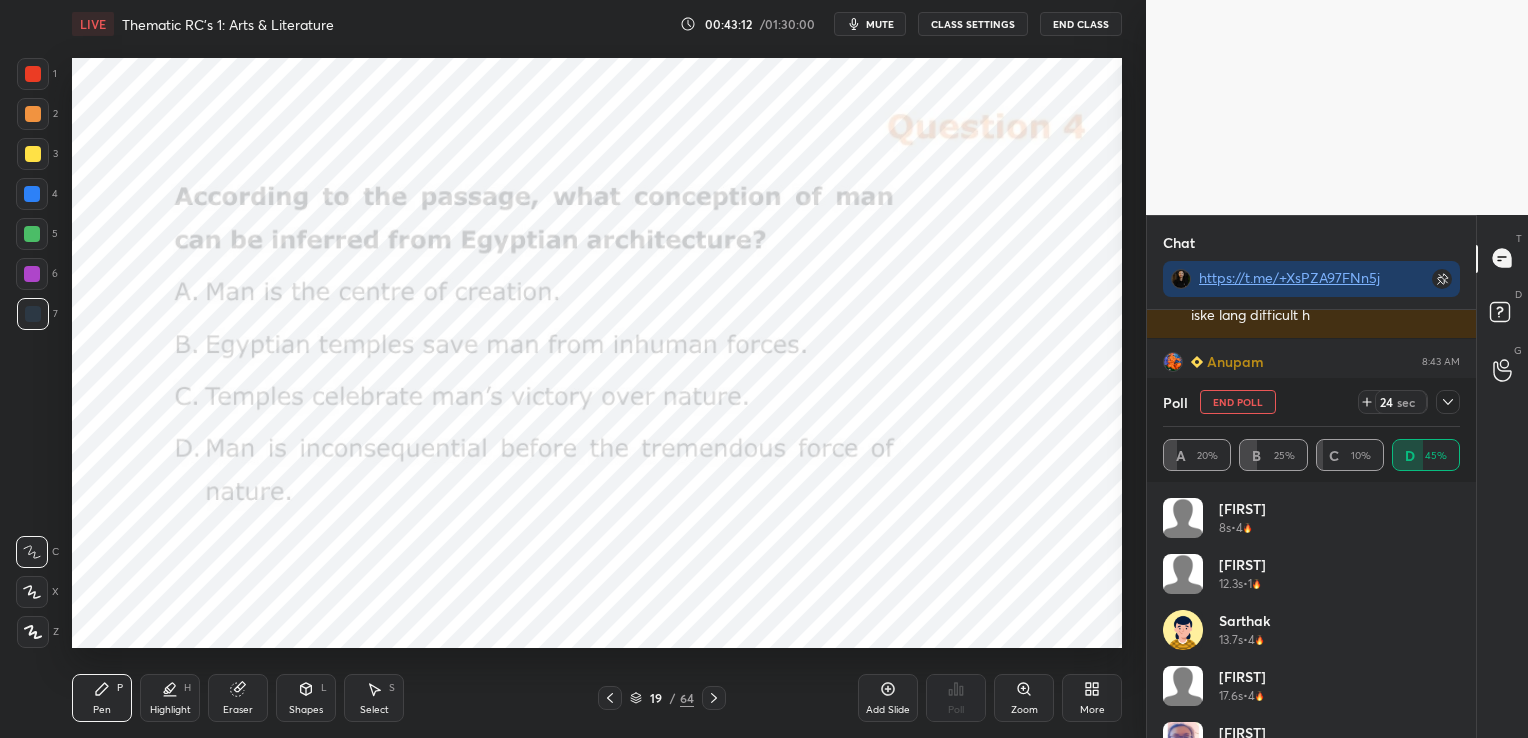 click at bounding box center [1448, 402] 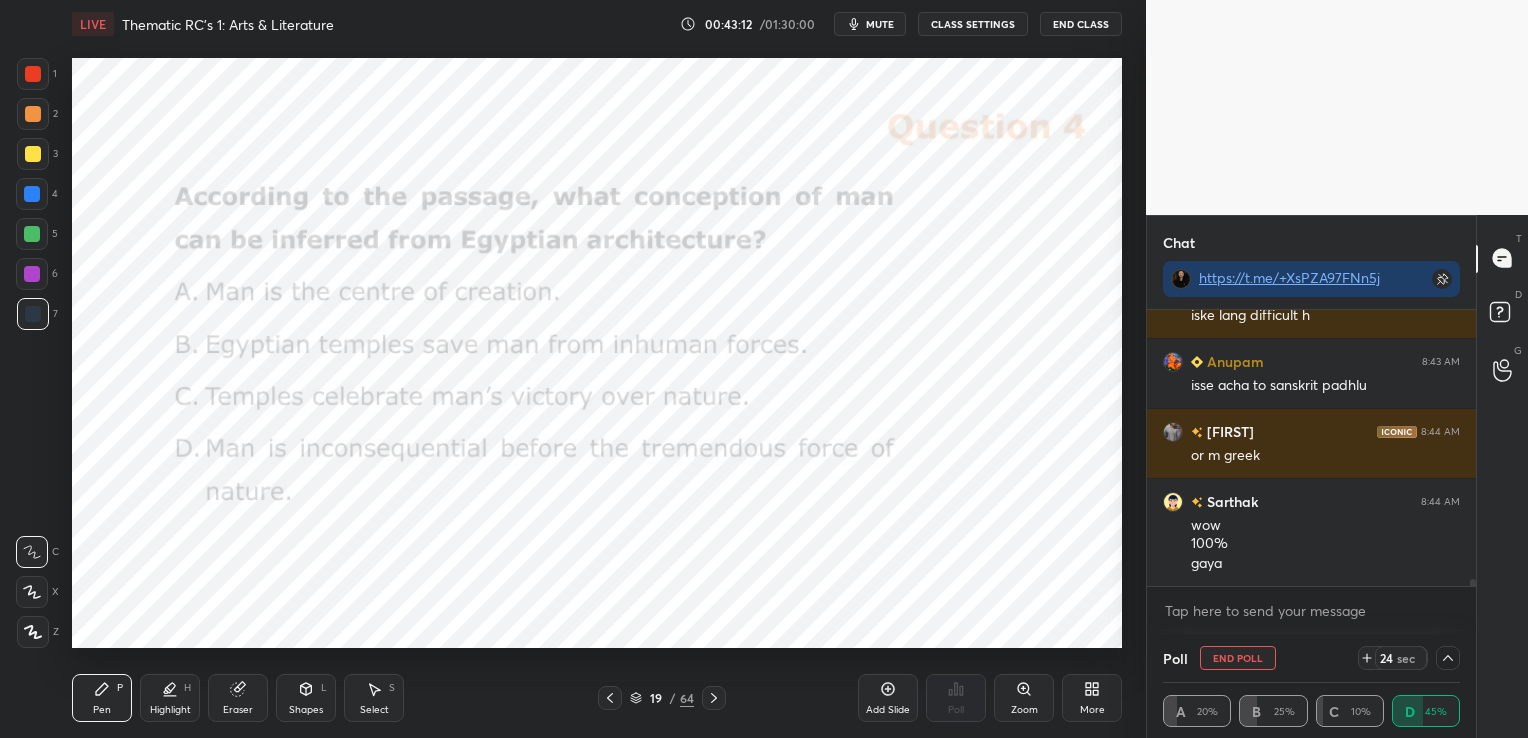 scroll, scrollTop: 0, scrollLeft: 0, axis: both 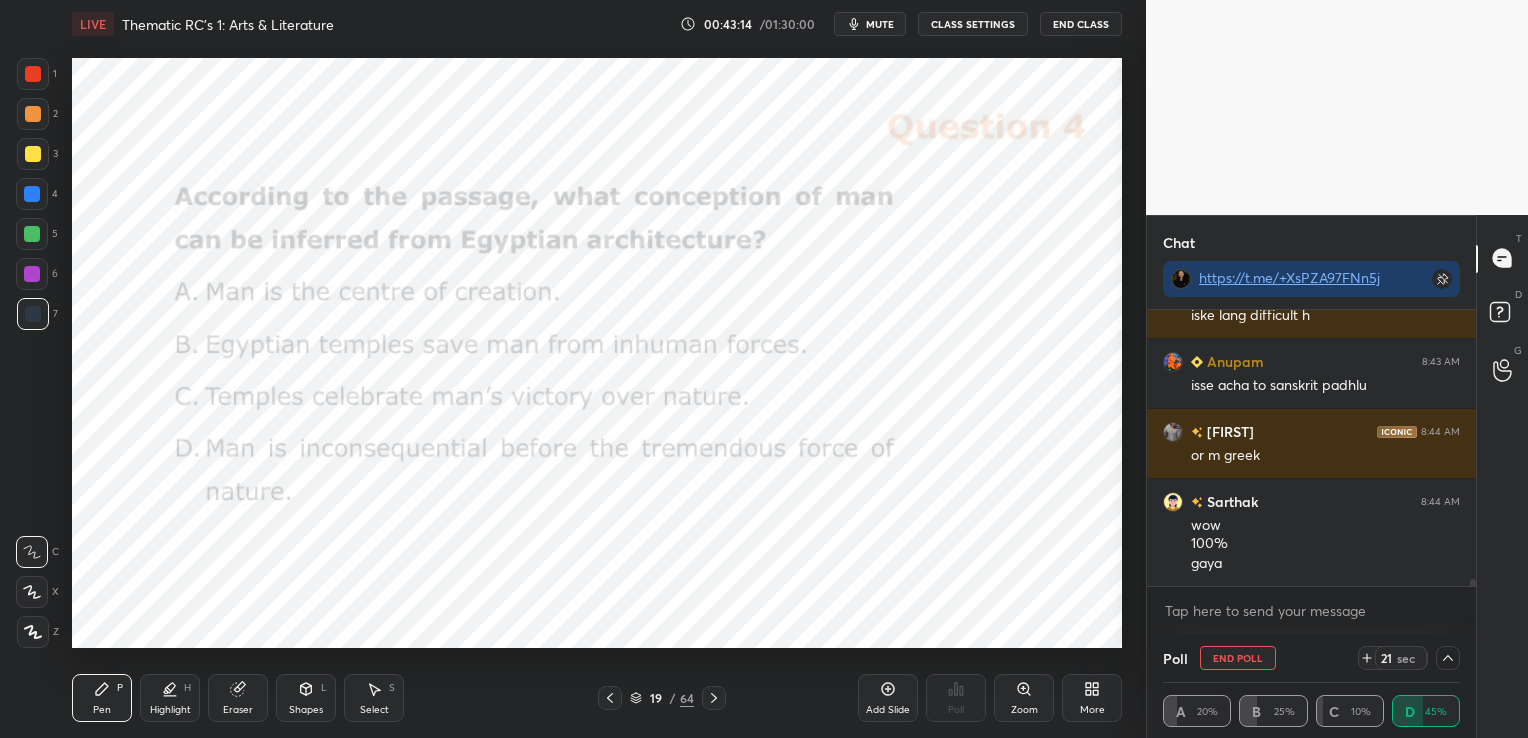 click 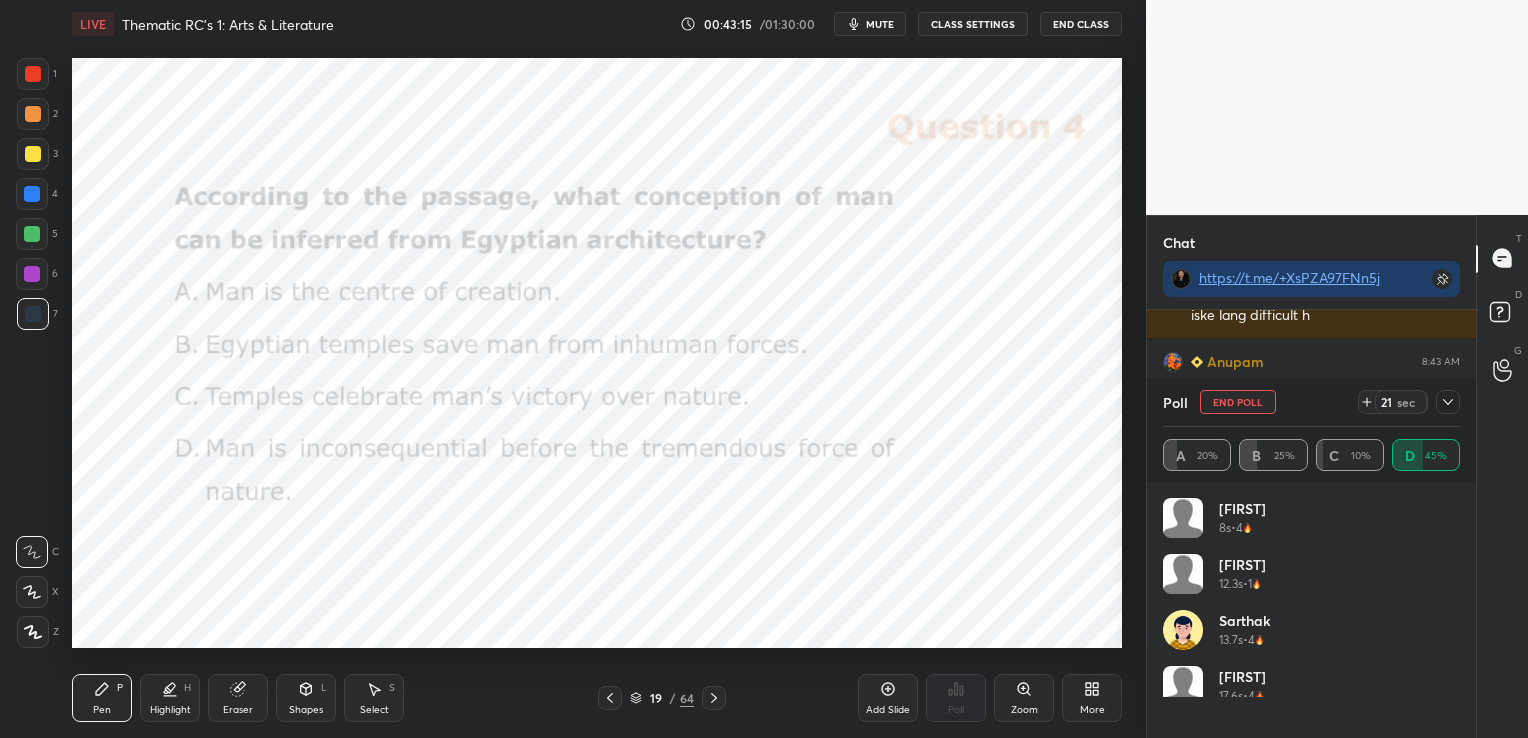 scroll, scrollTop: 0, scrollLeft: 0, axis: both 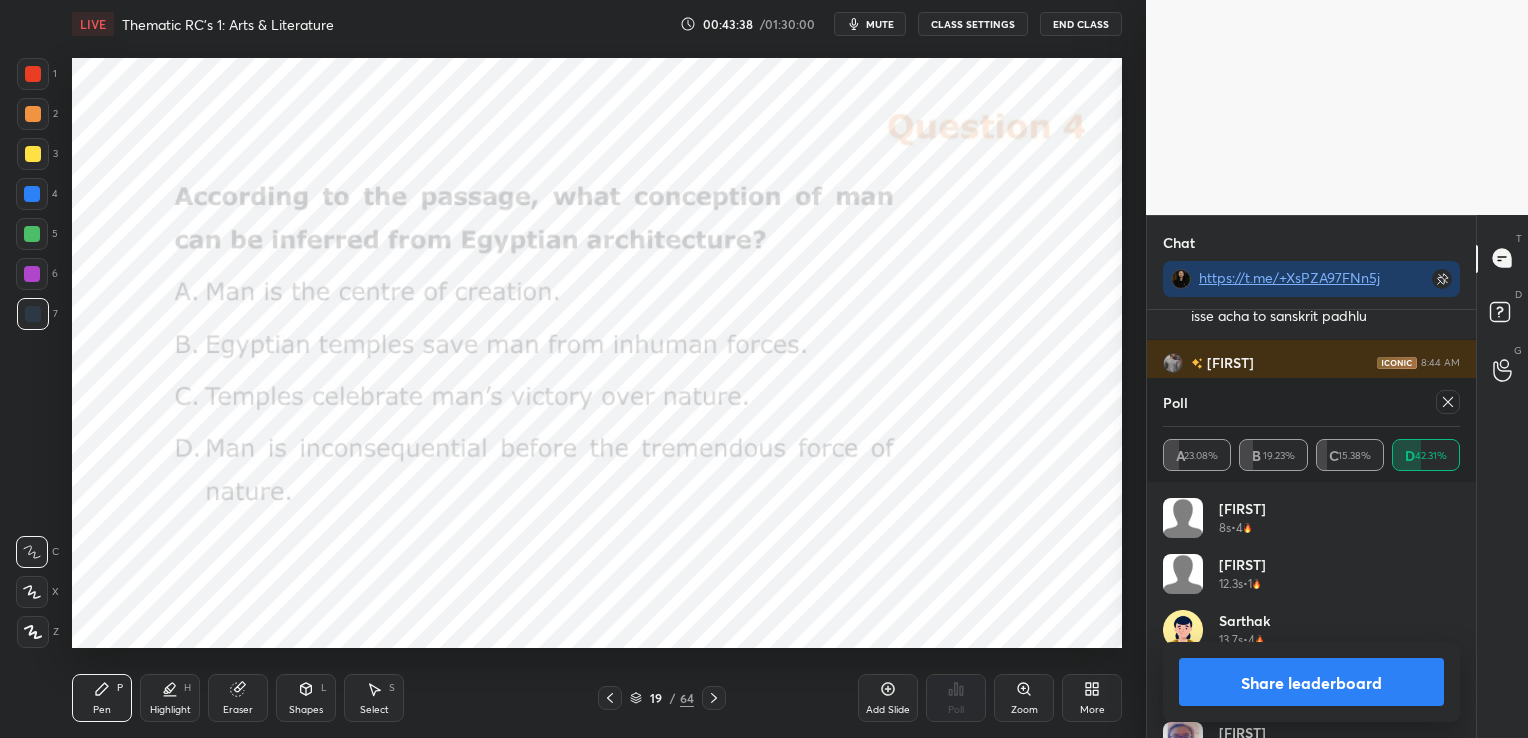 click 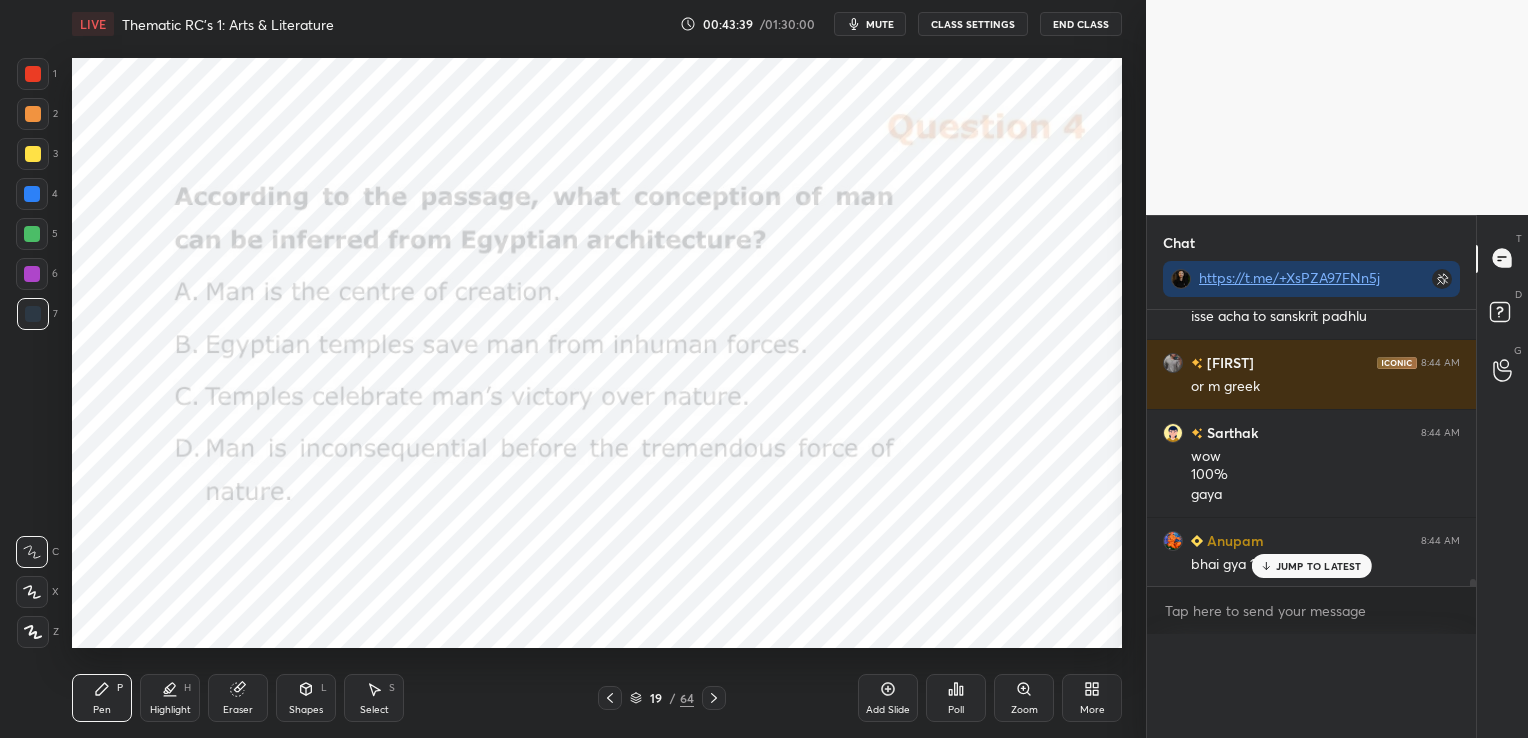 scroll, scrollTop: 0, scrollLeft: 0, axis: both 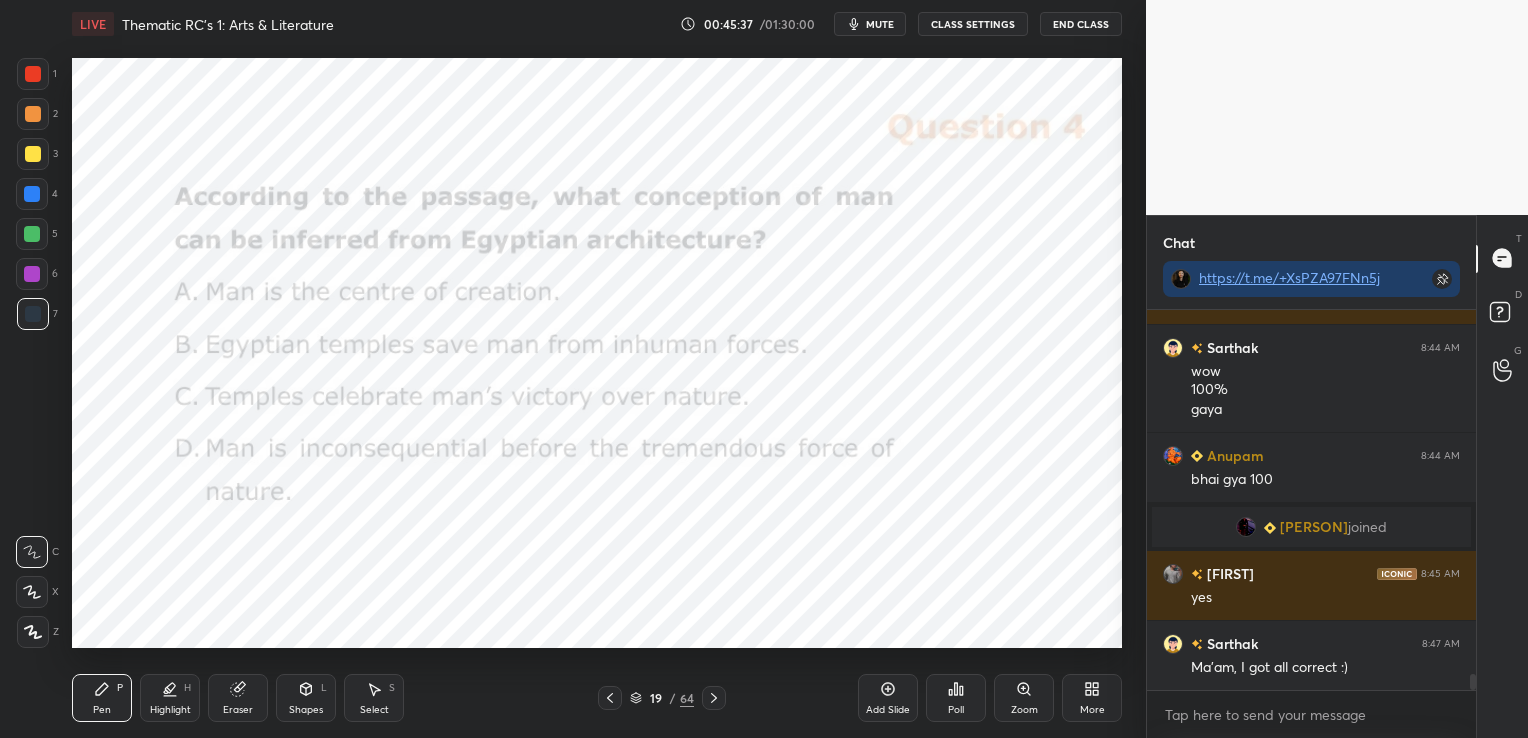 click on "Eraser" at bounding box center (238, 698) 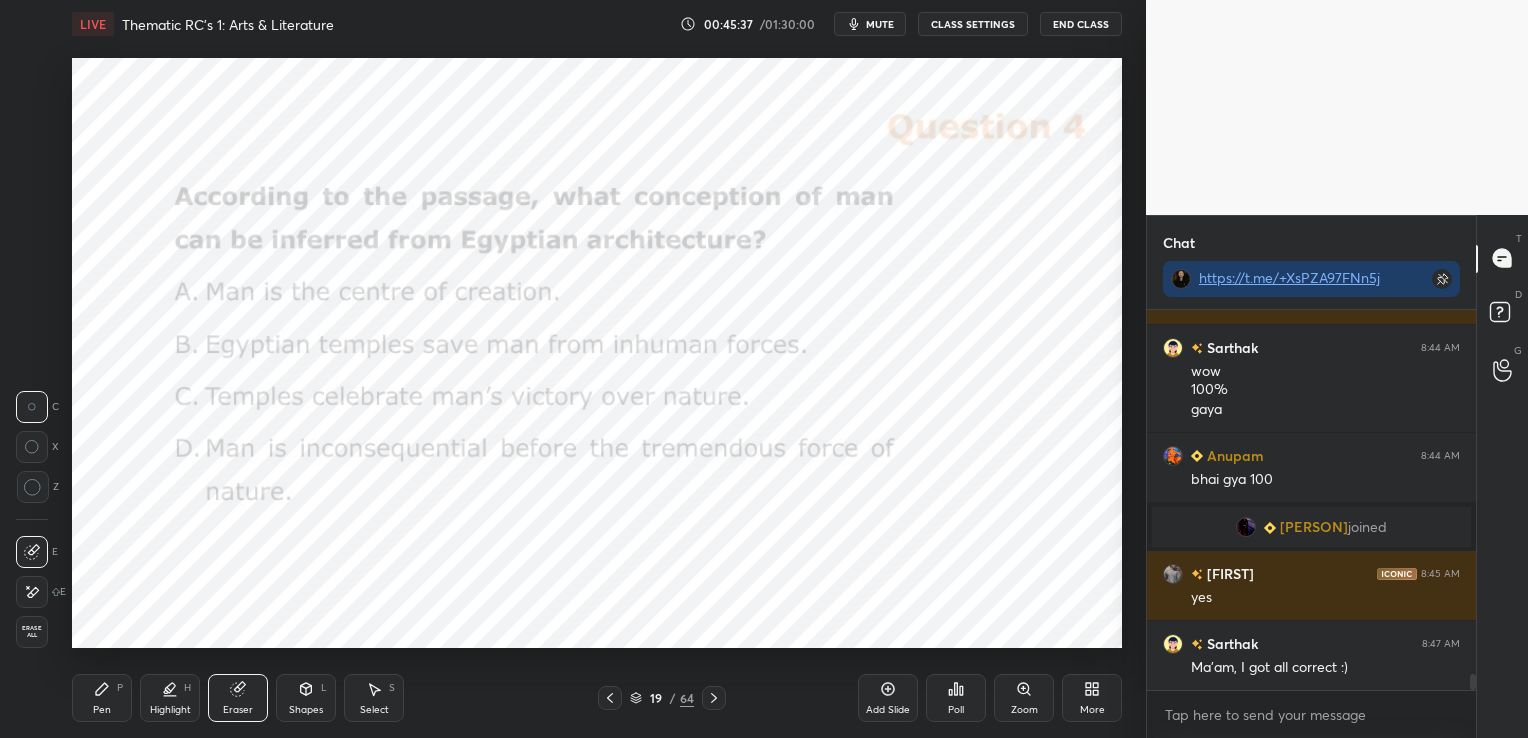 scroll, scrollTop: 8855, scrollLeft: 0, axis: vertical 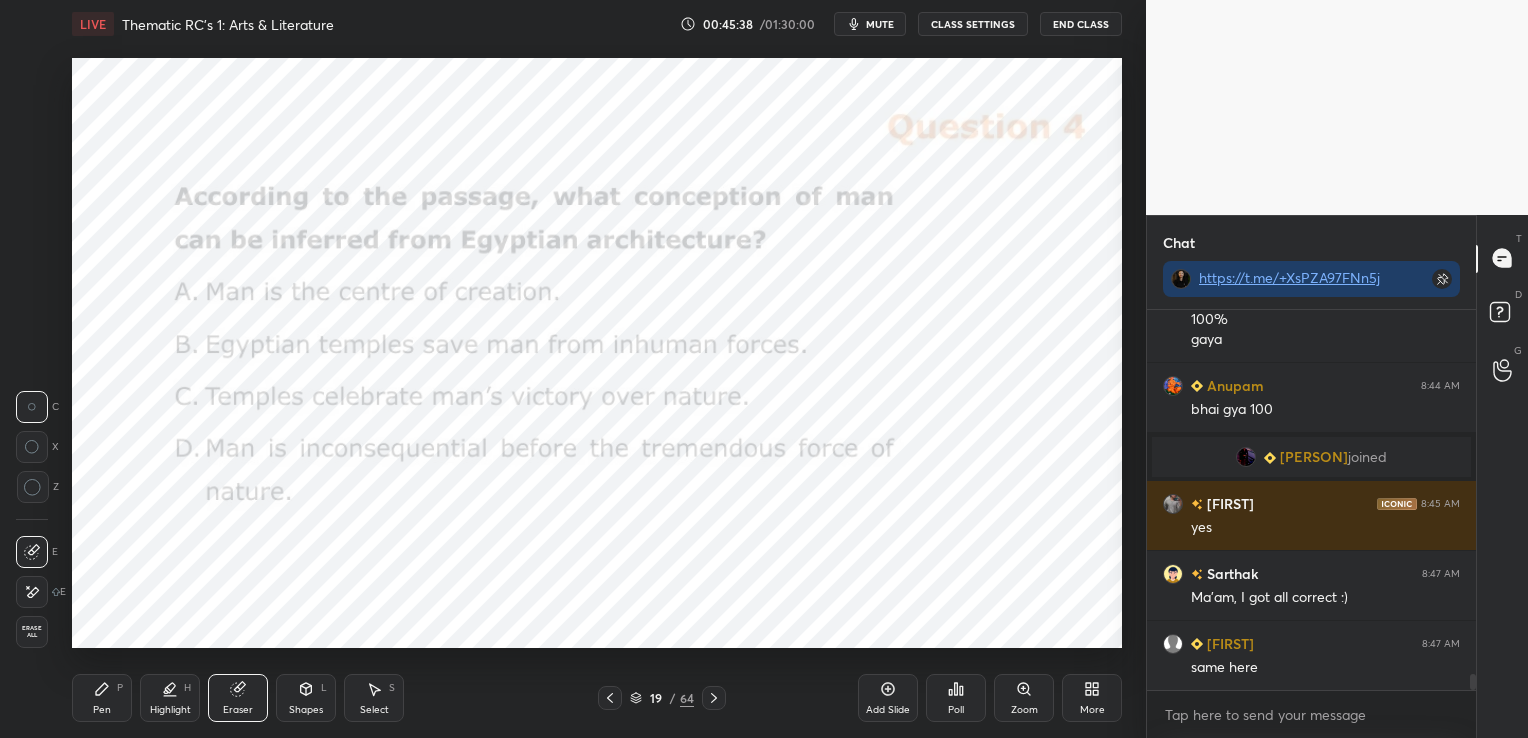 click on "Erase all" at bounding box center [32, 632] 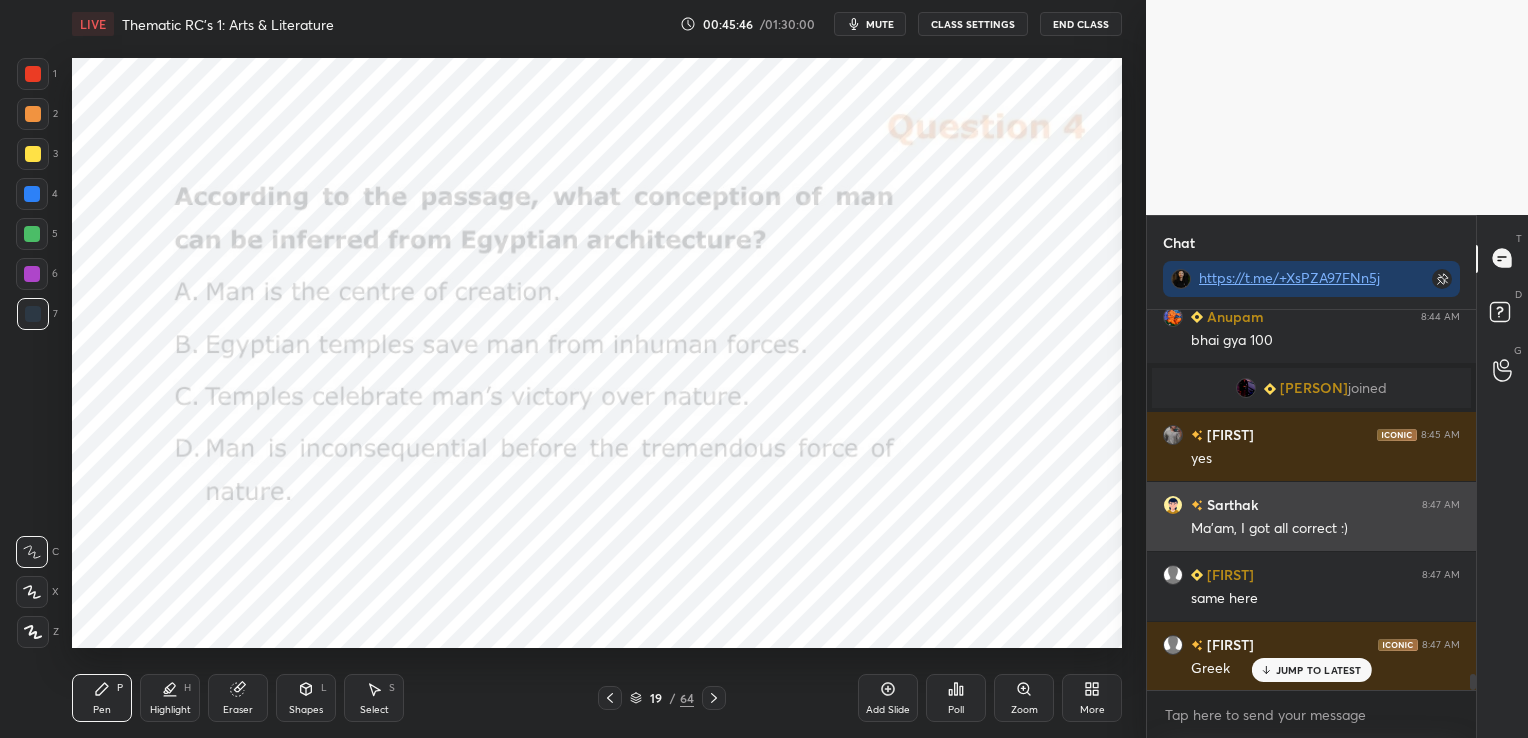 scroll, scrollTop: 8925, scrollLeft: 0, axis: vertical 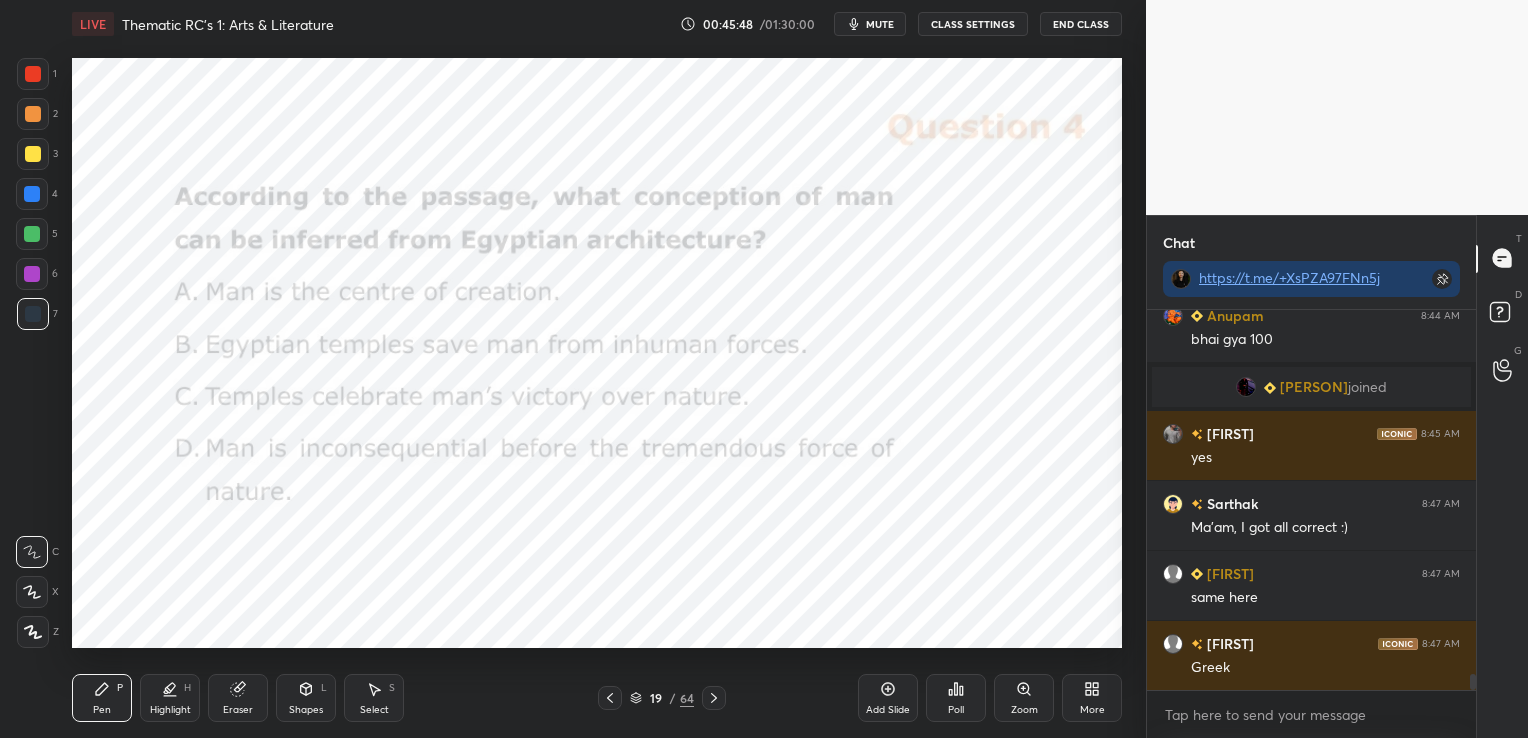 click 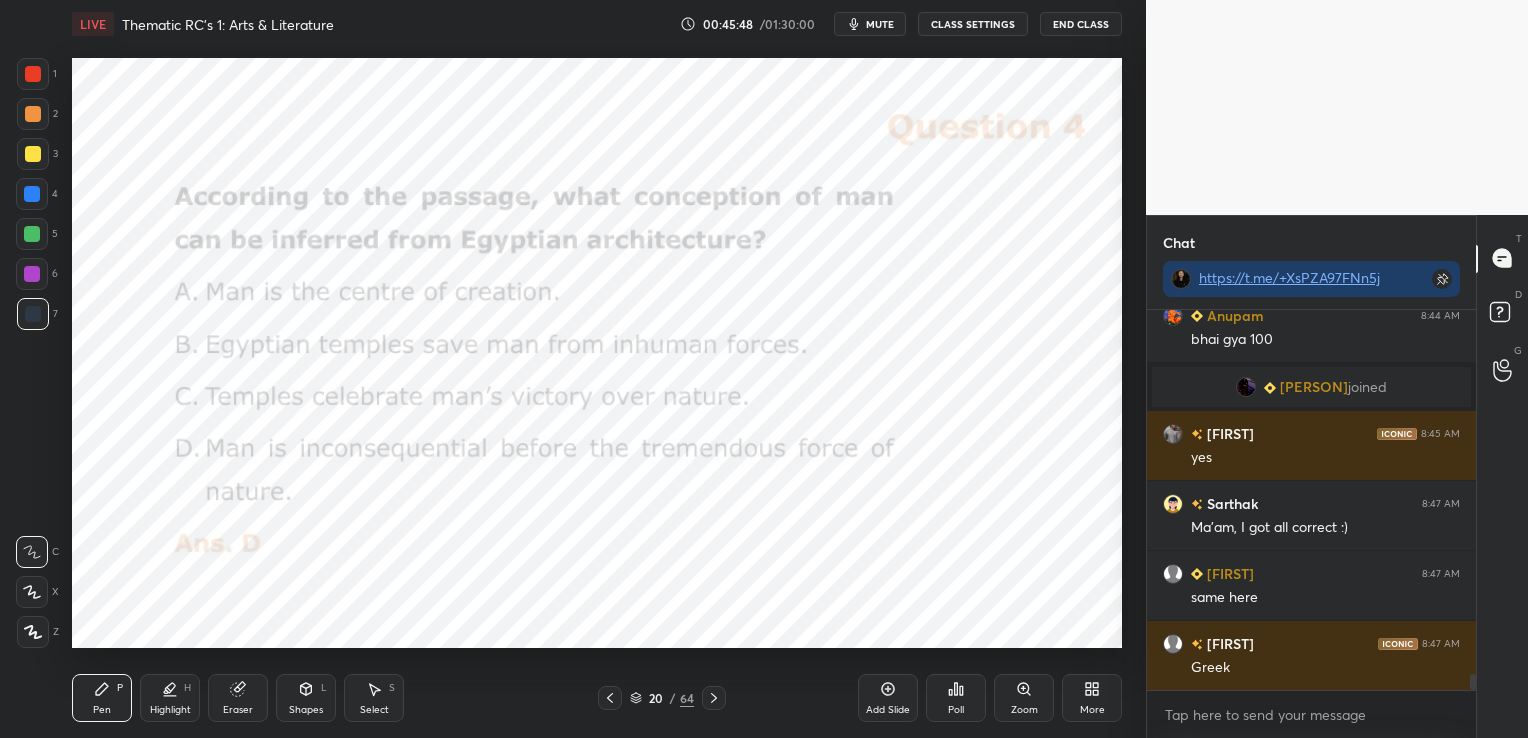 click 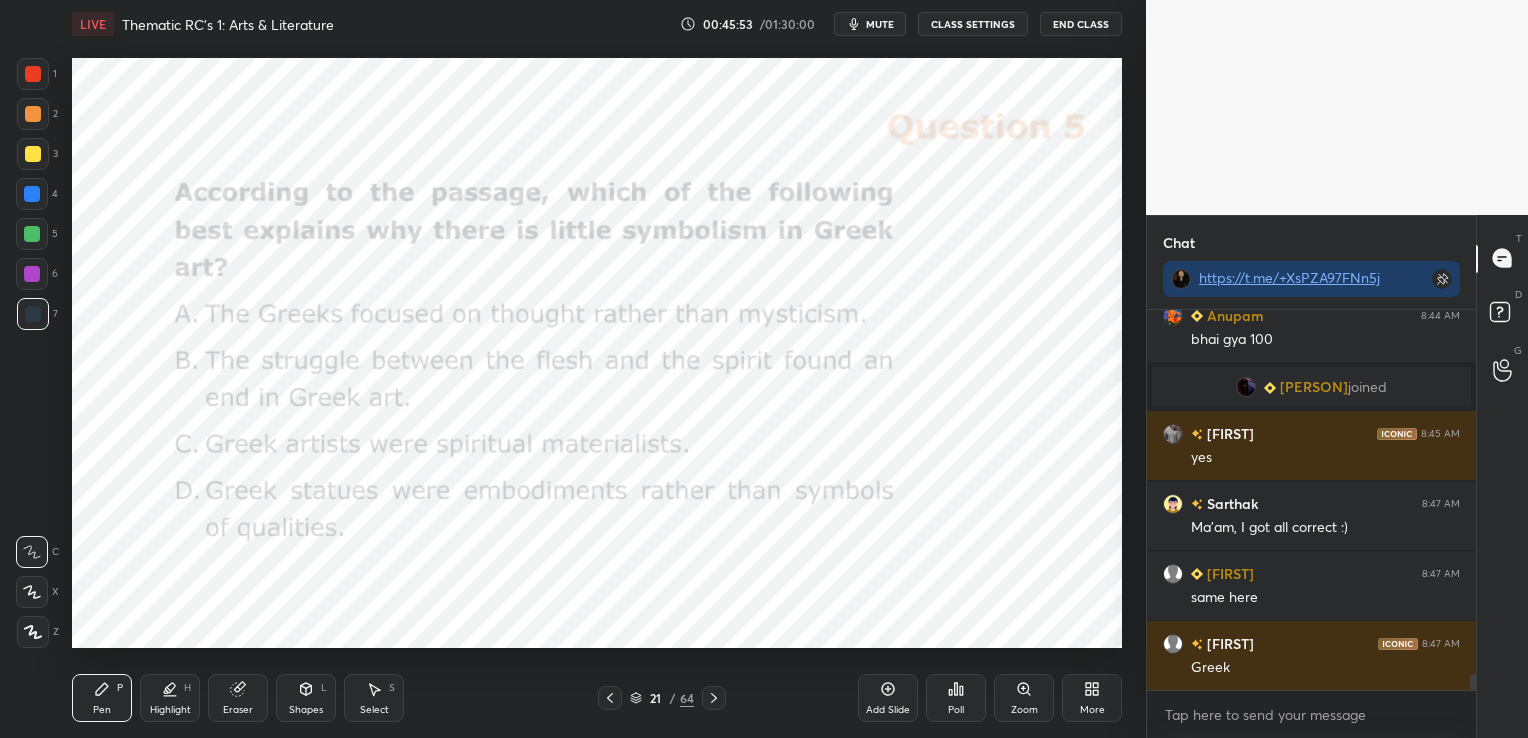click 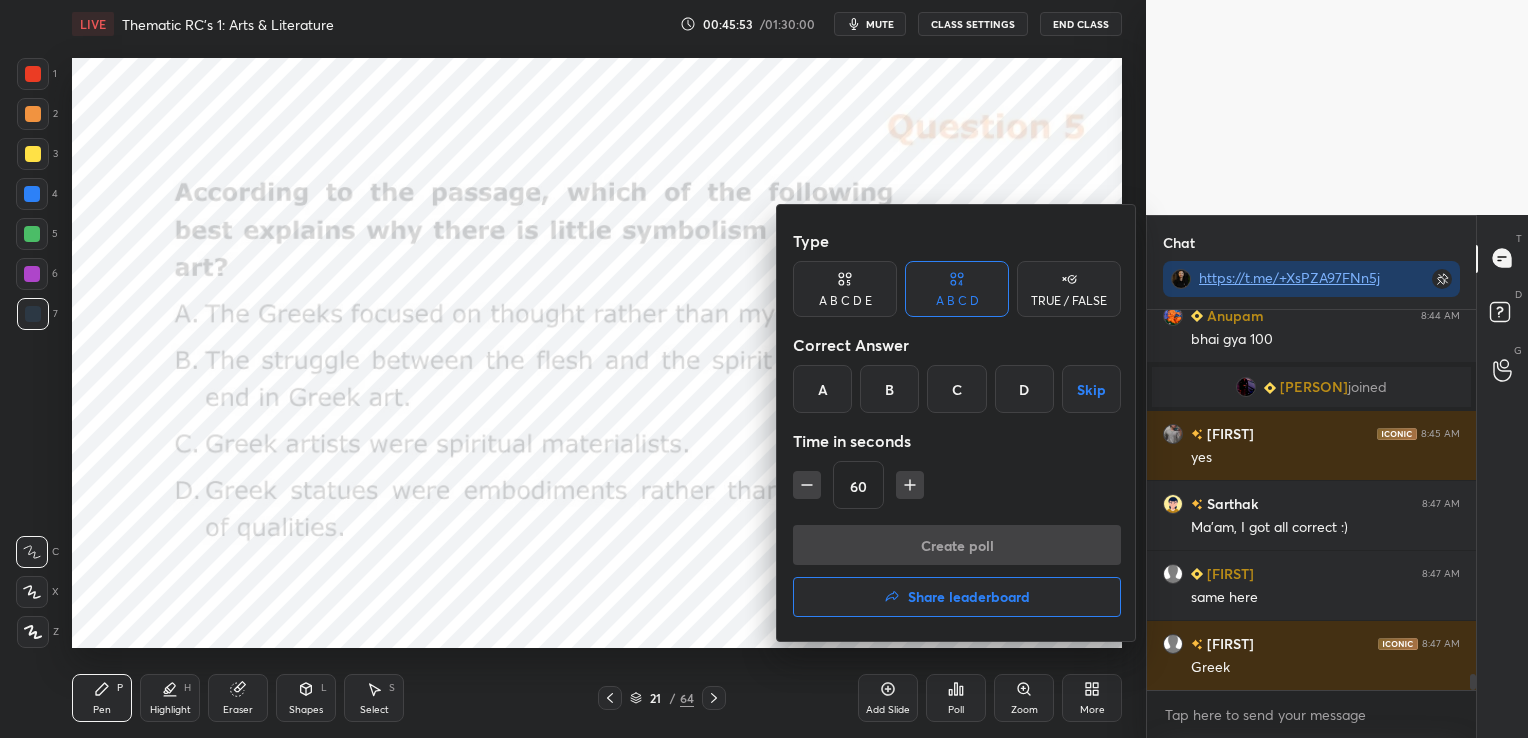scroll, scrollTop: 8995, scrollLeft: 0, axis: vertical 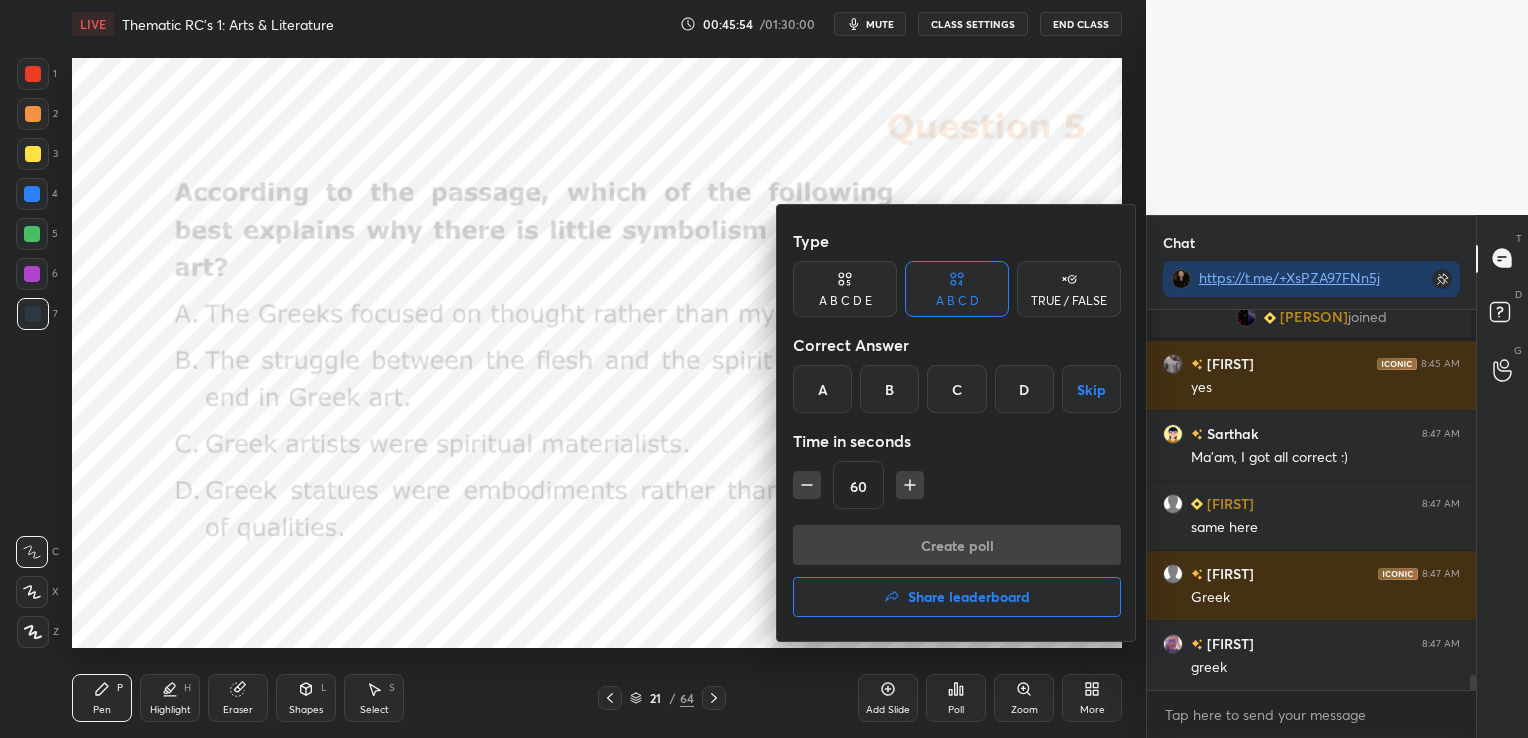 click on "A" at bounding box center (822, 389) 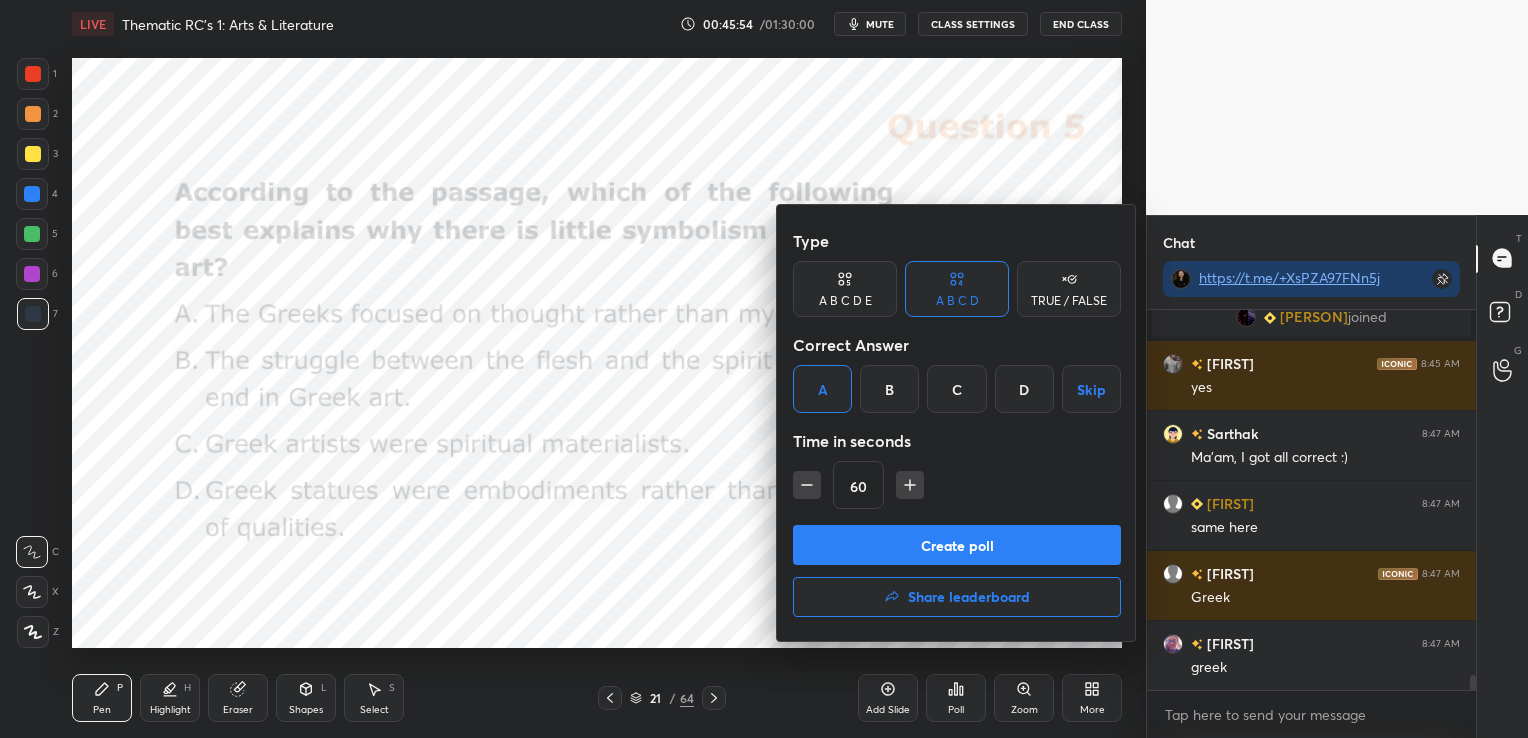 click on "Create poll" at bounding box center [957, 545] 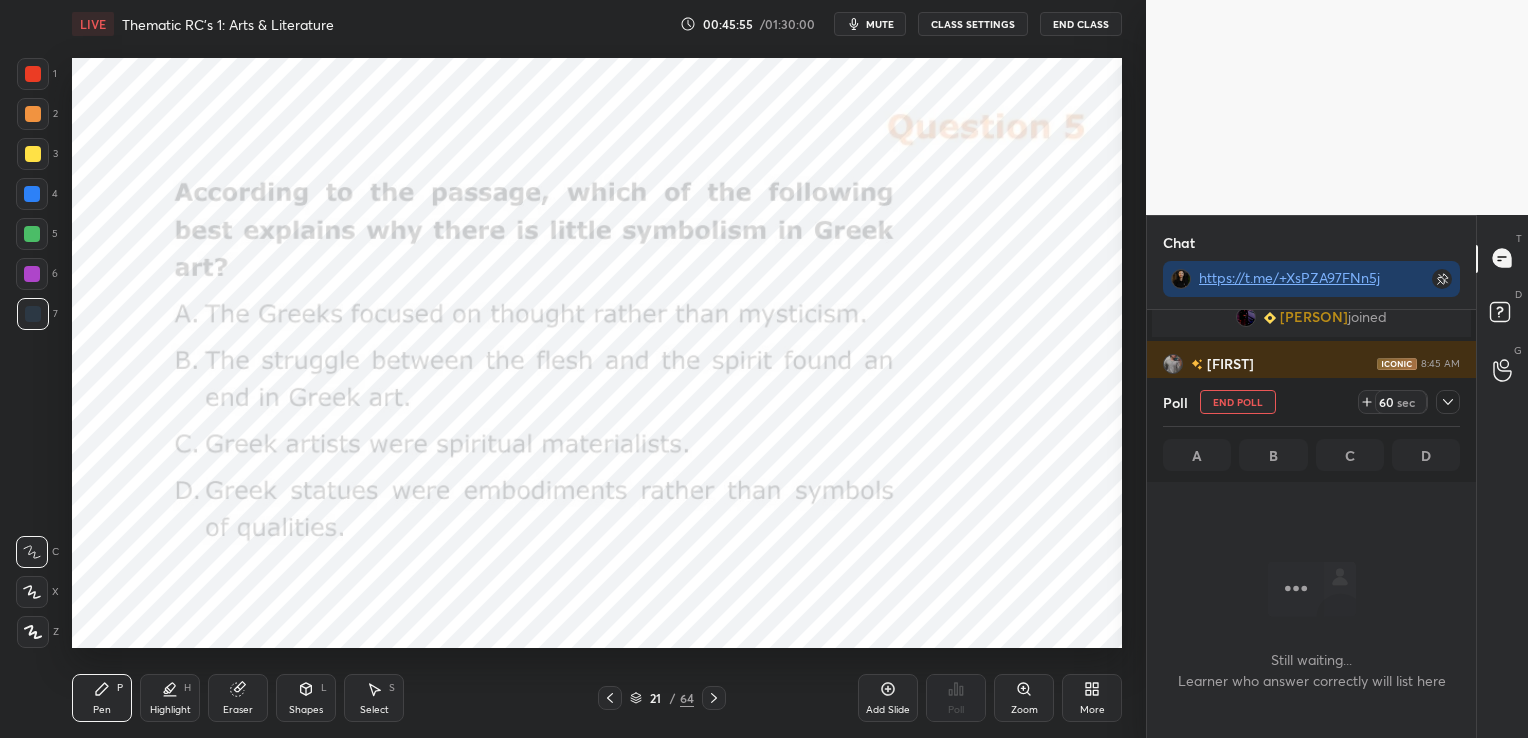 scroll, scrollTop: 281, scrollLeft: 323, axis: both 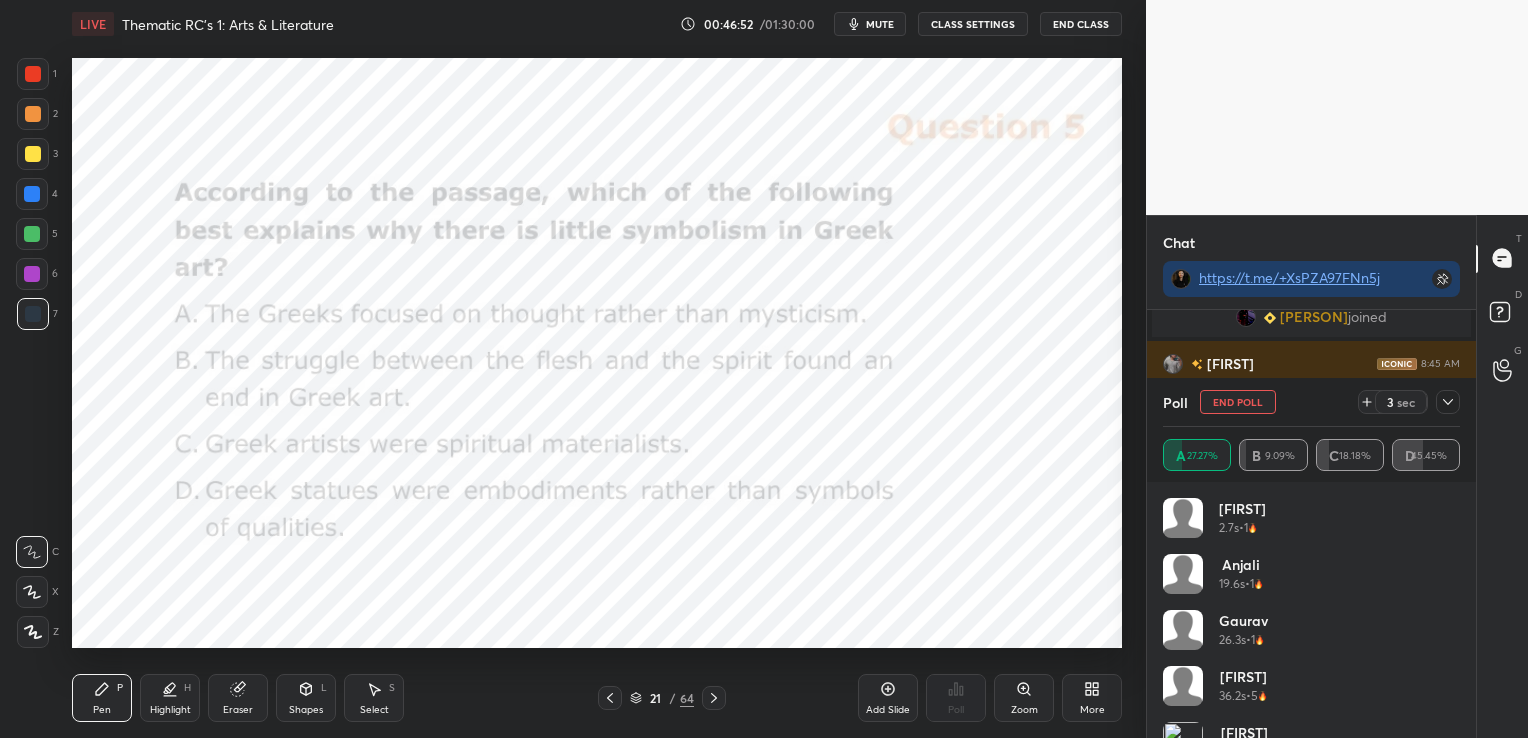 click 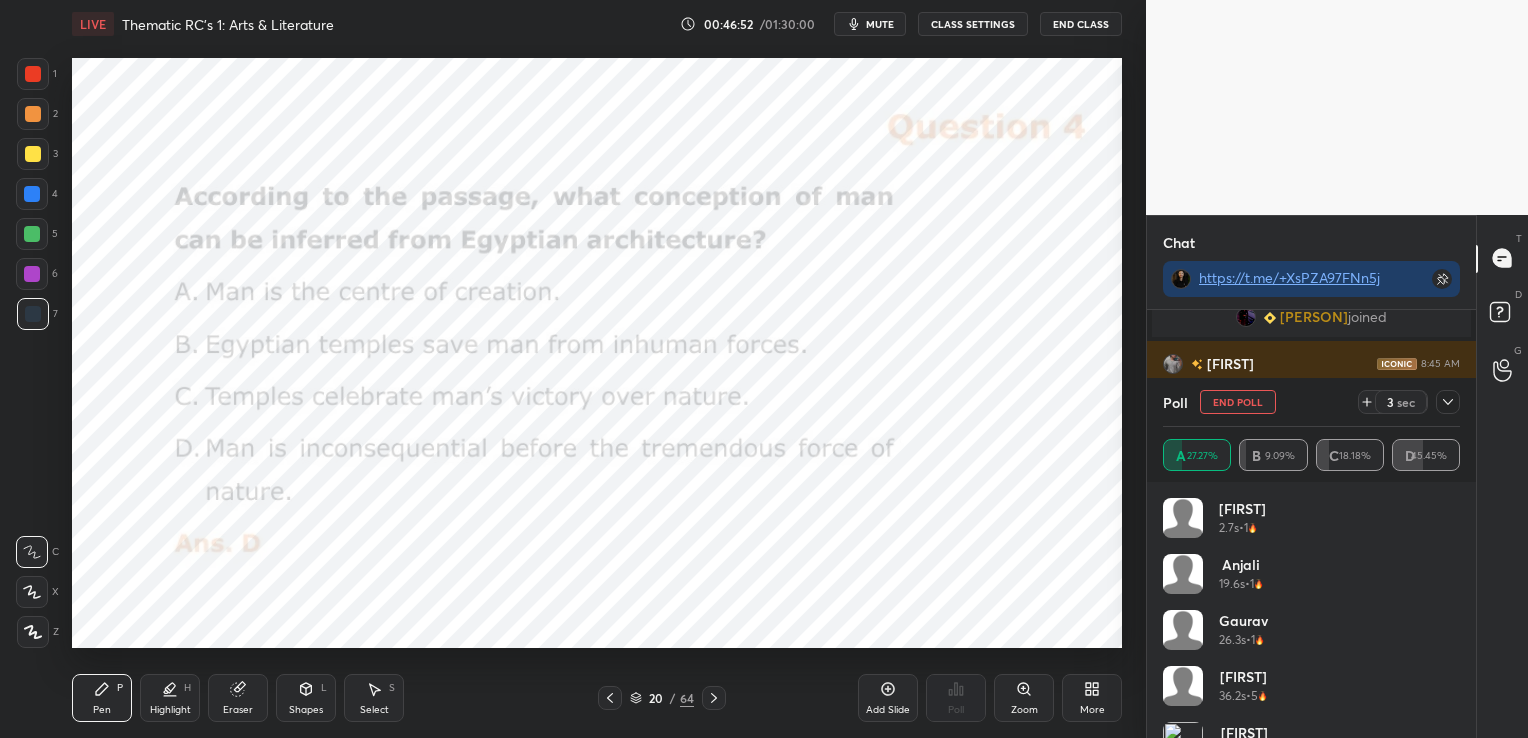 click 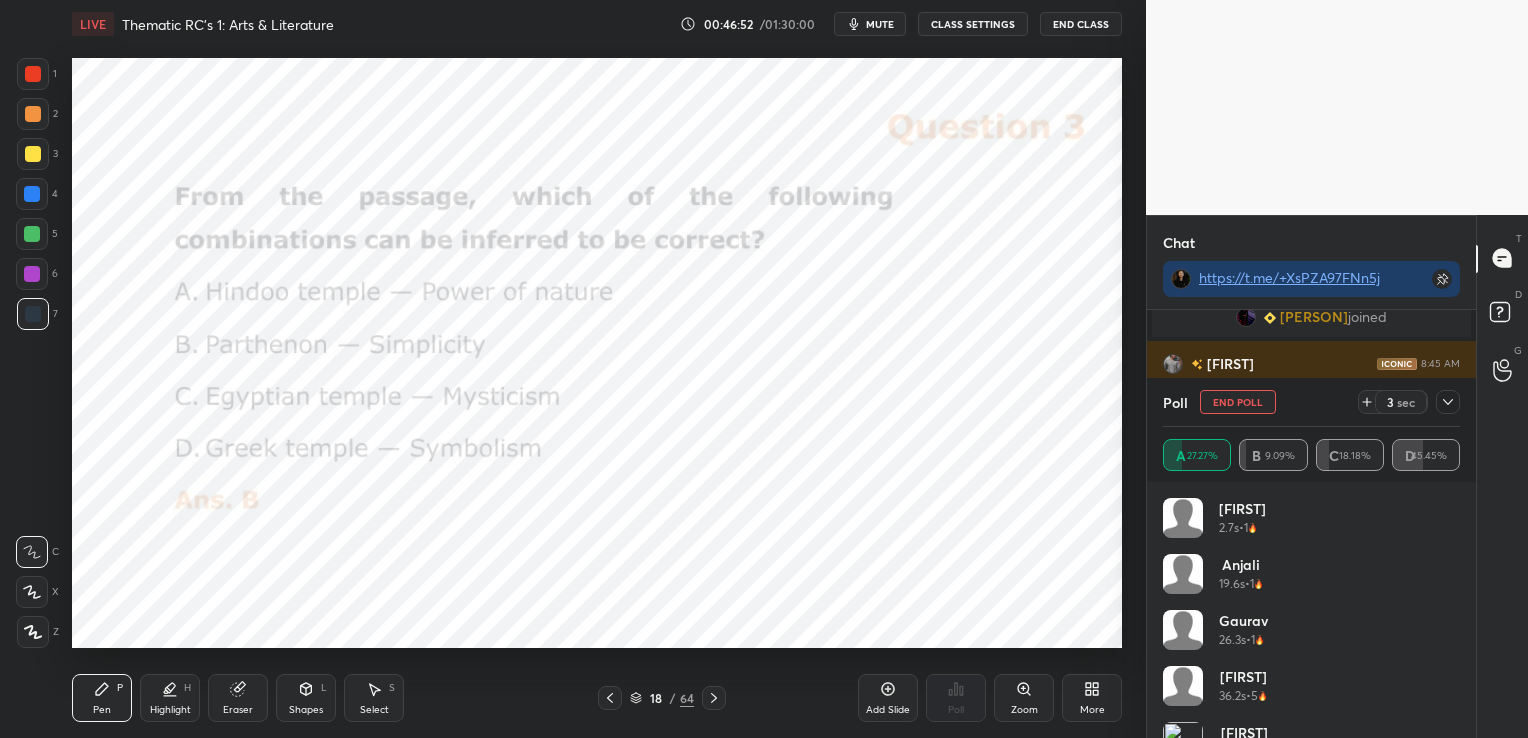 click 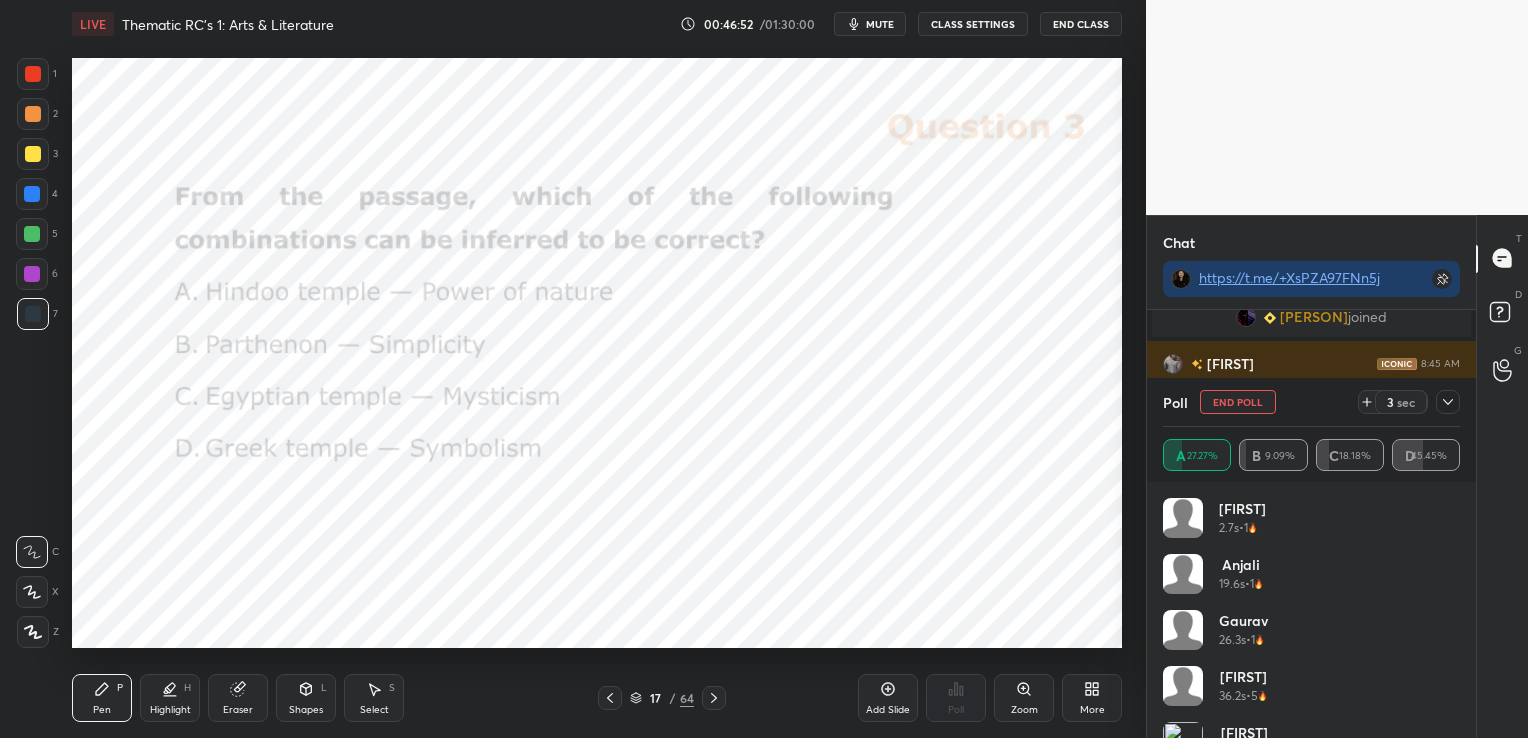 click 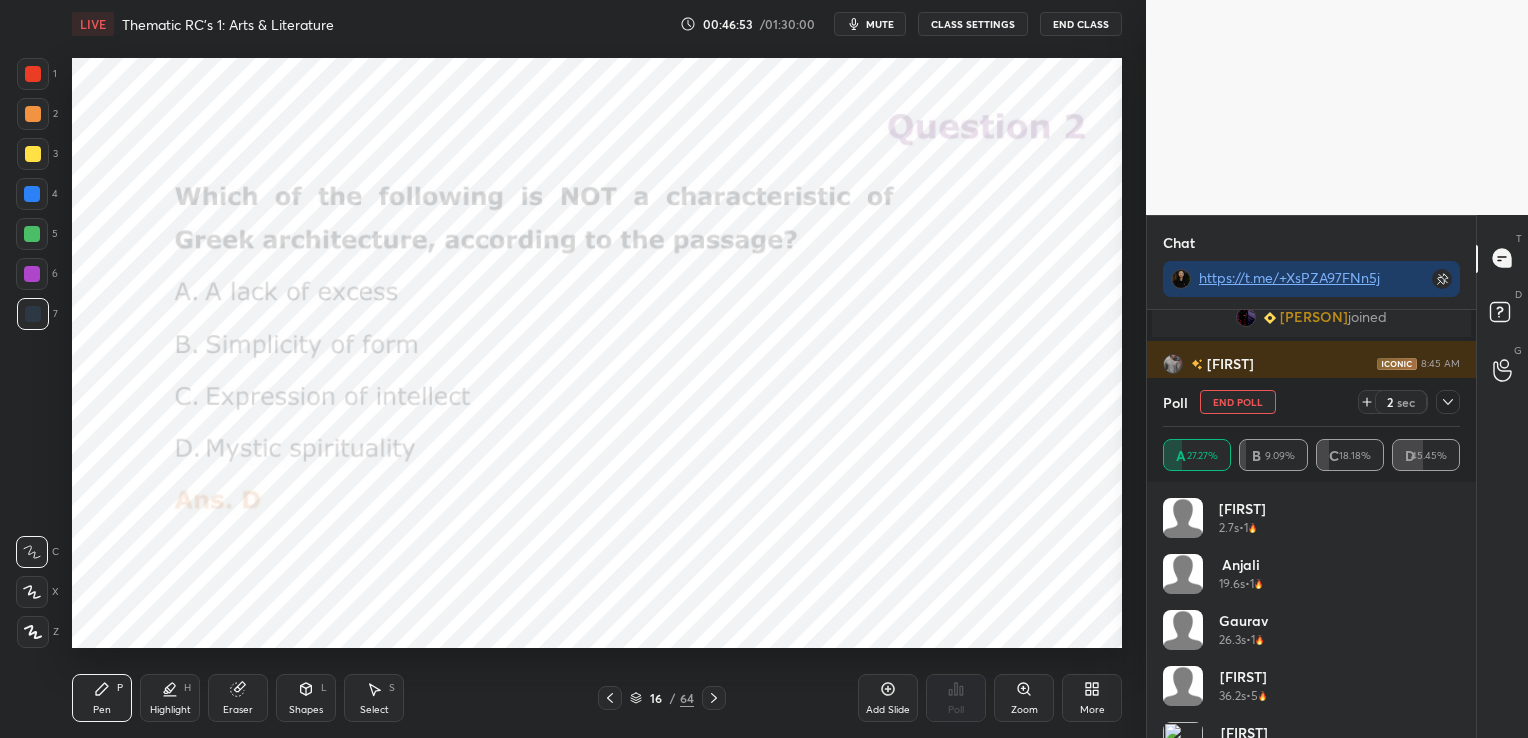 click 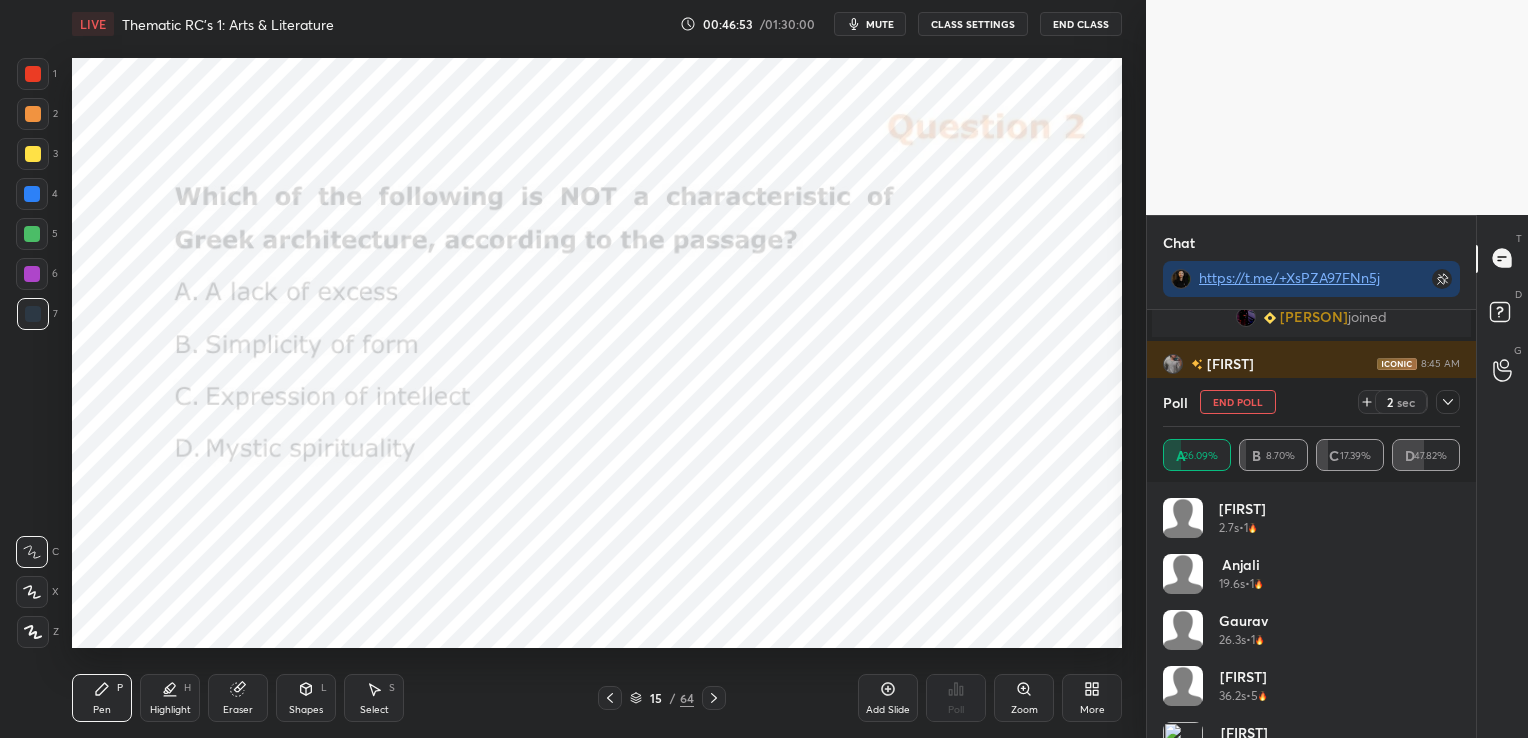click 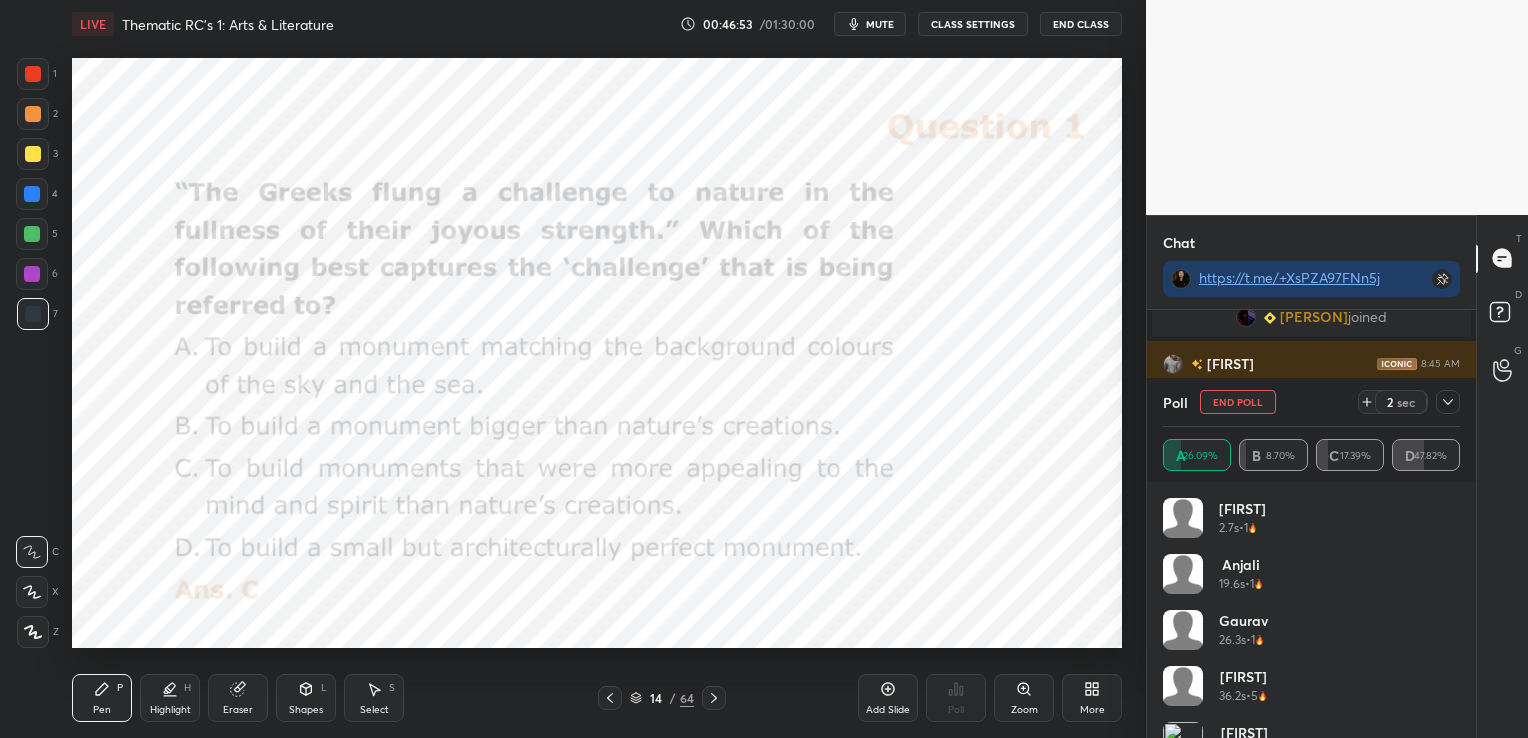 click 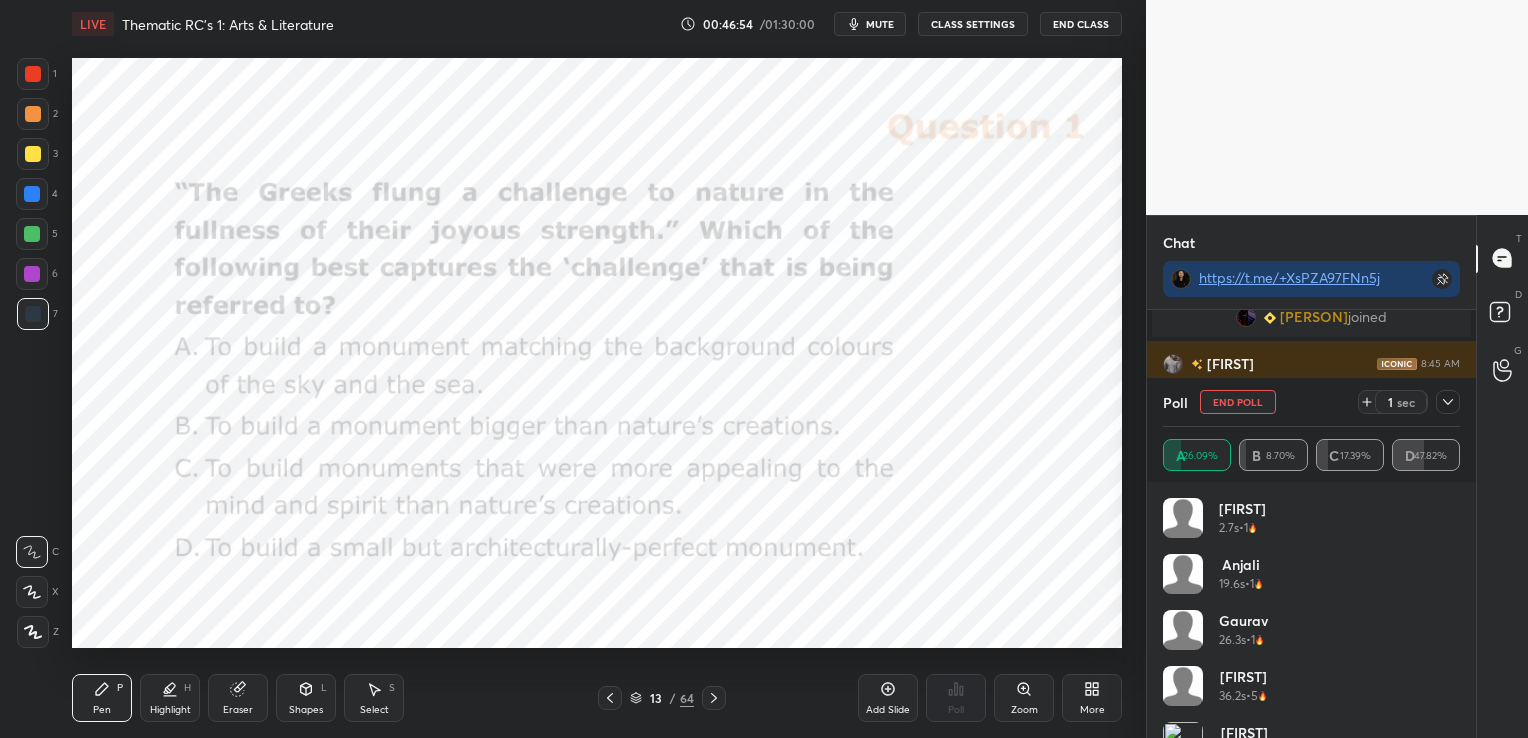 click 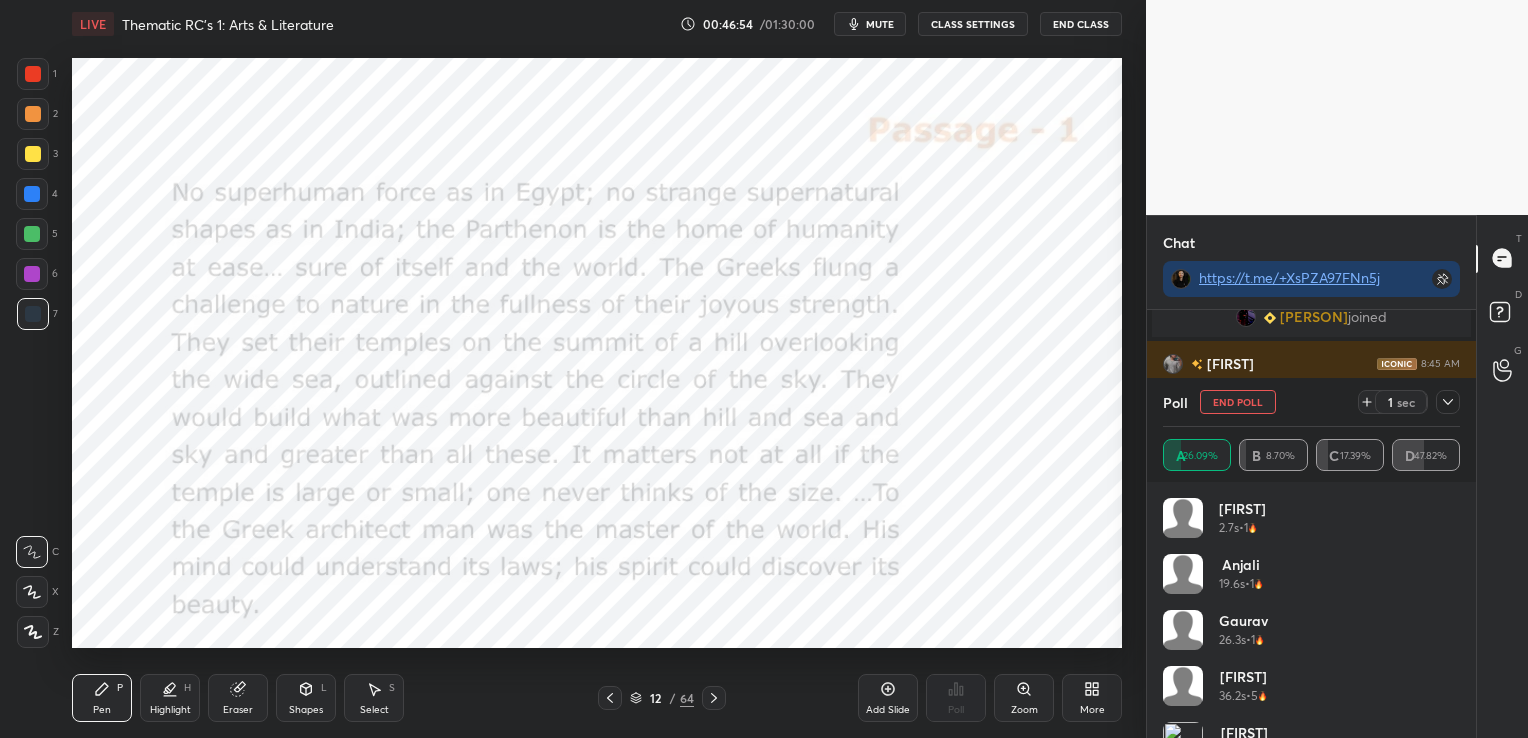 click 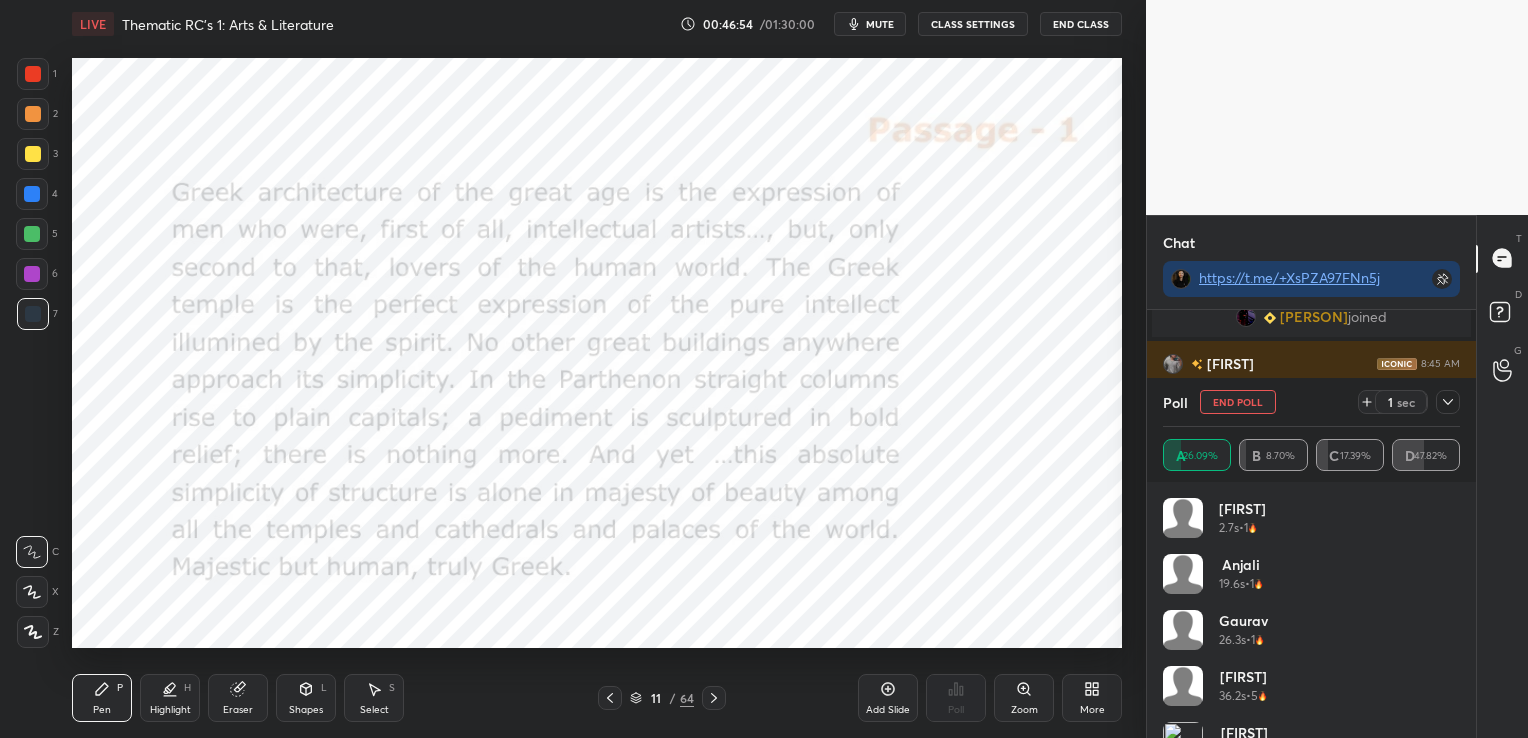 click 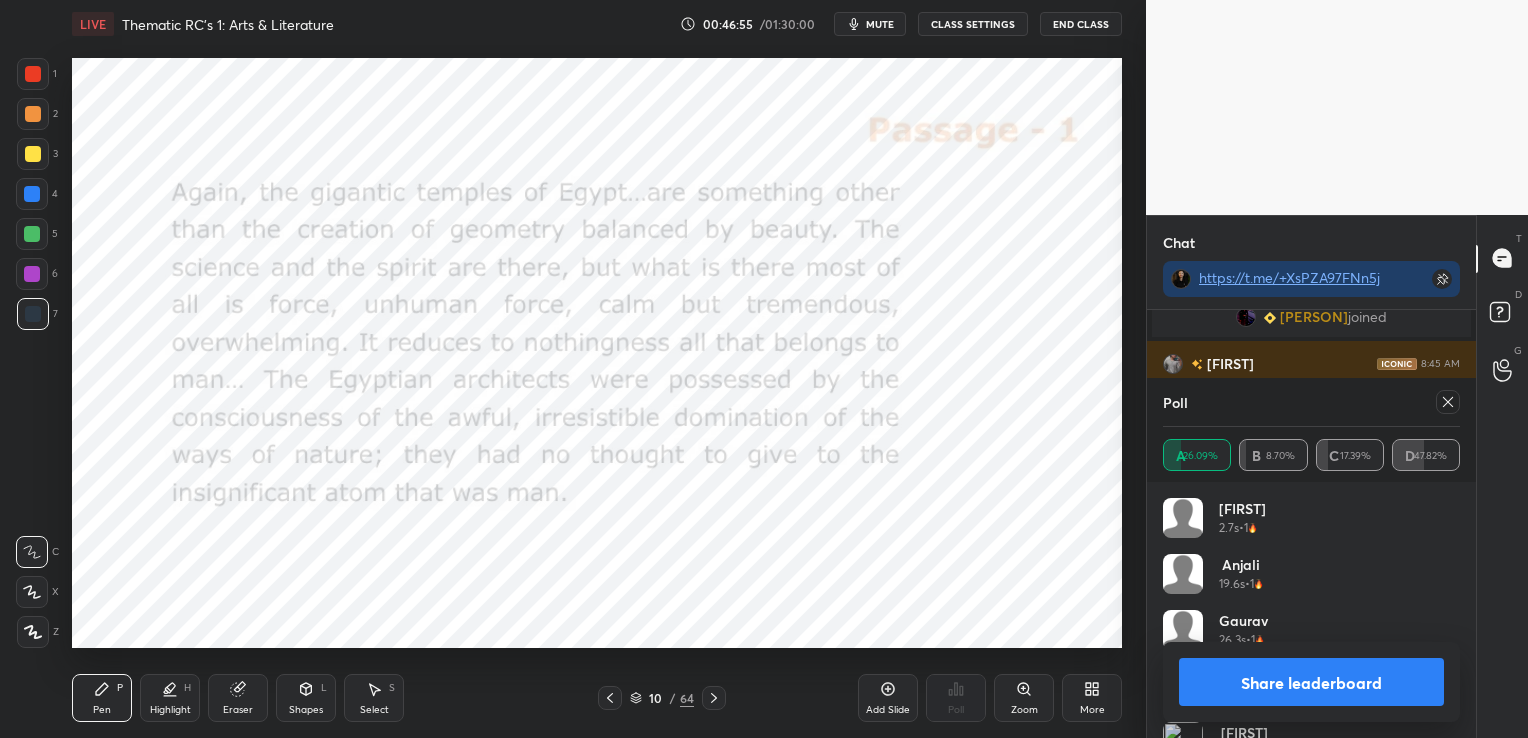 click 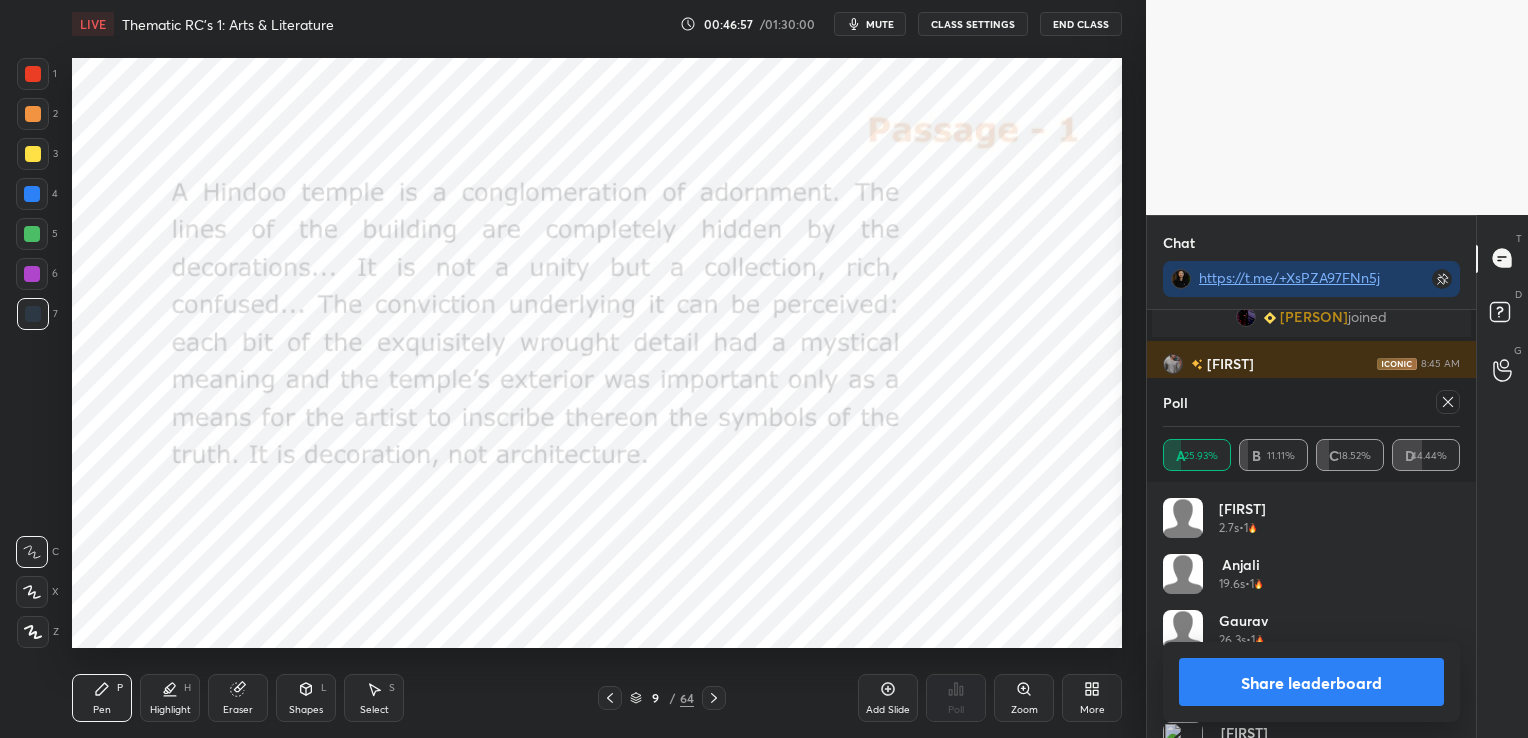 click 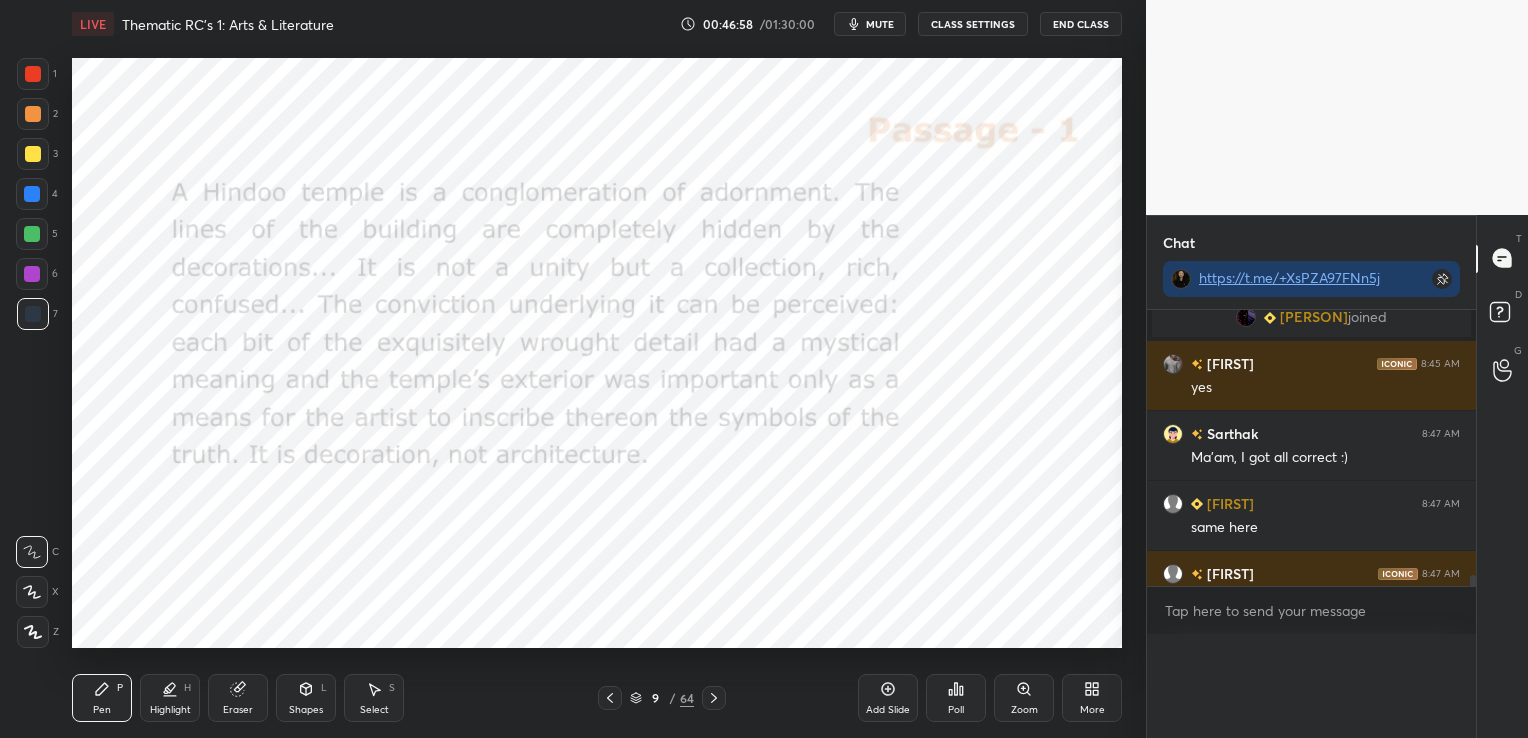 scroll, scrollTop: 121, scrollLeft: 291, axis: both 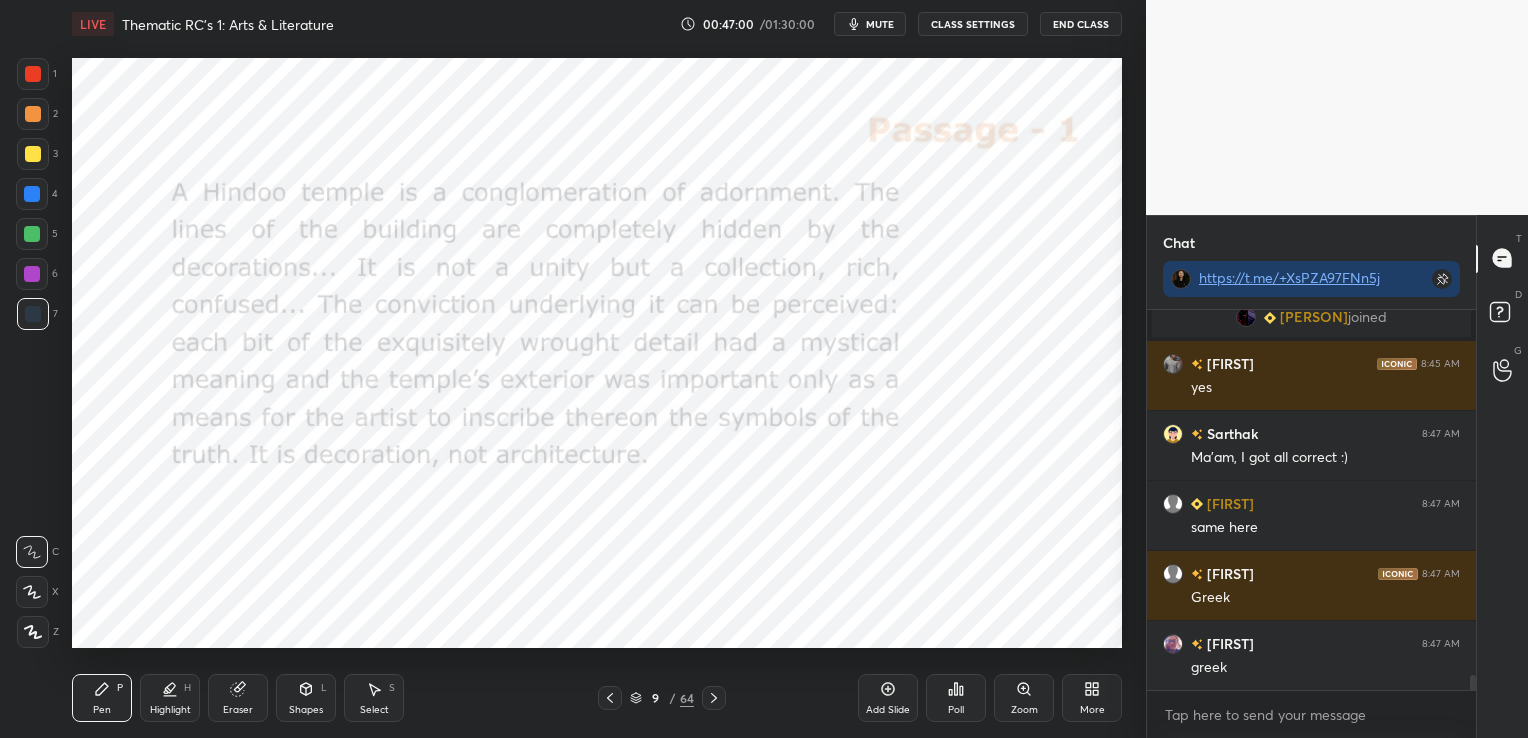 click 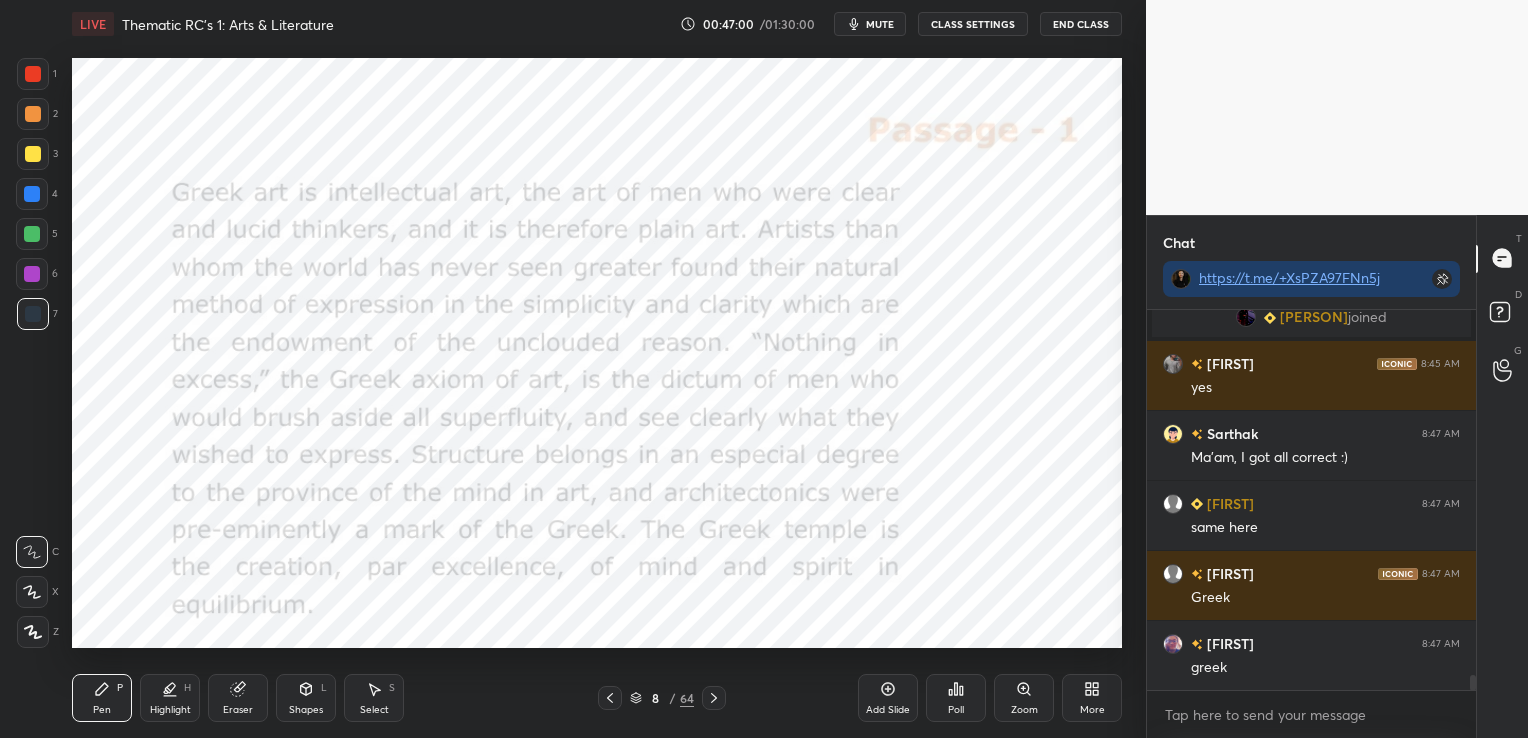 click 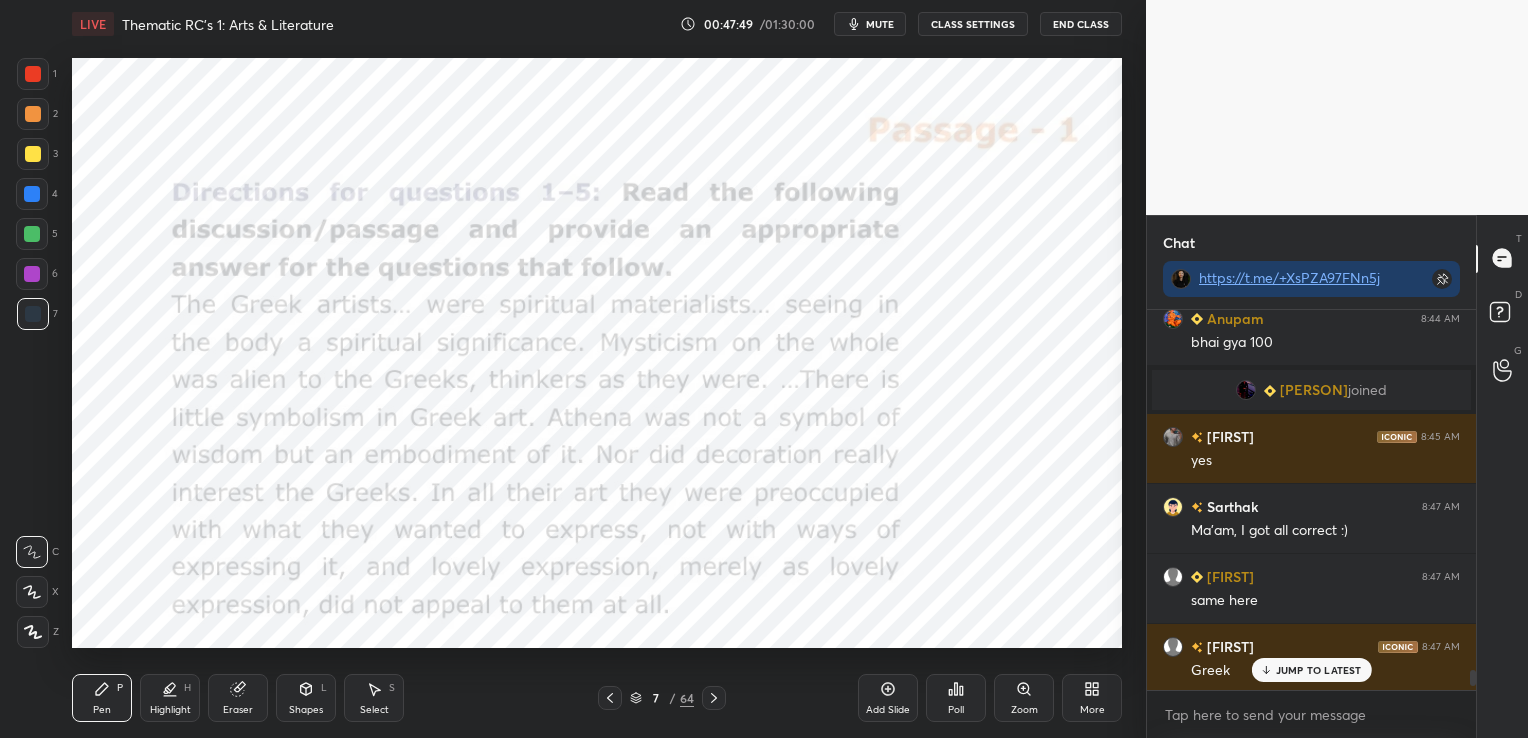 scroll, scrollTop: 8995, scrollLeft: 0, axis: vertical 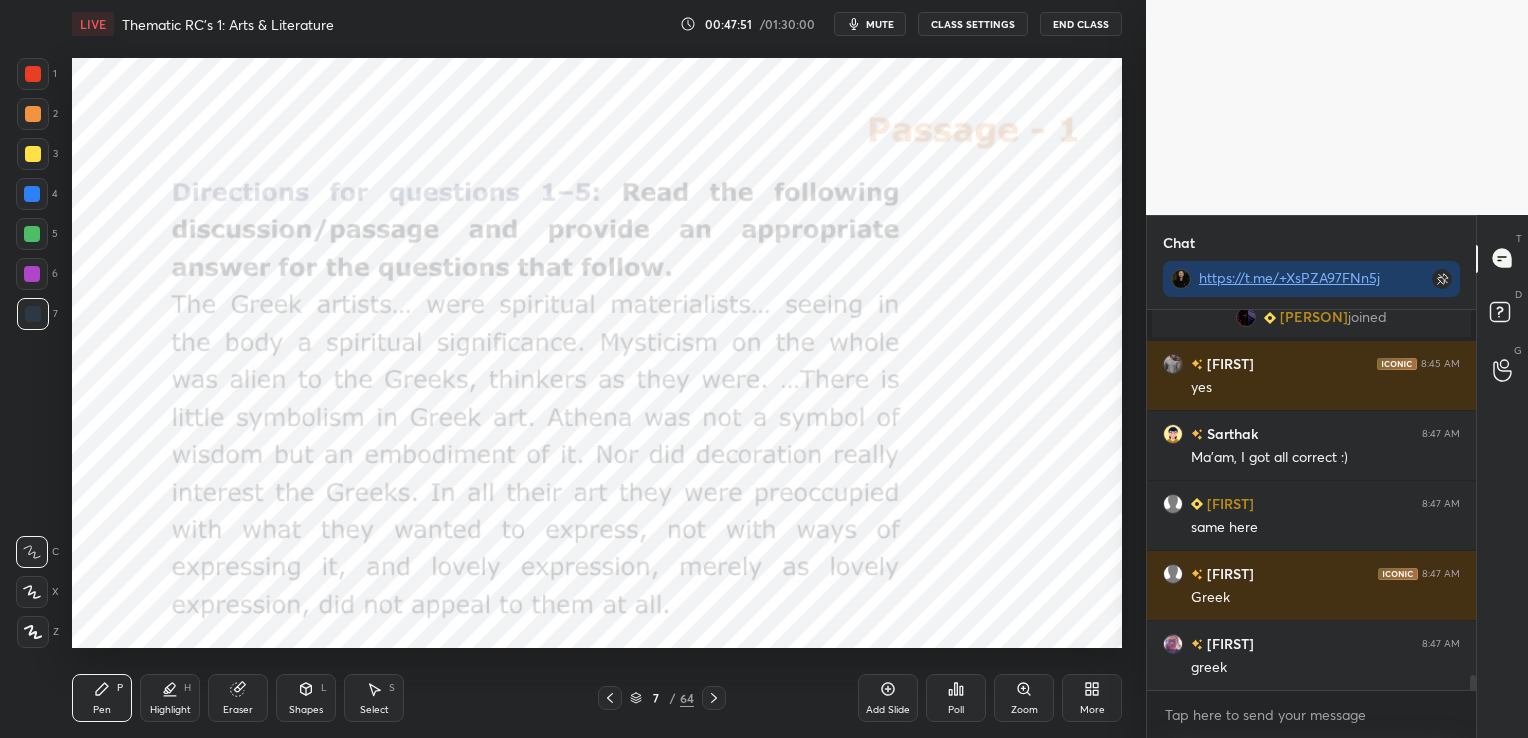 click on "Eraser" at bounding box center (238, 698) 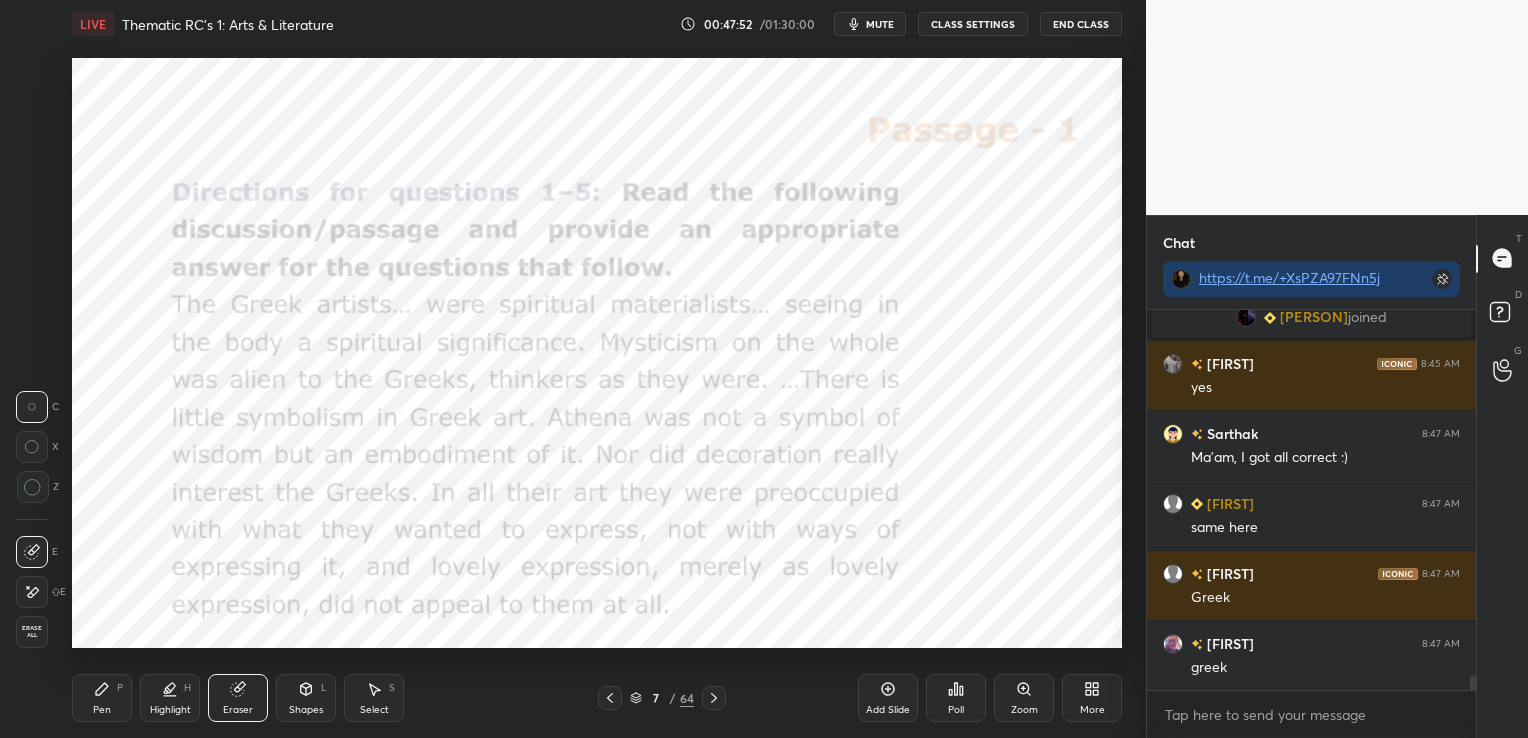 click on "Erase all" at bounding box center (32, 632) 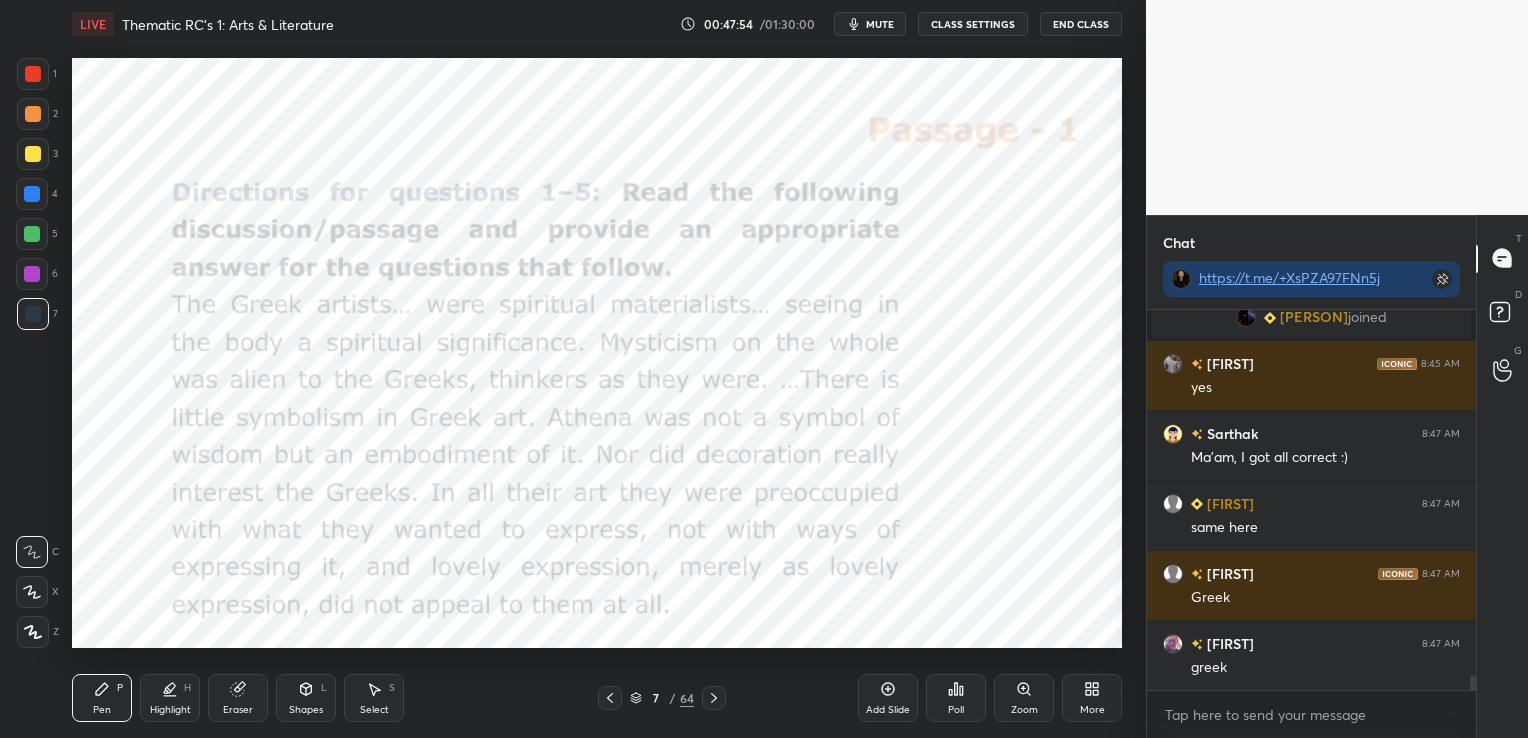 click 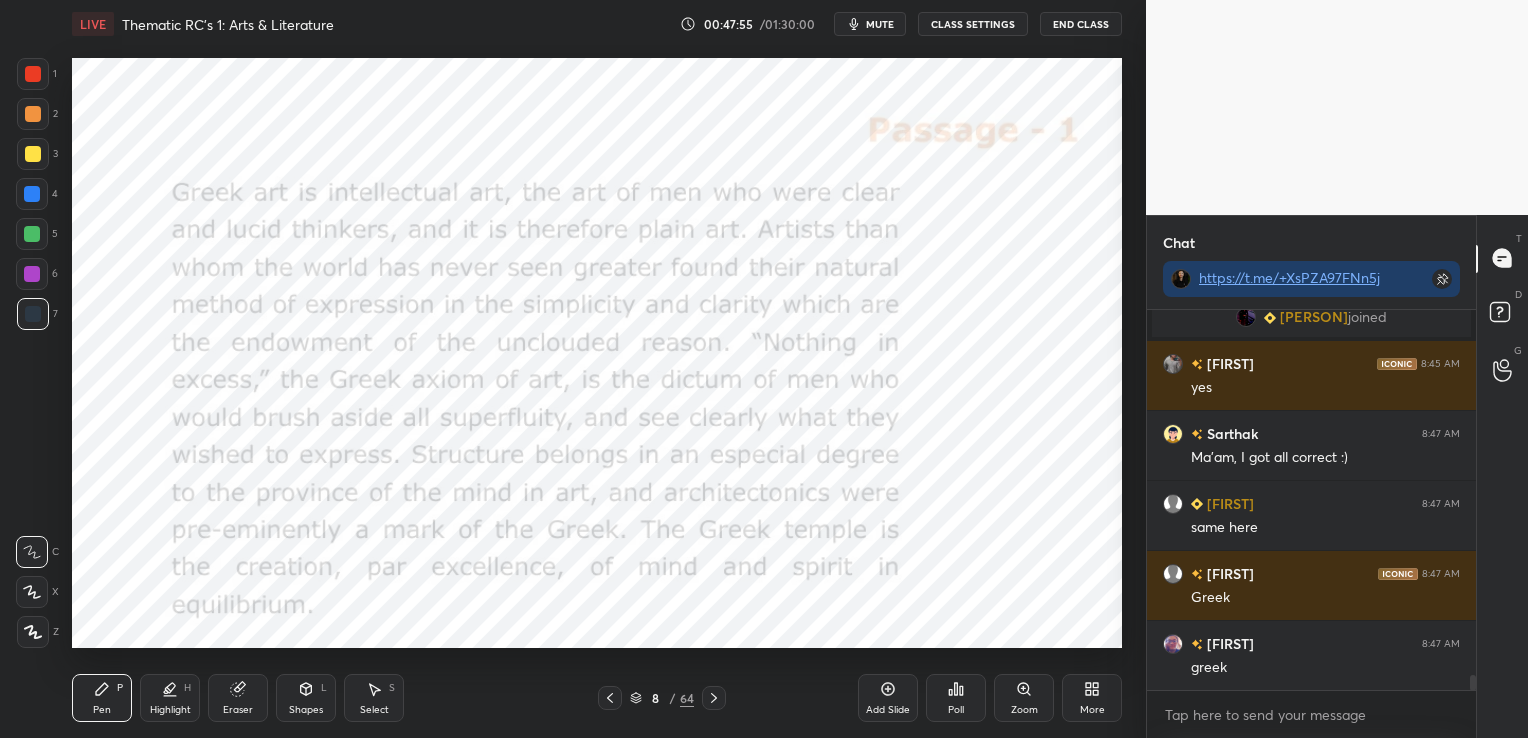 click 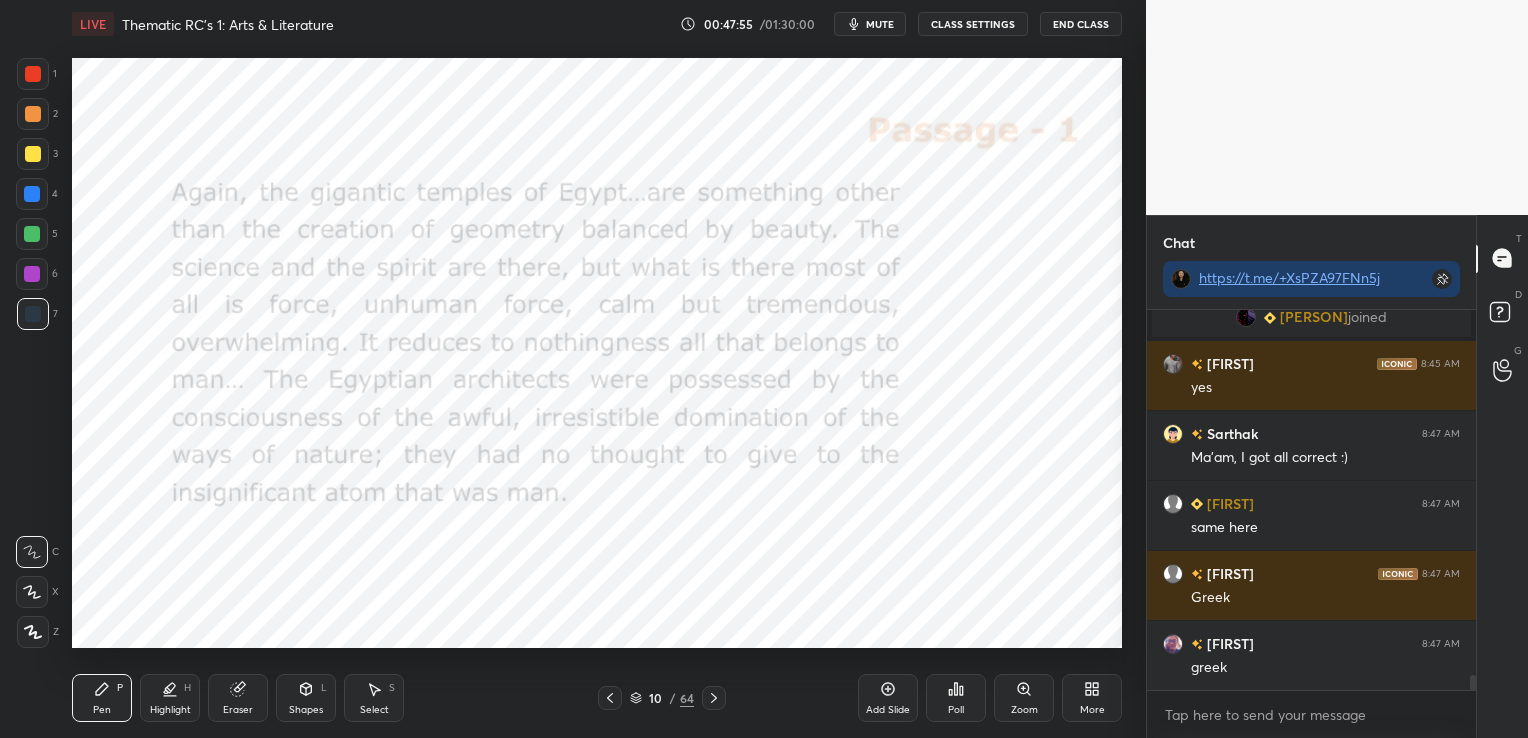 click 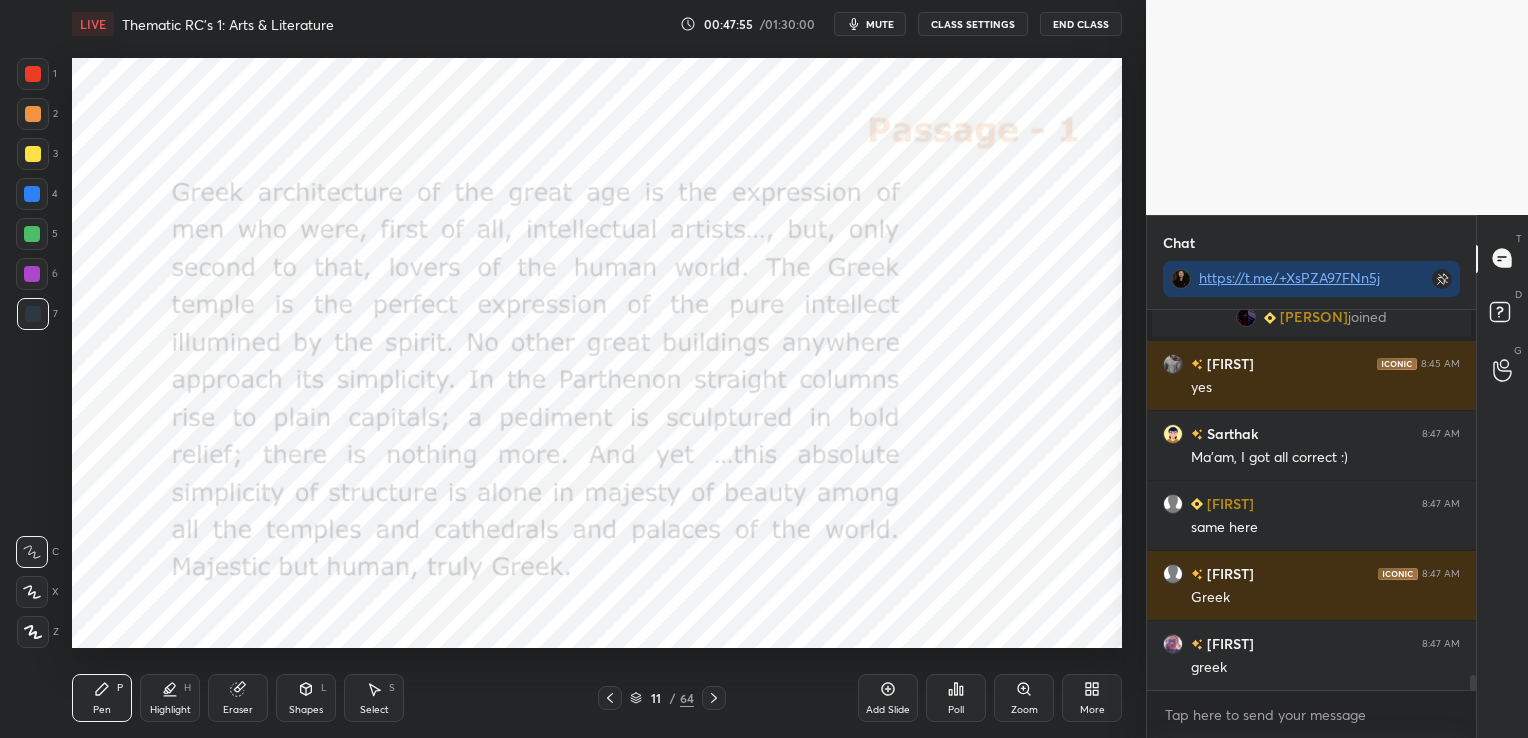 click 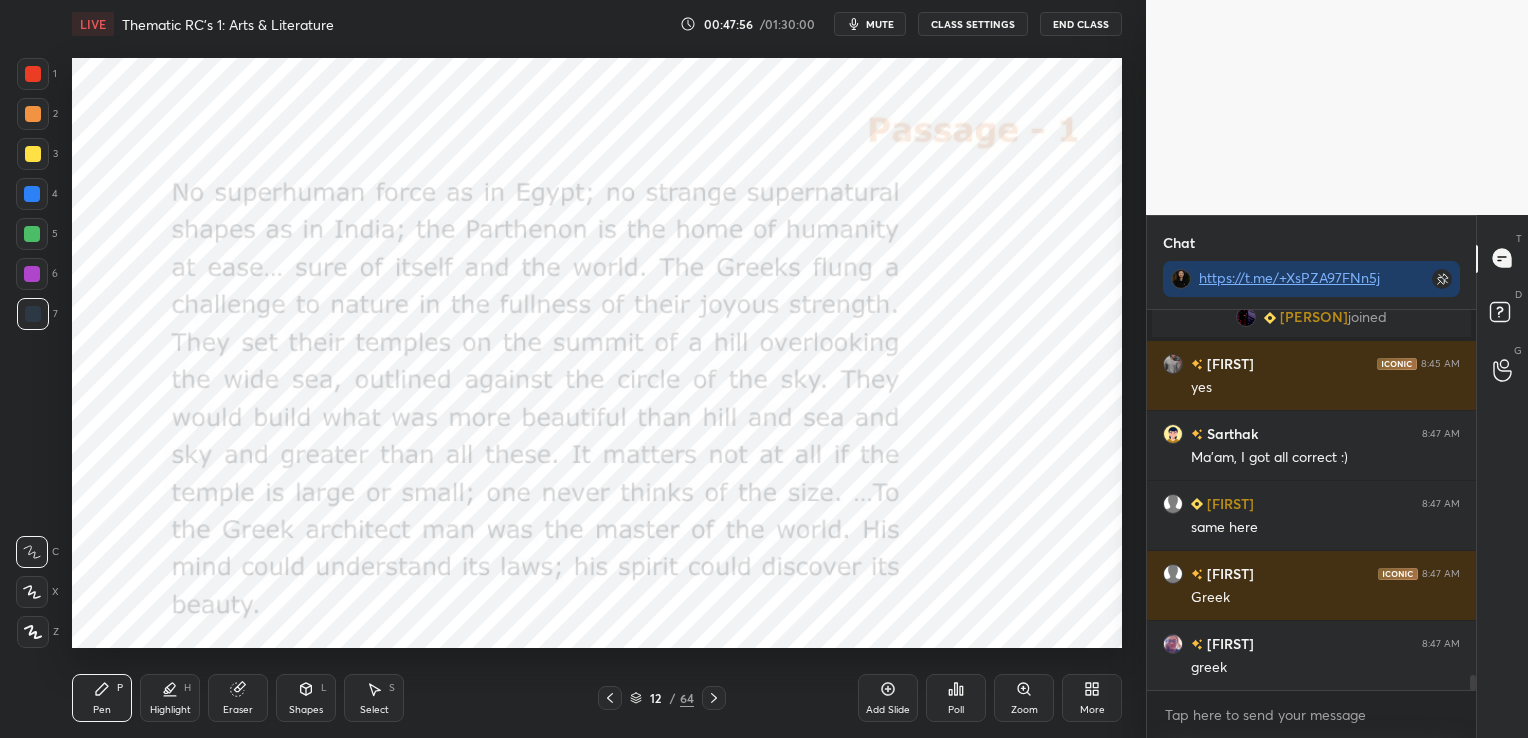 click 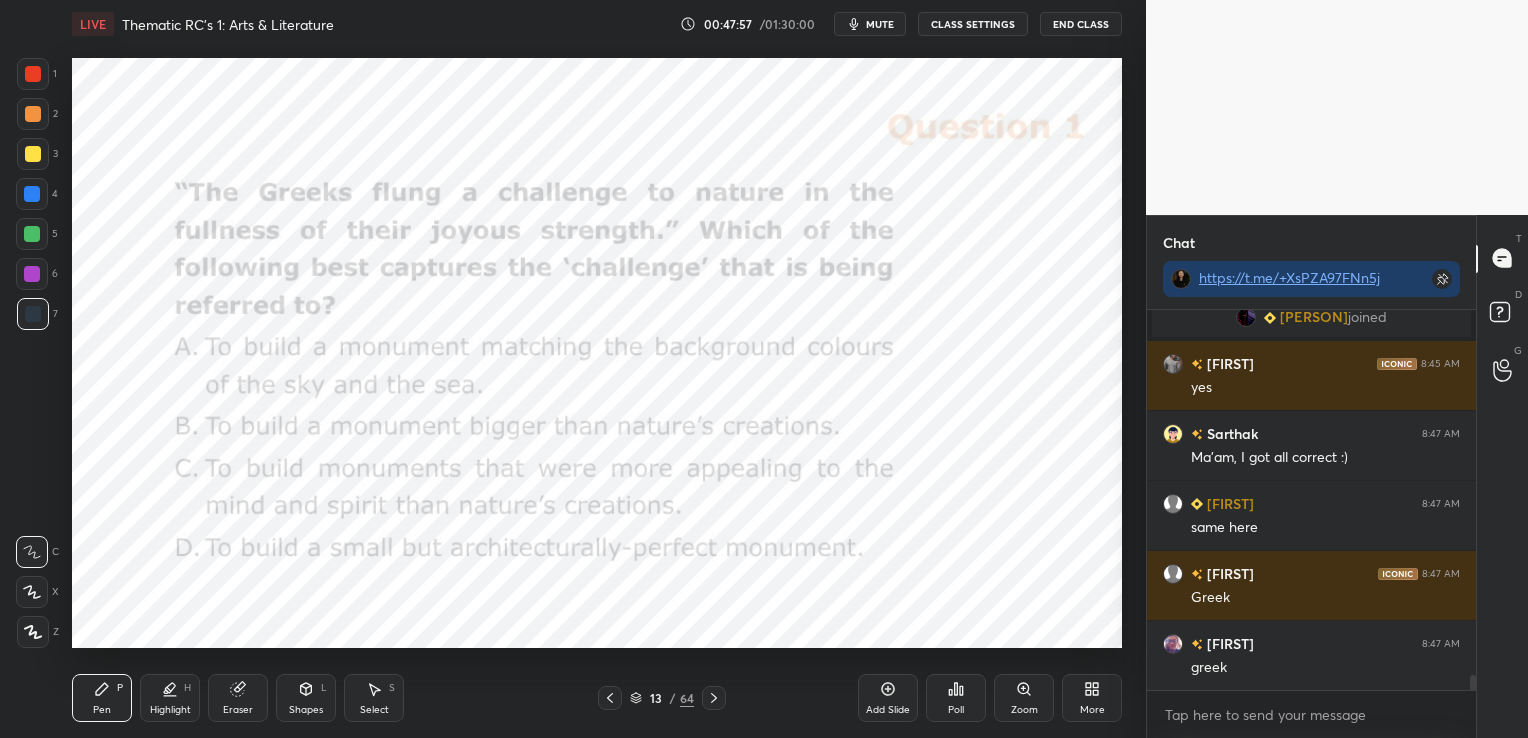 click 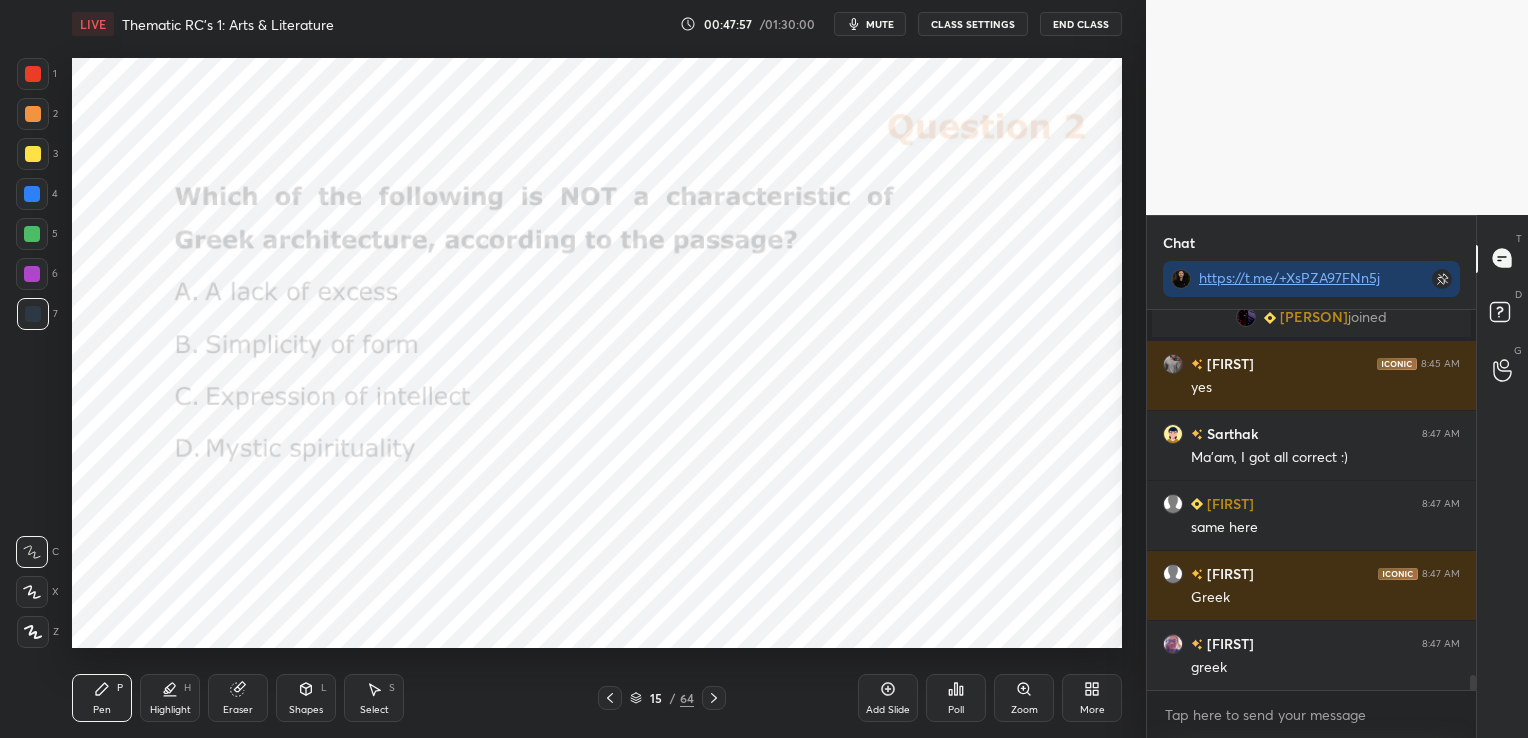 click 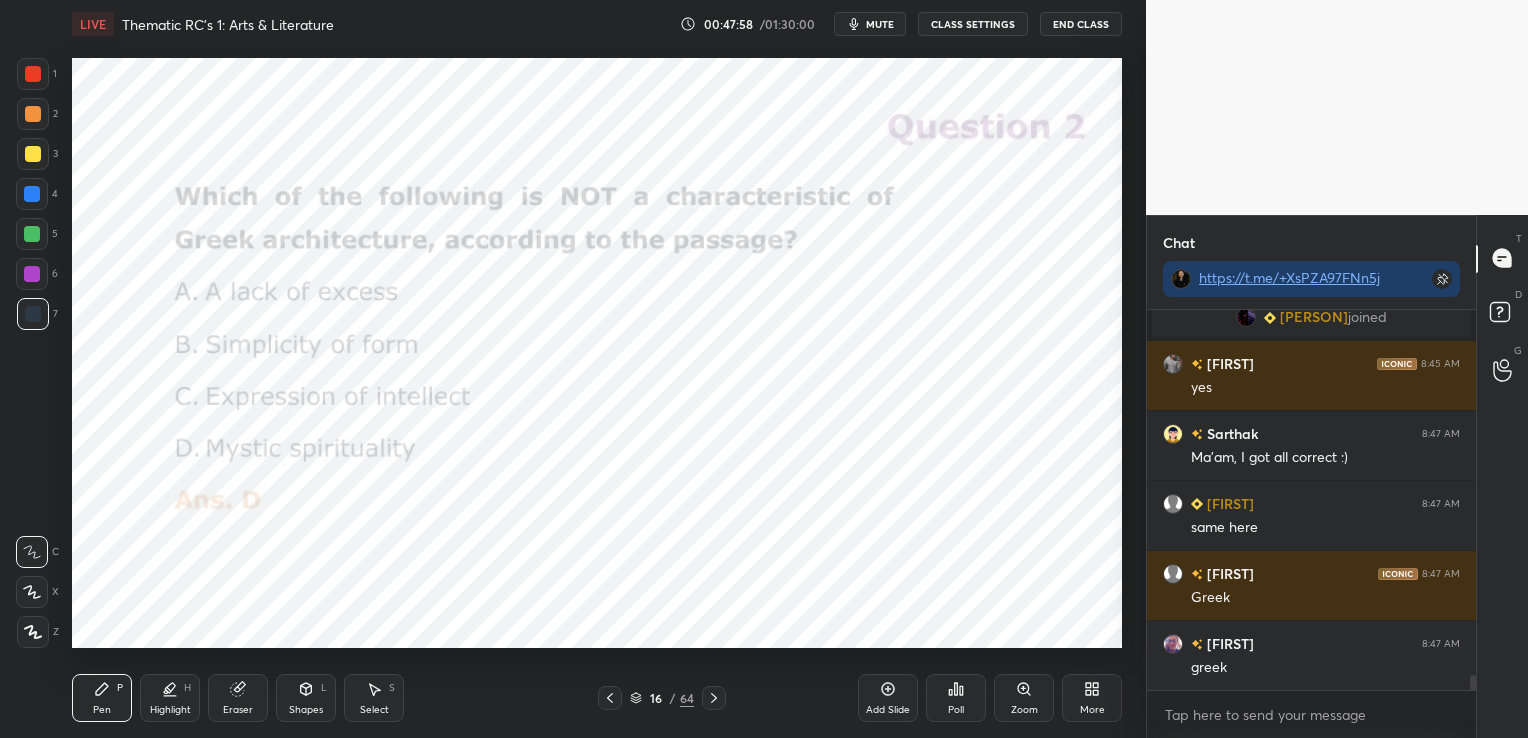 click 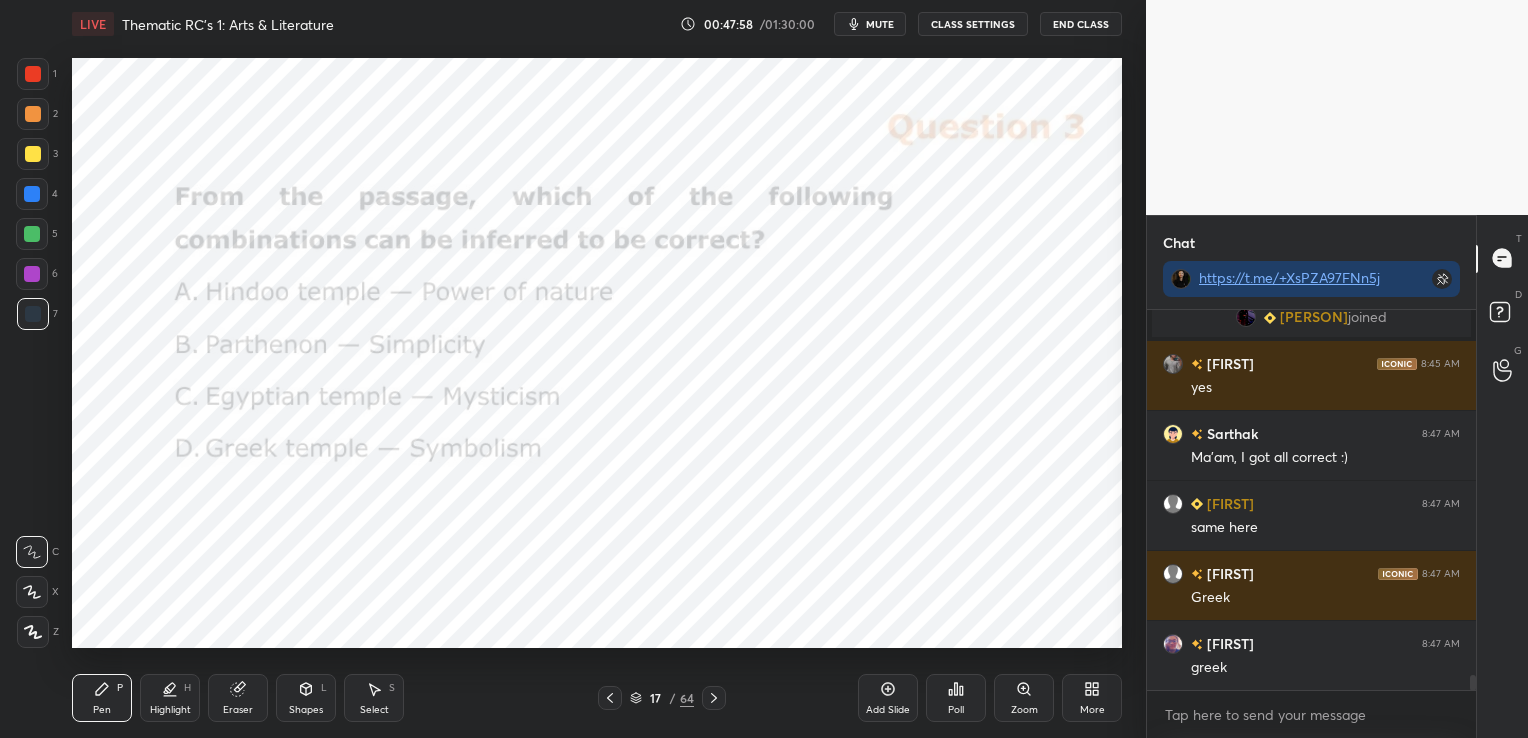 click 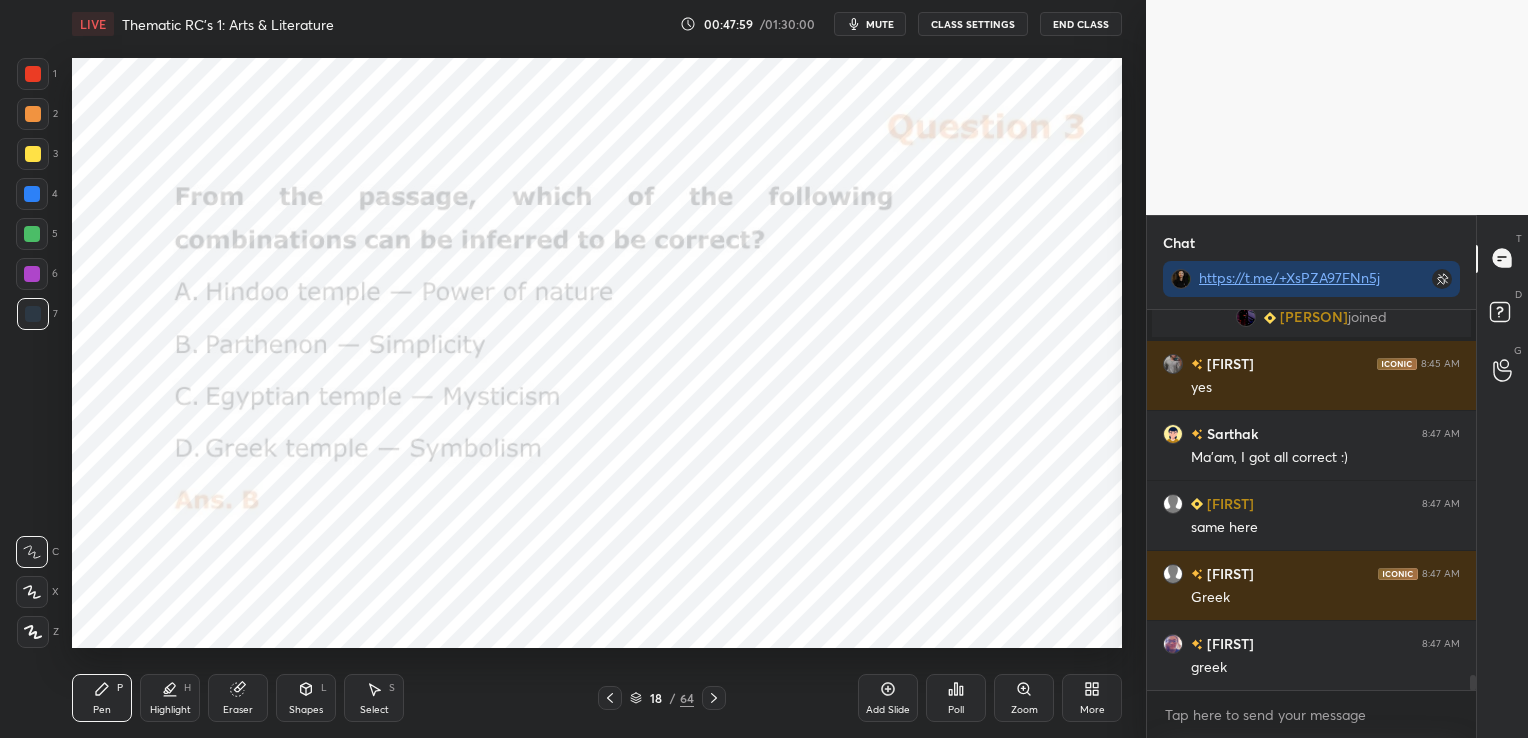 click 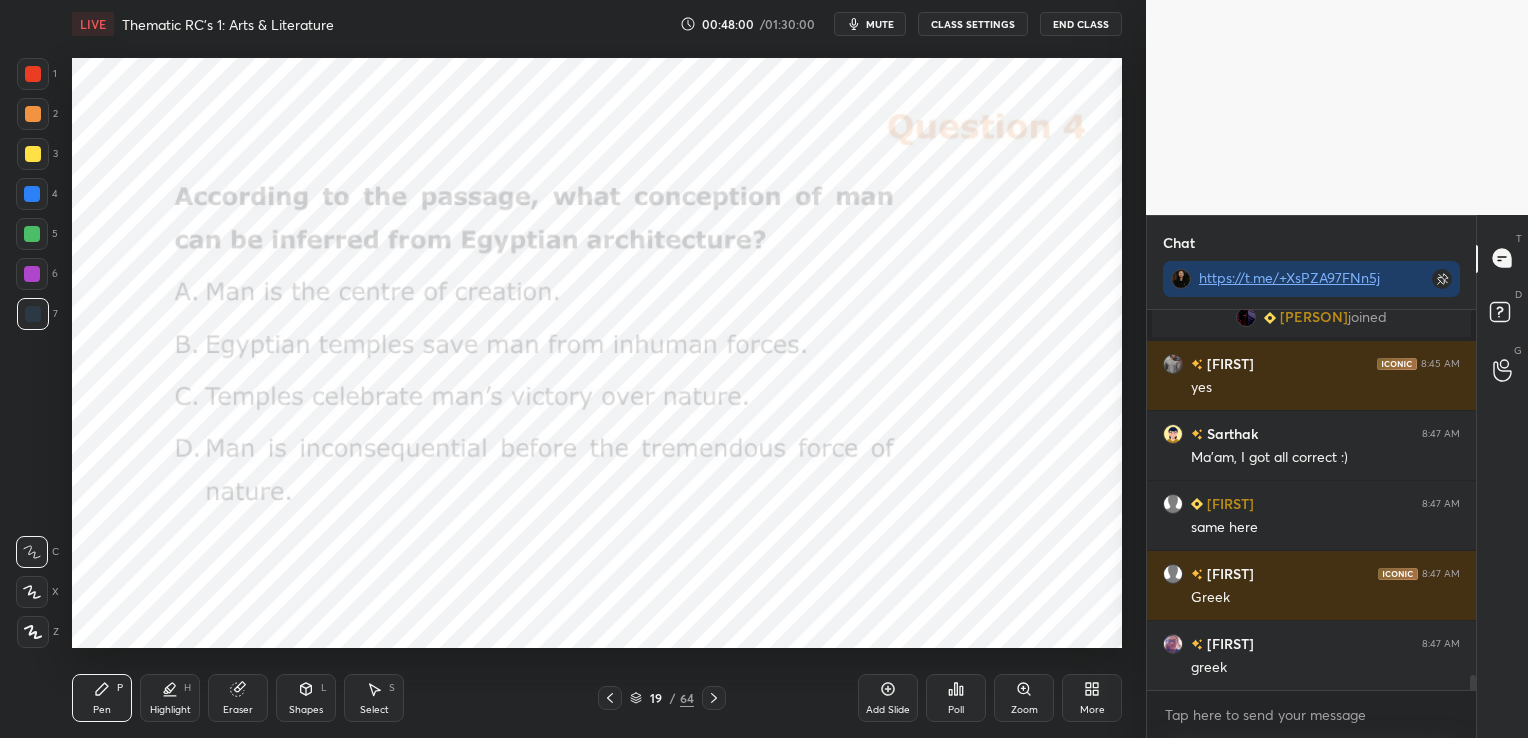 click 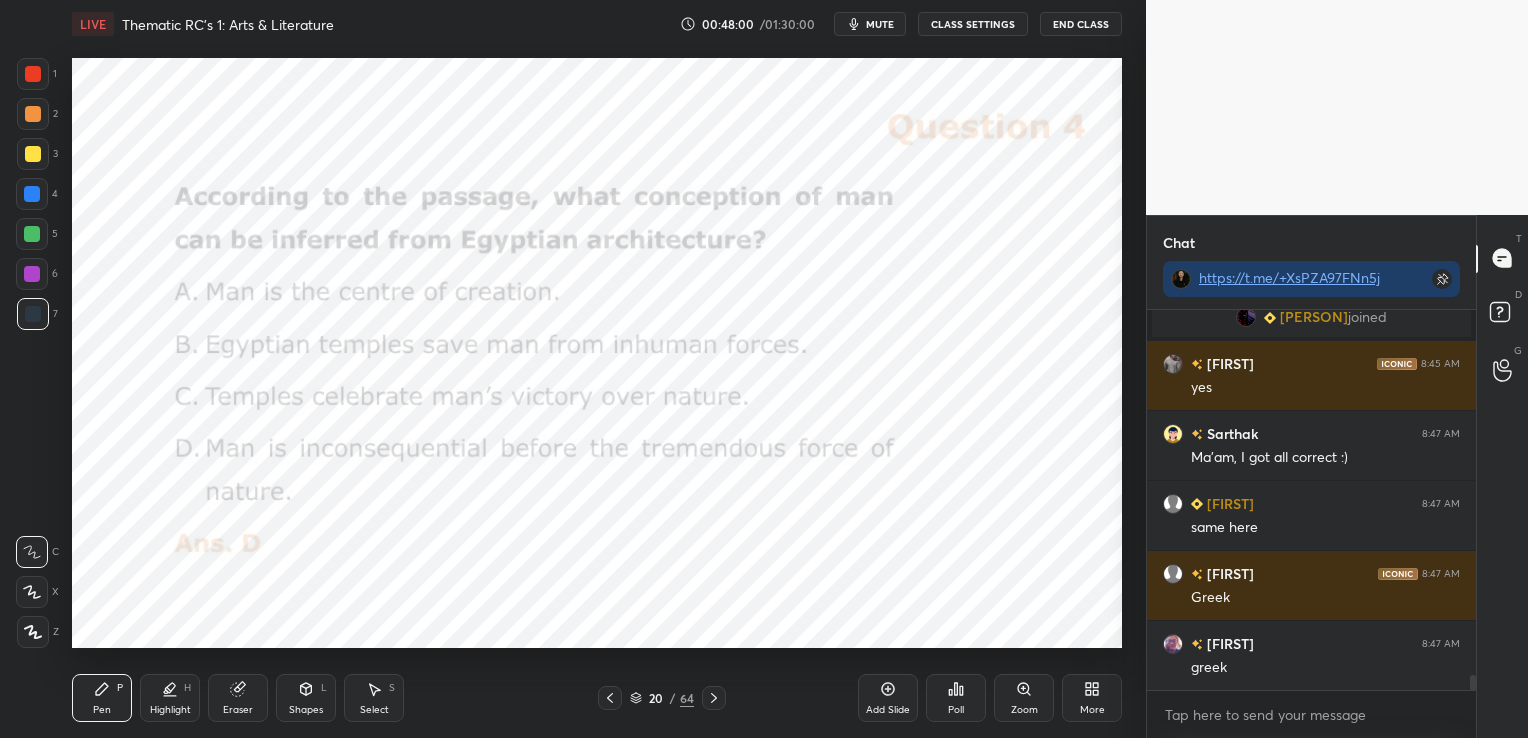 click 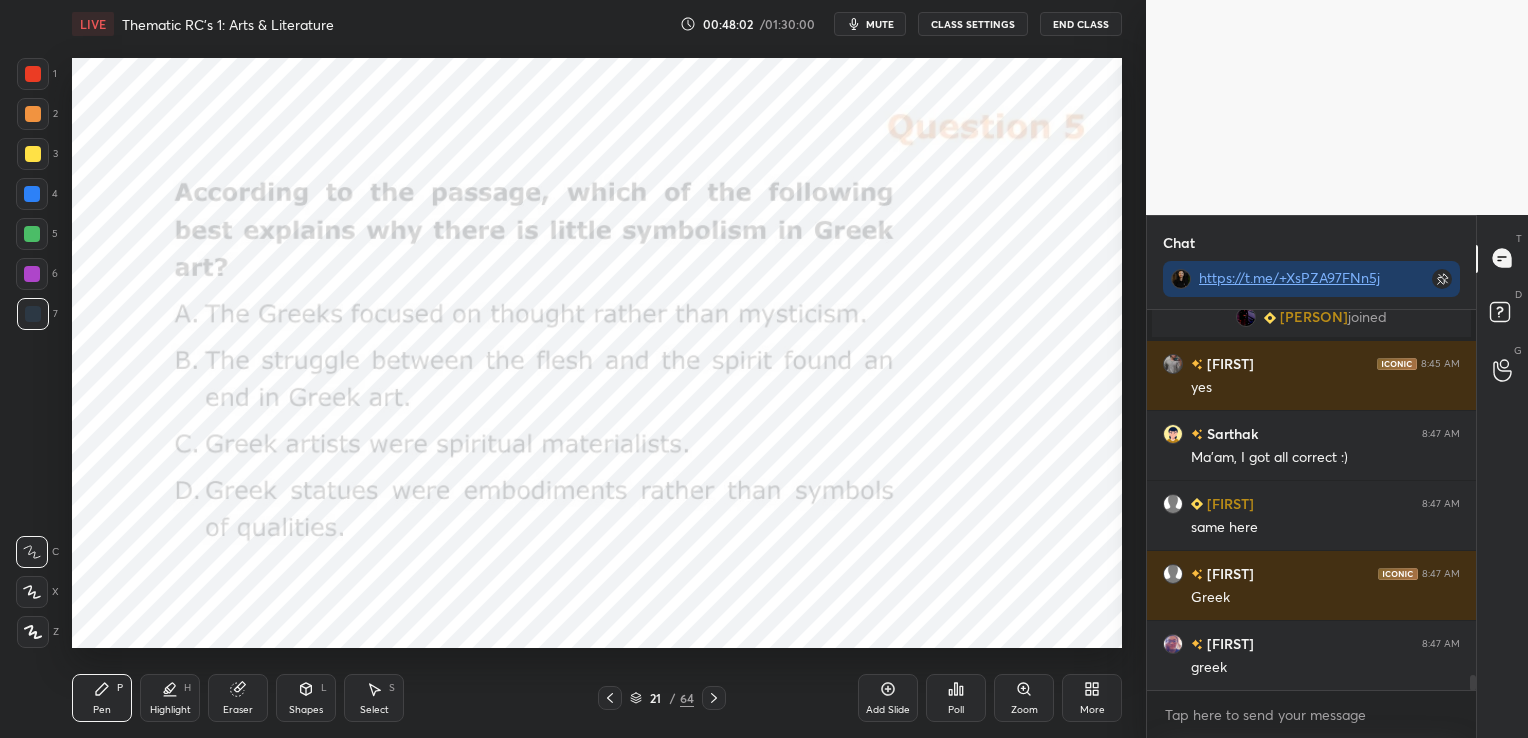 click 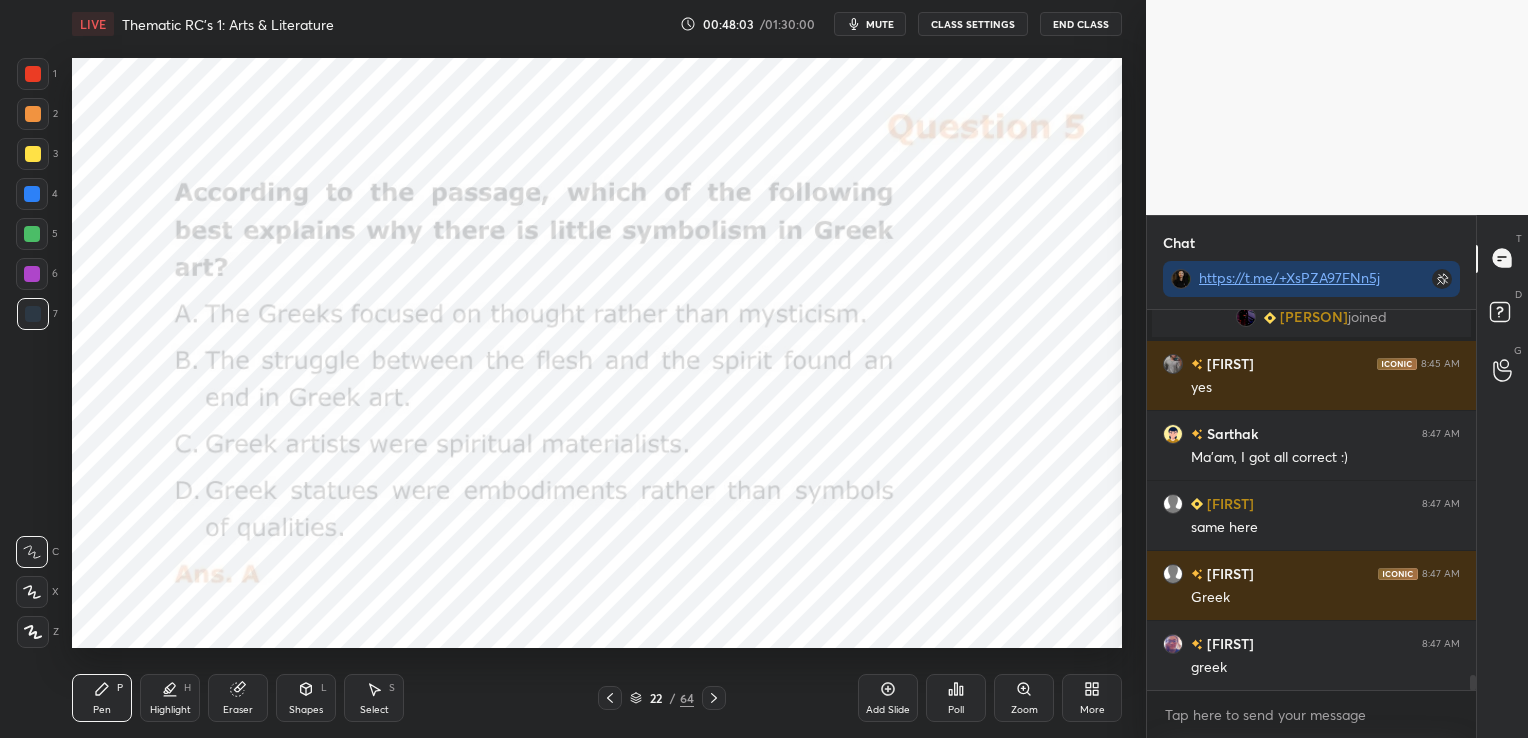 click 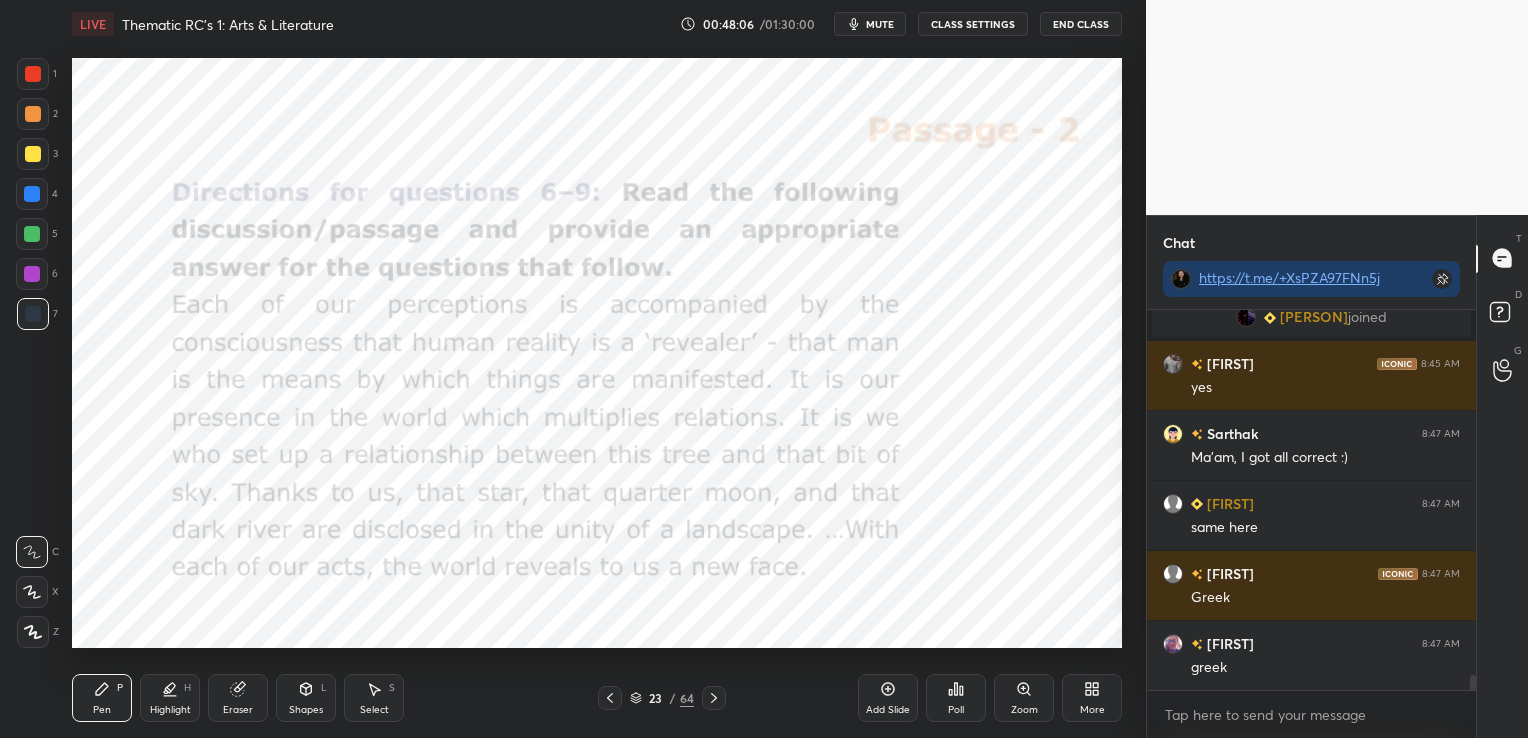 click 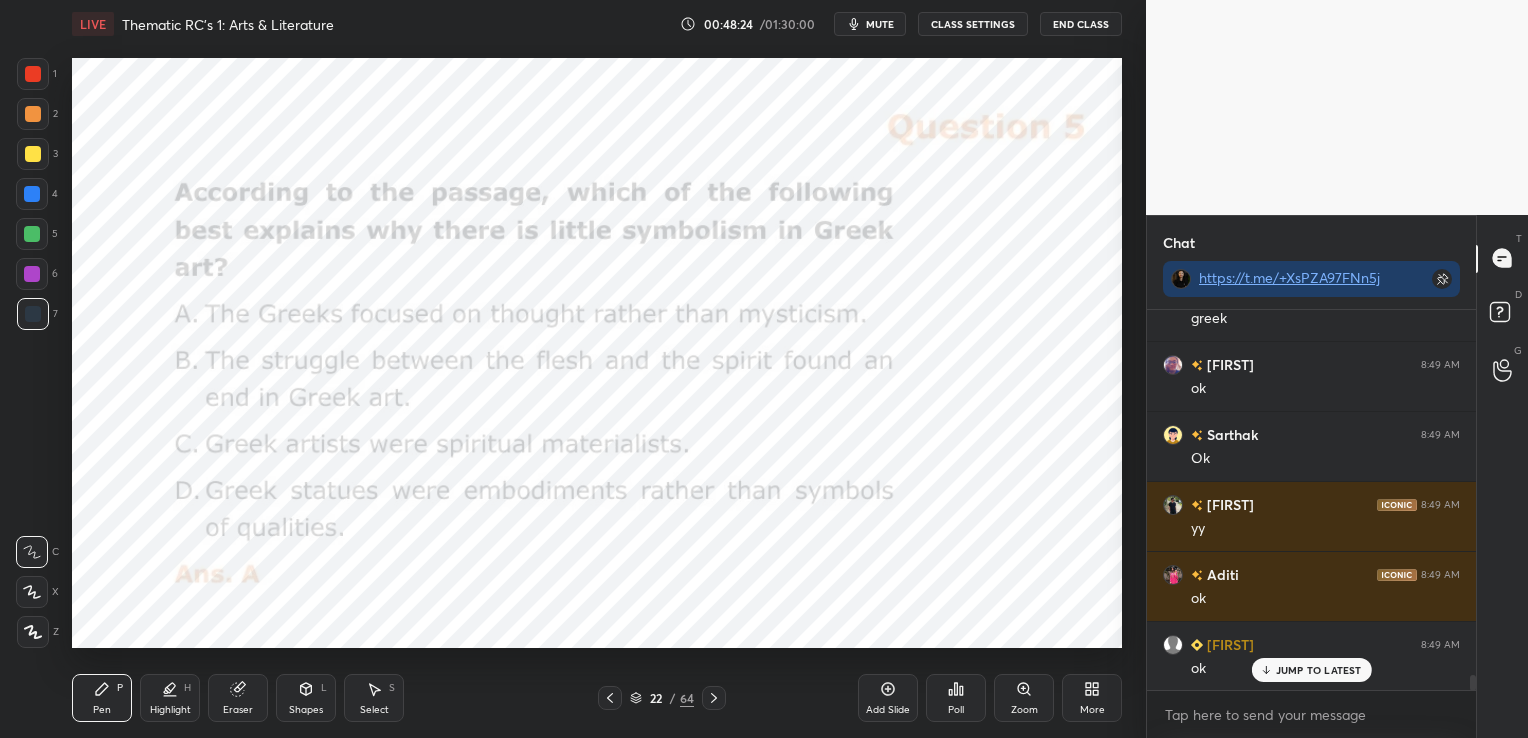scroll, scrollTop: 9415, scrollLeft: 0, axis: vertical 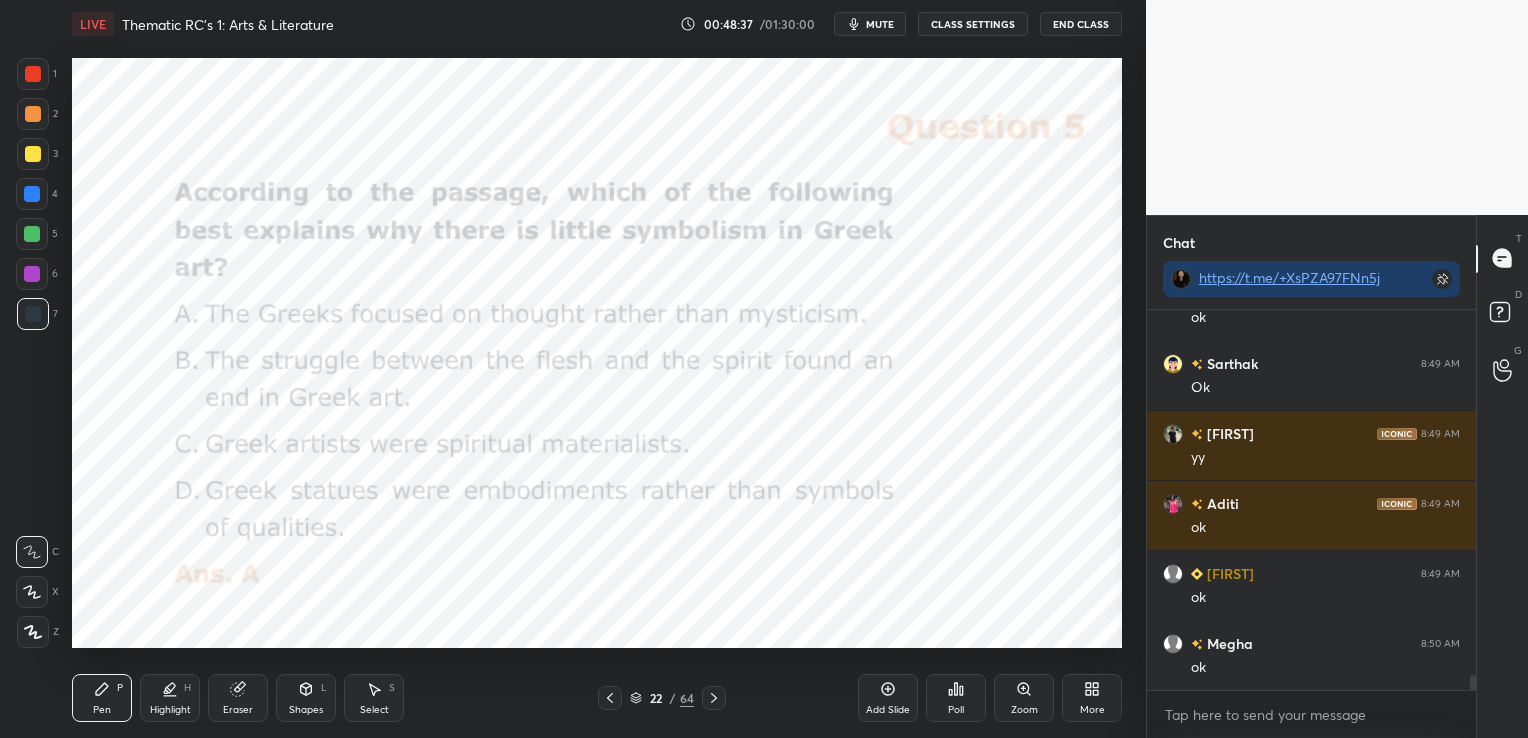 click 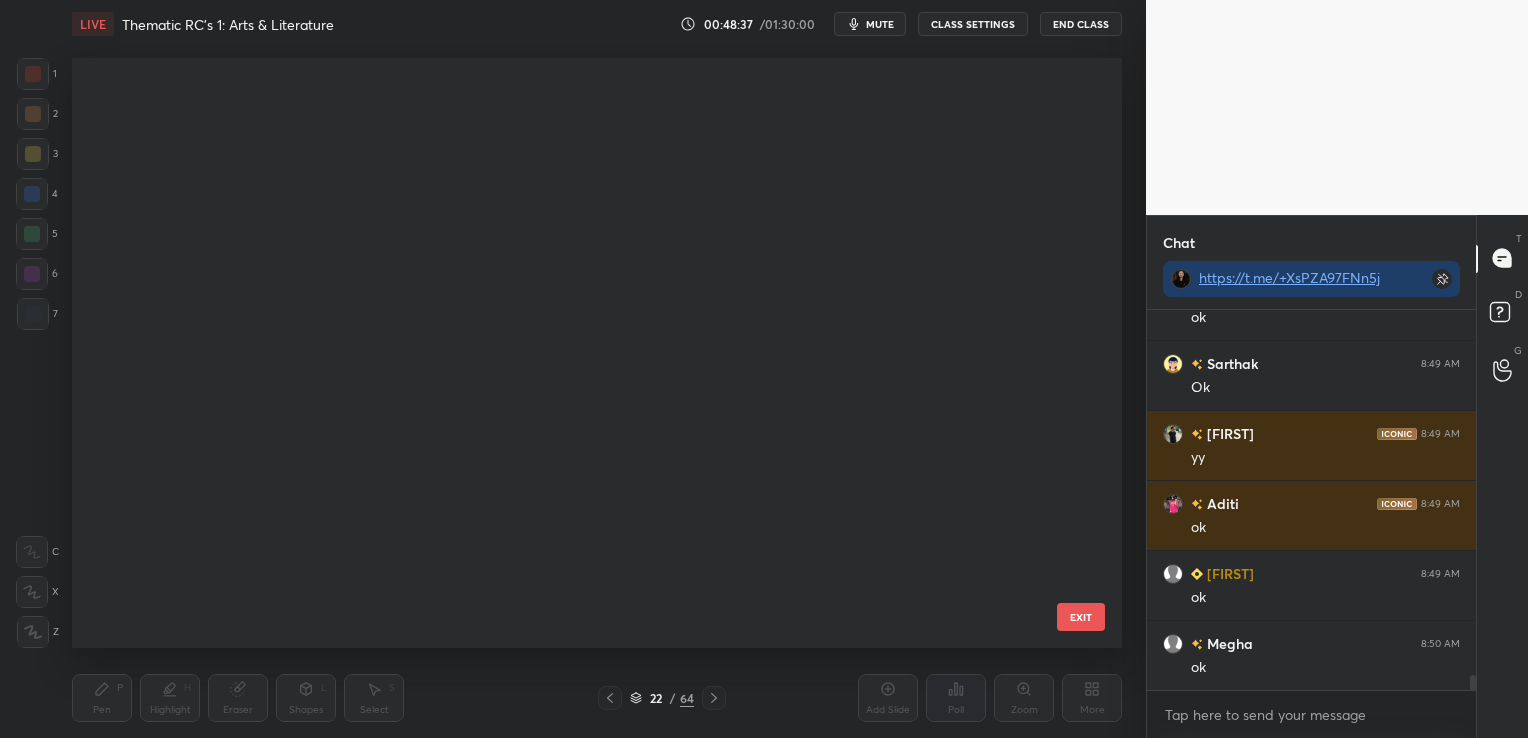 scroll, scrollTop: 864, scrollLeft: 0, axis: vertical 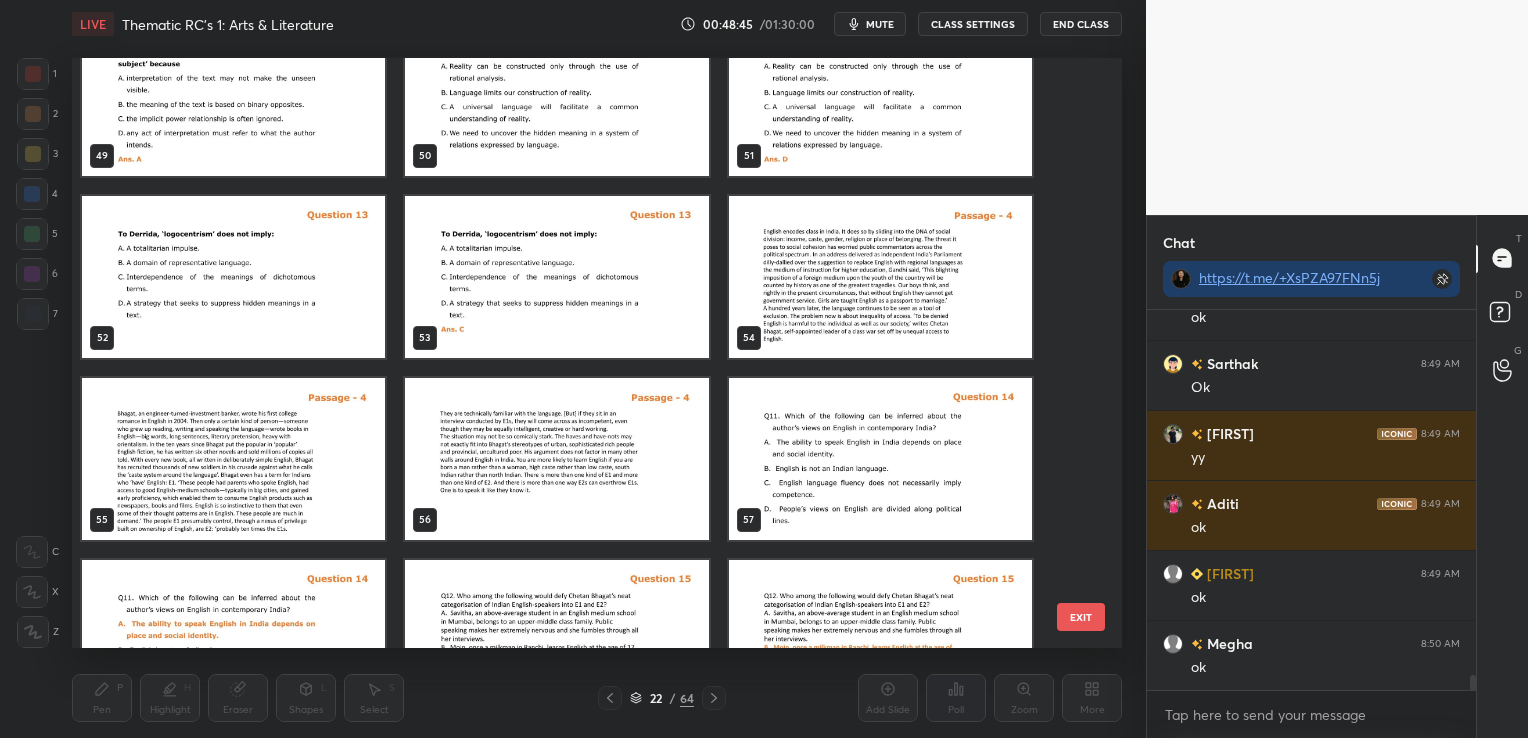 click at bounding box center (880, 277) 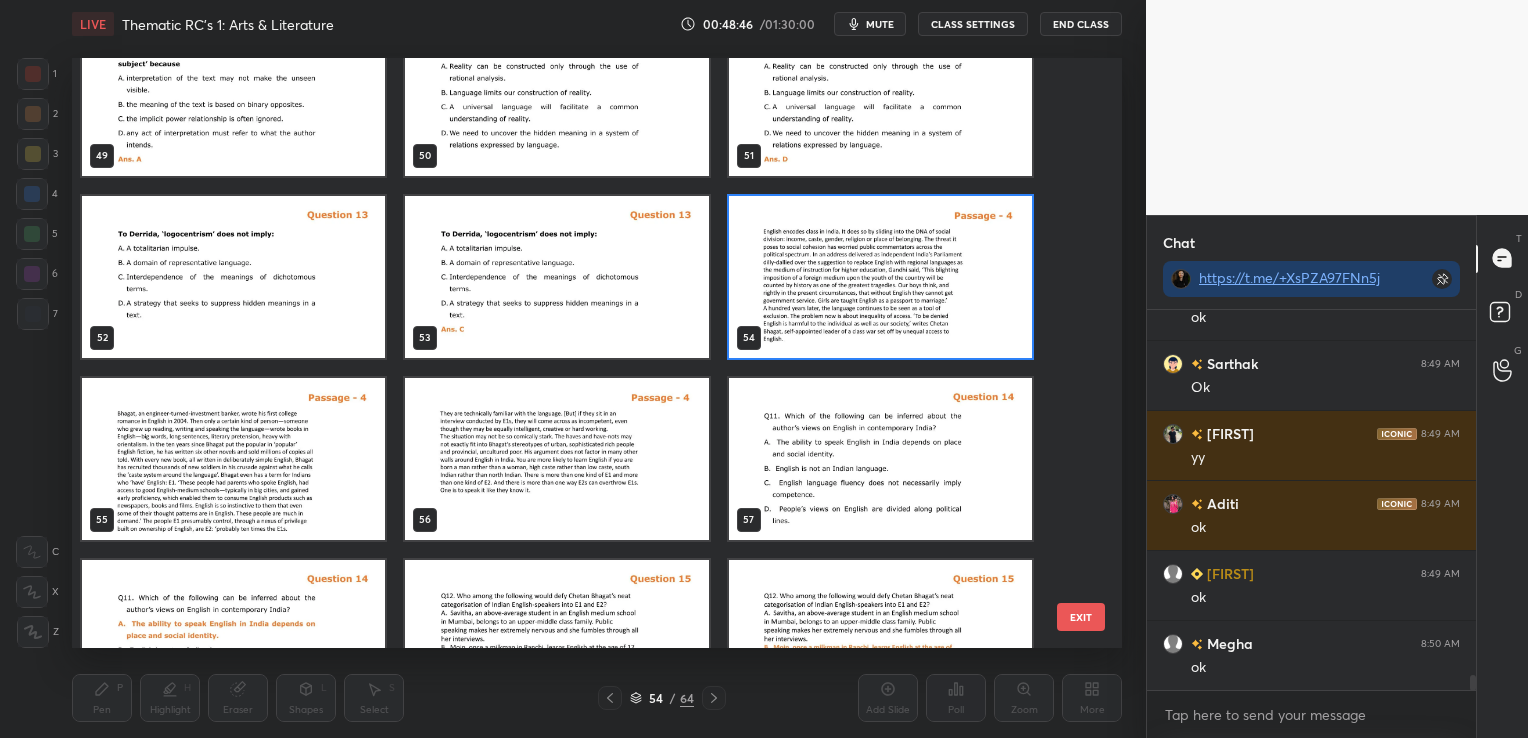 click at bounding box center (880, 277) 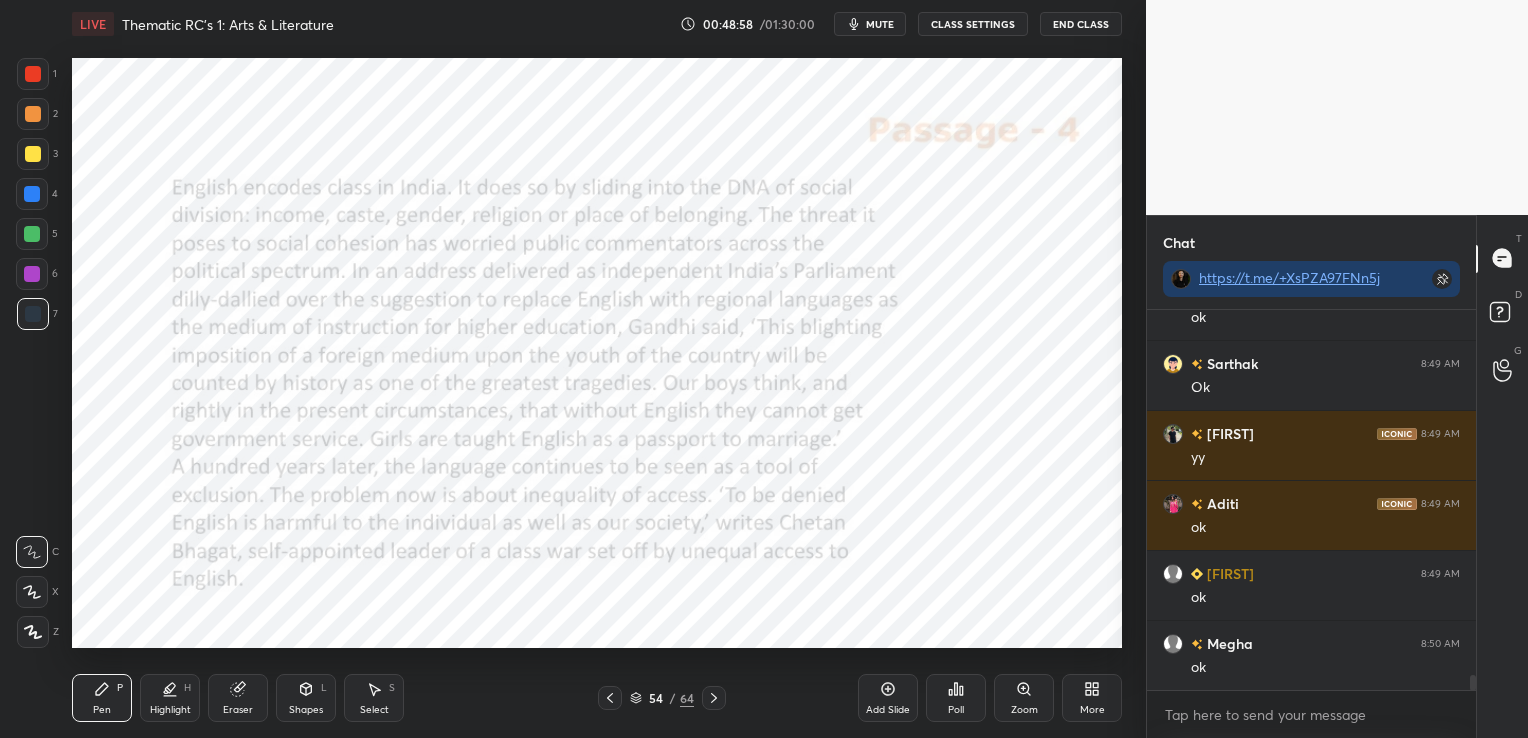 click on "mute" at bounding box center (880, 24) 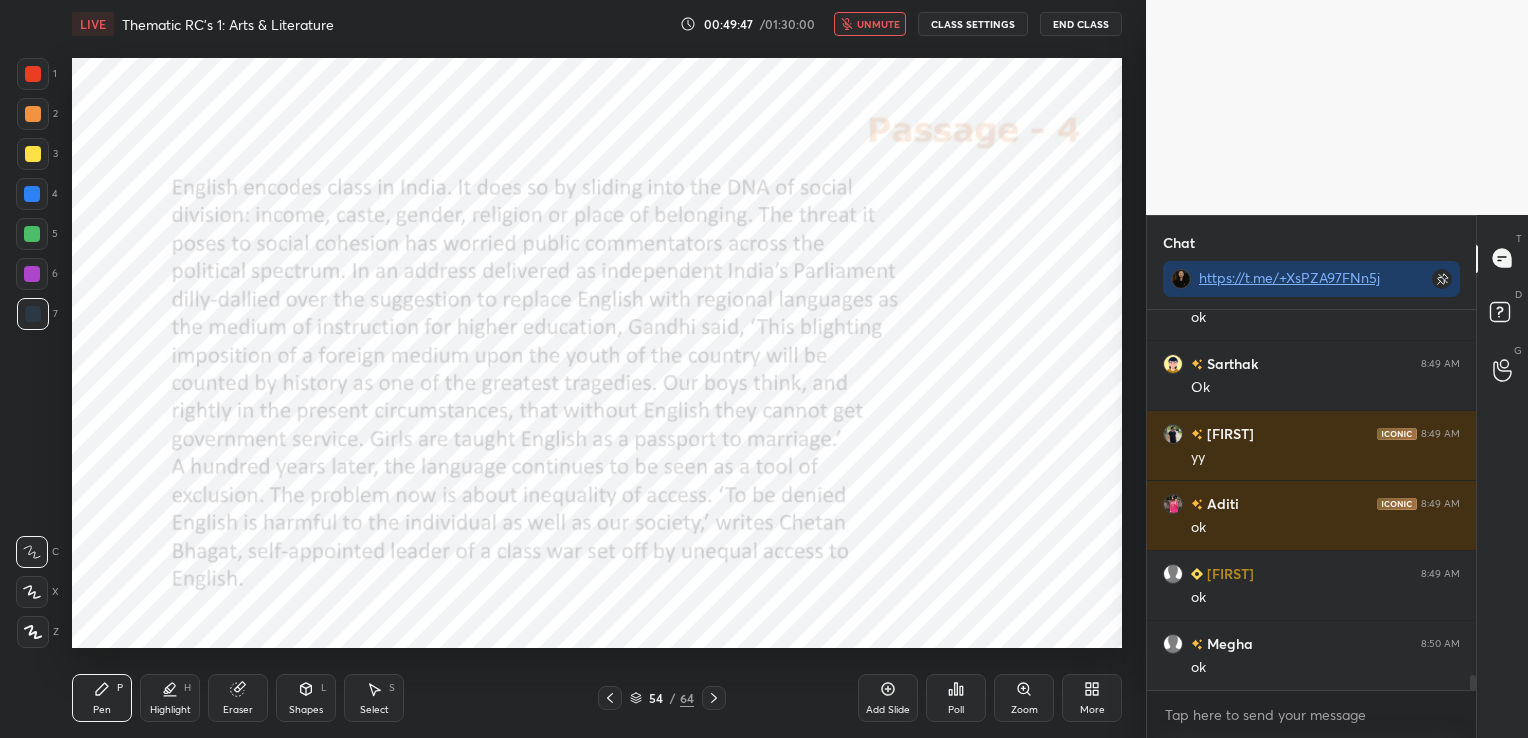 click 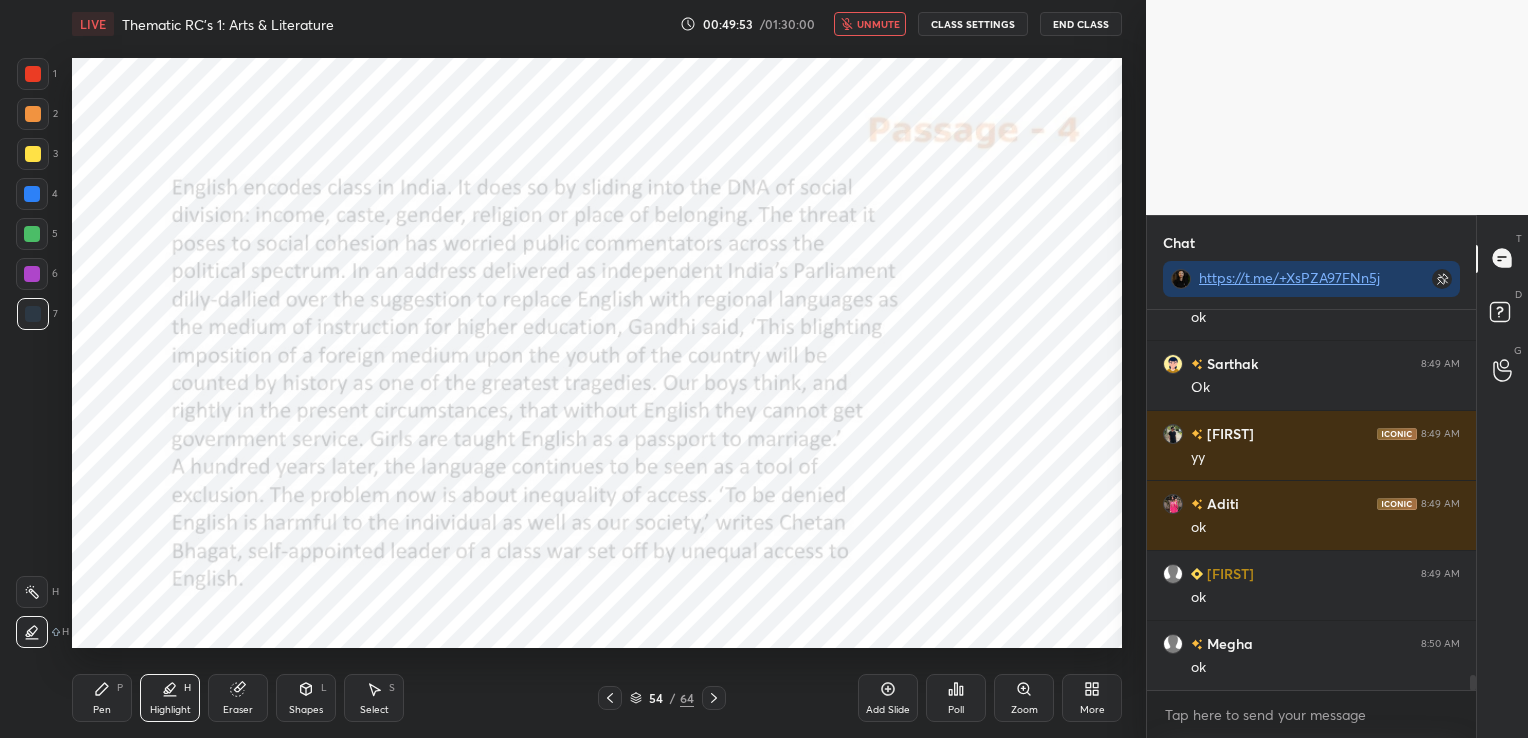 click on "Pen P" at bounding box center [102, 698] 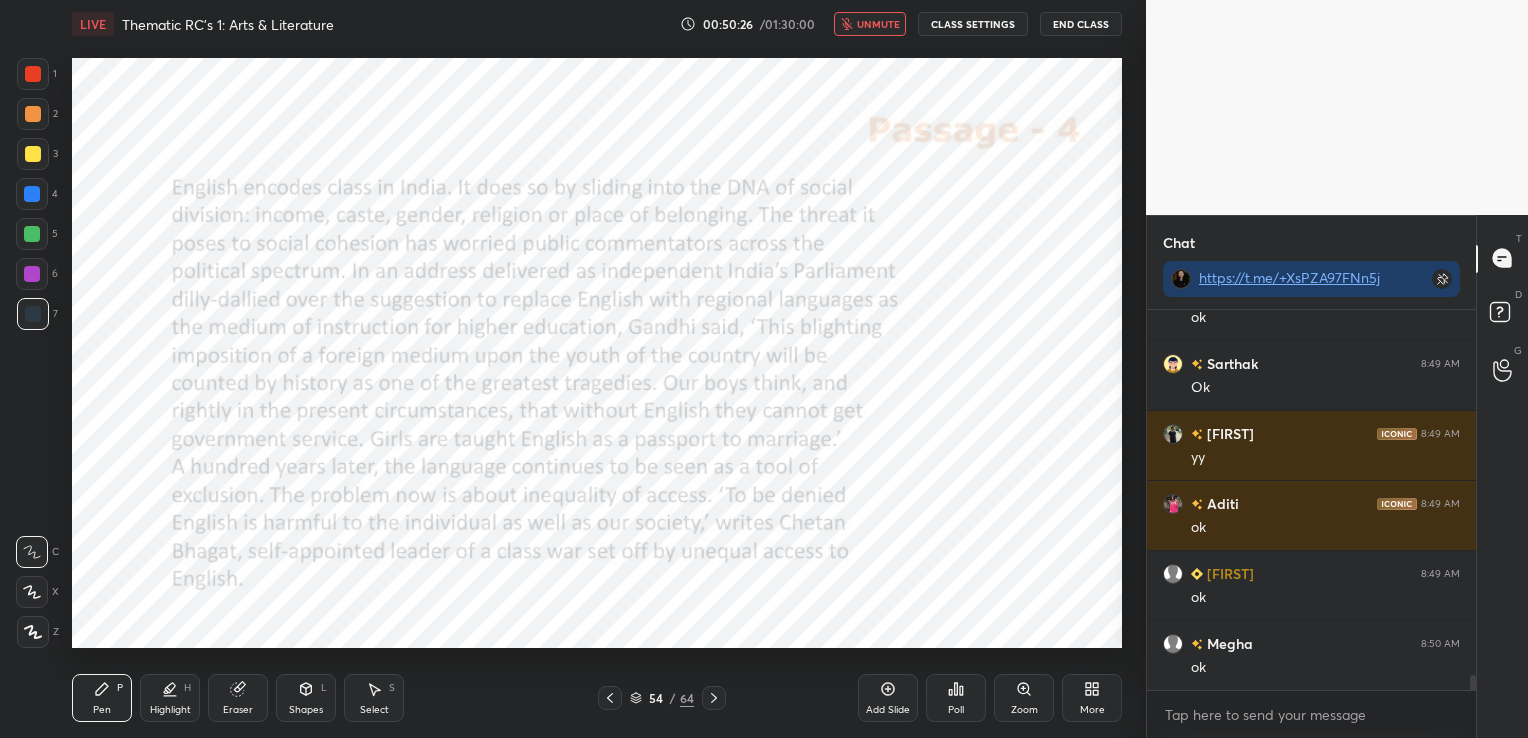 click 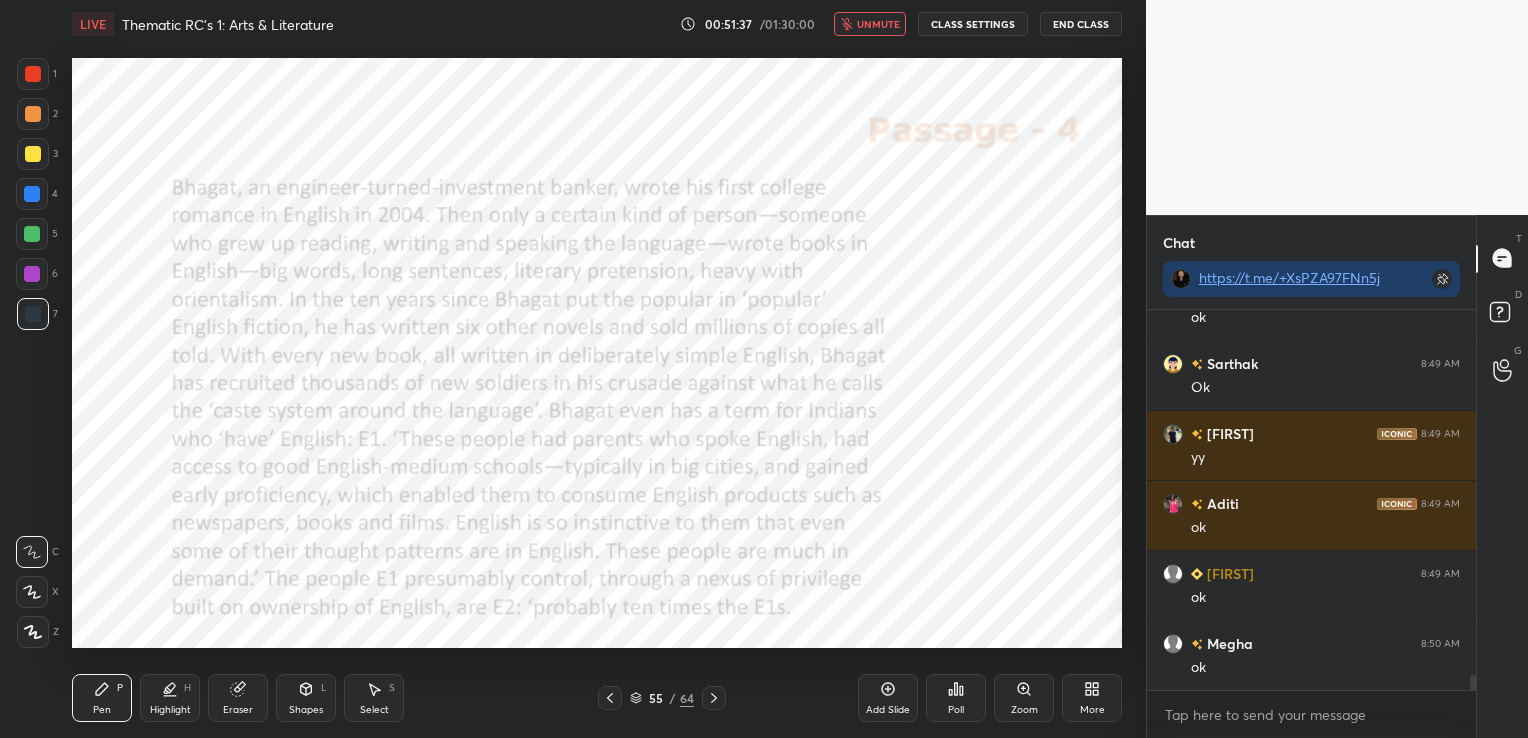click 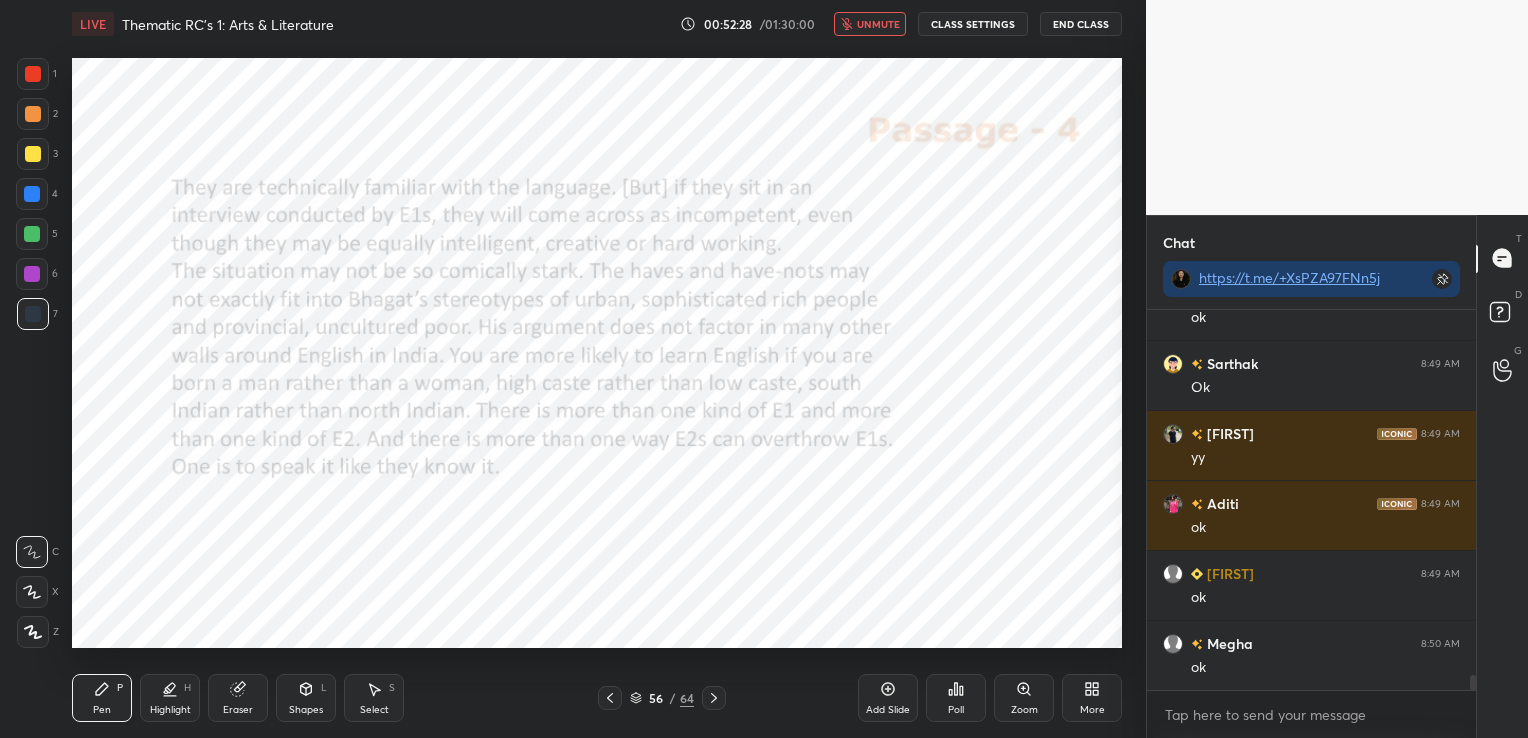 click 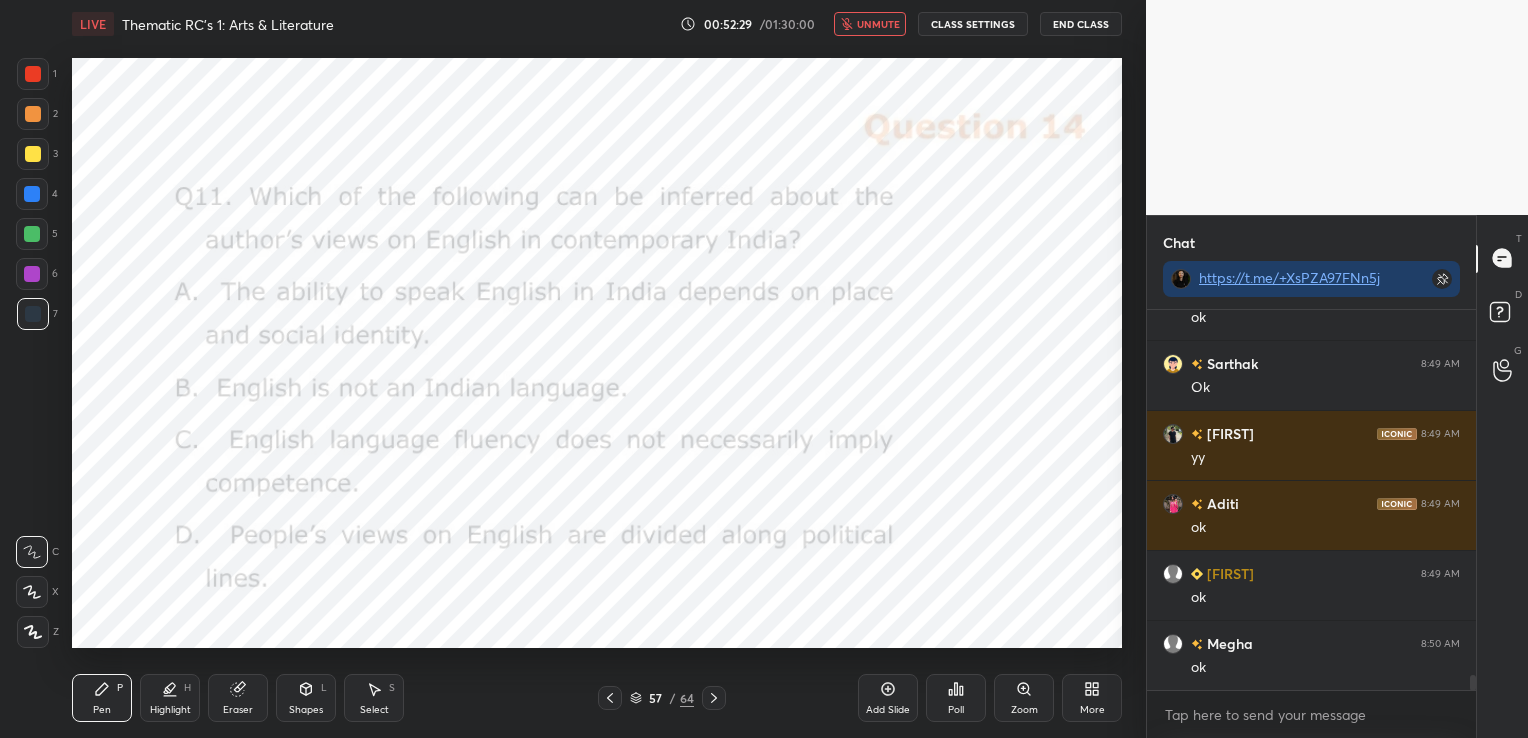 click 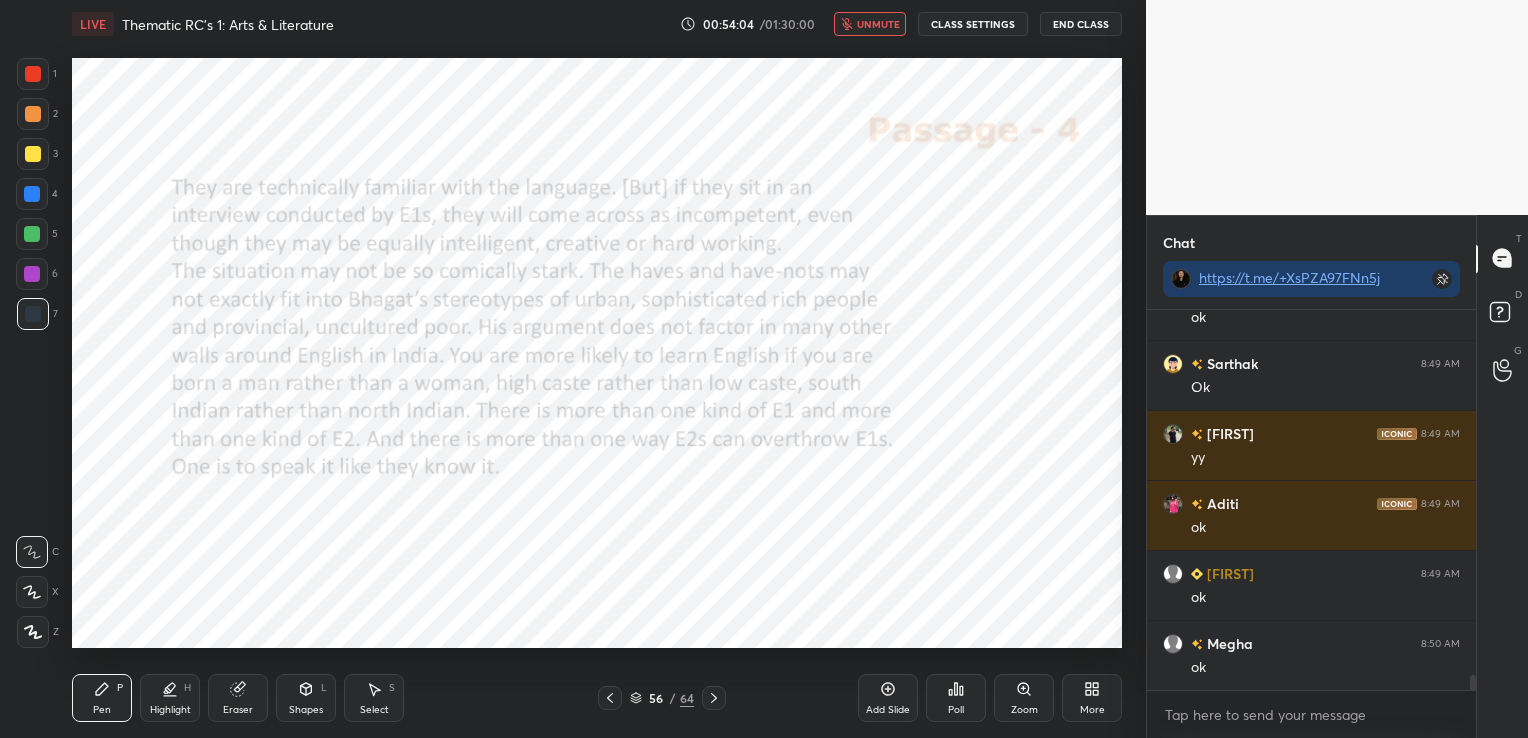 scroll, scrollTop: 333, scrollLeft: 323, axis: both 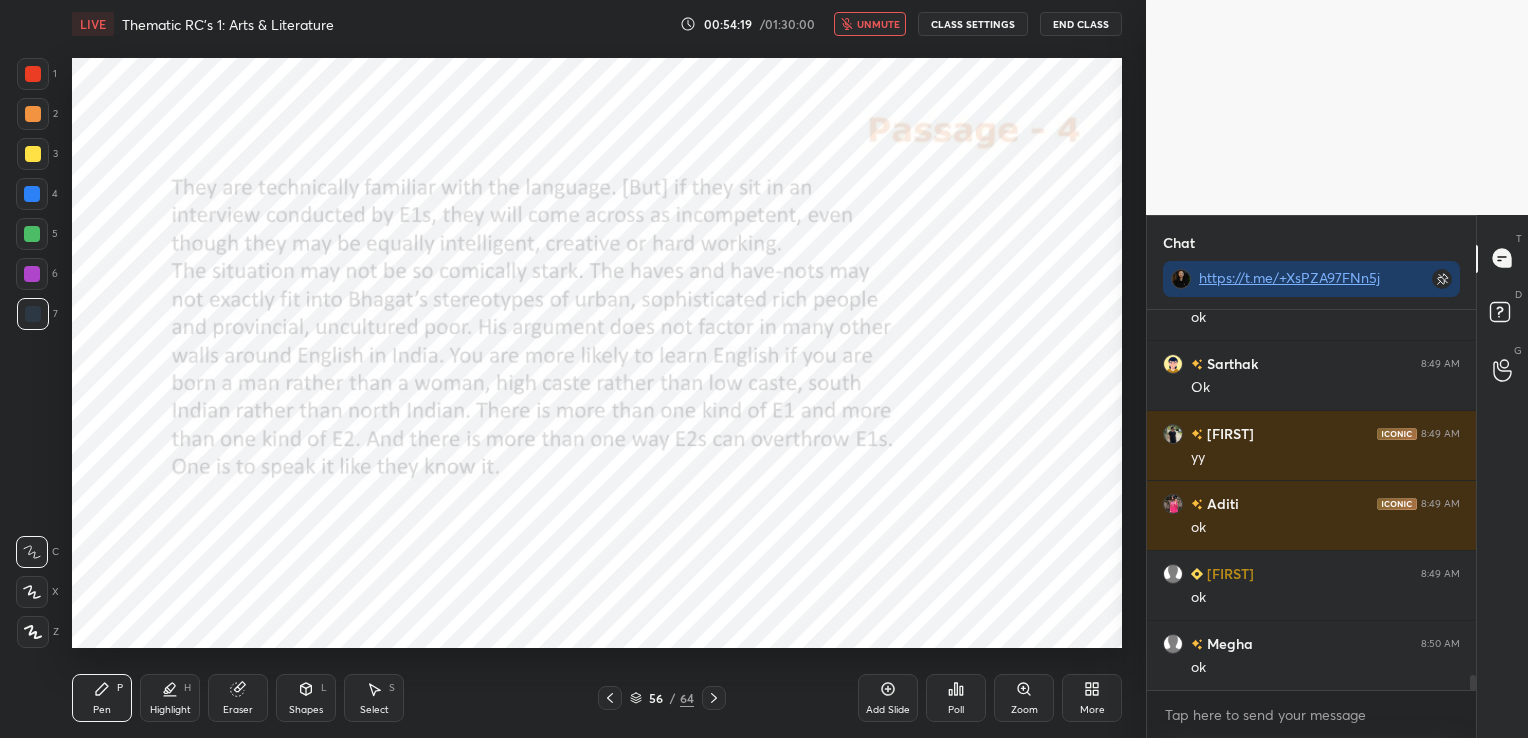 click on "unmute" at bounding box center (878, 24) 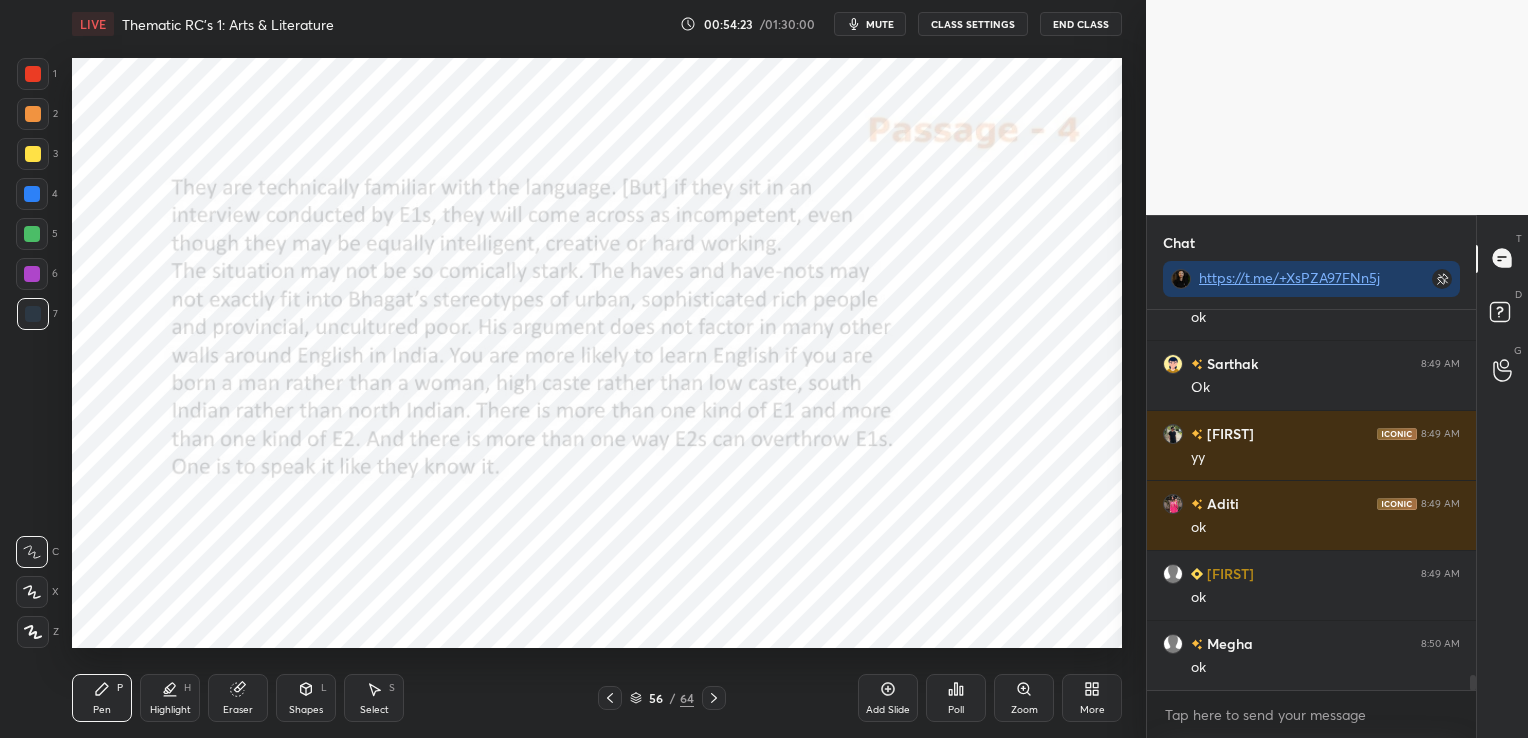 scroll, scrollTop: 333, scrollLeft: 323, axis: both 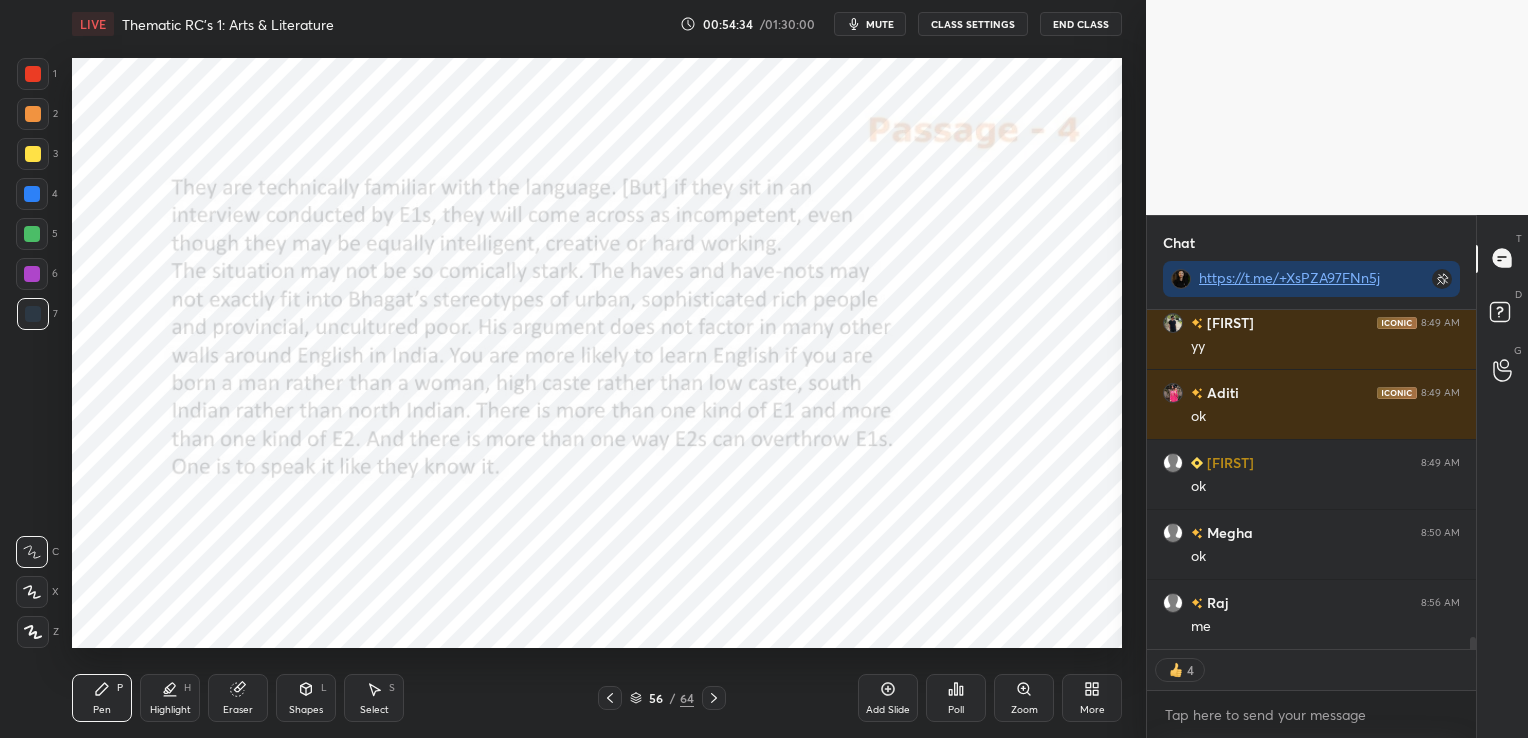click on "mute" at bounding box center [880, 24] 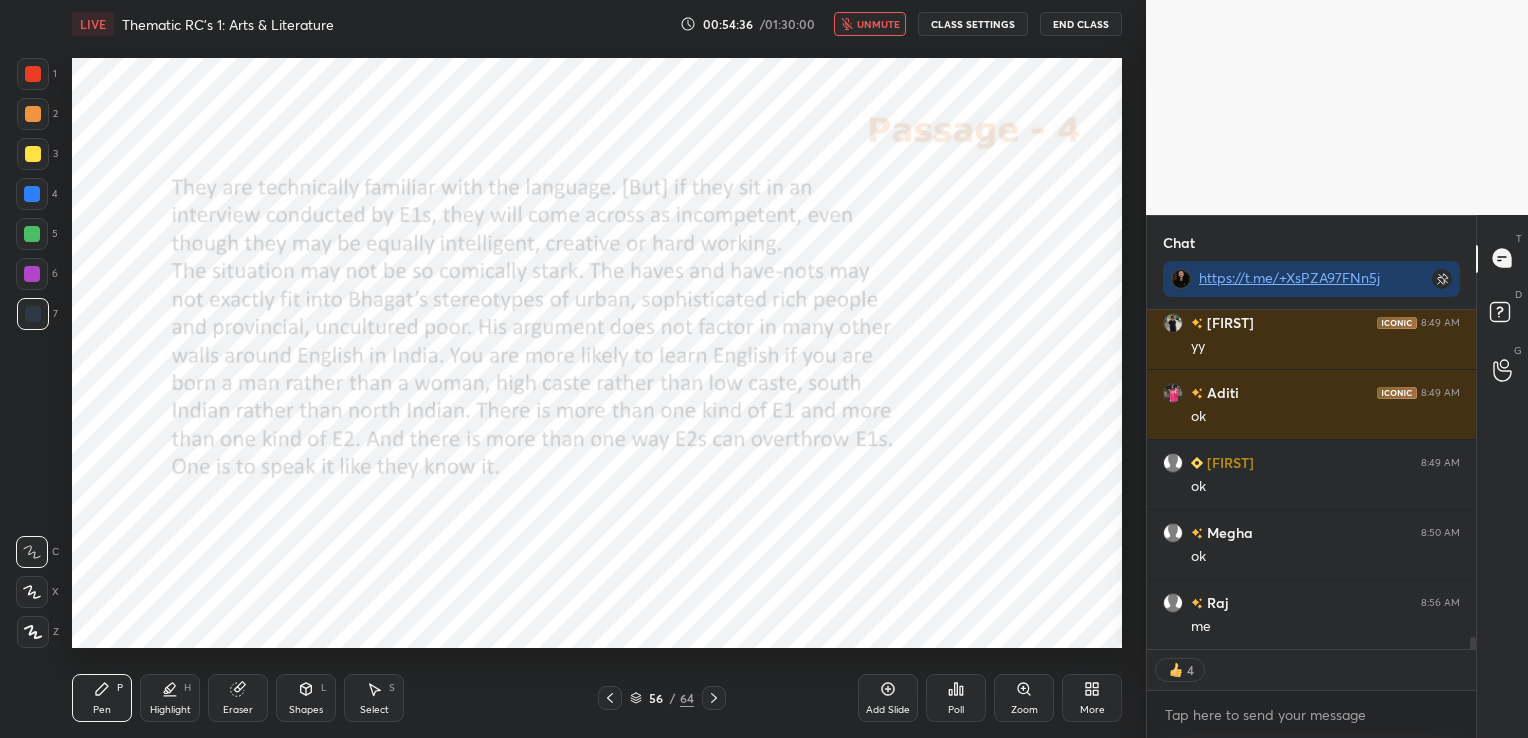 scroll, scrollTop: 7, scrollLeft: 6, axis: both 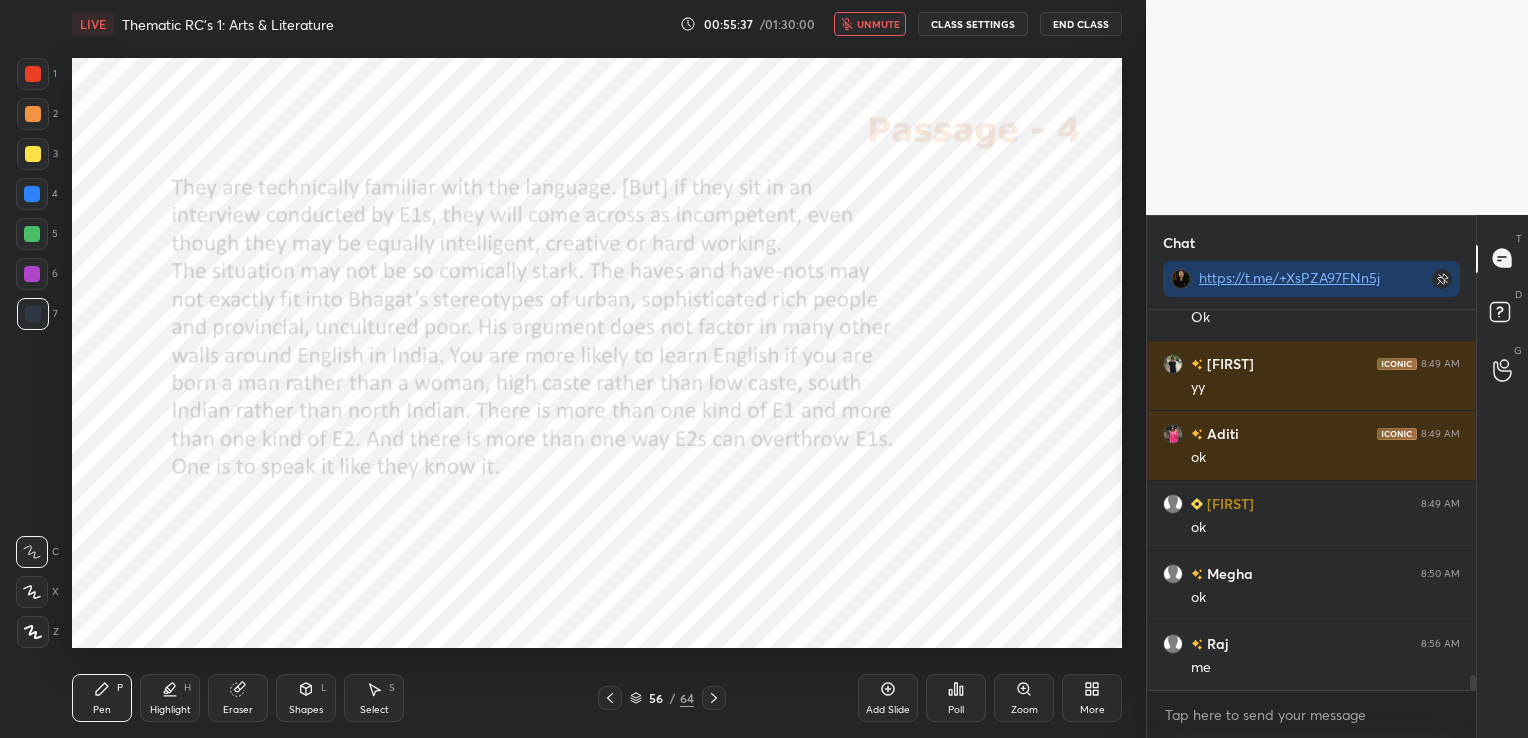 click on "unmute" at bounding box center [878, 24] 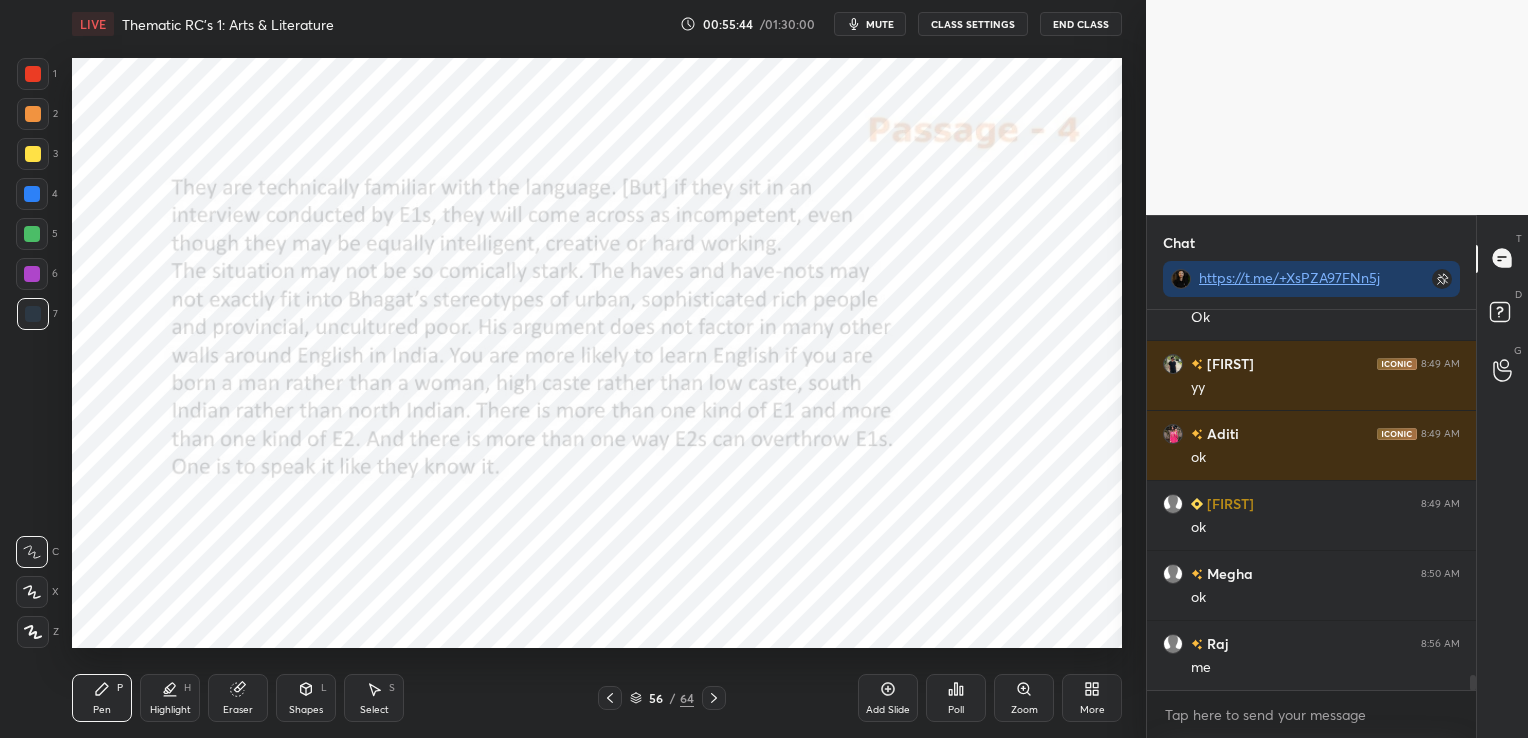 click 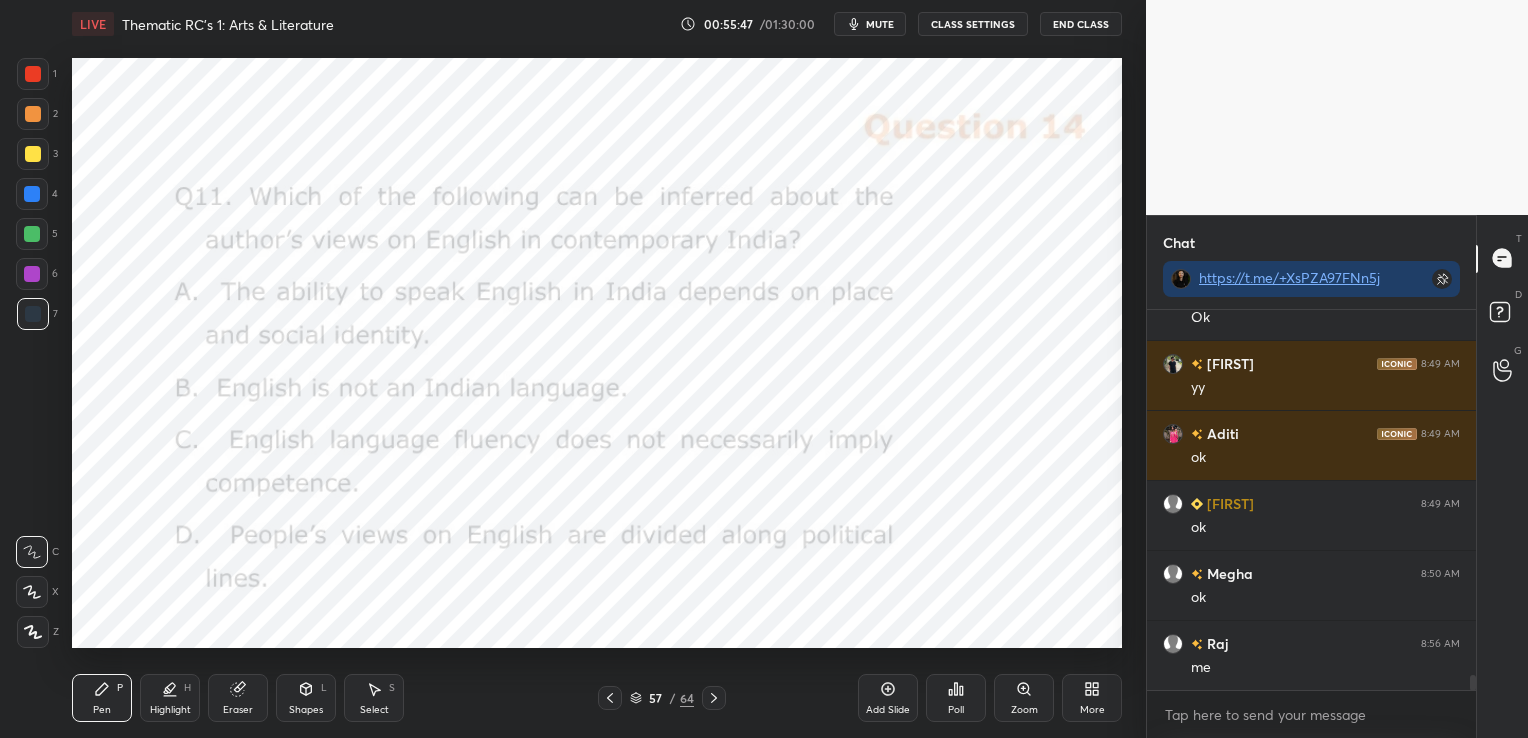 click on "Poll" at bounding box center [956, 698] 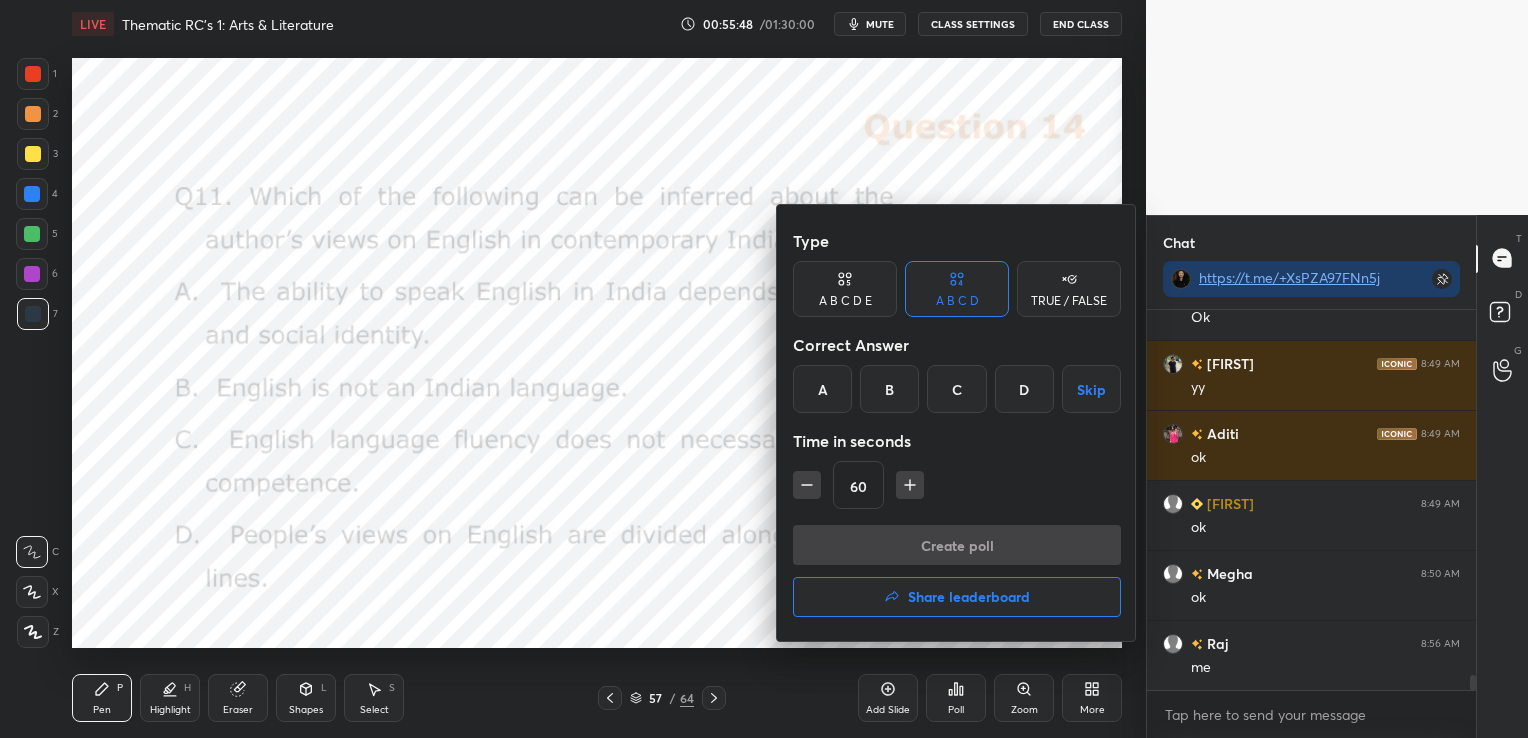 click on "A" at bounding box center (822, 389) 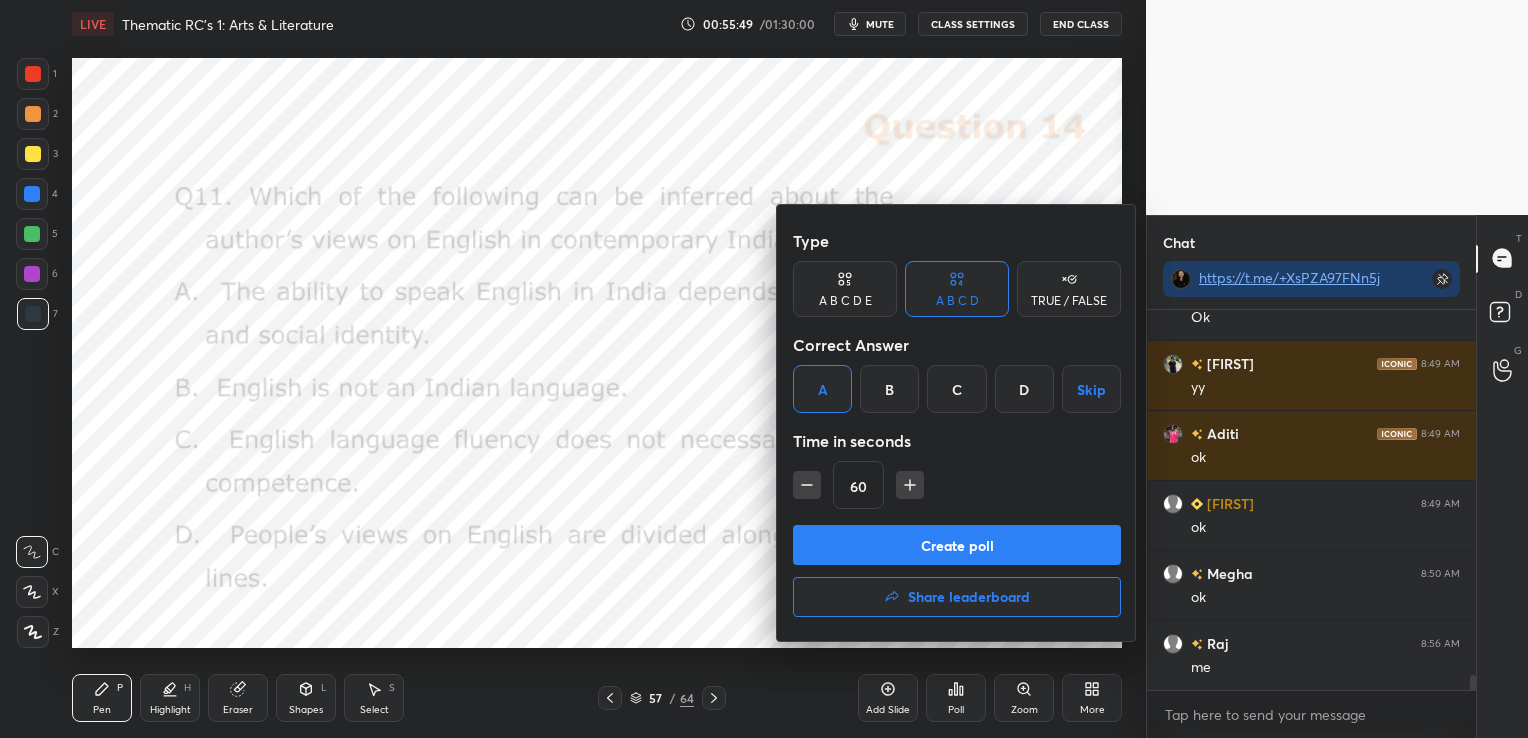 click on "Create poll" at bounding box center [957, 545] 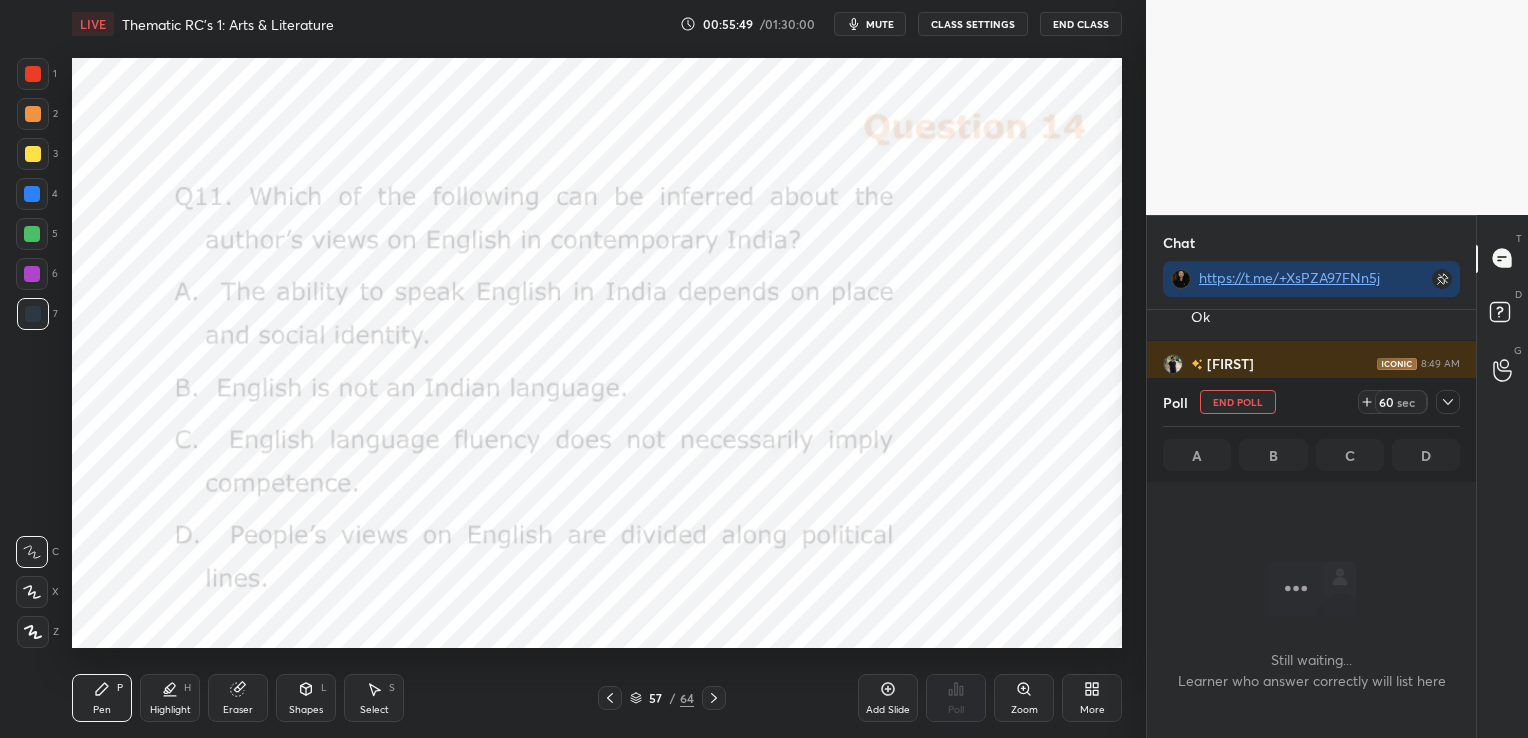 scroll, scrollTop: 276, scrollLeft: 323, axis: both 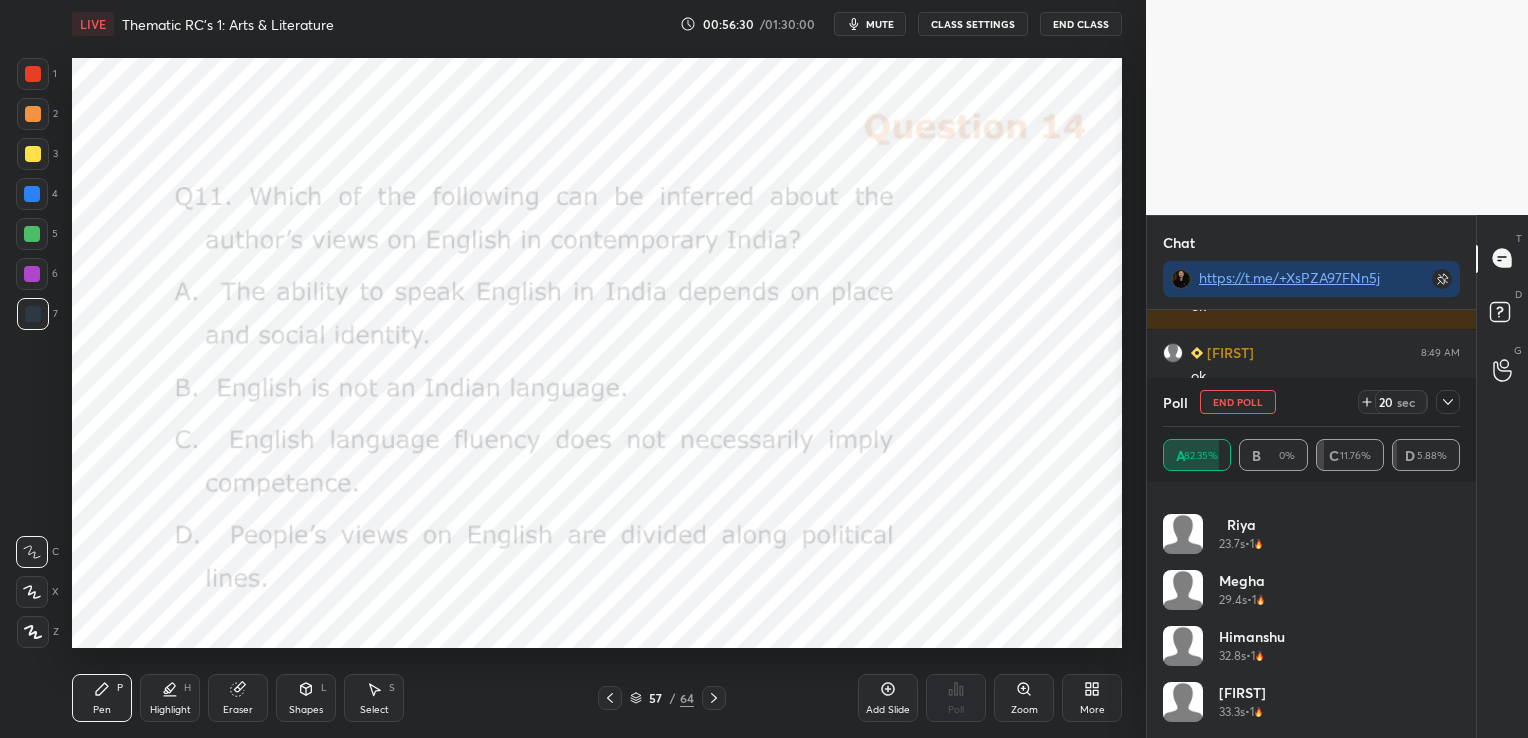 click 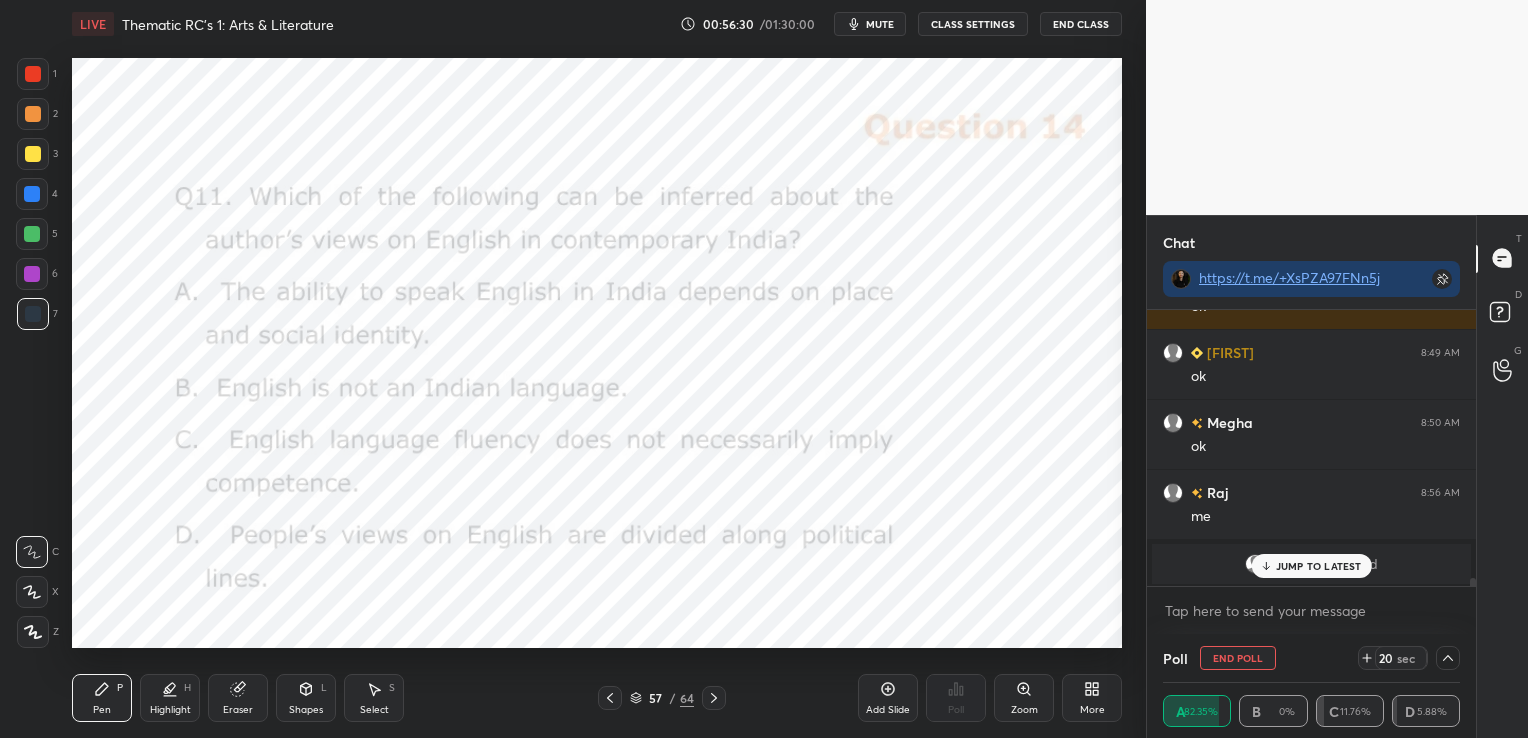scroll, scrollTop: 4, scrollLeft: 291, axis: both 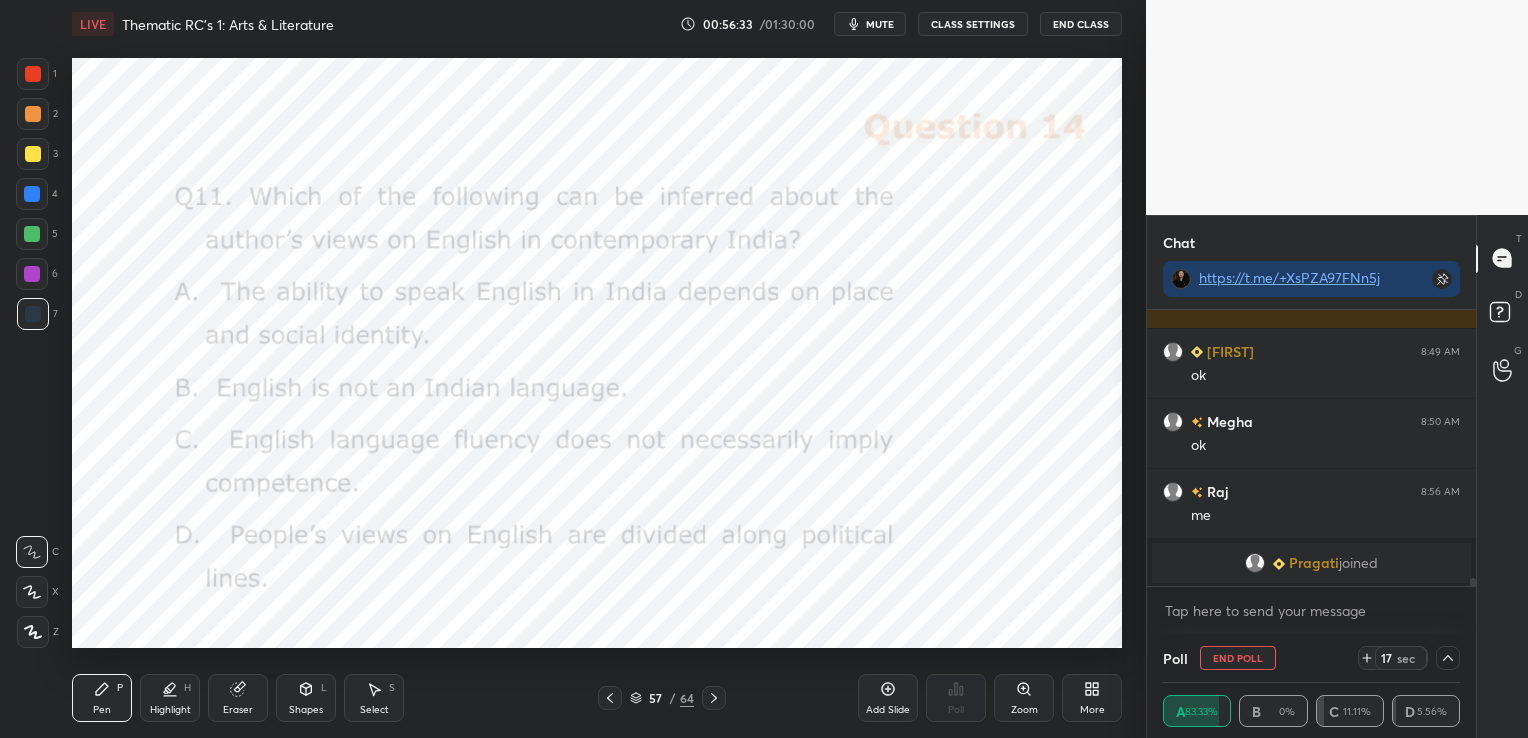 click 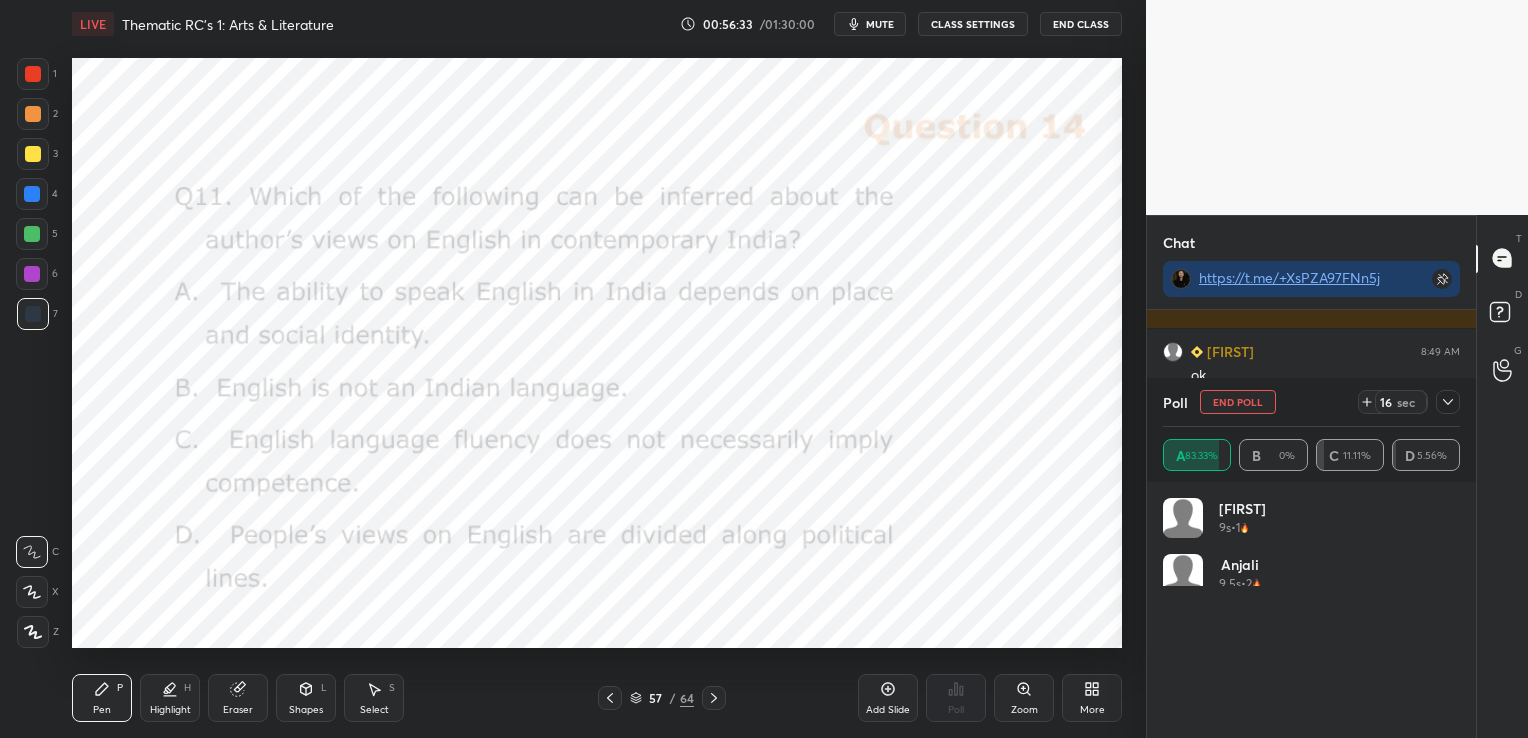 scroll, scrollTop: 6, scrollLeft: 6, axis: both 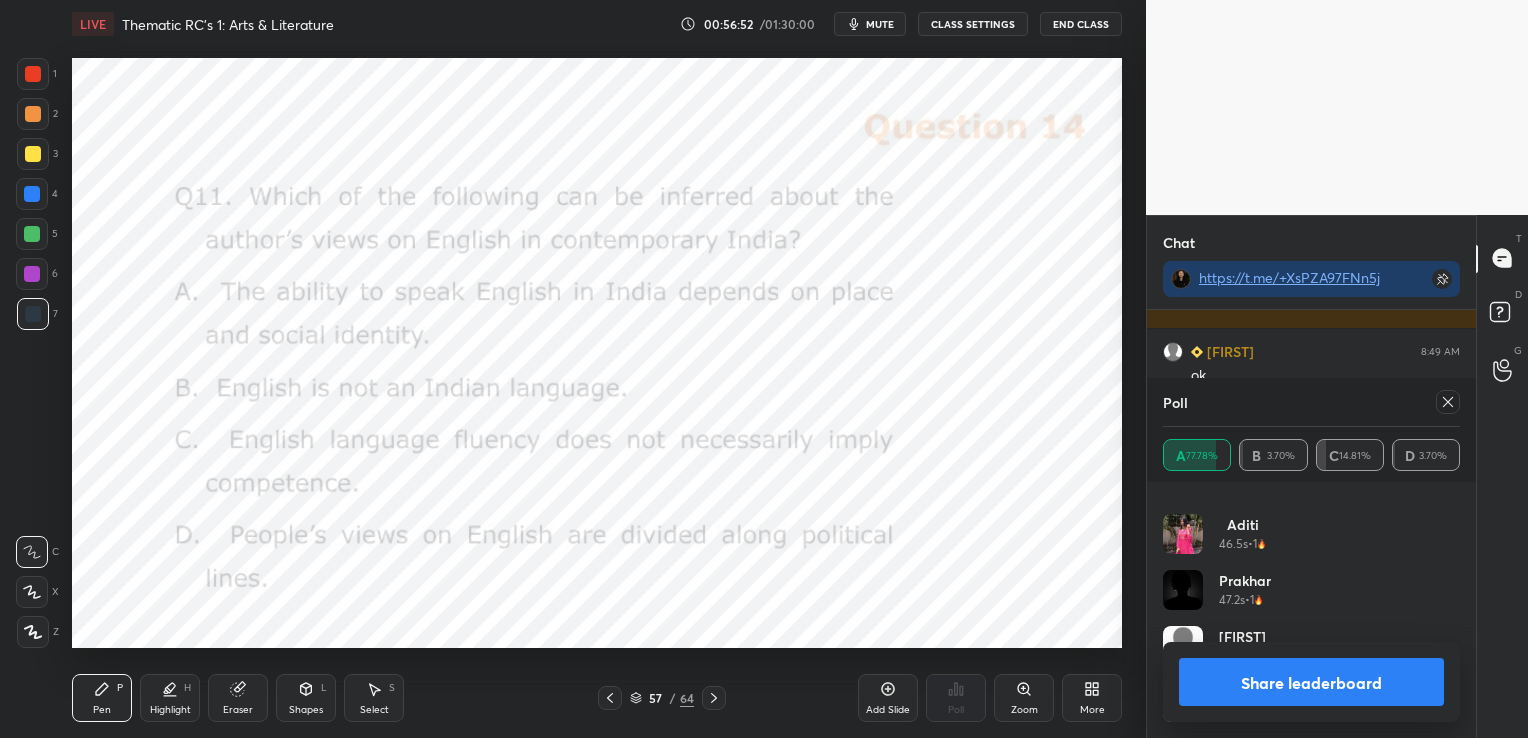 click 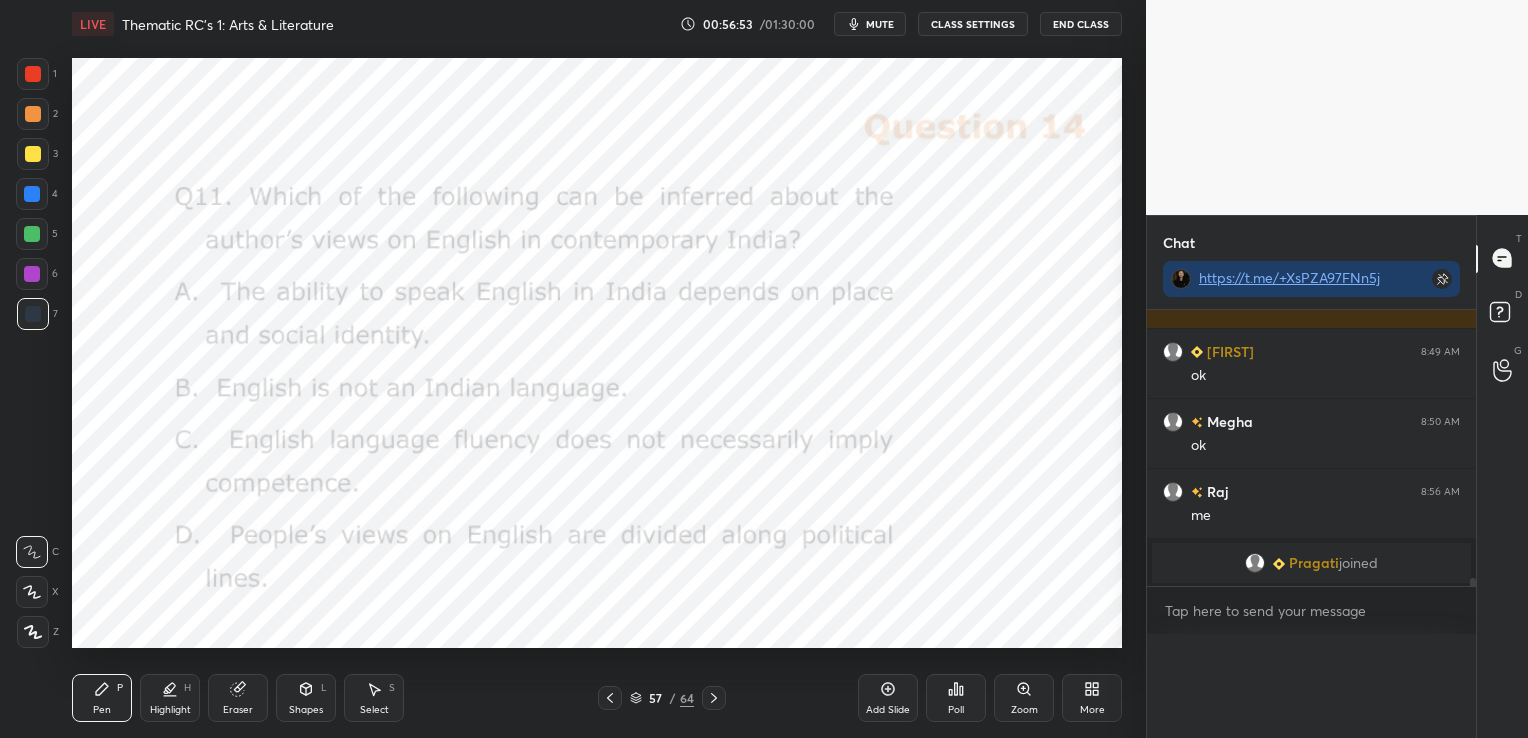scroll, scrollTop: 0, scrollLeft: 6, axis: horizontal 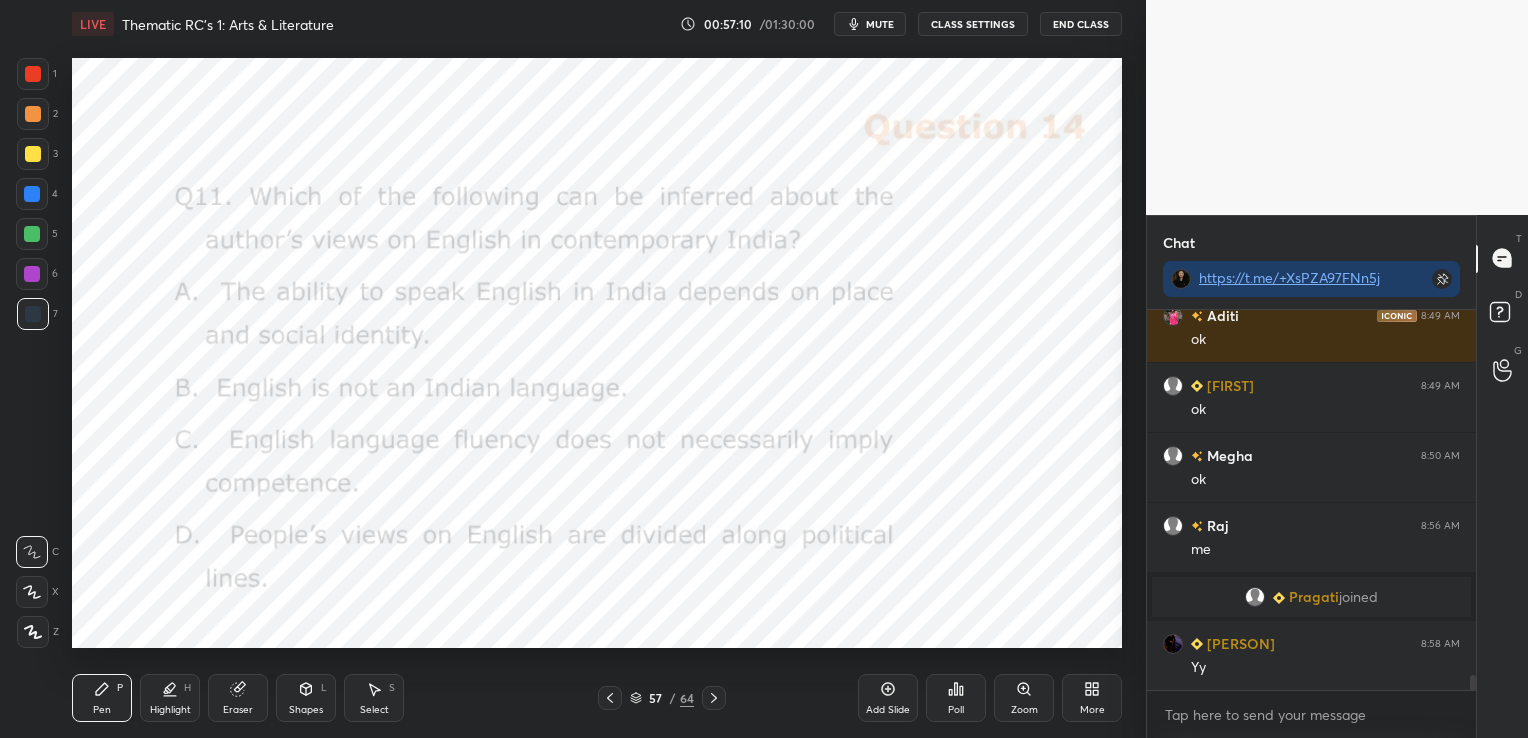 click 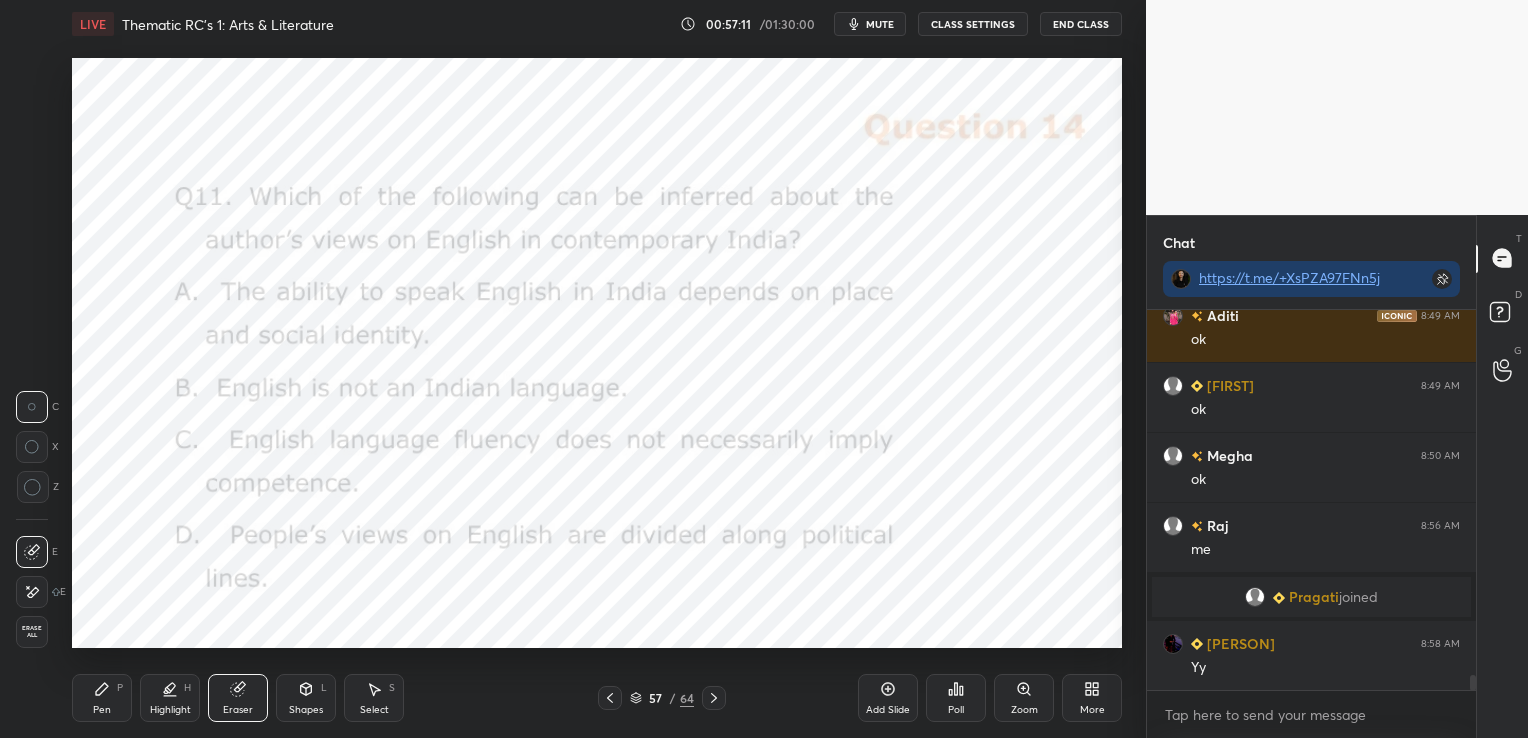click on "Erase all" at bounding box center [32, 632] 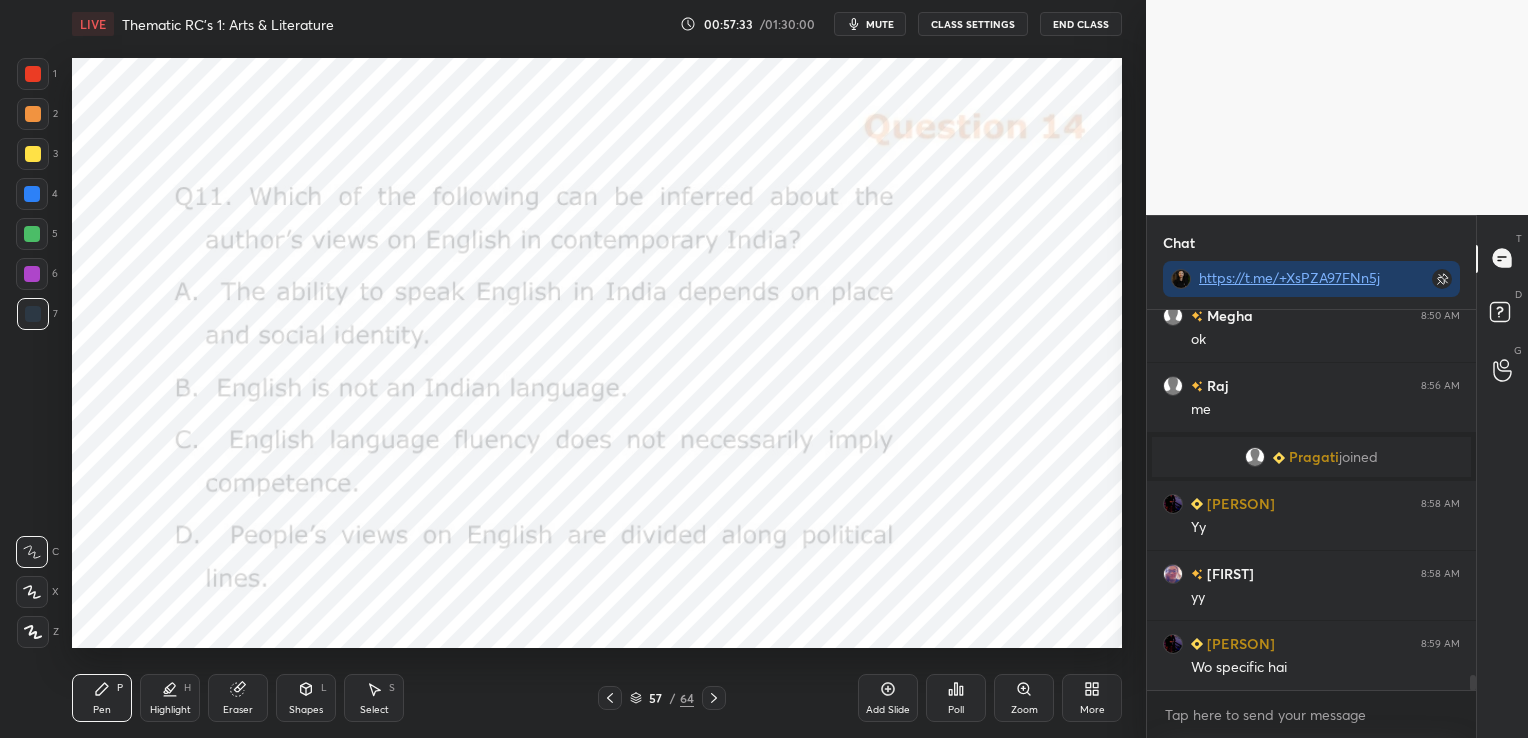 click 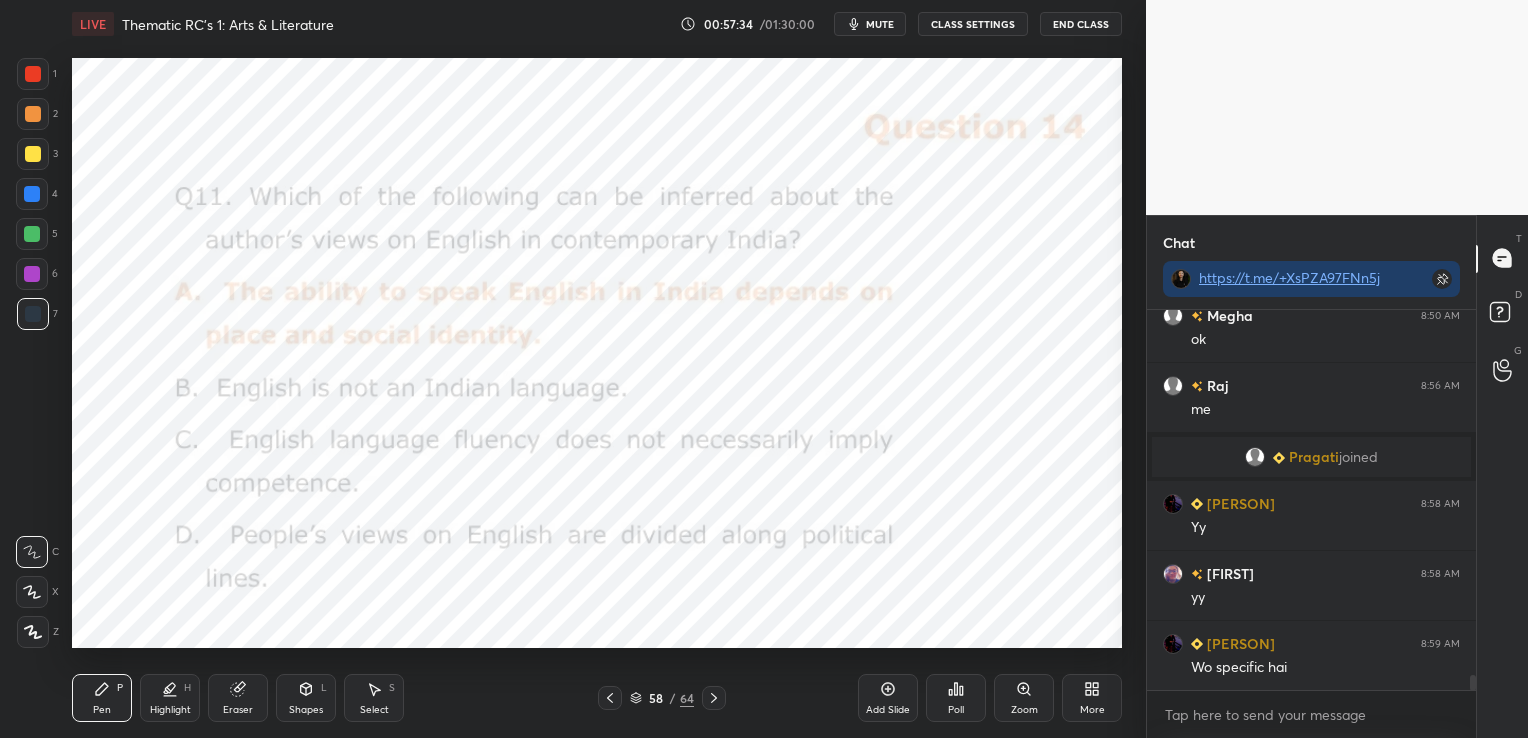 click 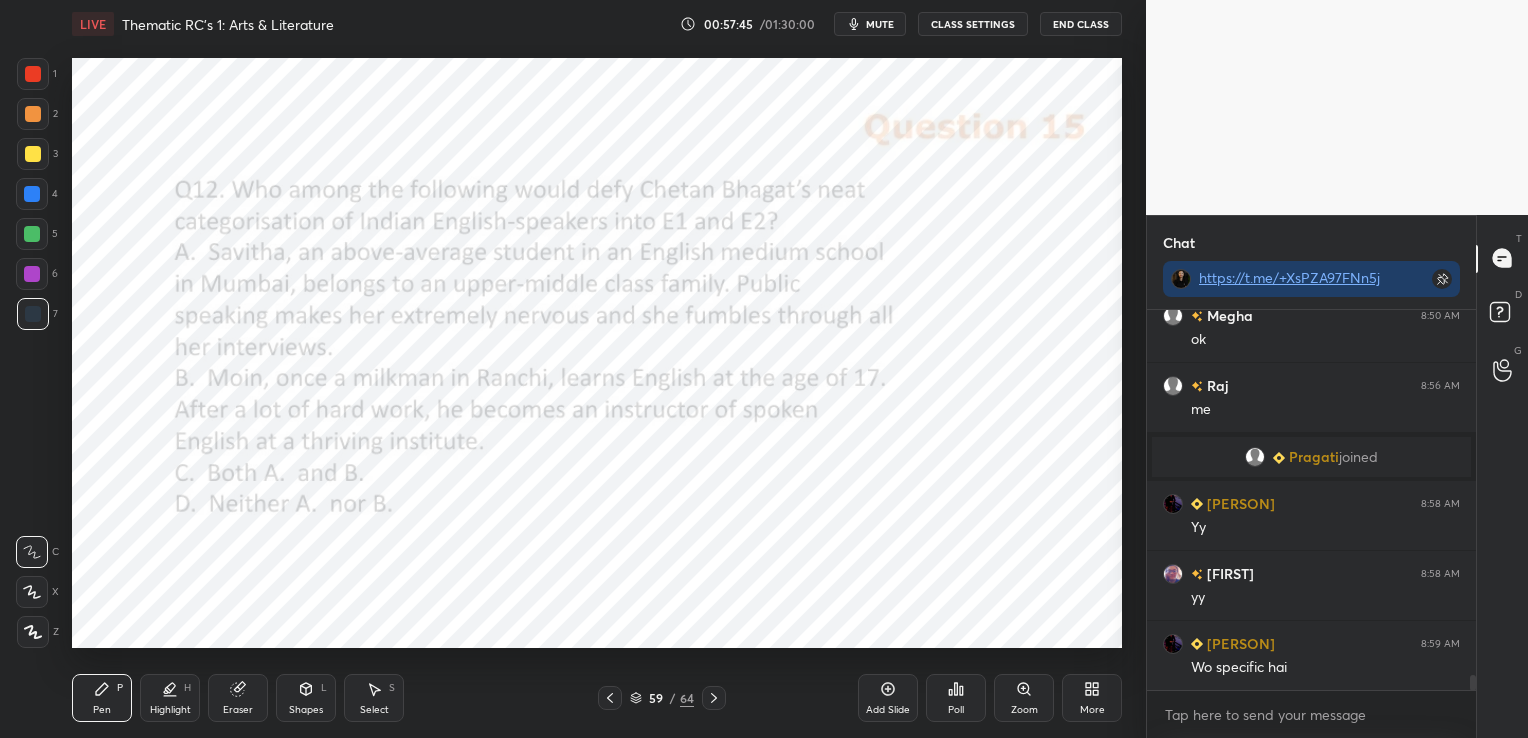 click on "Poll" at bounding box center (956, 698) 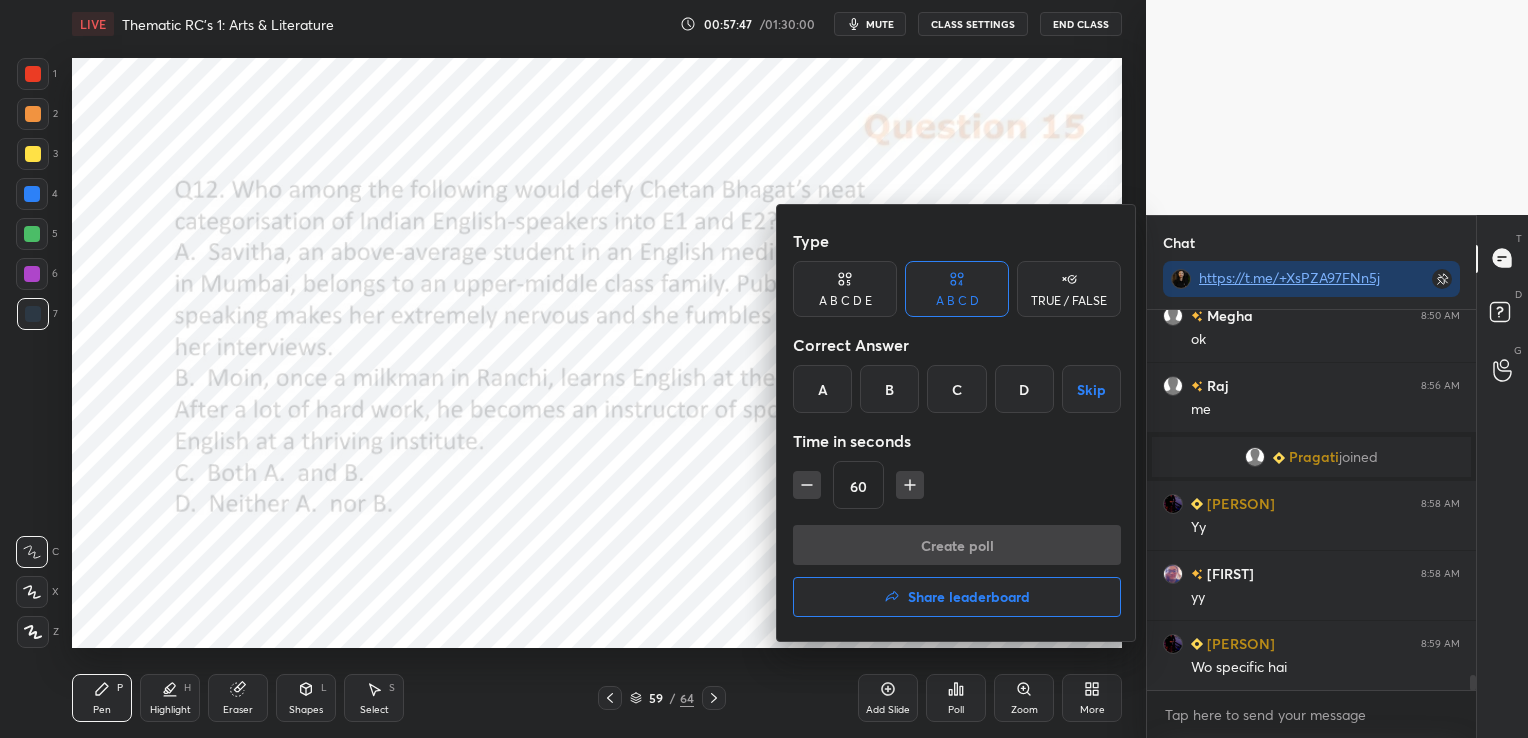 click on "B" at bounding box center [889, 389] 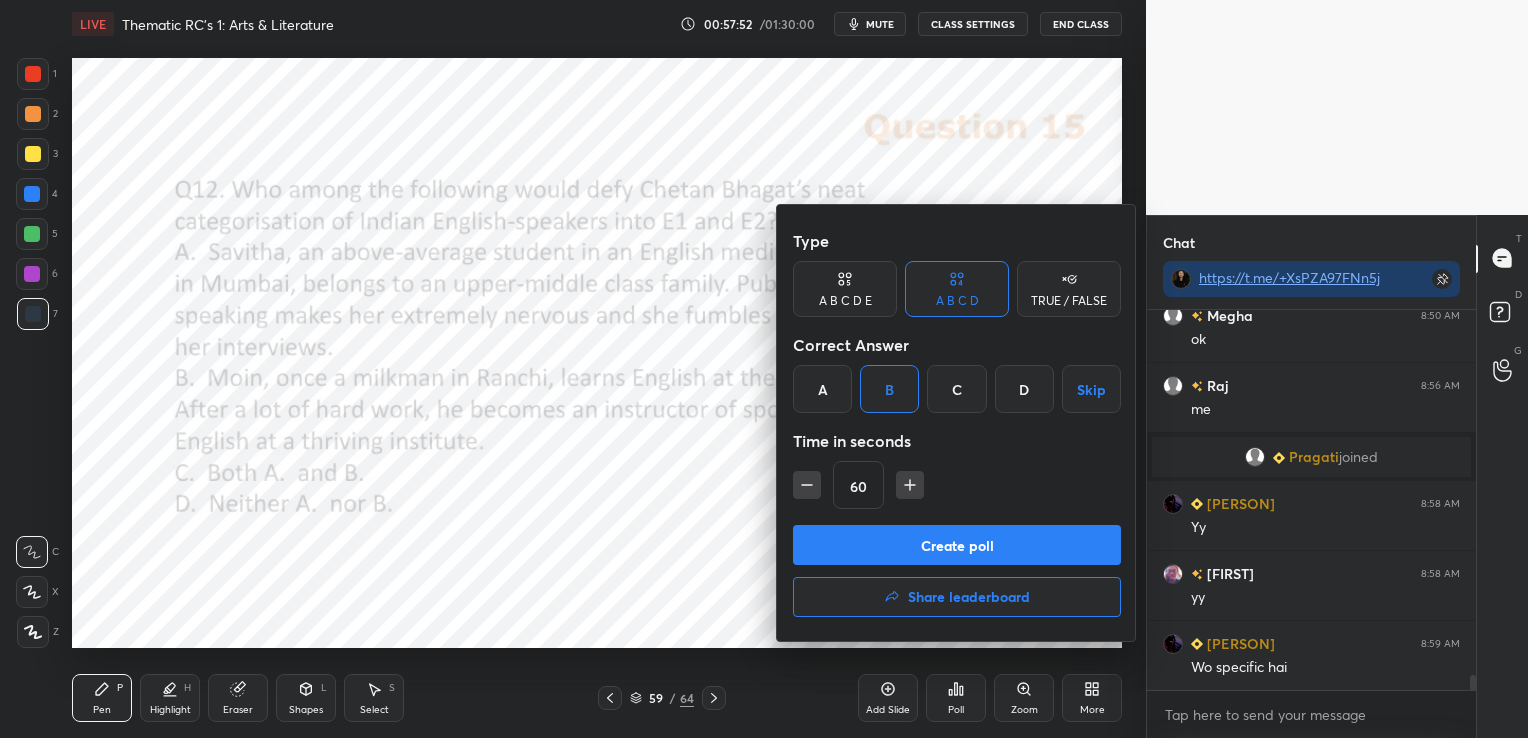 click on "Create poll" at bounding box center (957, 545) 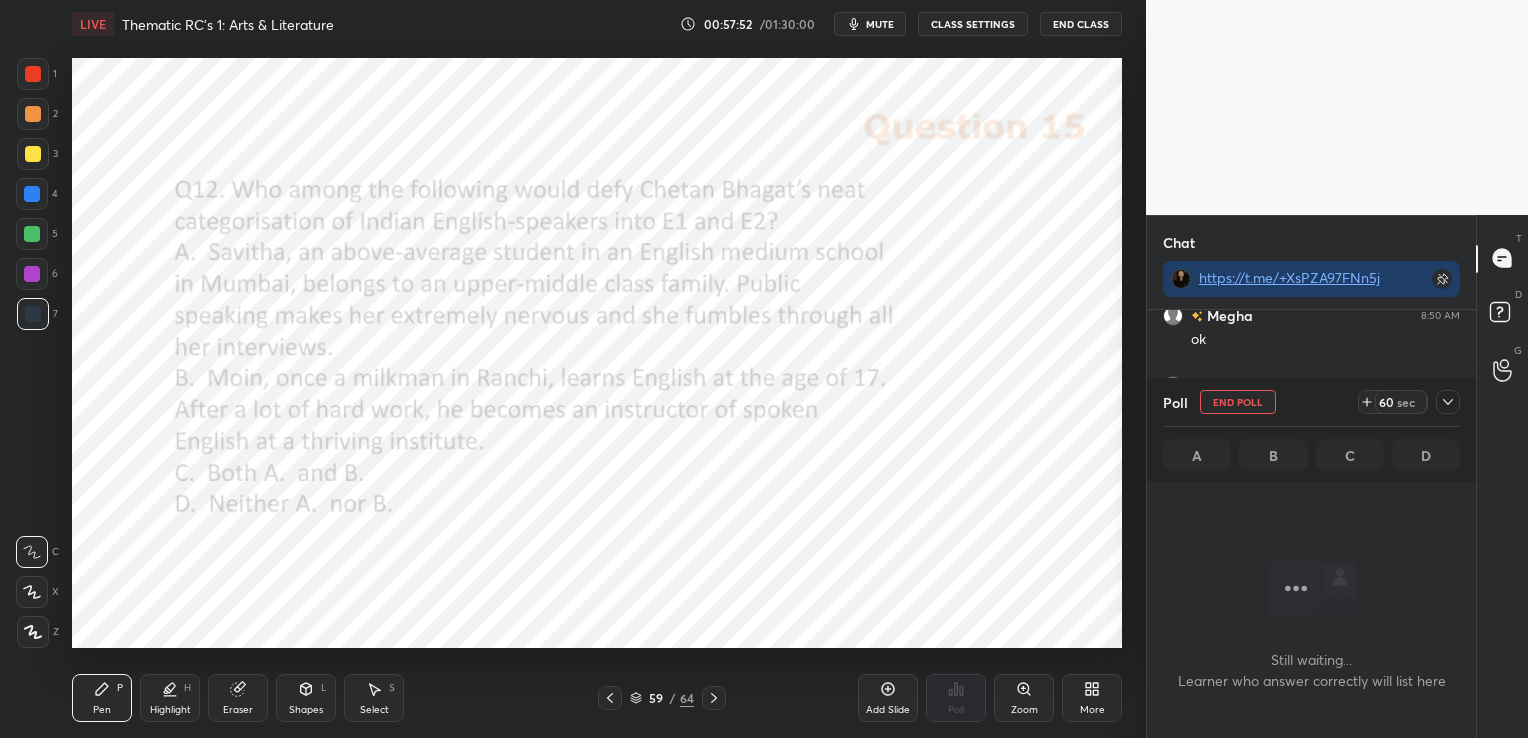 scroll, scrollTop: 287, scrollLeft: 323, axis: both 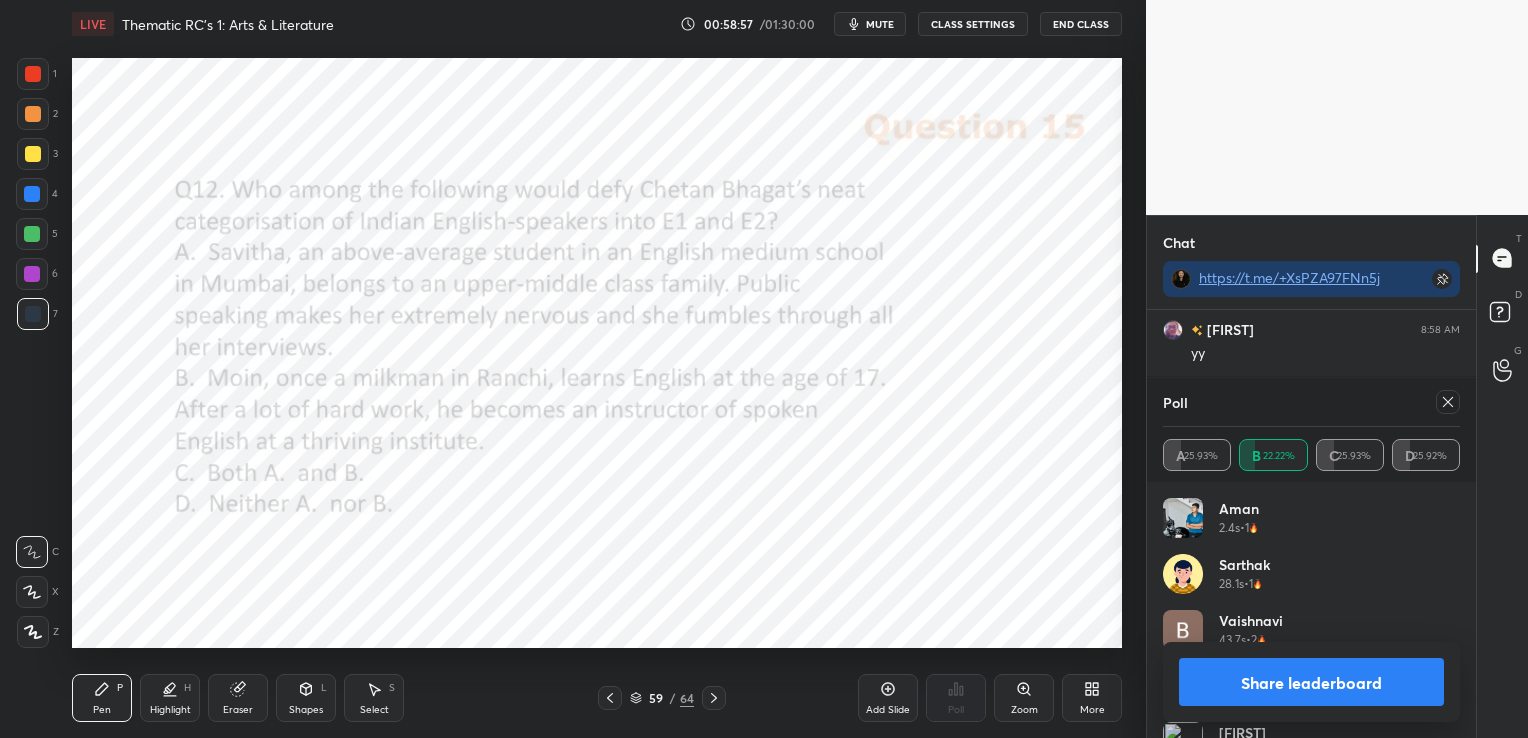 click 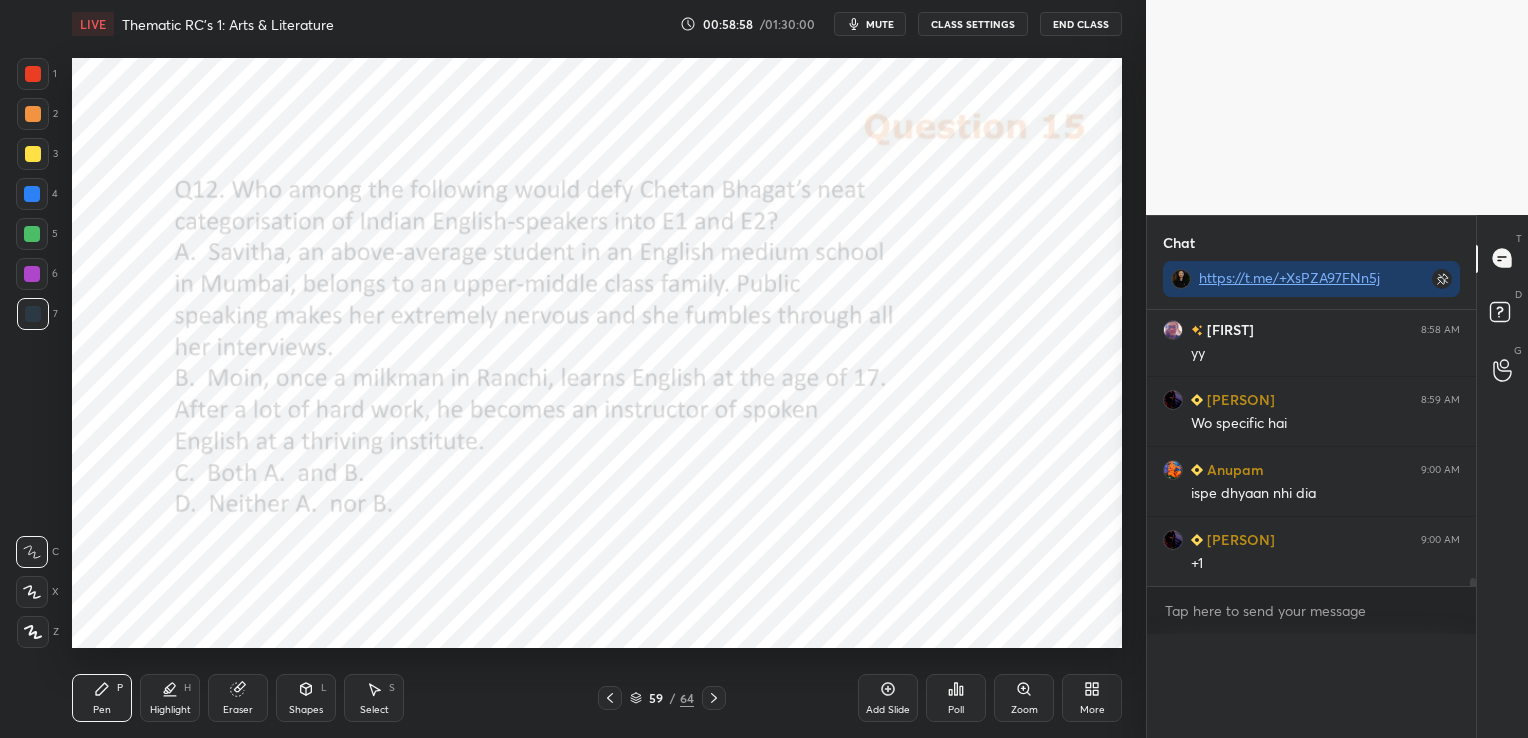 scroll, scrollTop: 0, scrollLeft: 0, axis: both 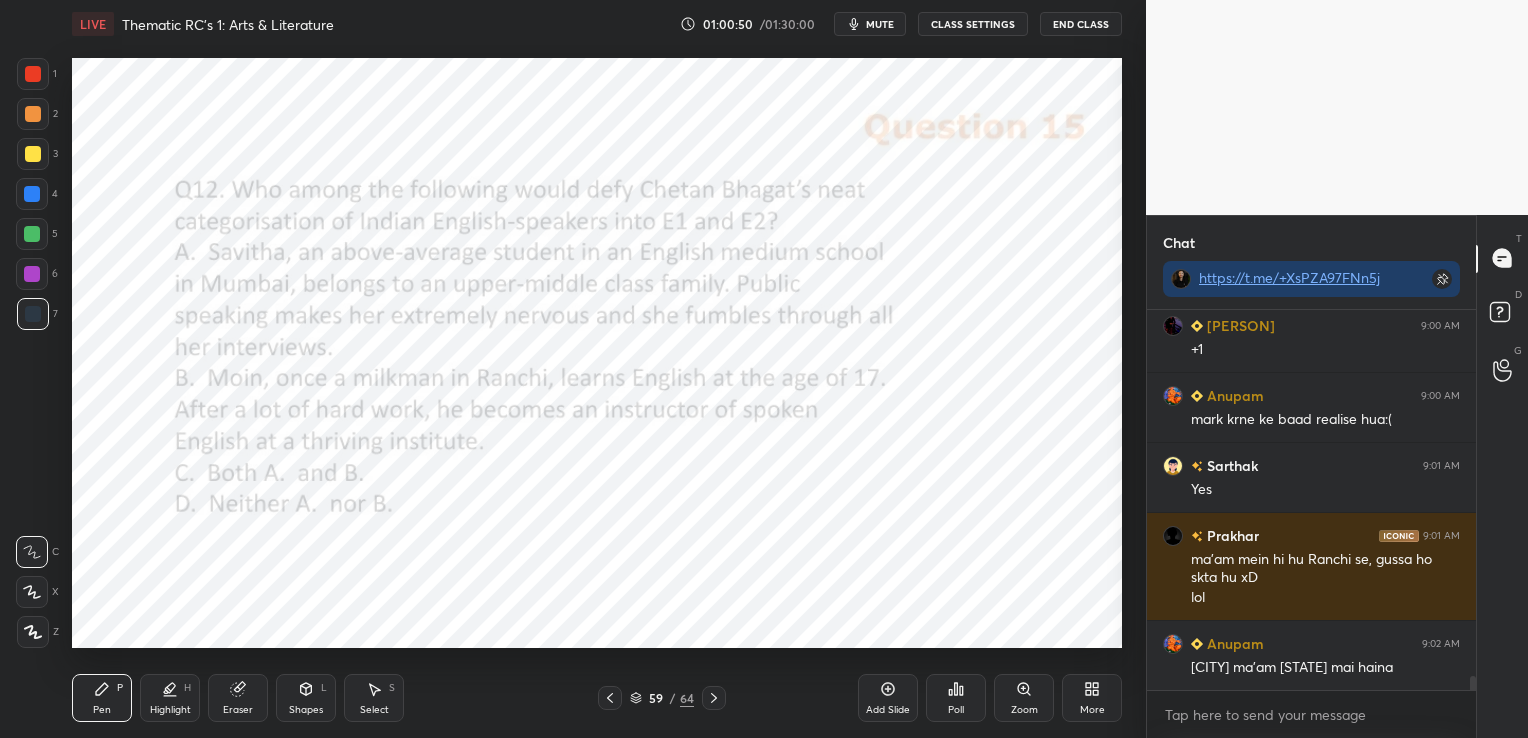 click 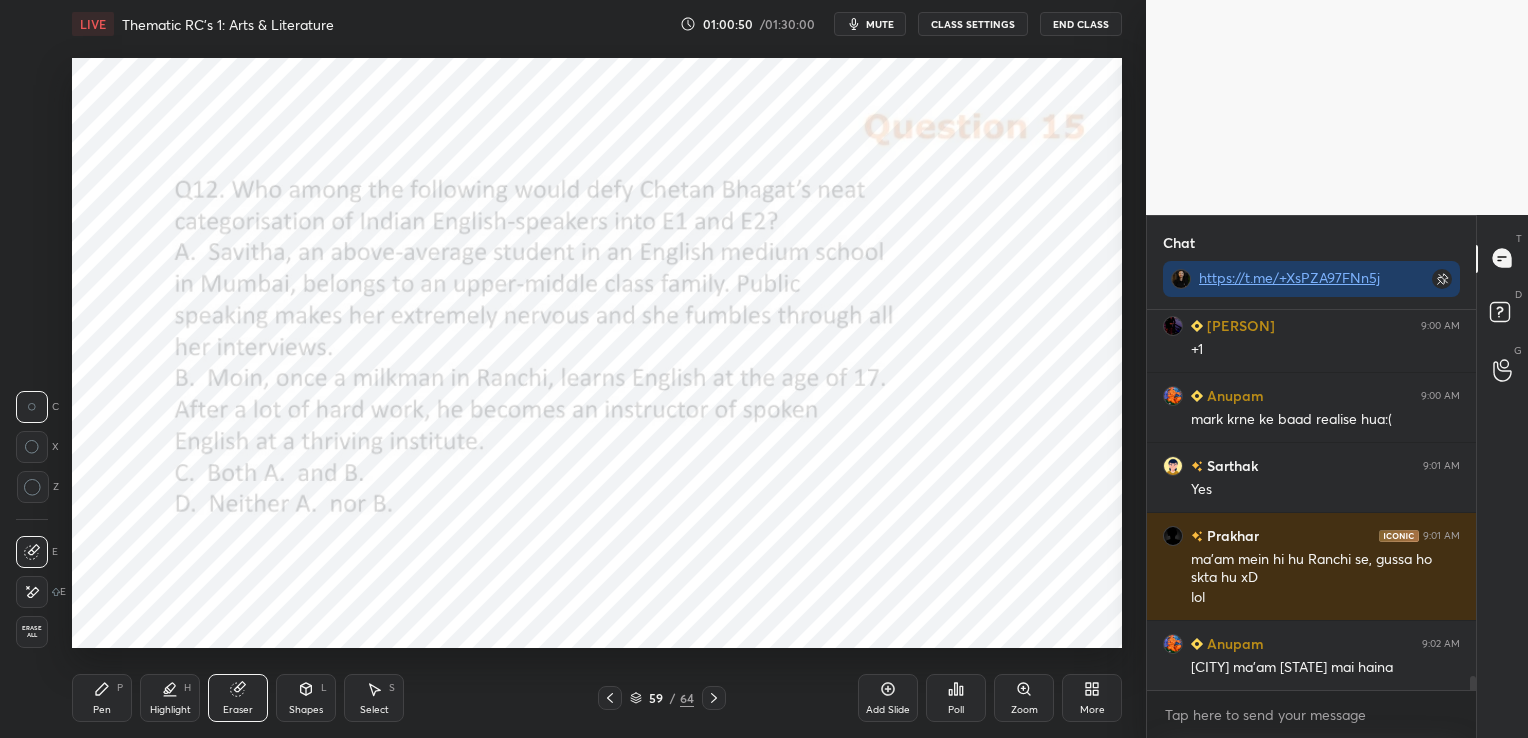 click on "Erase all" at bounding box center [32, 632] 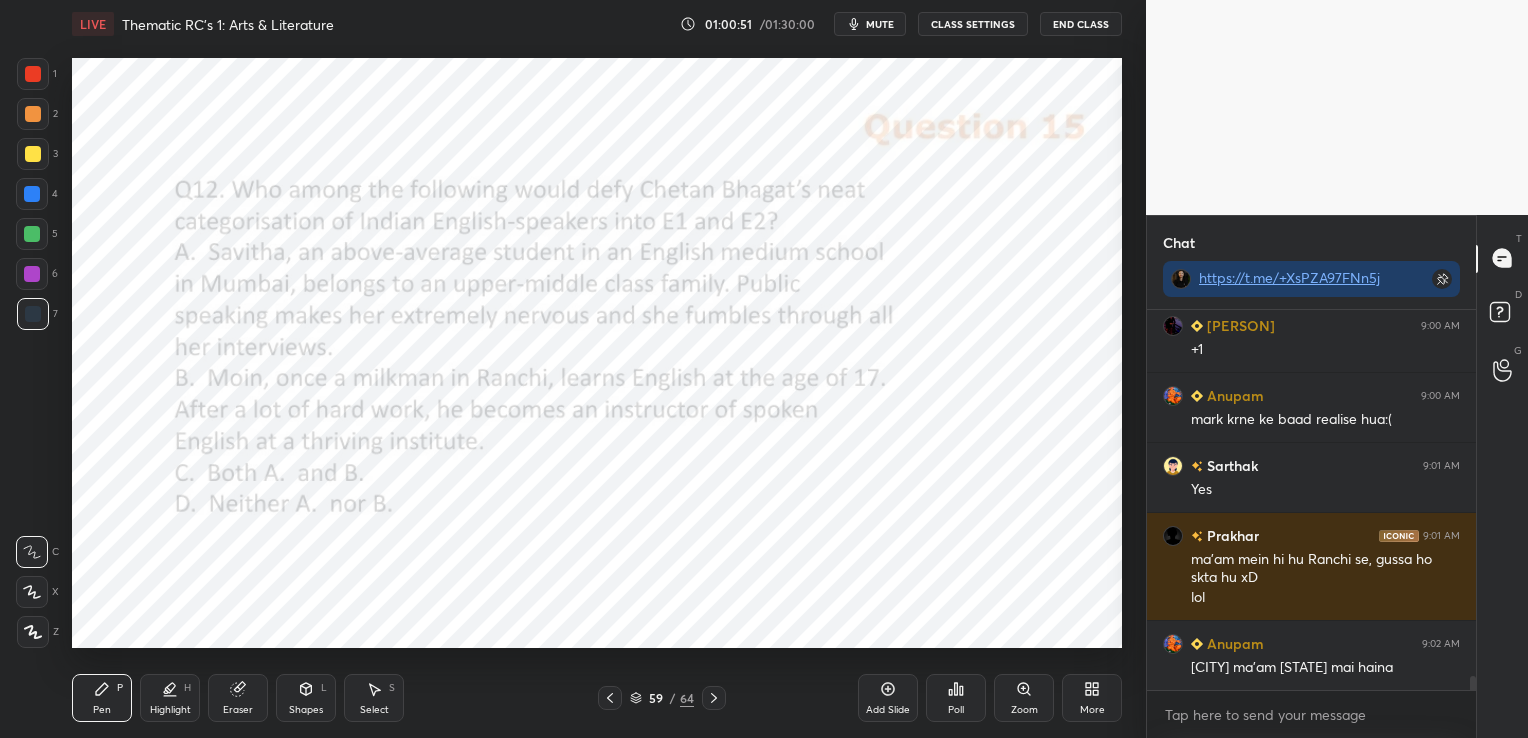 scroll, scrollTop: 9991, scrollLeft: 0, axis: vertical 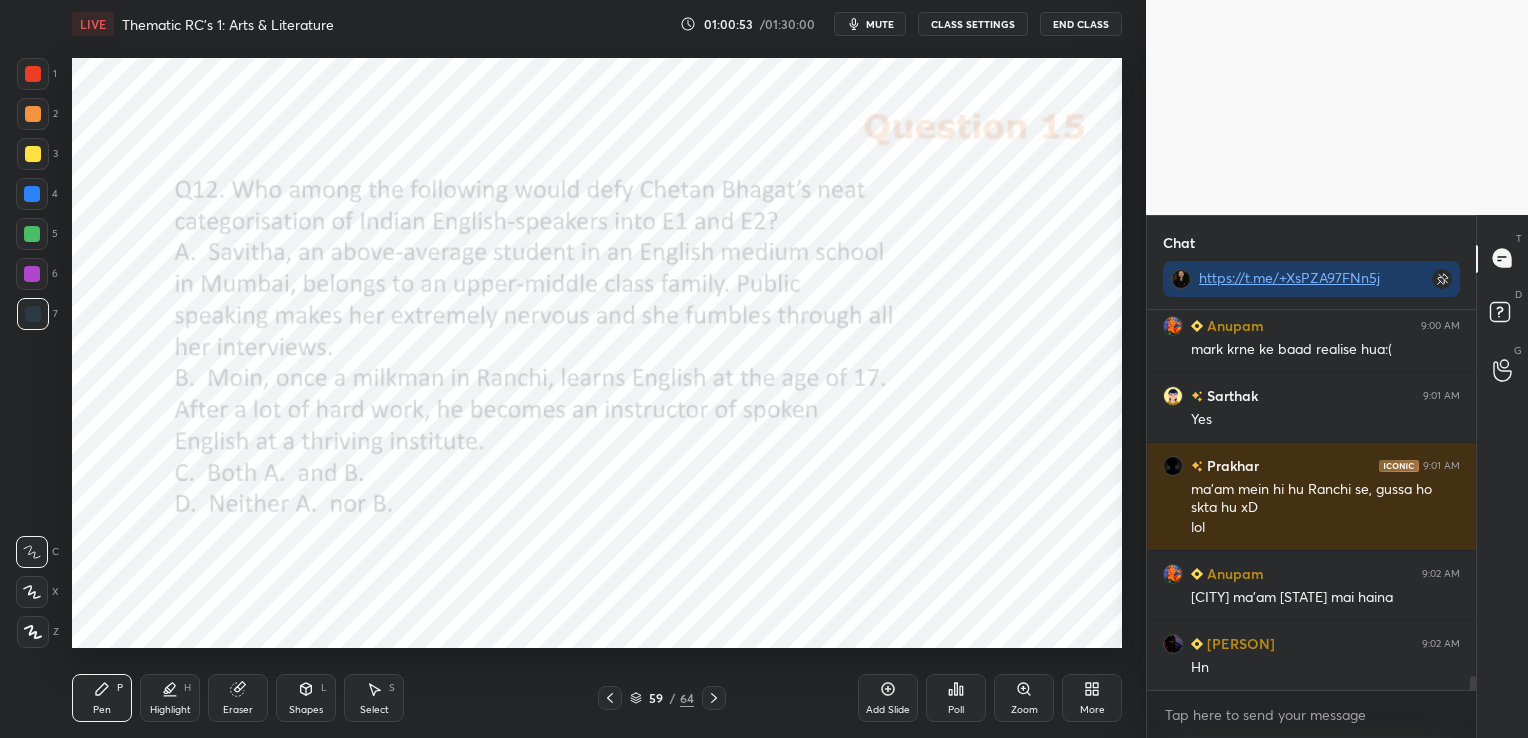 click 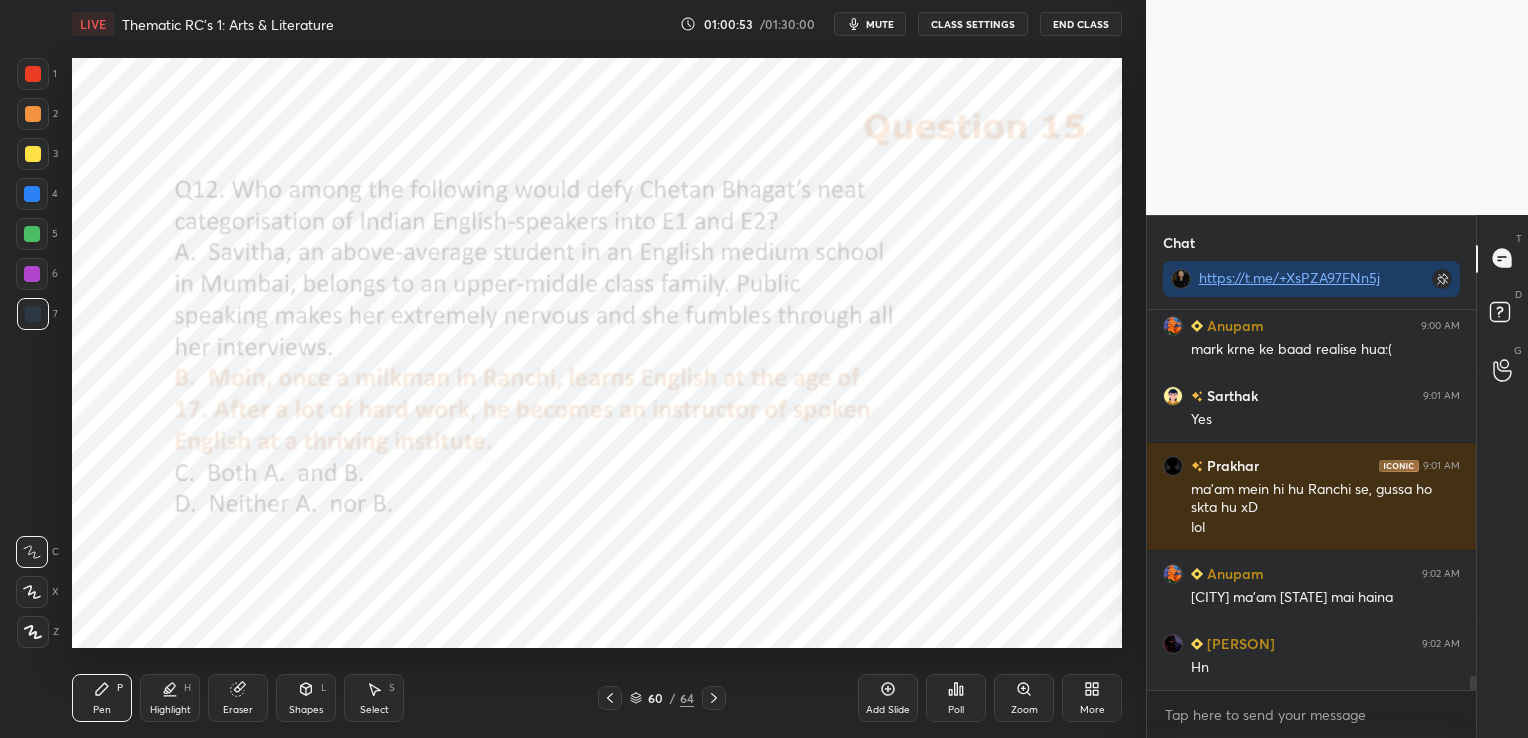 click 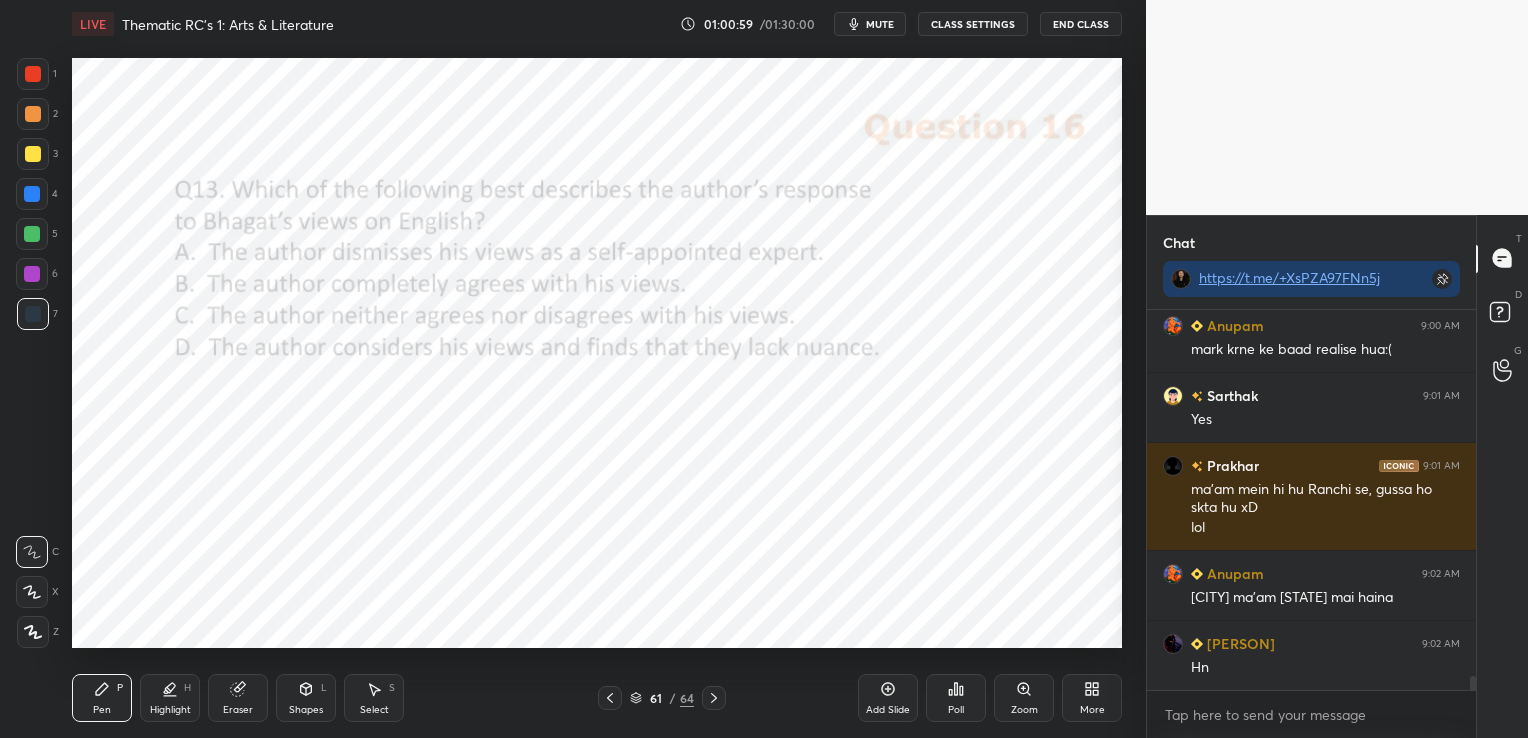 click on "Poll" at bounding box center [956, 698] 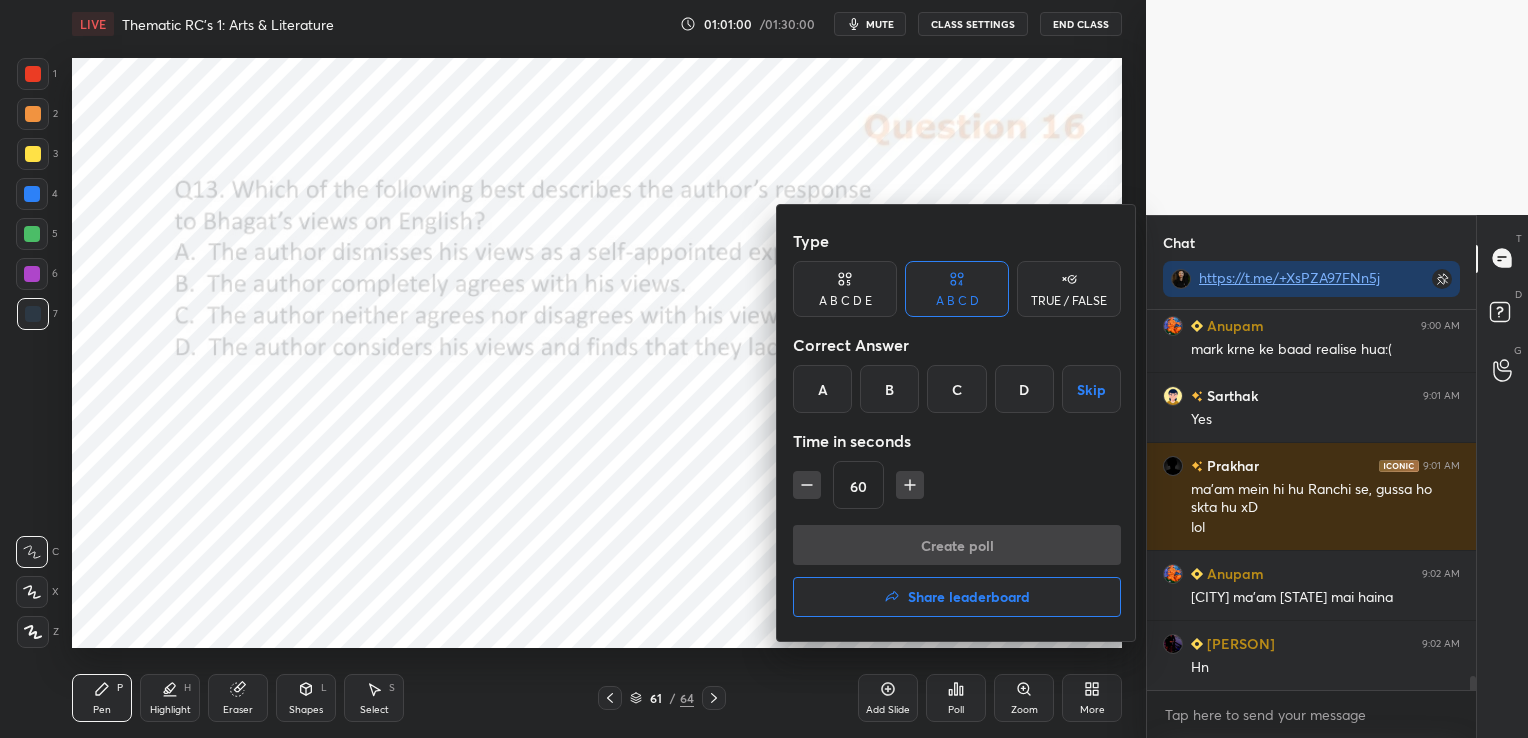 click on "D" at bounding box center [1024, 389] 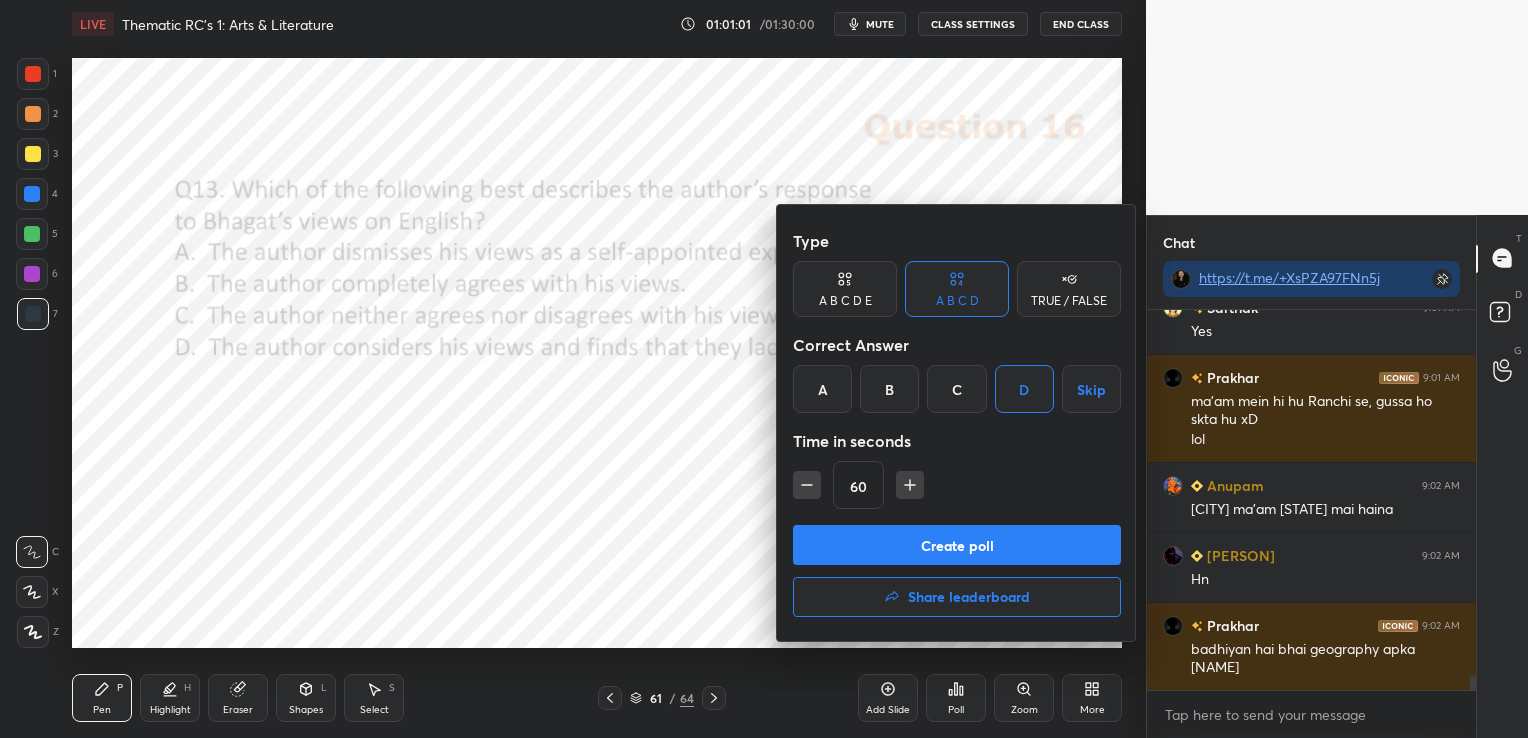 click on "Create poll" at bounding box center (957, 545) 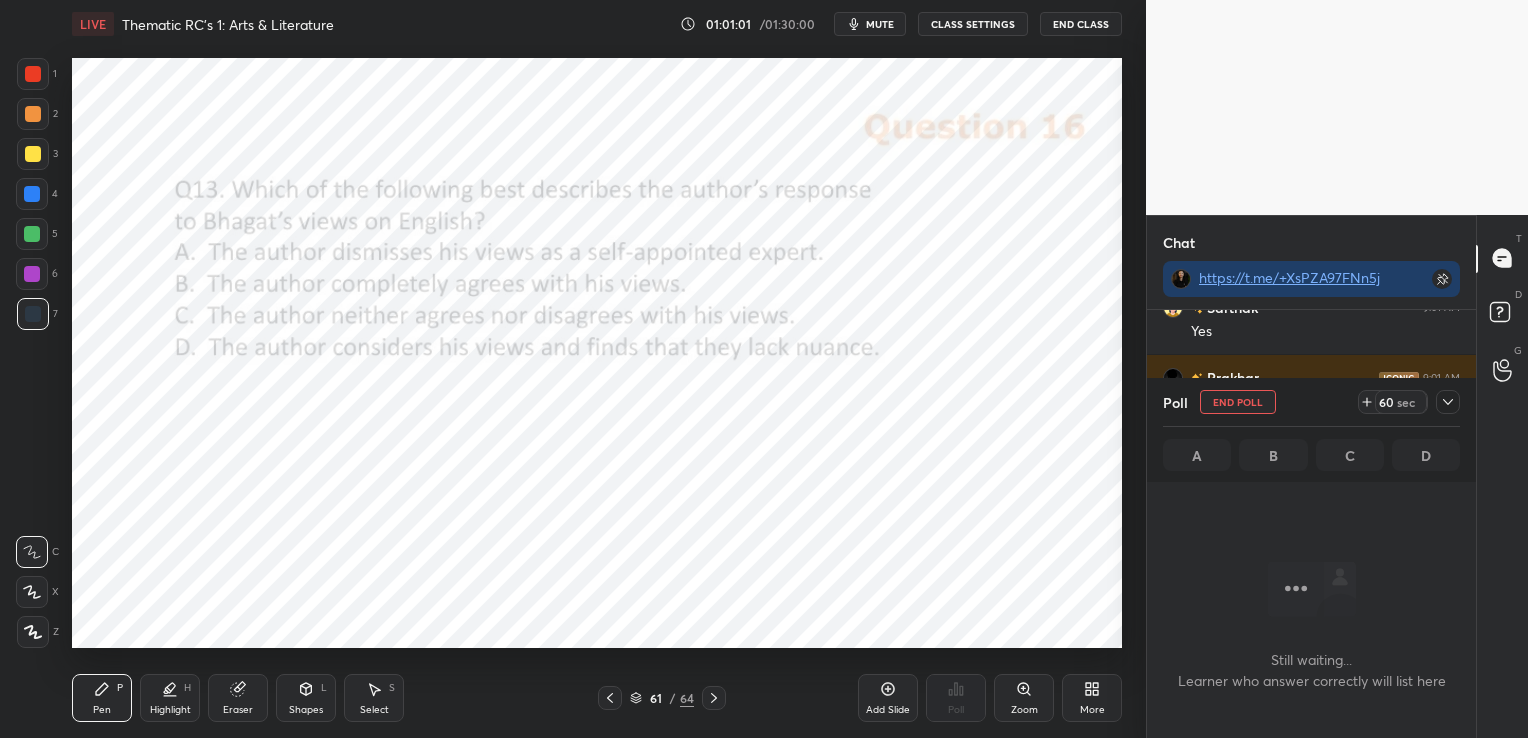 scroll, scrollTop: 281, scrollLeft: 323, axis: both 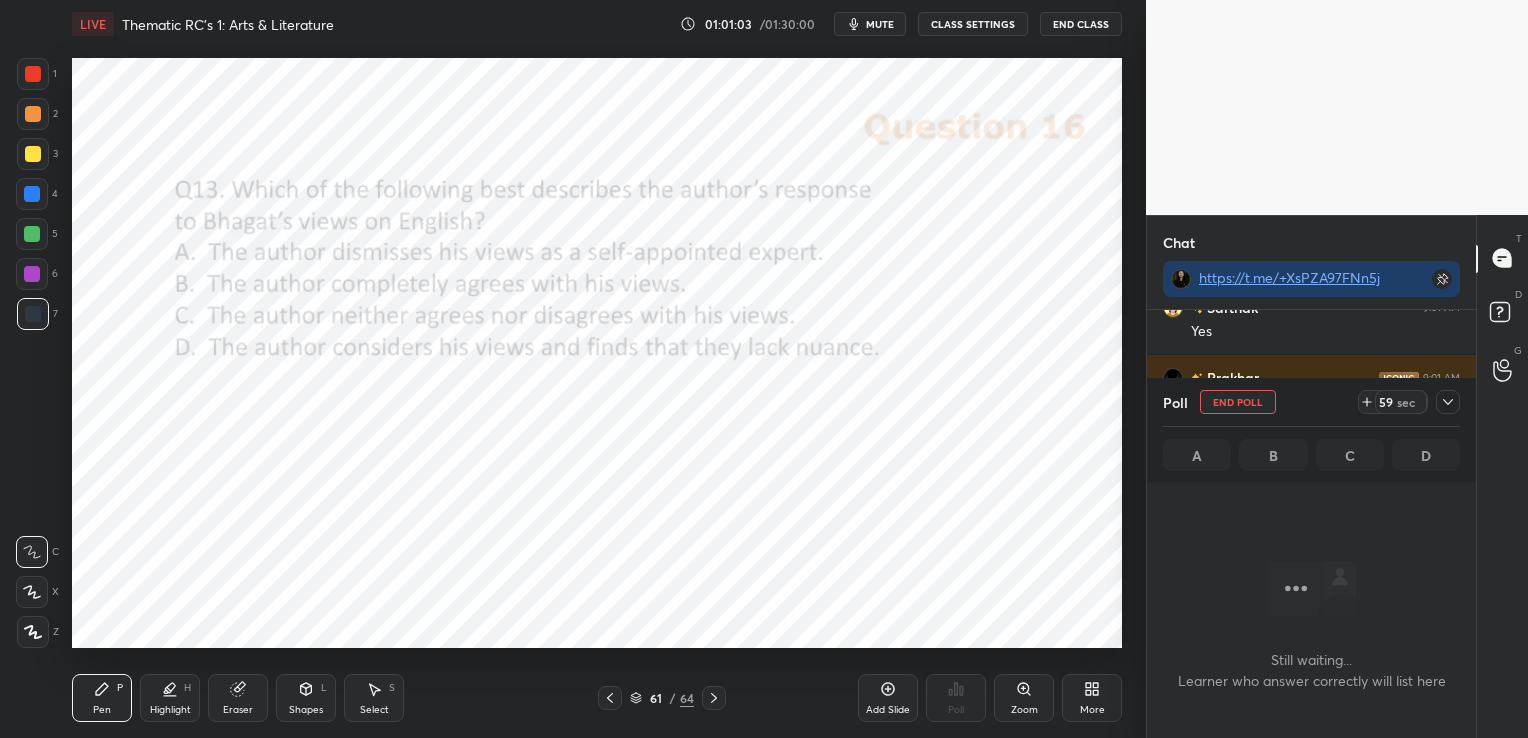 click 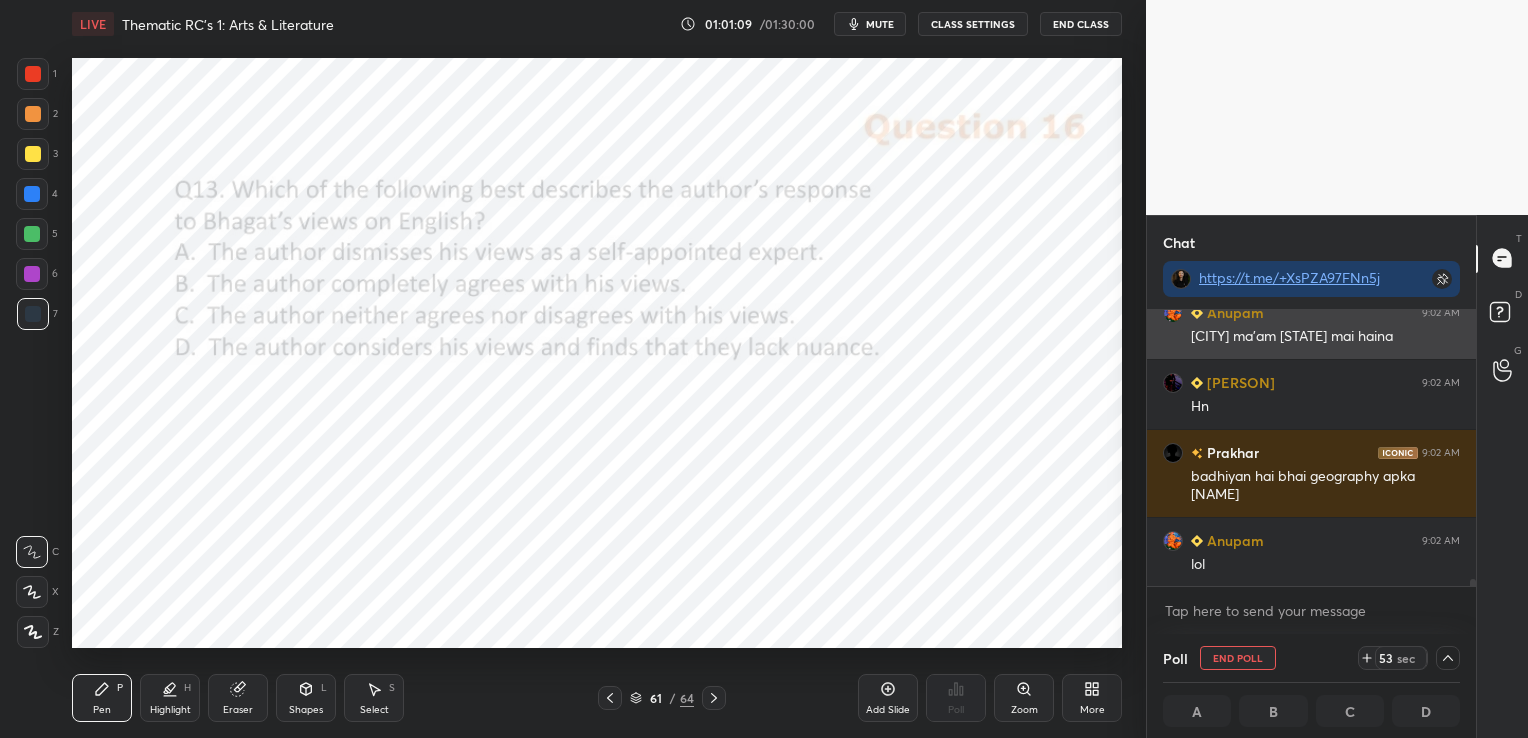 scroll, scrollTop: 10253, scrollLeft: 0, axis: vertical 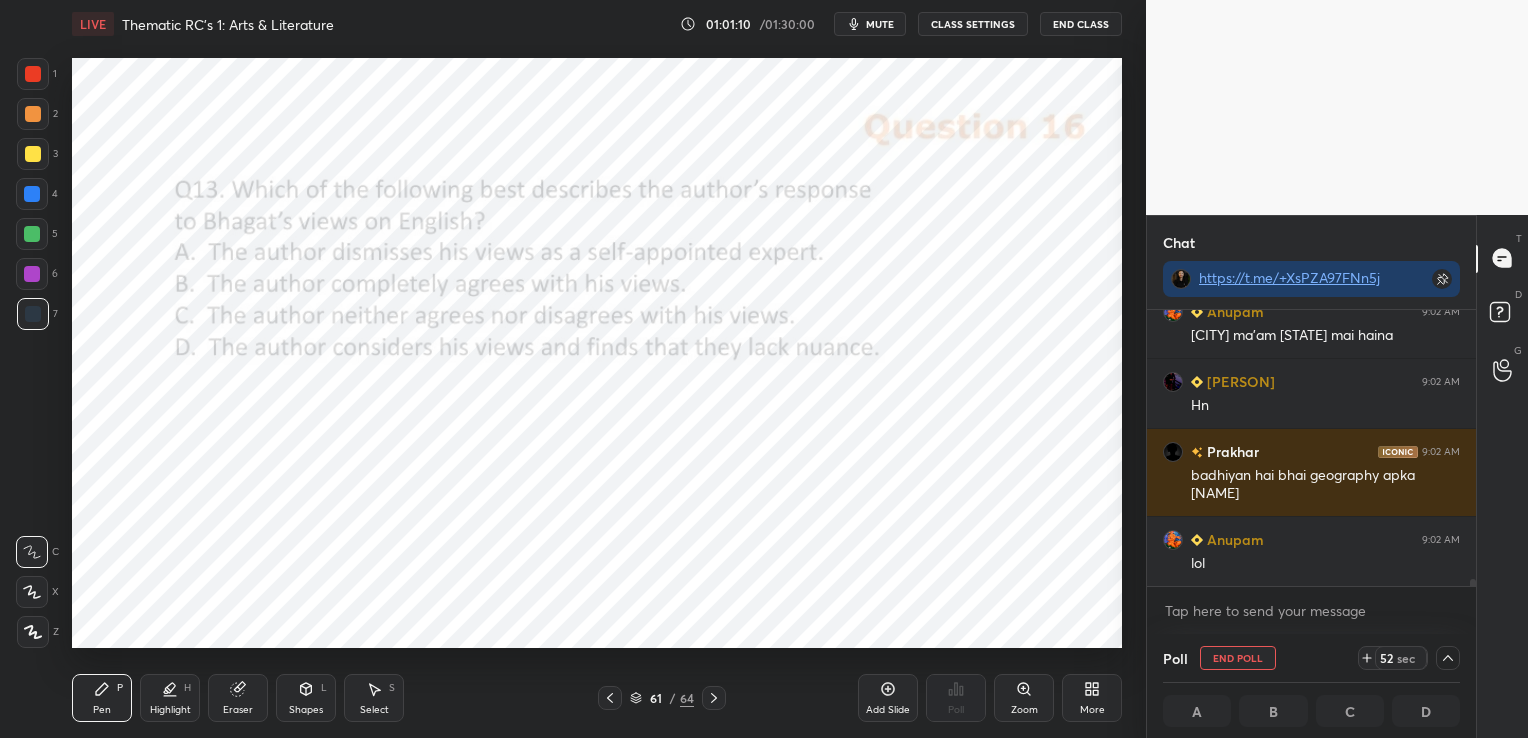 click 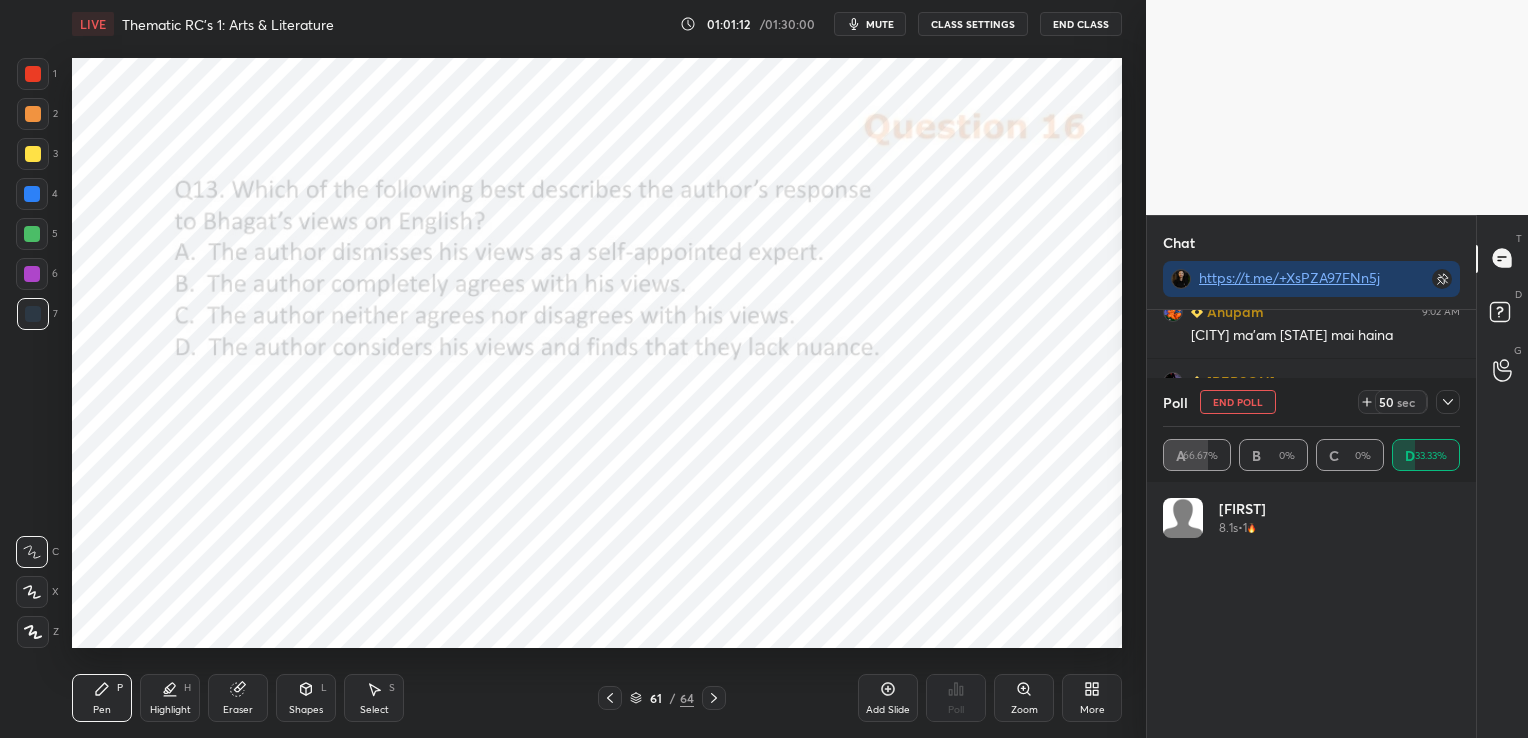 scroll, scrollTop: 6, scrollLeft: 6, axis: both 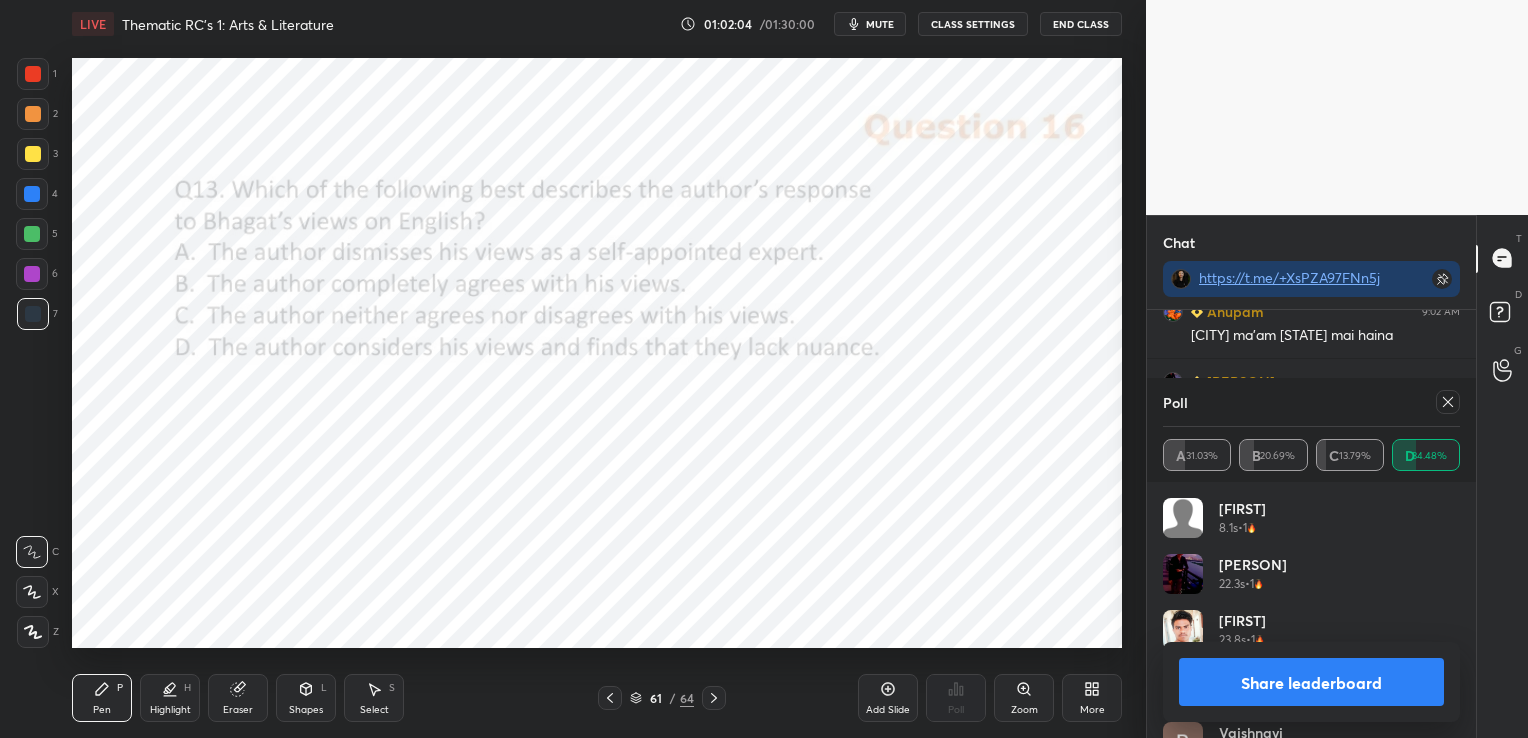 click 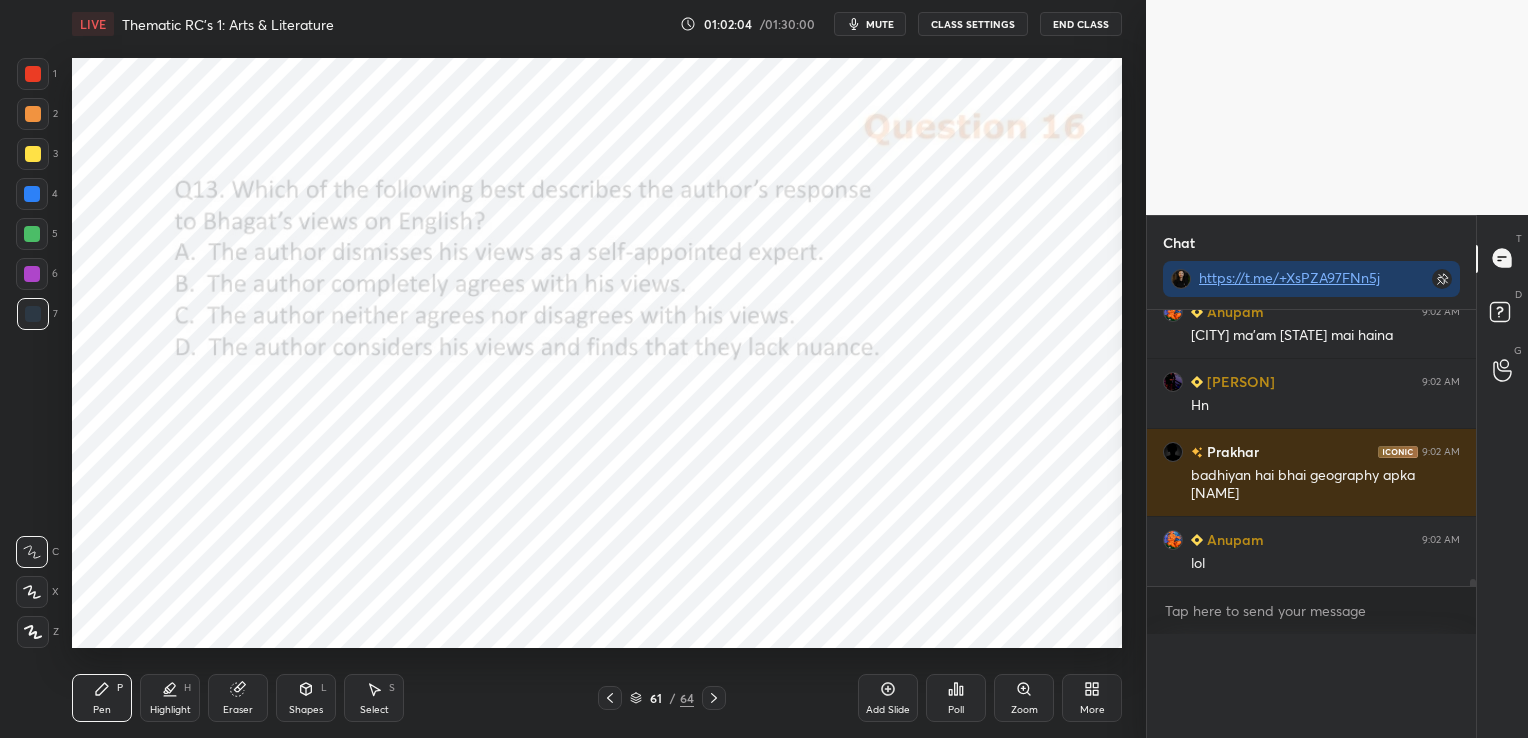 scroll, scrollTop: 0, scrollLeft: 0, axis: both 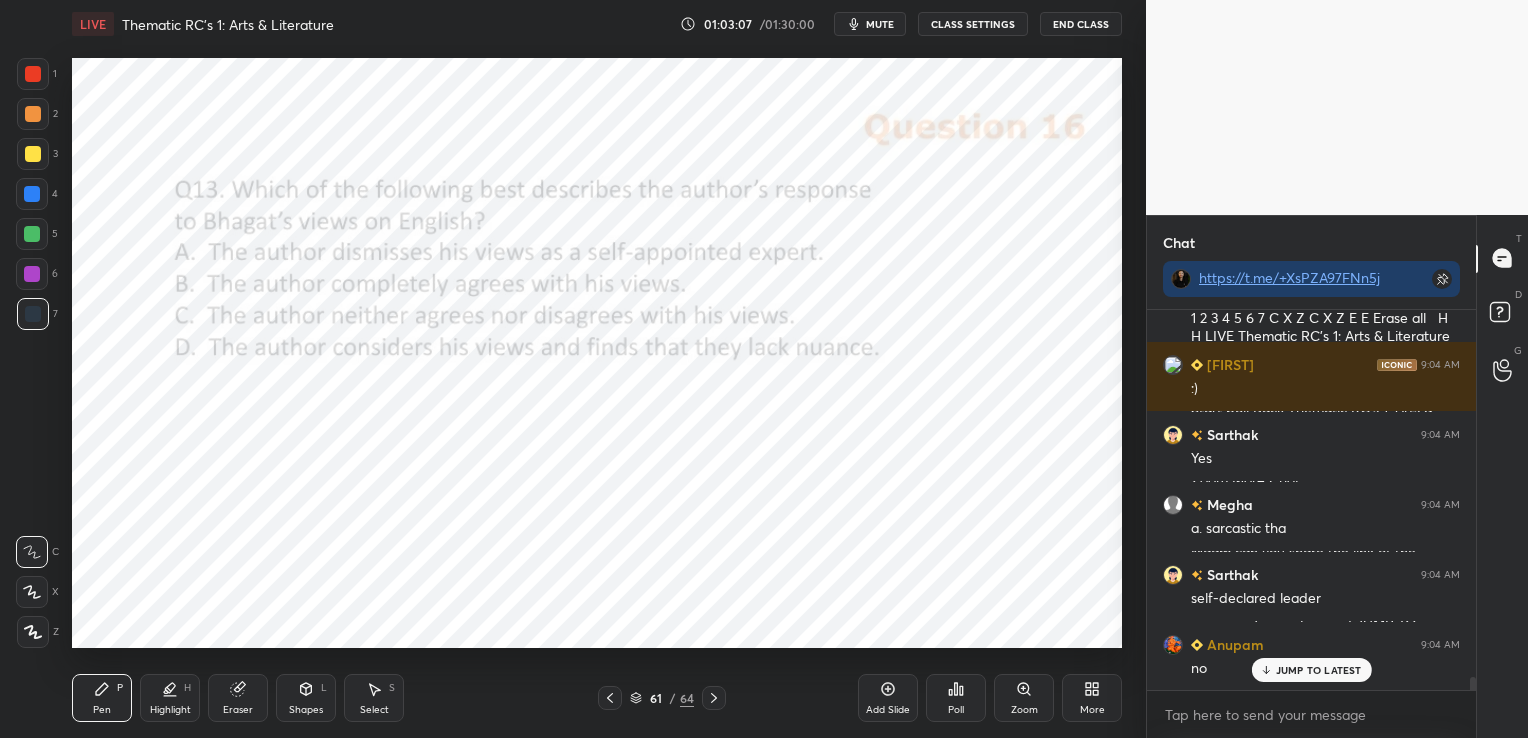 click 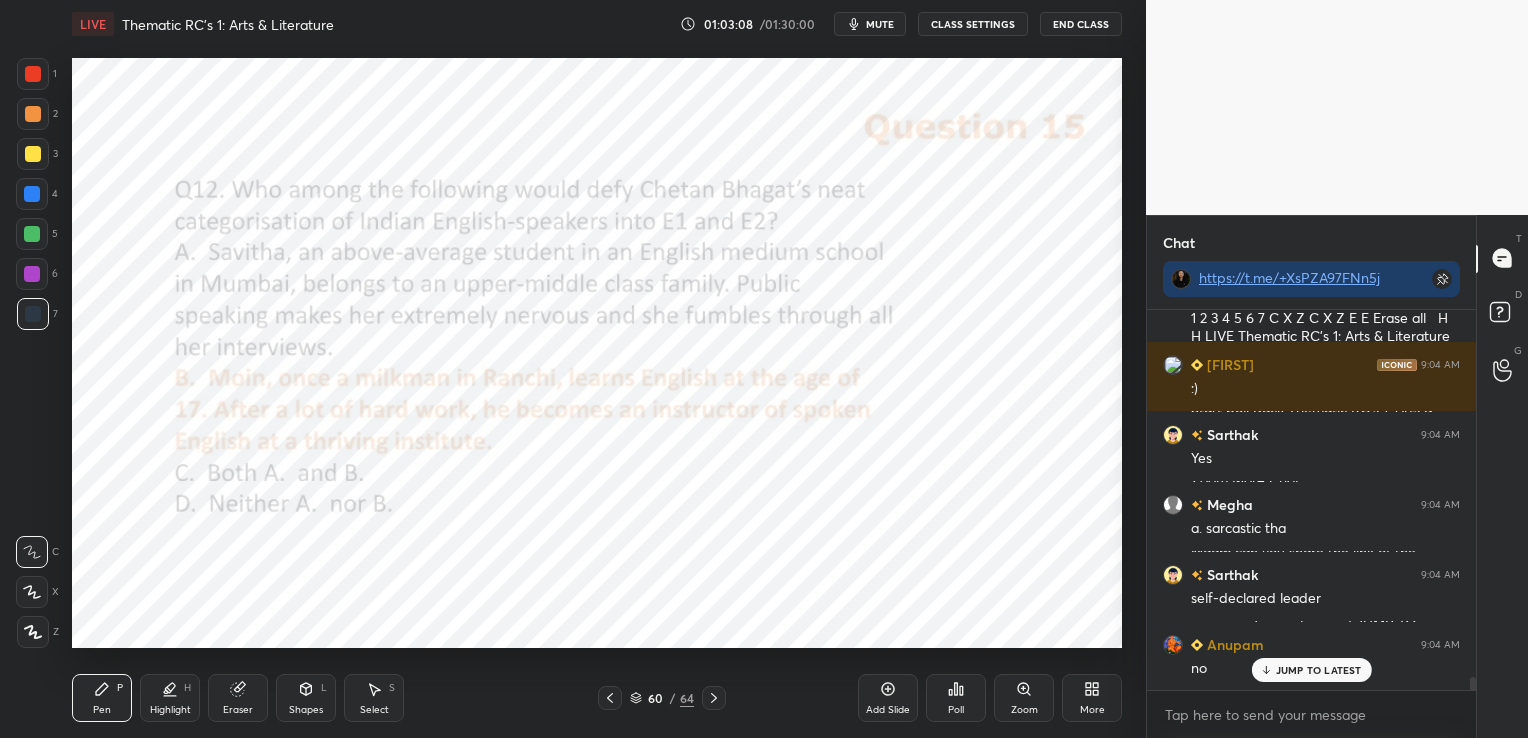 click 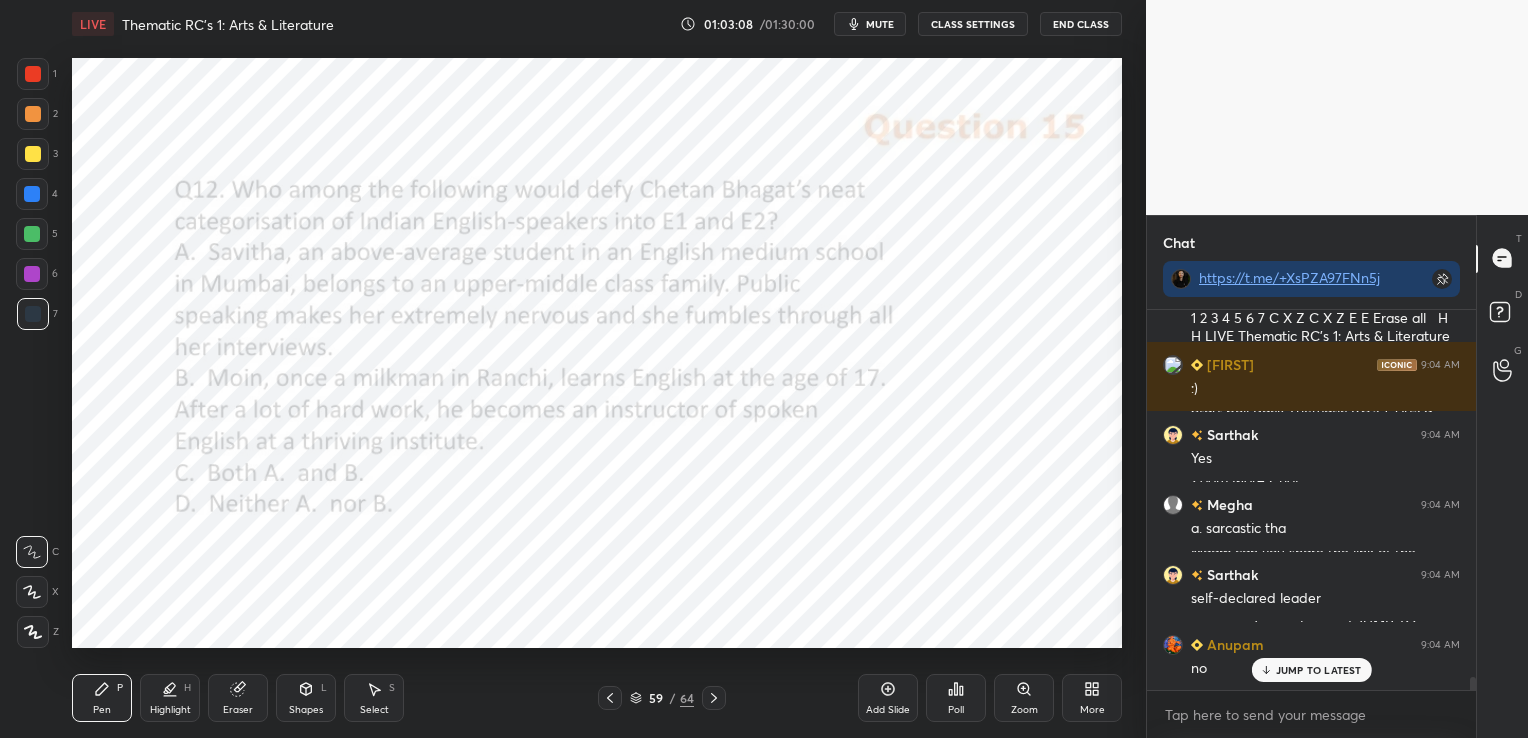 click 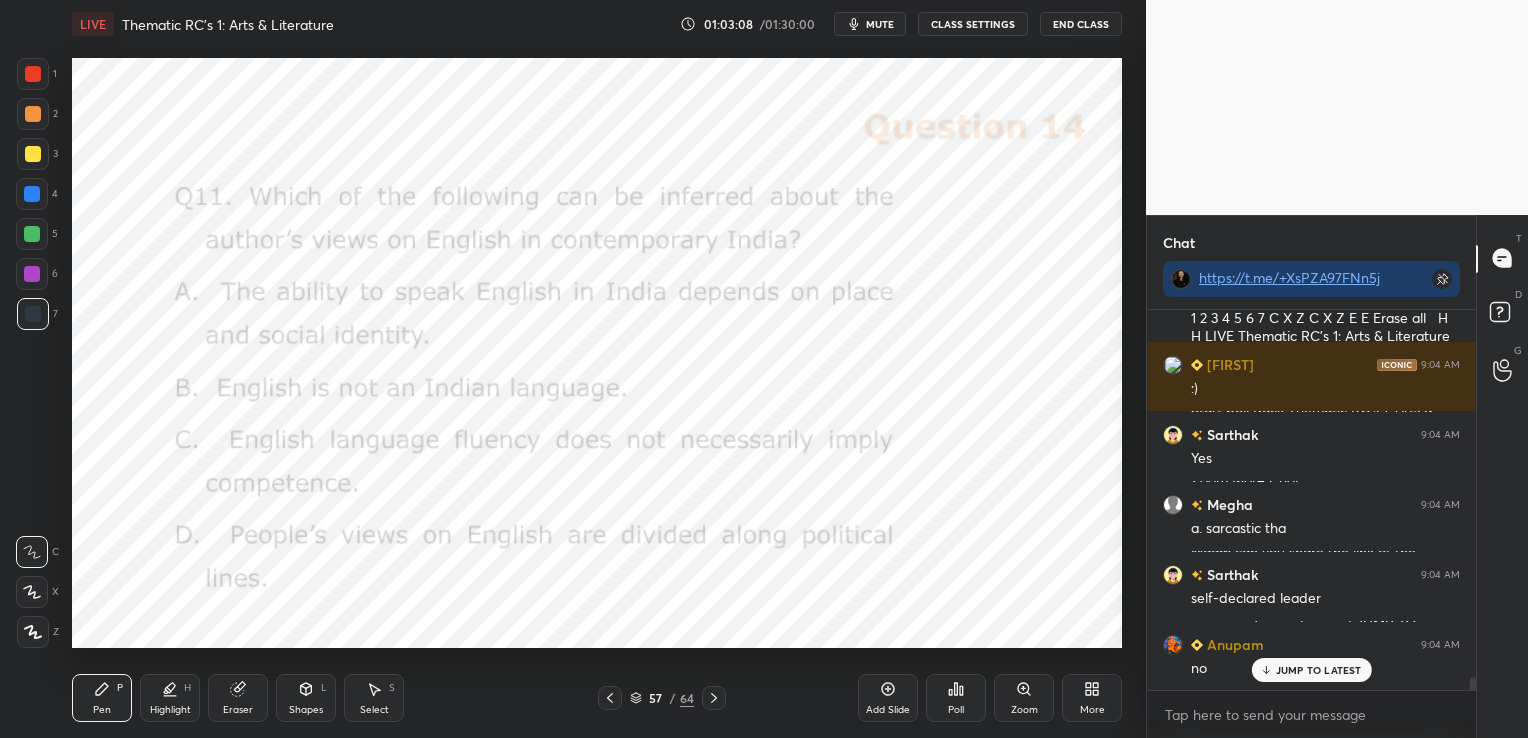 click 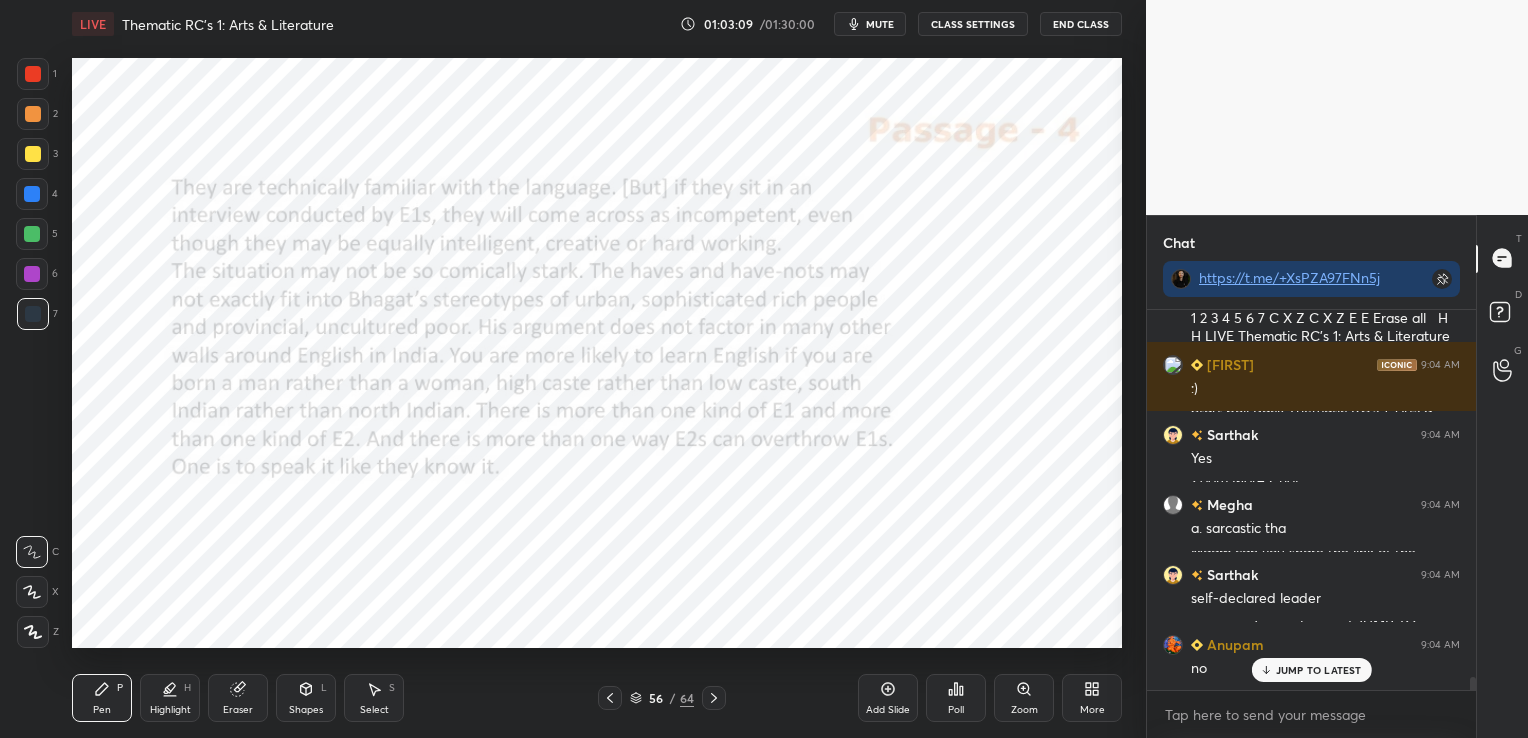 click 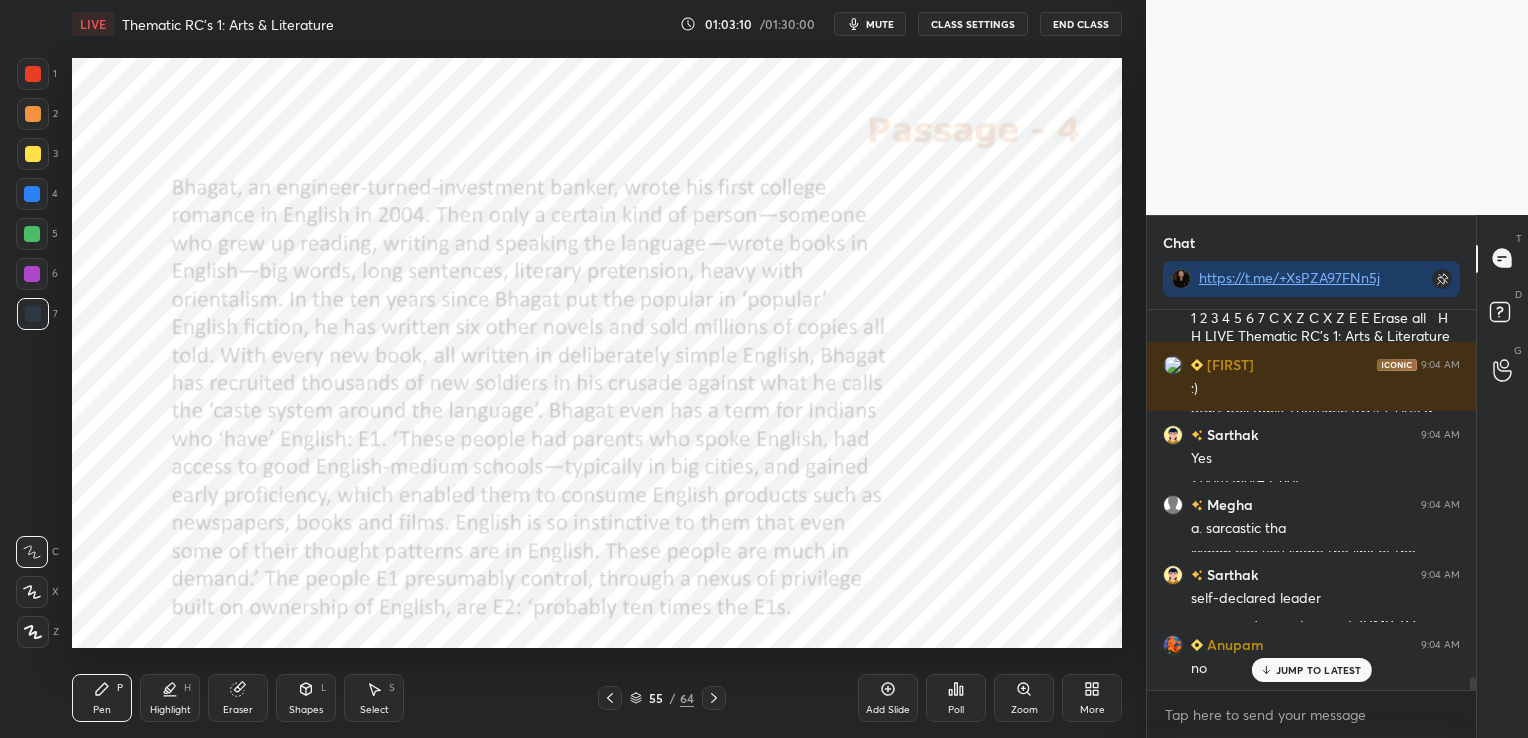 click 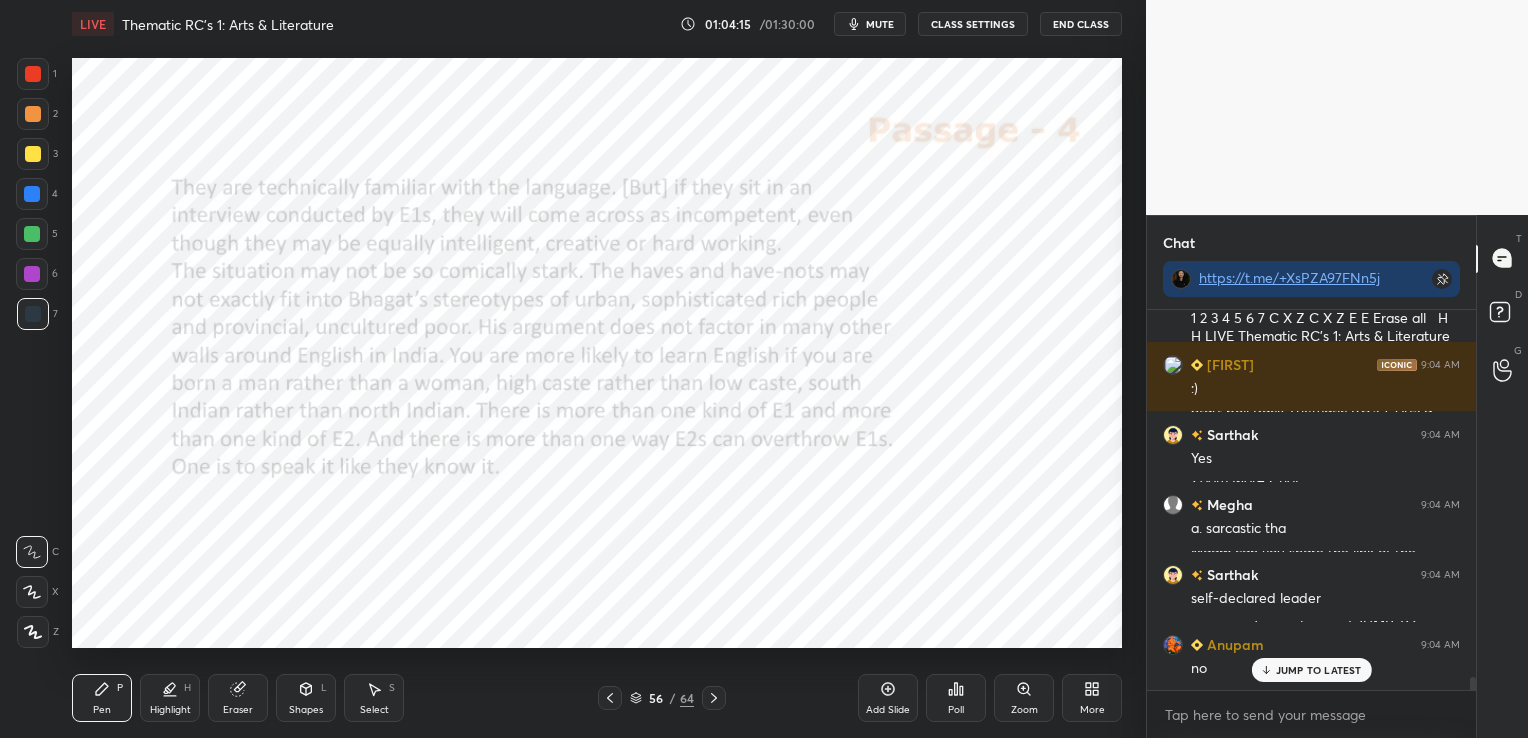 click on "Eraser" at bounding box center [238, 698] 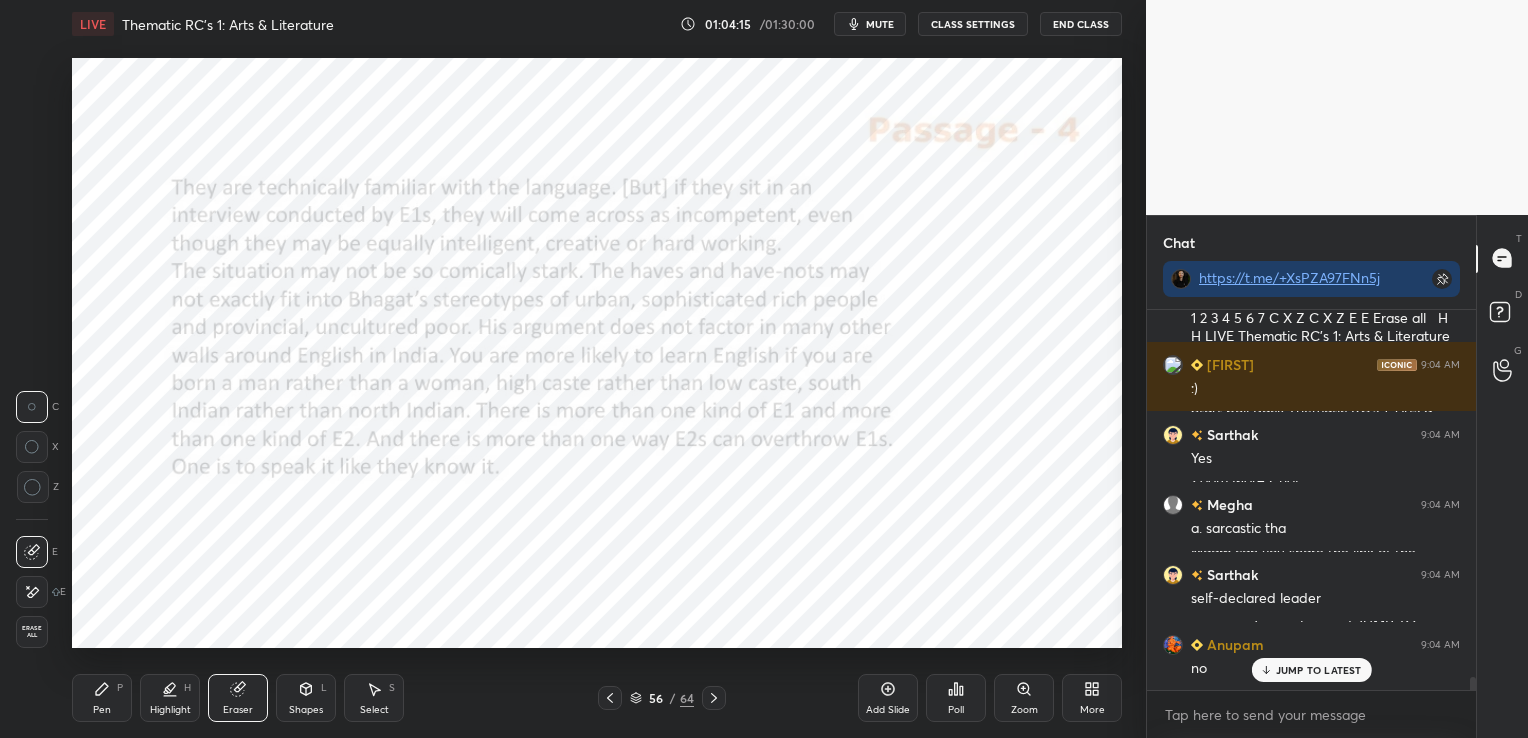 click on "Erase all" at bounding box center [32, 632] 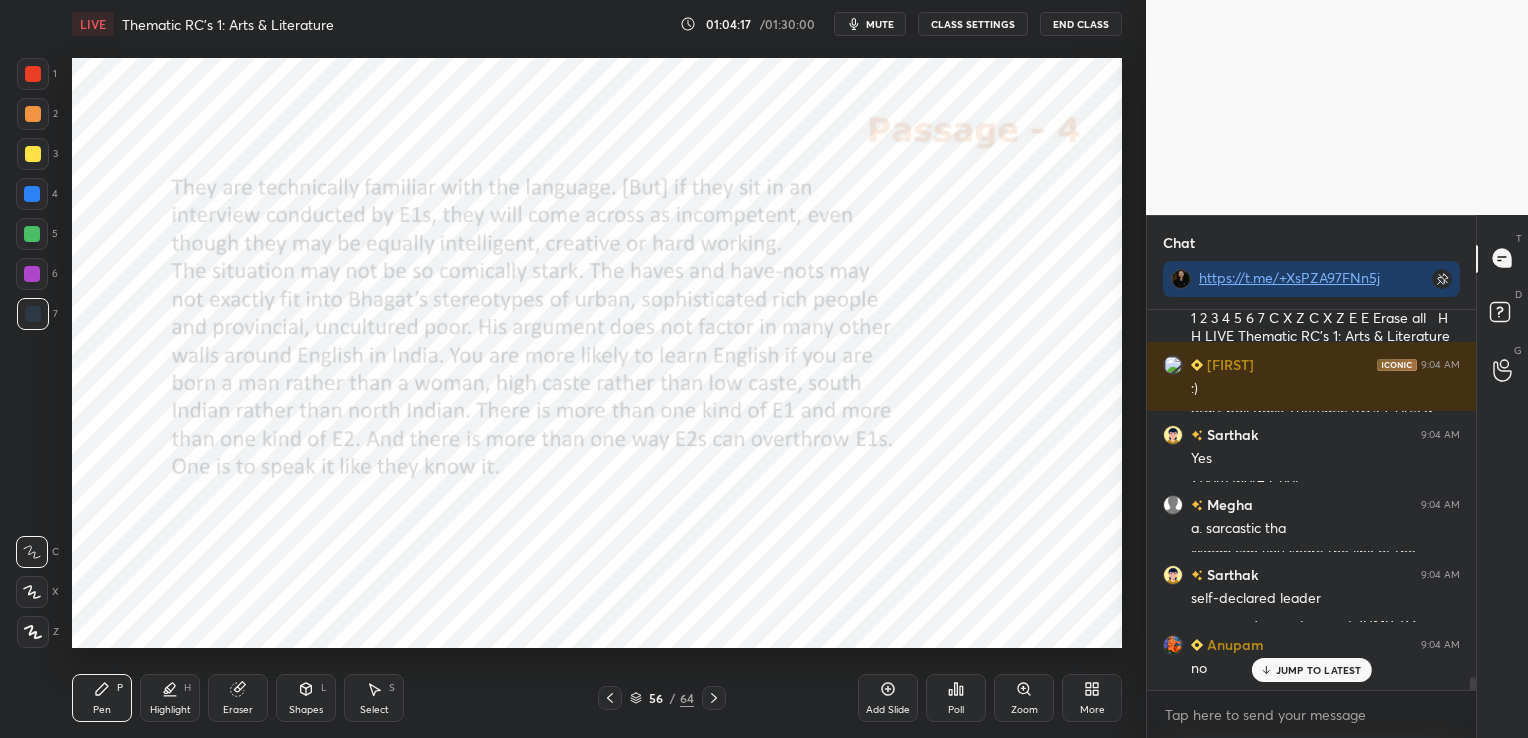 click at bounding box center (714, 698) 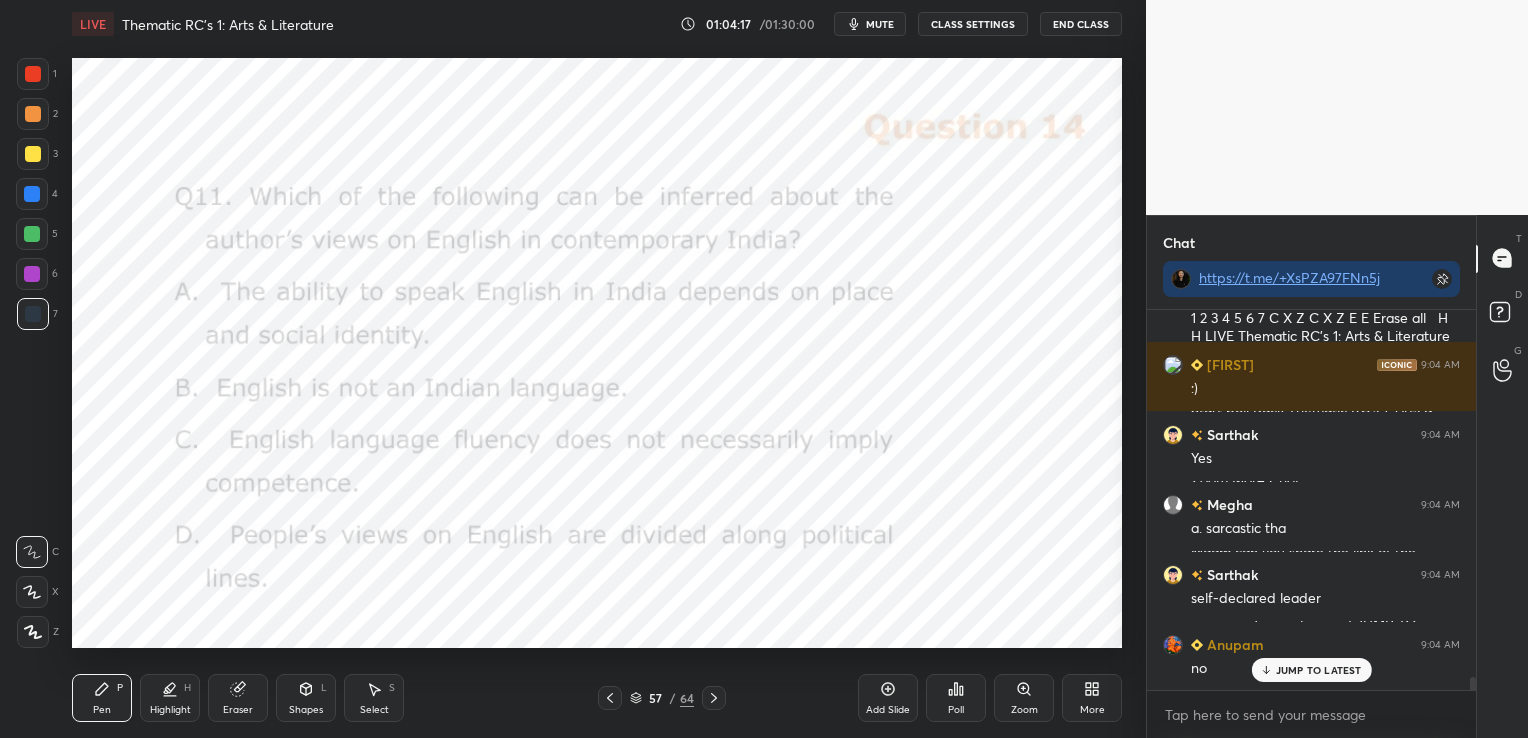 click at bounding box center (714, 698) 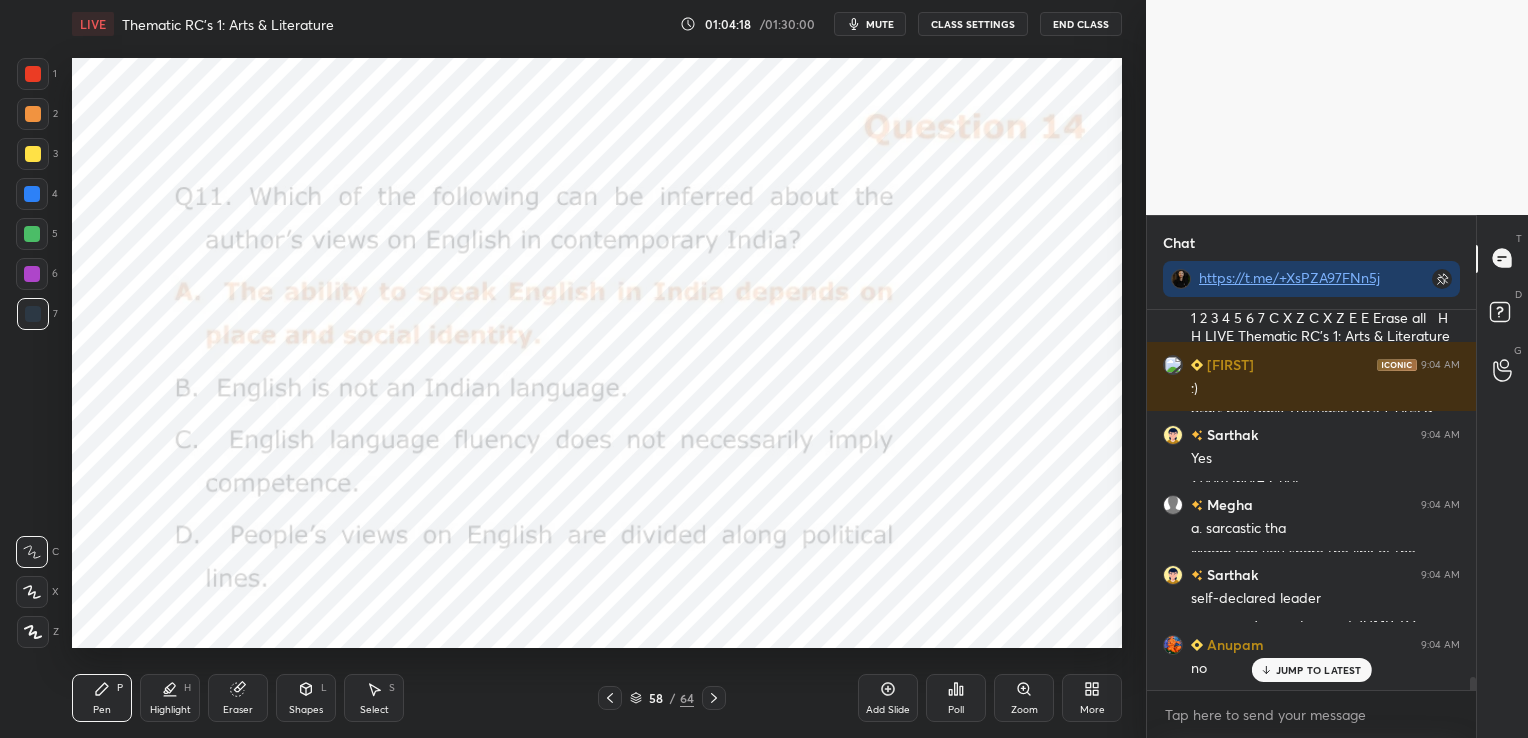 click at bounding box center [714, 698] 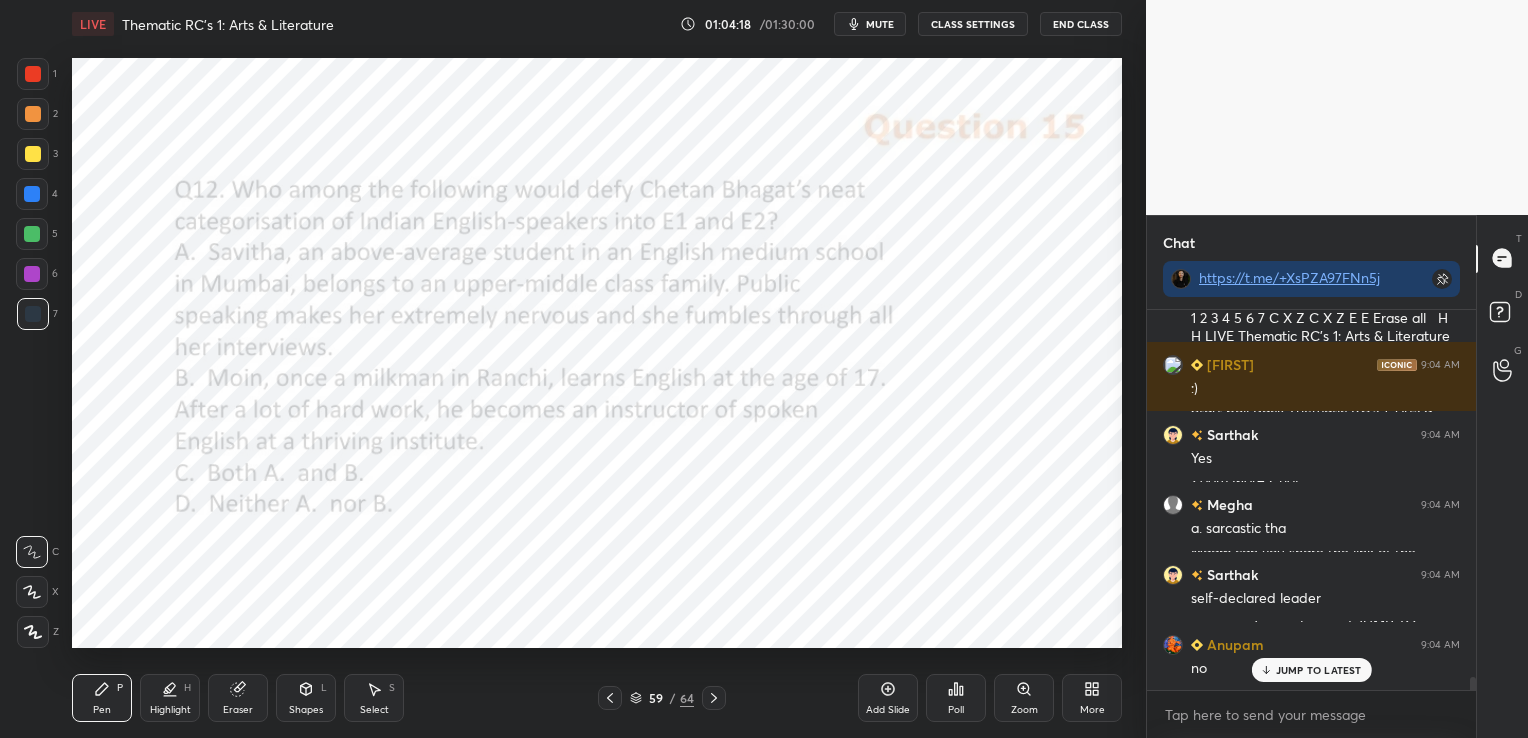 click at bounding box center (714, 698) 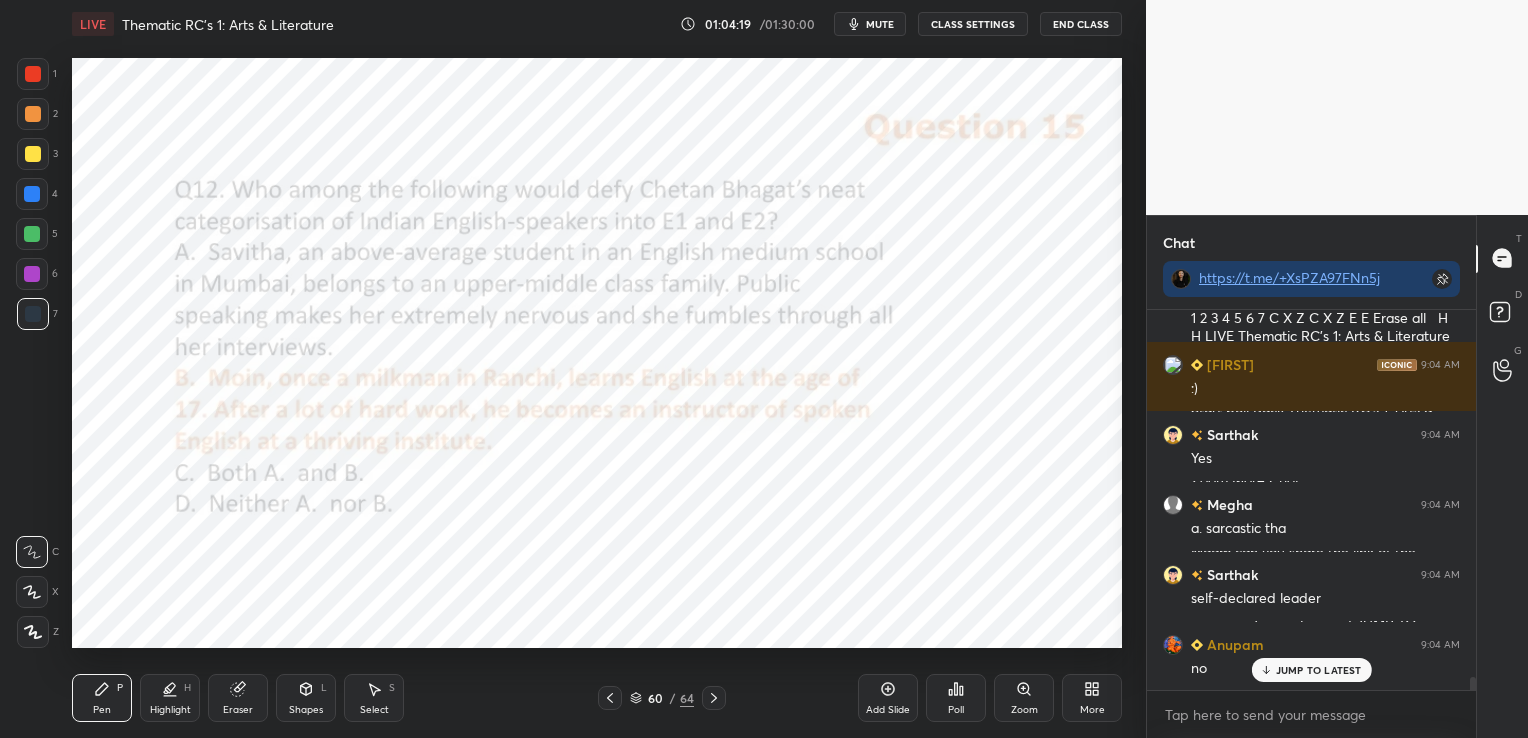 click at bounding box center [714, 698] 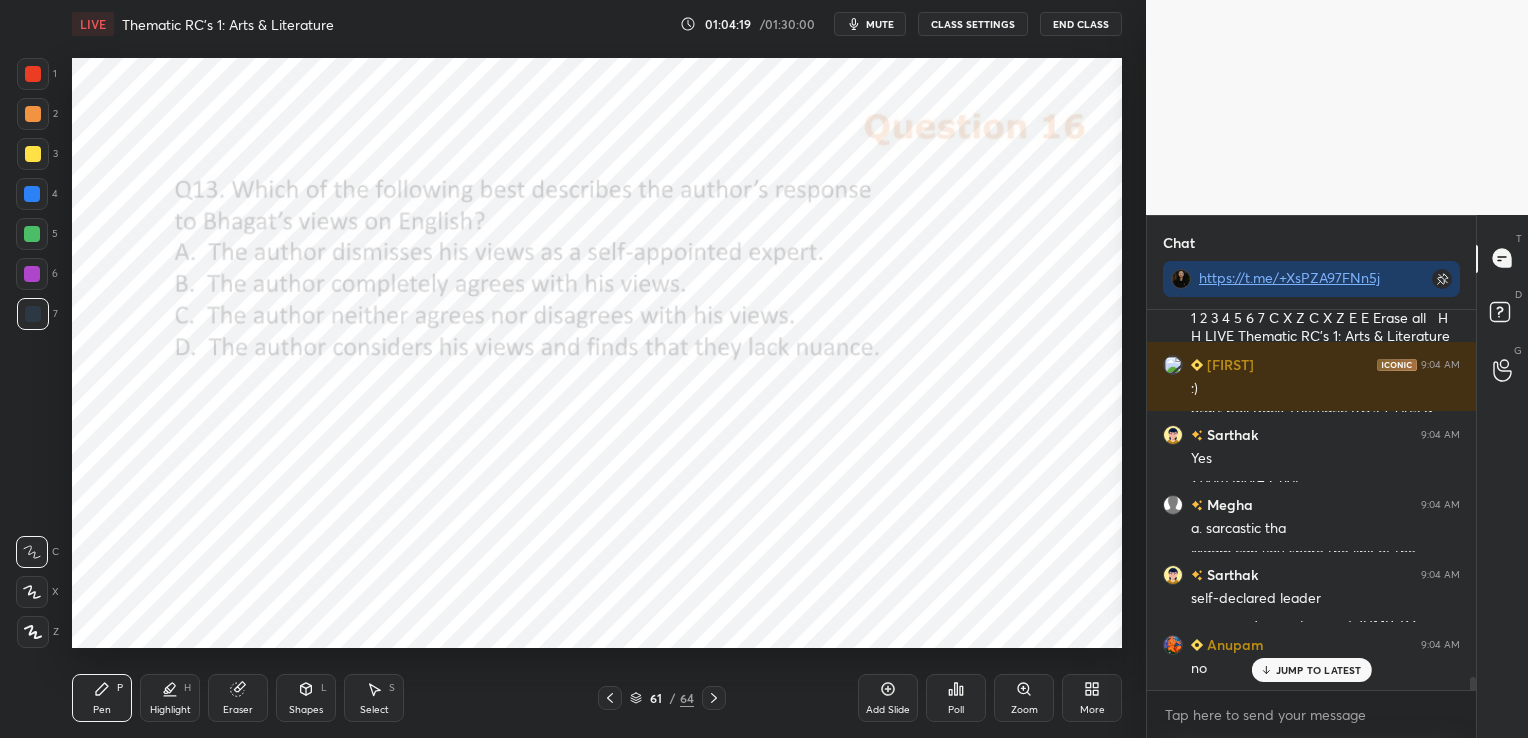 click at bounding box center [714, 698] 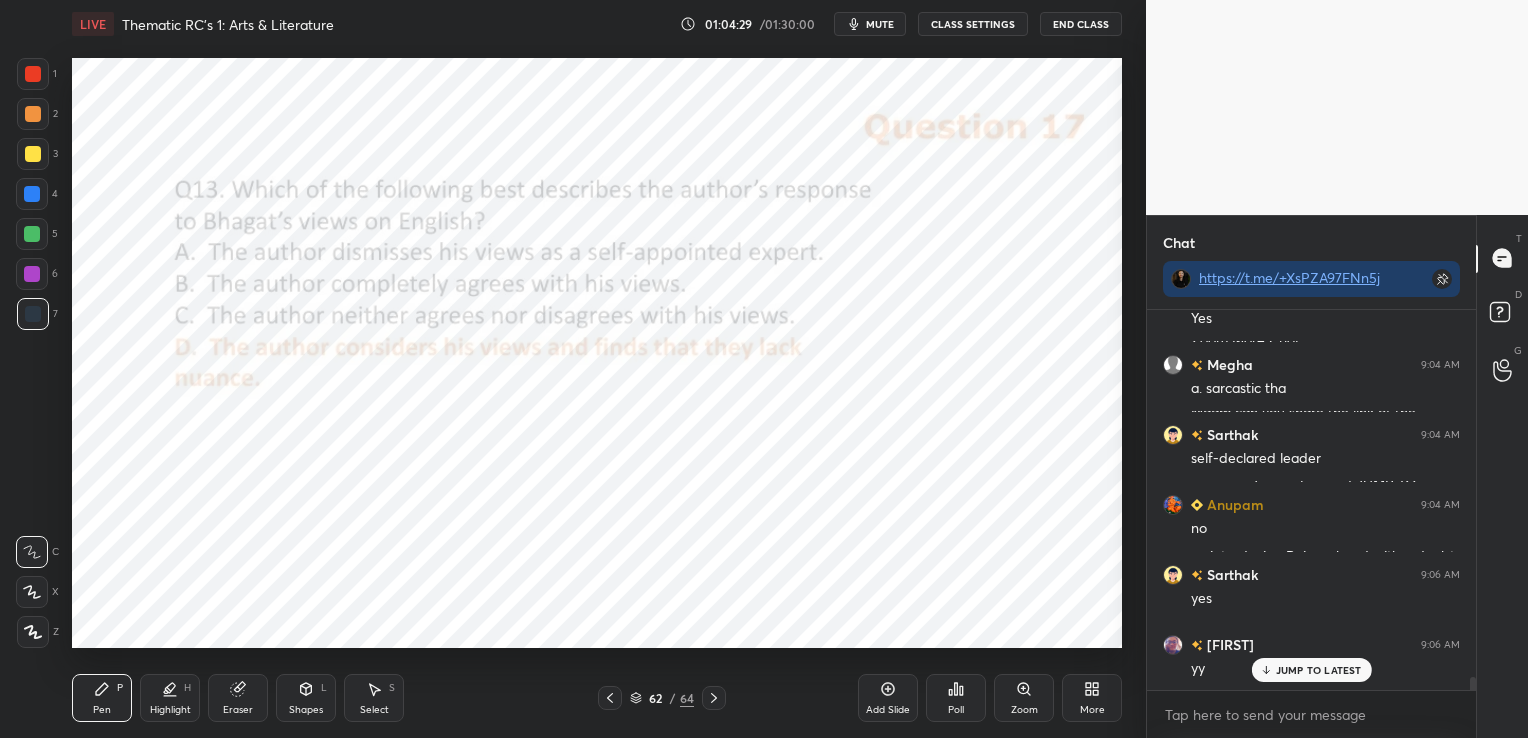 scroll, scrollTop: 11129, scrollLeft: 0, axis: vertical 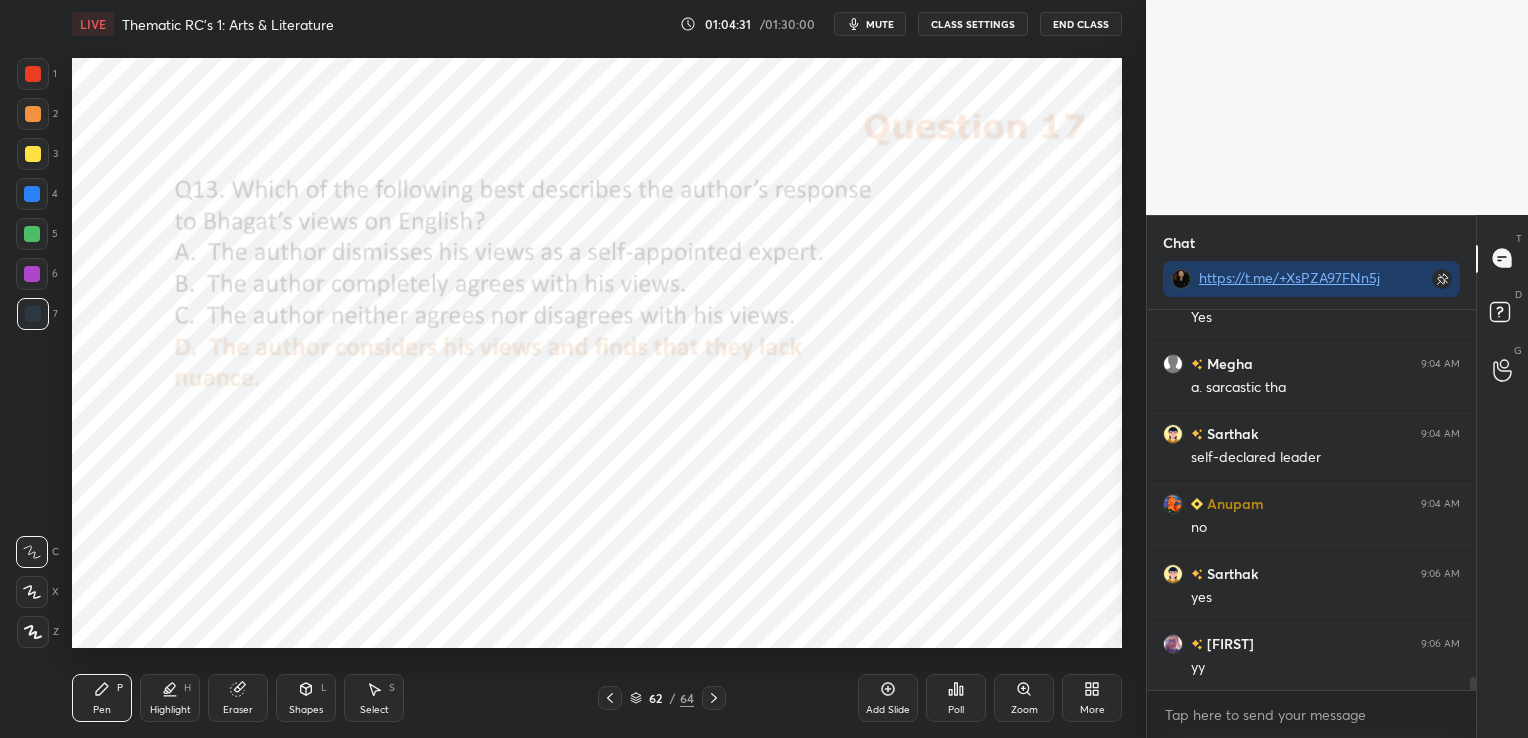 click 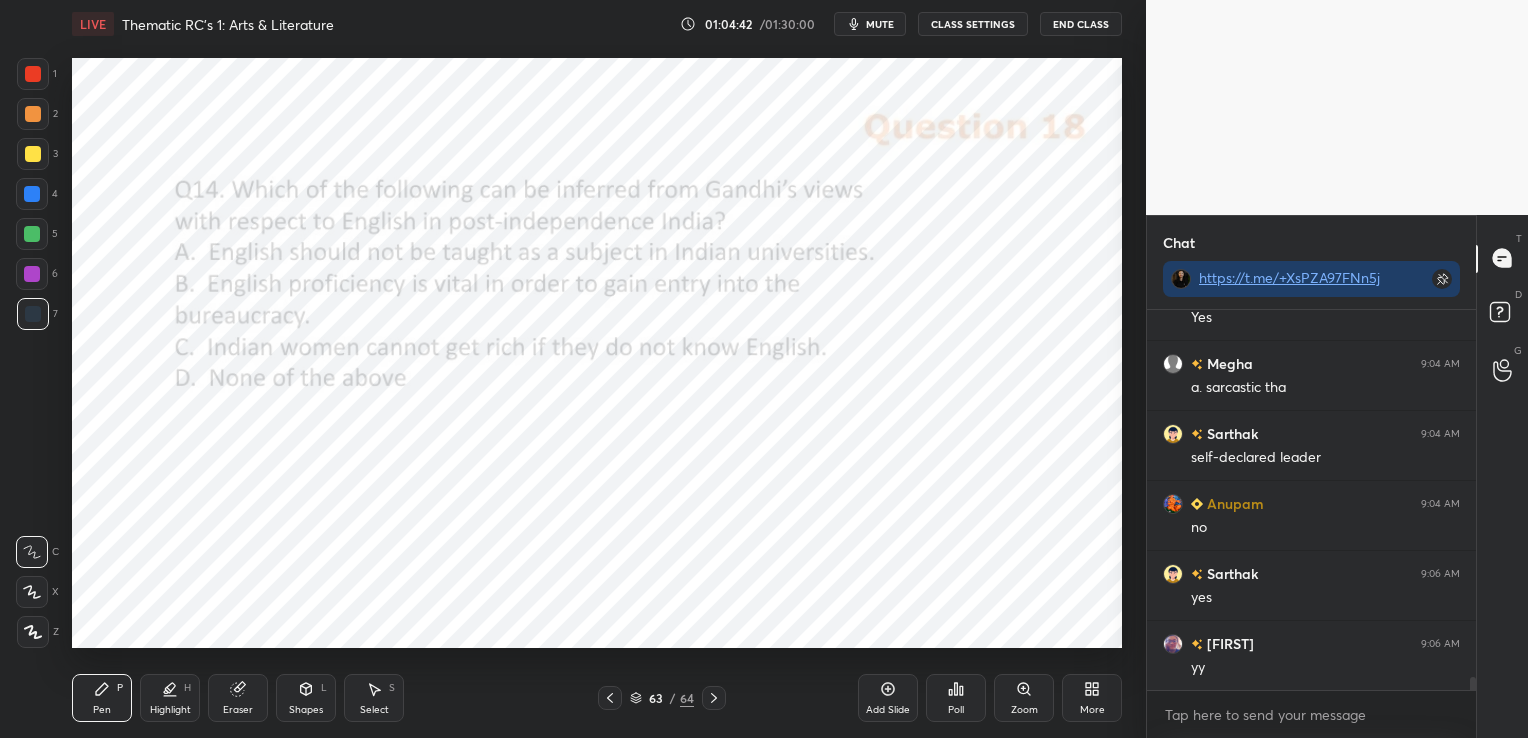 click on "Poll" at bounding box center (956, 698) 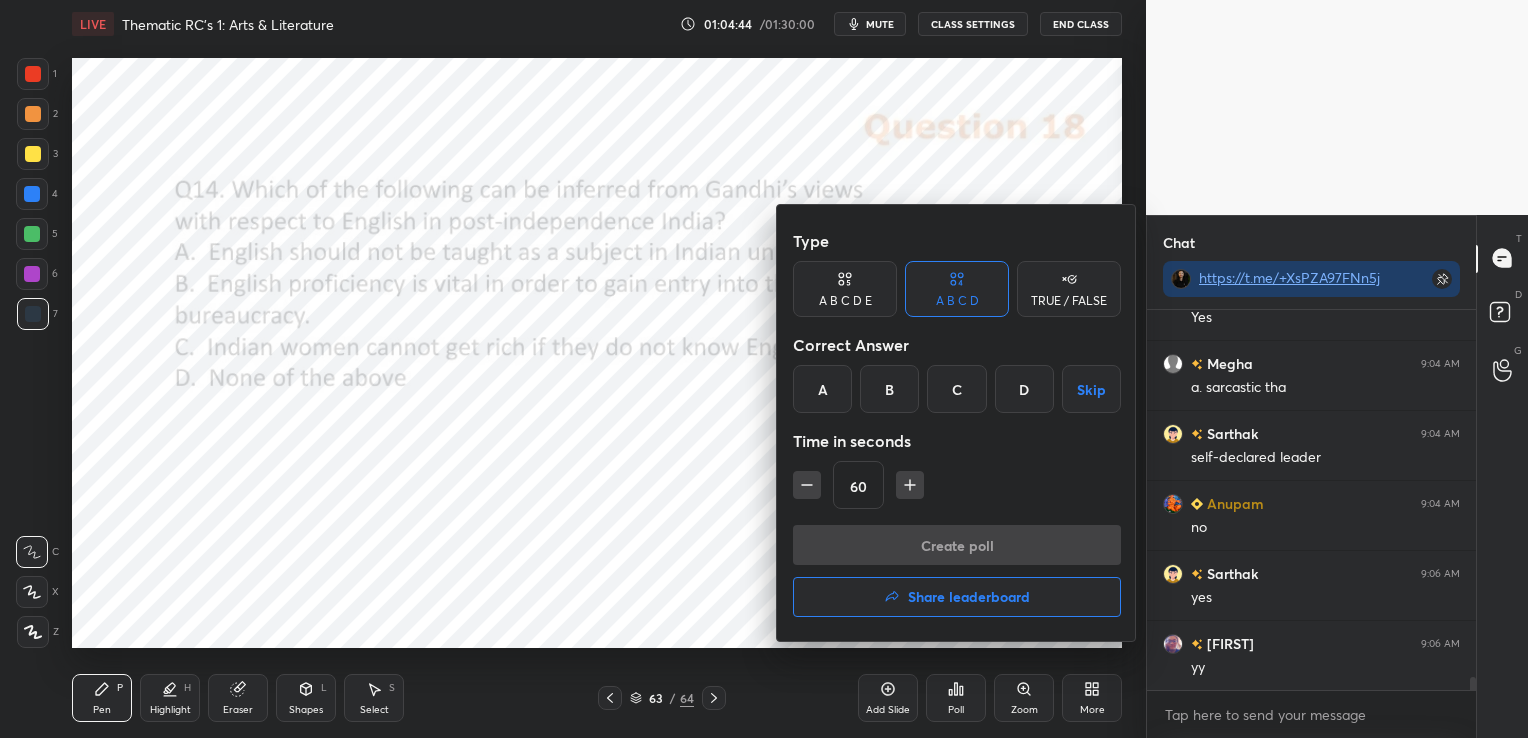click 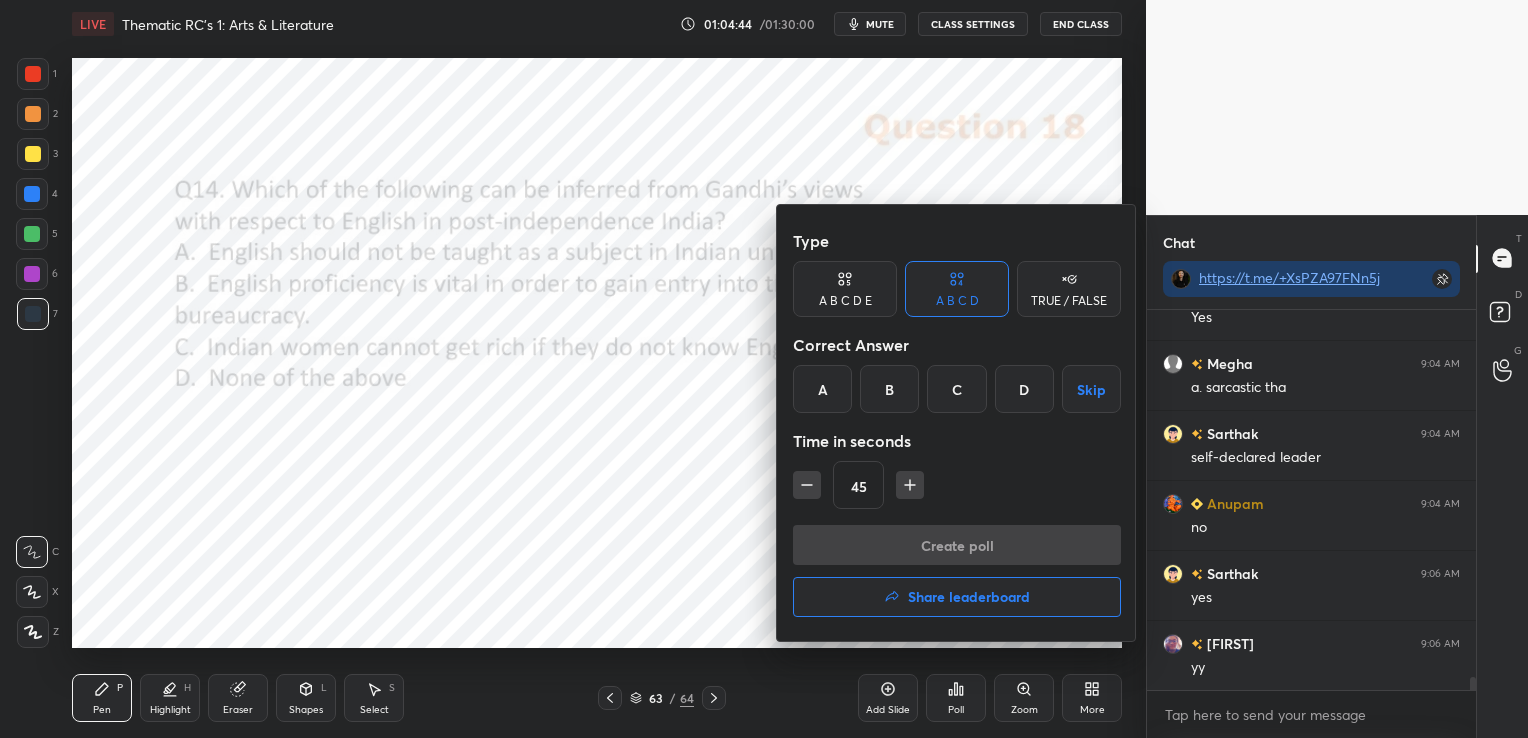 click 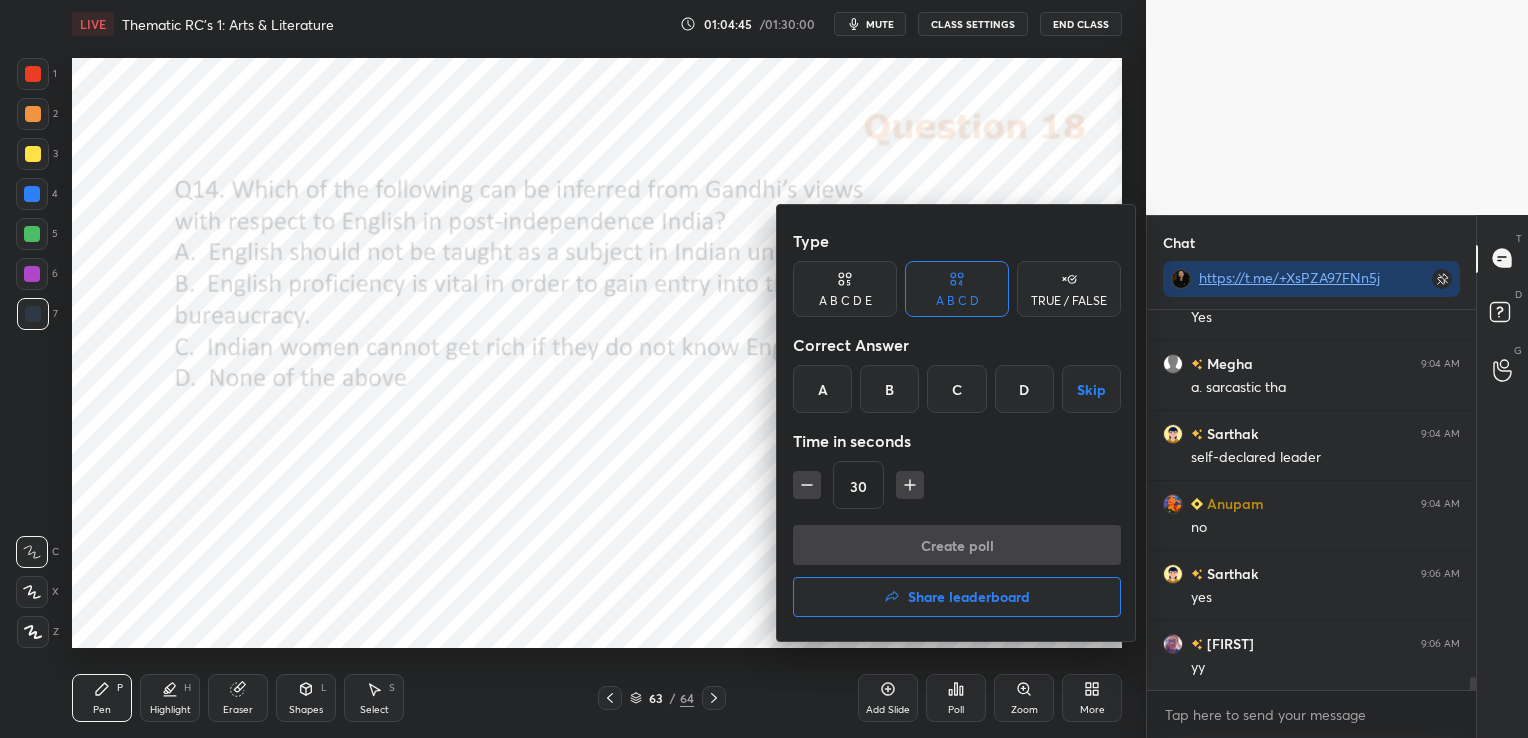 click on "B" at bounding box center [889, 389] 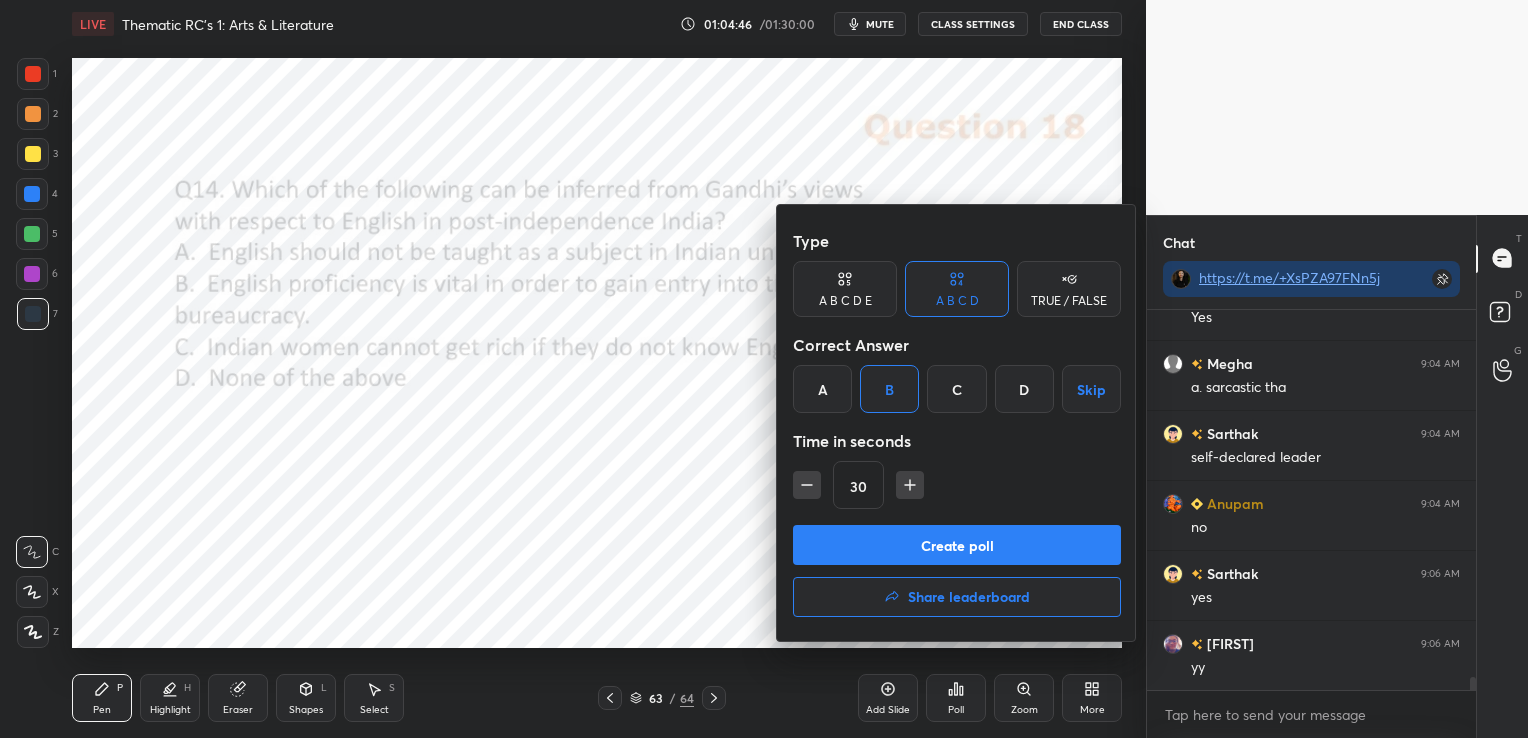 click on "Create poll" at bounding box center [957, 545] 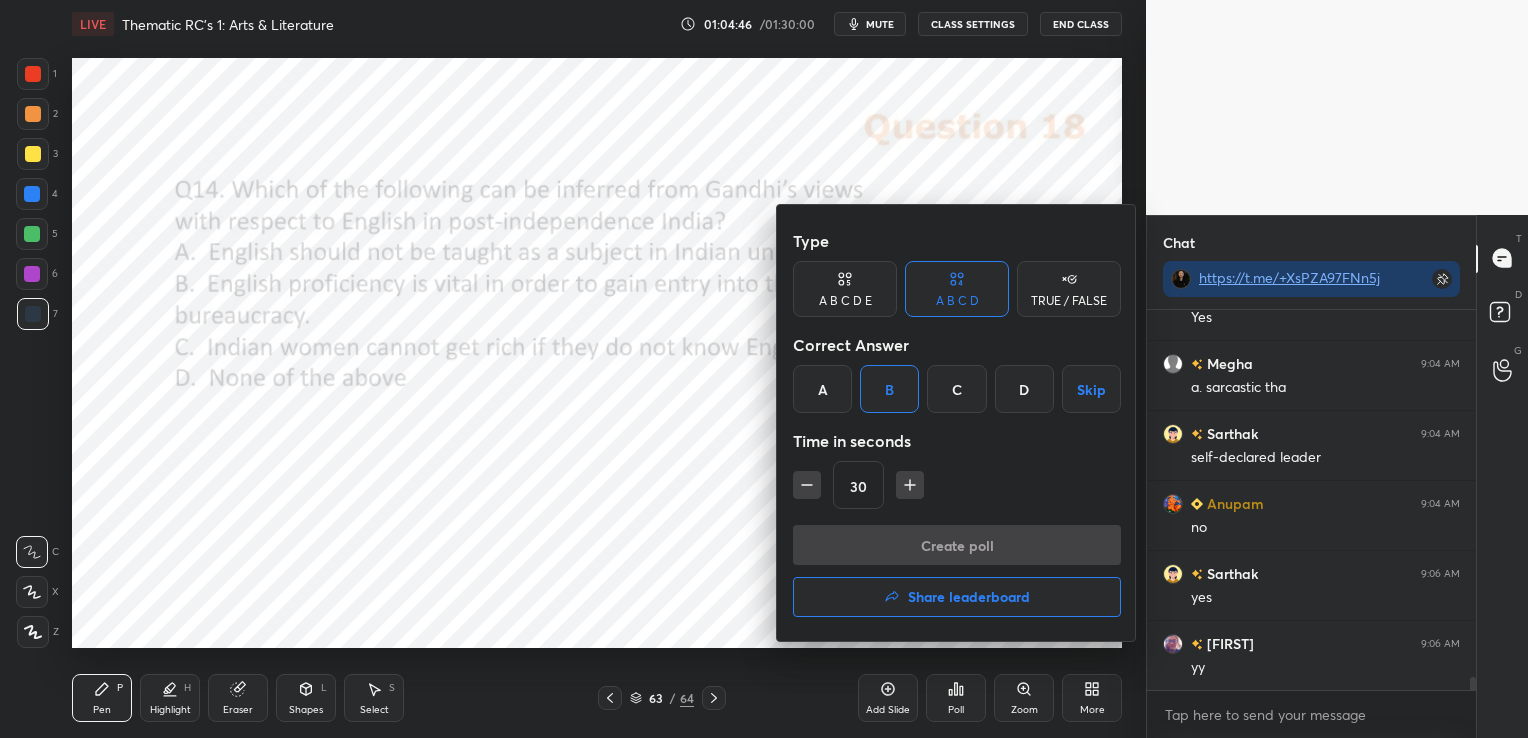 scroll, scrollTop: 342, scrollLeft: 323, axis: both 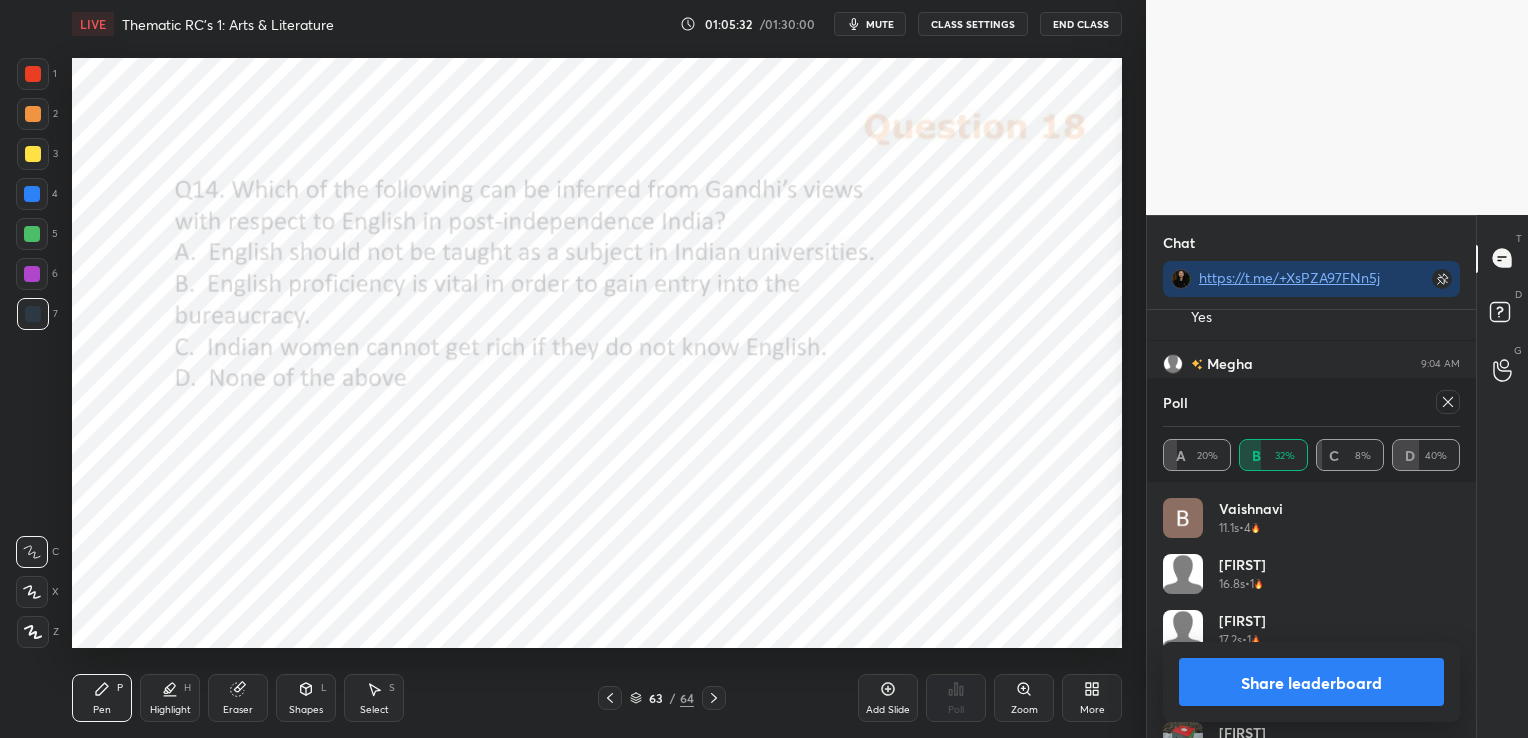click 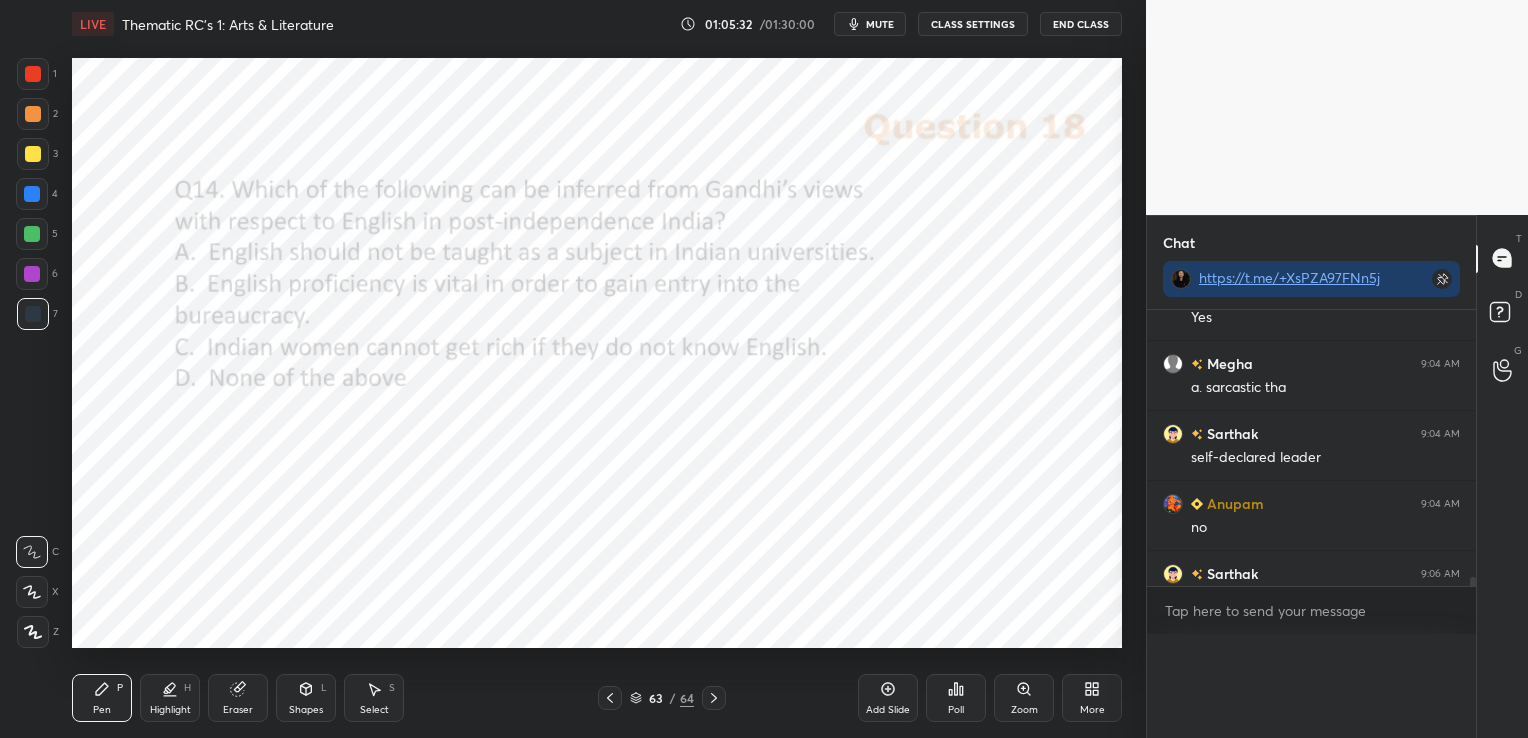 scroll, scrollTop: 0, scrollLeft: 0, axis: both 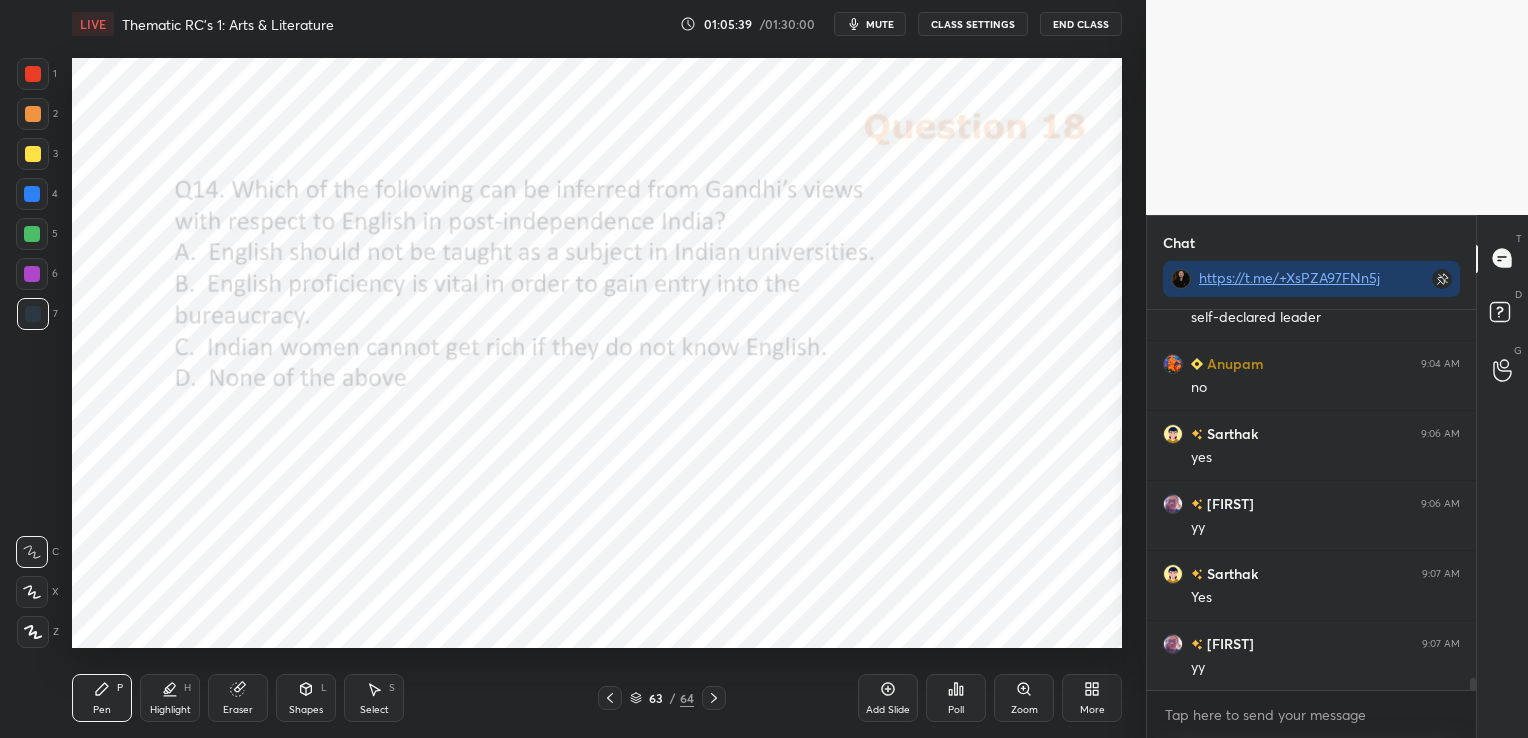 click 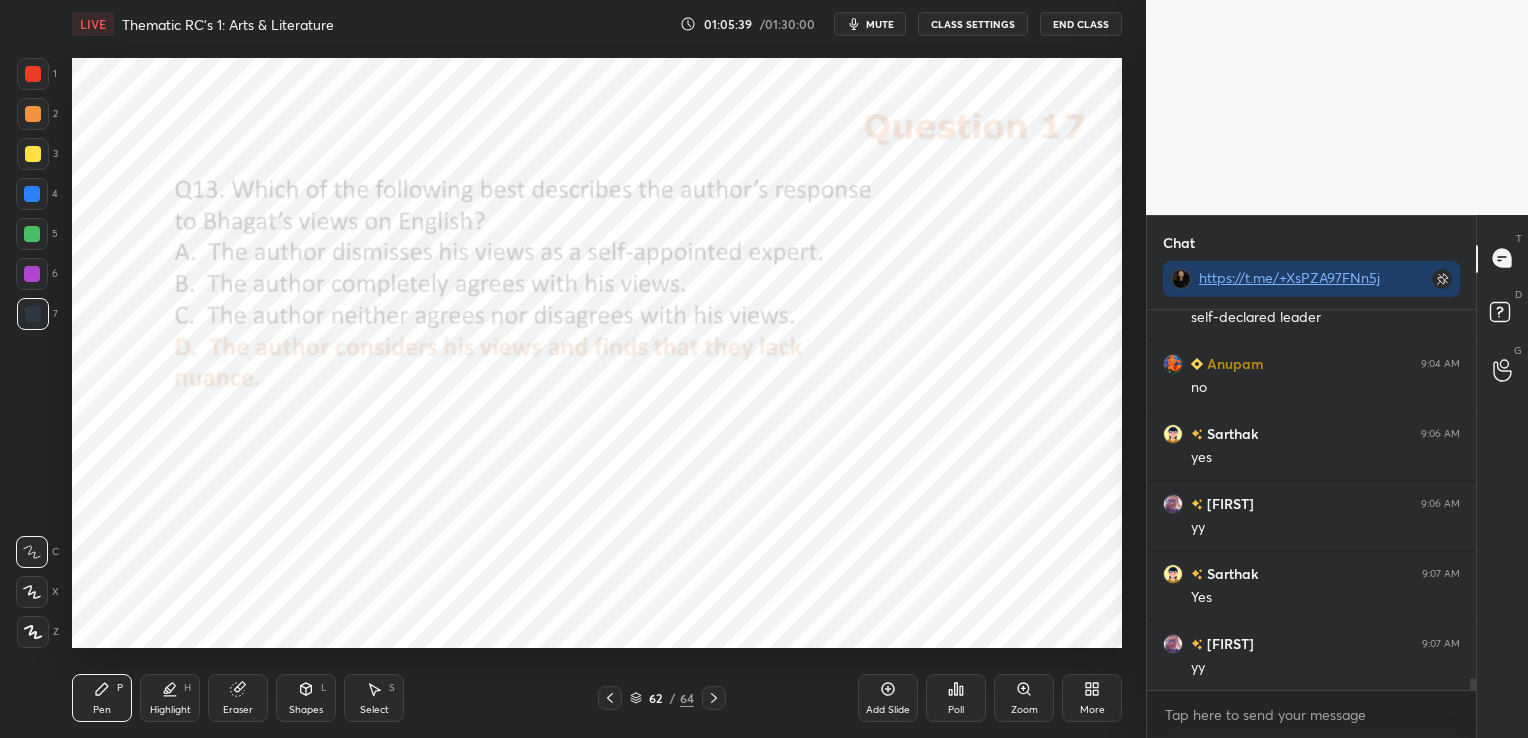 click 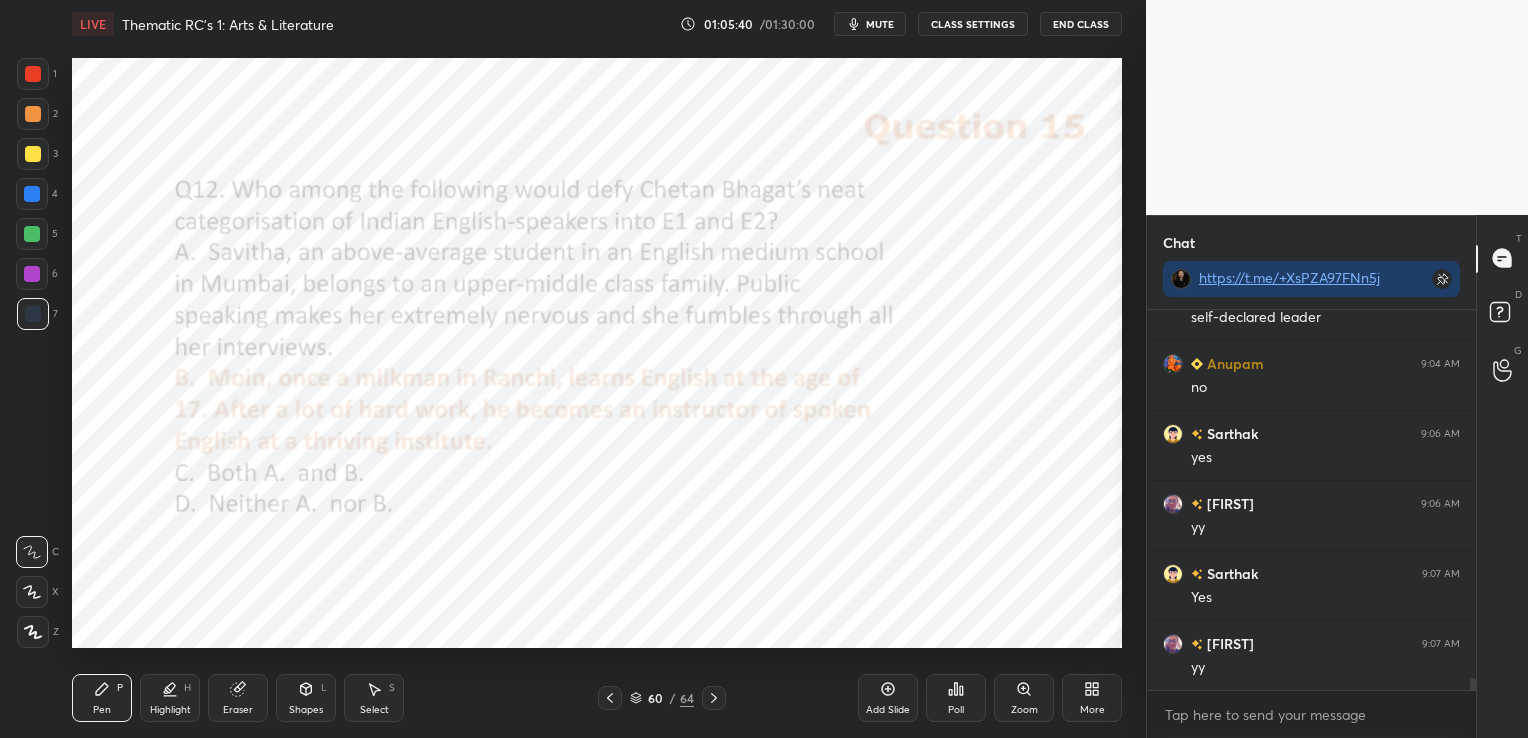 click 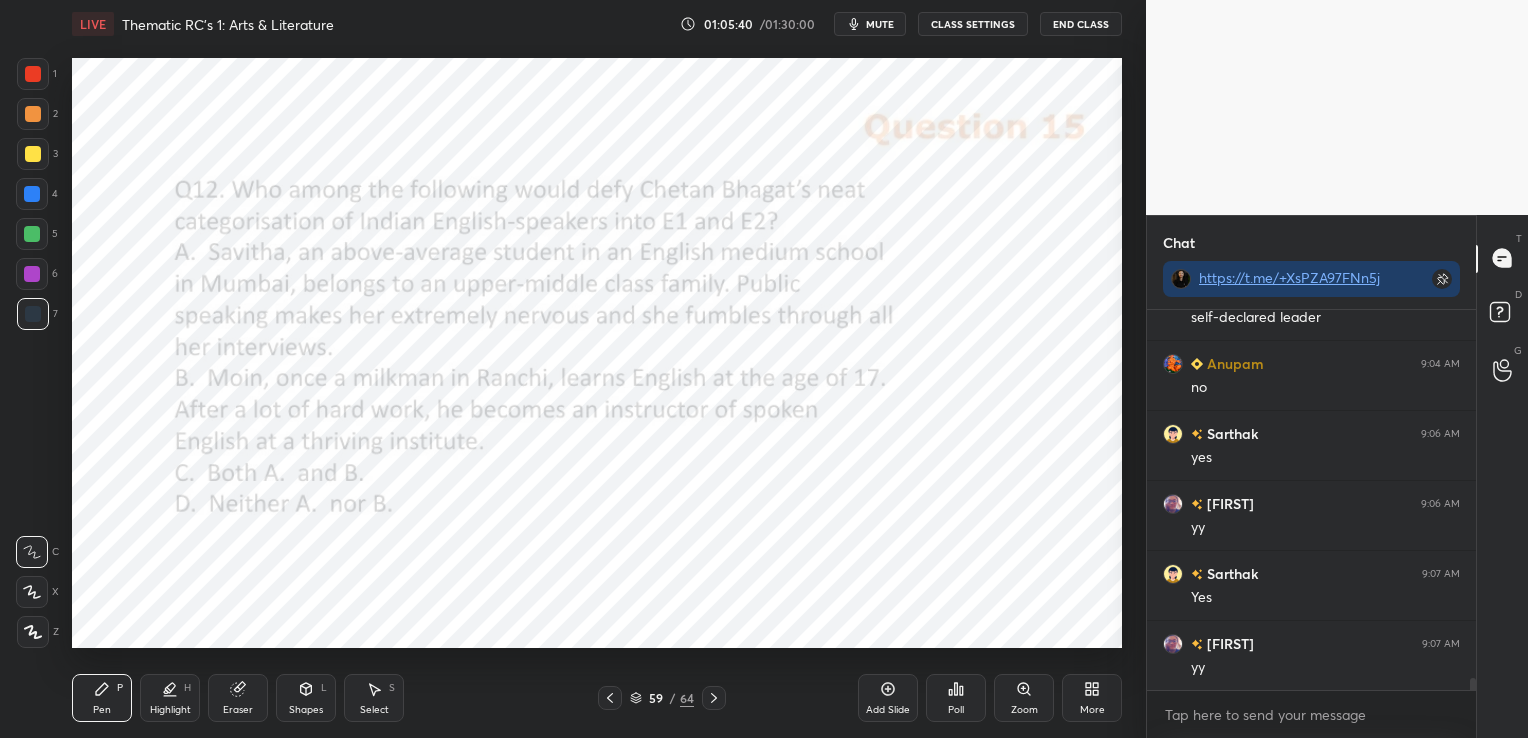 click 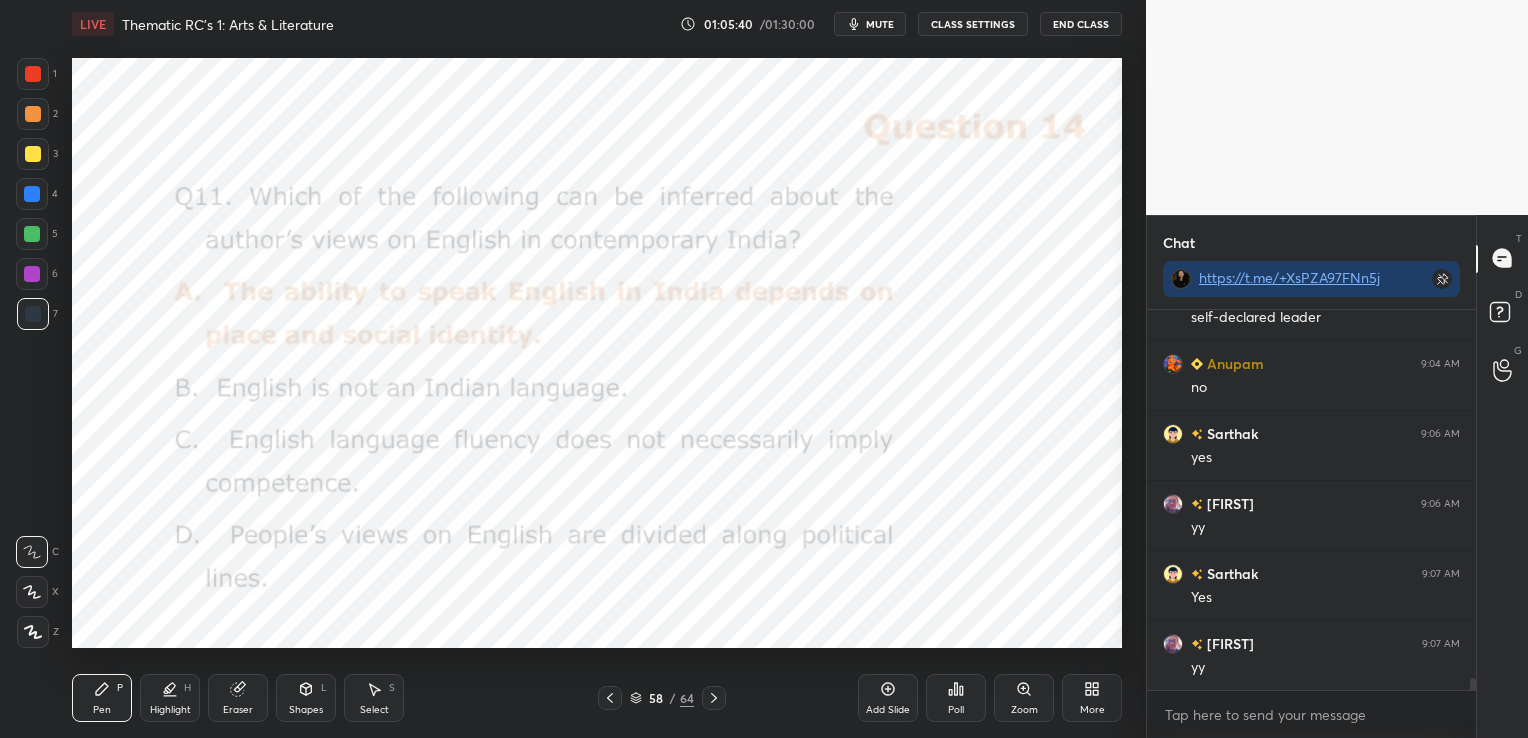 click 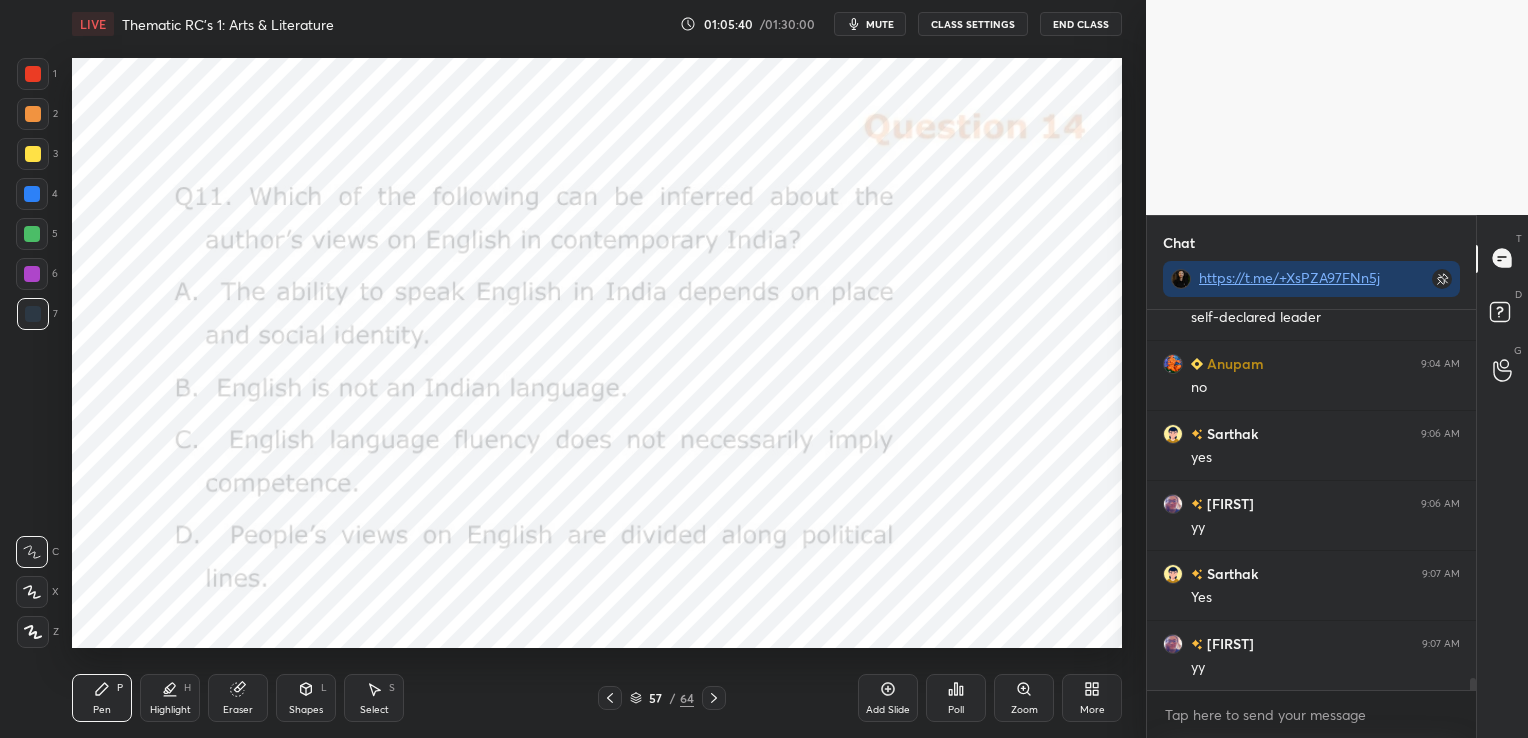 click 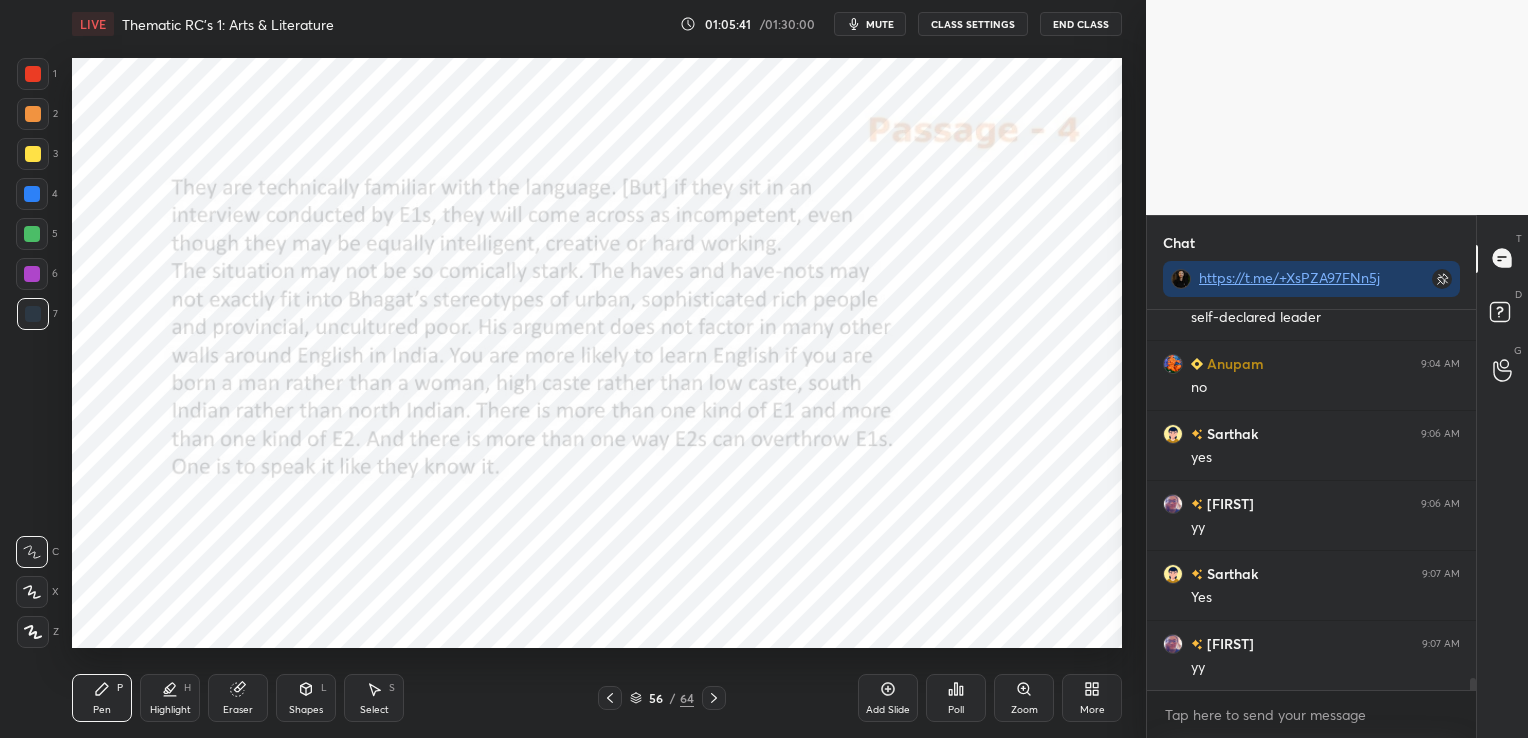 click 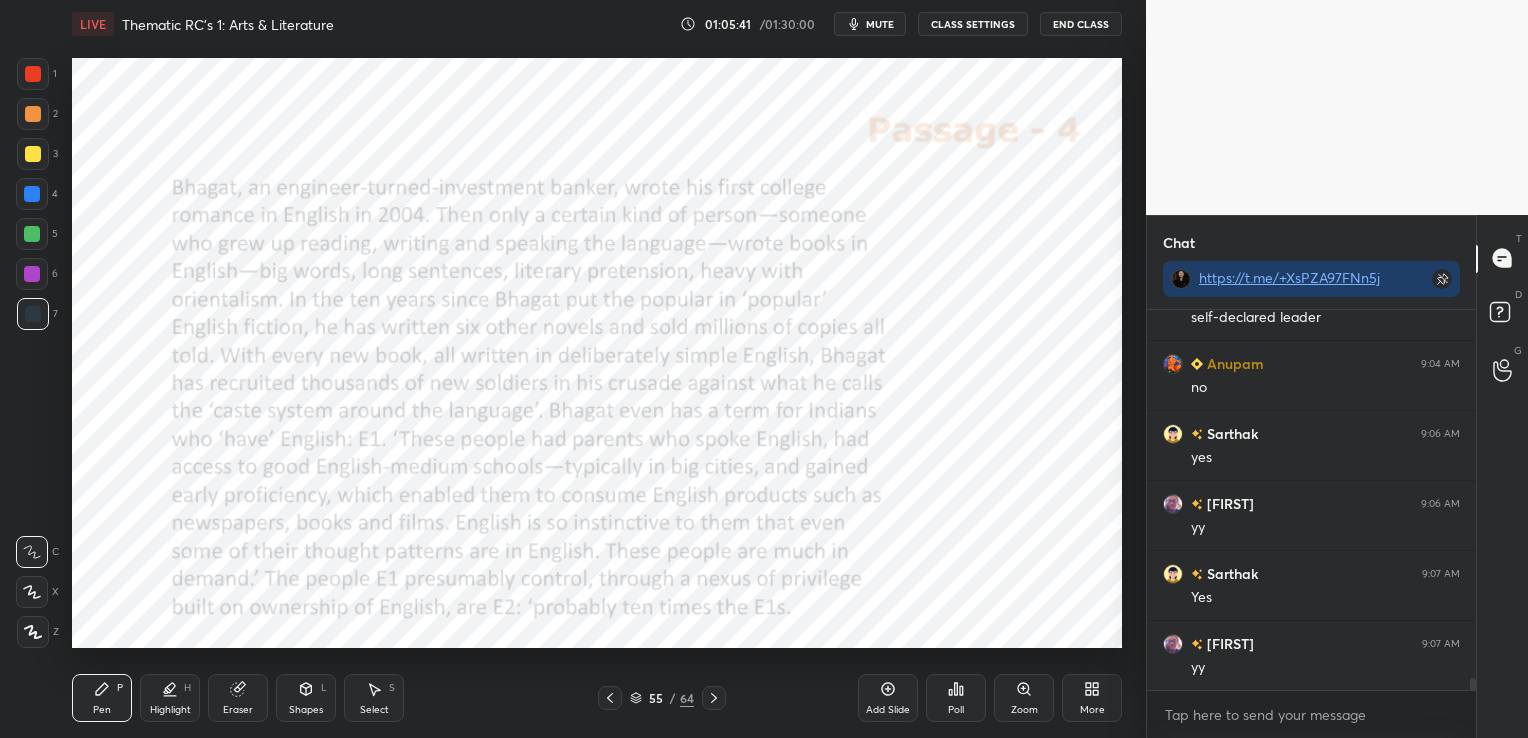 click 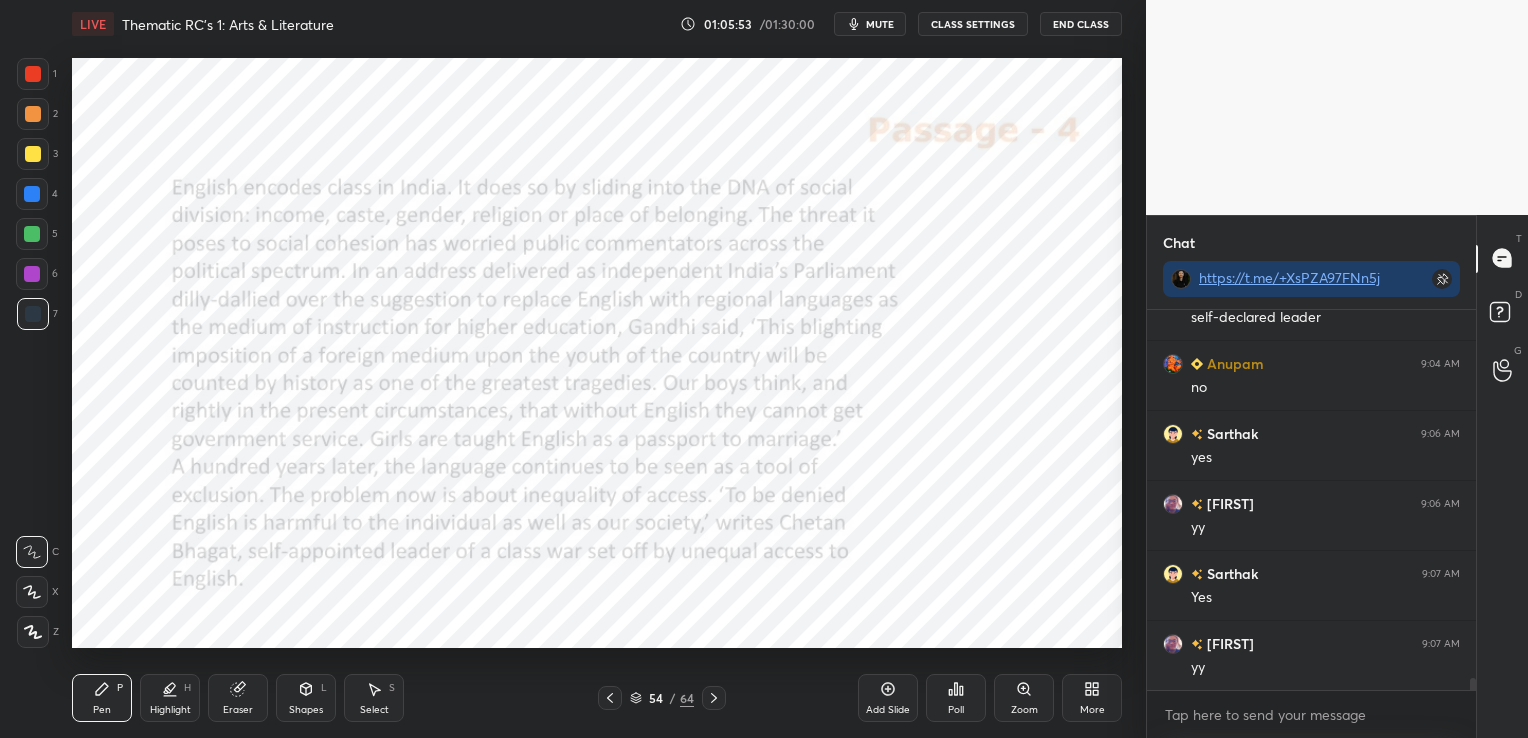 click 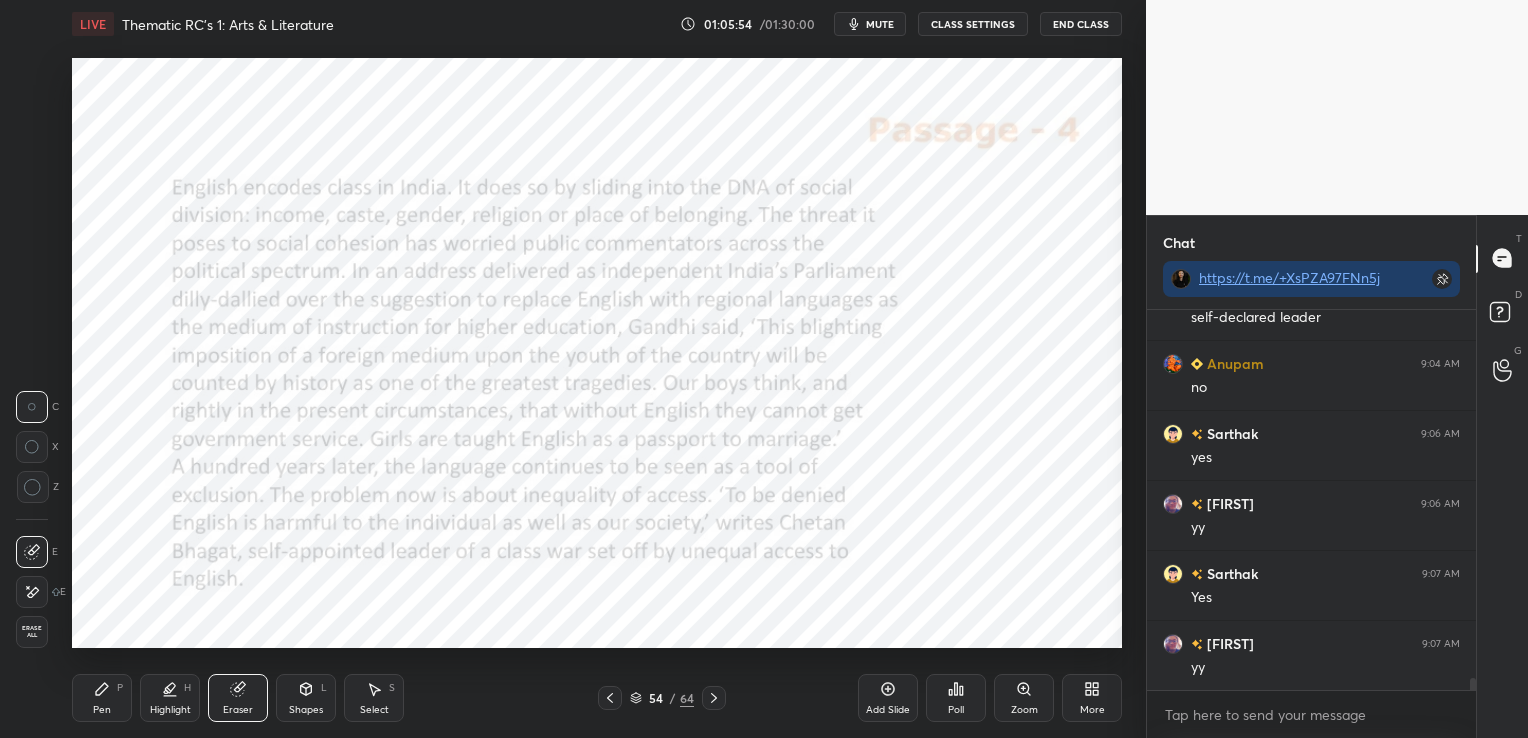 click on "Erase all" at bounding box center (32, 632) 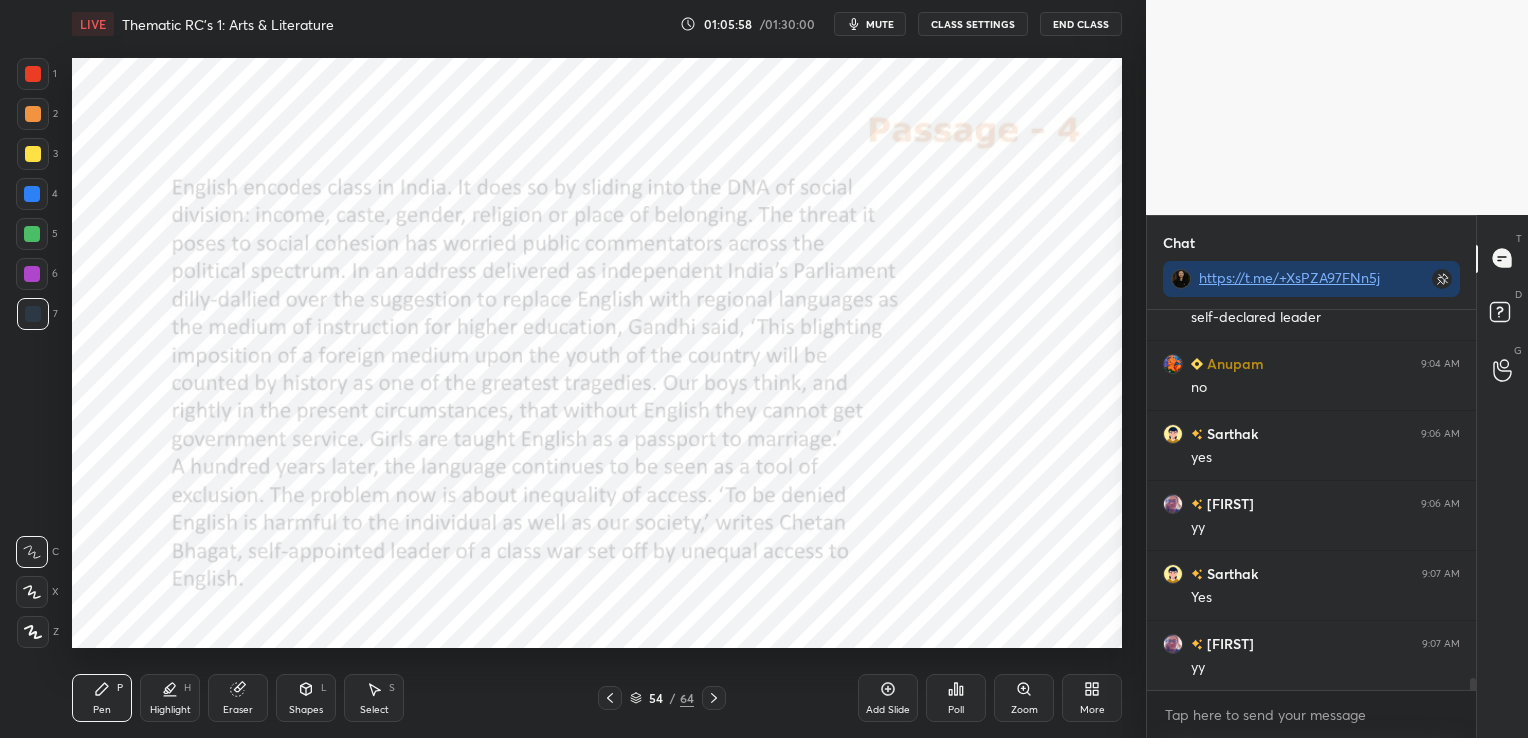 click at bounding box center (714, 698) 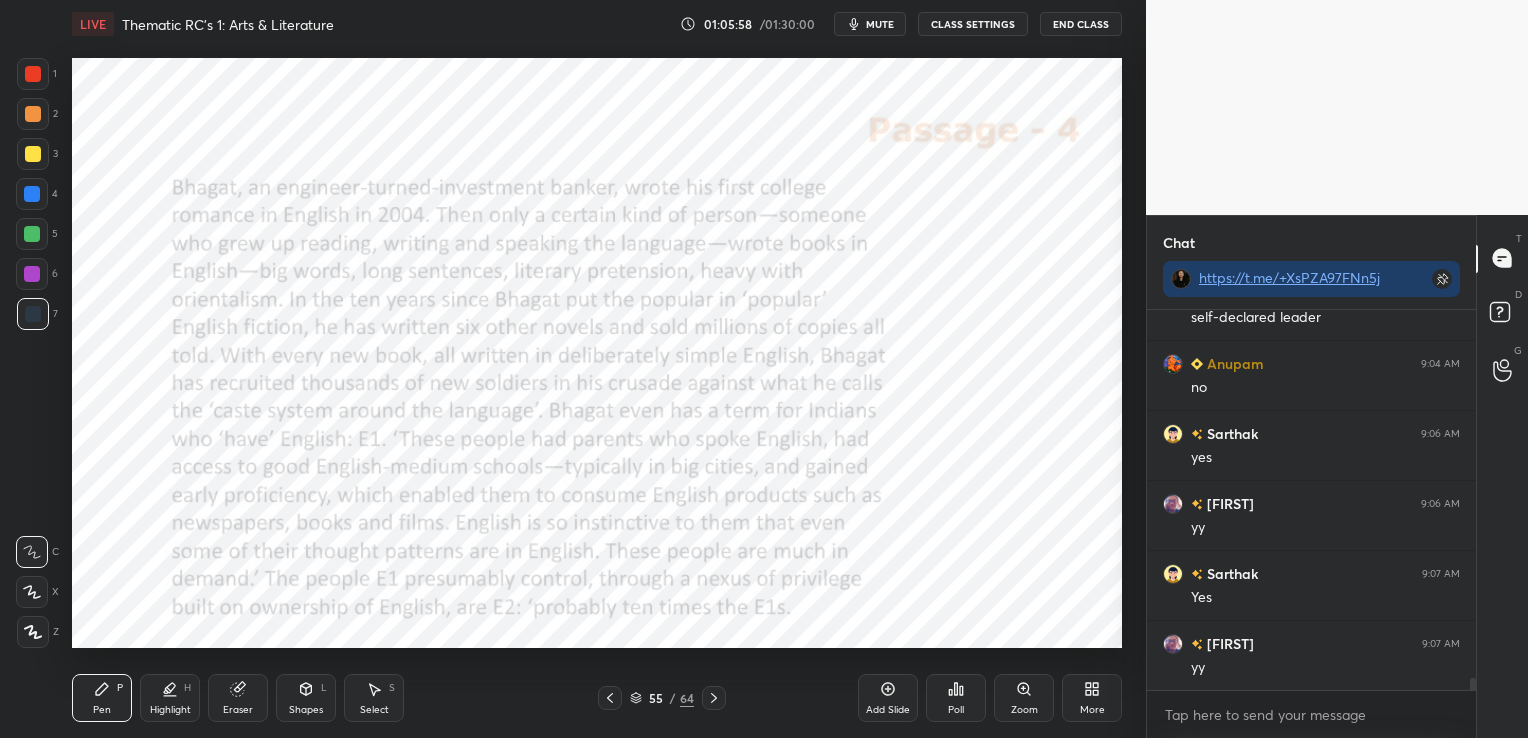 click at bounding box center [714, 698] 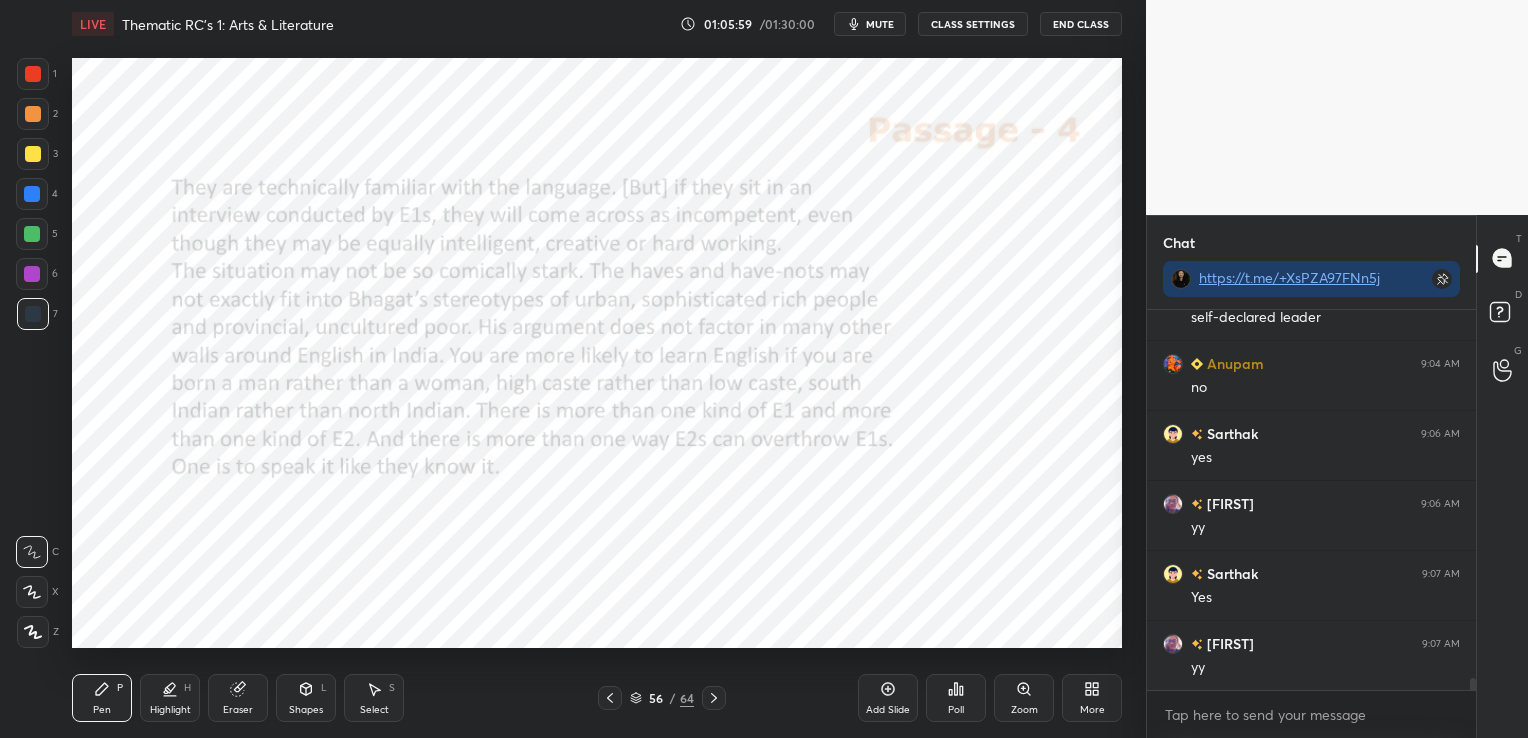 click at bounding box center [714, 698] 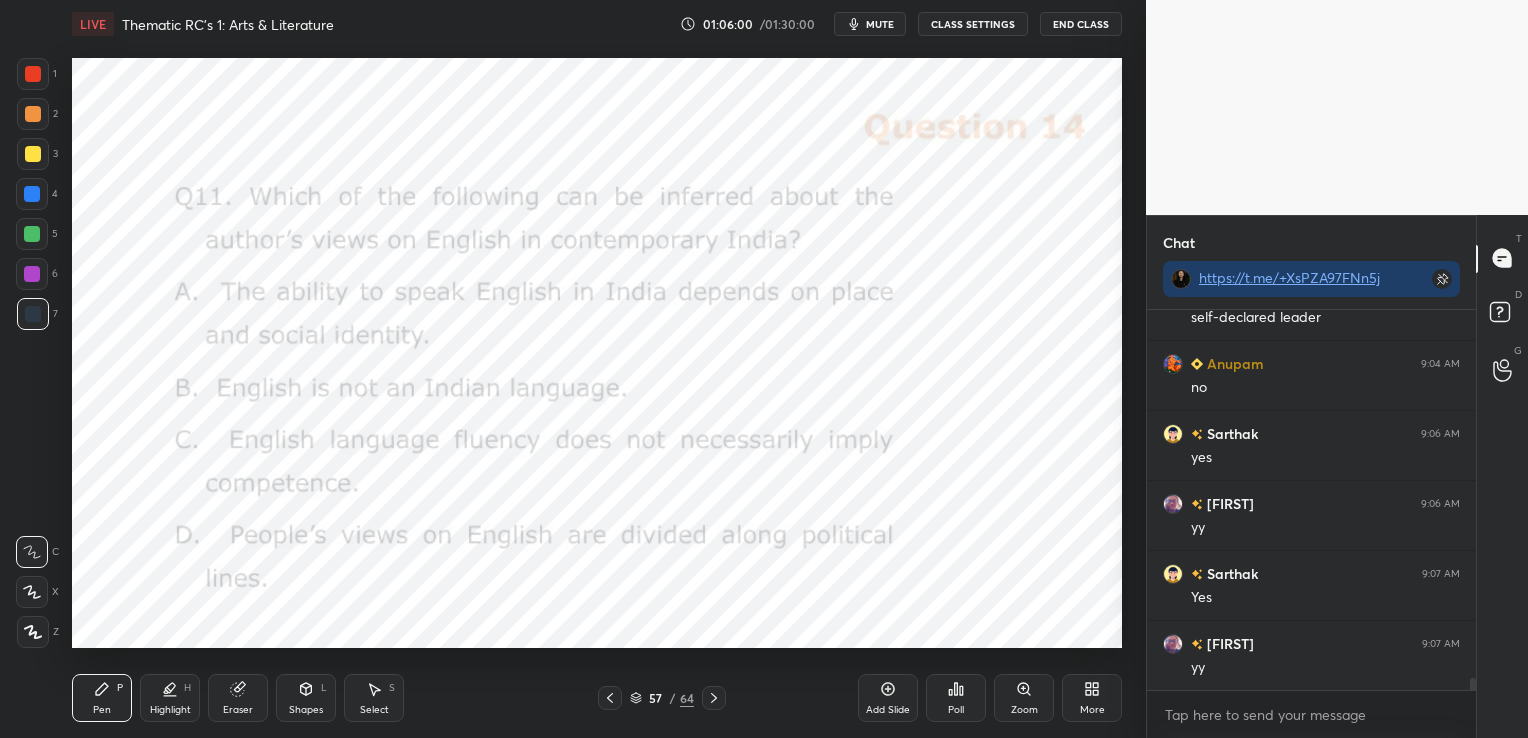 click at bounding box center (714, 698) 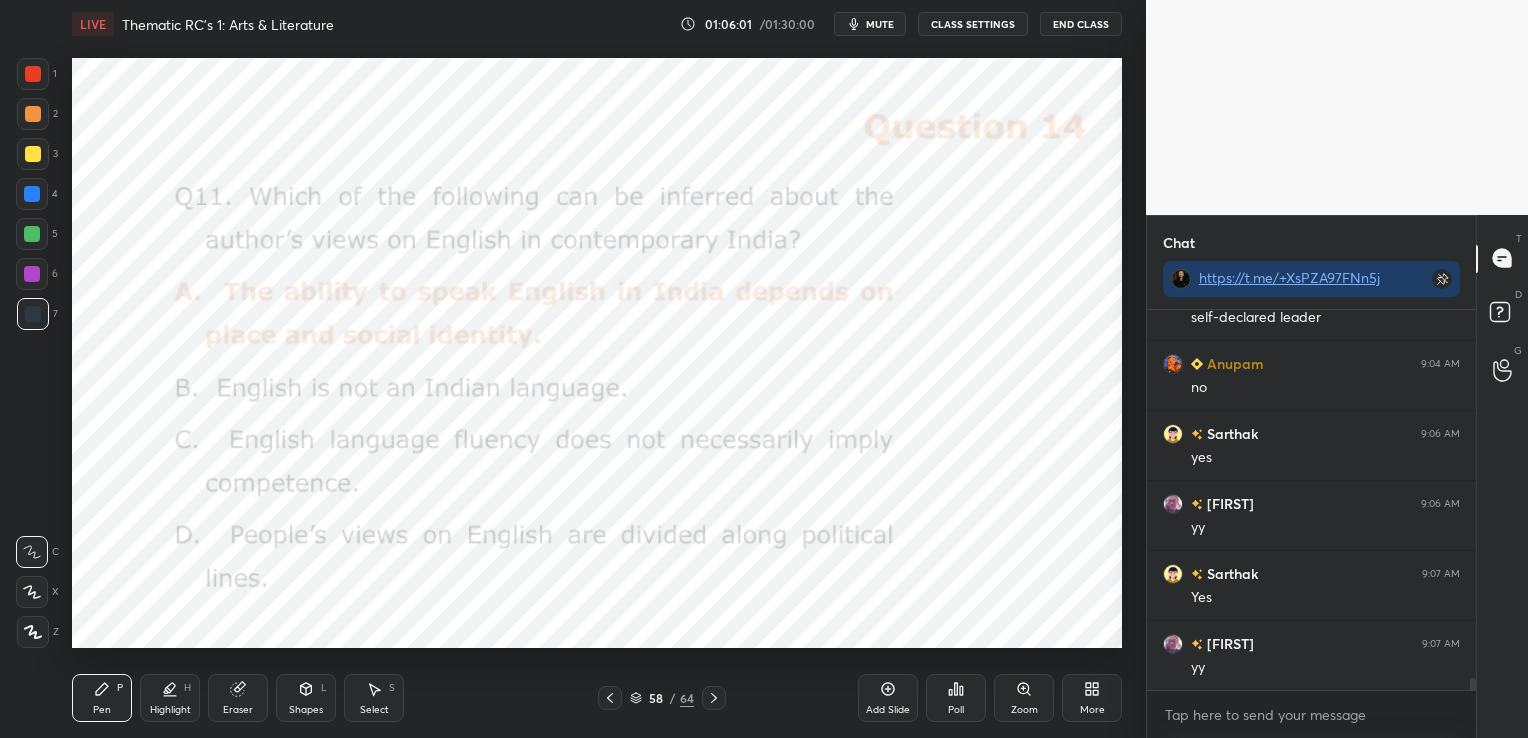 click at bounding box center (714, 698) 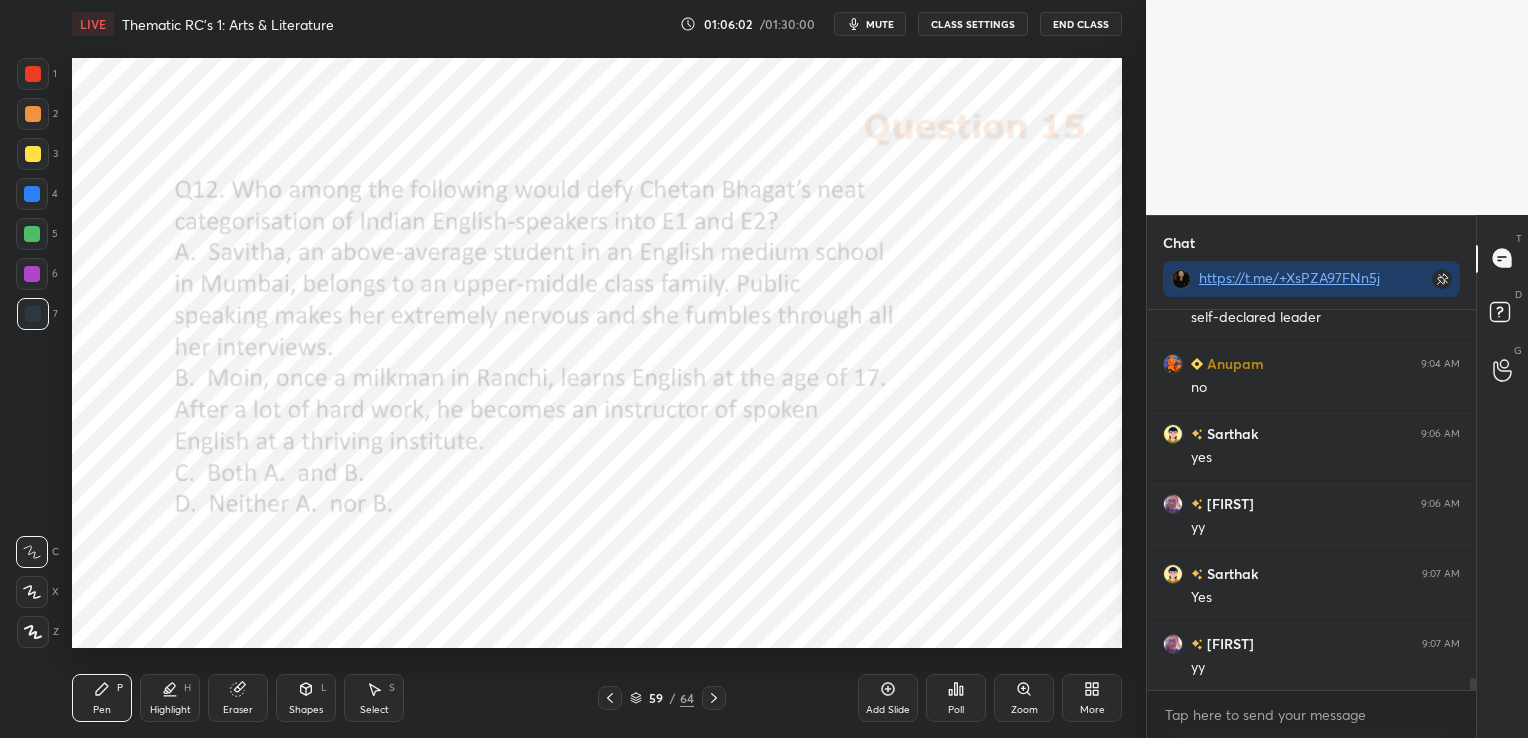 click at bounding box center [714, 698] 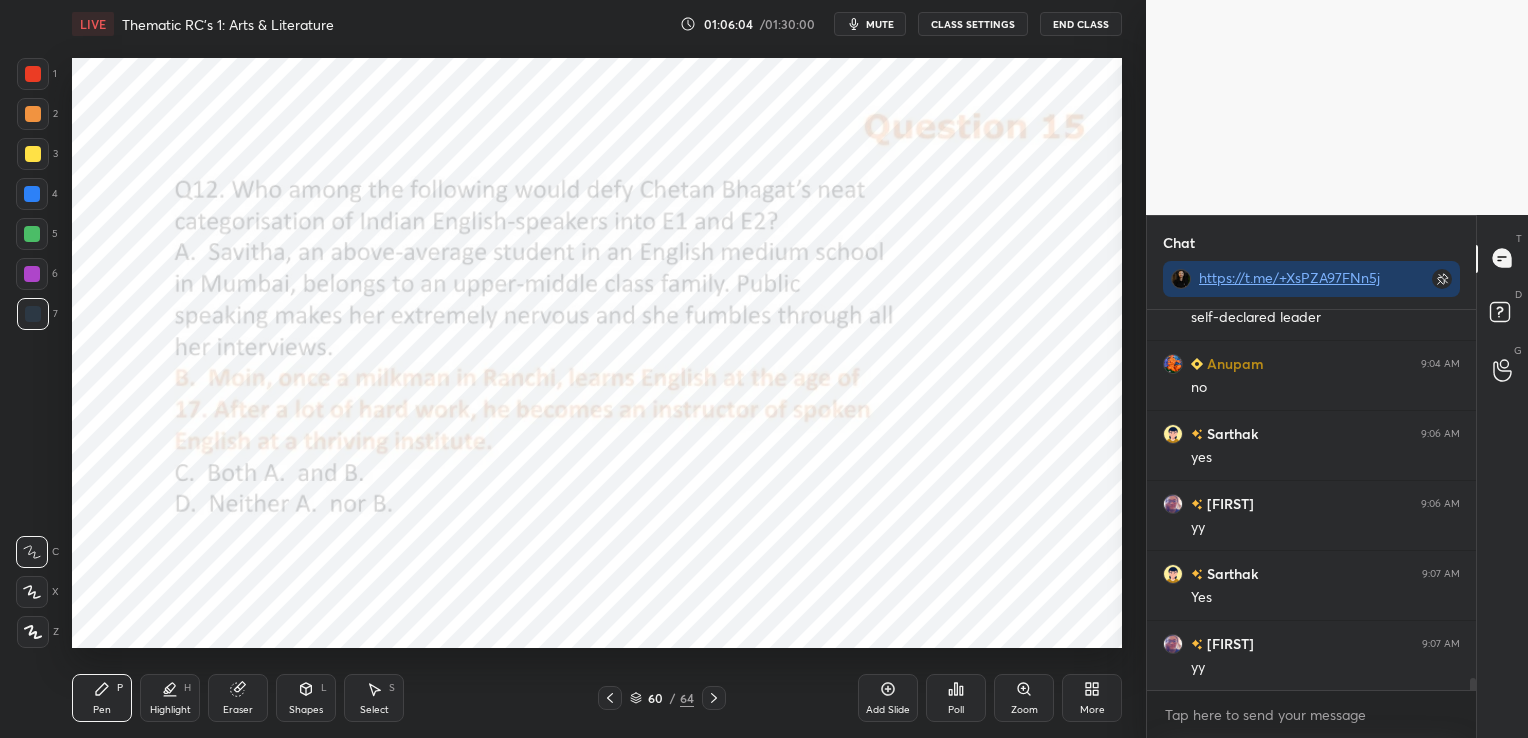 click at bounding box center (714, 698) 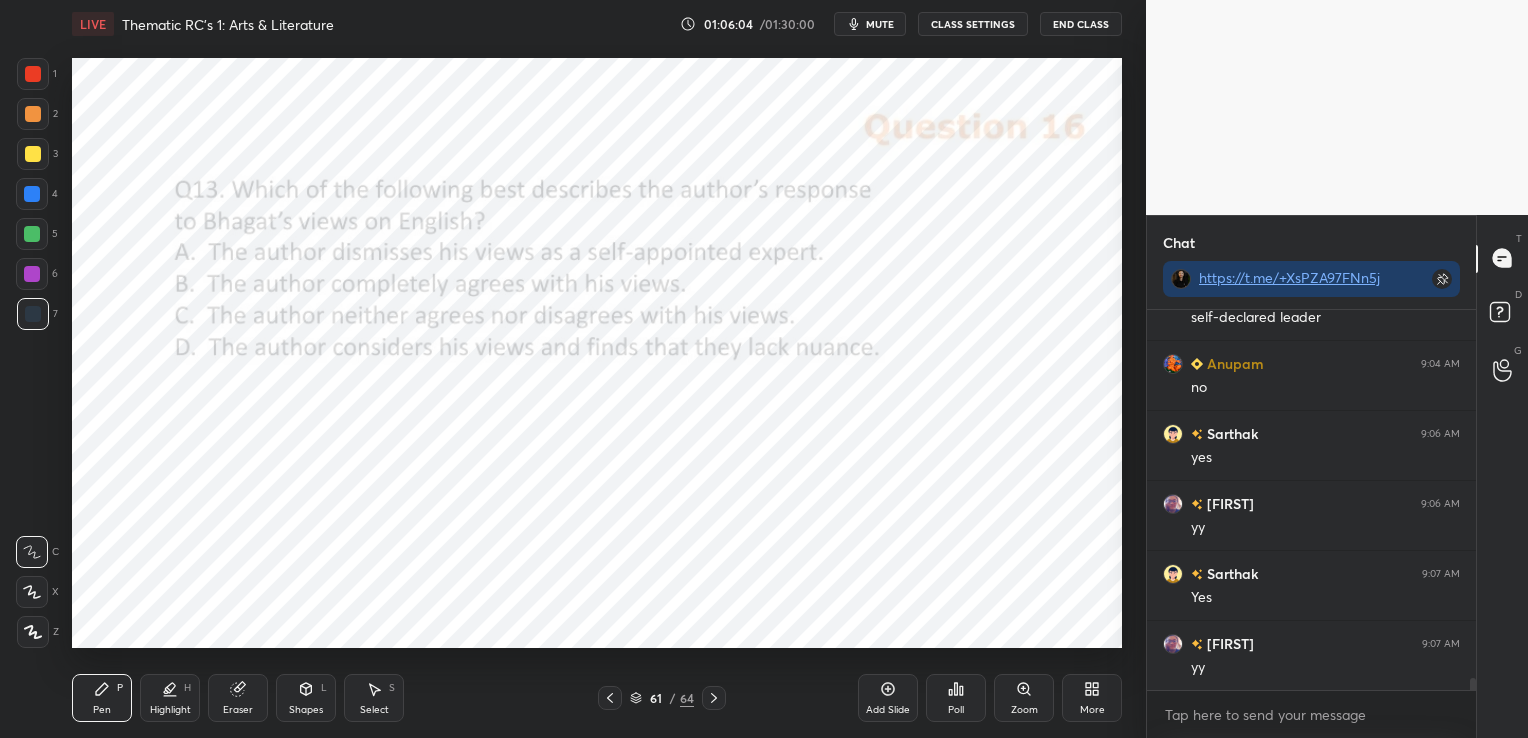 click at bounding box center (714, 698) 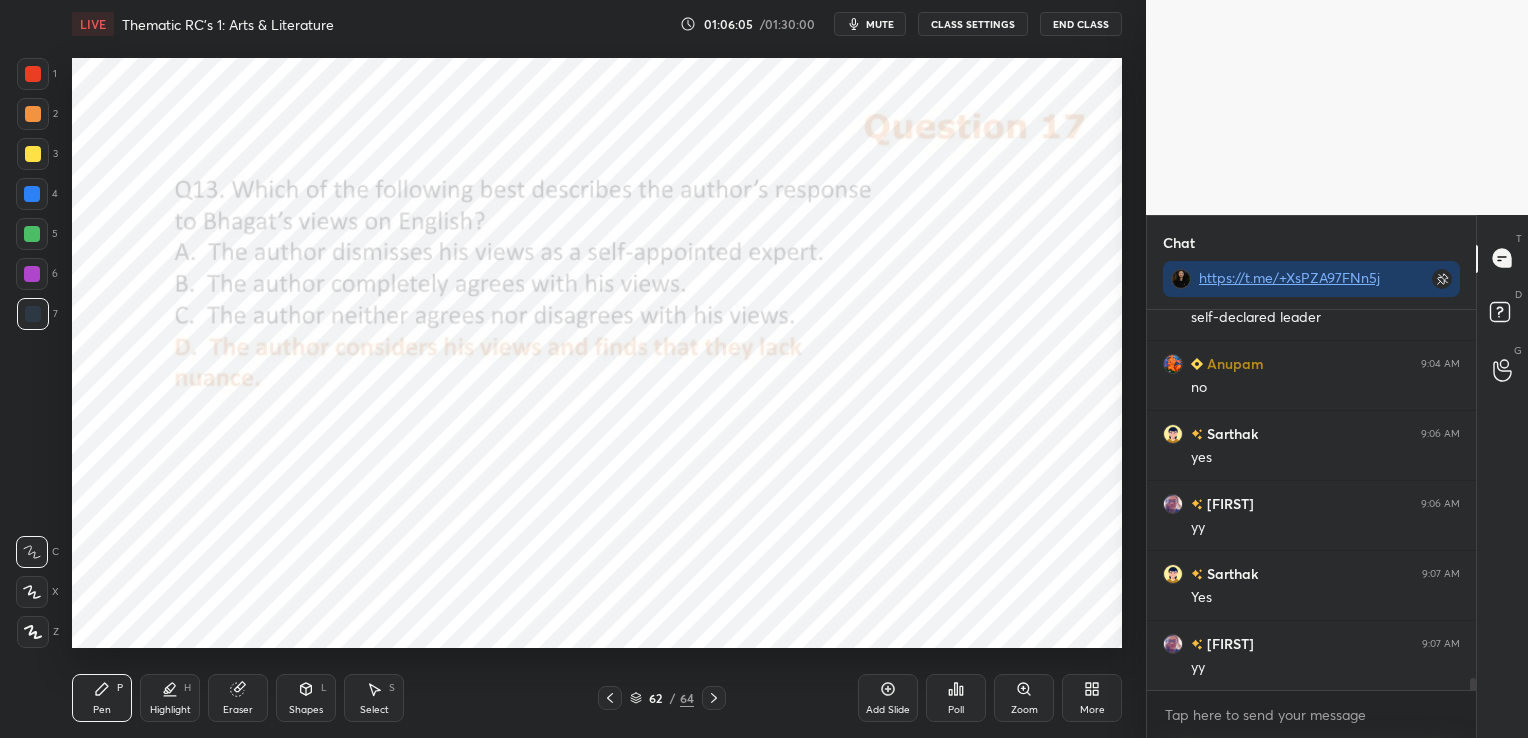click at bounding box center (714, 698) 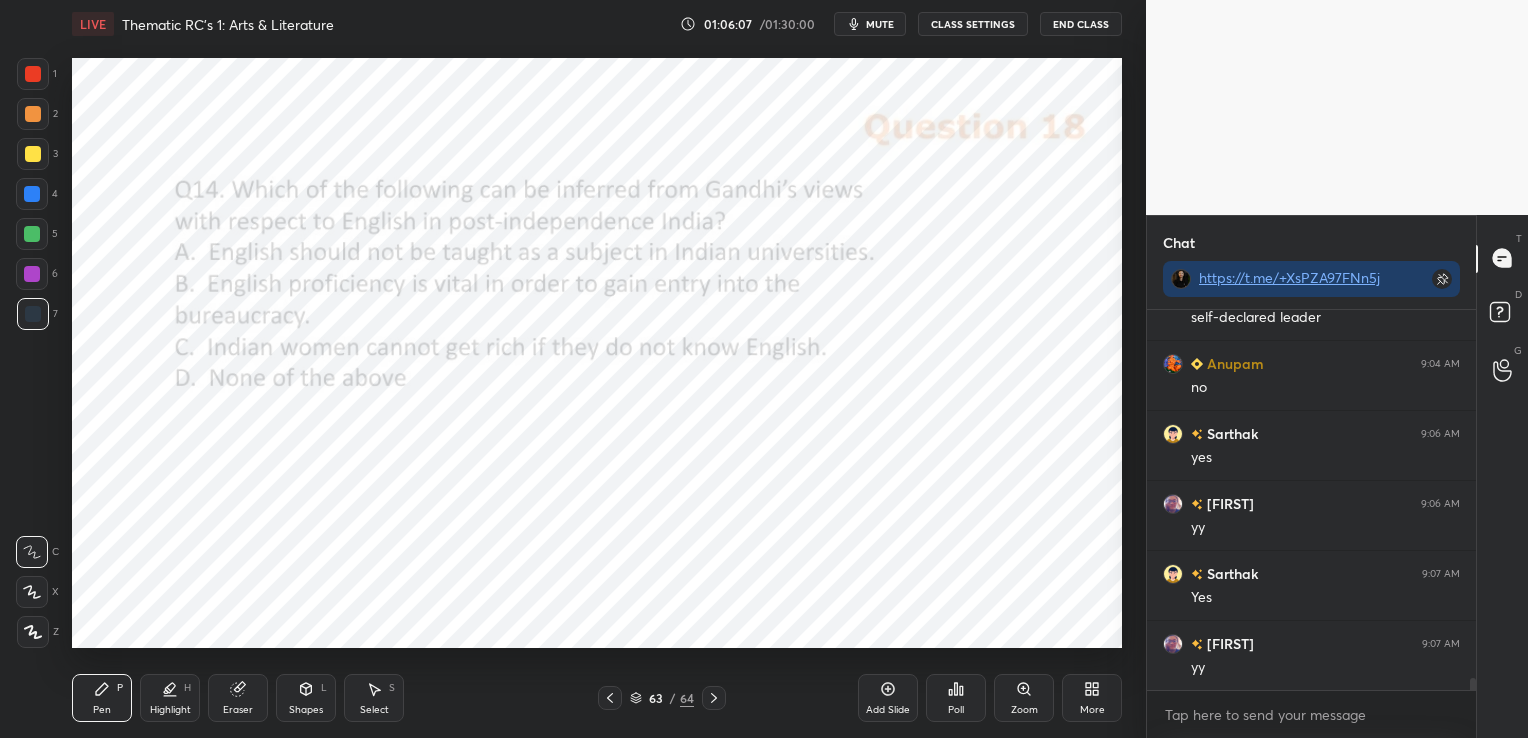 click at bounding box center [714, 698] 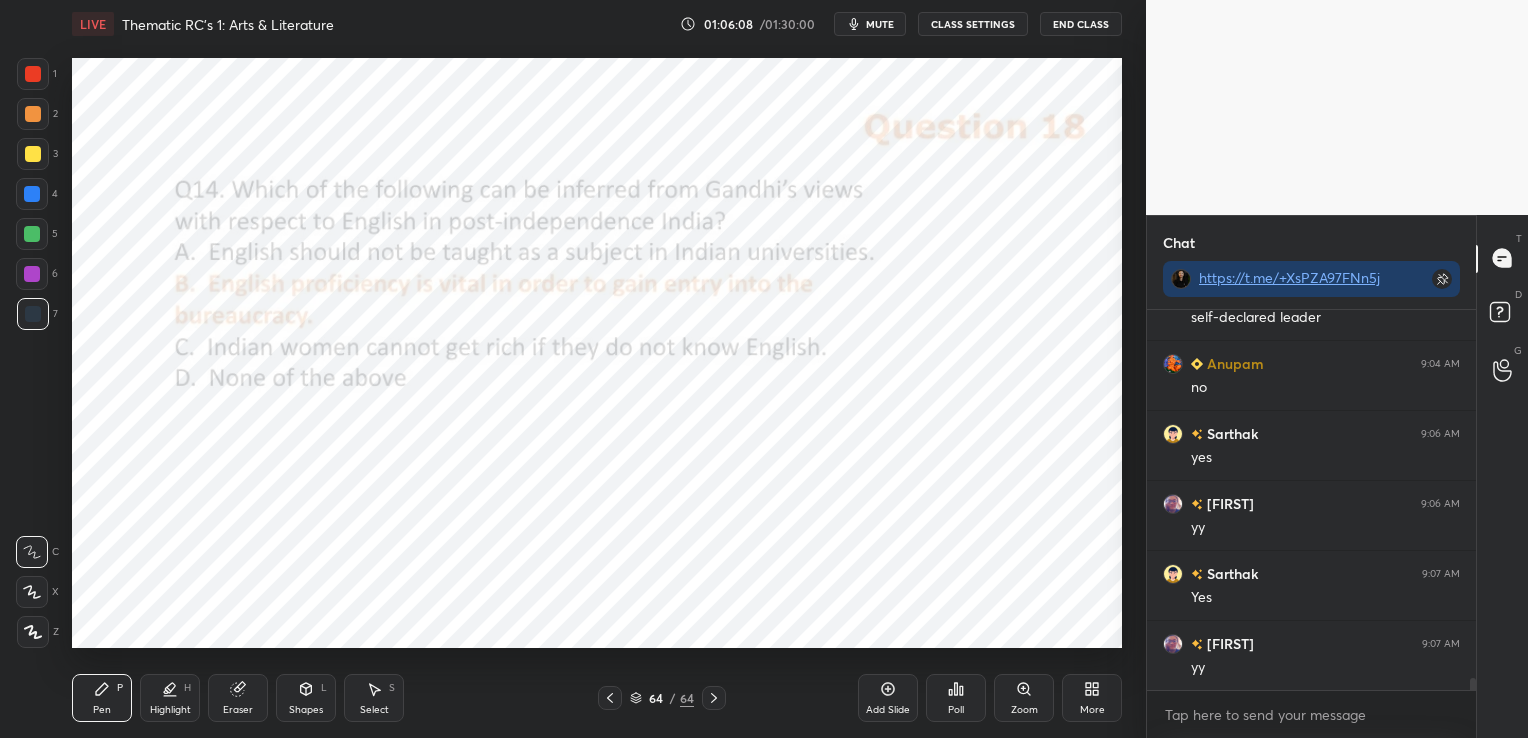 click at bounding box center [714, 698] 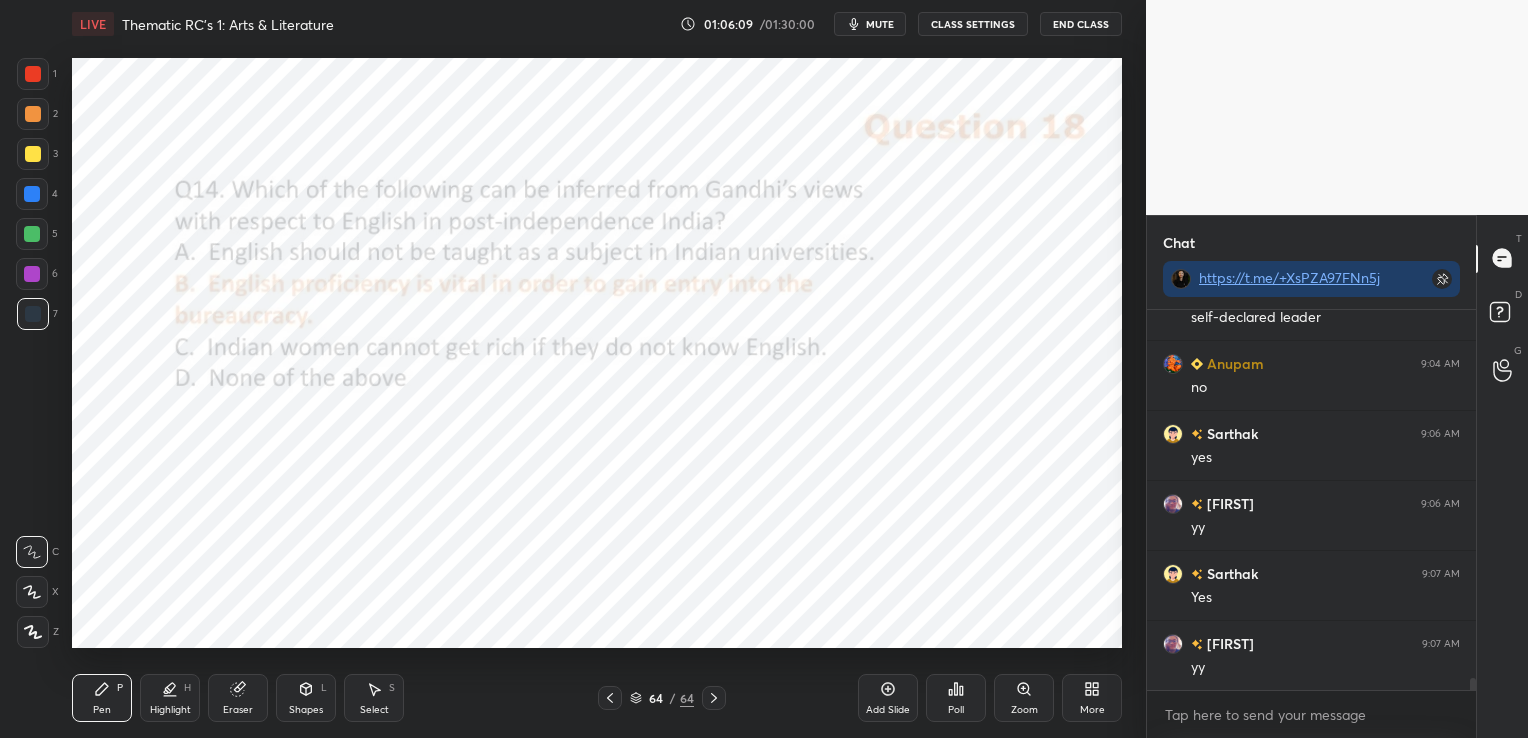 click at bounding box center (714, 698) 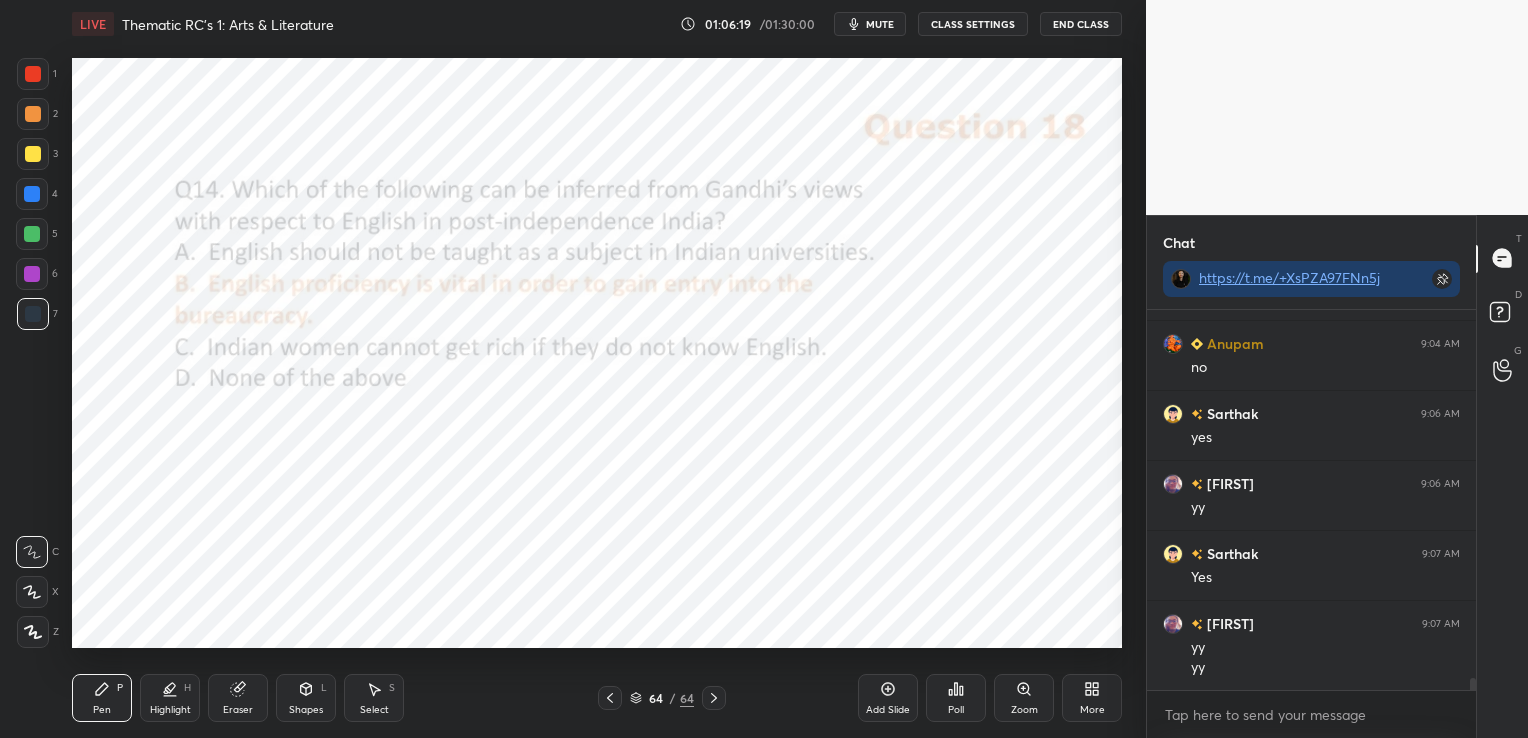scroll, scrollTop: 11359, scrollLeft: 0, axis: vertical 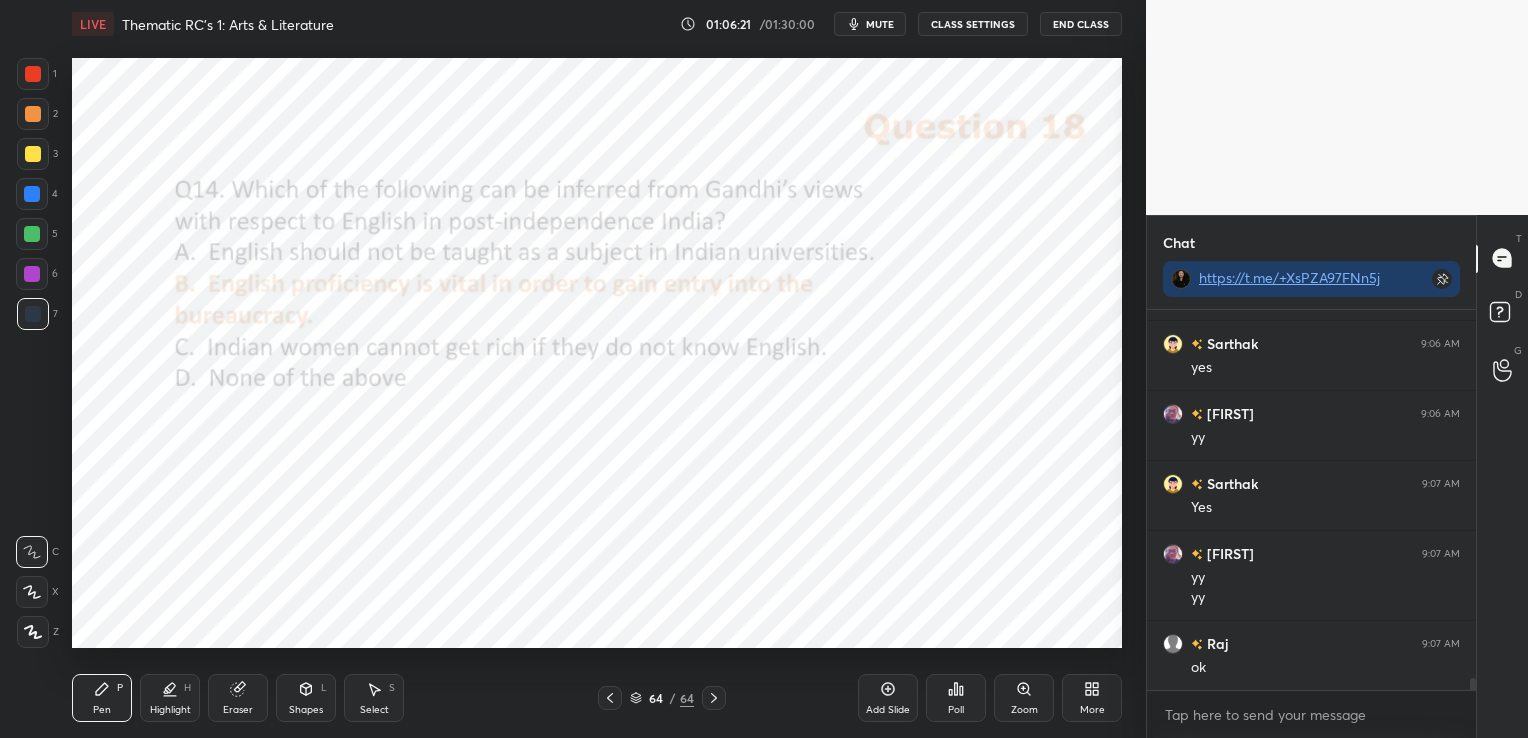click 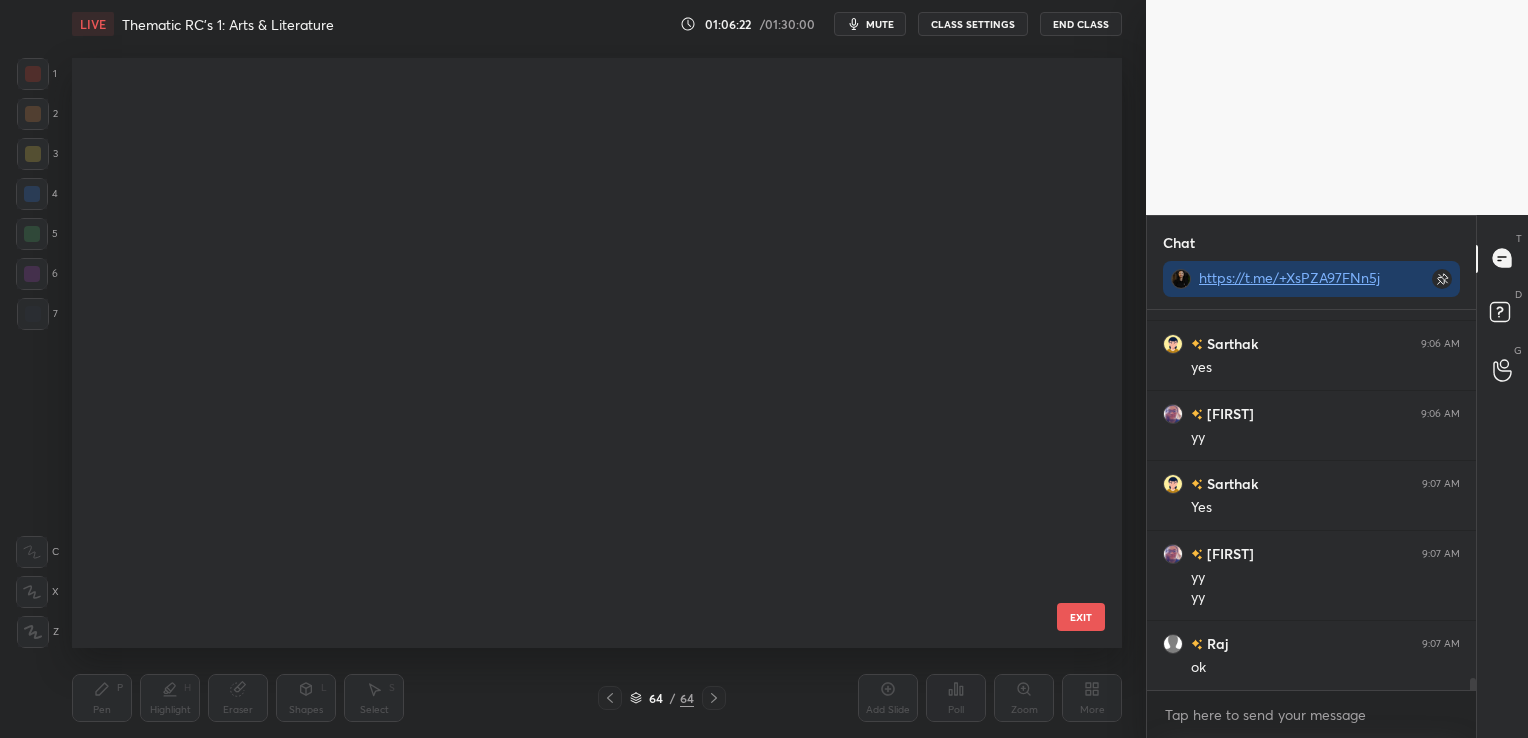 scroll, scrollTop: 3410, scrollLeft: 0, axis: vertical 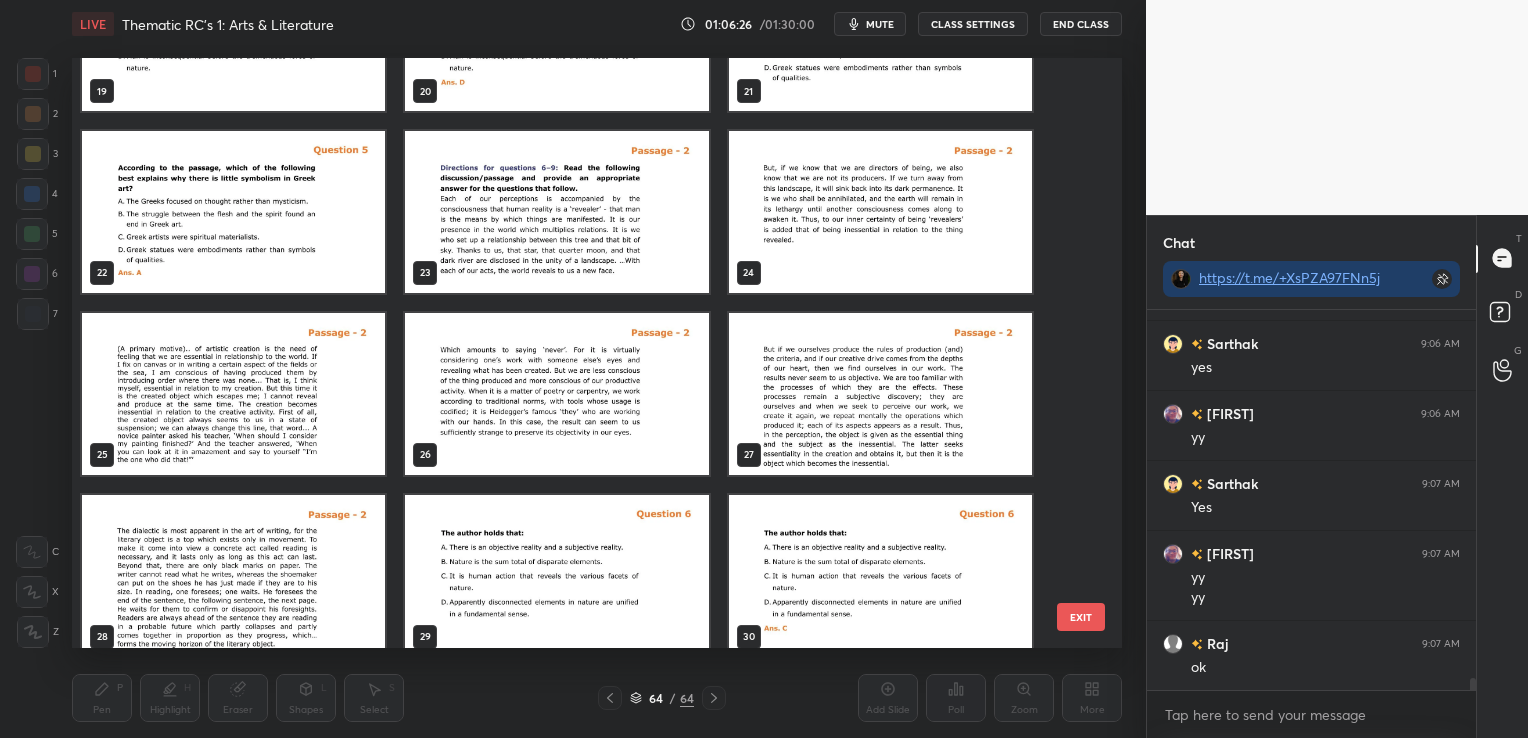 click at bounding box center [556, 212] 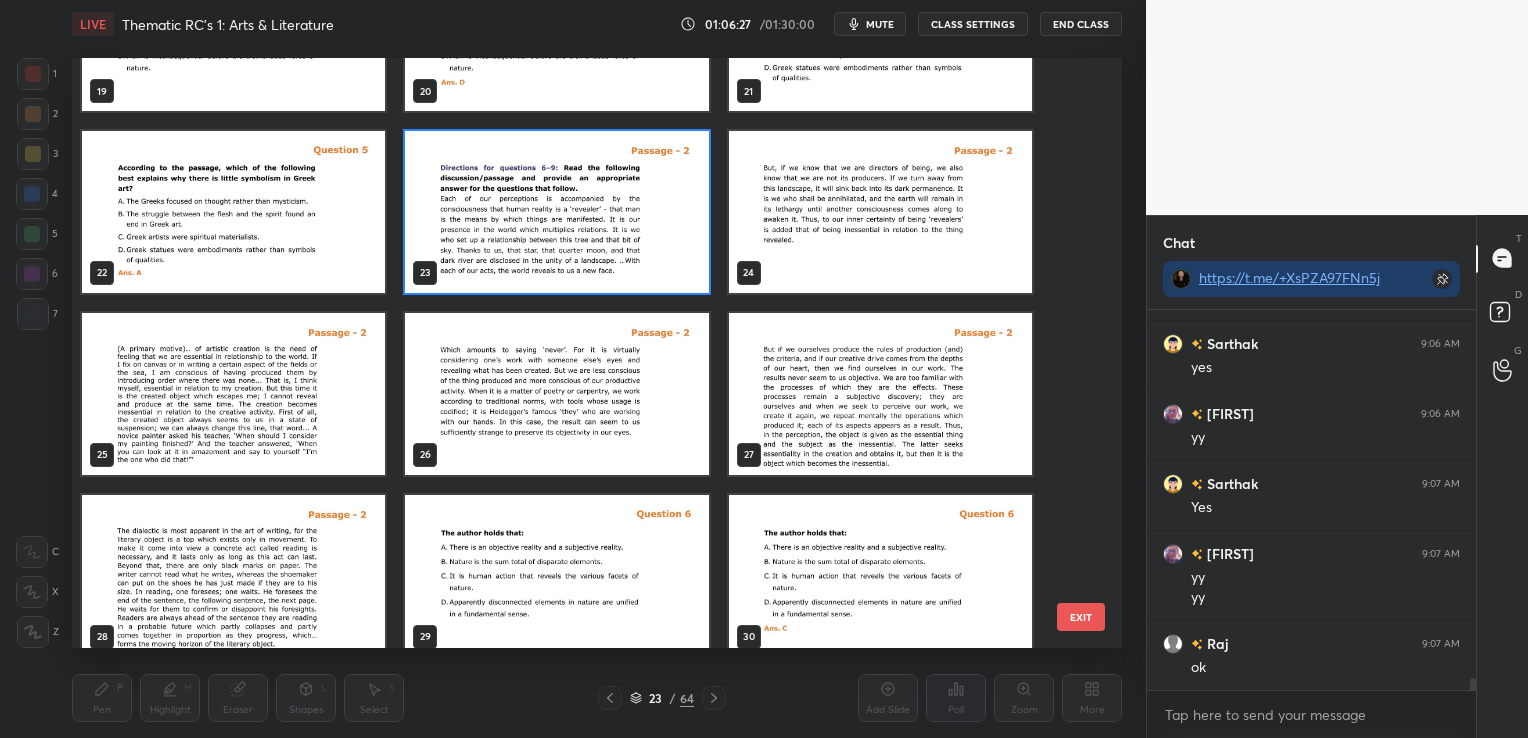 click at bounding box center [556, 212] 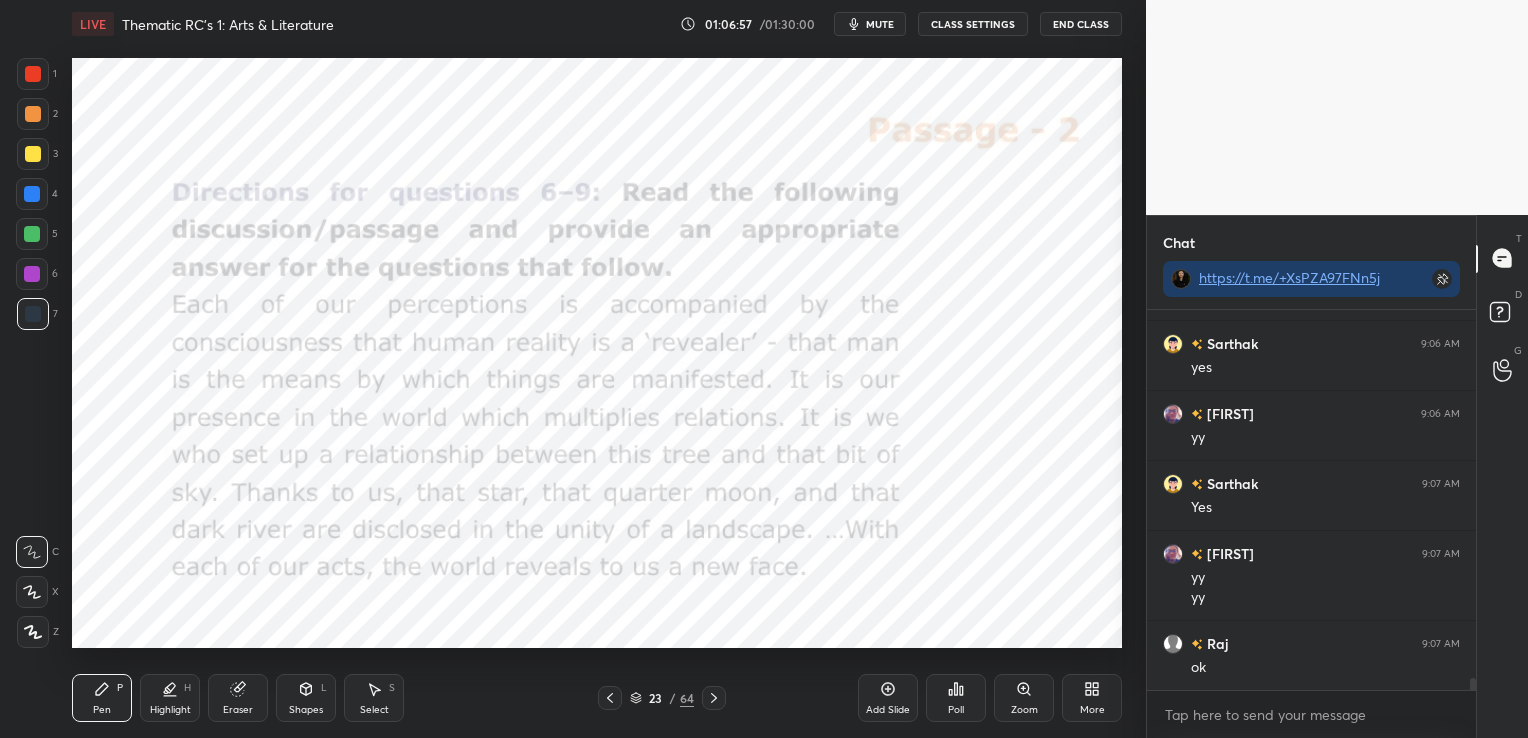 scroll, scrollTop: 333, scrollLeft: 323, axis: both 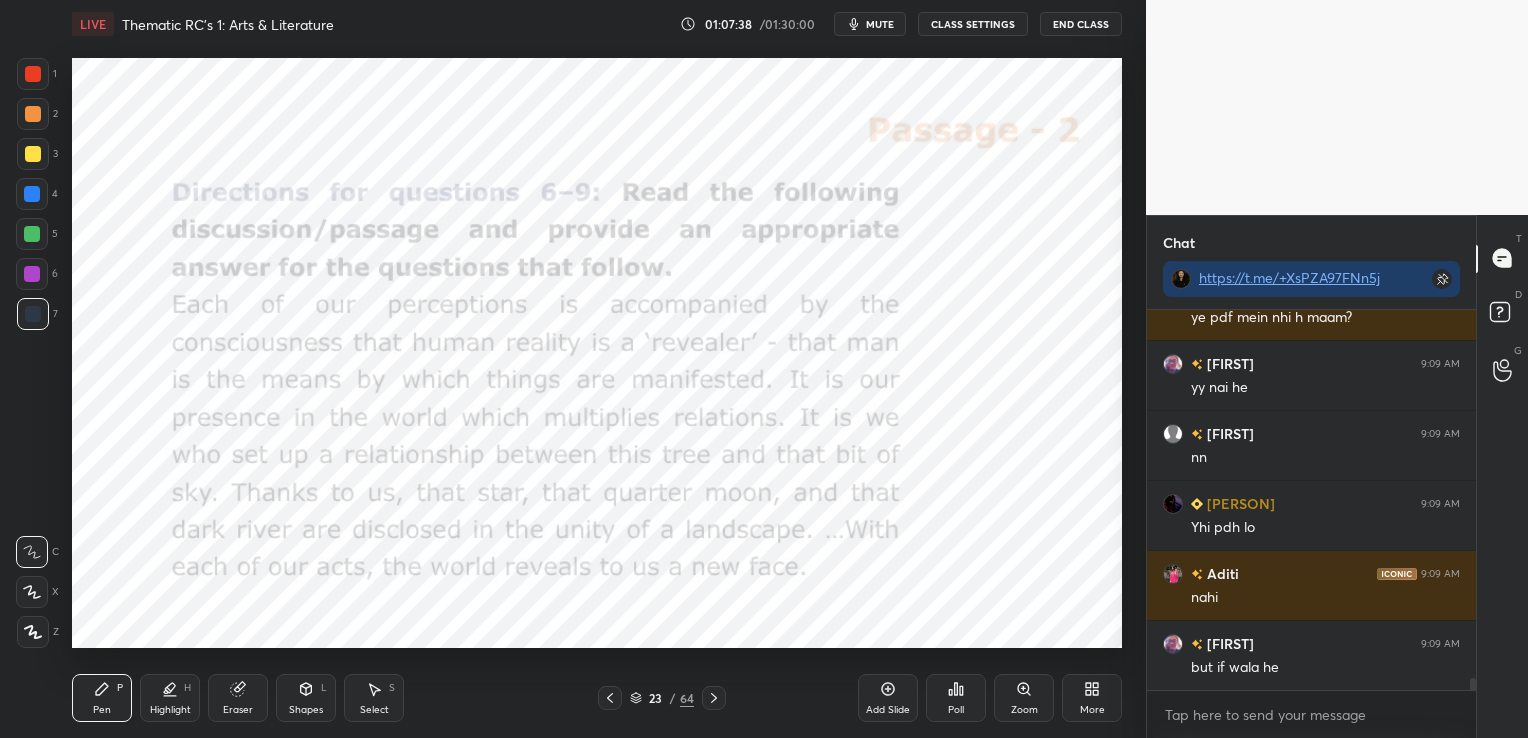 click 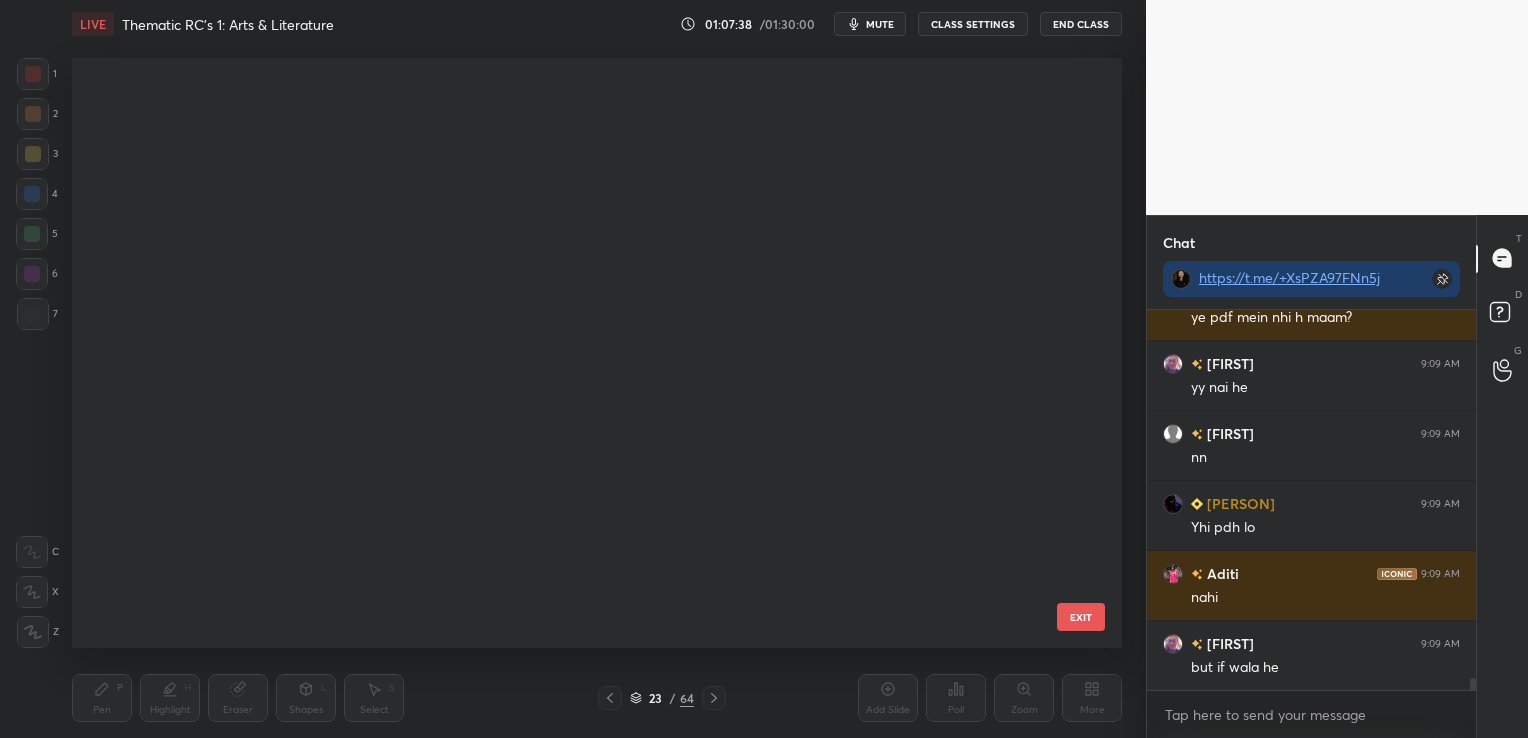 scroll, scrollTop: 864, scrollLeft: 0, axis: vertical 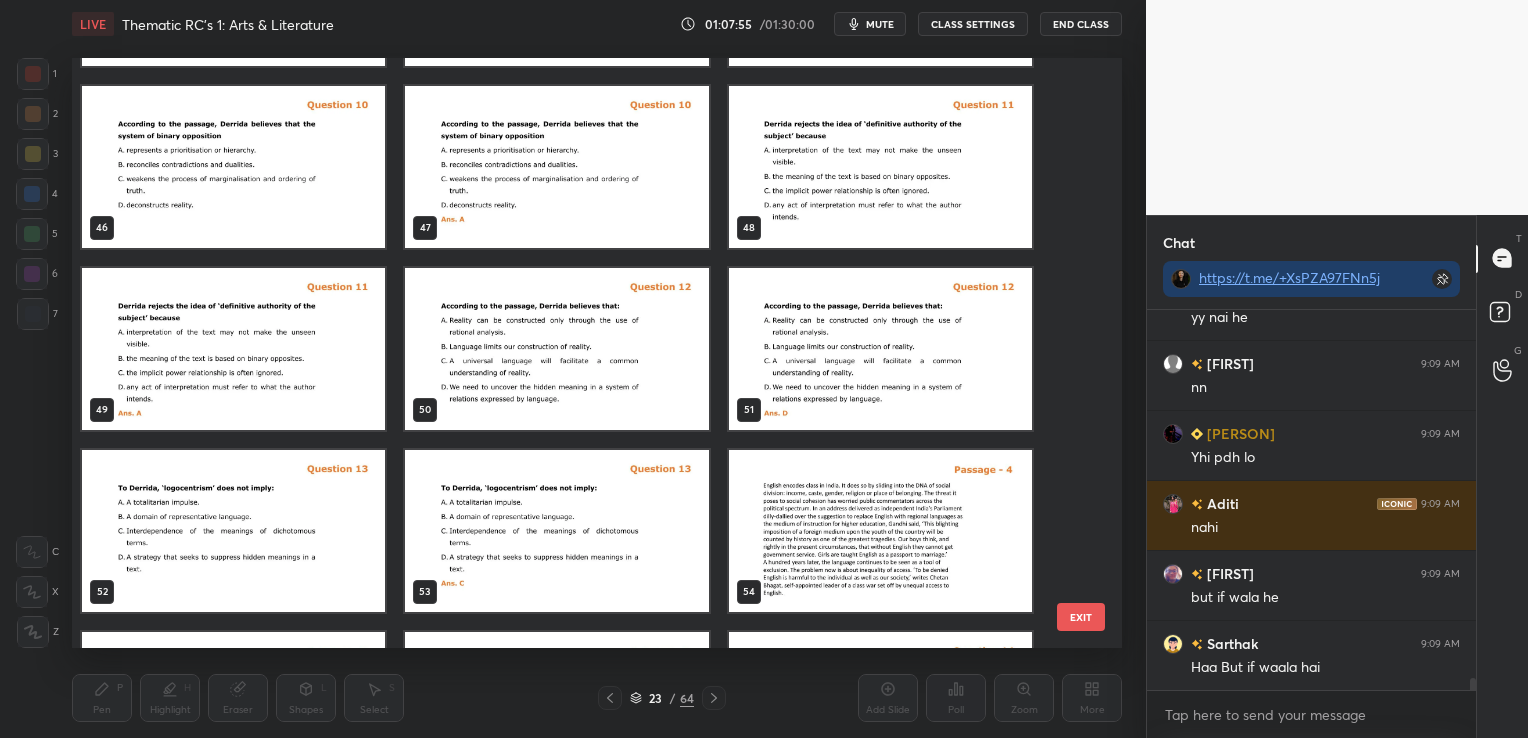 click at bounding box center [880, 531] 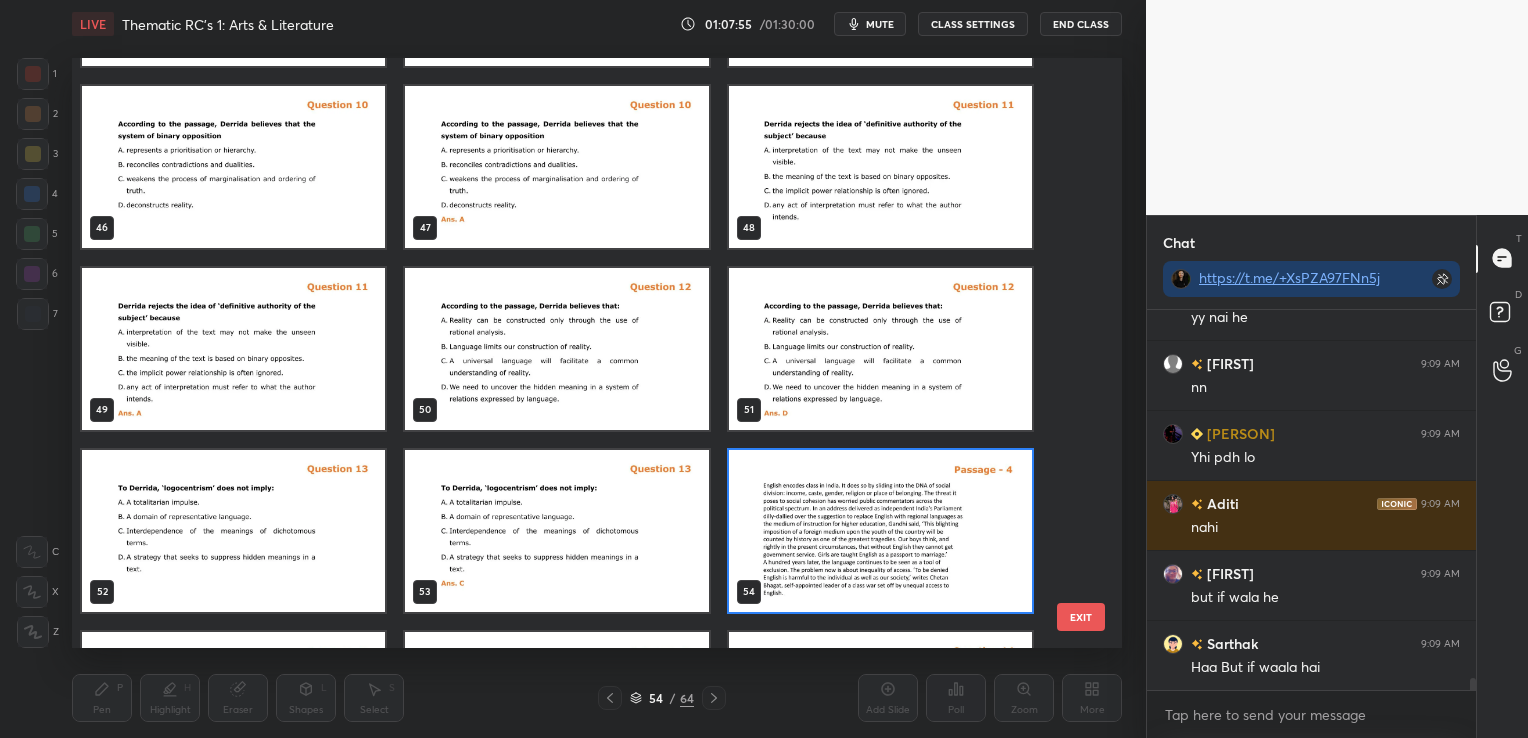 click at bounding box center (880, 531) 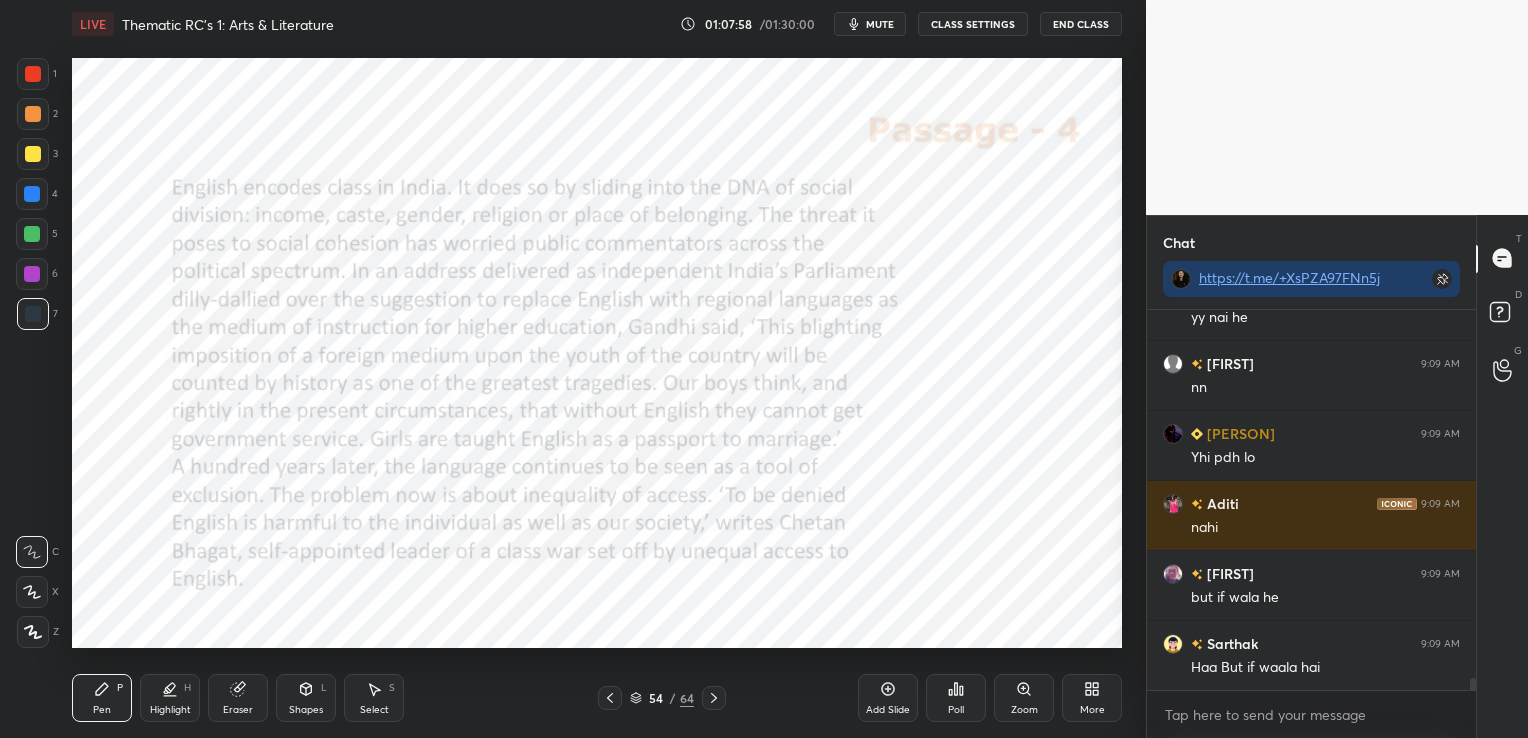 click 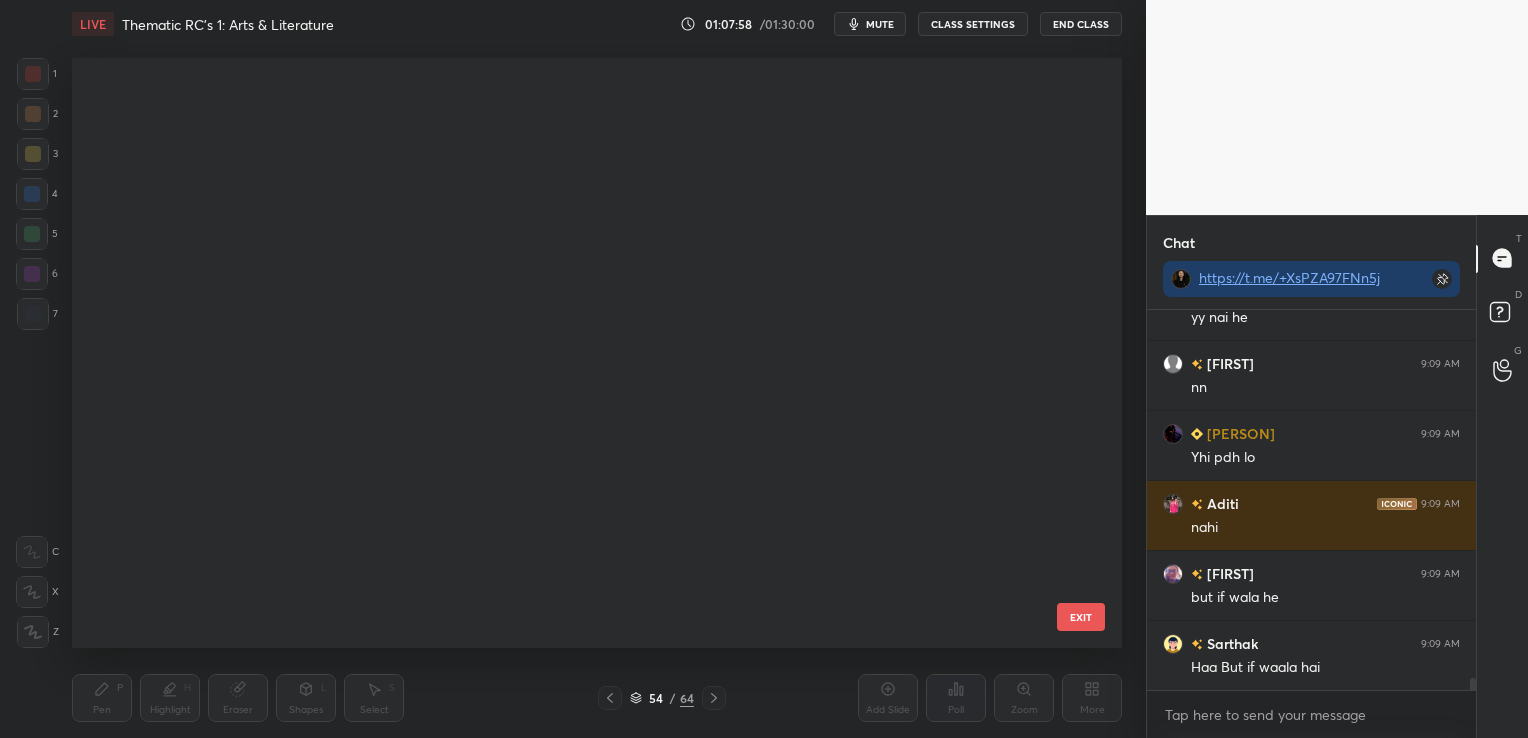 scroll, scrollTop: 2682, scrollLeft: 0, axis: vertical 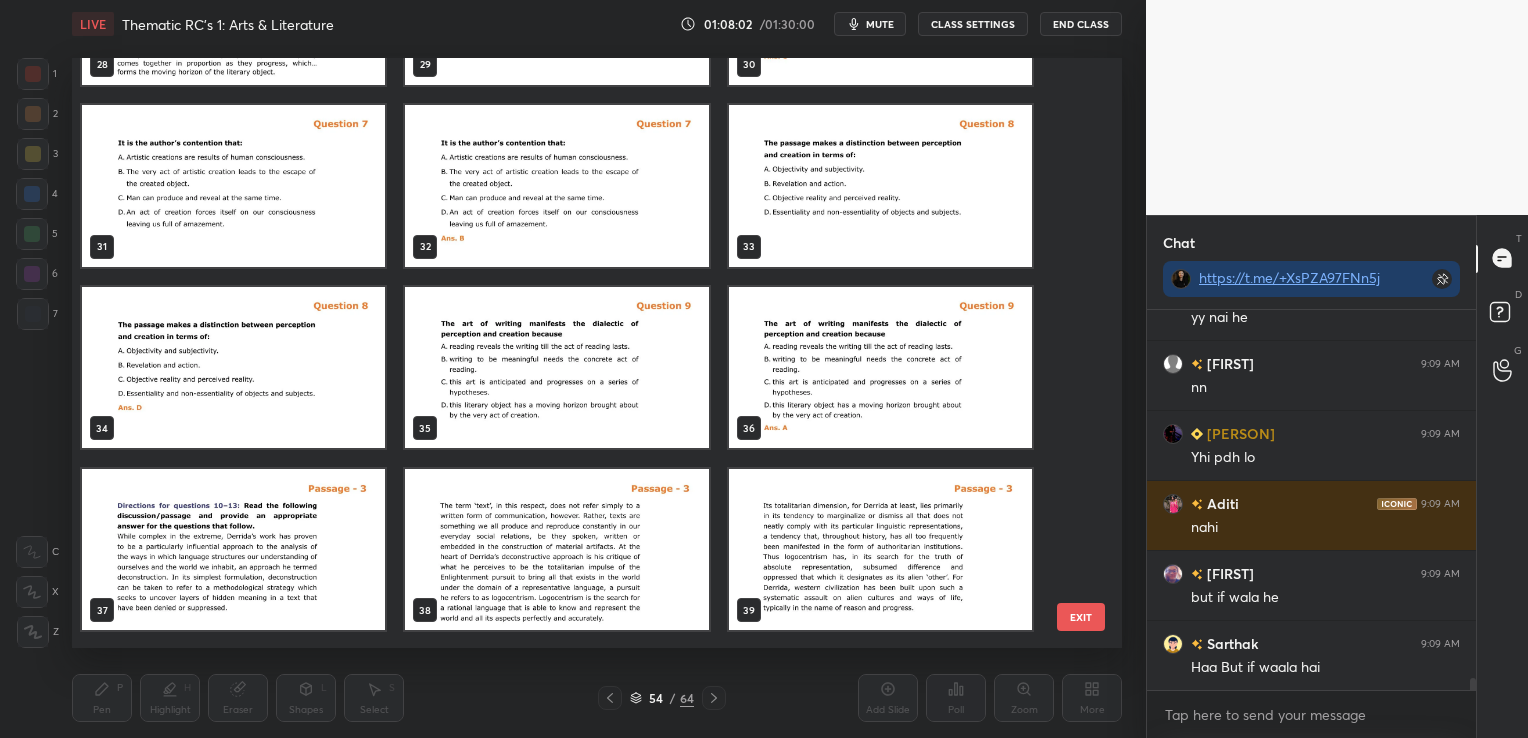 click at bounding box center (233, 549) 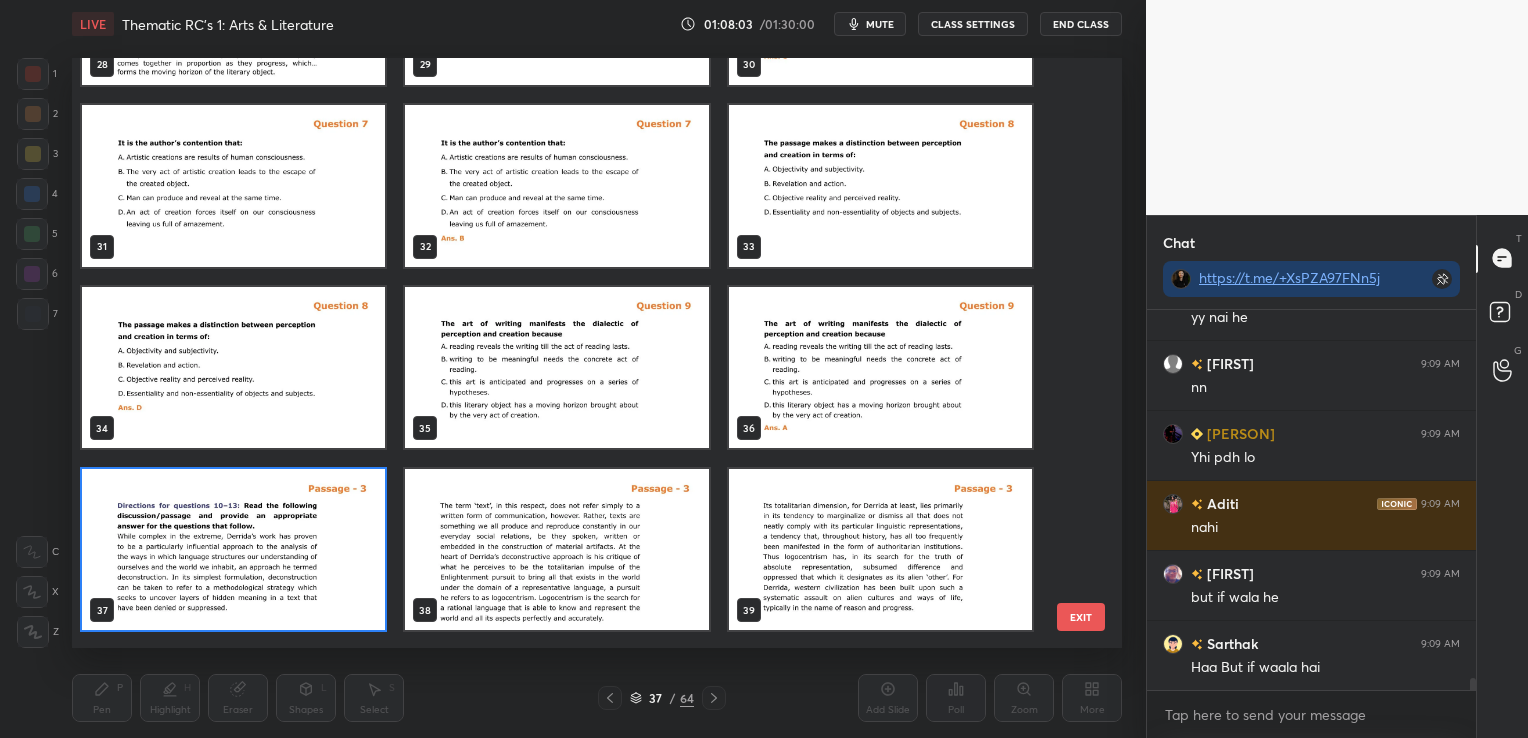 click at bounding box center [233, 549] 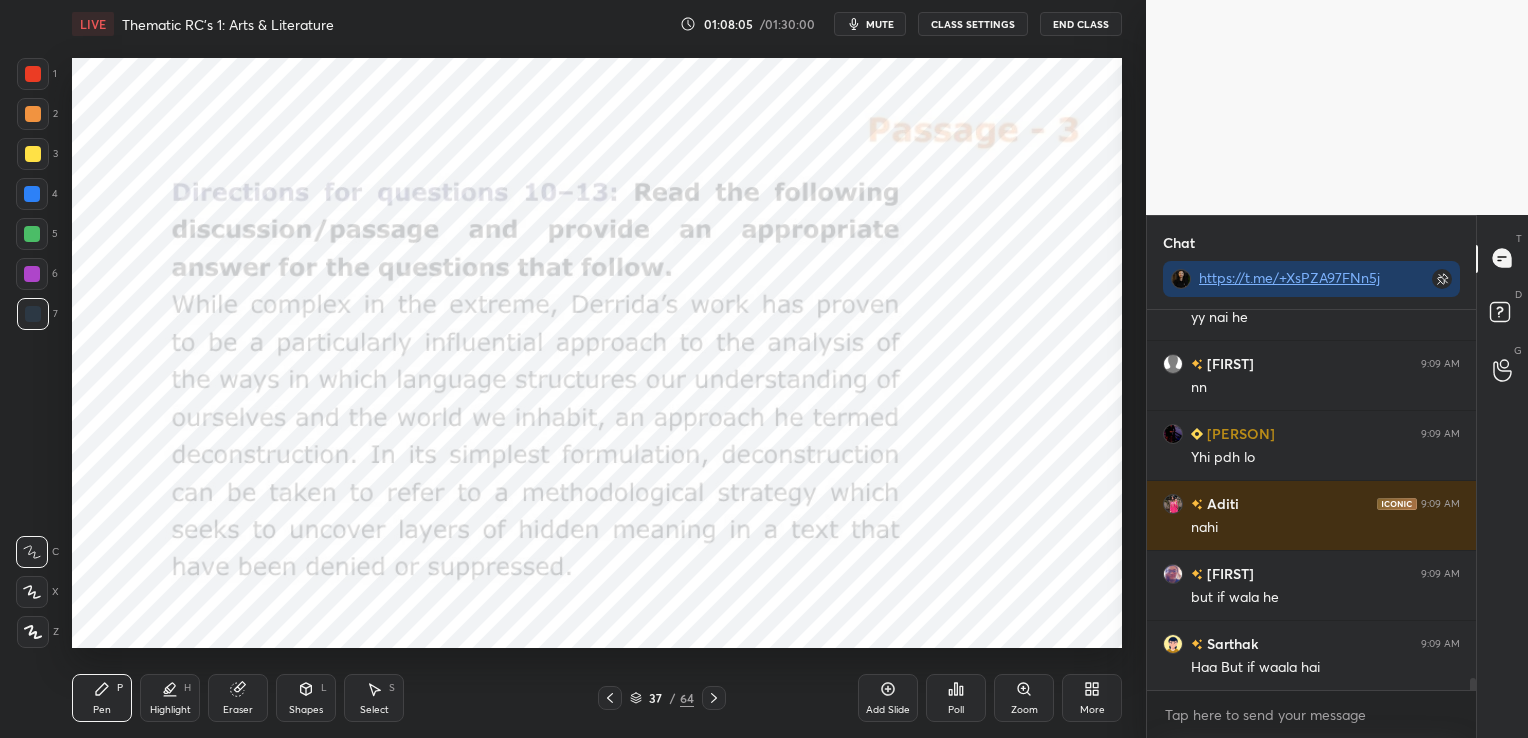 click 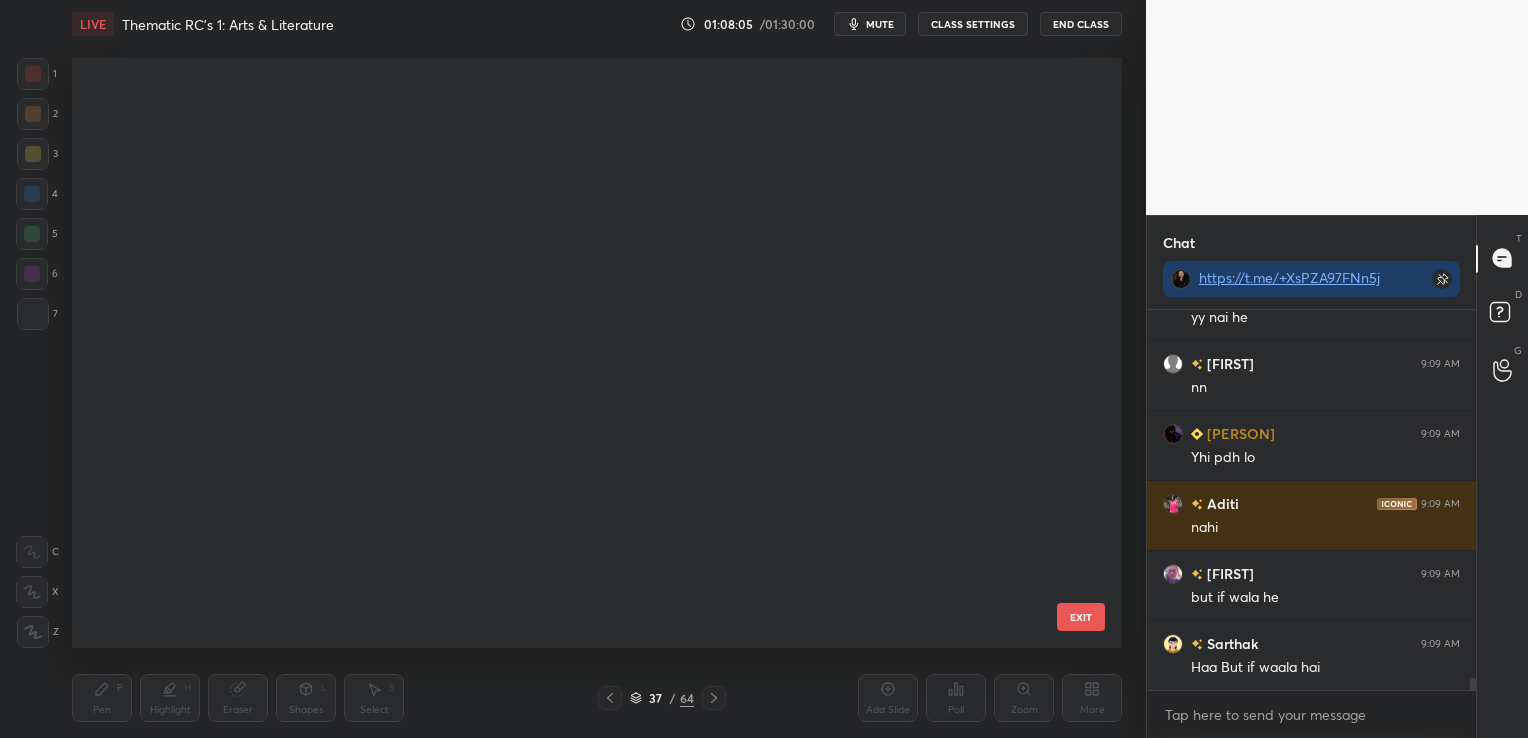 scroll, scrollTop: 1773, scrollLeft: 0, axis: vertical 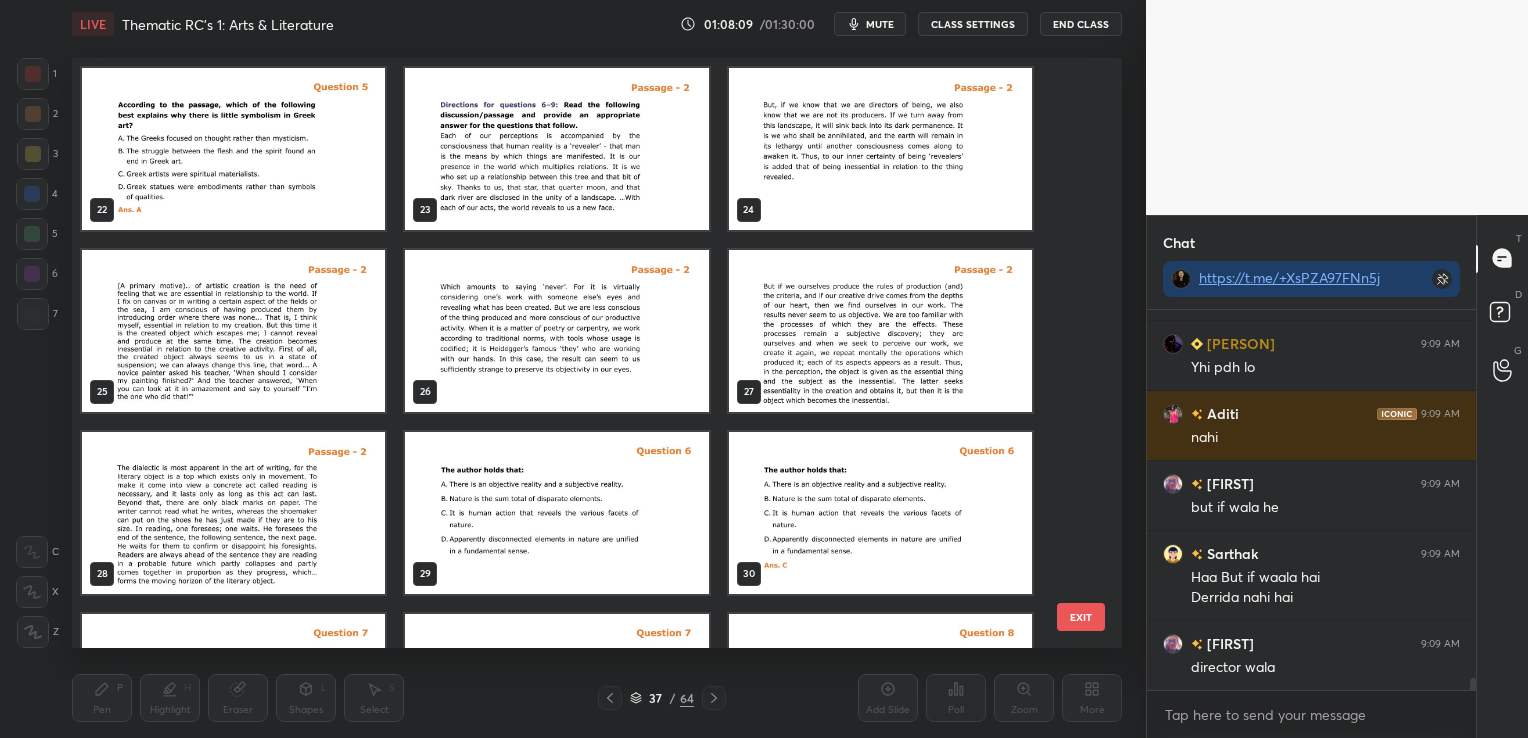 click at bounding box center [880, 331] 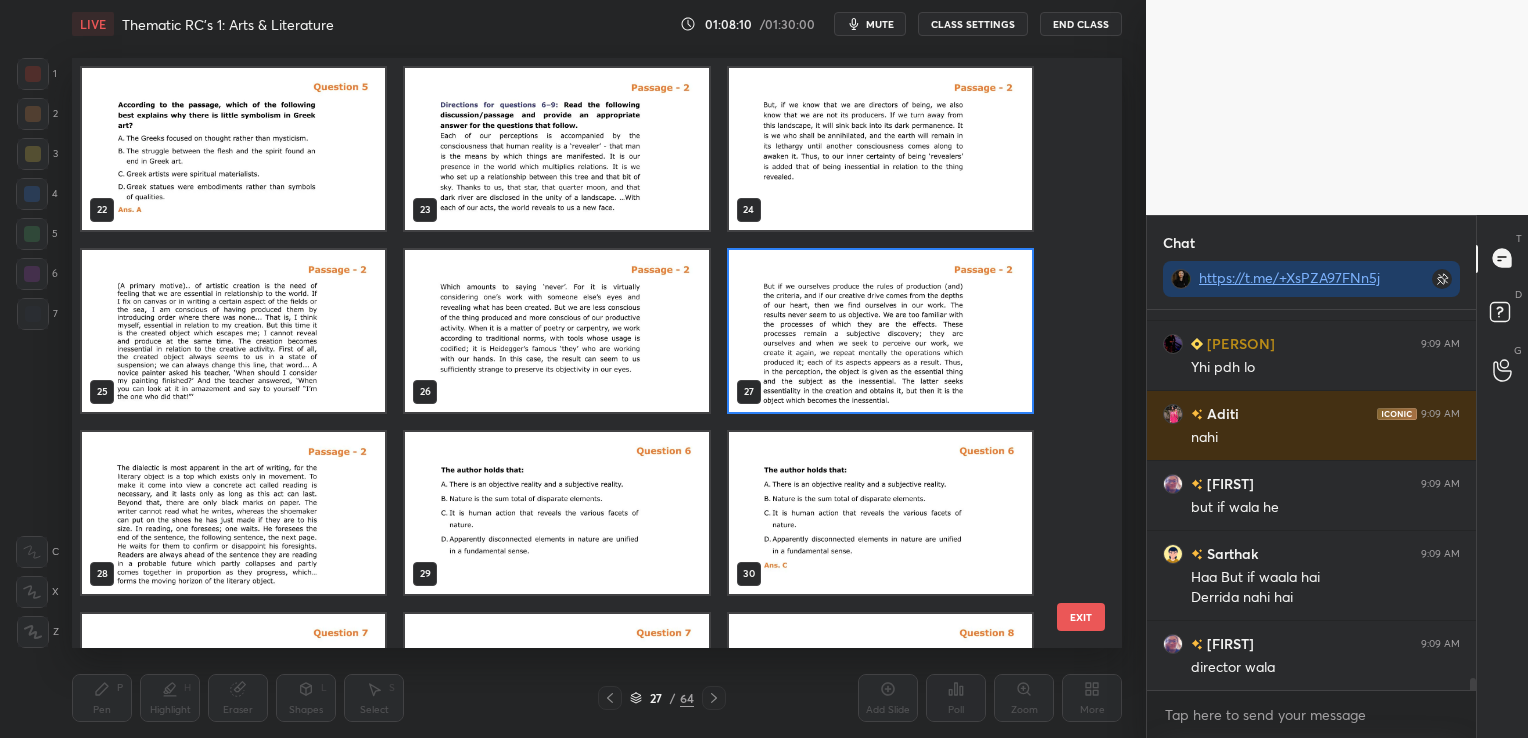 click at bounding box center (880, 331) 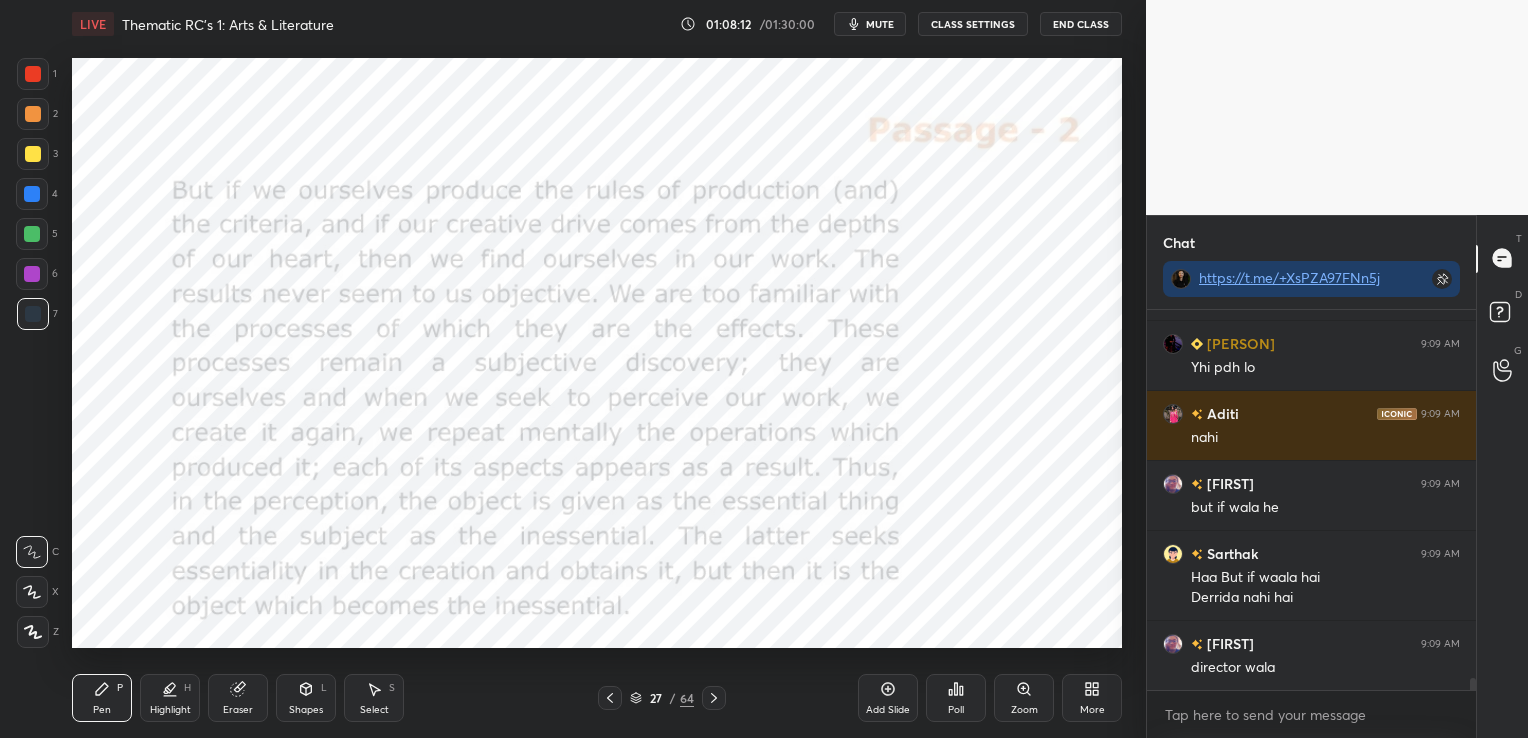 click 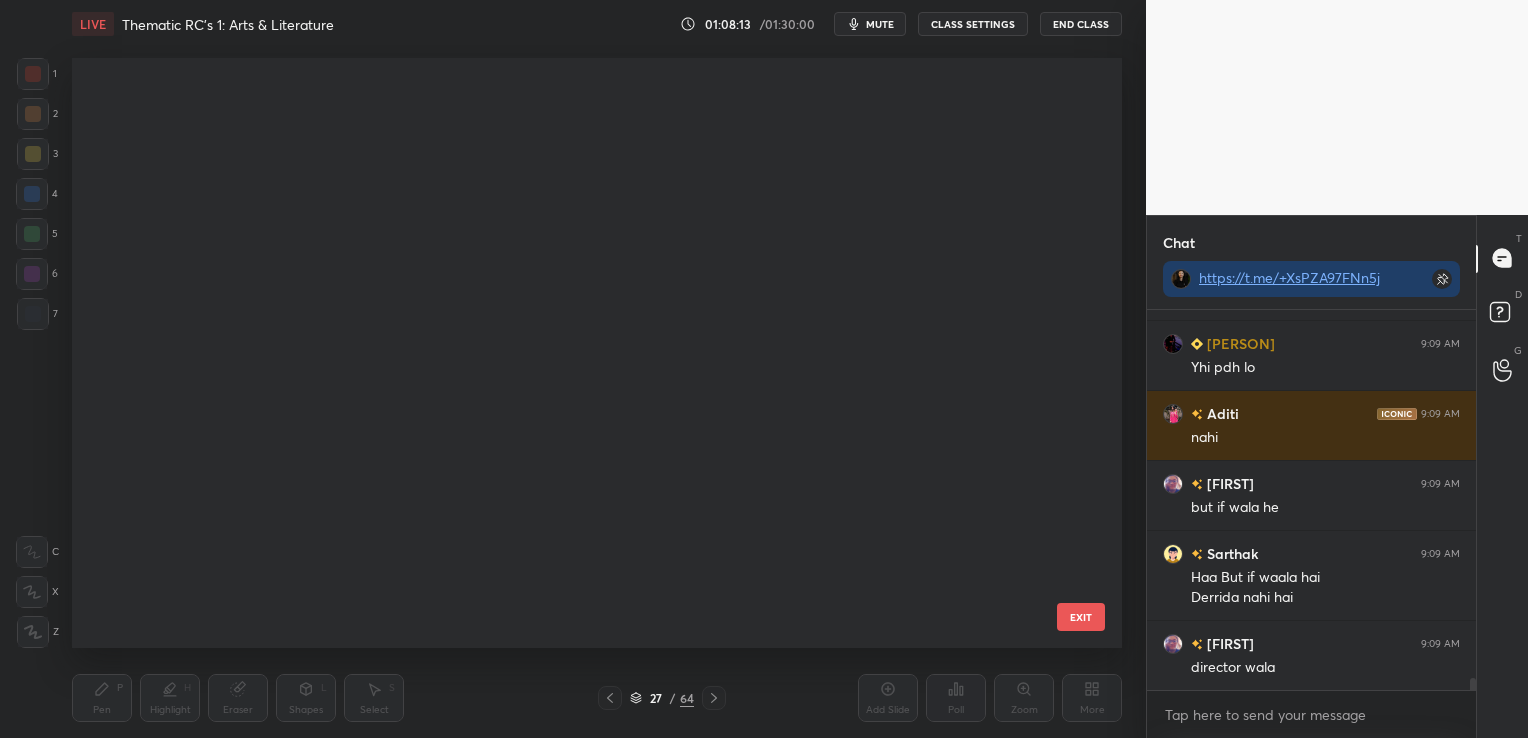 scroll, scrollTop: 1045, scrollLeft: 0, axis: vertical 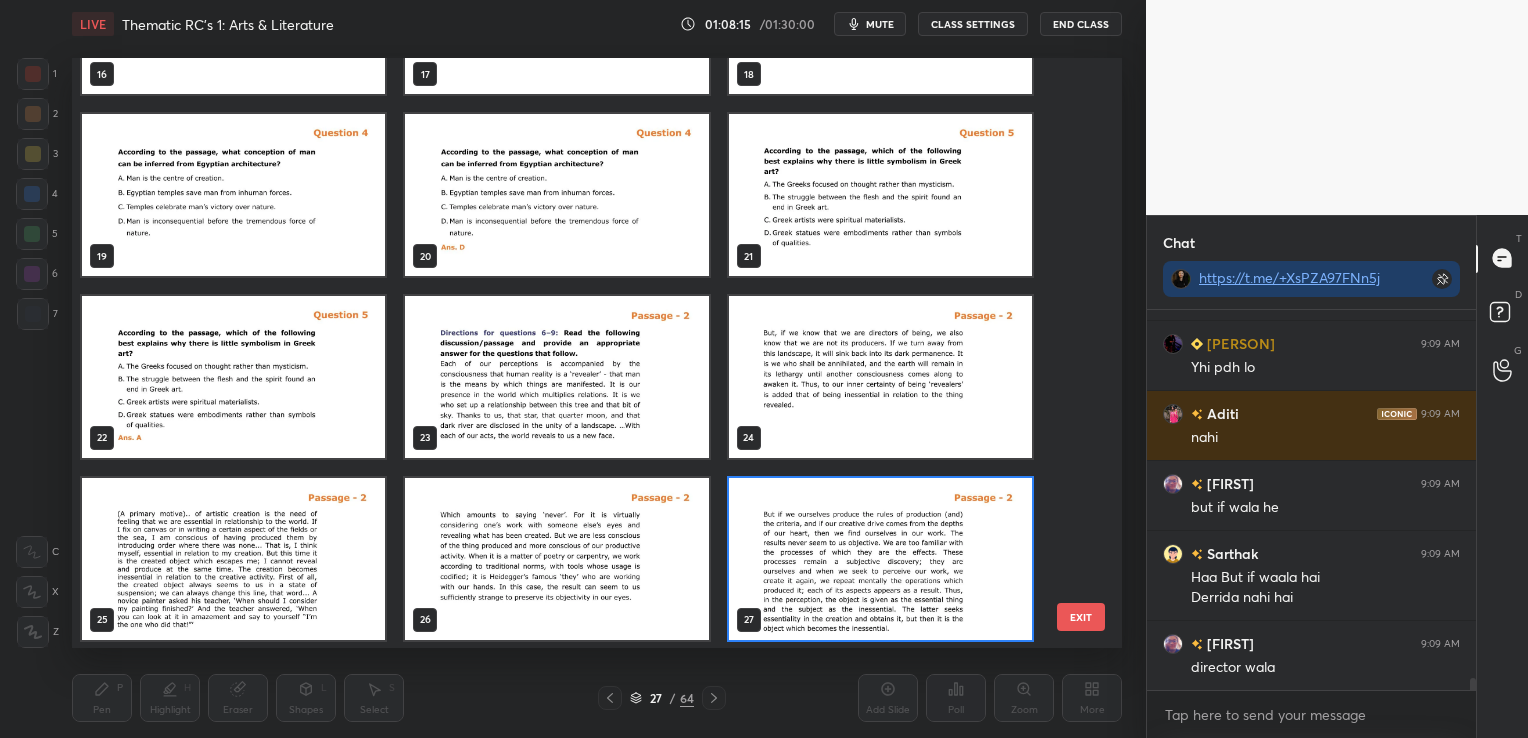 click at bounding box center [556, 377] 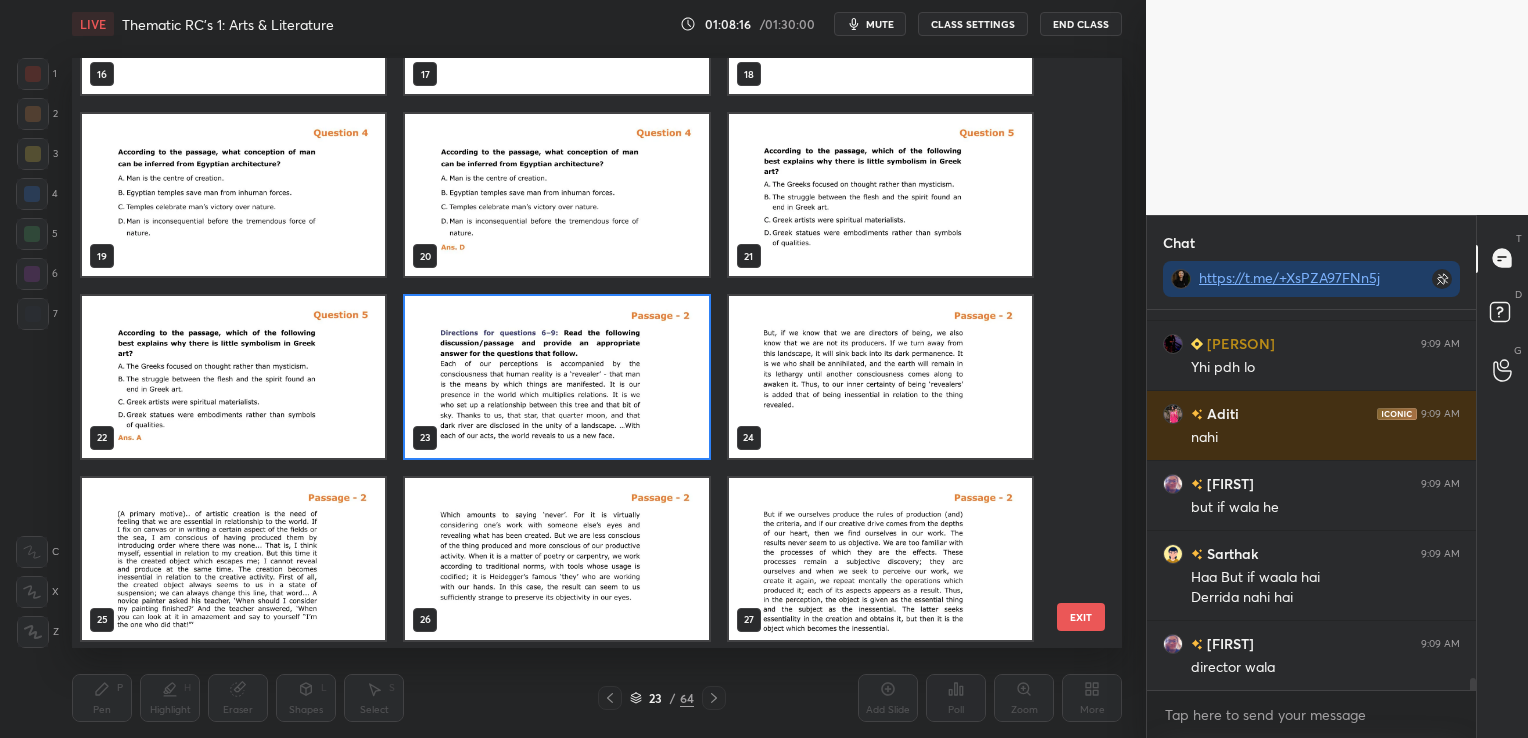 click at bounding box center [556, 377] 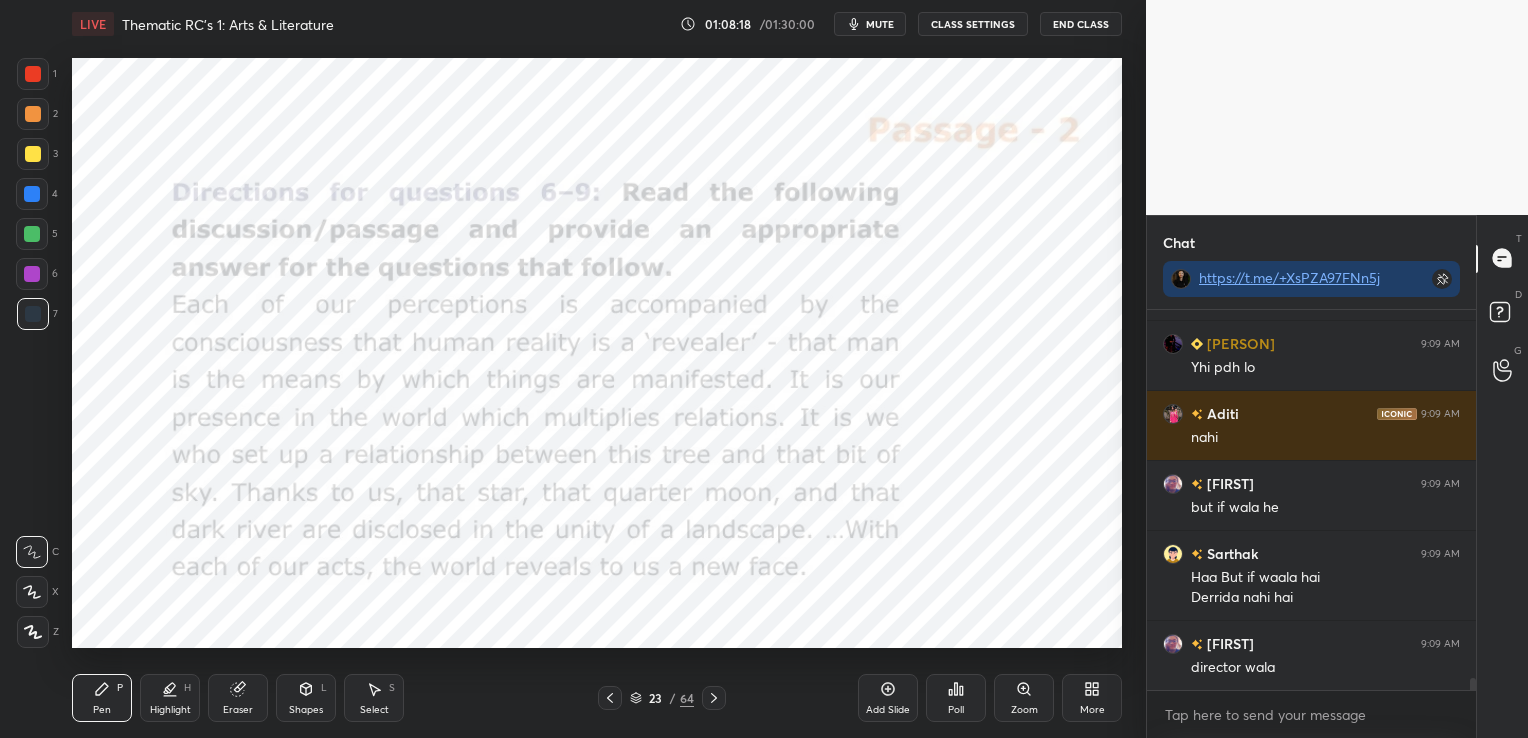 click 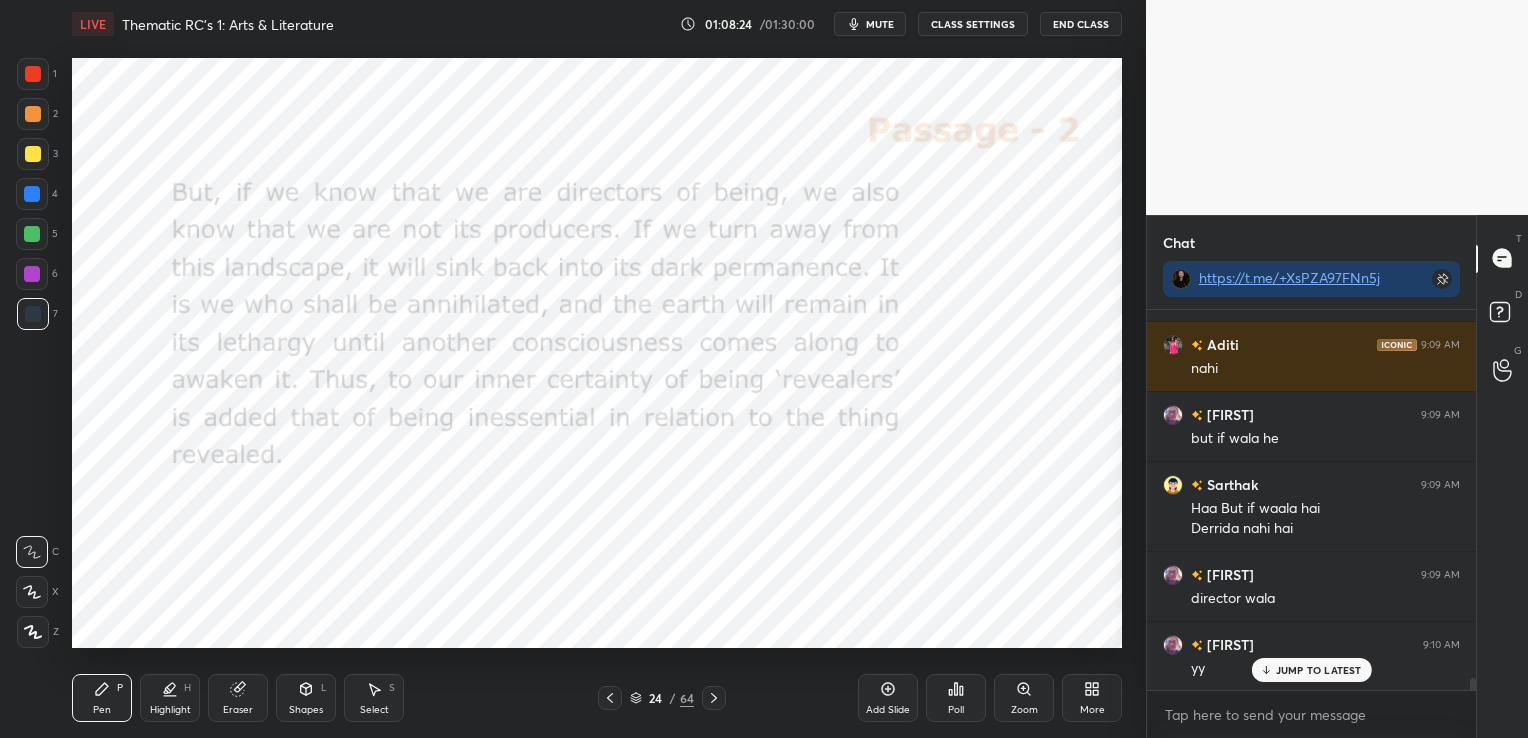 scroll, scrollTop: 12079, scrollLeft: 0, axis: vertical 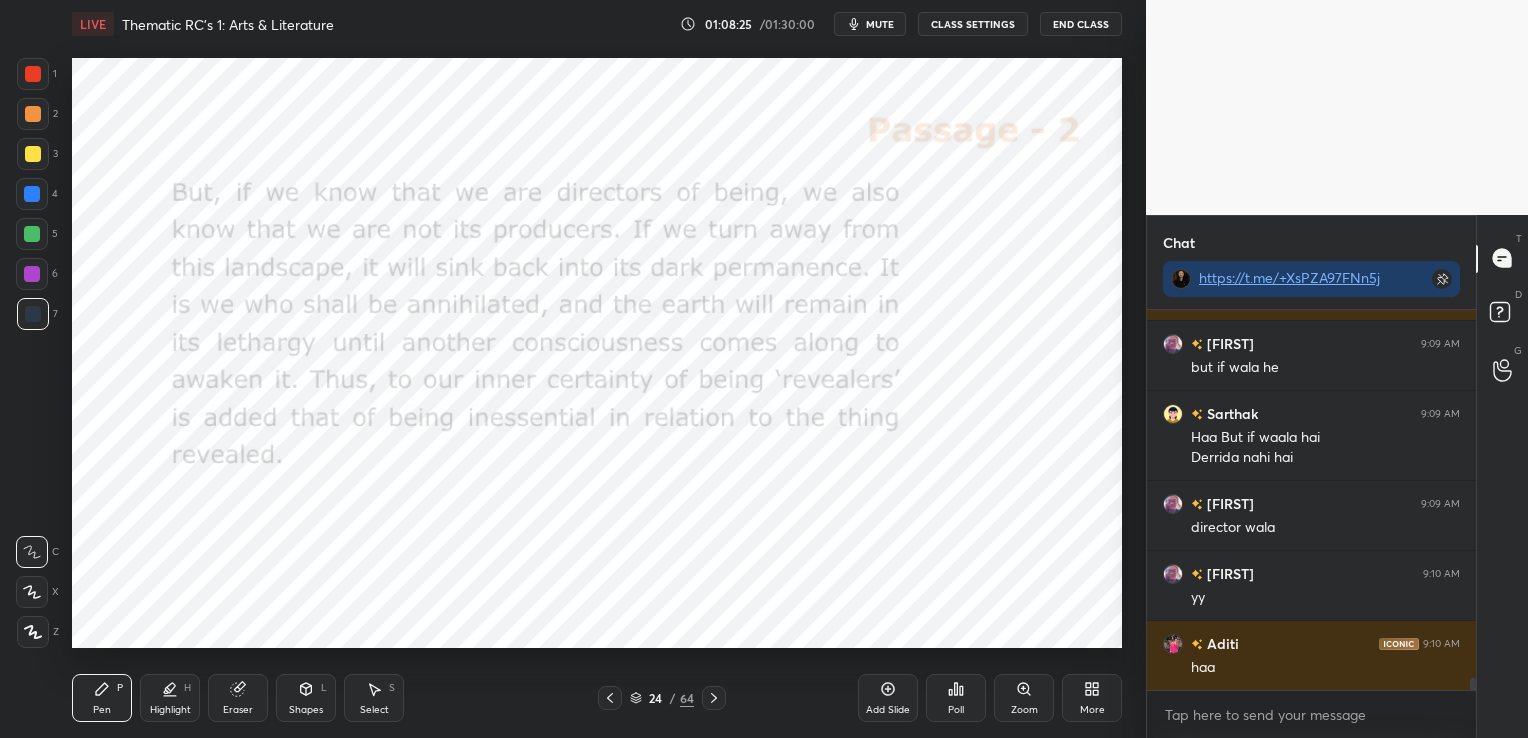 click 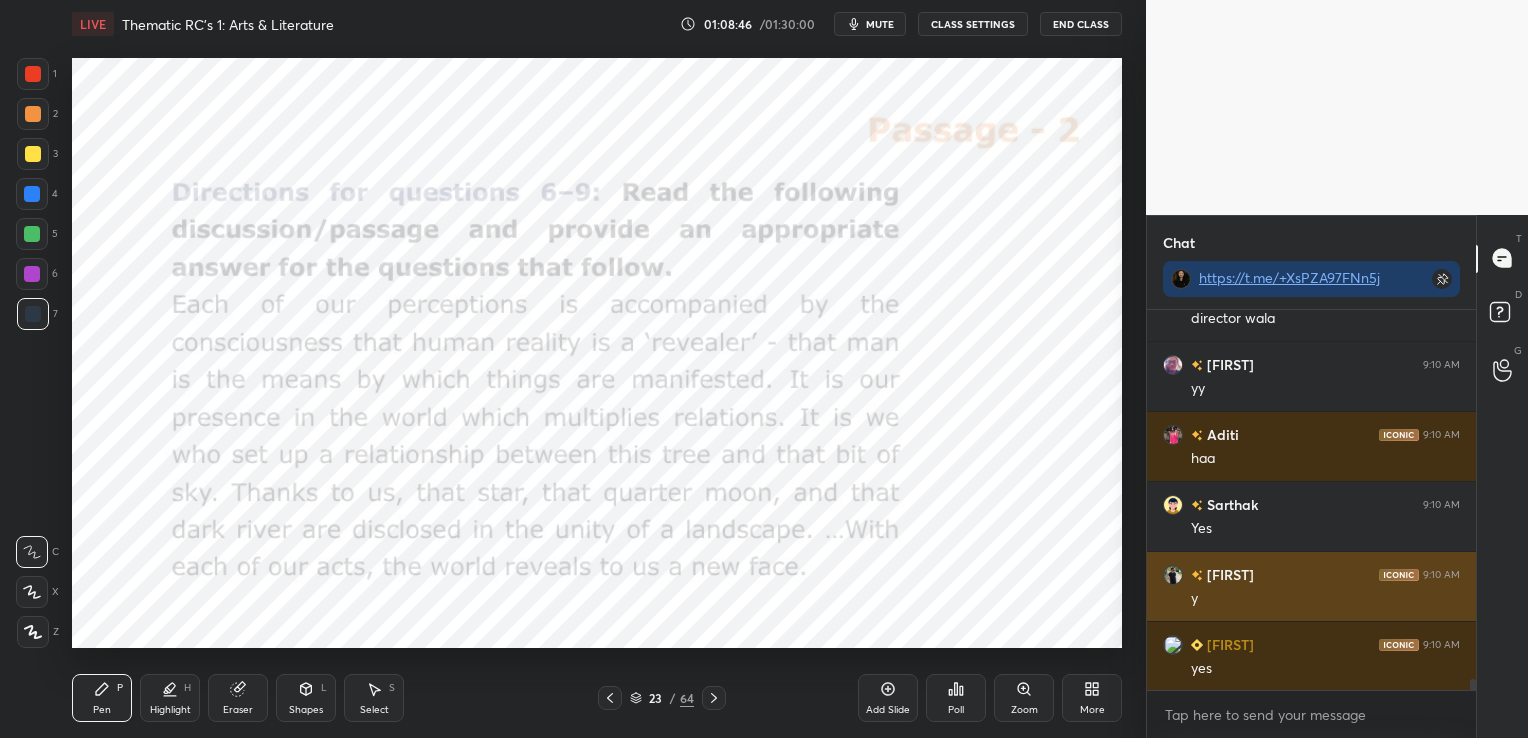 scroll, scrollTop: 12289, scrollLeft: 0, axis: vertical 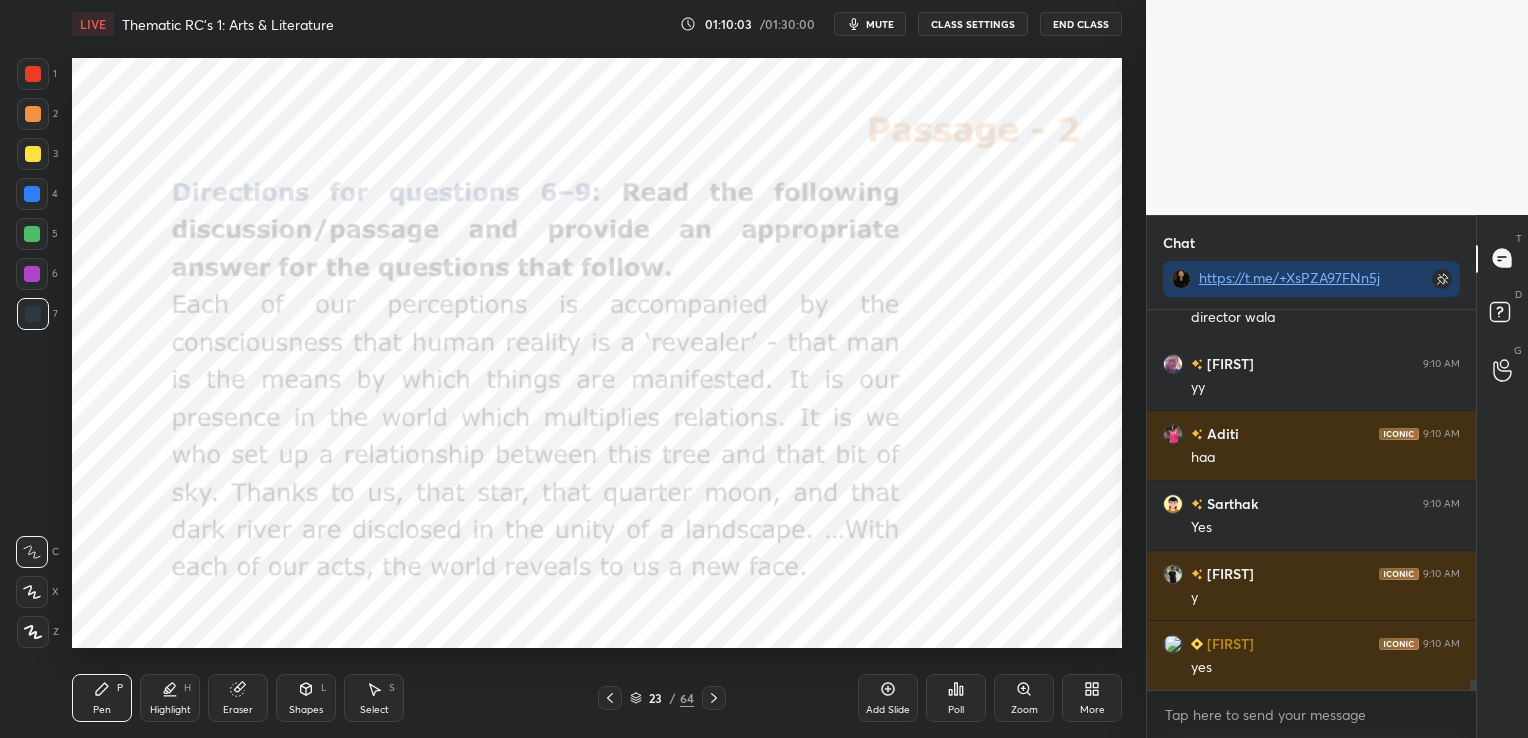 click 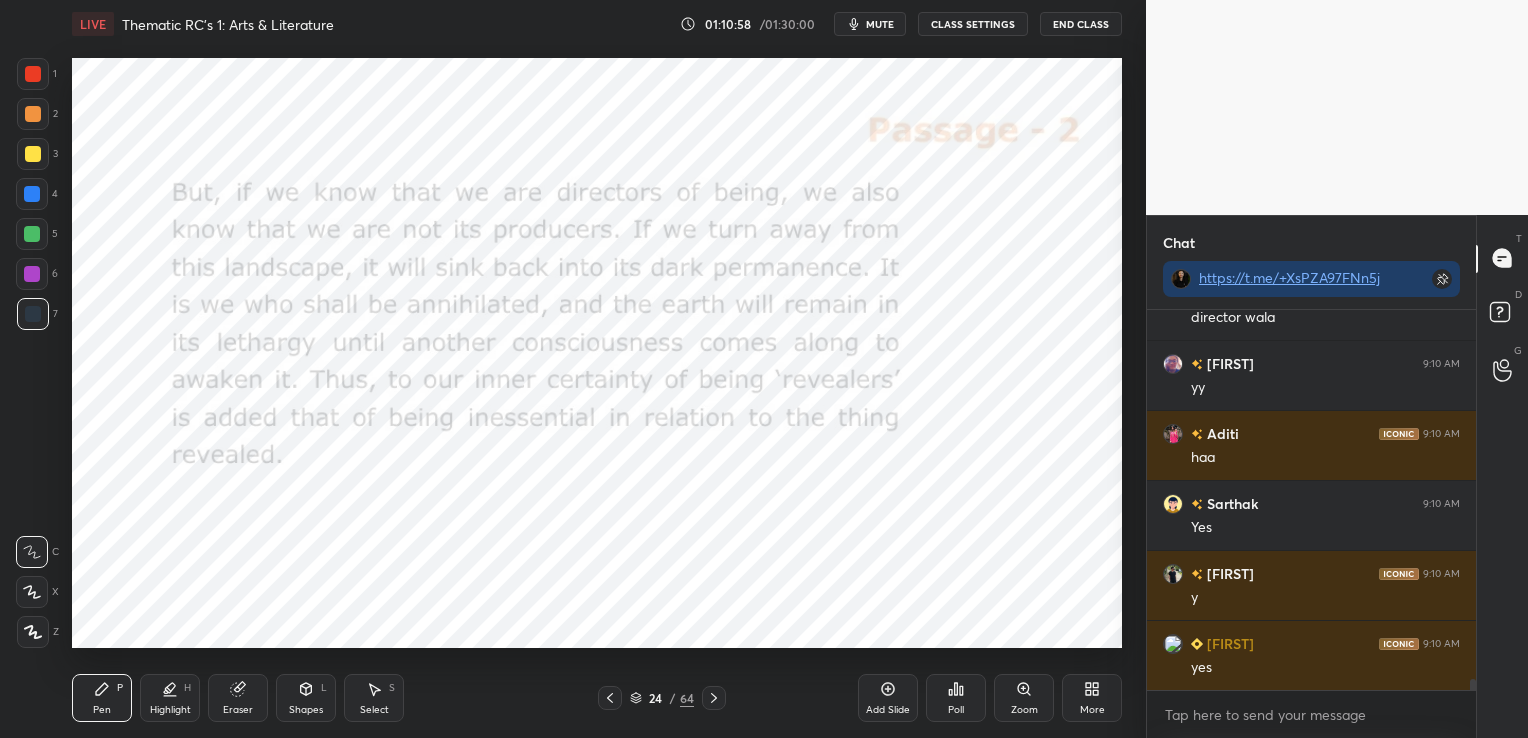 click on "mute" at bounding box center (870, 24) 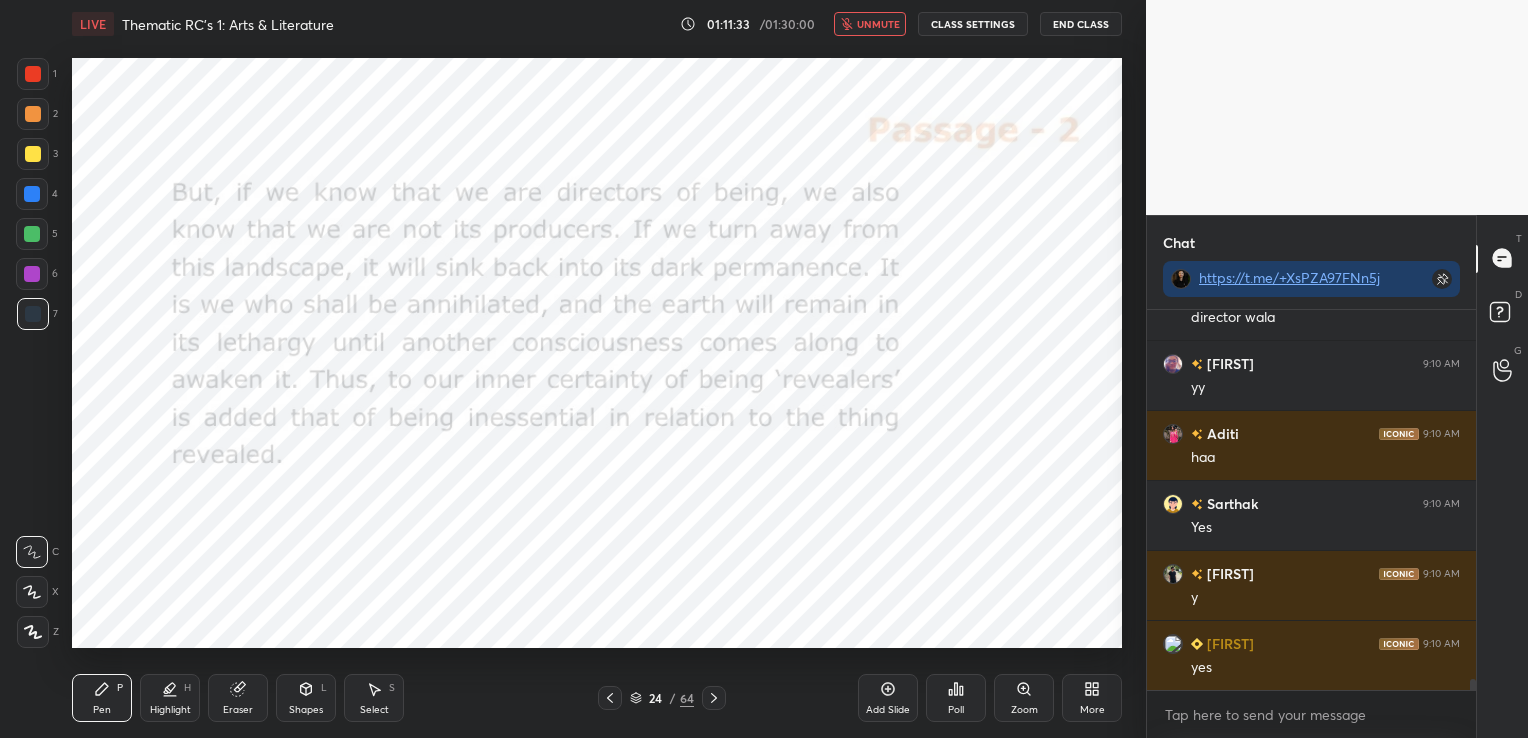 click 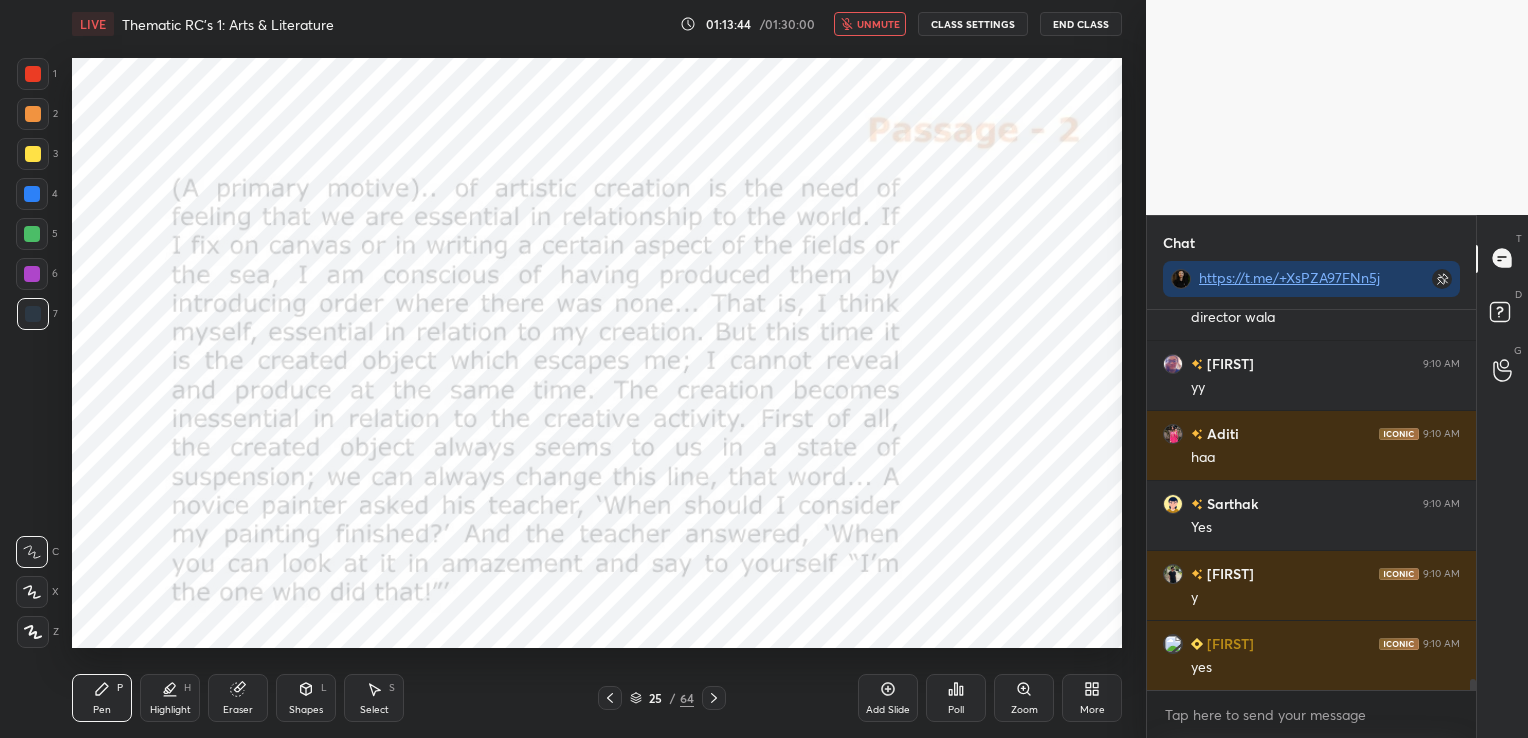 scroll, scrollTop: 333, scrollLeft: 323, axis: both 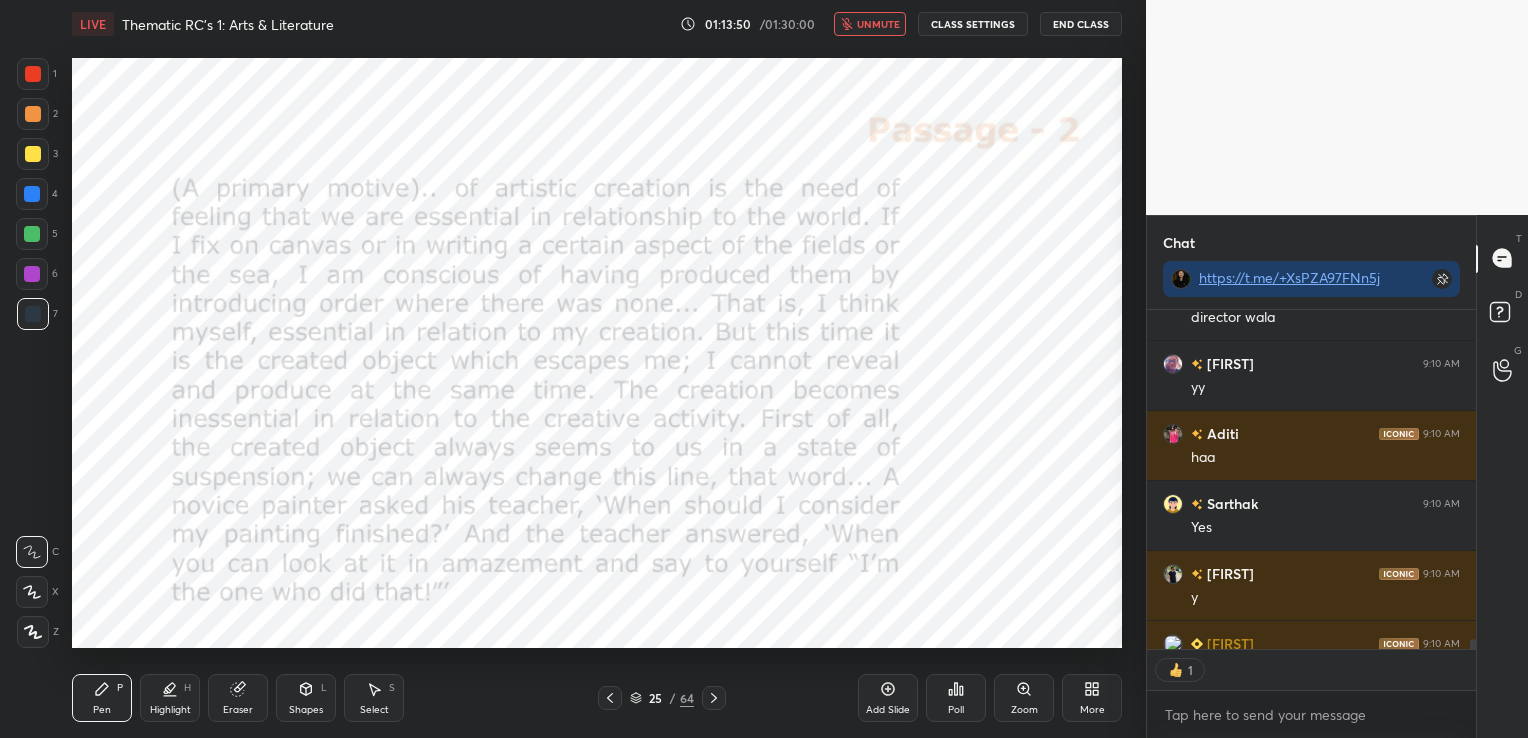click 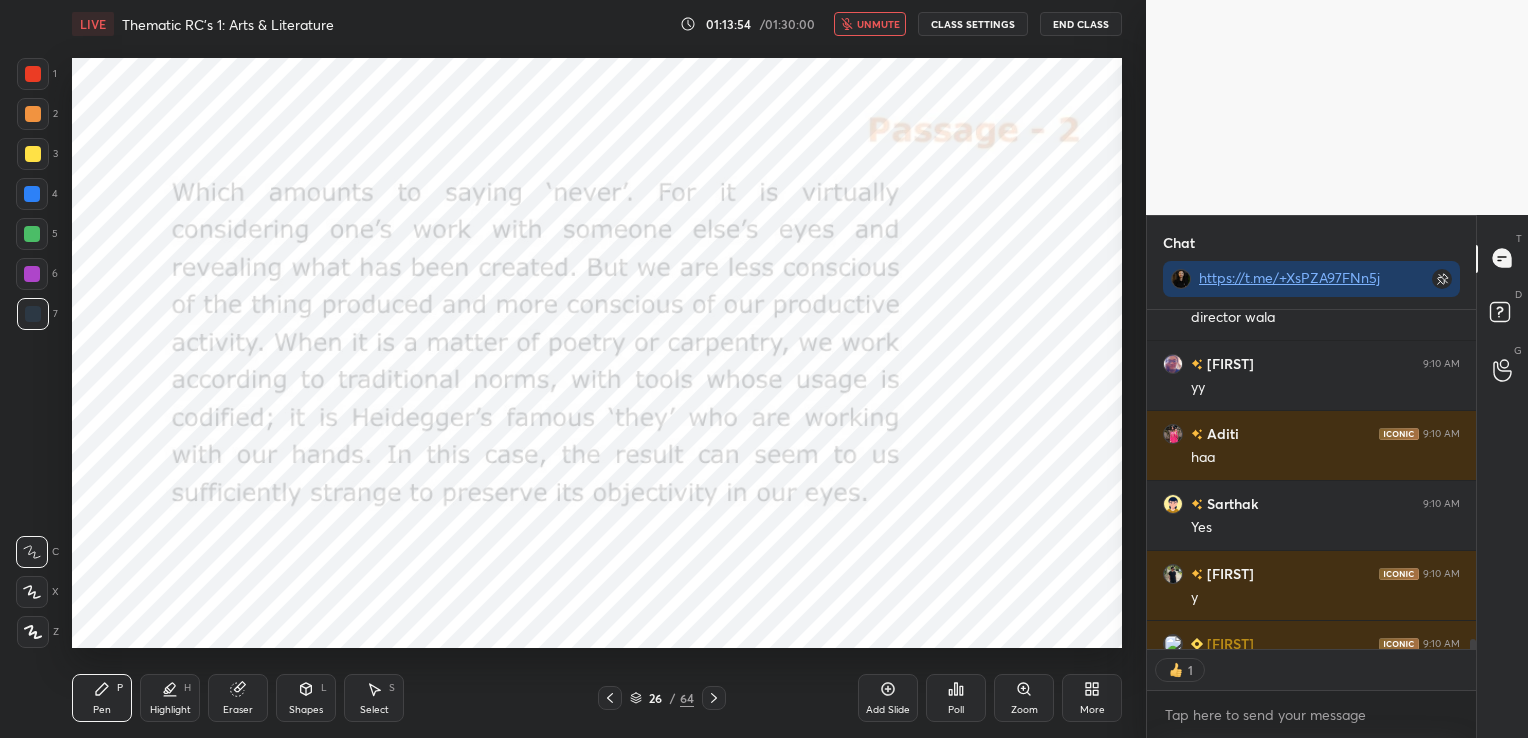 scroll, scrollTop: 7, scrollLeft: 6, axis: both 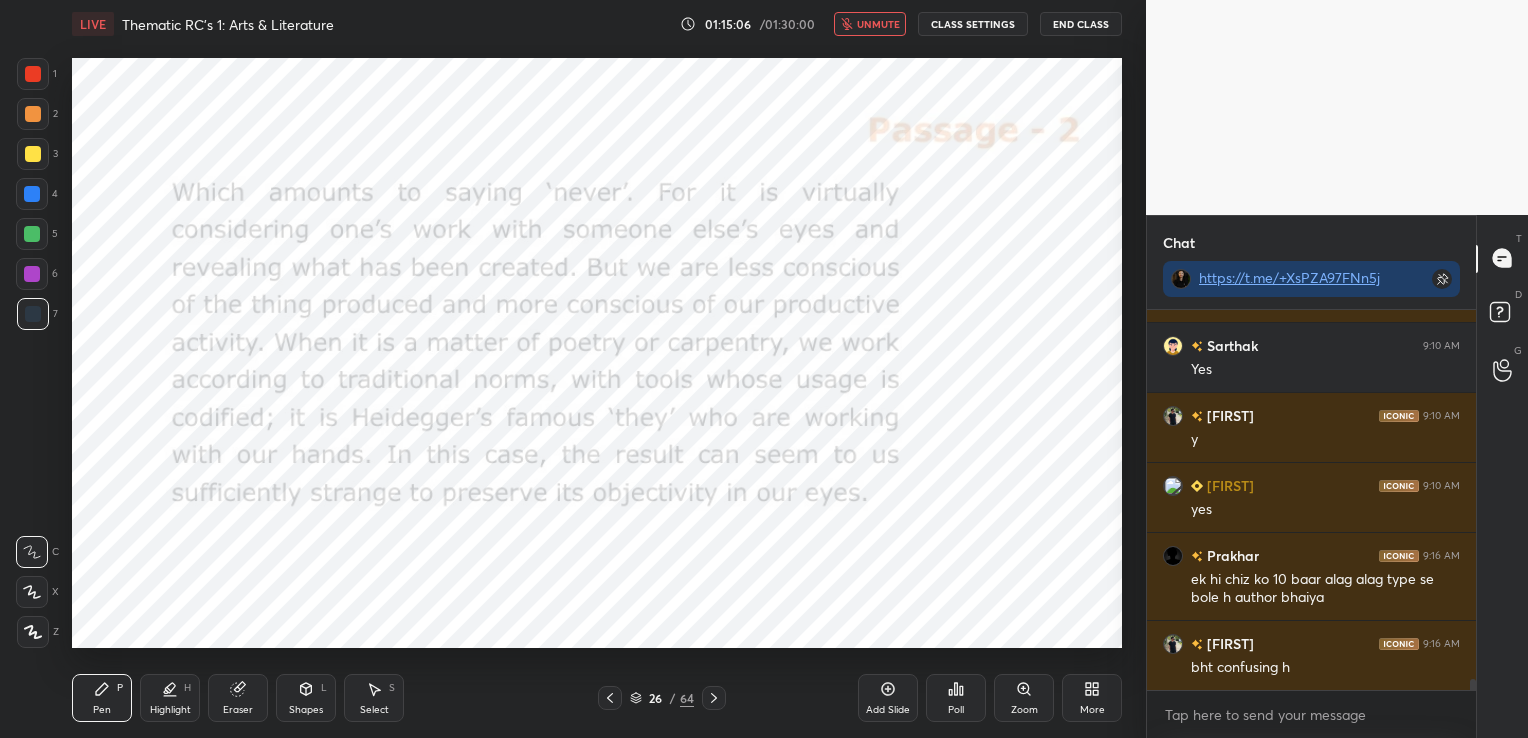 click 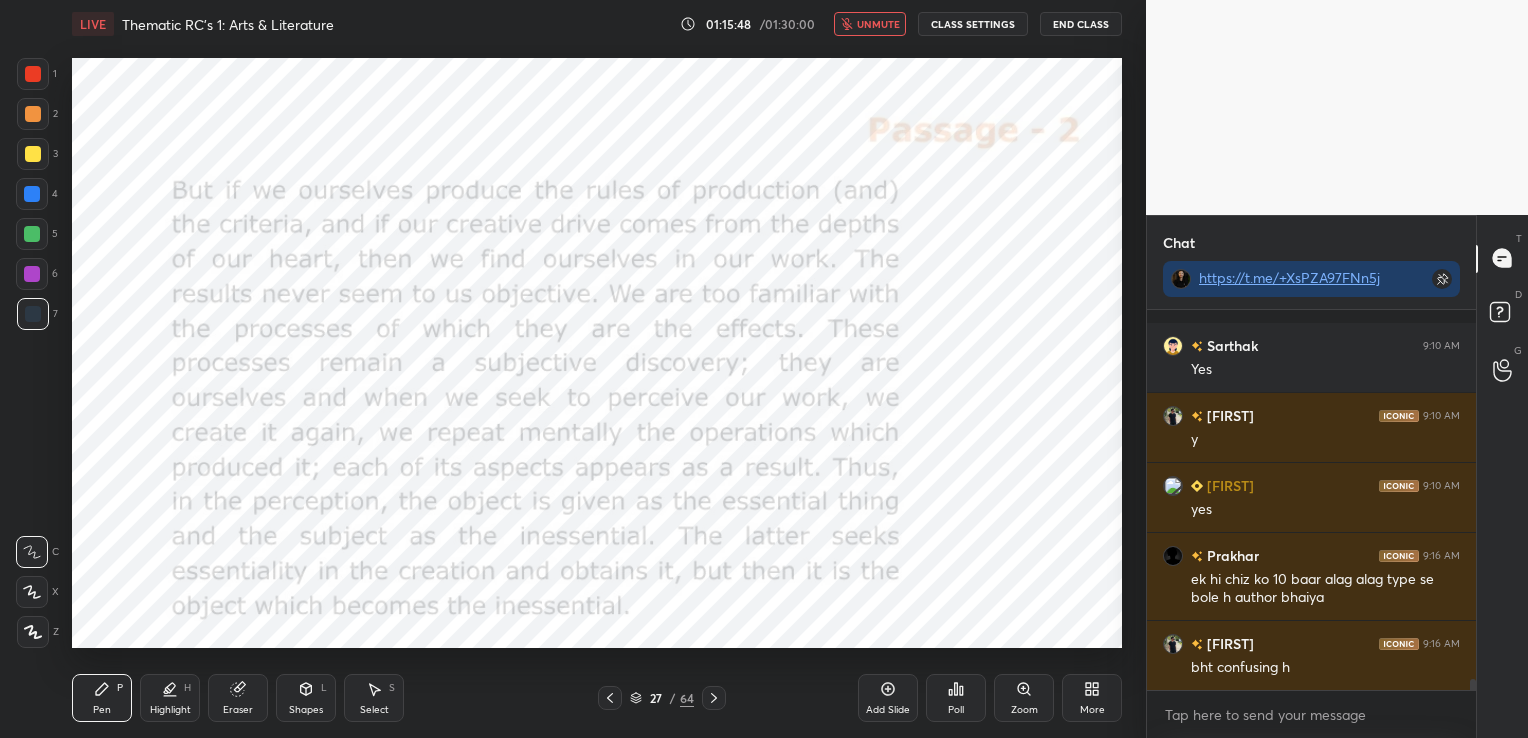 scroll, scrollTop: 12535, scrollLeft: 0, axis: vertical 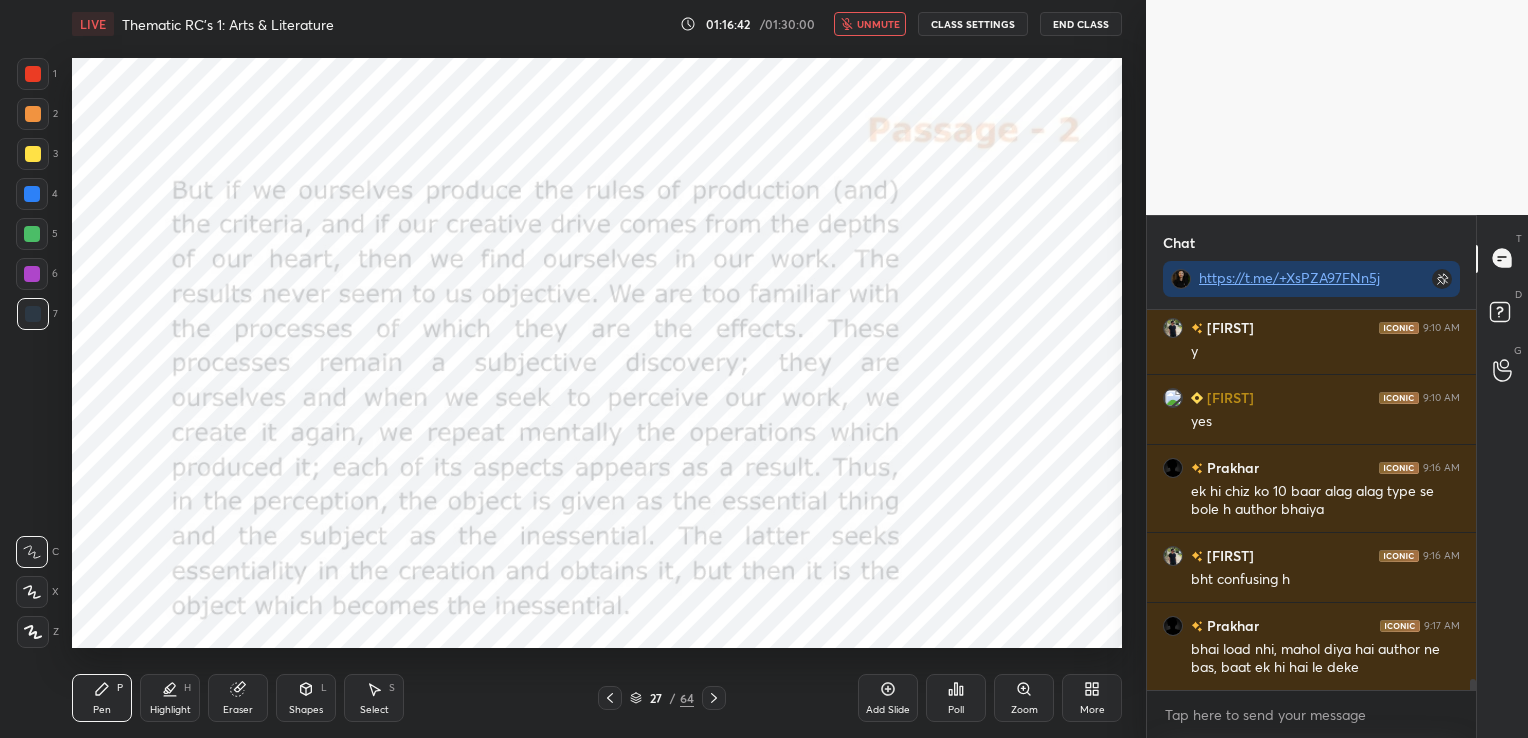 click 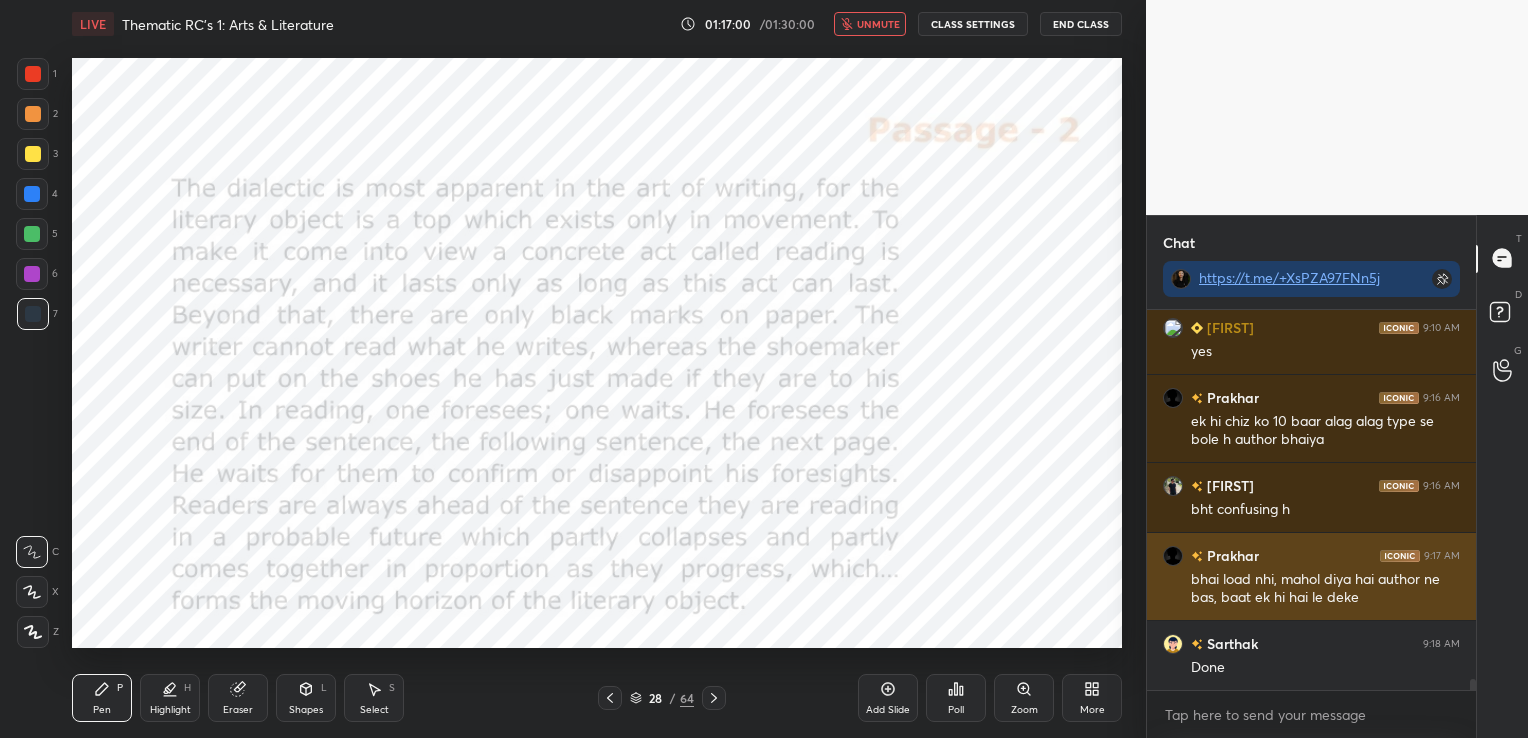 scroll, scrollTop: 12675, scrollLeft: 0, axis: vertical 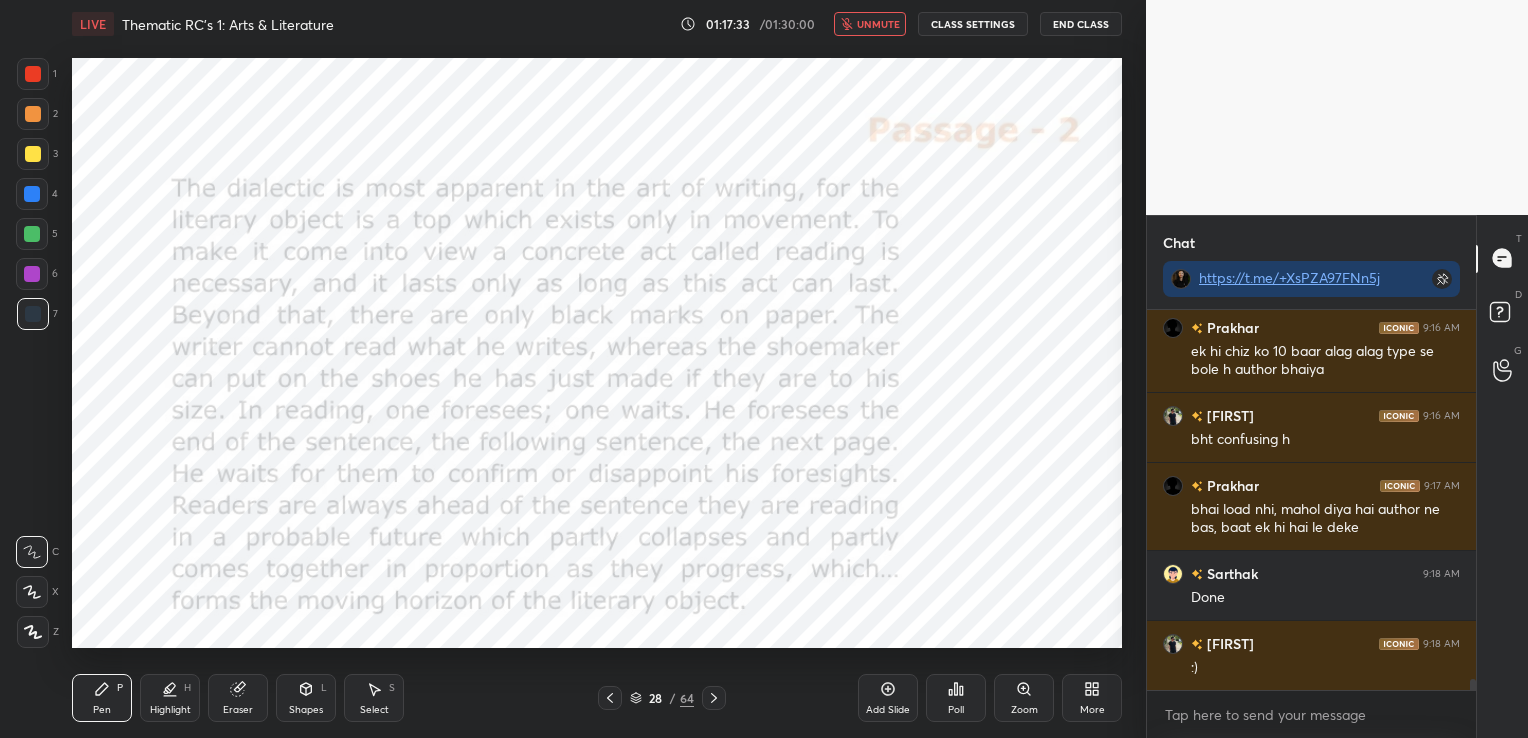click 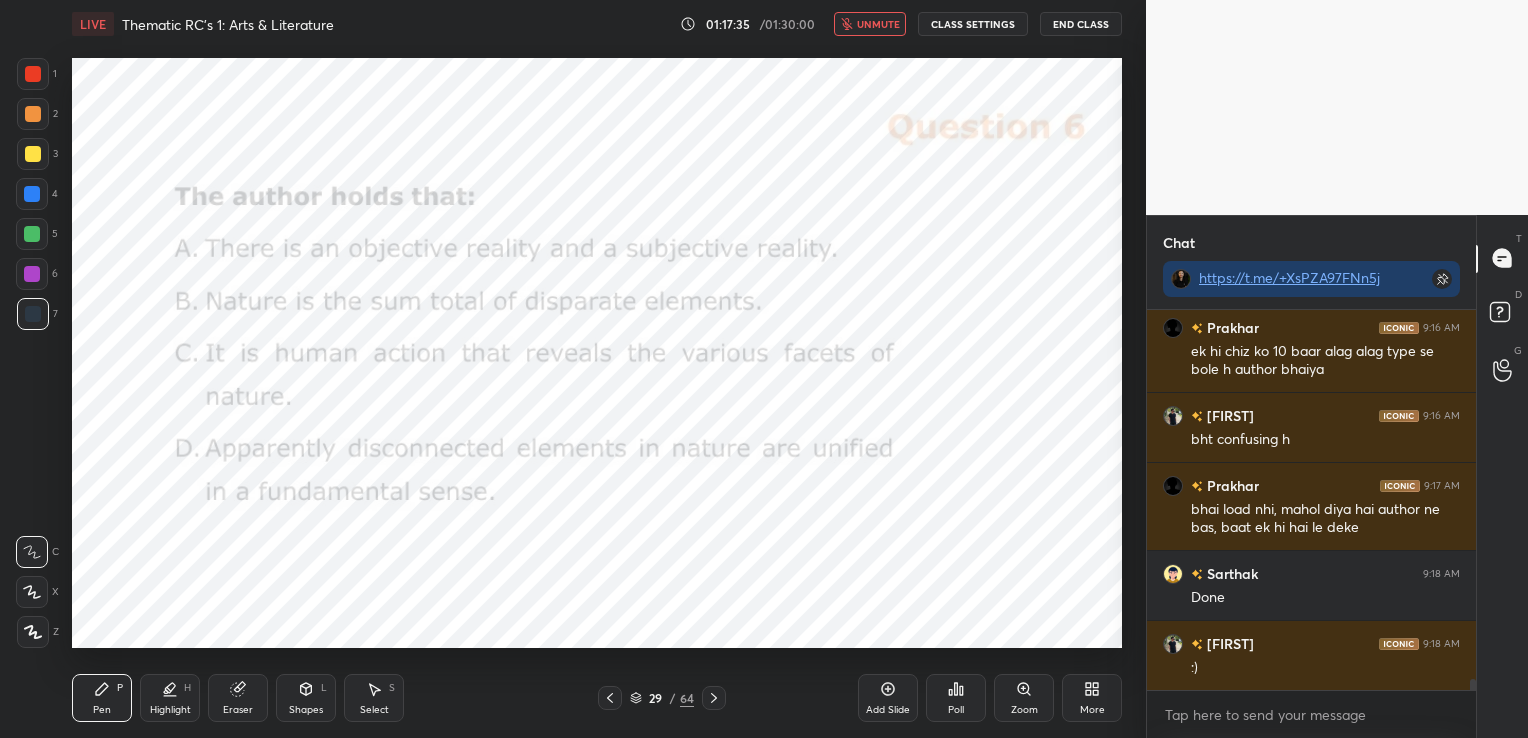 click on "unmute" at bounding box center (878, 24) 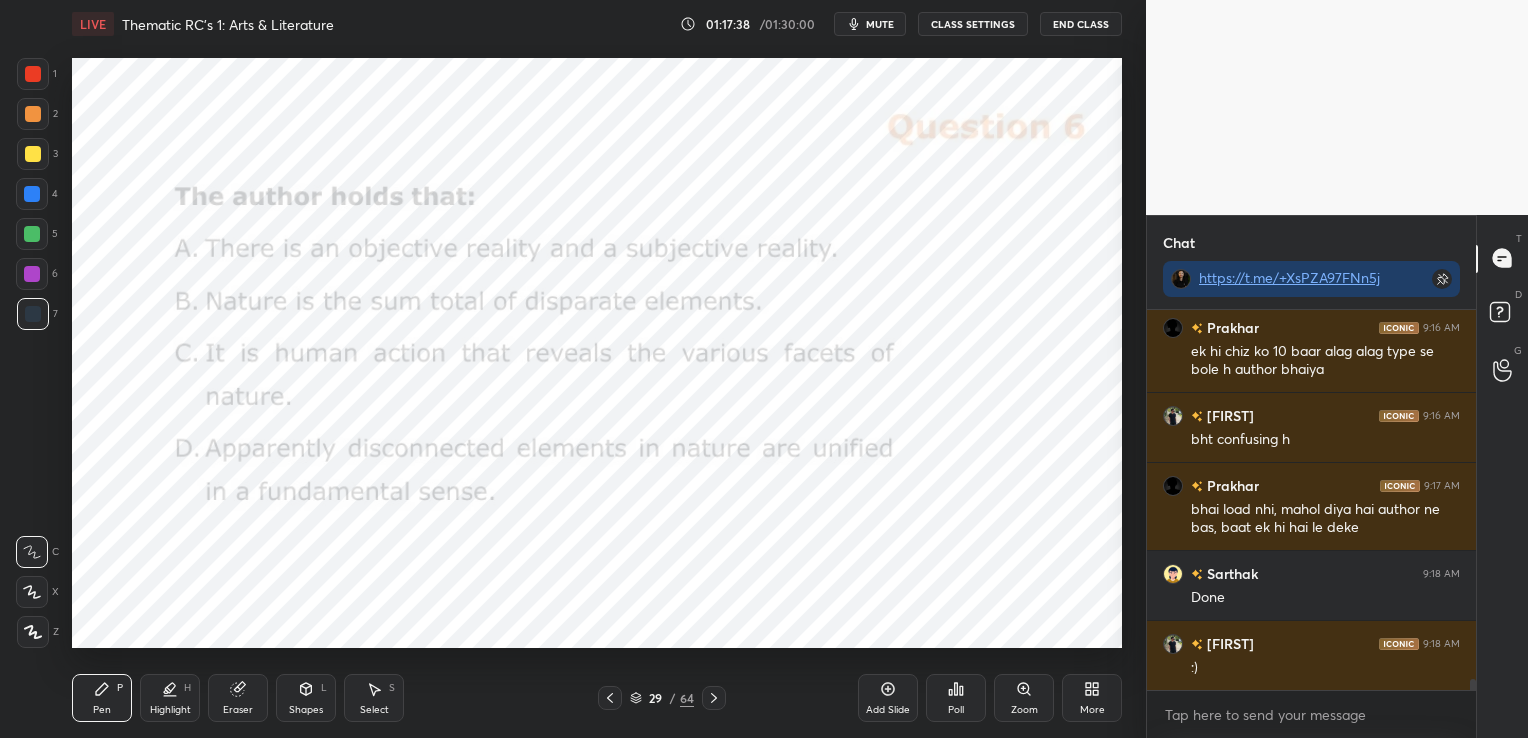 click 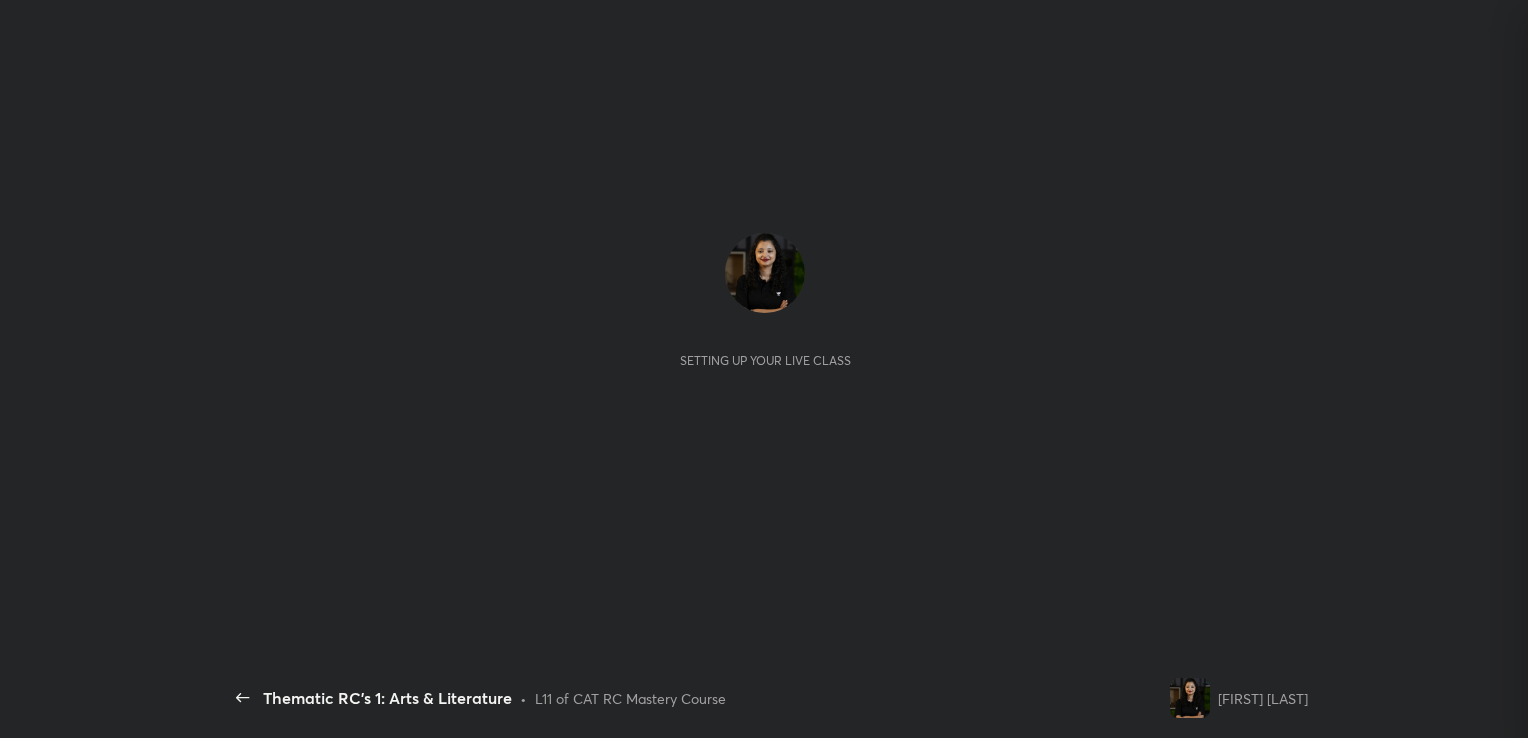 scroll, scrollTop: 0, scrollLeft: 0, axis: both 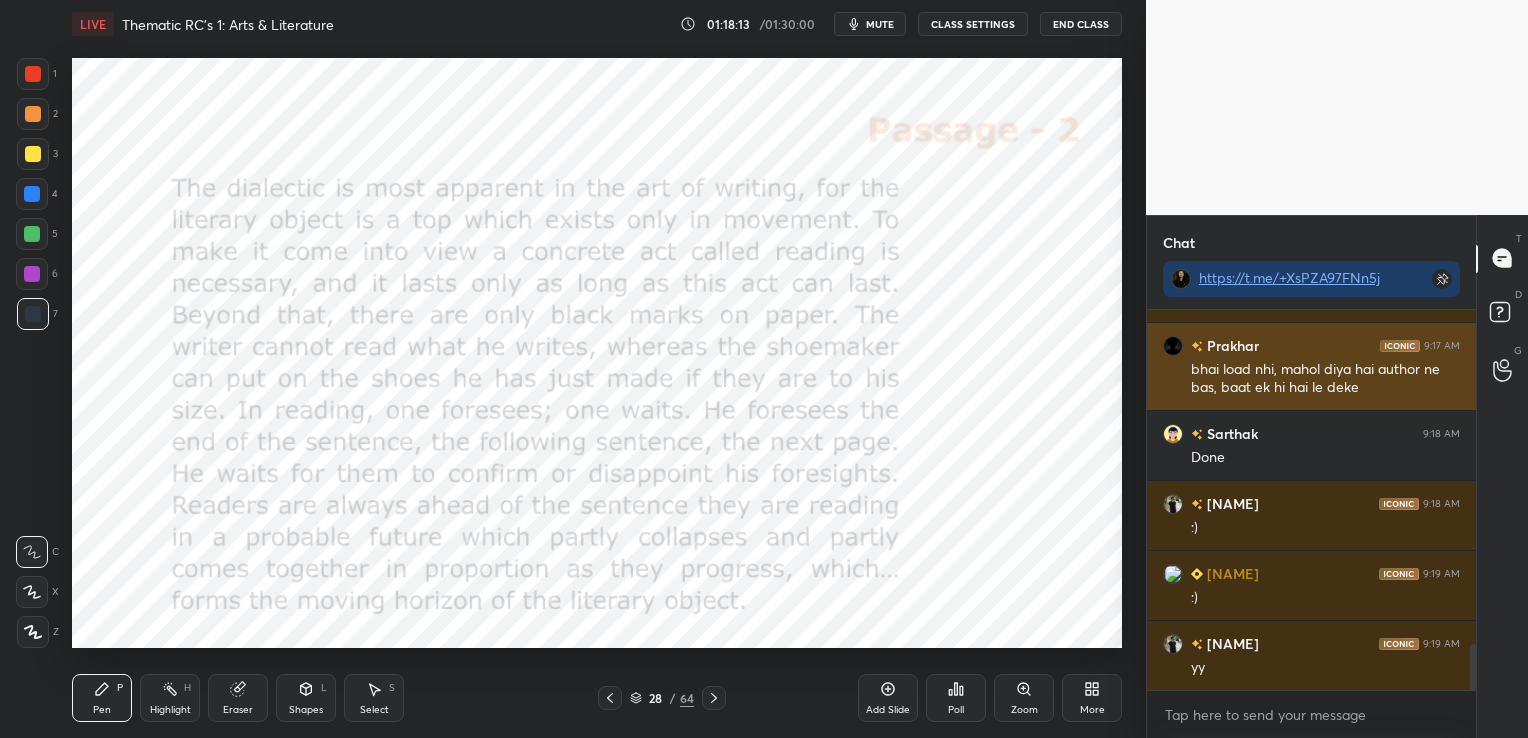 type on "x" 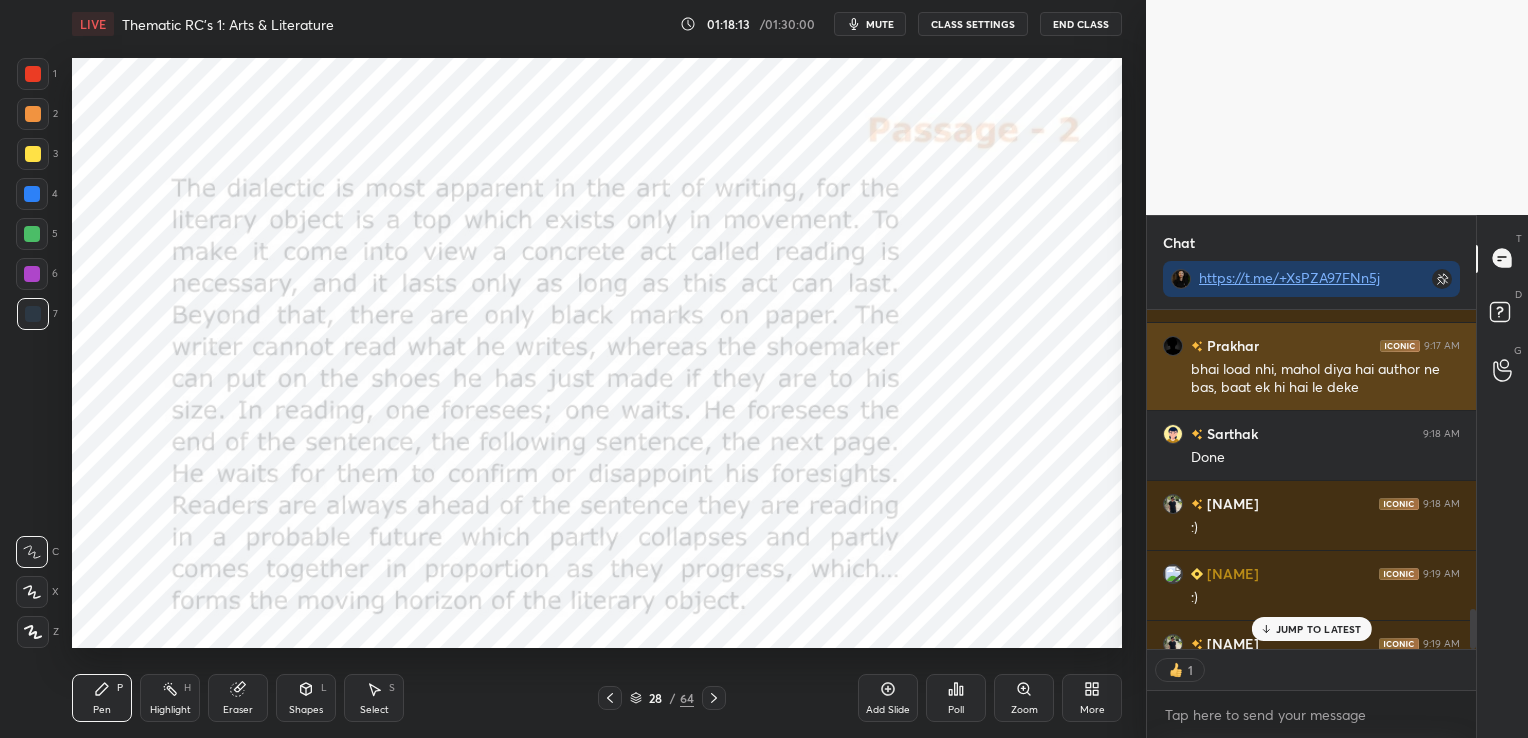 scroll, scrollTop: 333, scrollLeft: 323, axis: both 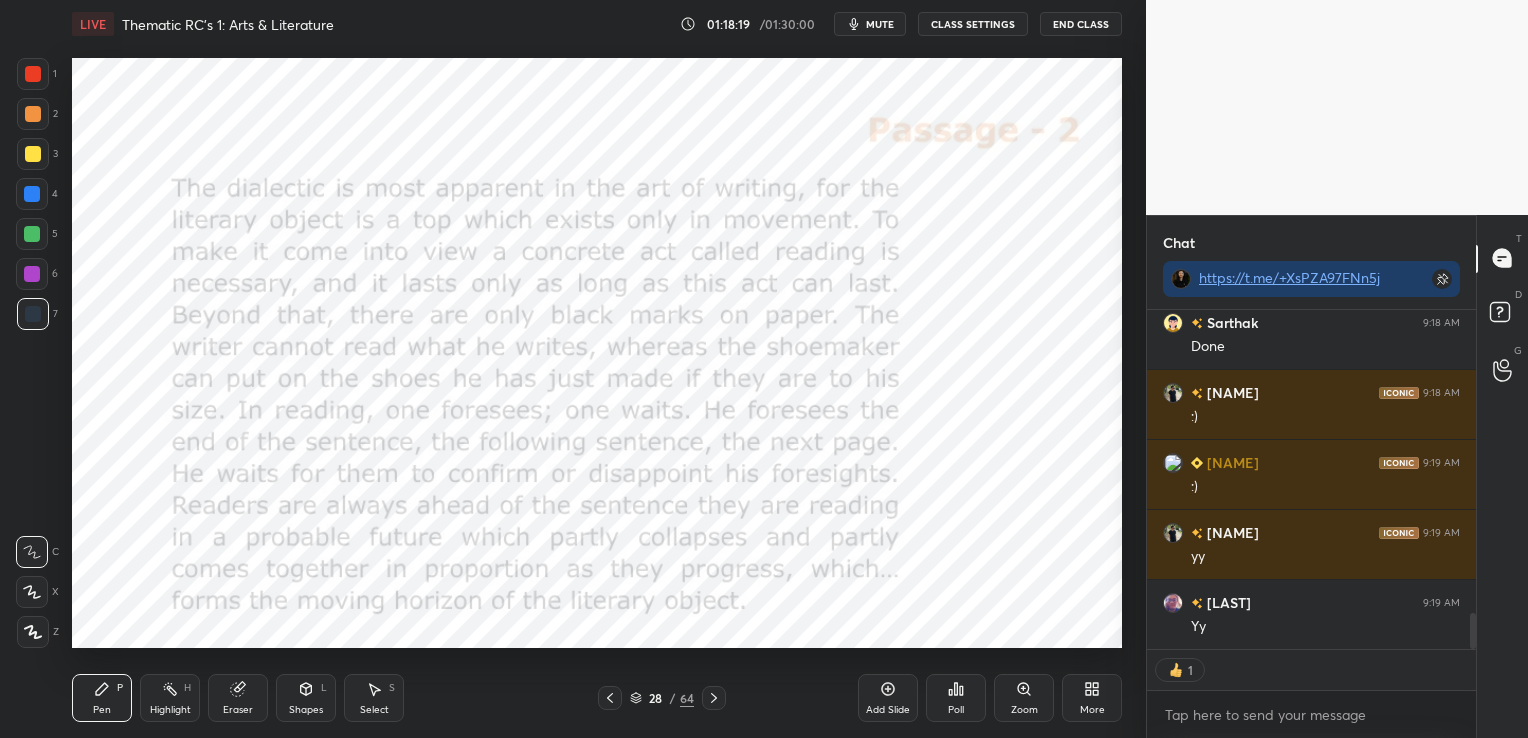 click 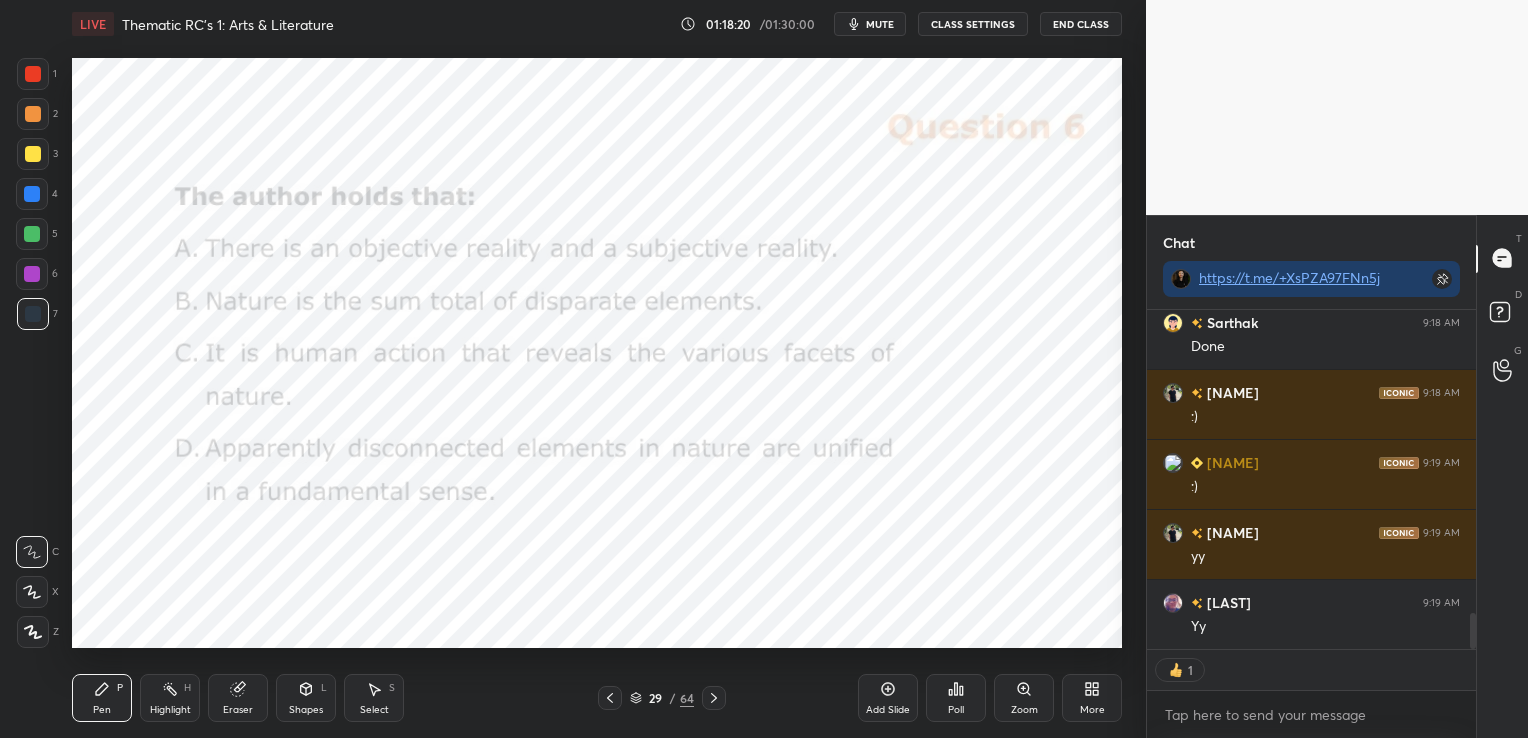 click 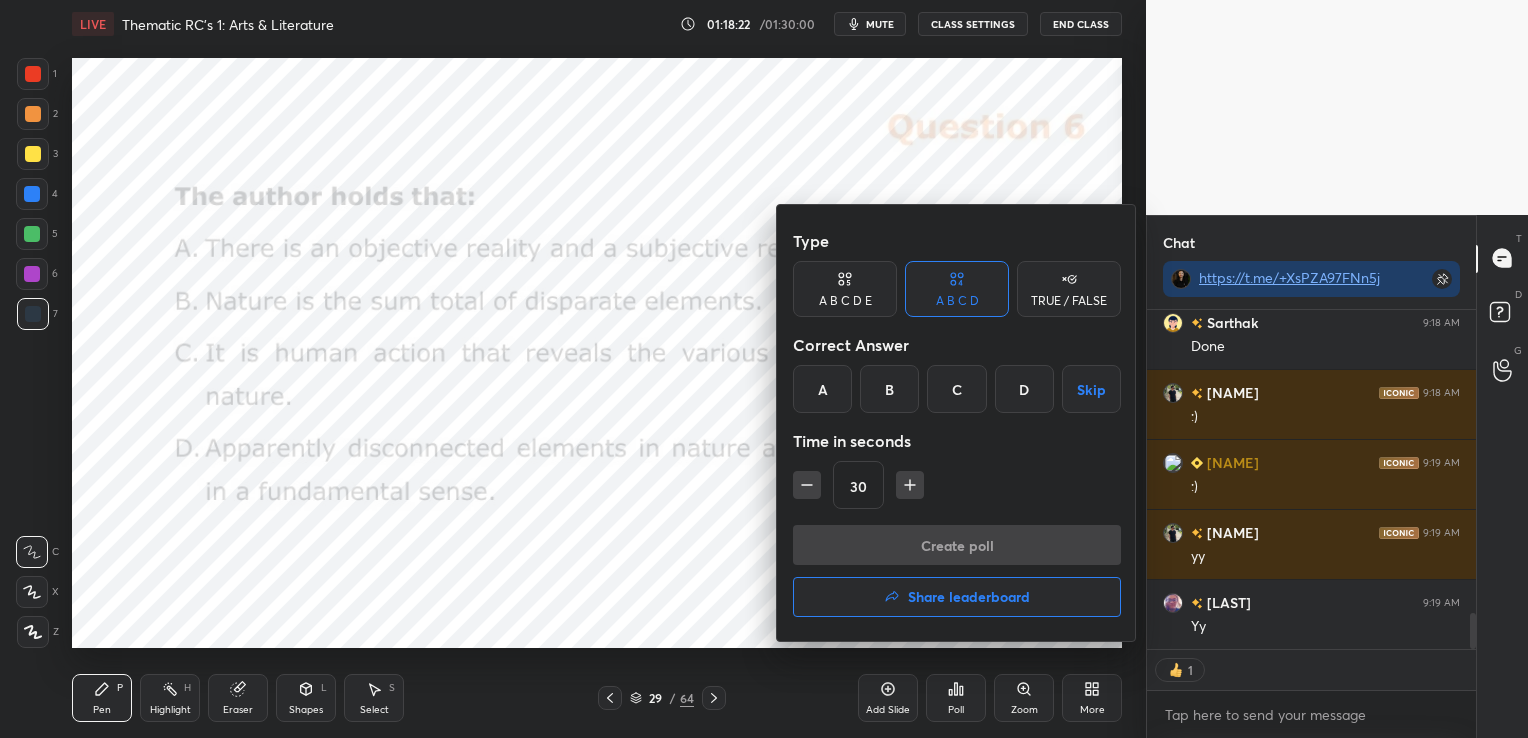 click on "C" at bounding box center (956, 389) 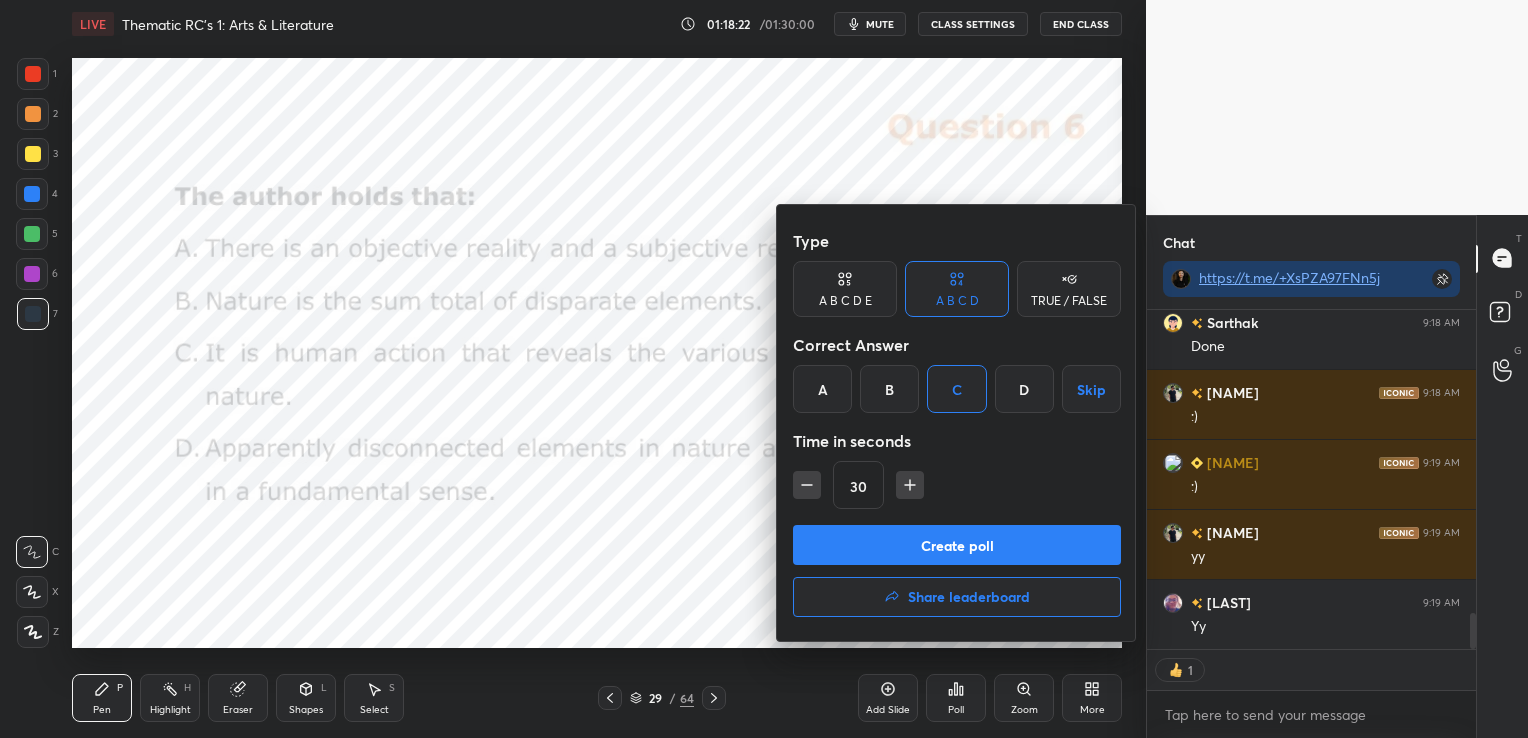 click 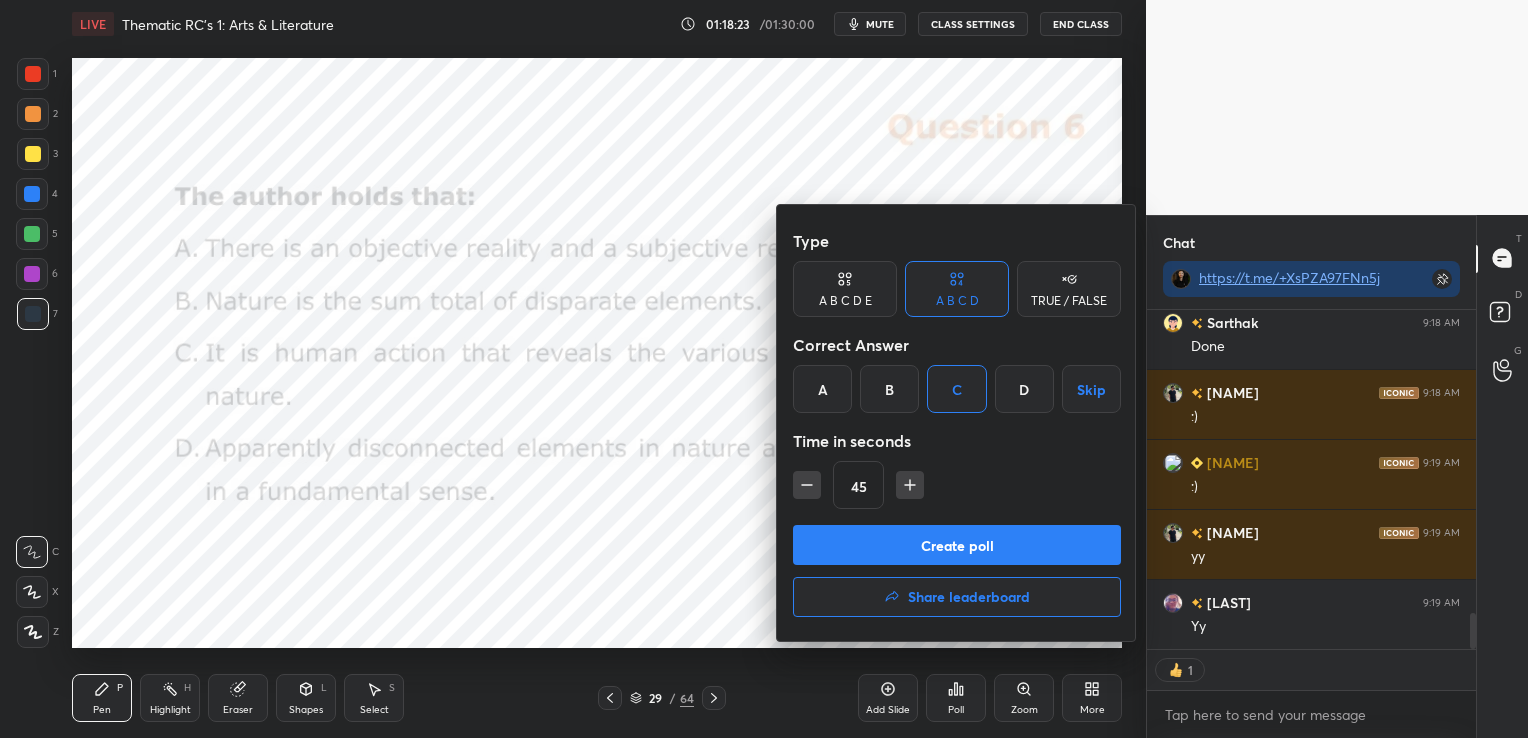 click 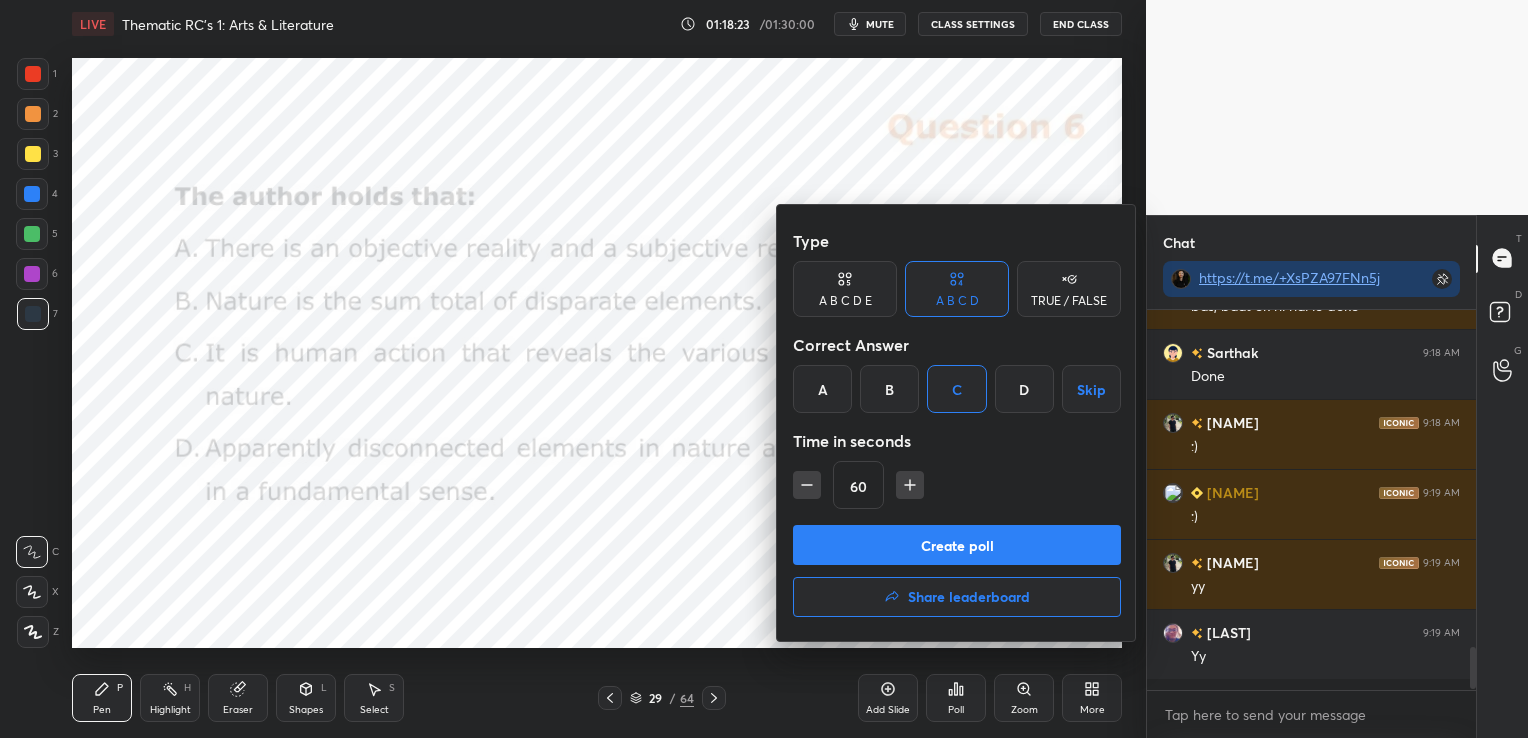 scroll, scrollTop: 7, scrollLeft: 6, axis: both 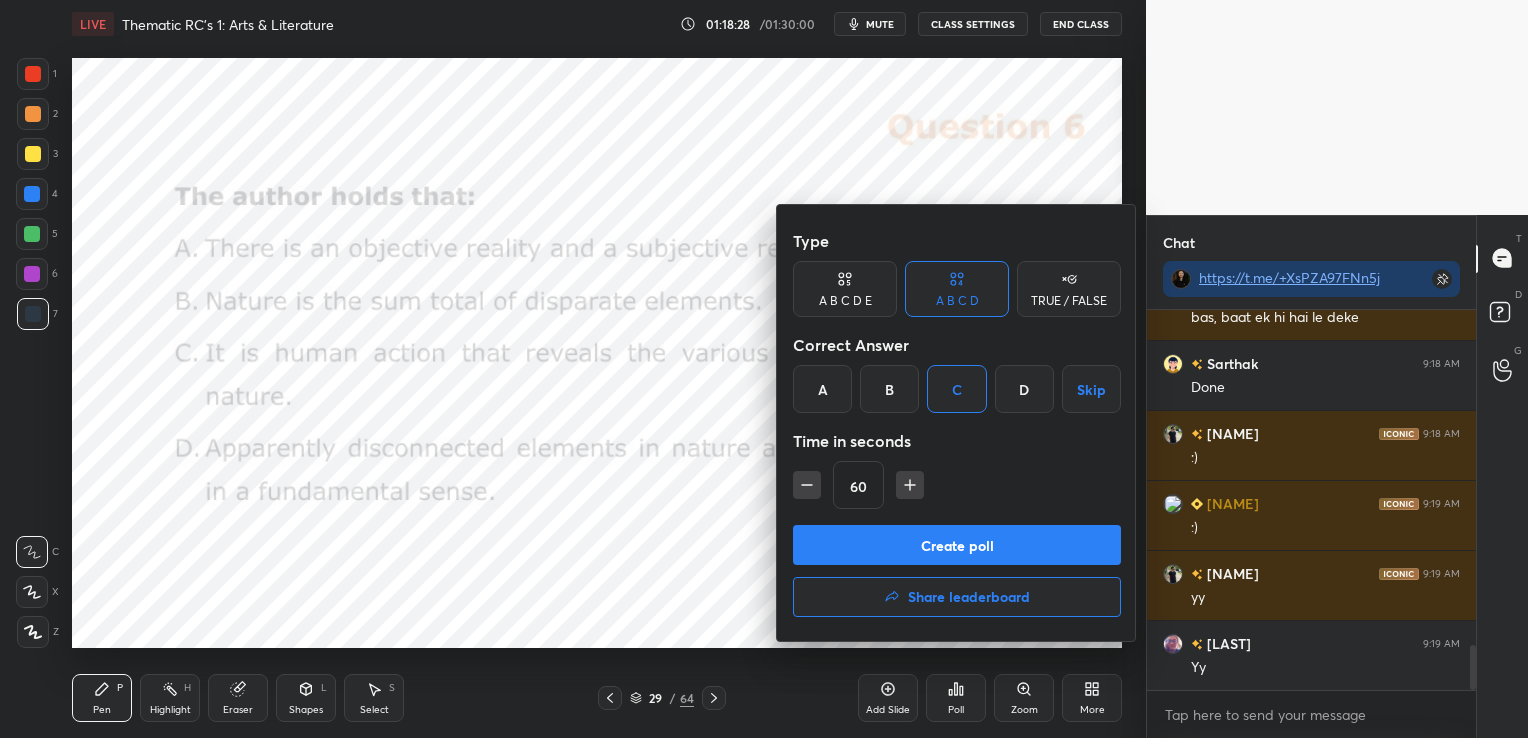 click on "Create poll" at bounding box center (957, 545) 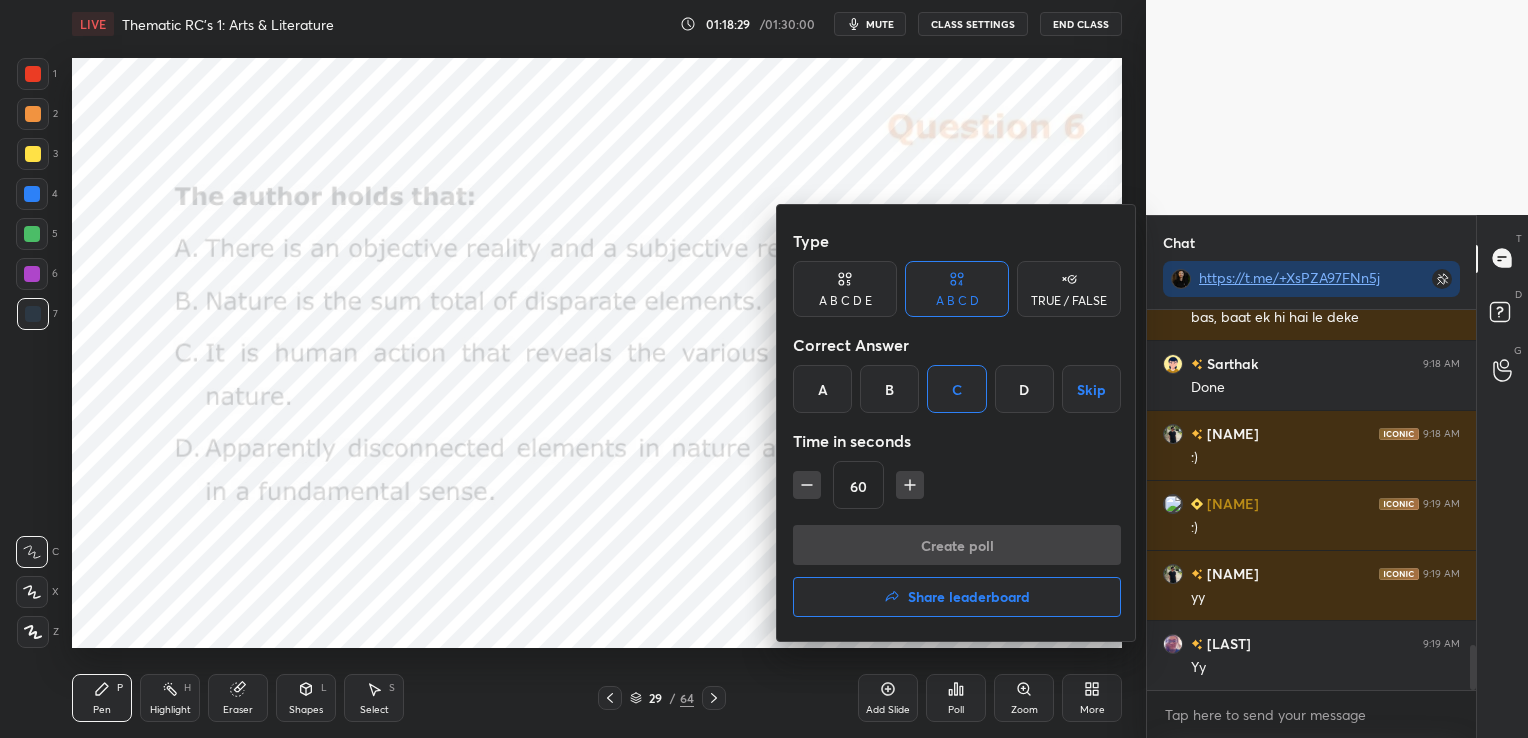 scroll, scrollTop: 342, scrollLeft: 323, axis: both 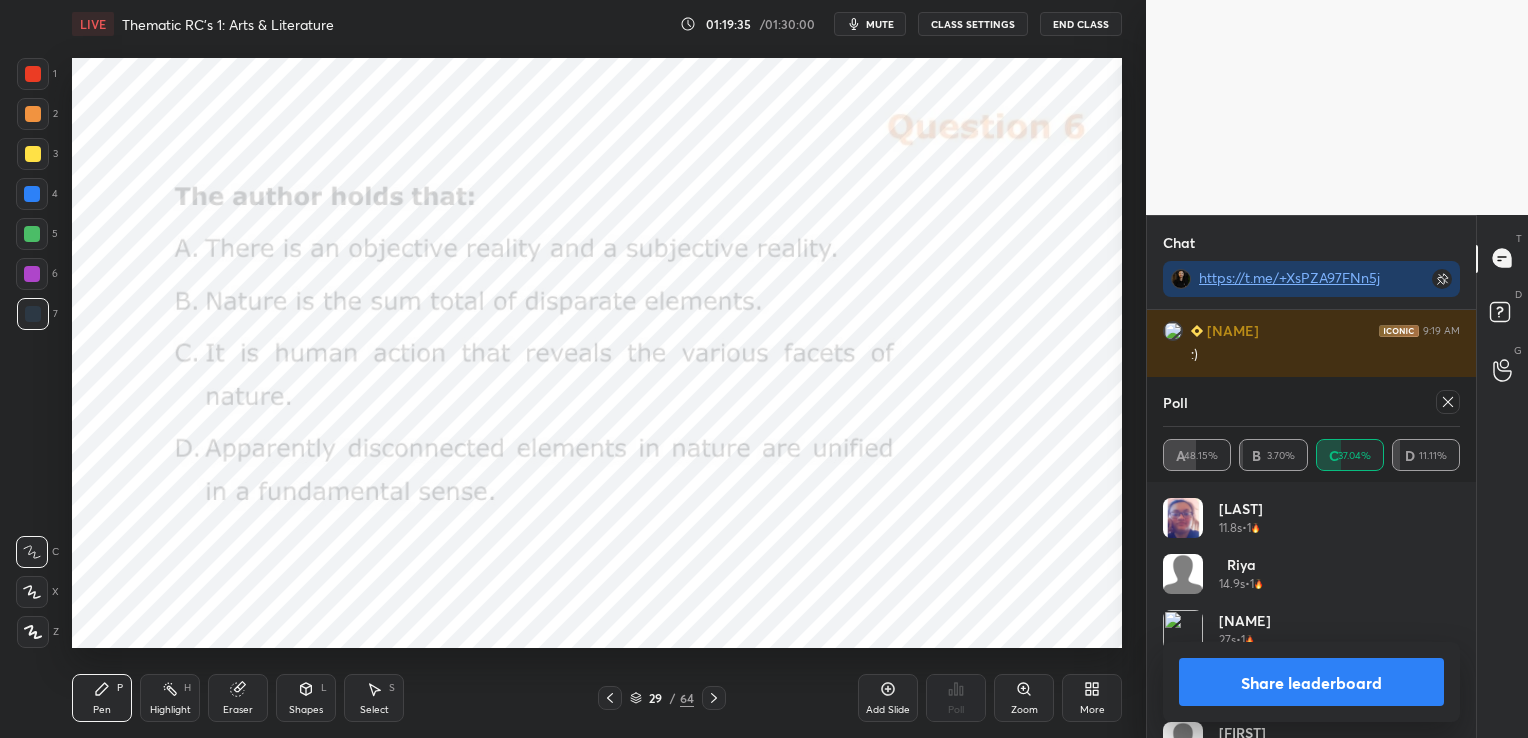 click 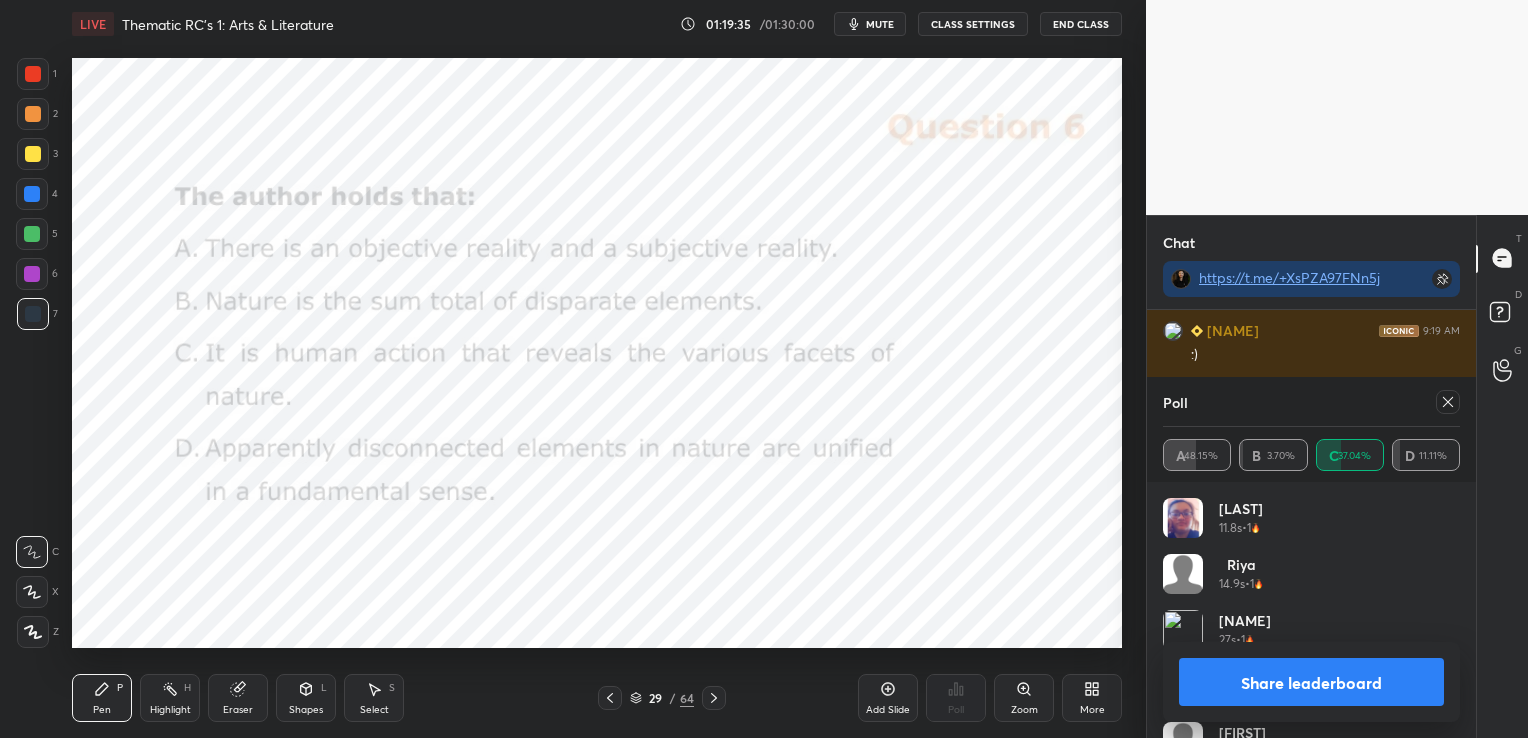 scroll, scrollTop: 88, scrollLeft: 291, axis: both 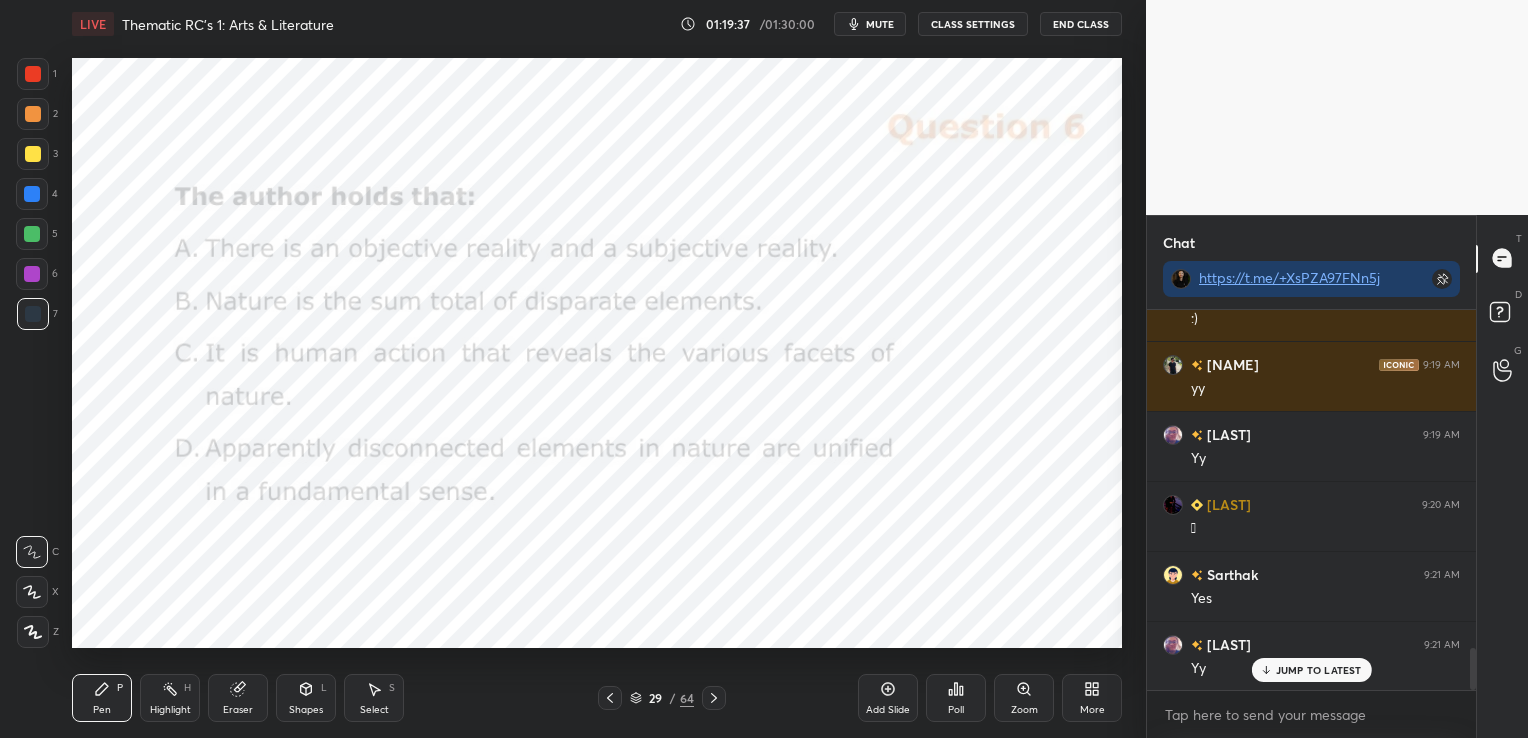 click 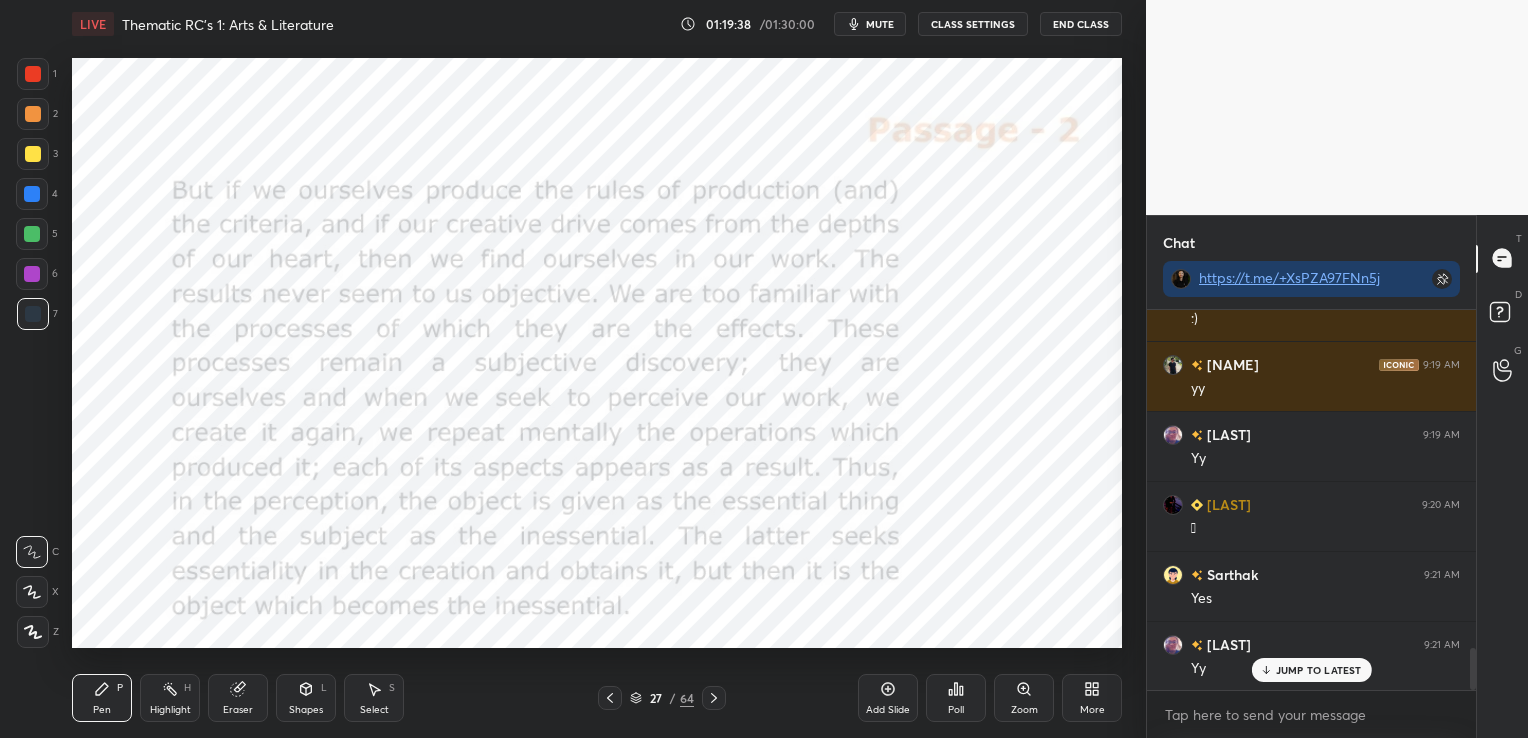 click 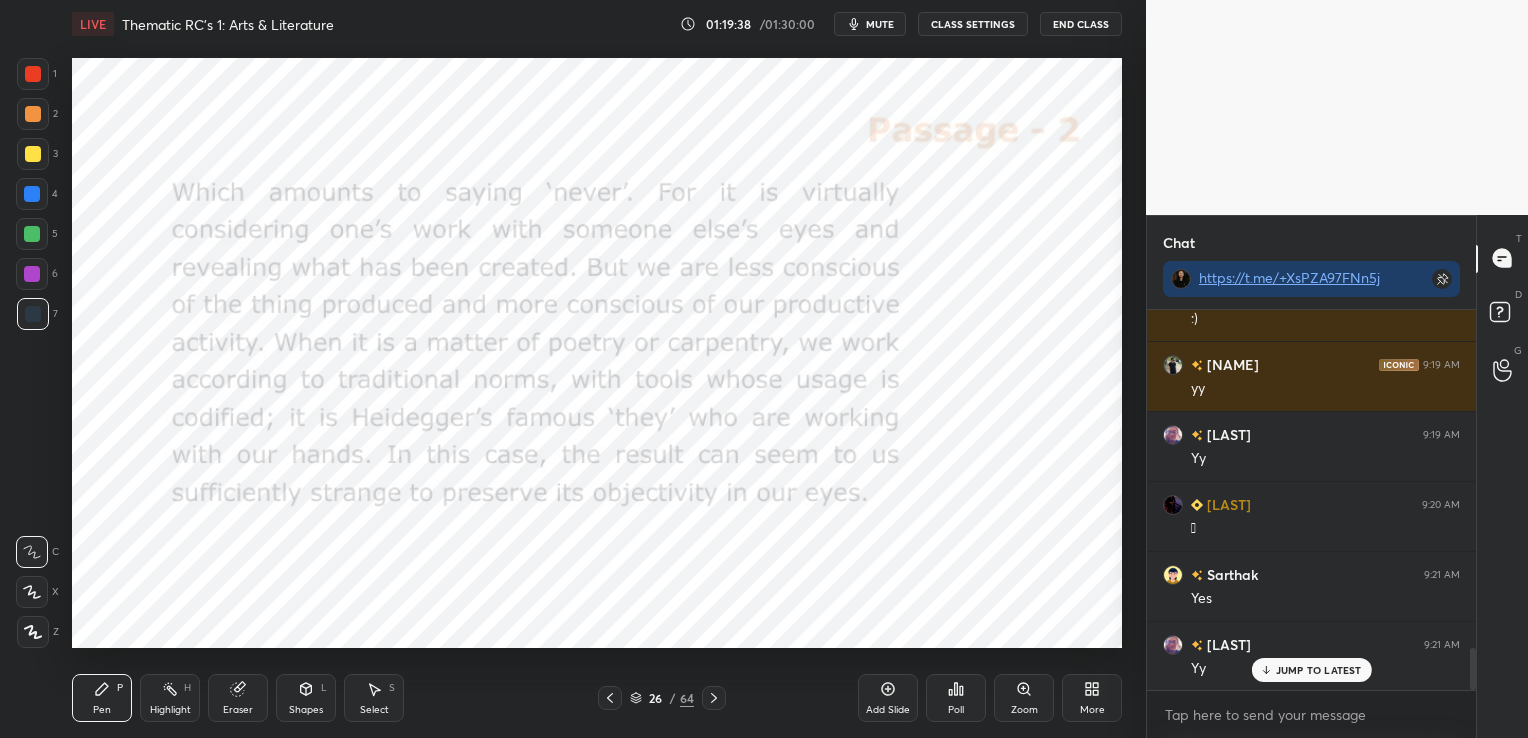 click 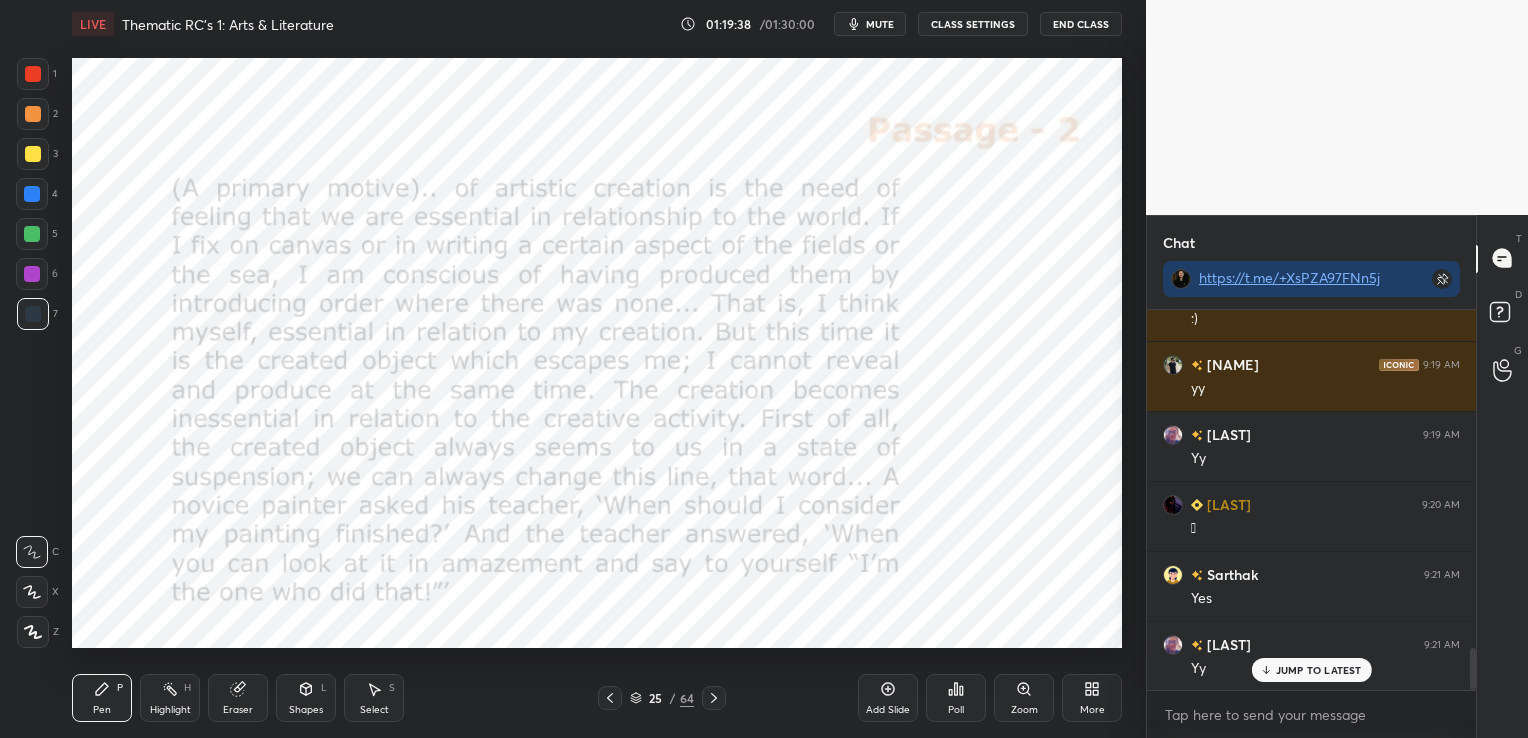 click 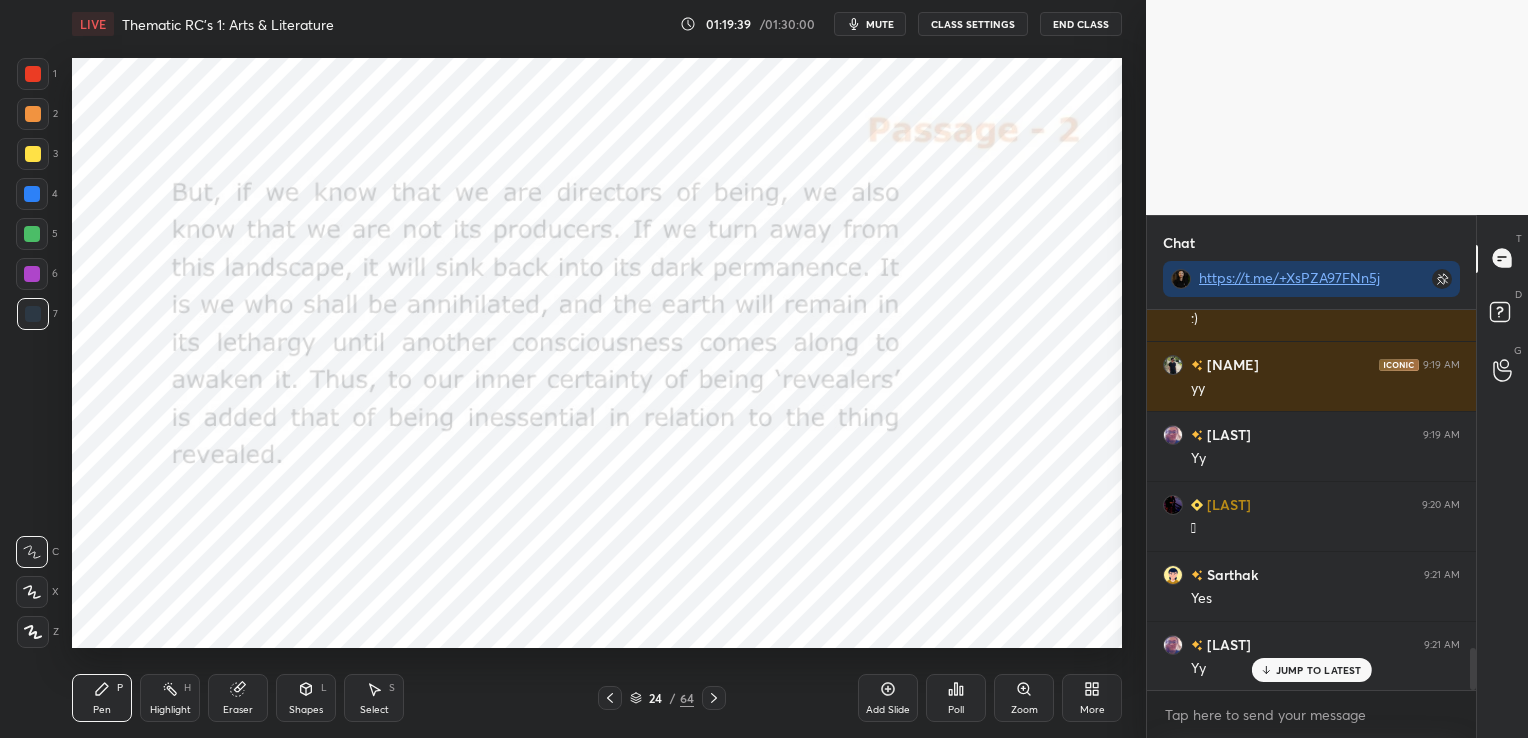 click 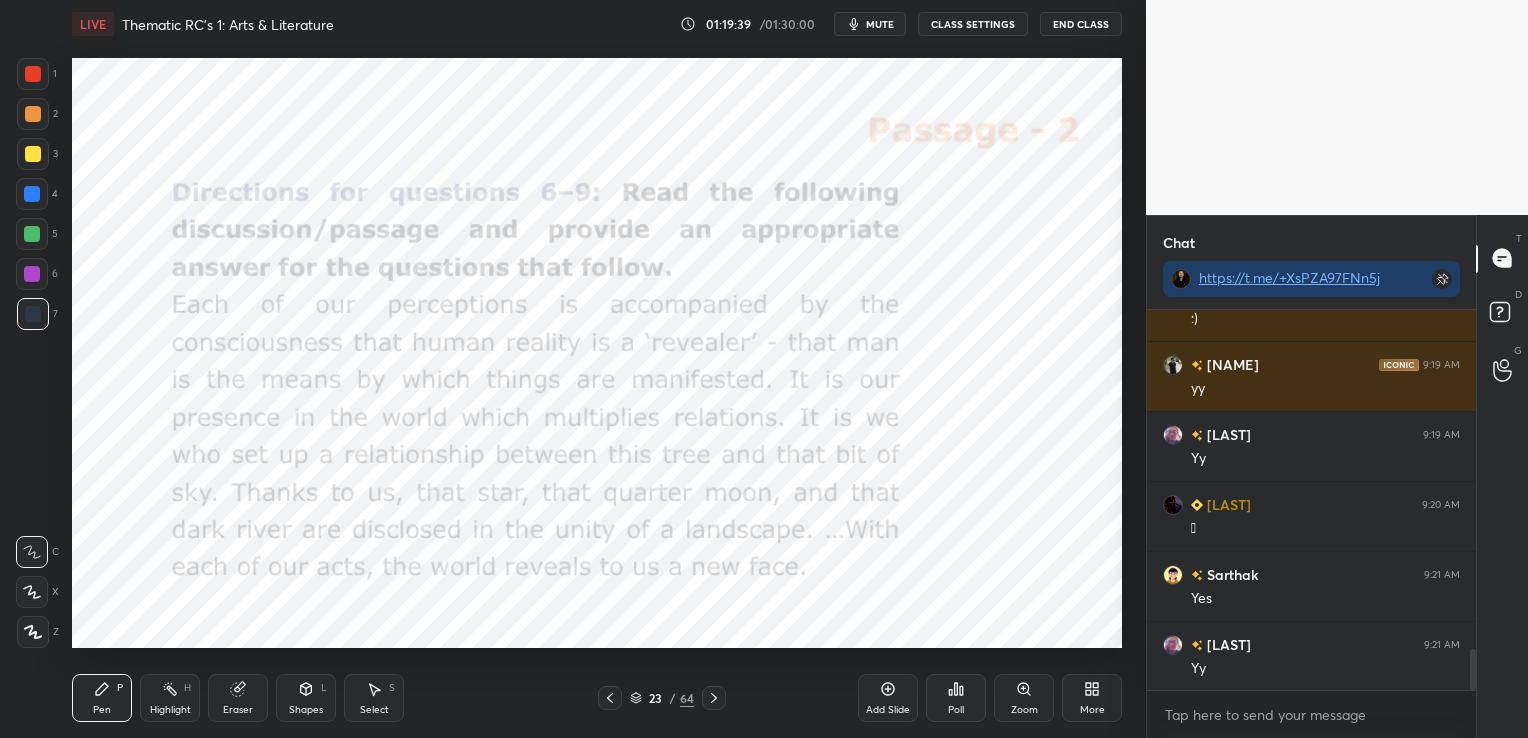 scroll, scrollTop: 3111, scrollLeft: 0, axis: vertical 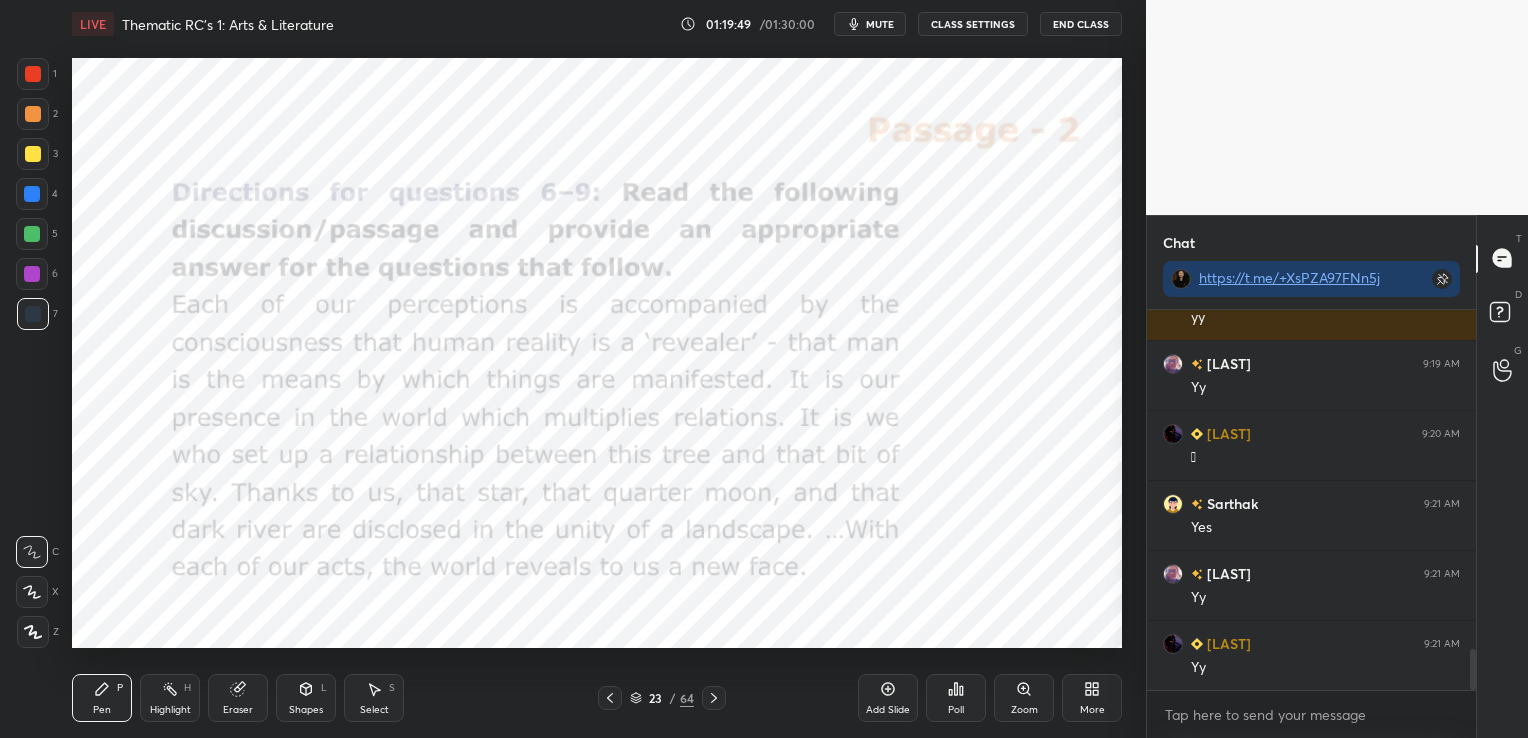 click 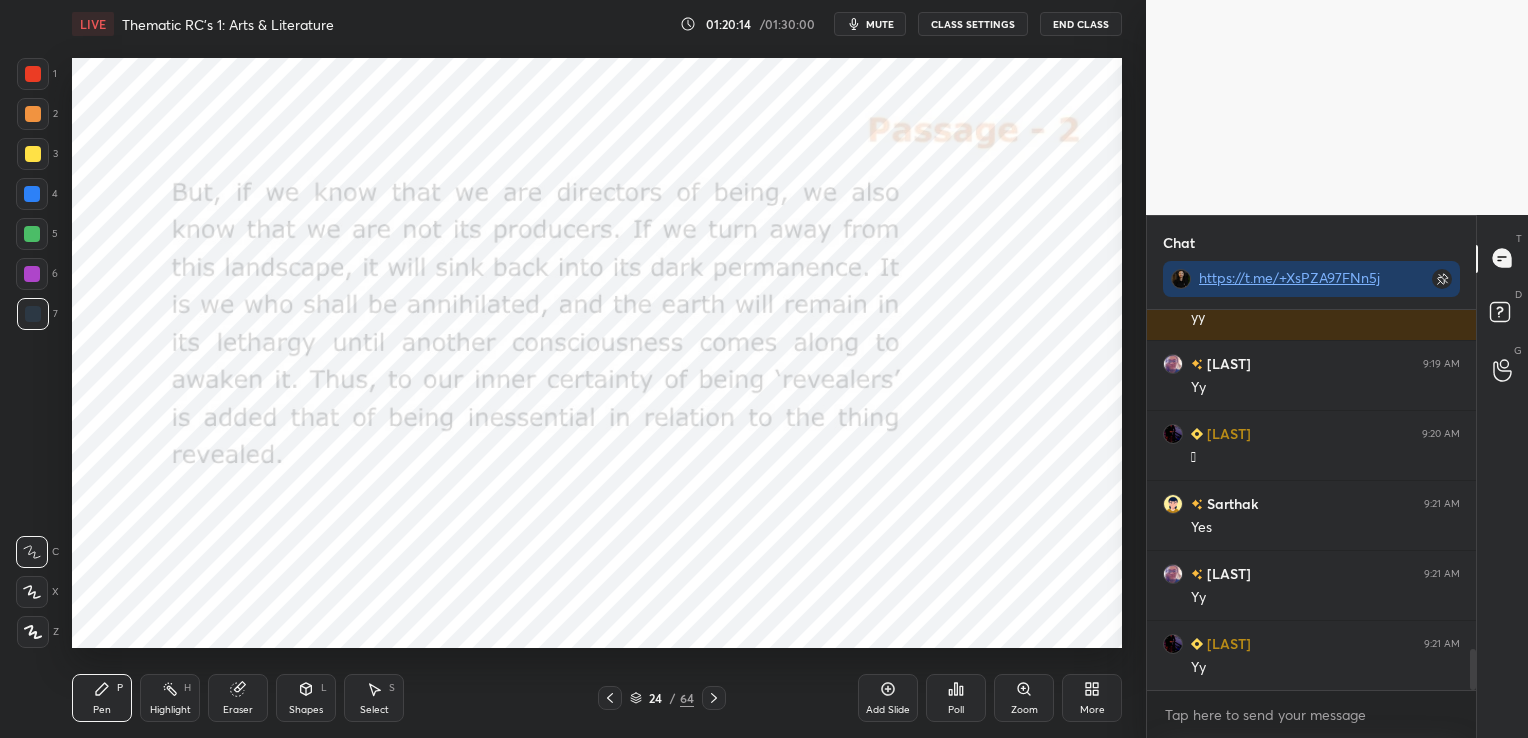 click on "Eraser" at bounding box center (238, 710) 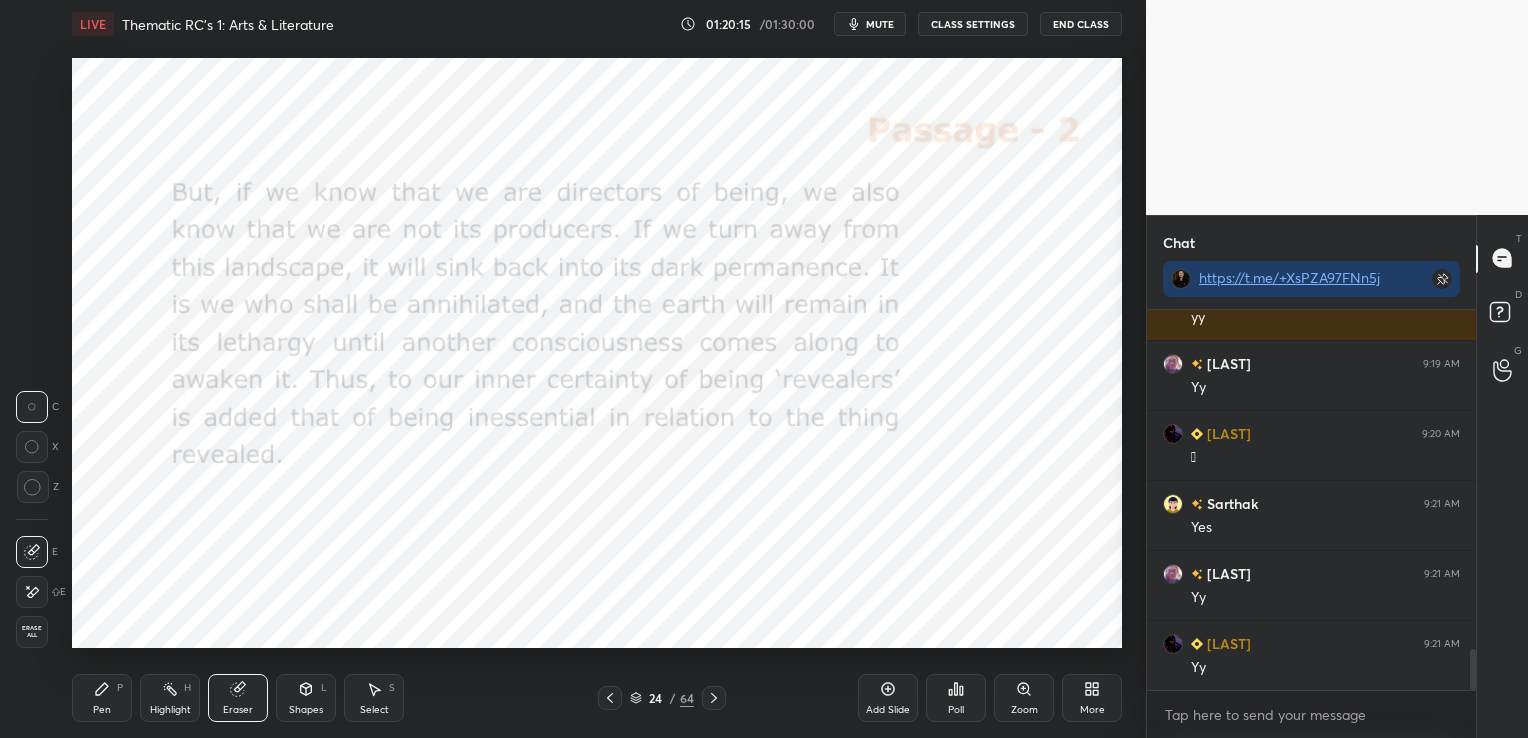 click on "Erase all" at bounding box center (32, 632) 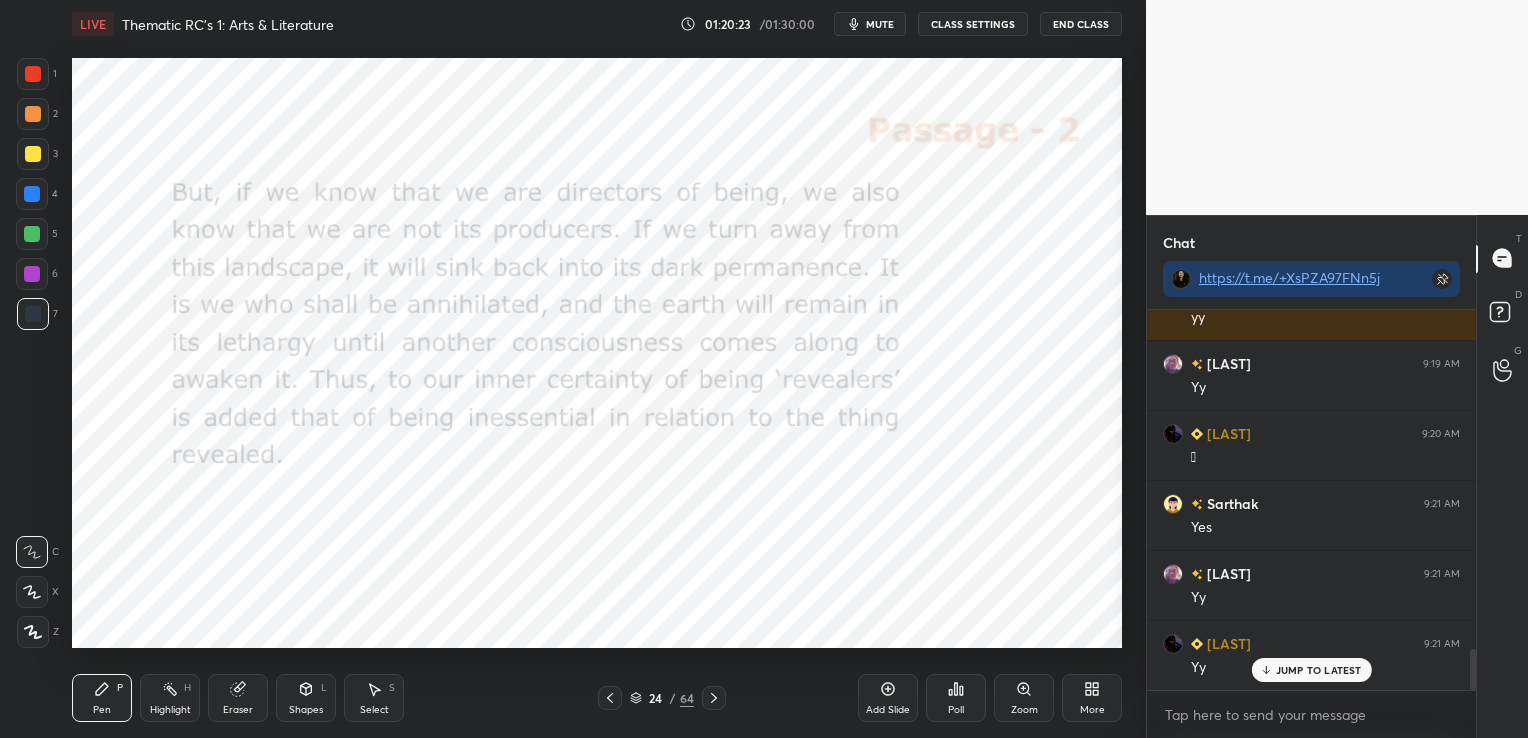 scroll, scrollTop: 3180, scrollLeft: 0, axis: vertical 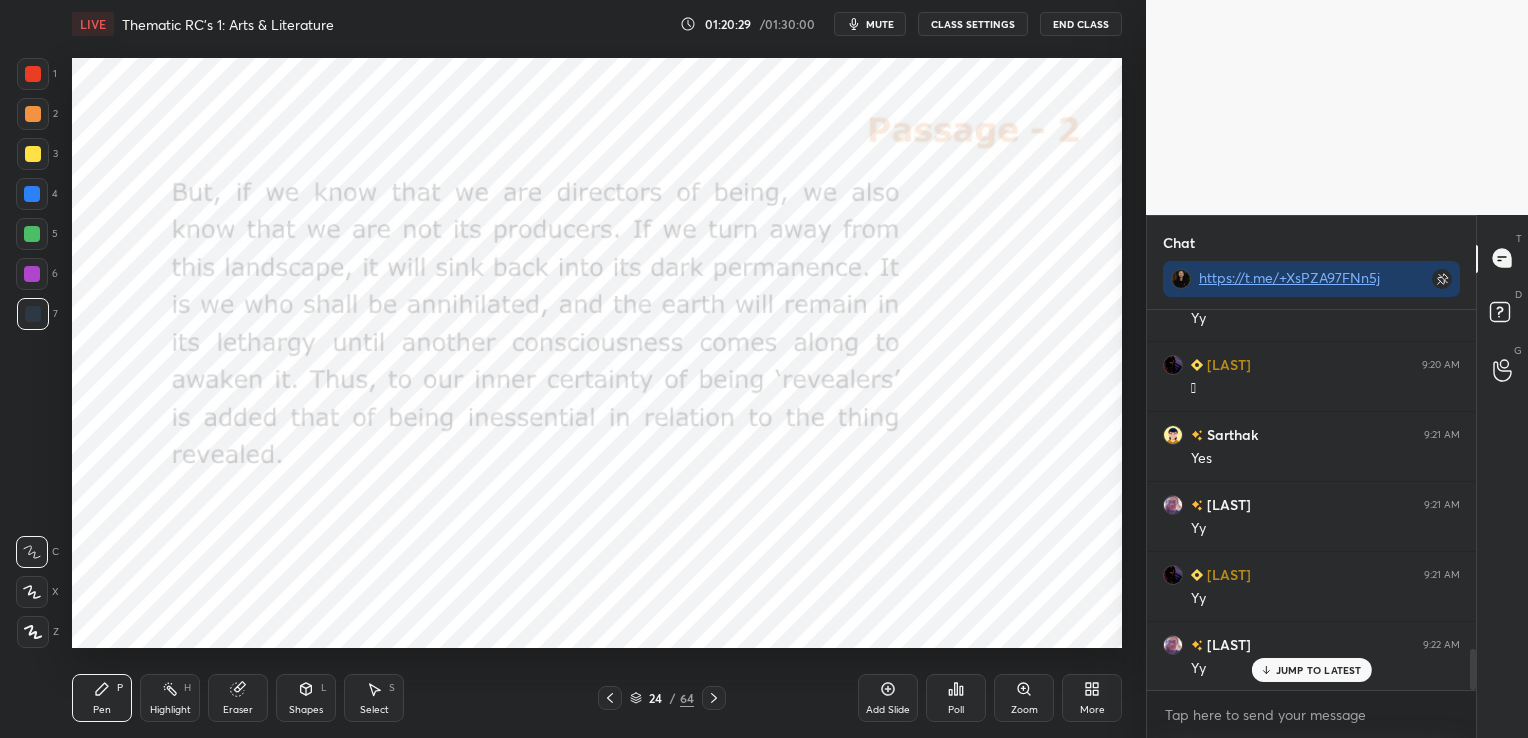 click on "Eraser" at bounding box center [238, 710] 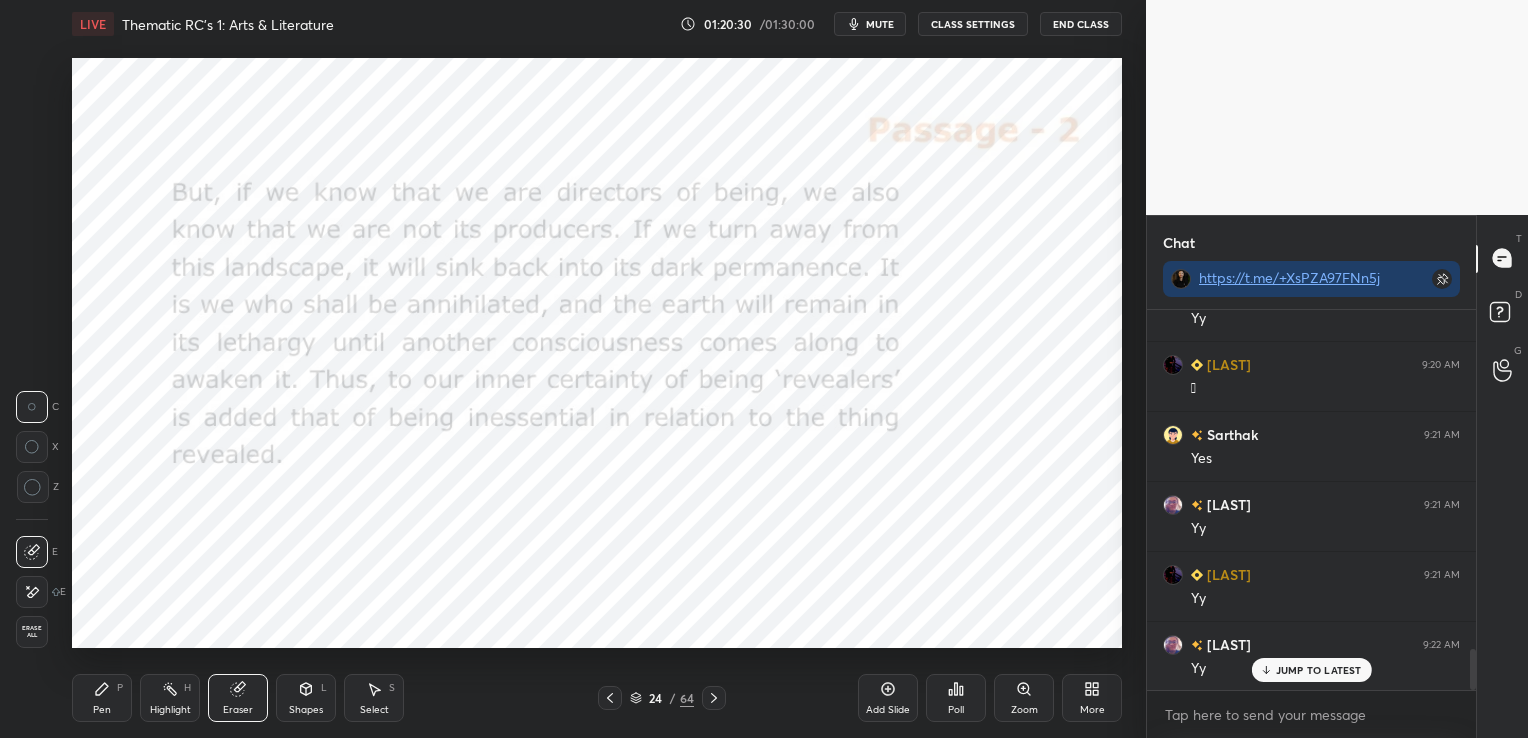 click on "Erase all" at bounding box center (32, 632) 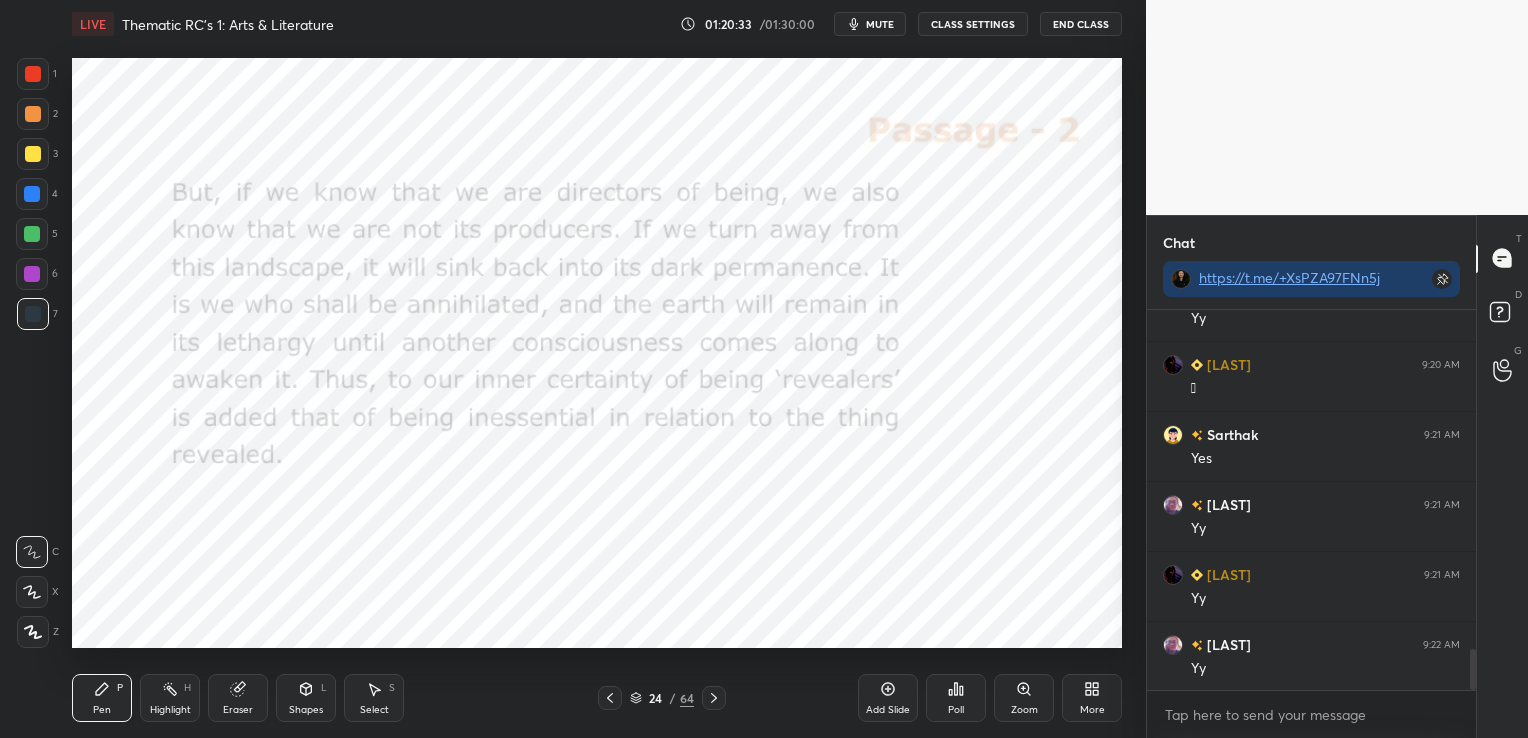 scroll, scrollTop: 3181, scrollLeft: 0, axis: vertical 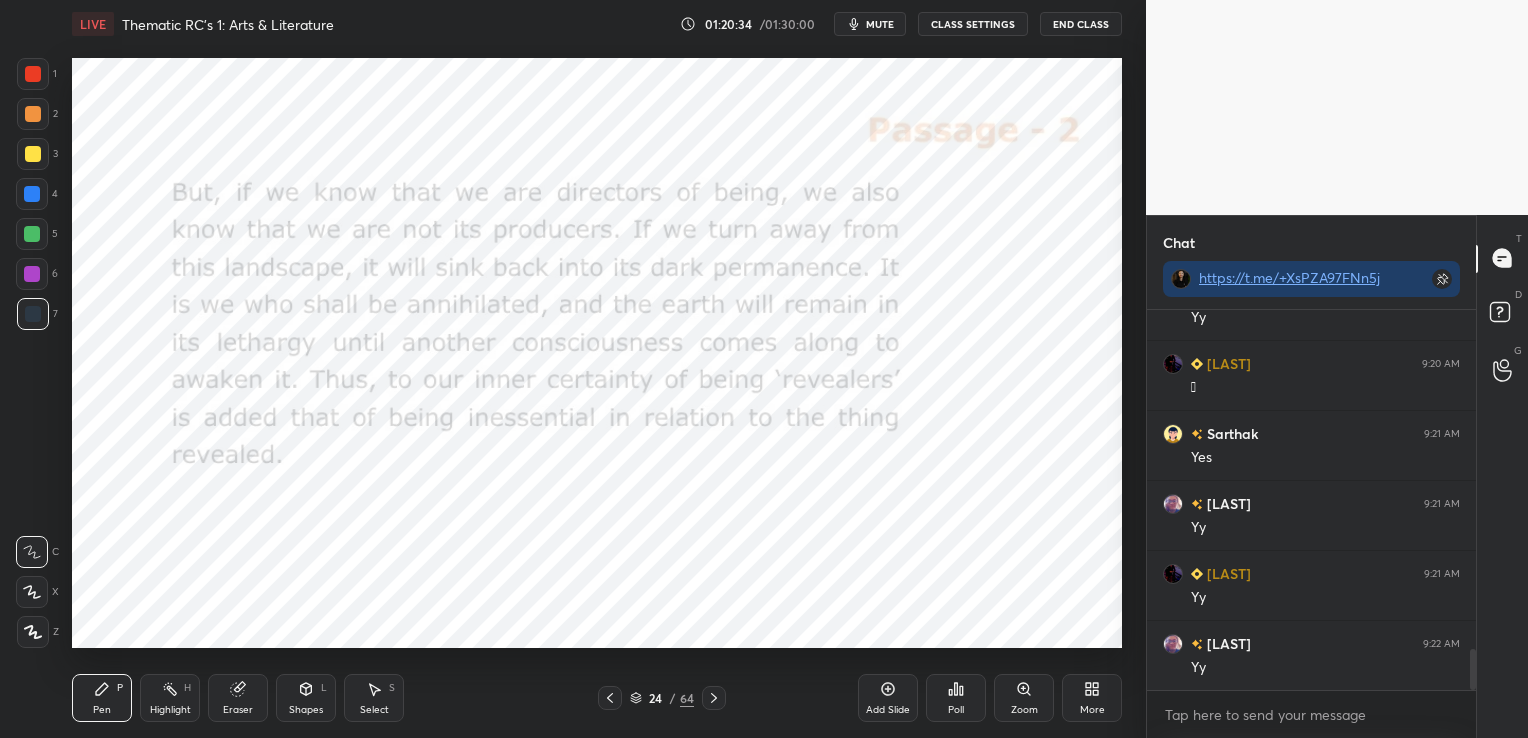 click 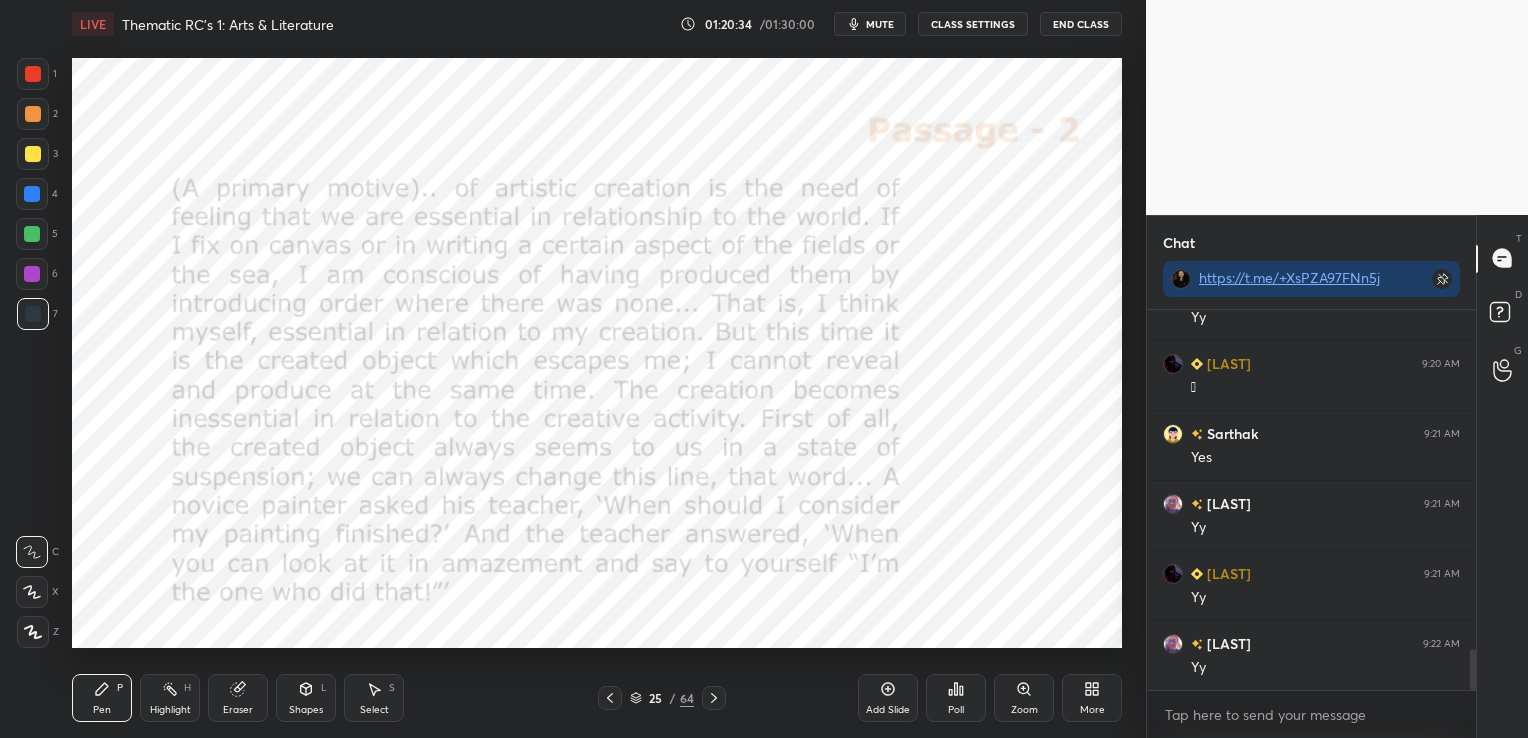 click 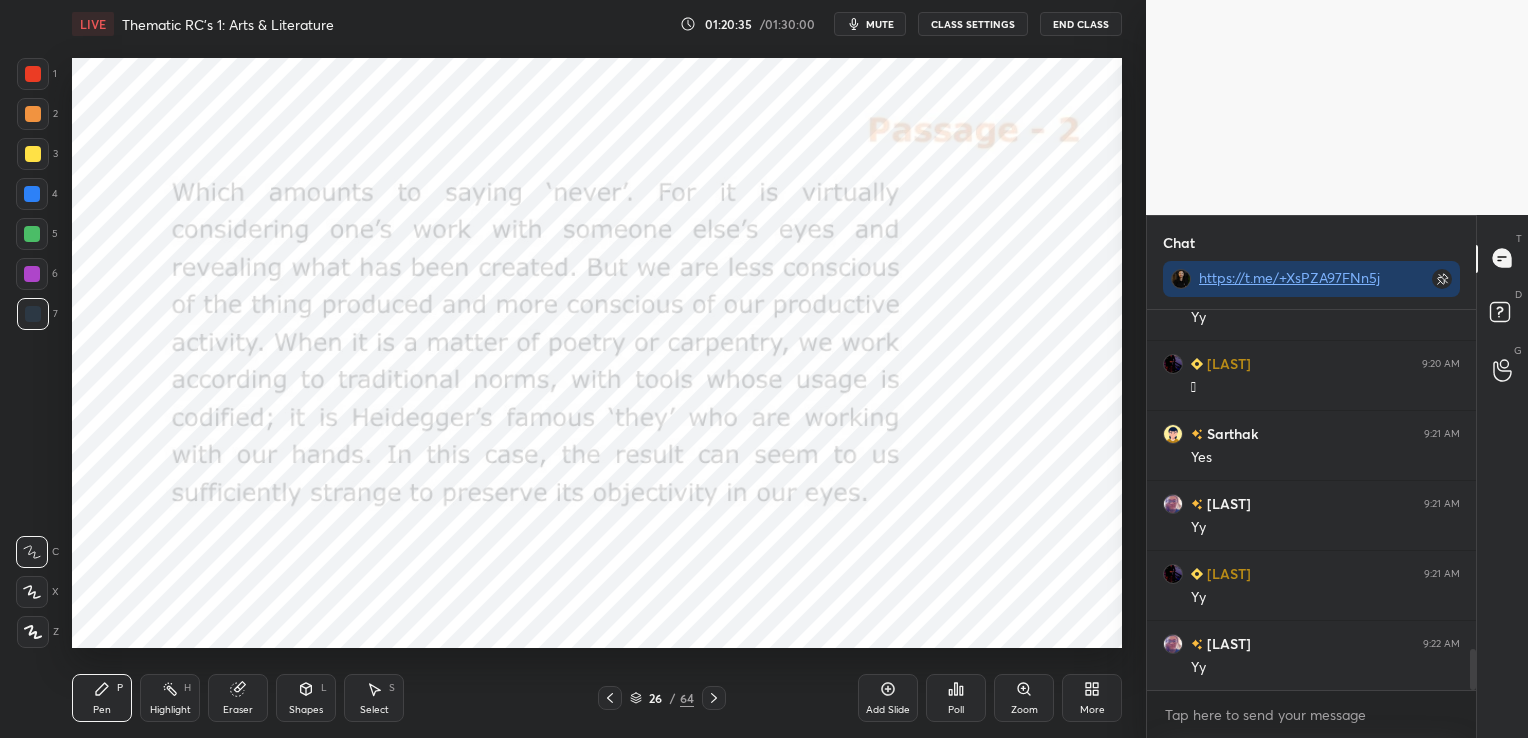 click 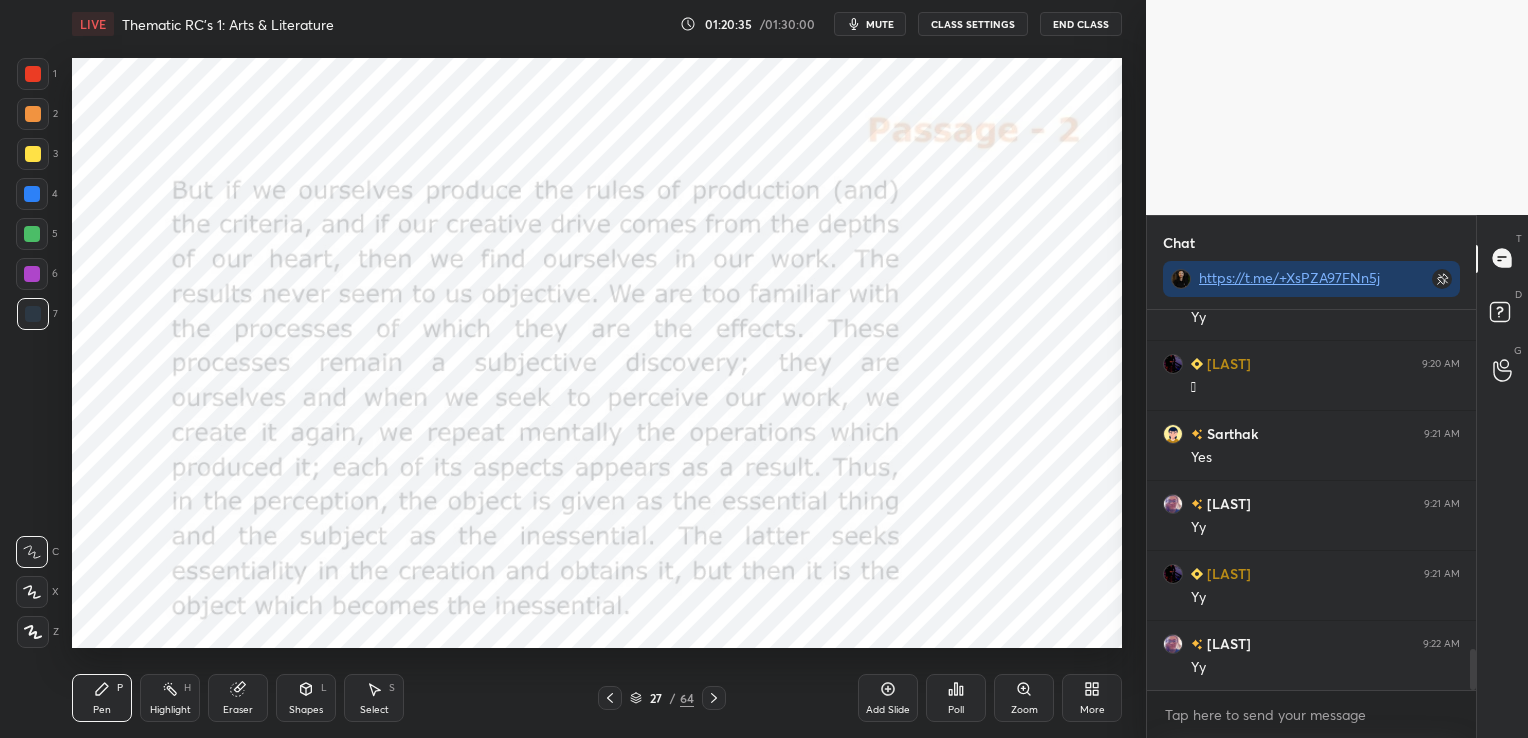 click 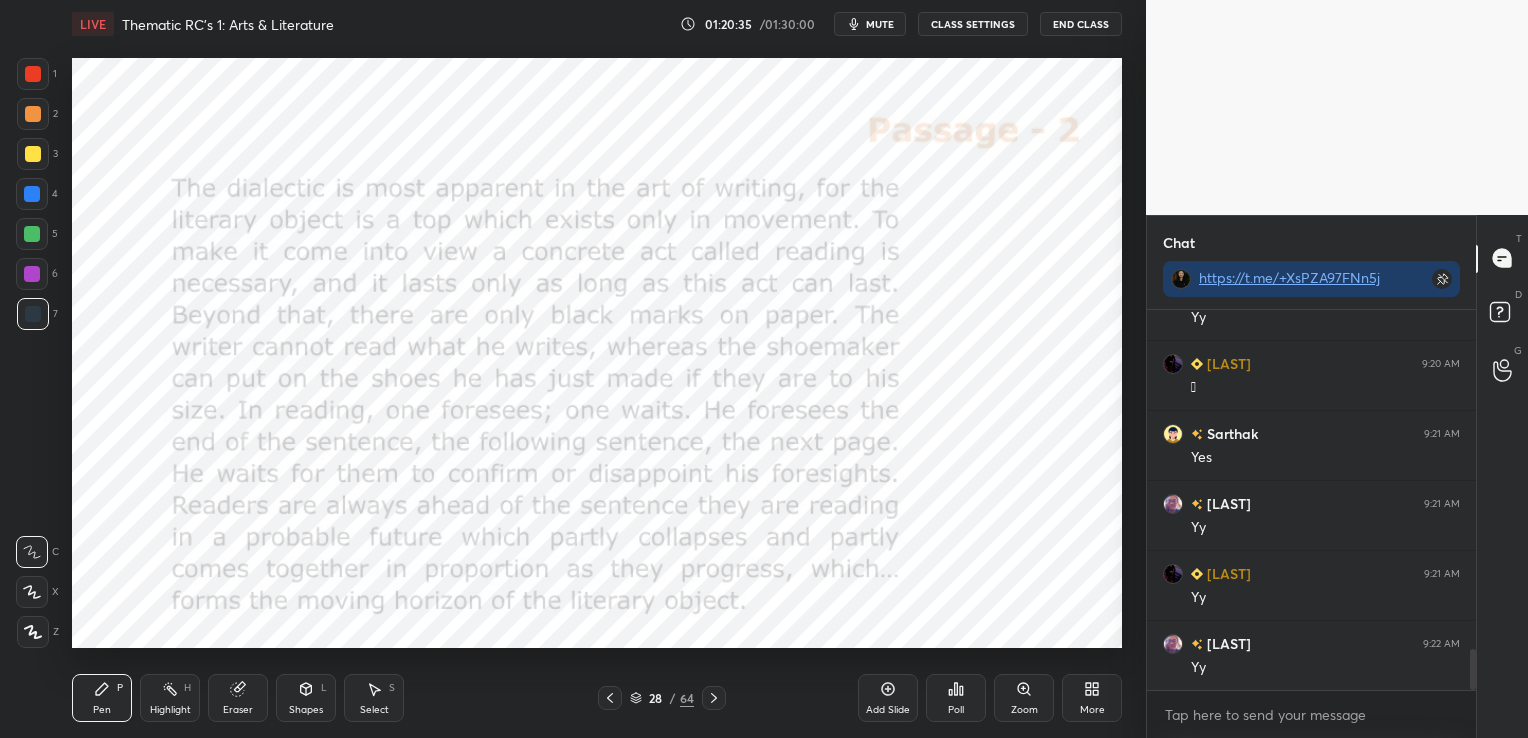 click 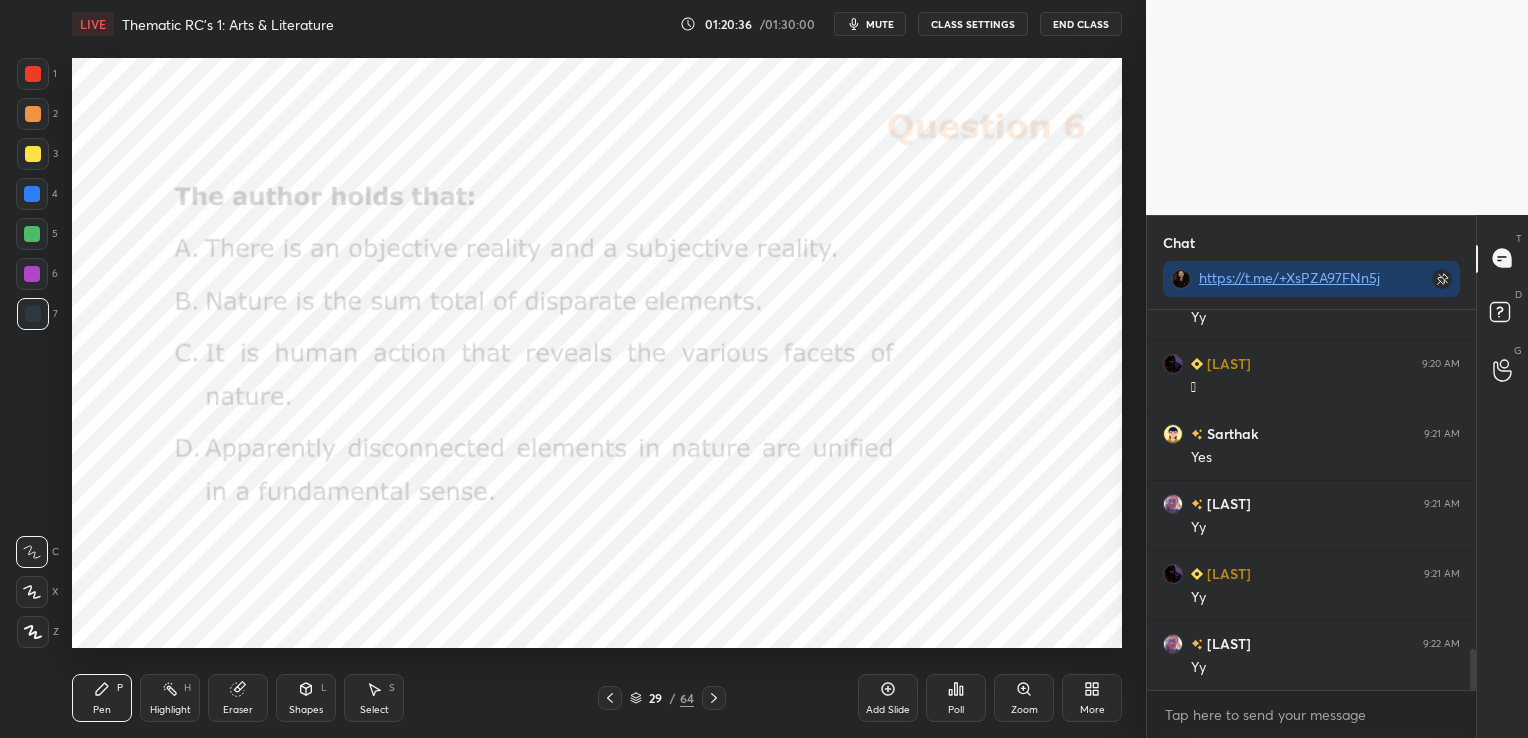 click 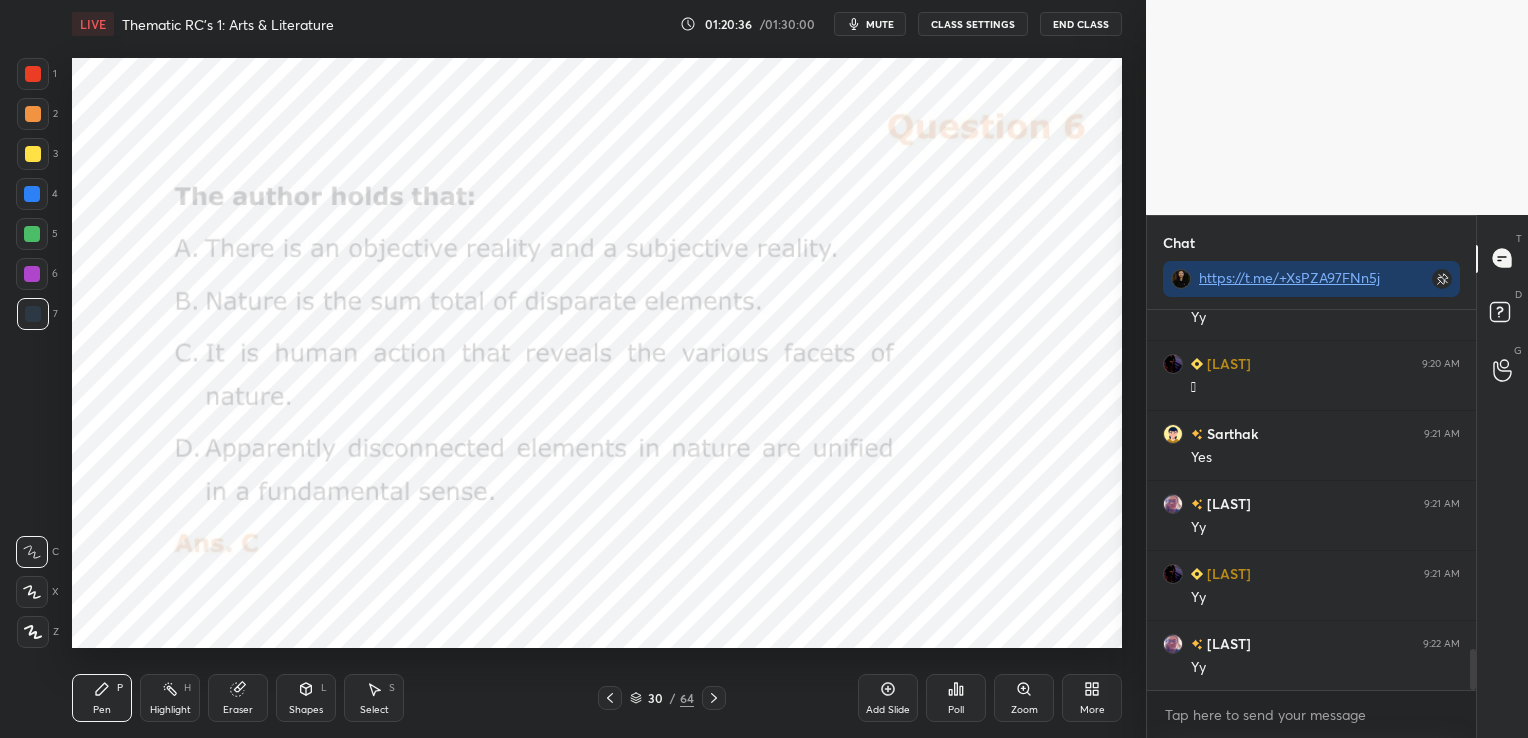 click 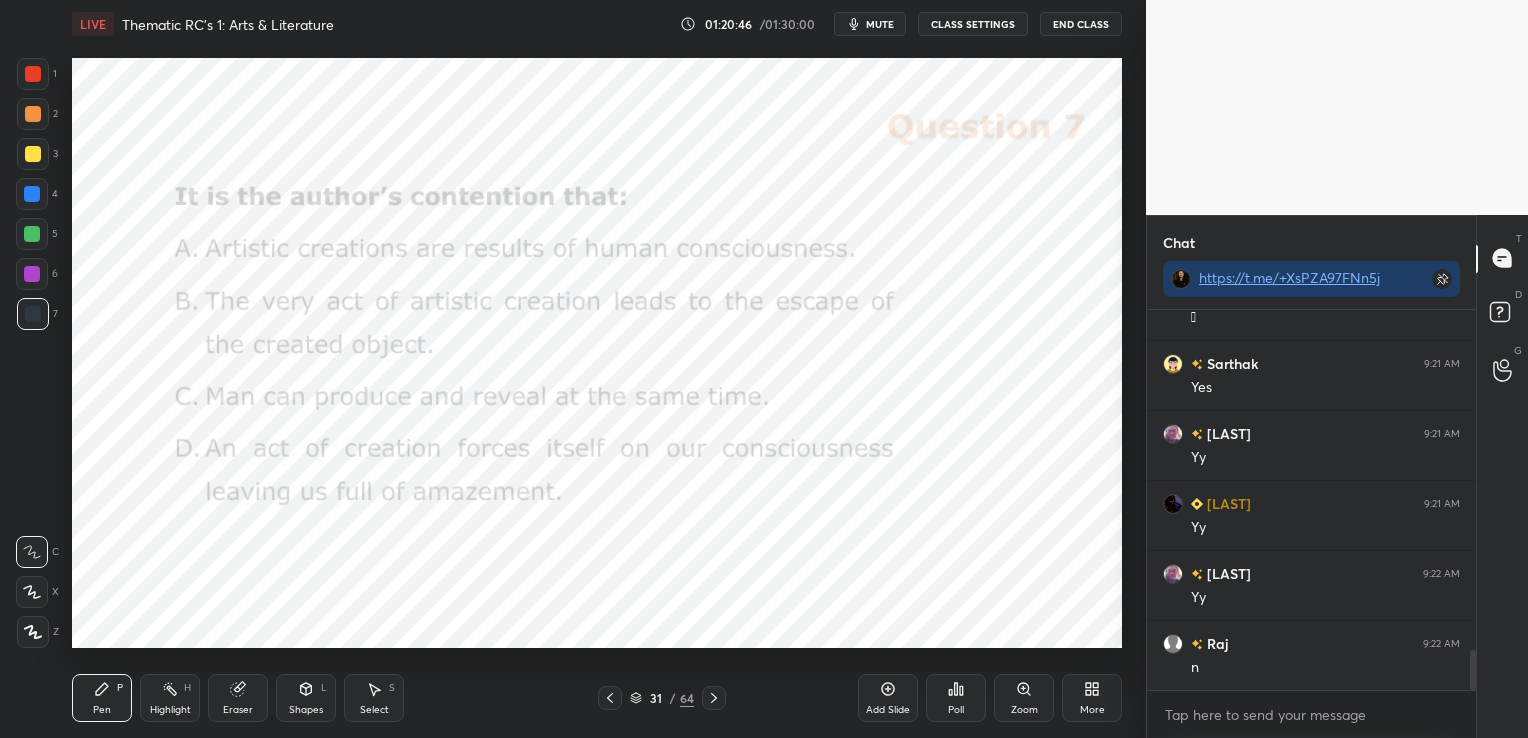scroll, scrollTop: 3320, scrollLeft: 0, axis: vertical 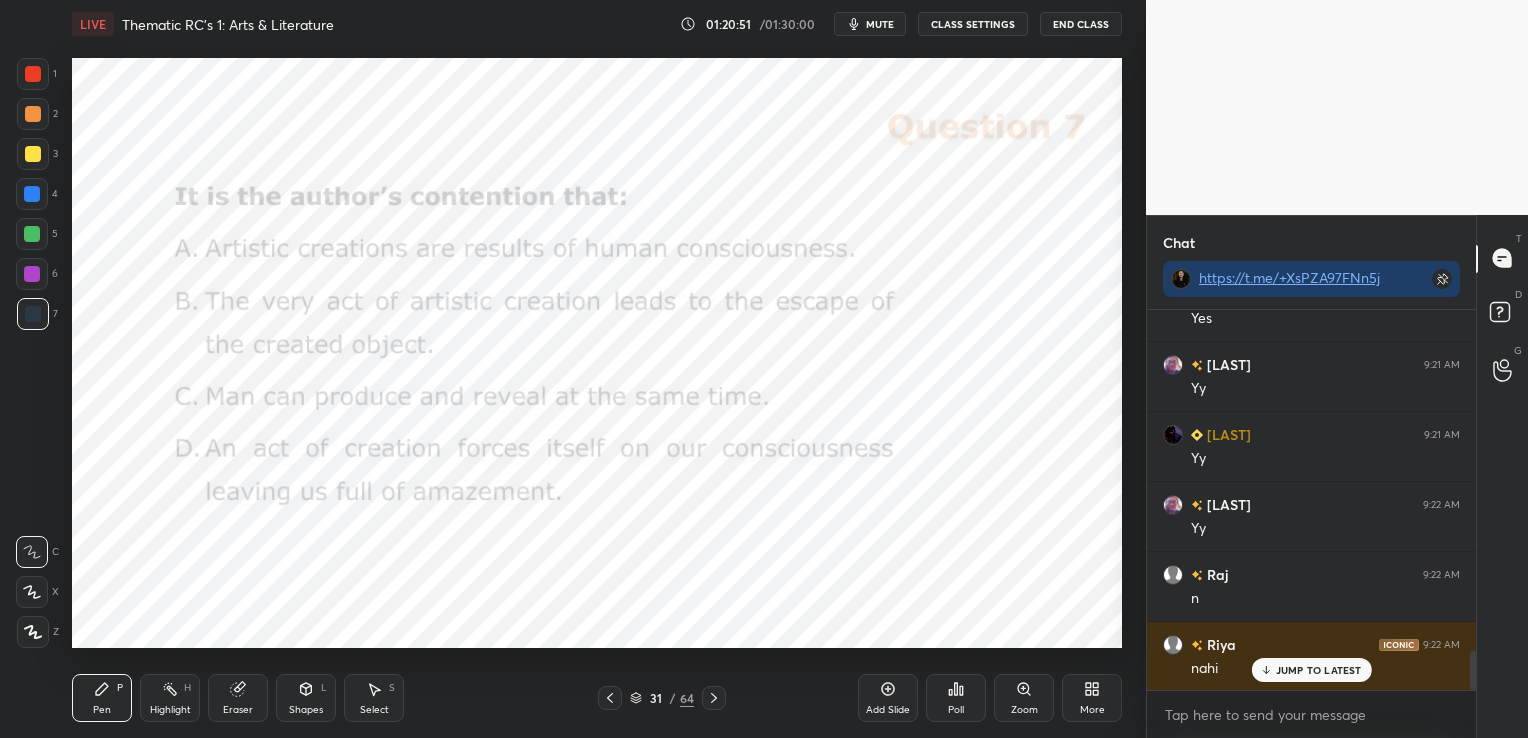 click 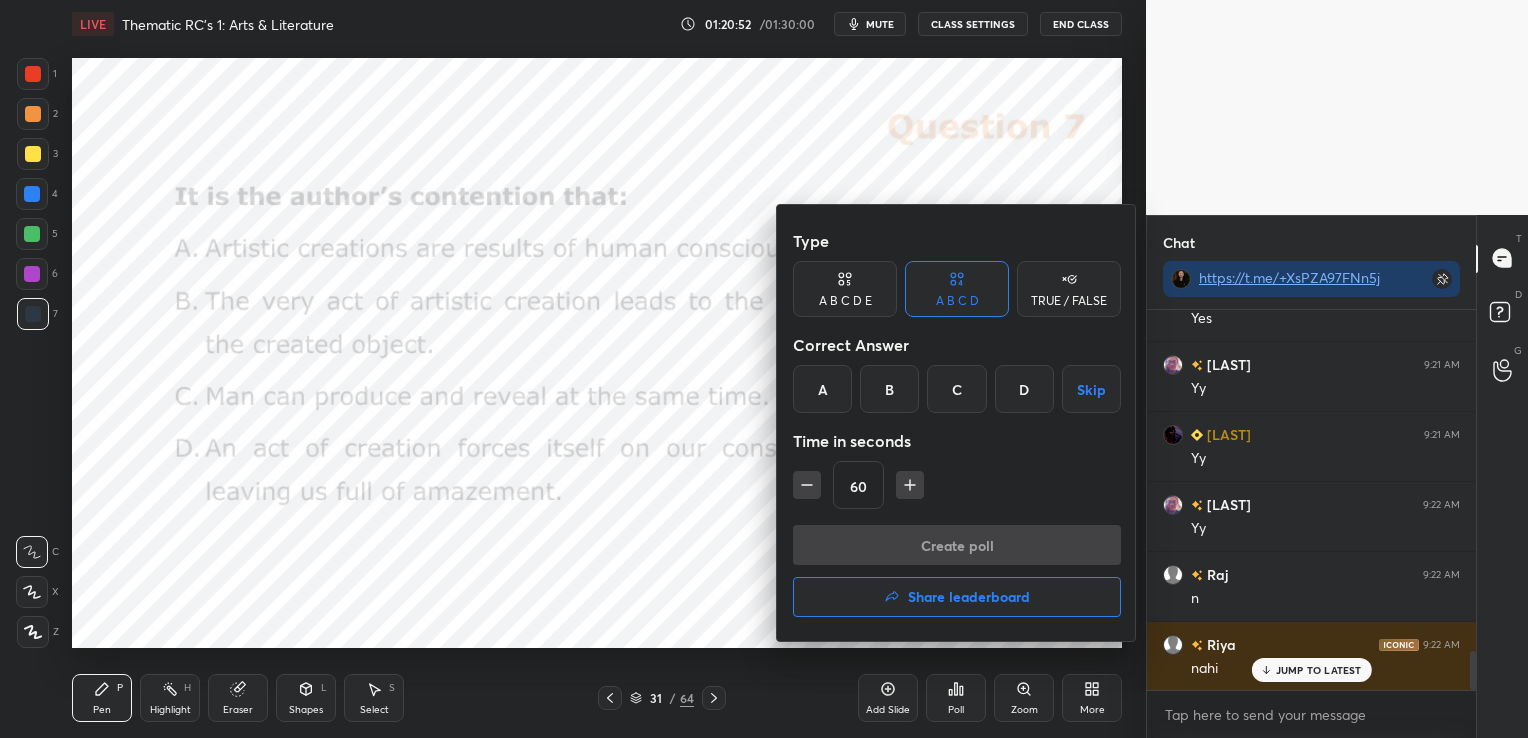 click on "B" at bounding box center [889, 389] 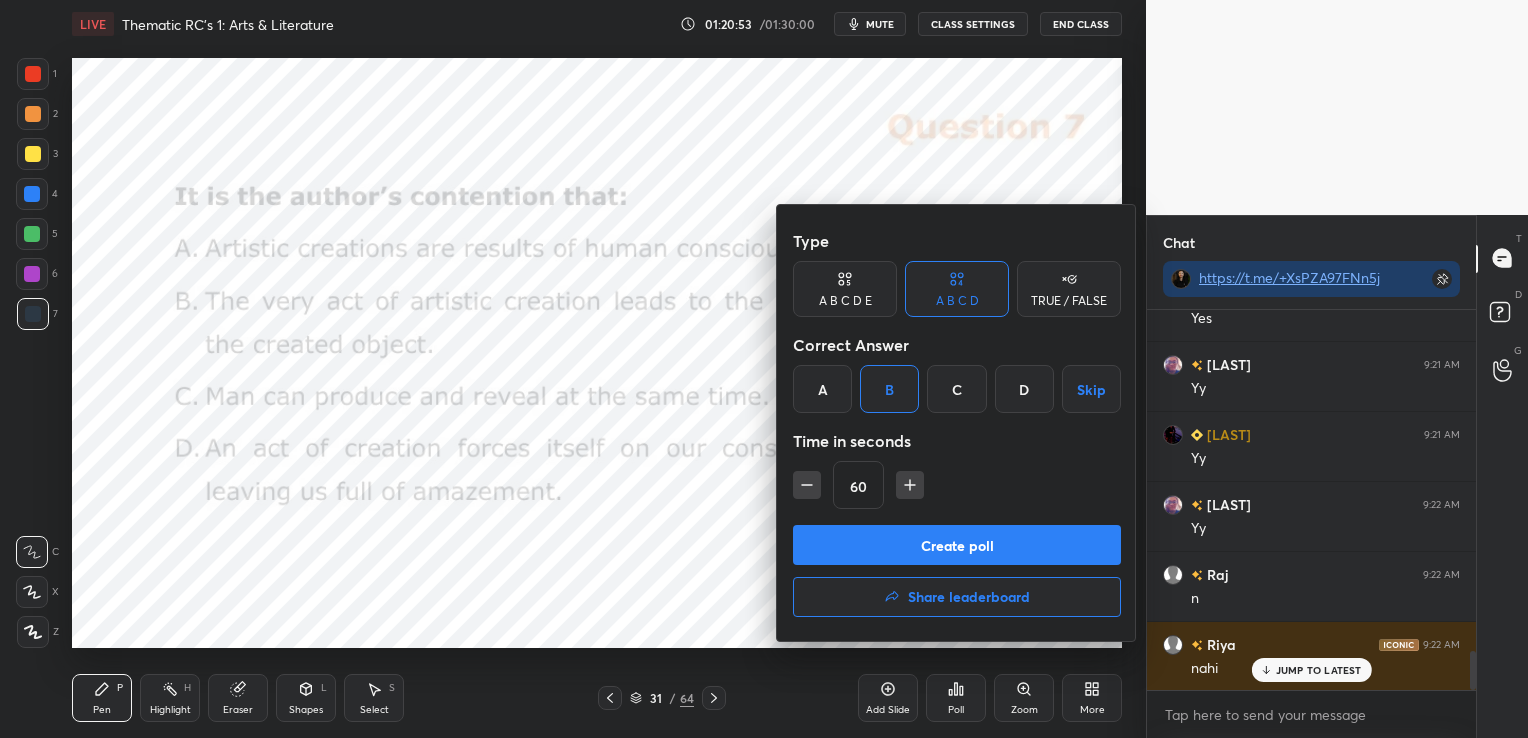 click on "Create poll" at bounding box center (957, 545) 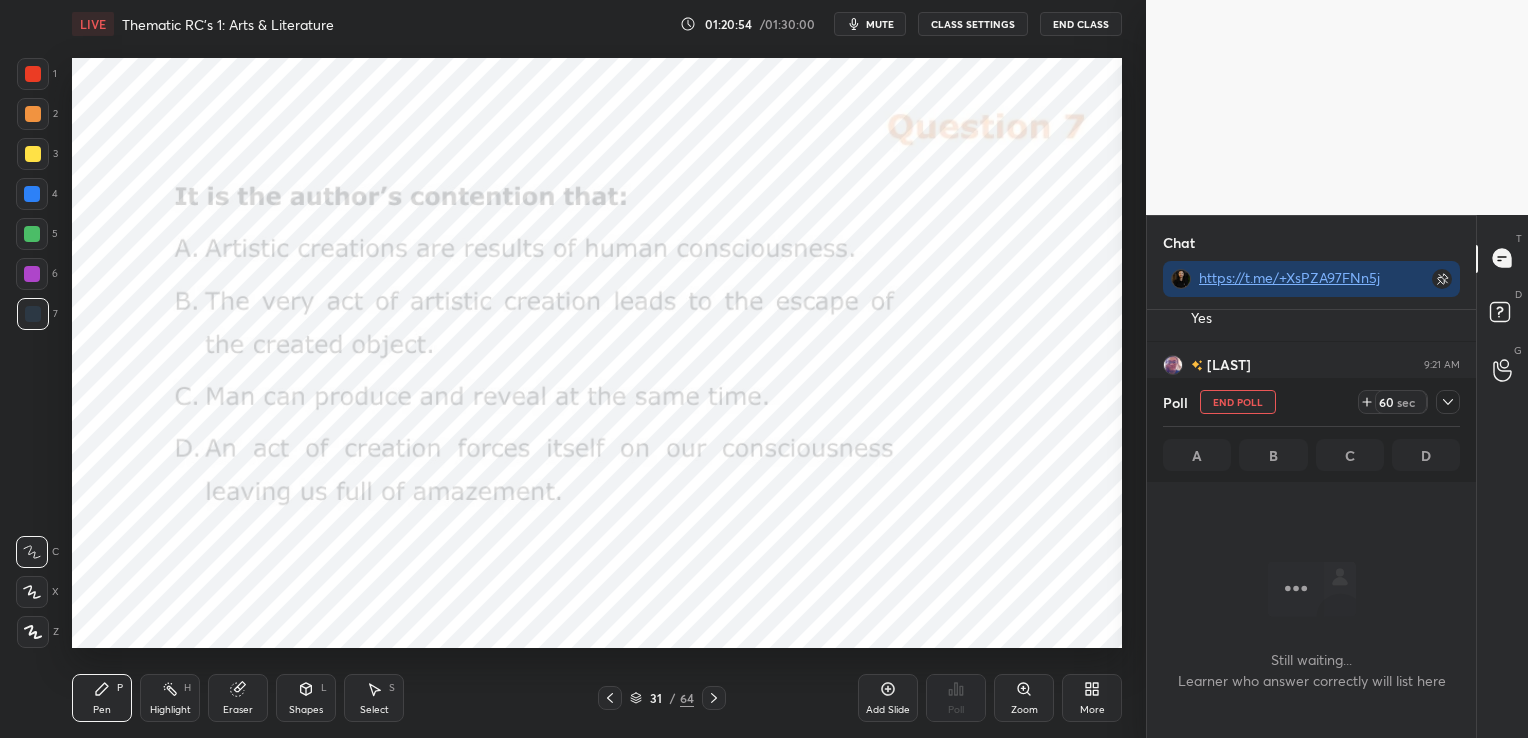 scroll, scrollTop: 276, scrollLeft: 323, axis: both 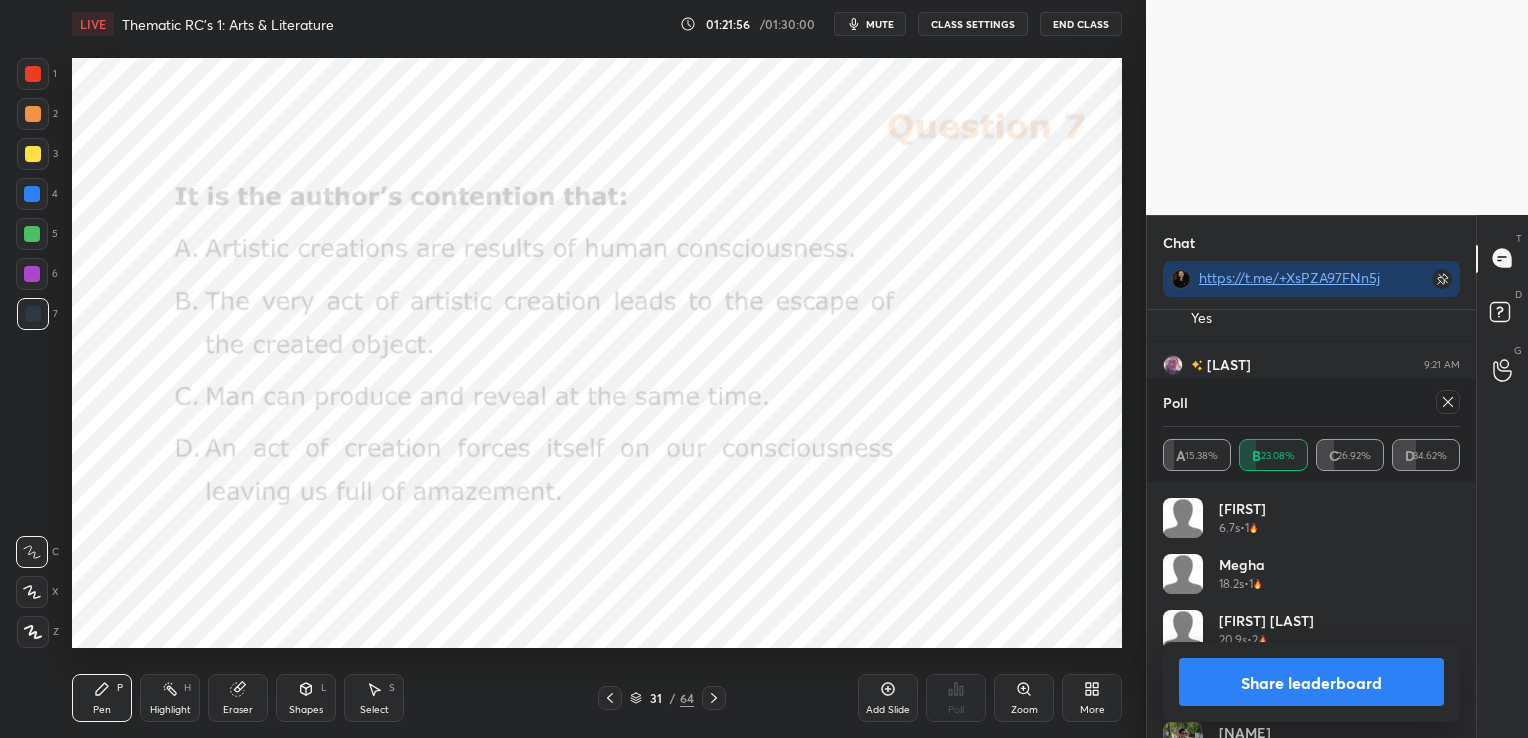 click 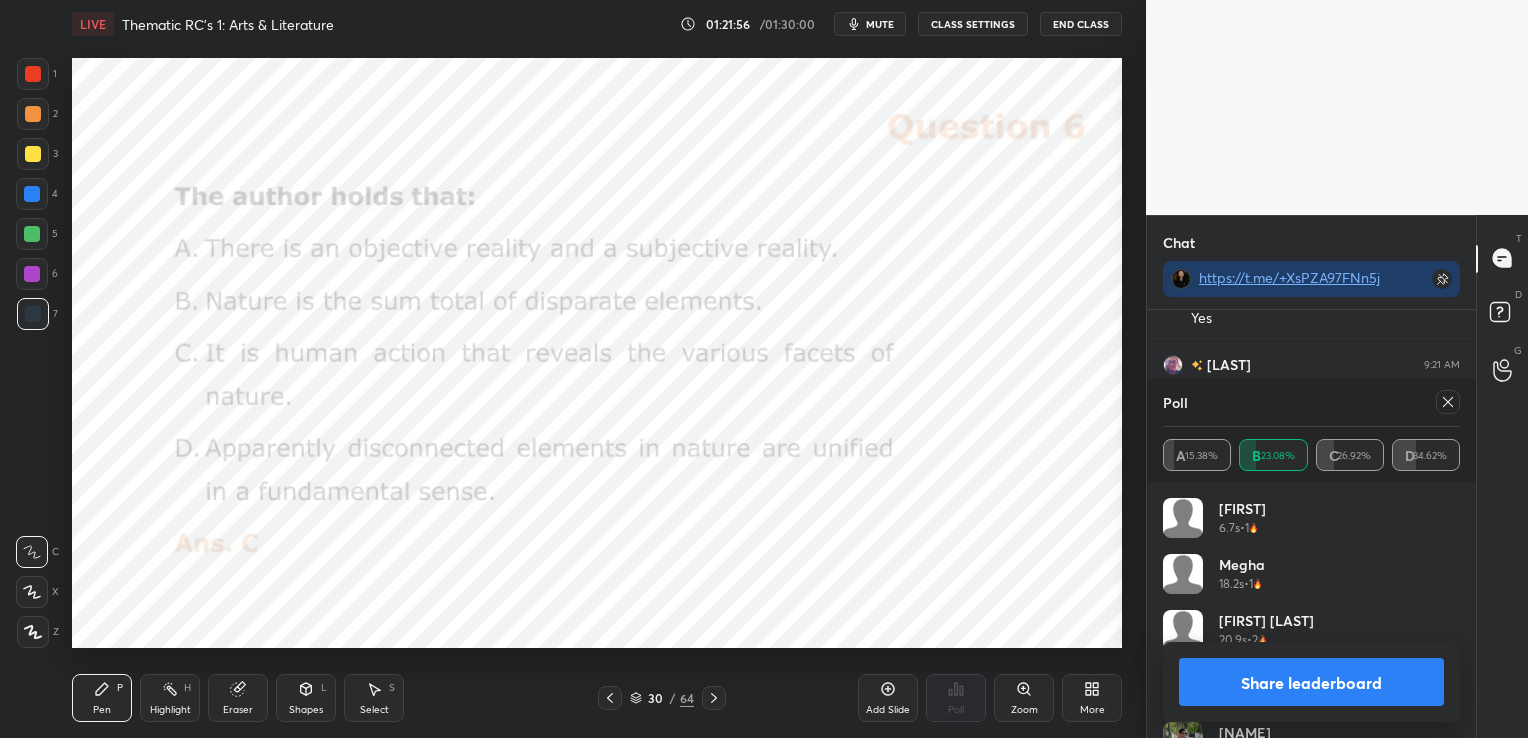 click 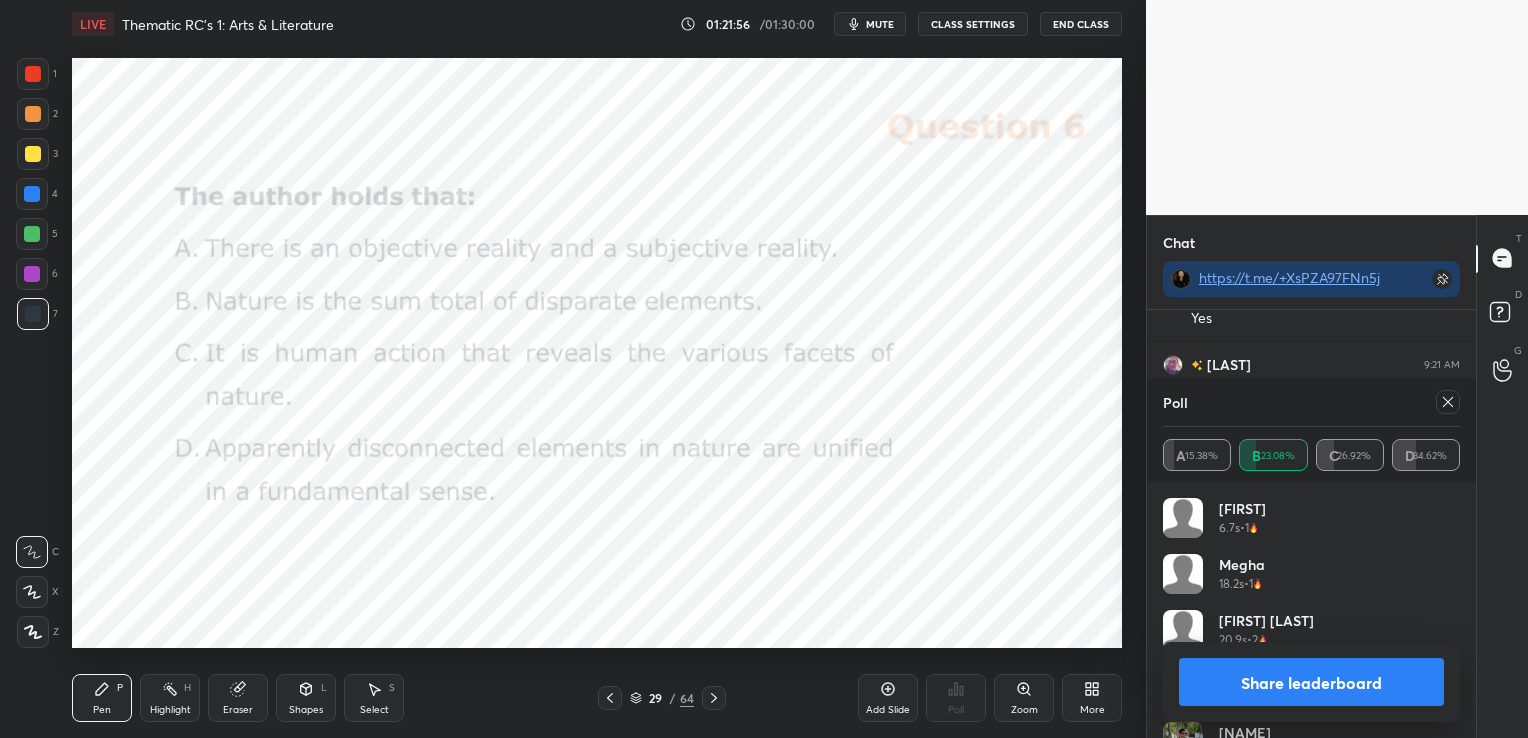click 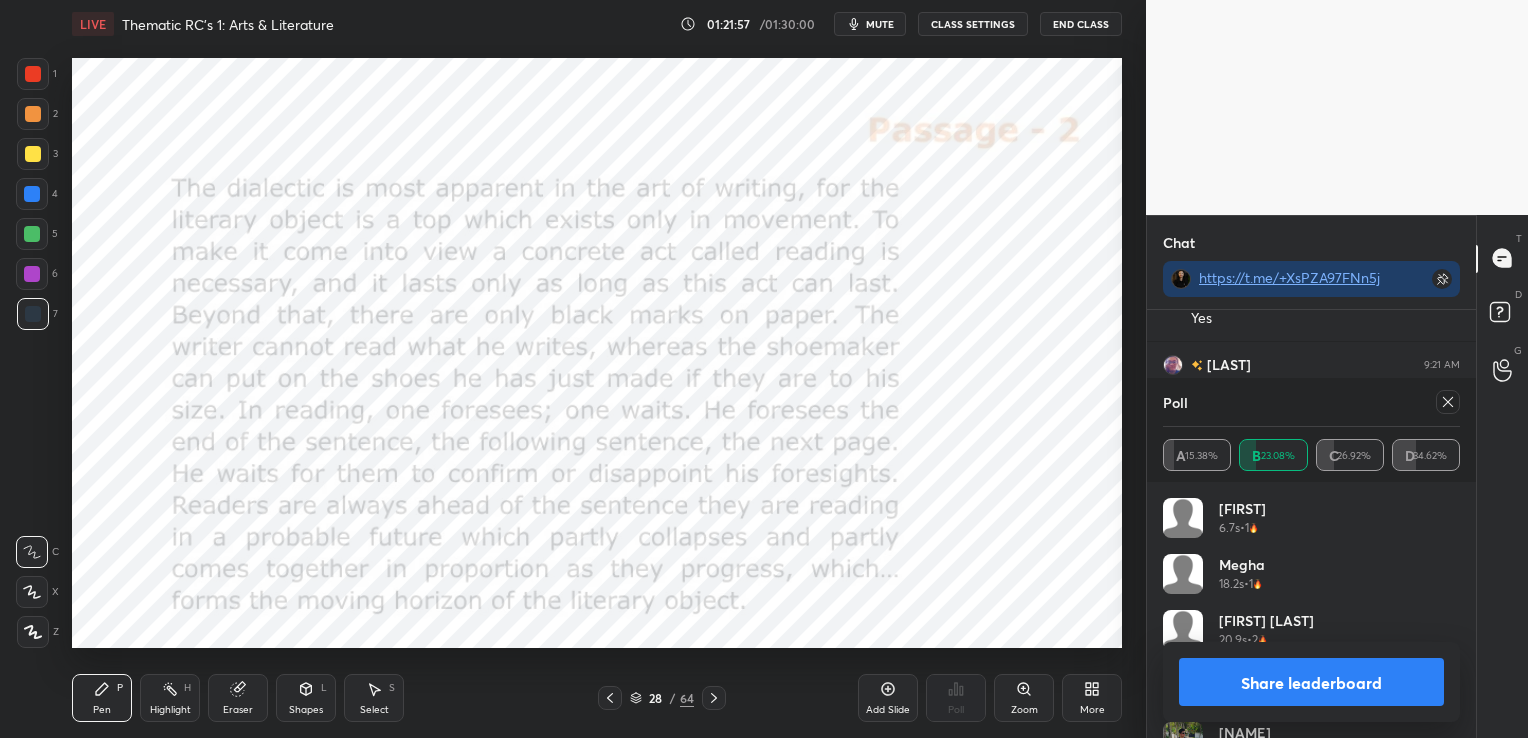 click 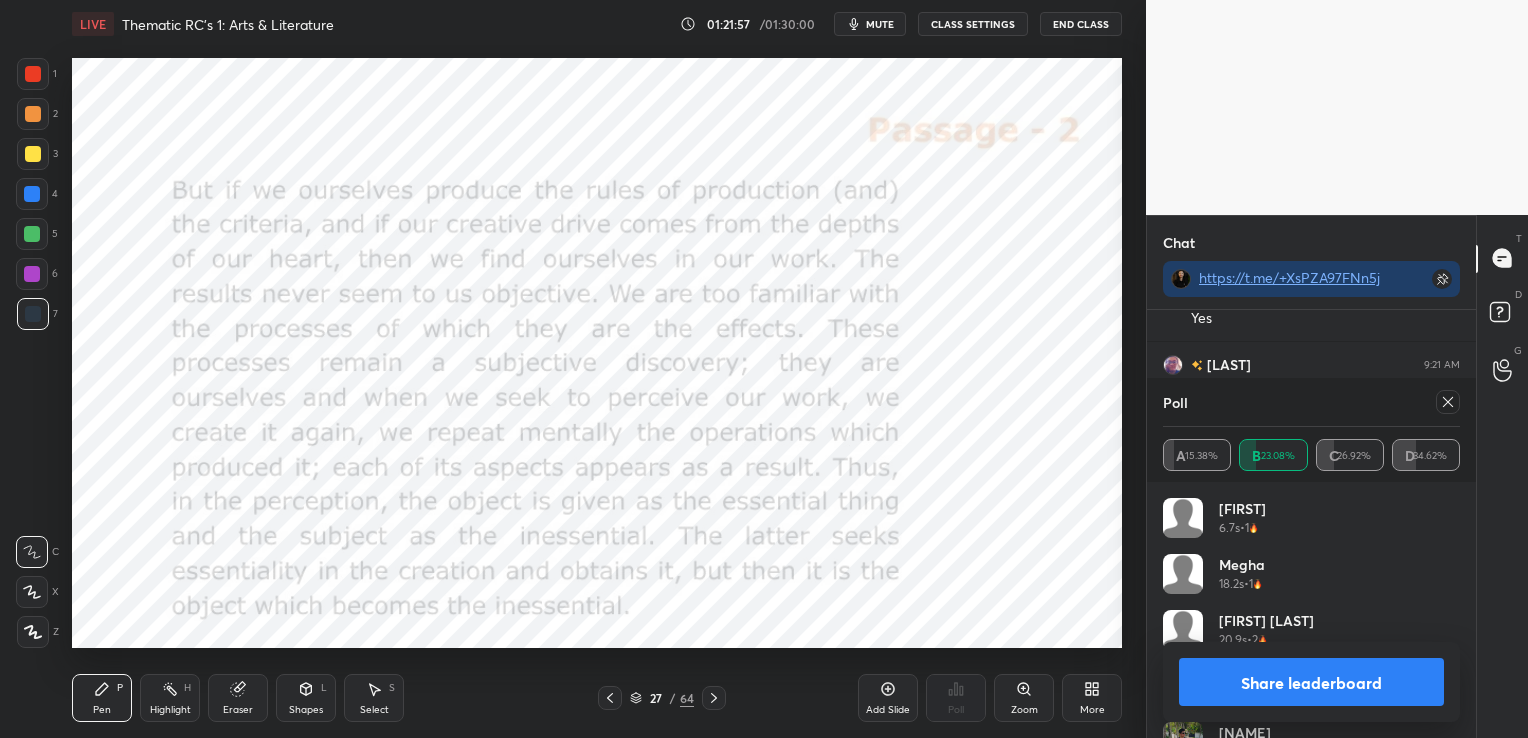 click 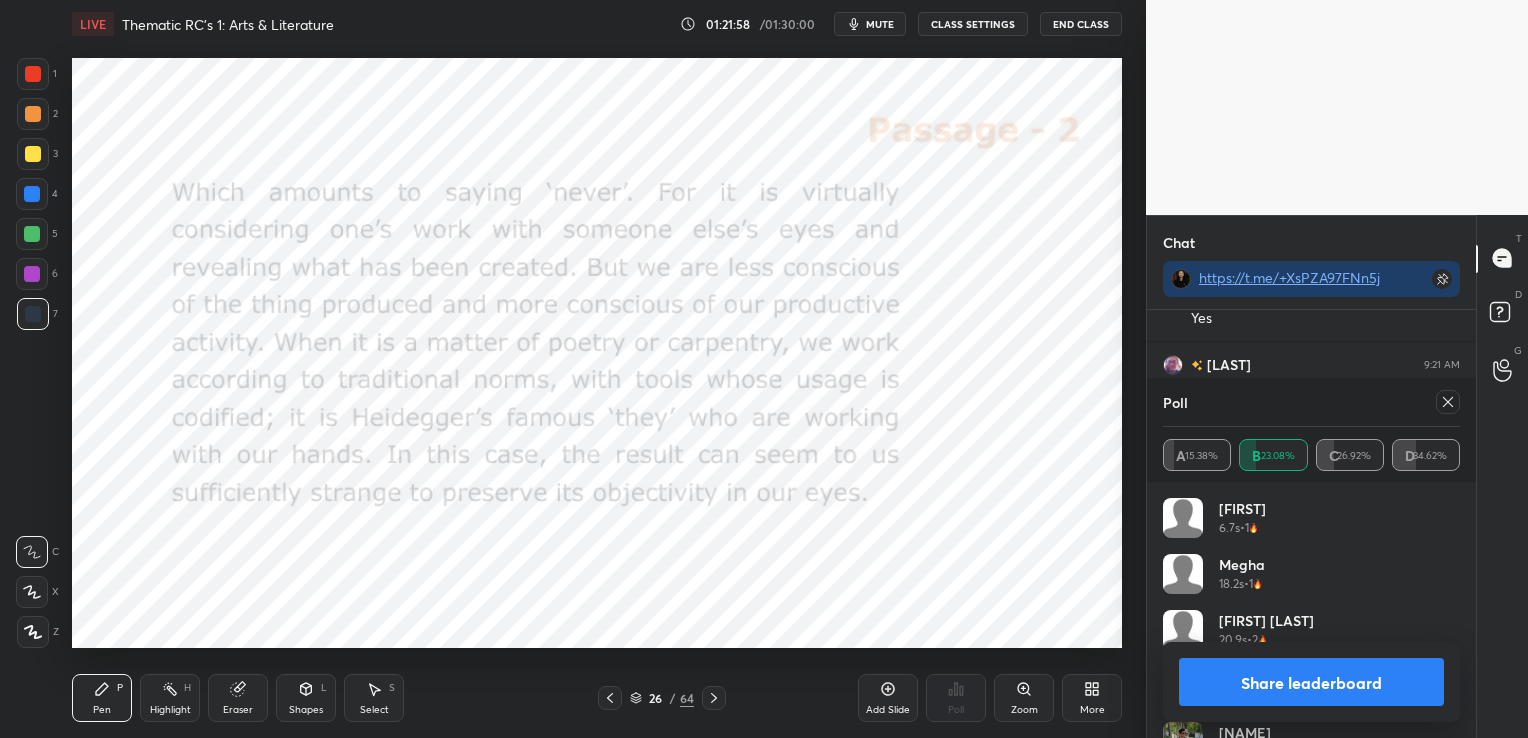 click 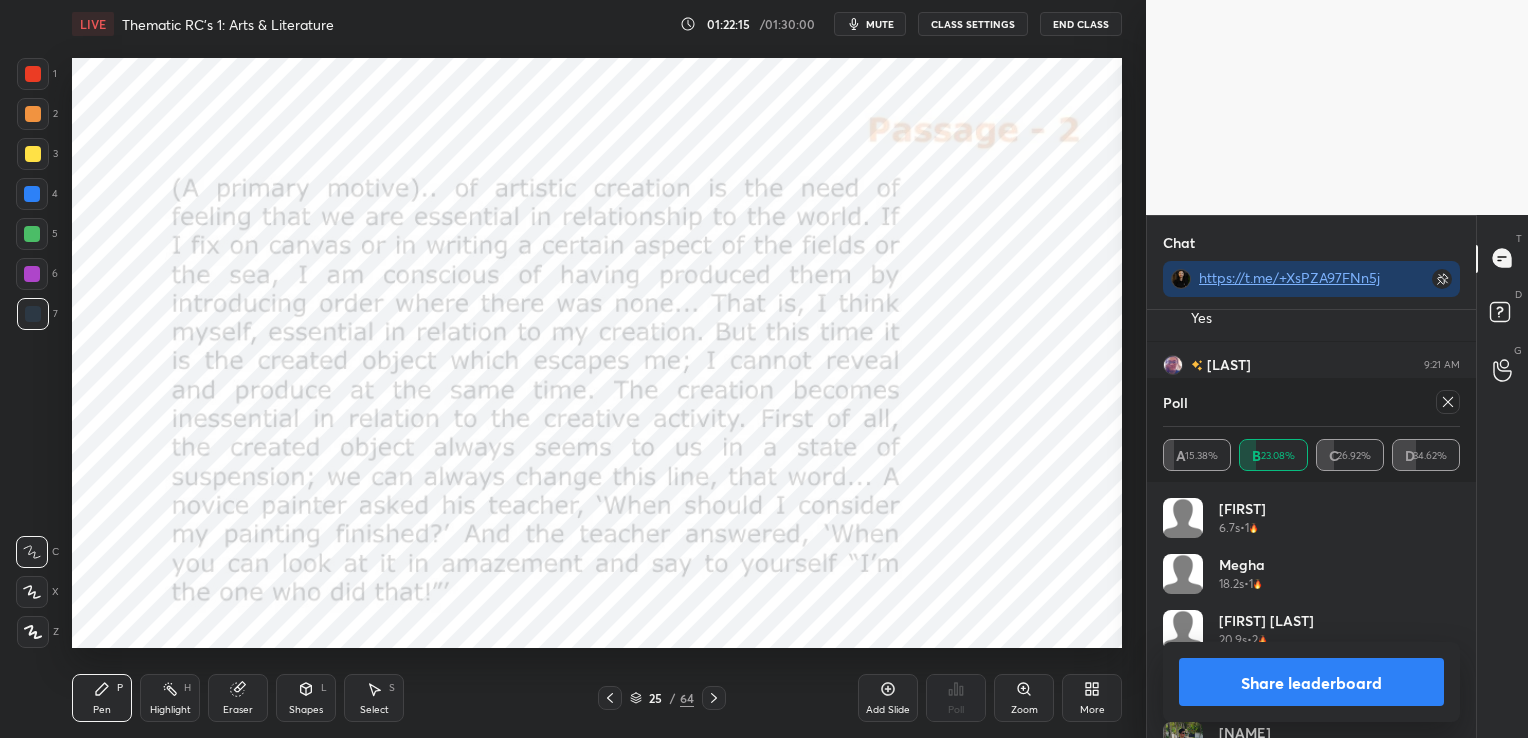 click 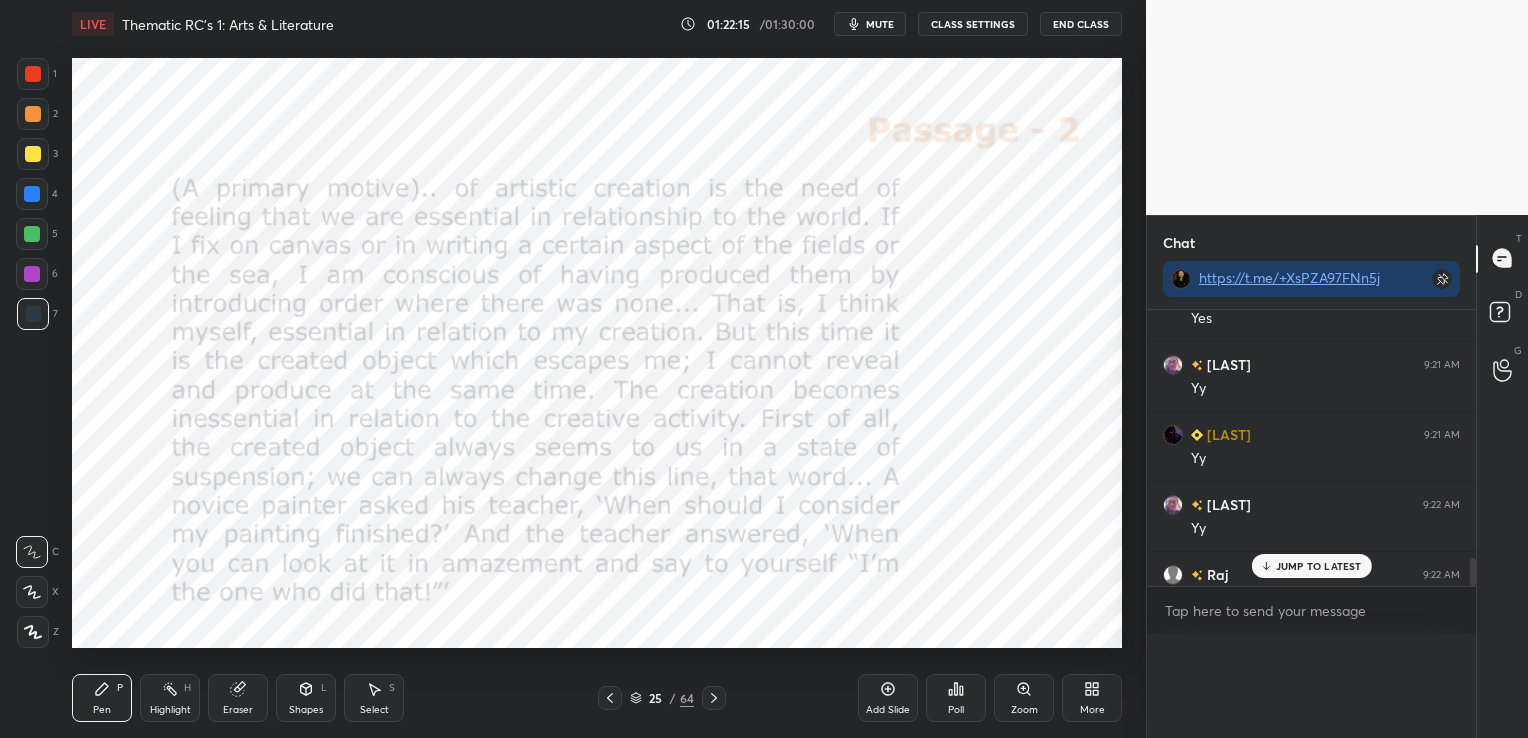 scroll, scrollTop: 0, scrollLeft: 0, axis: both 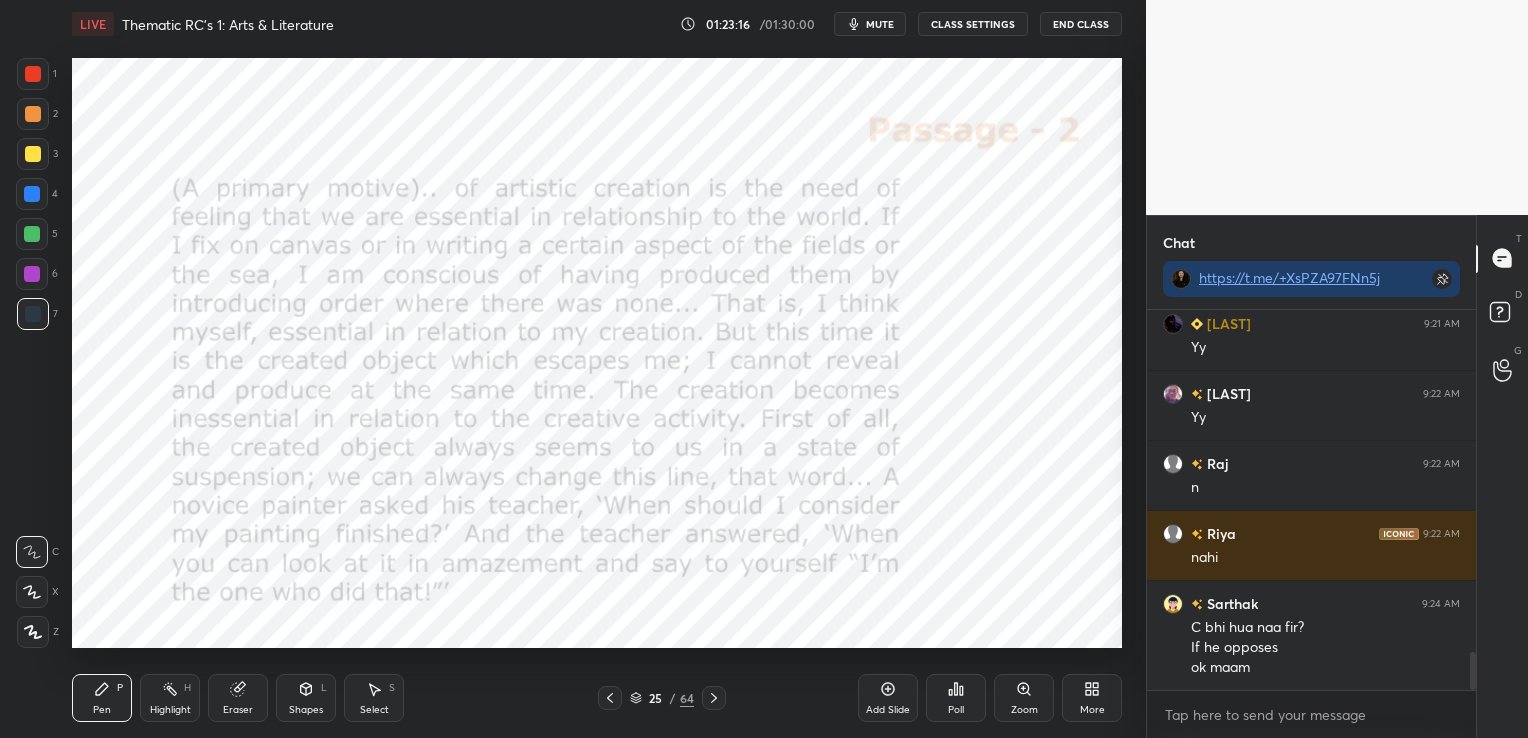 click 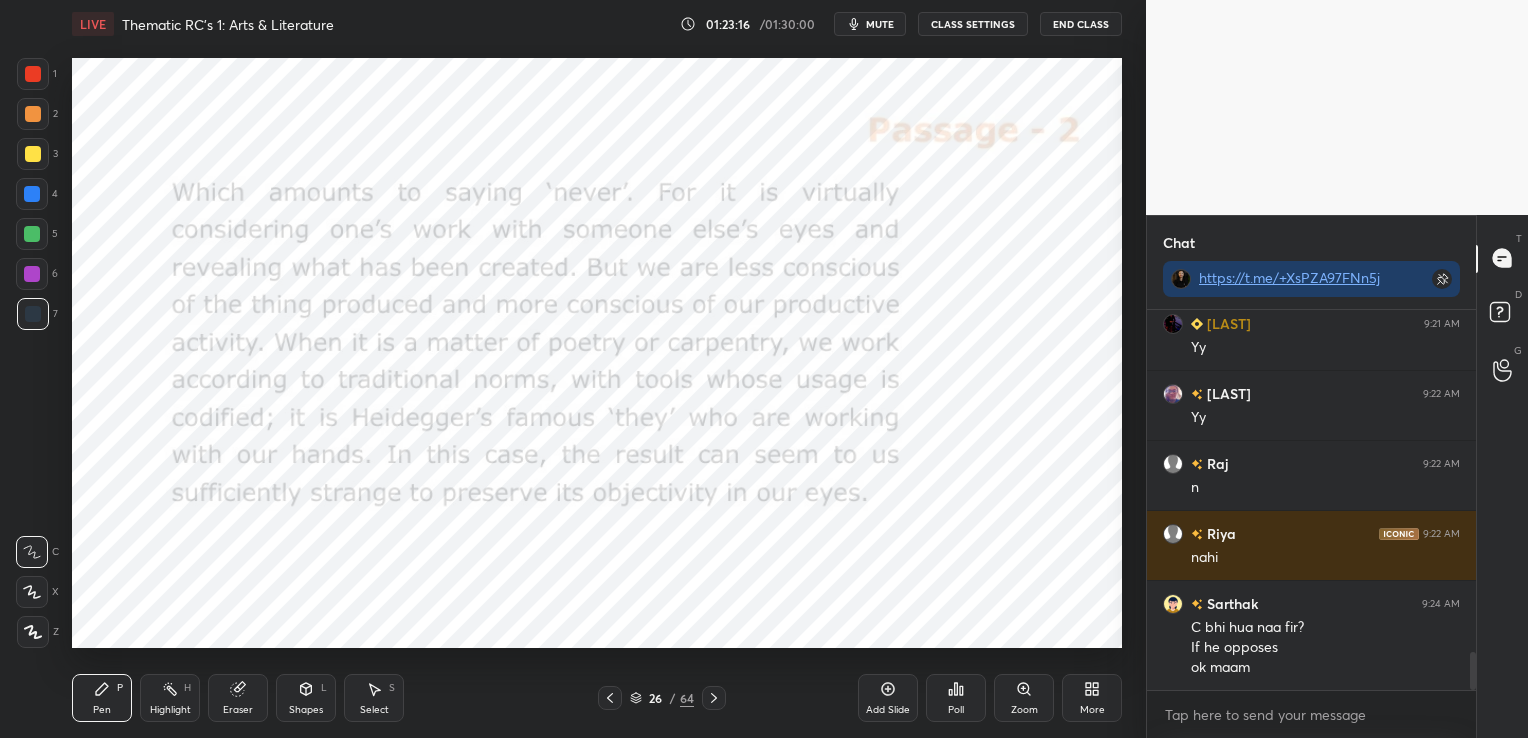 click 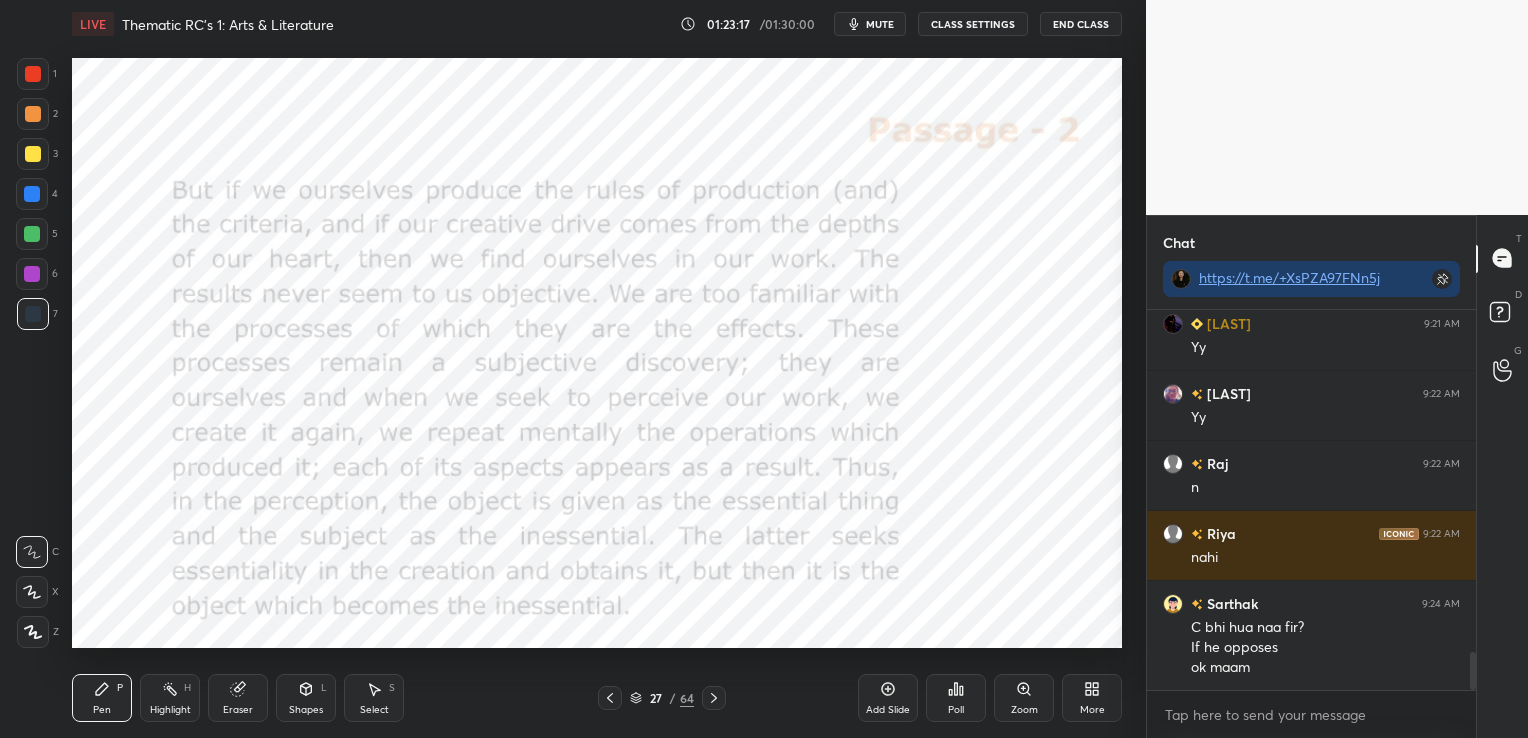 click 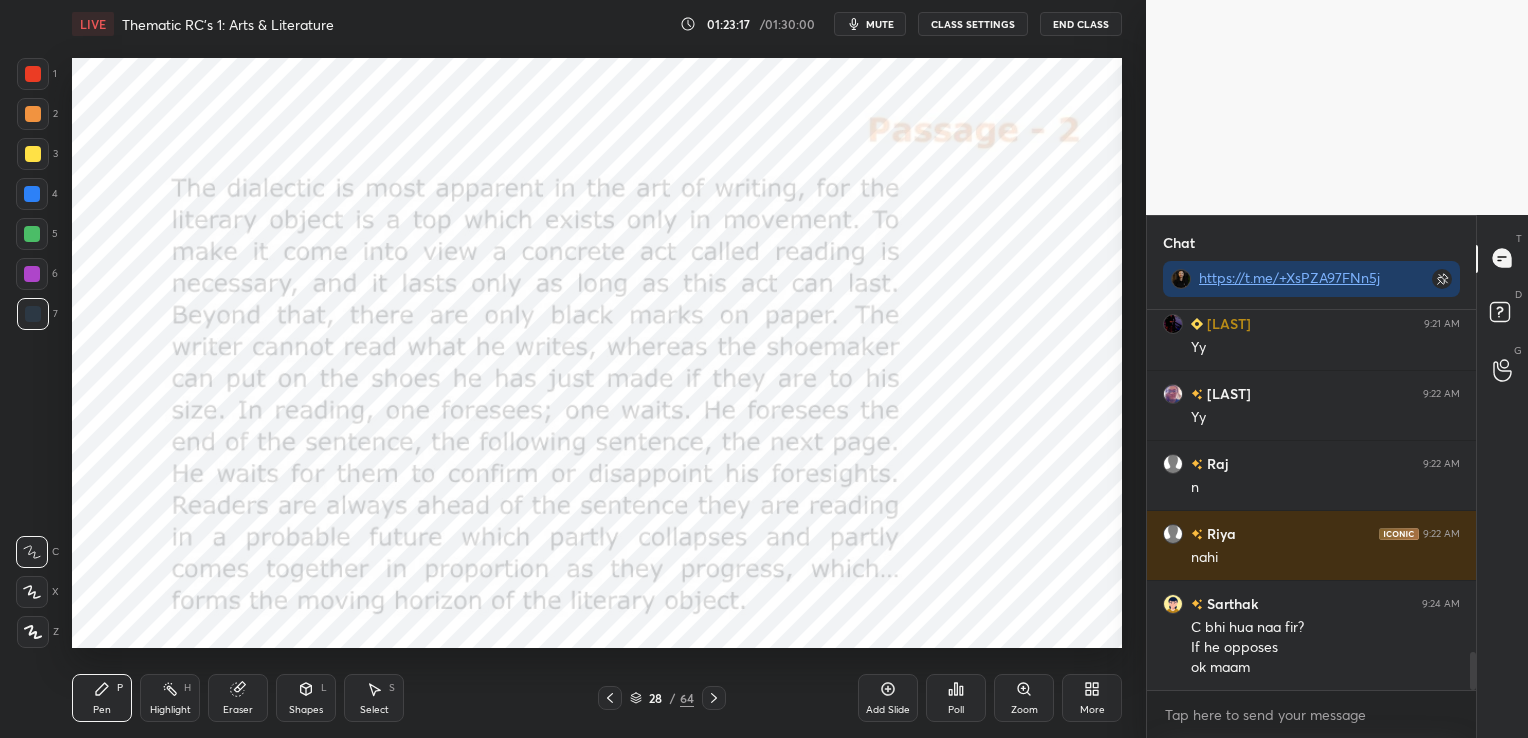 click 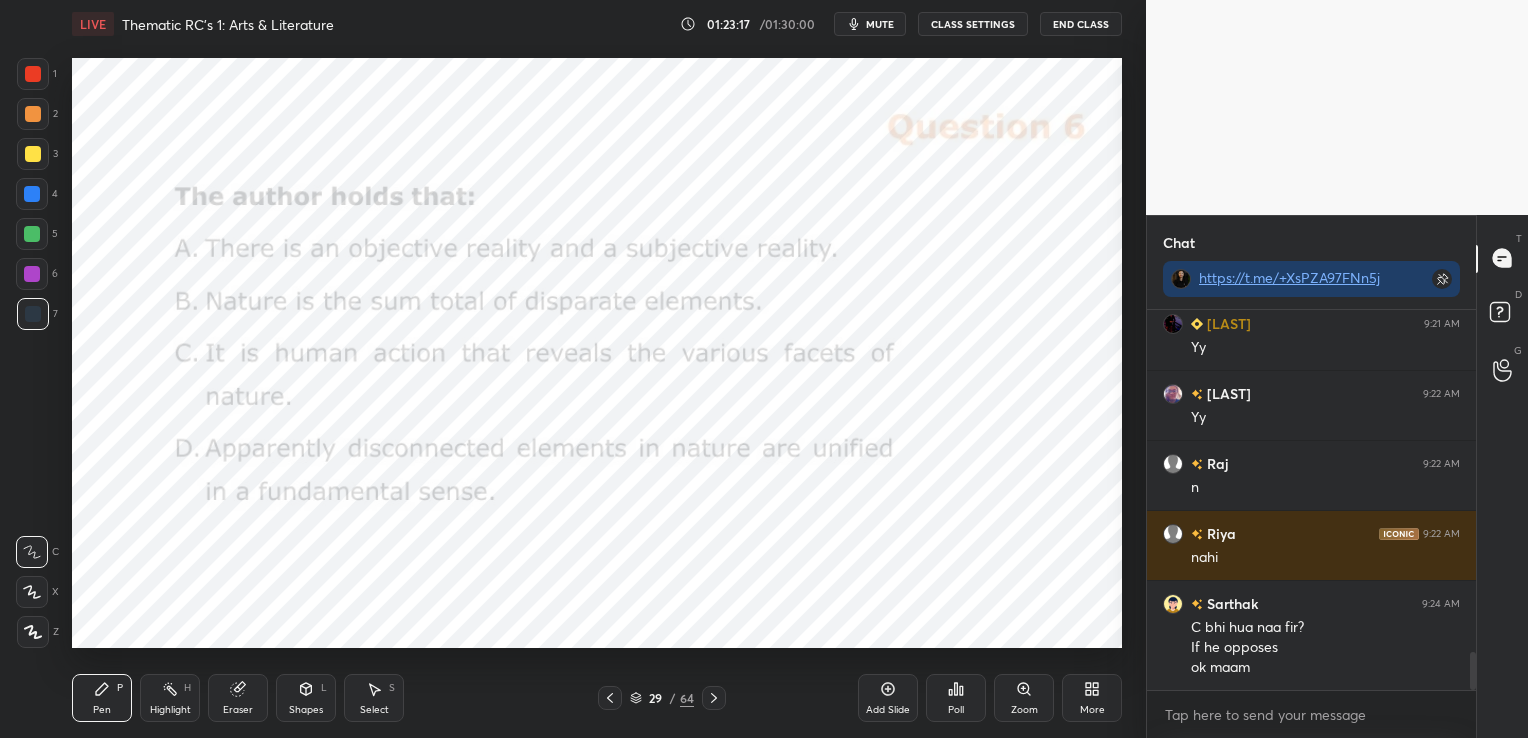 click 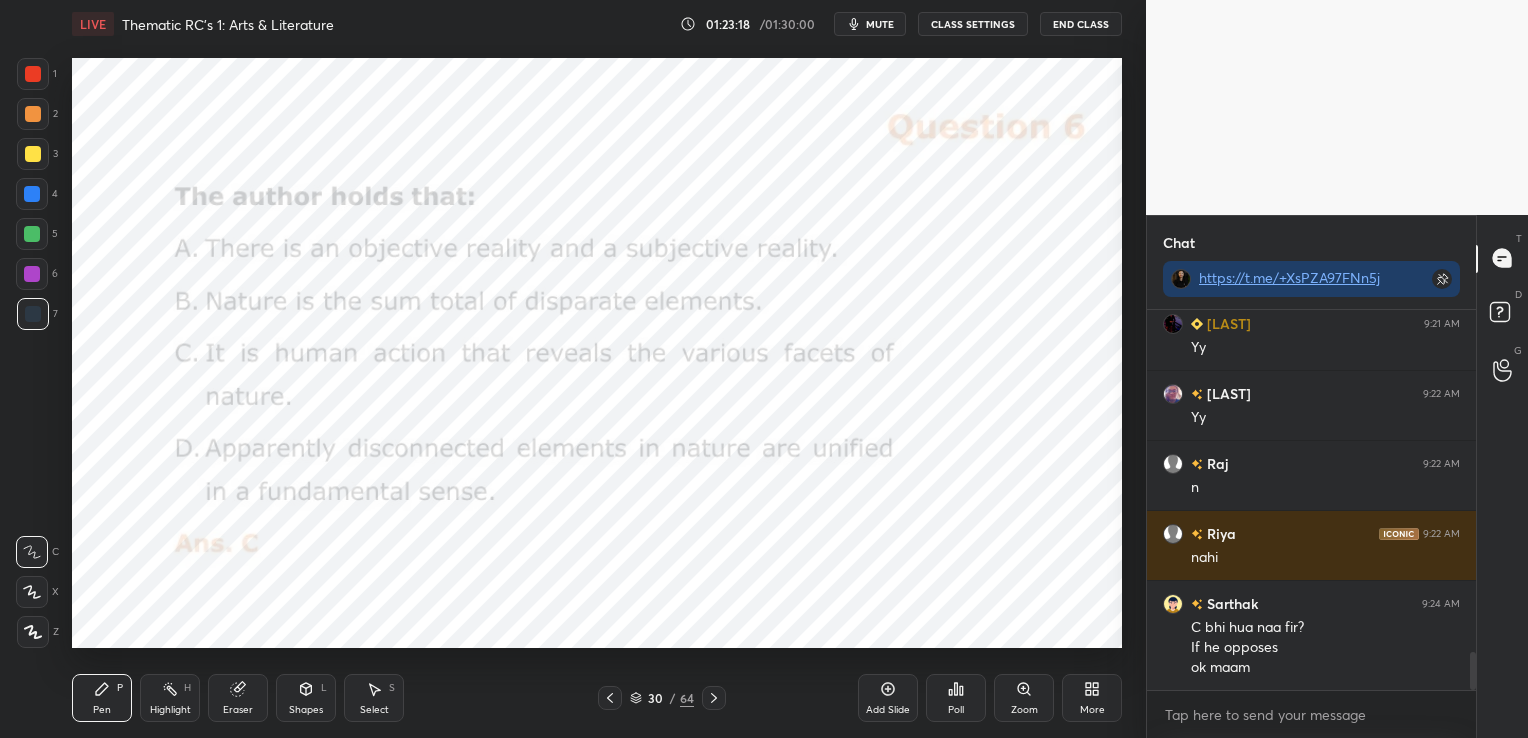 click 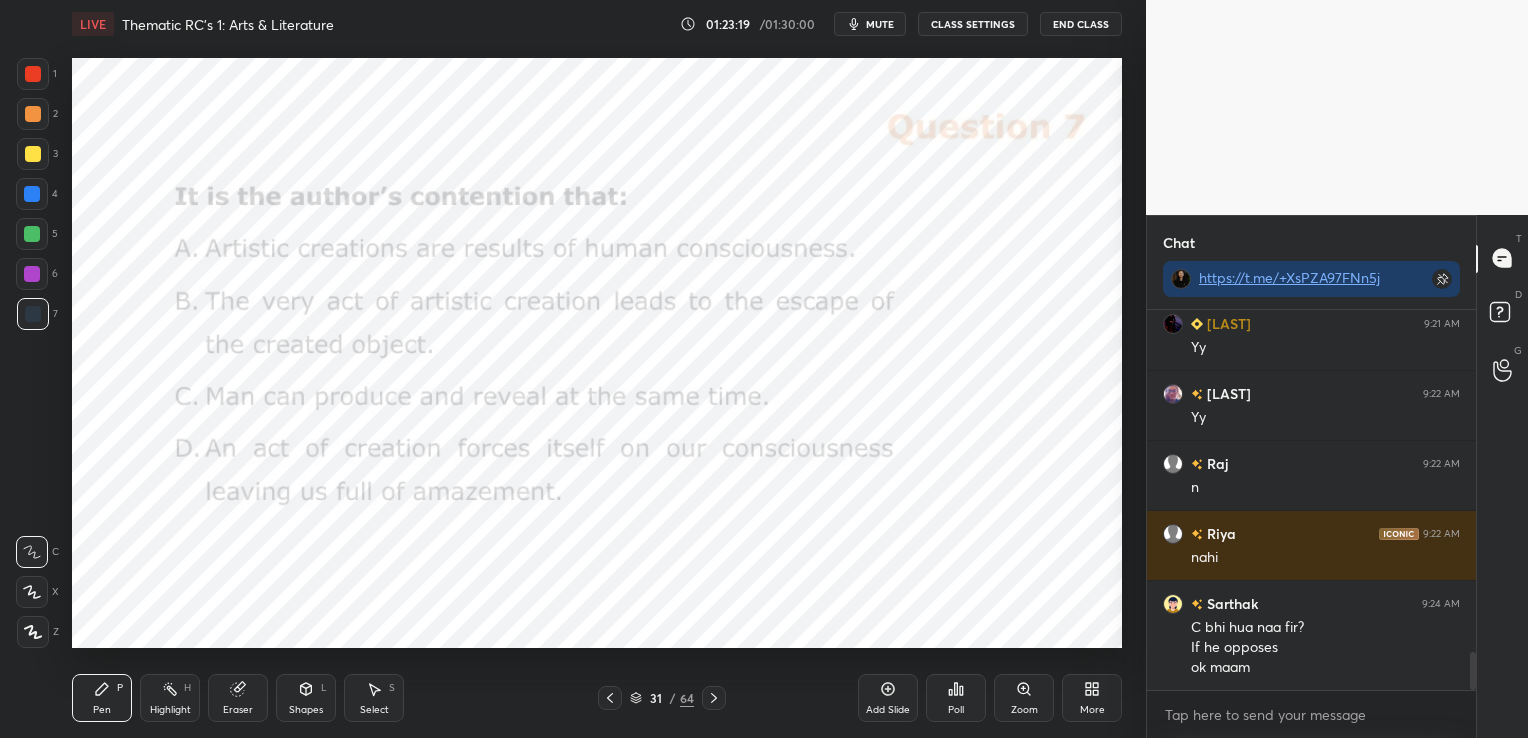 click 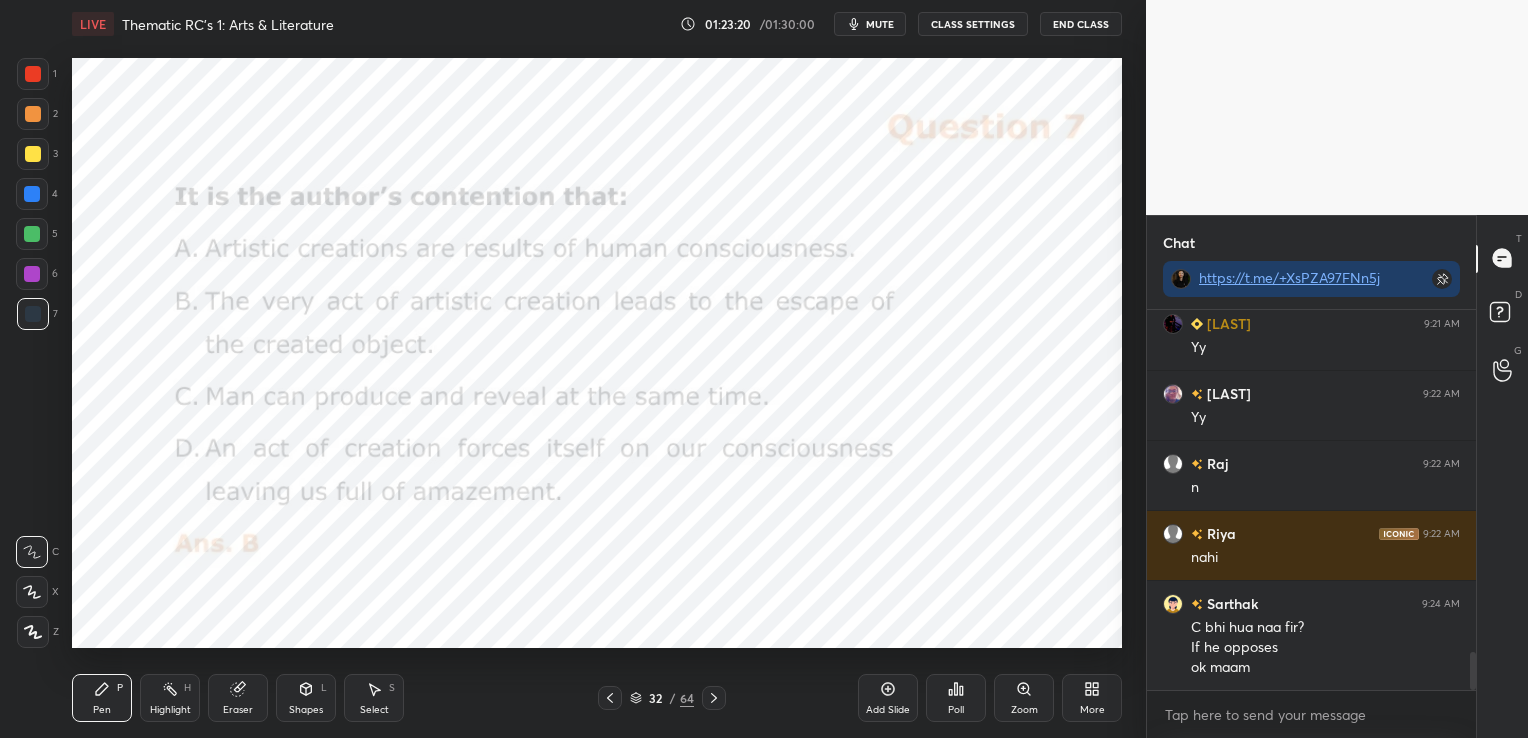 click 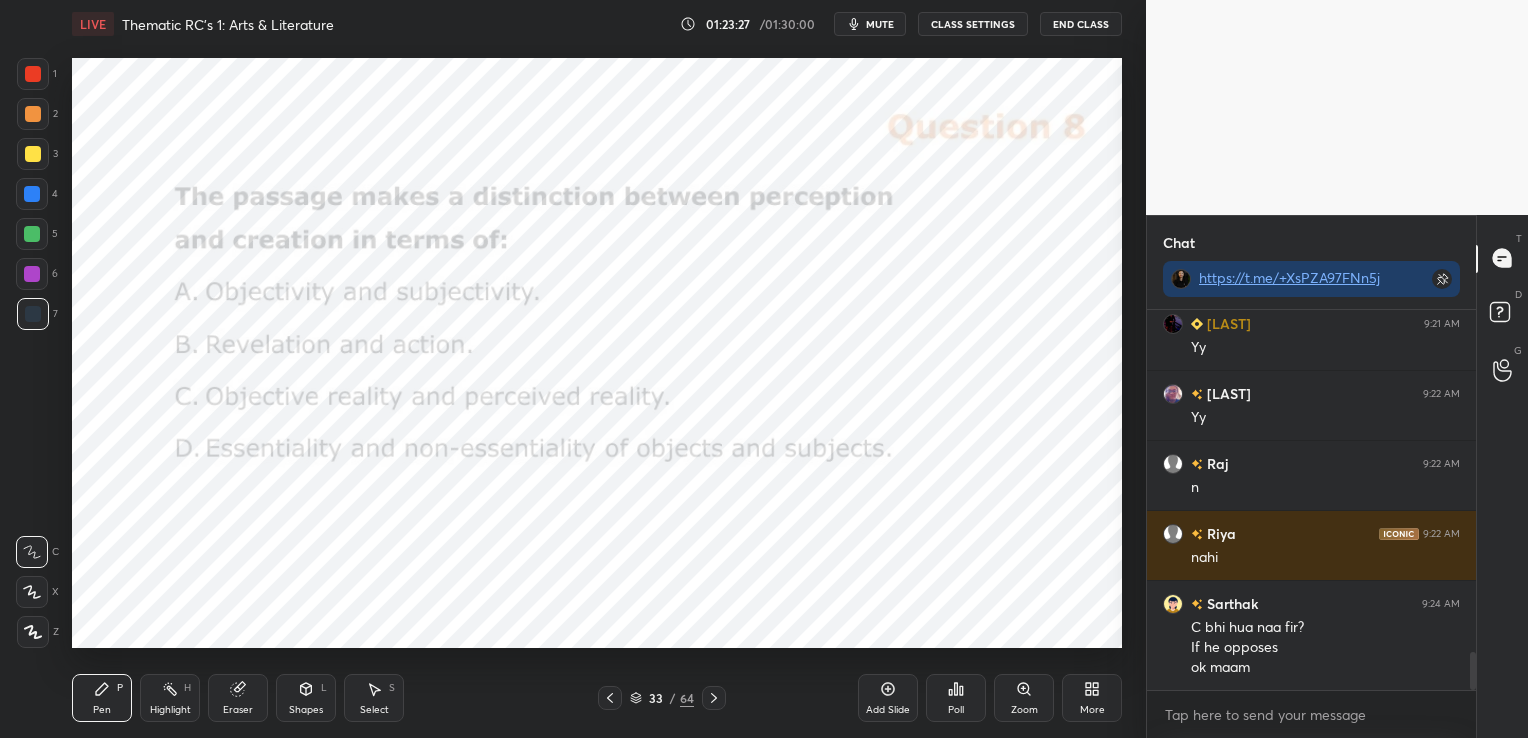 click 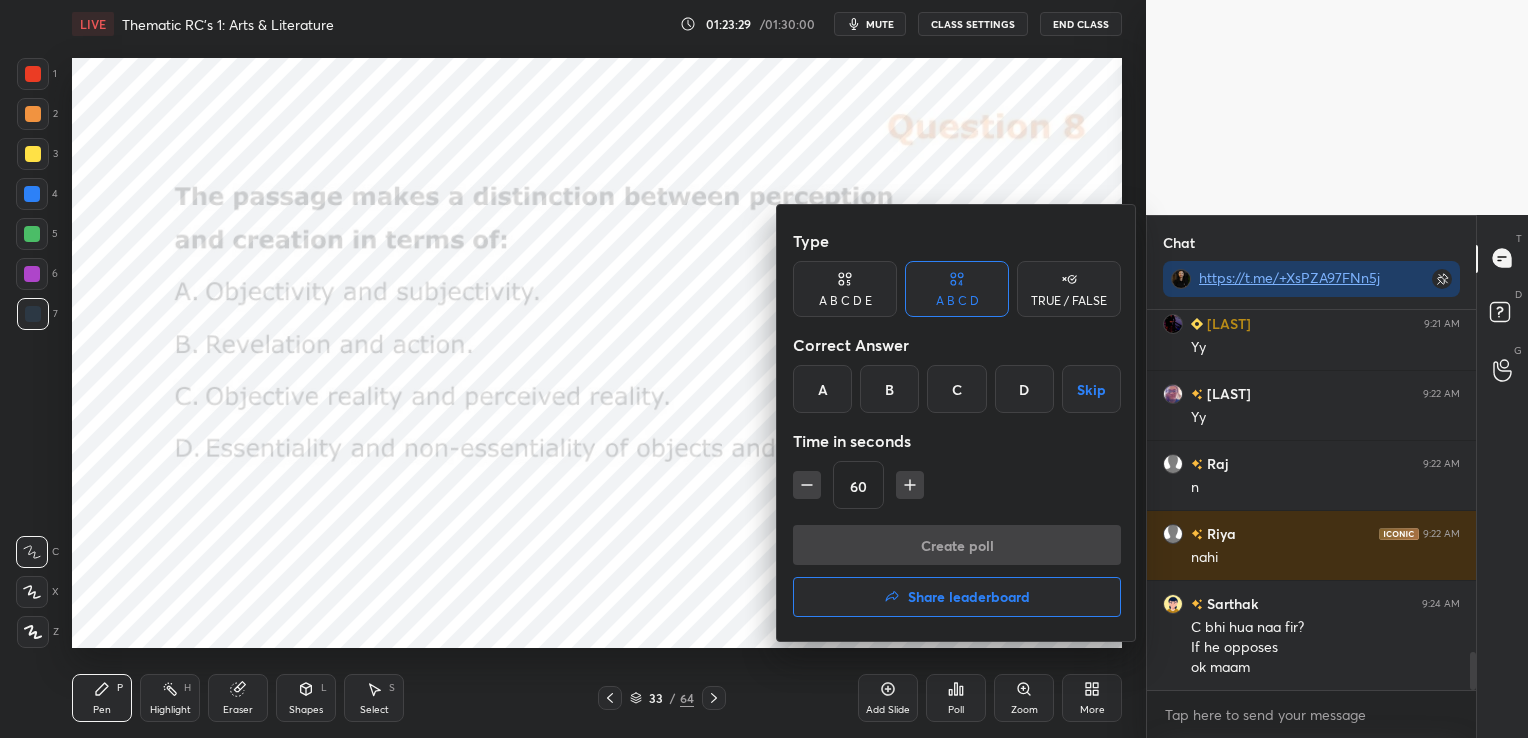 click at bounding box center [764, 369] 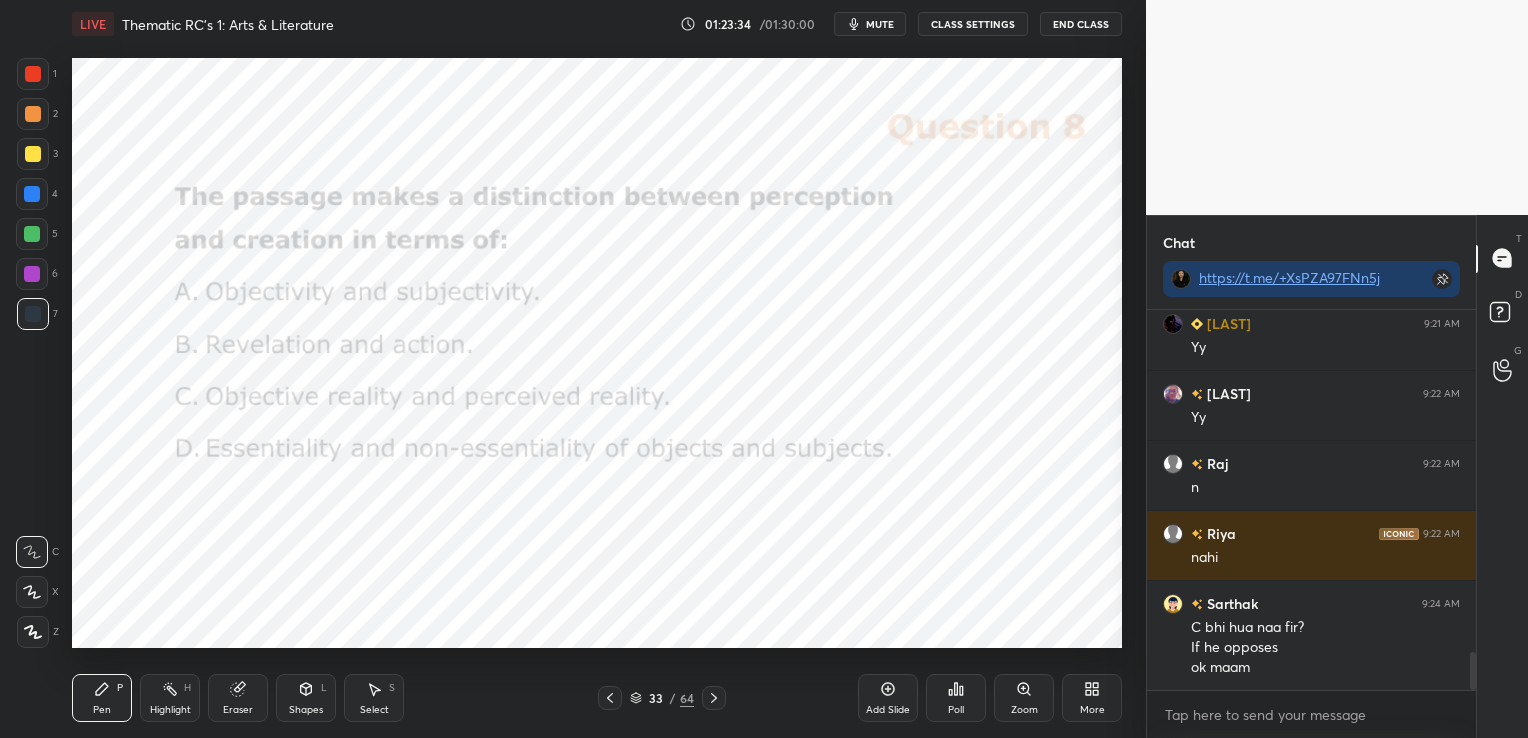 click 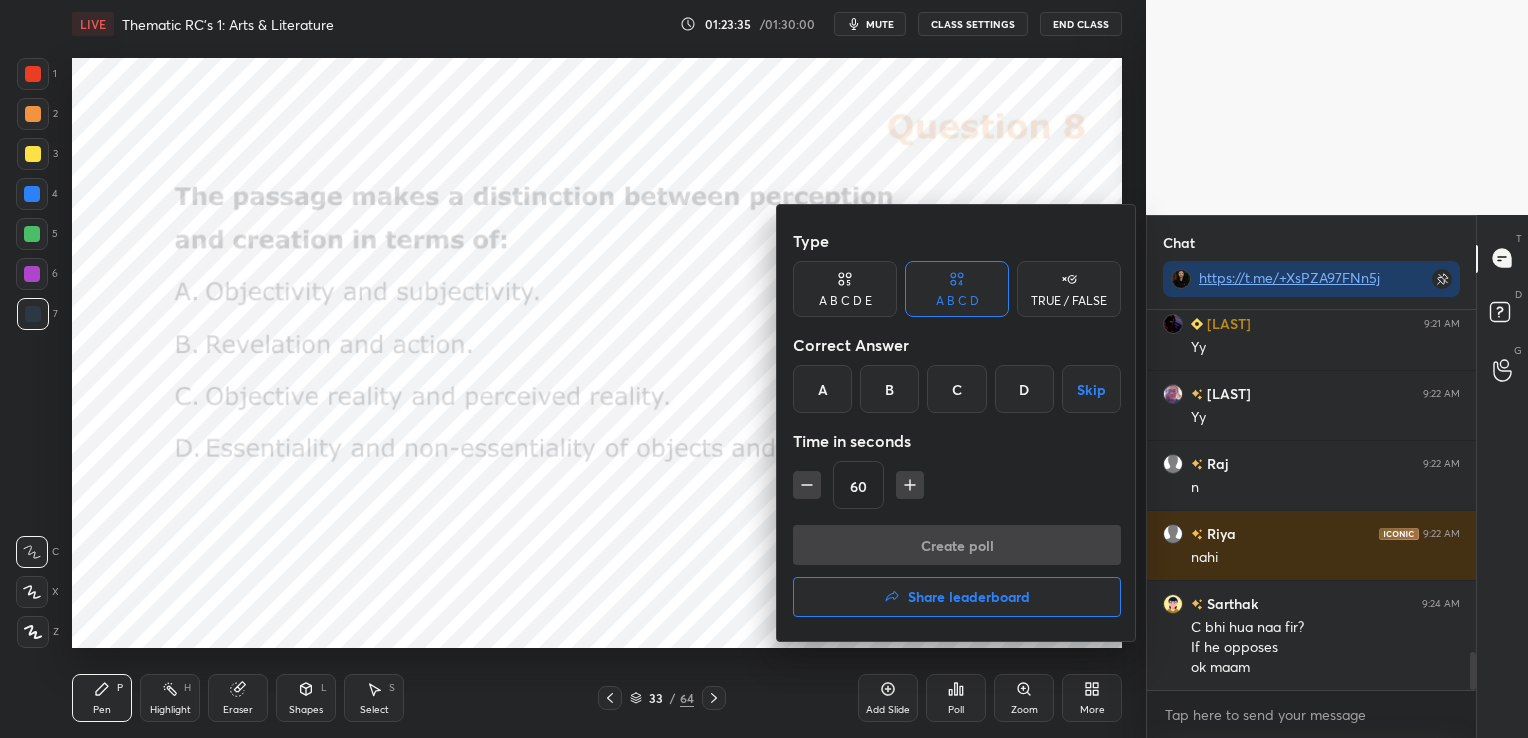 click on "D" at bounding box center [1024, 389] 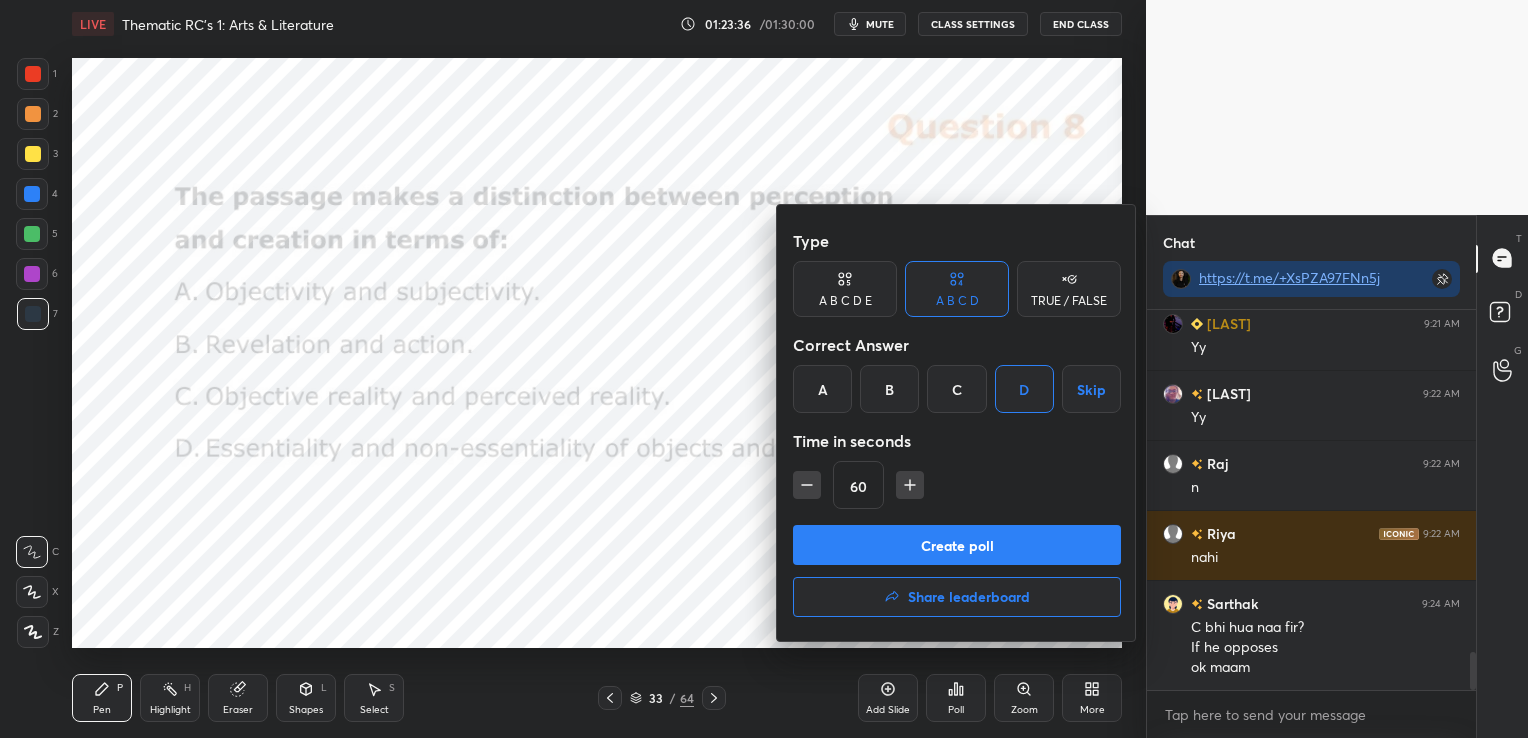 click on "Create poll" at bounding box center (957, 545) 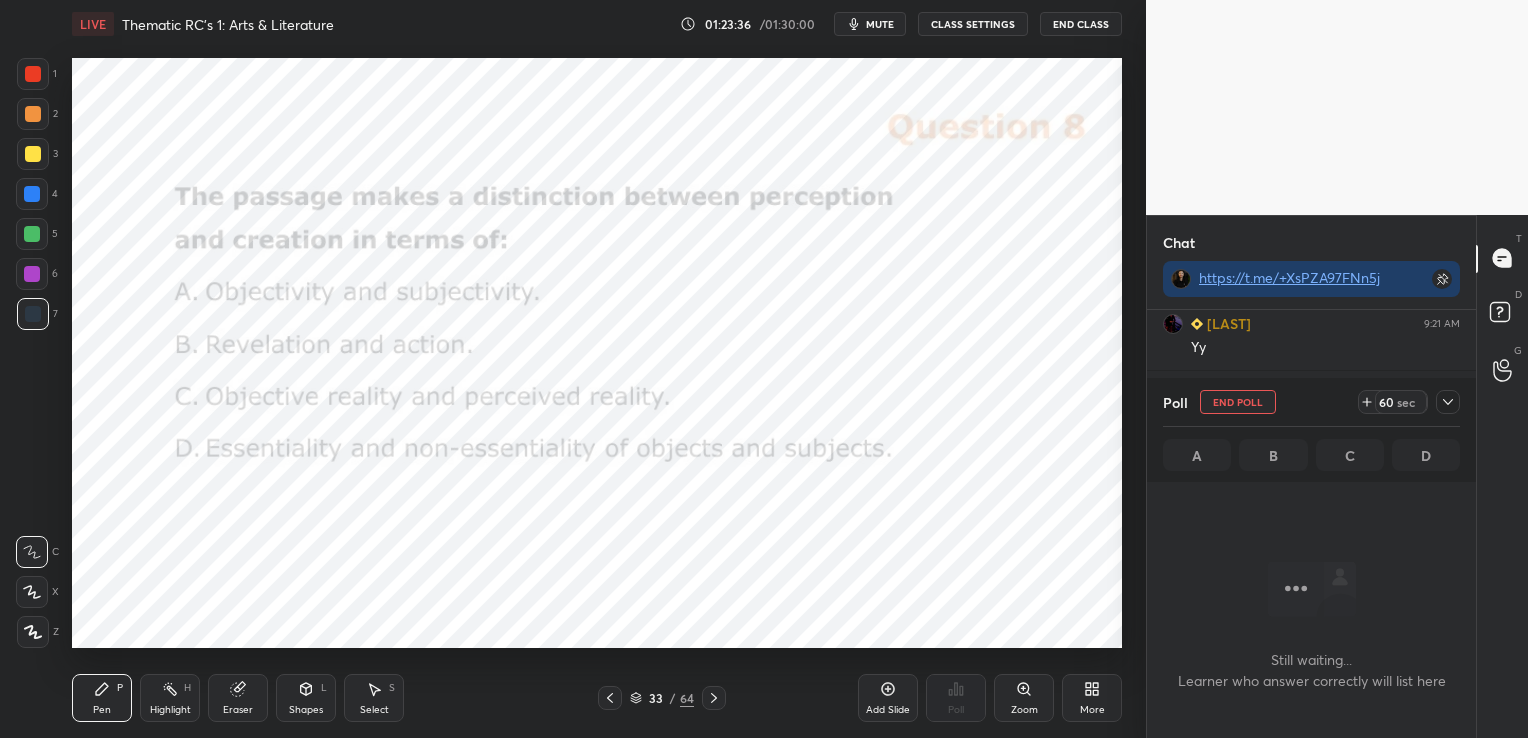 scroll, scrollTop: 333, scrollLeft: 323, axis: both 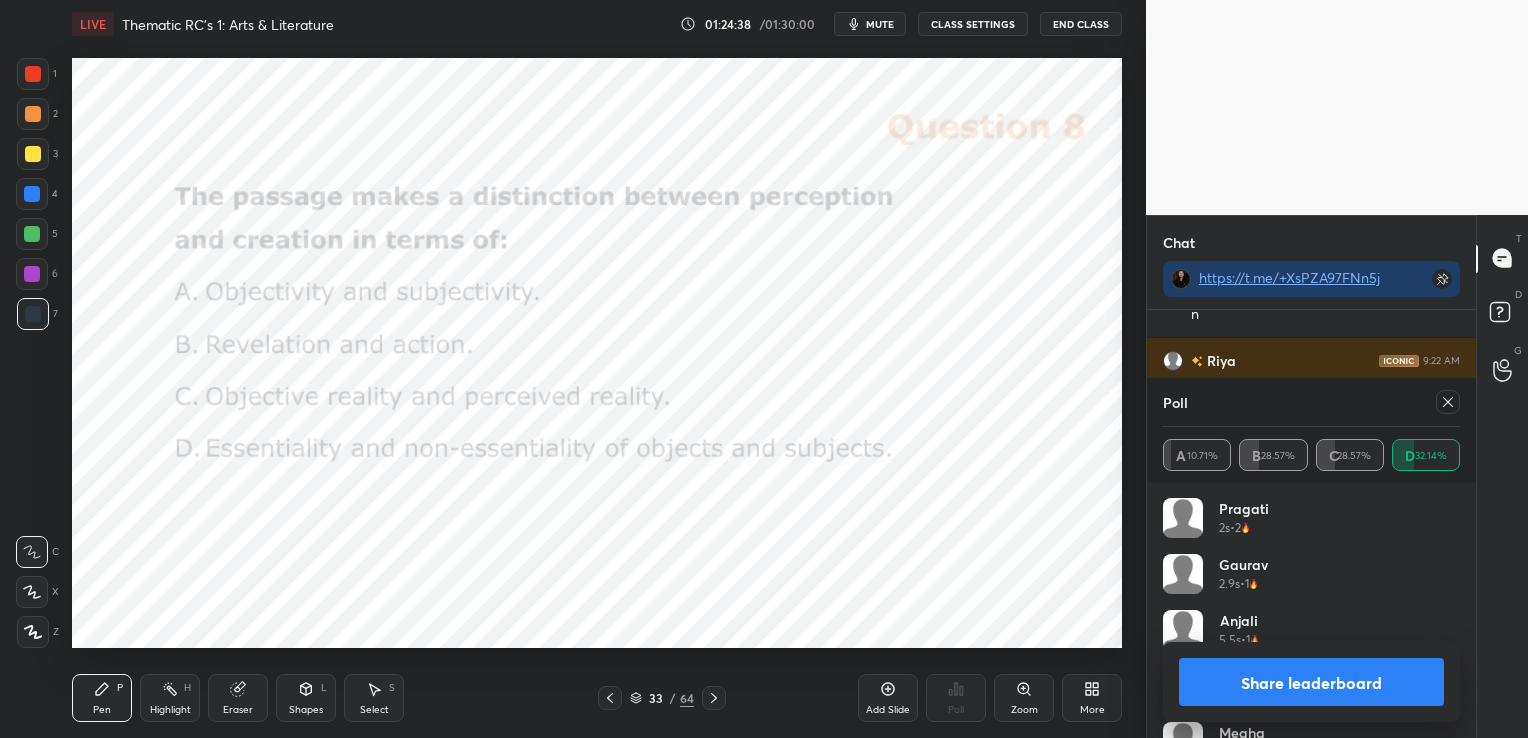 click 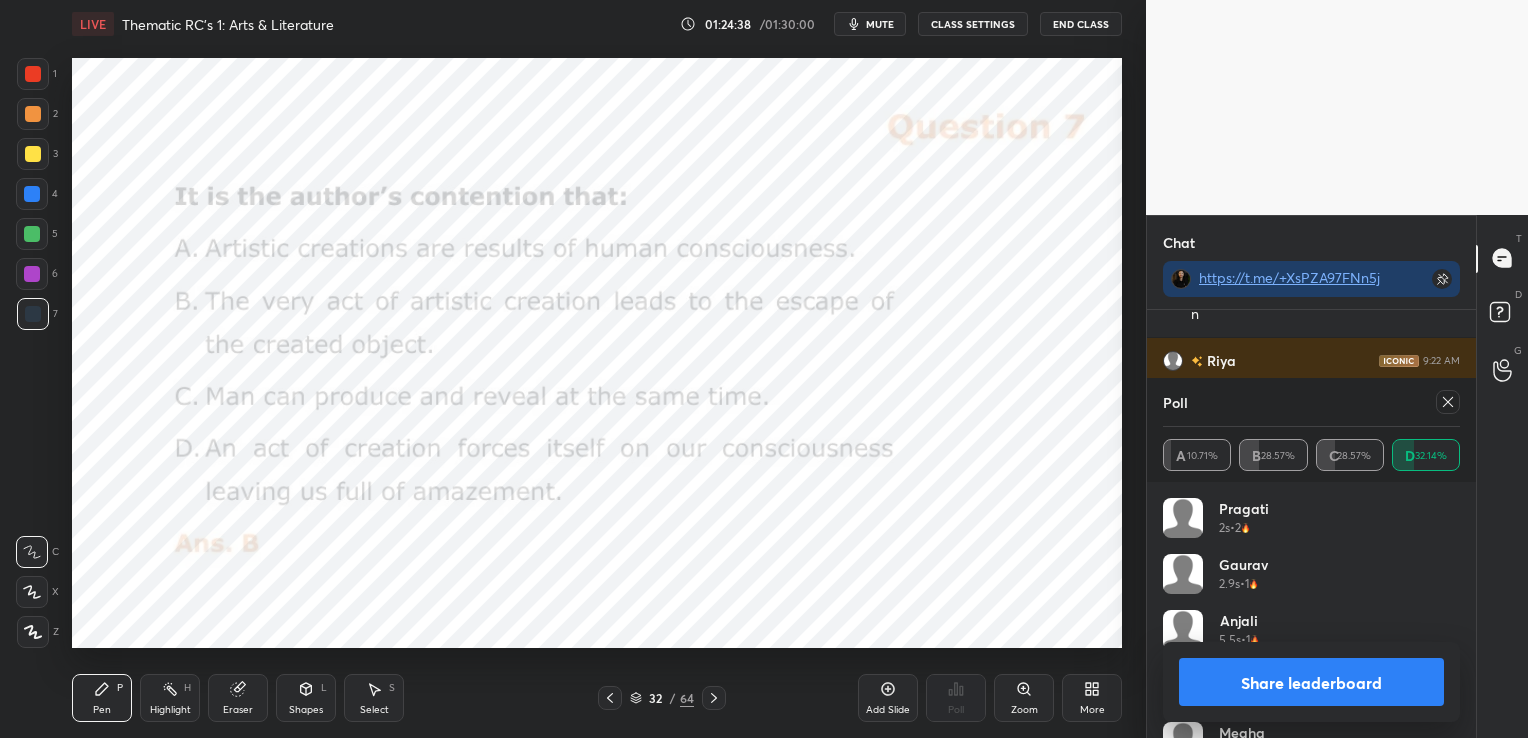click 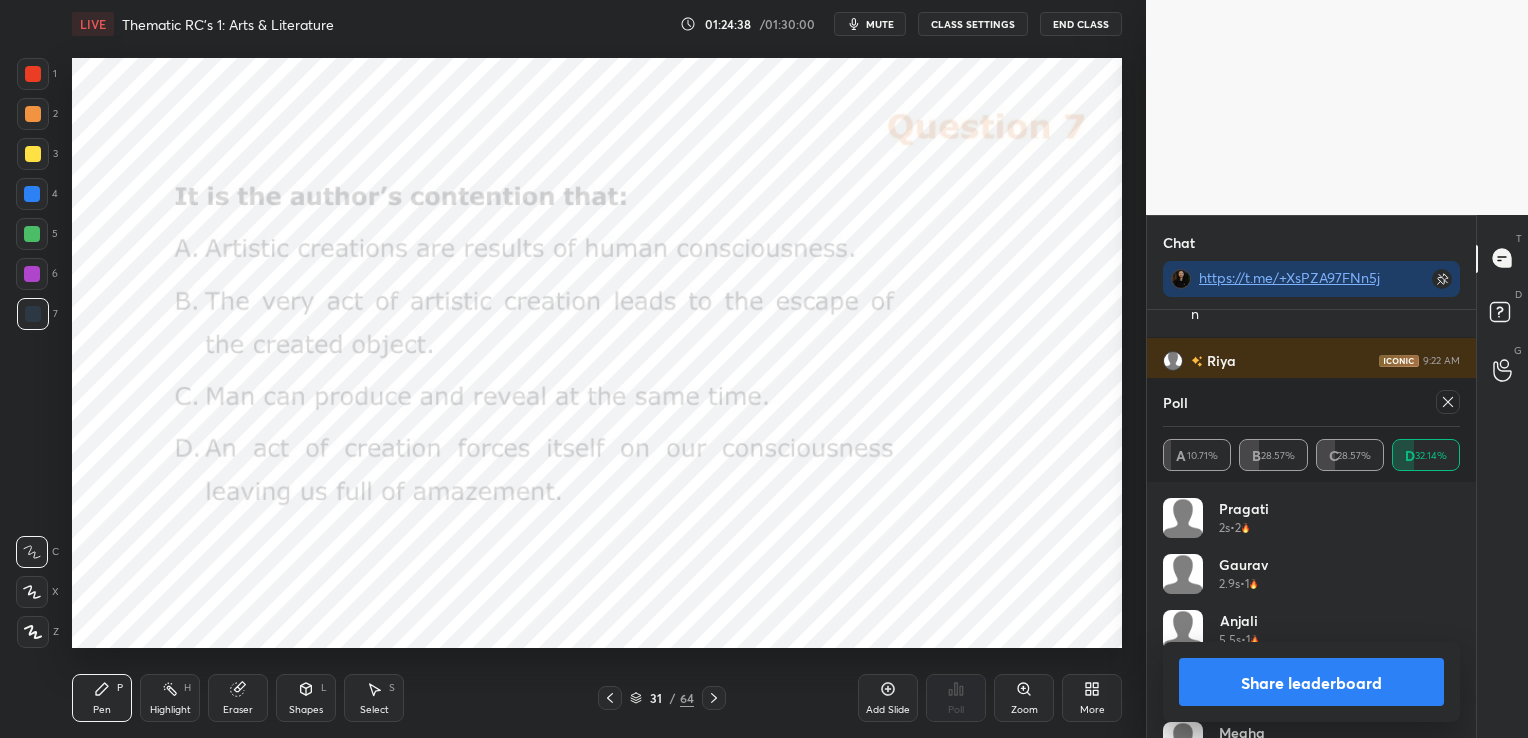 click 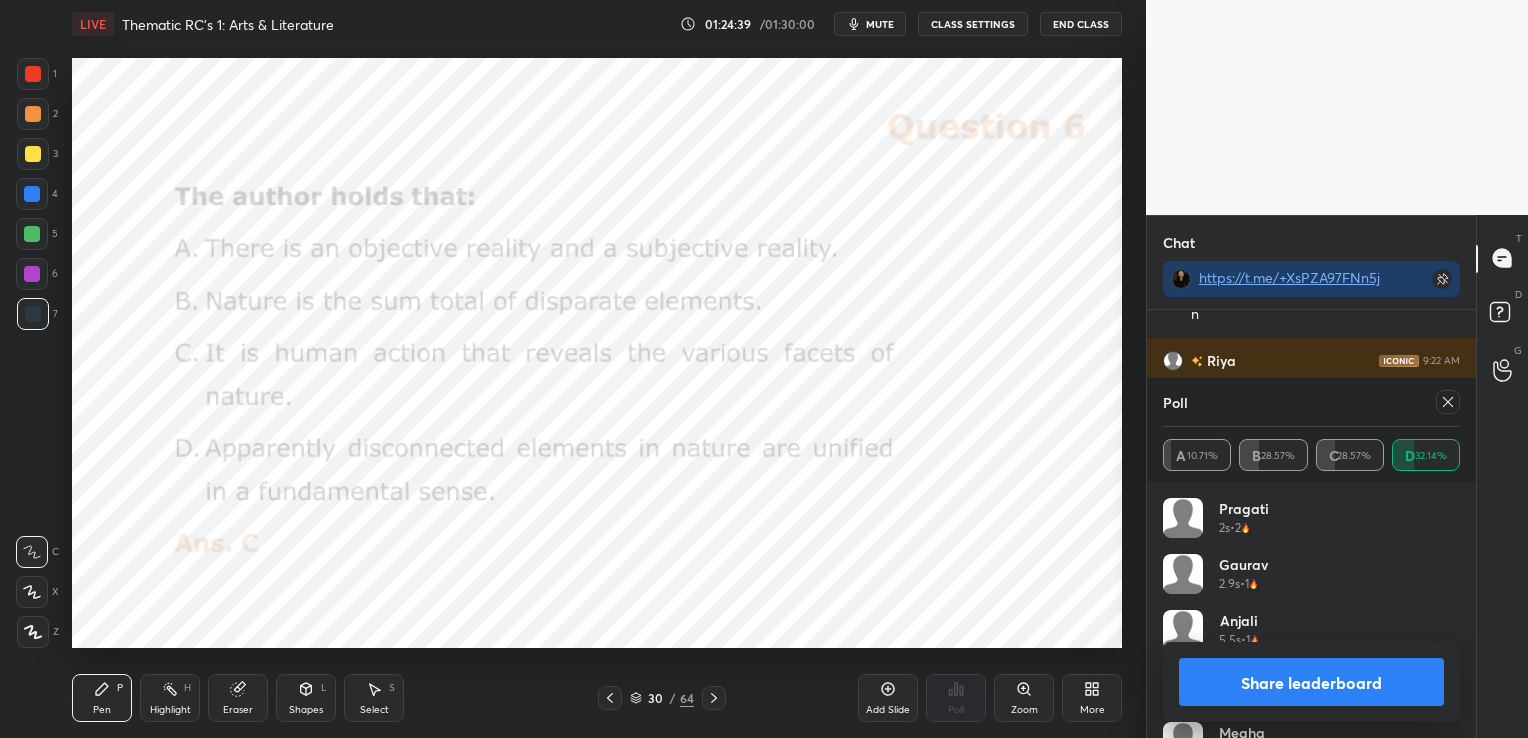 click 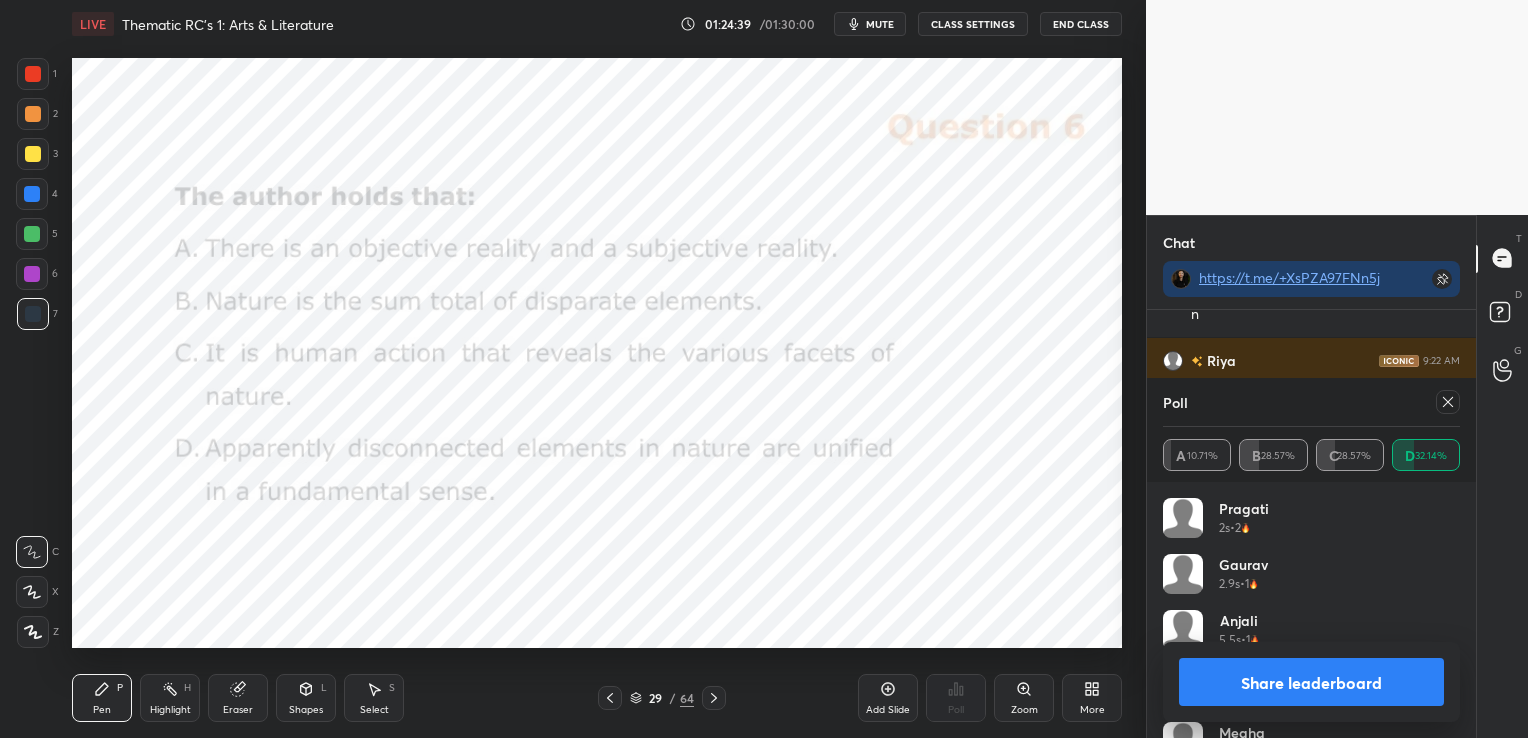 click 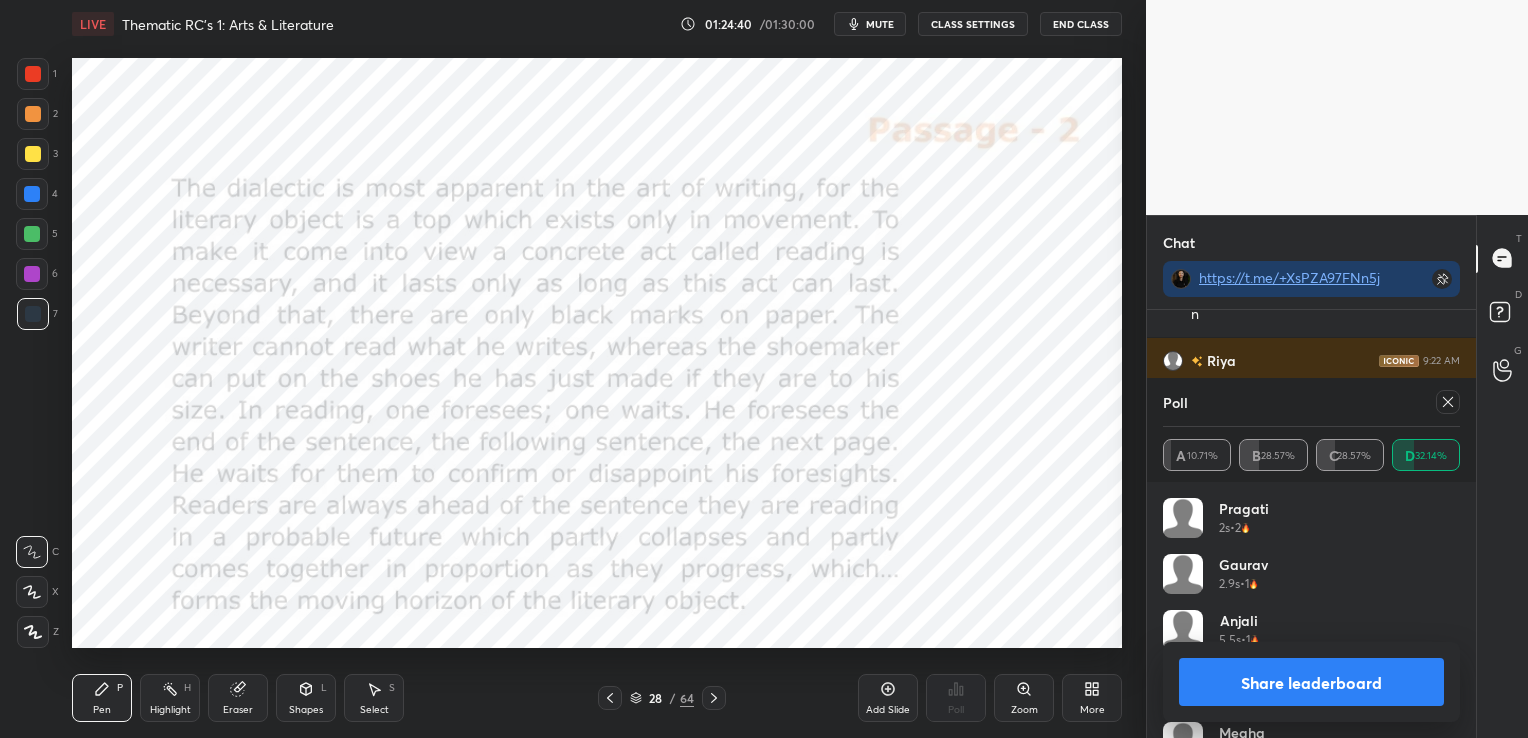 click 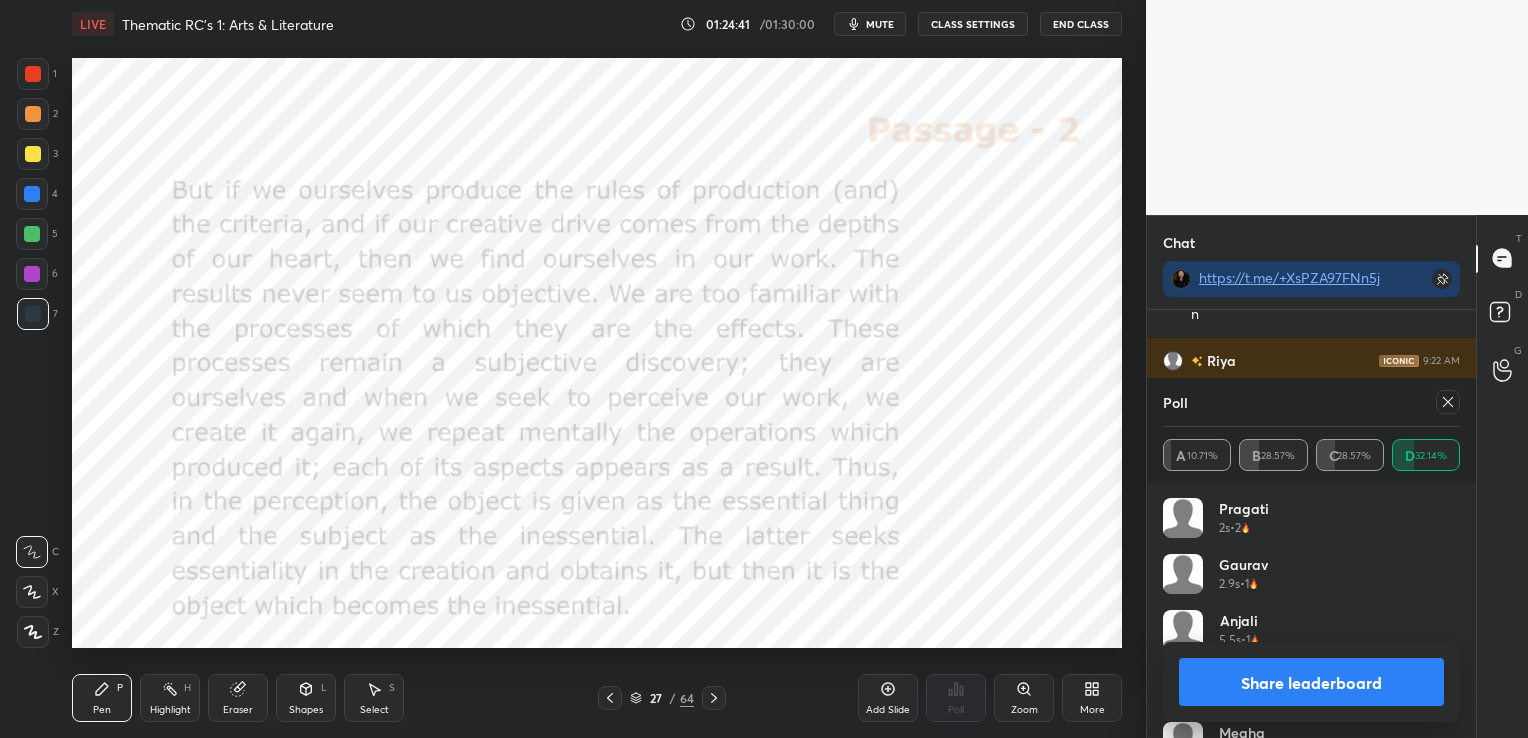 scroll, scrollTop: 3652, scrollLeft: 0, axis: vertical 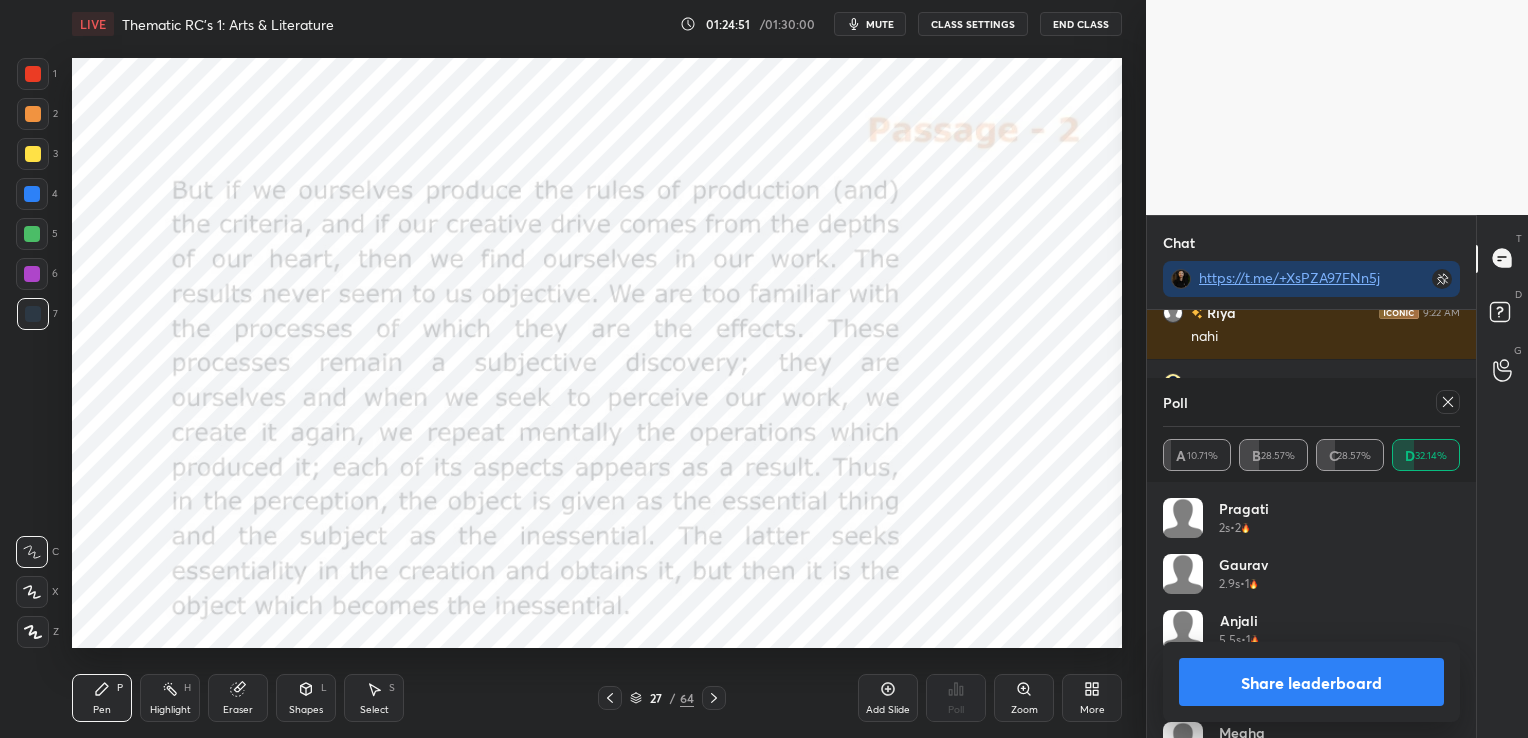 click 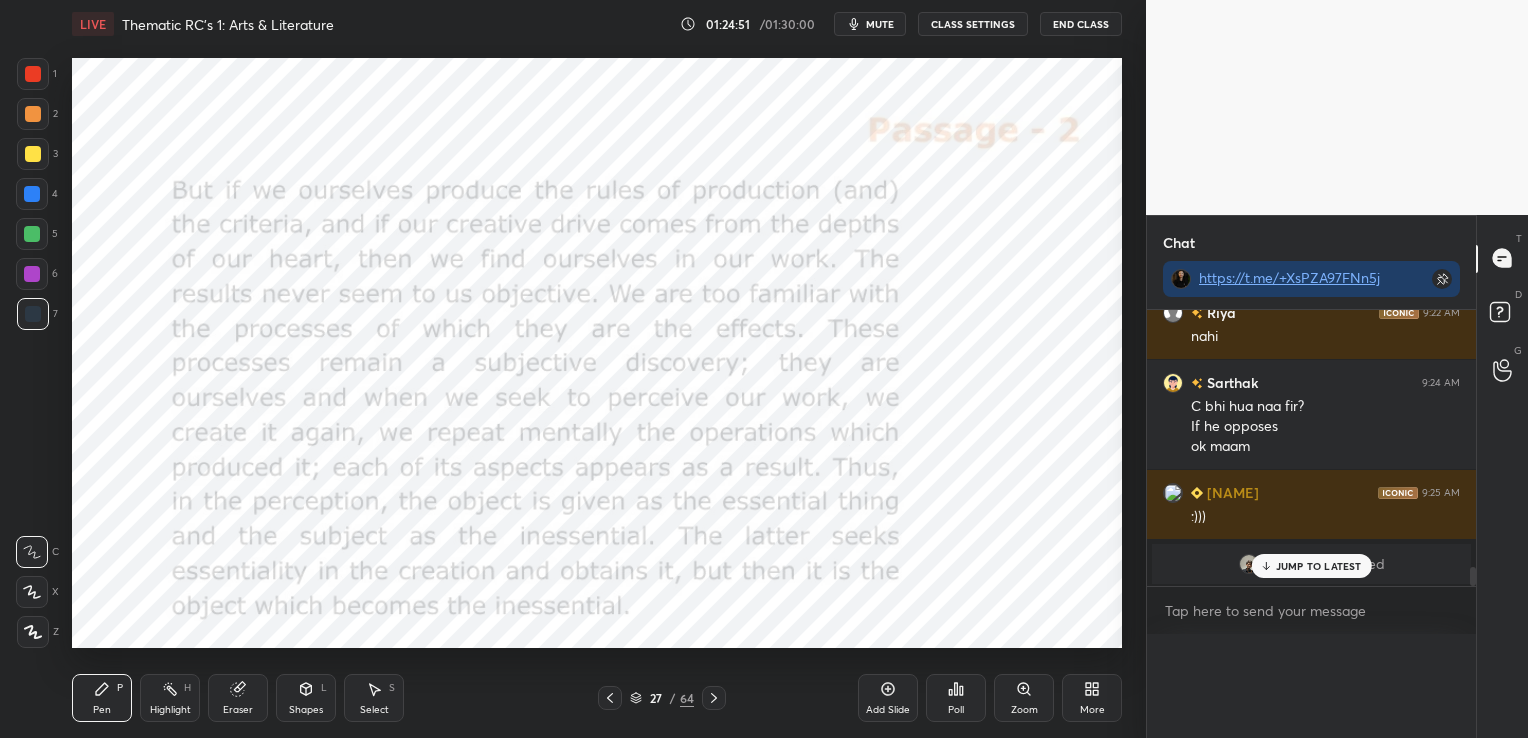 scroll, scrollTop: 0, scrollLeft: 0, axis: both 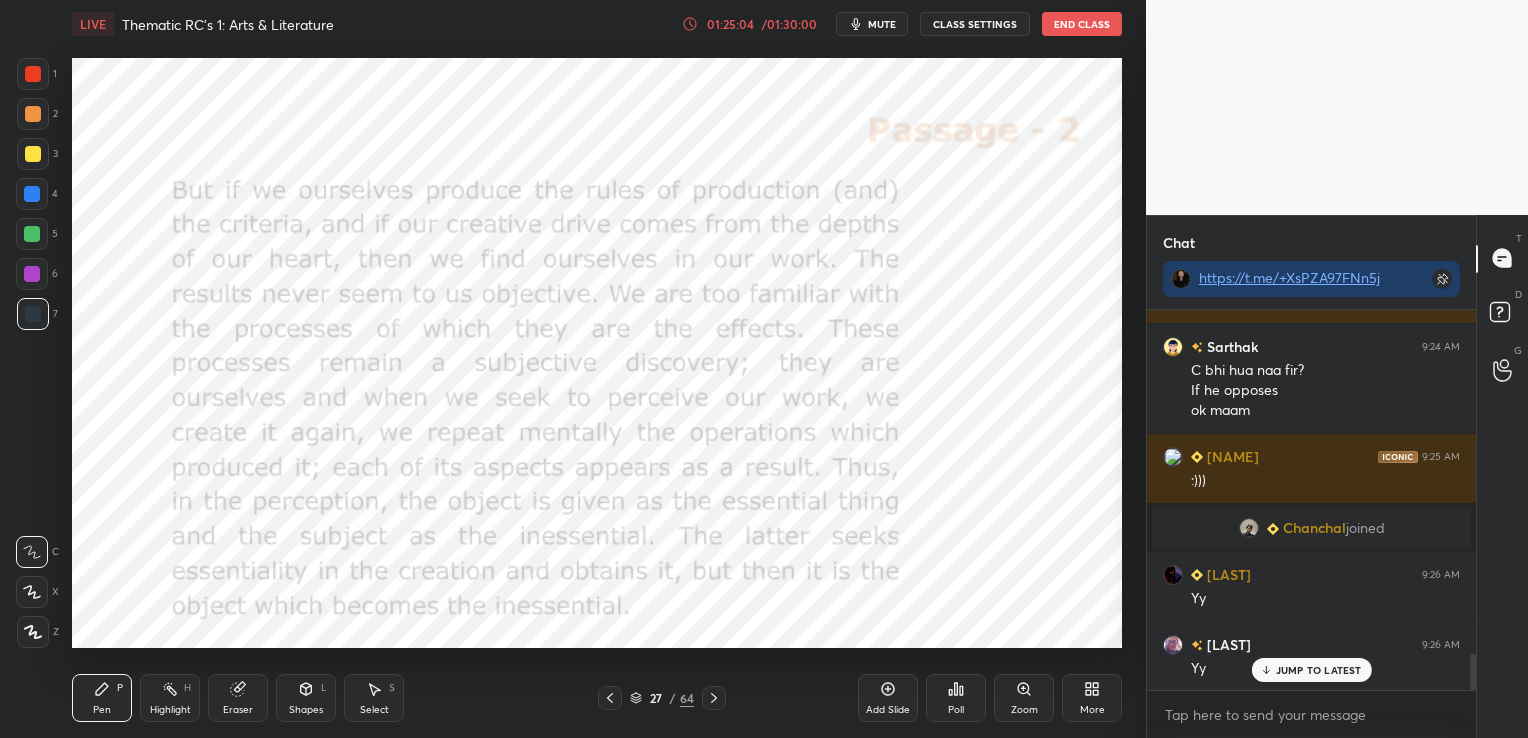 click on "Eraser" at bounding box center [238, 698] 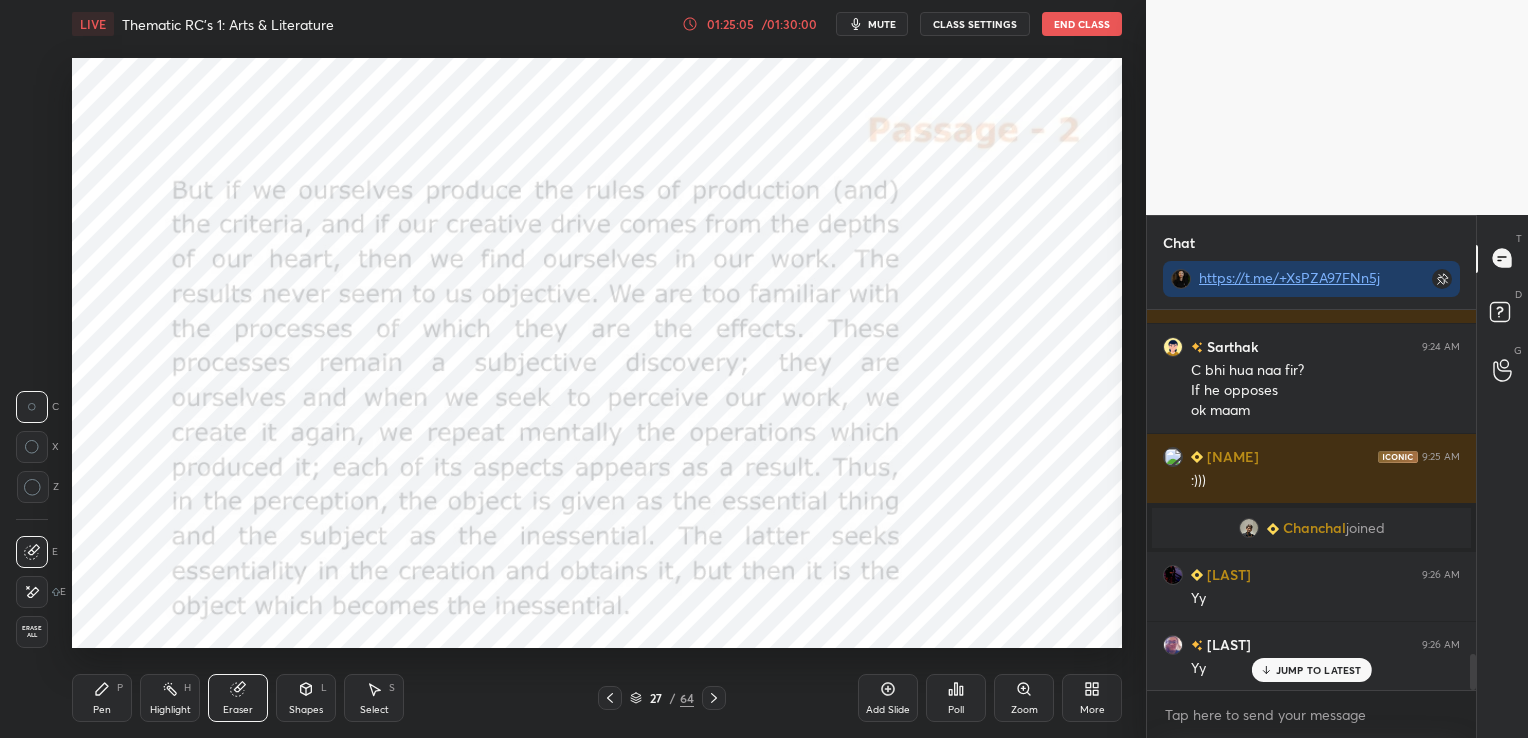 click on "Erase all" at bounding box center (32, 632) 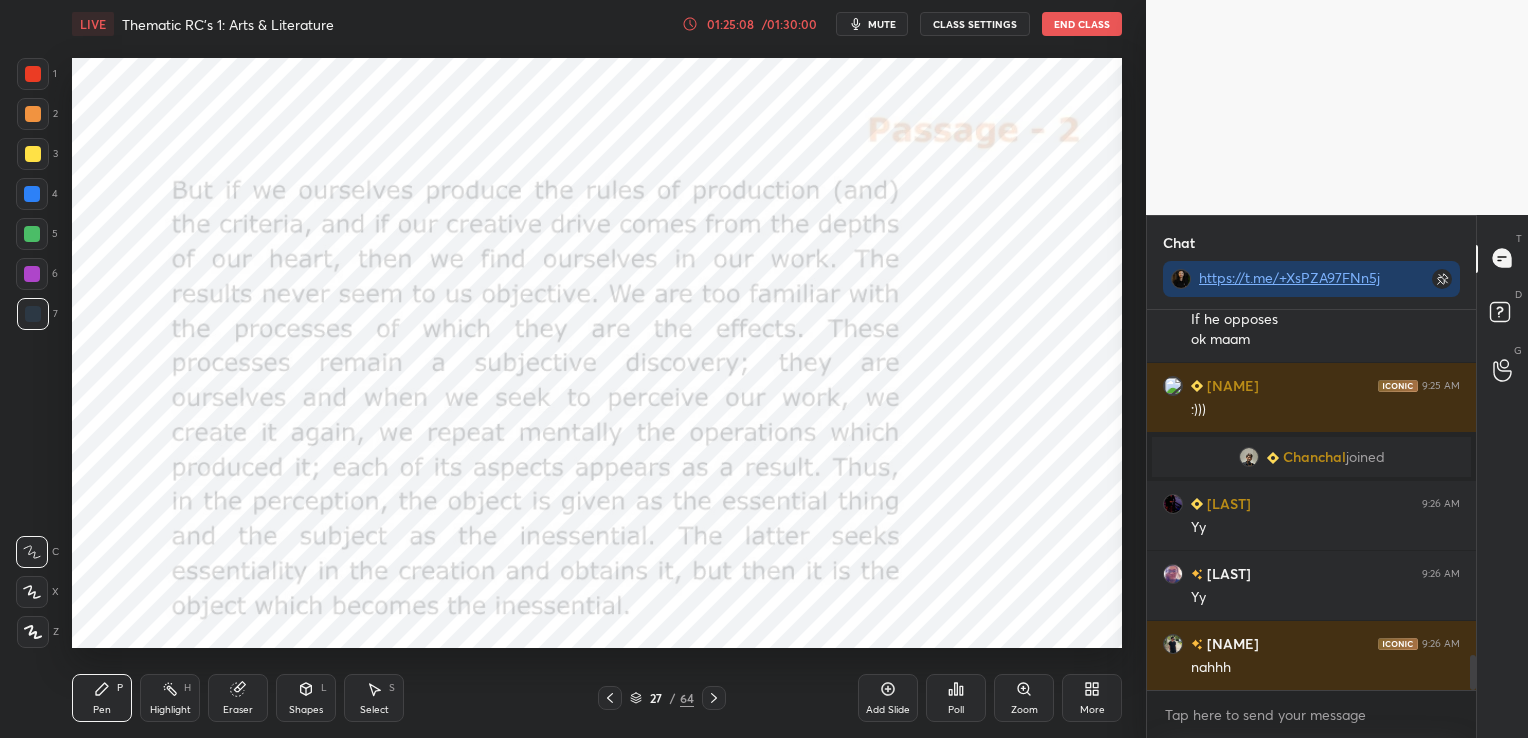 scroll, scrollTop: 3828, scrollLeft: 0, axis: vertical 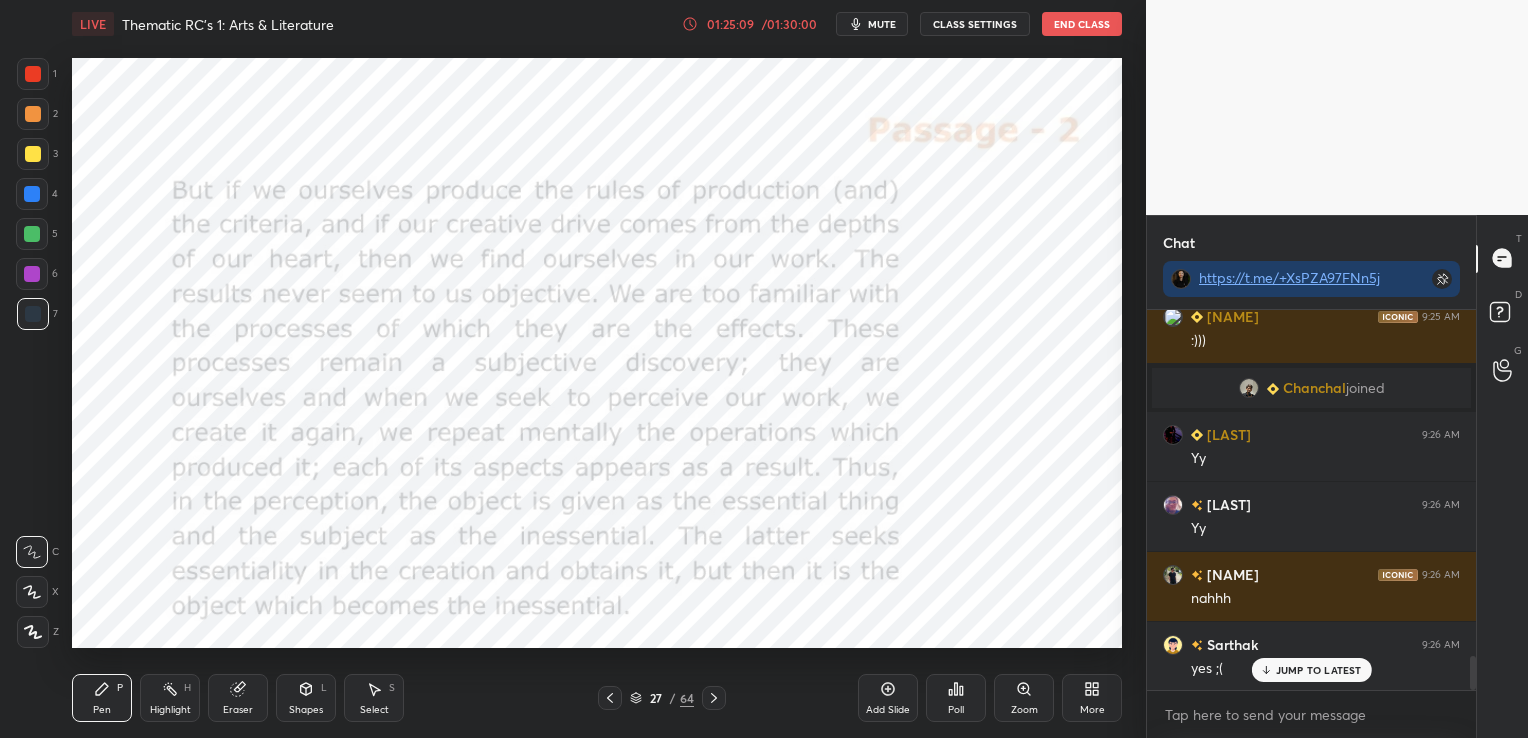 click 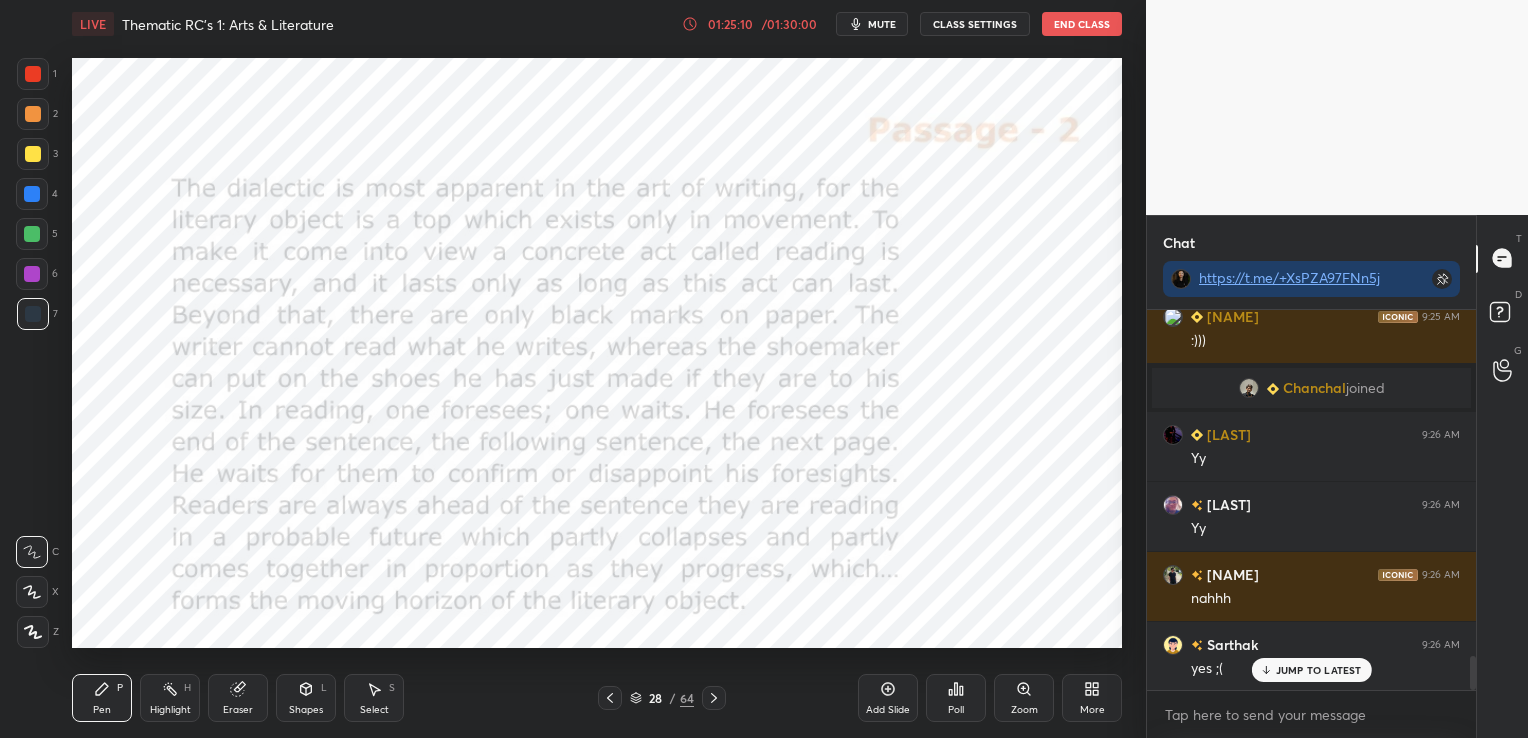 click 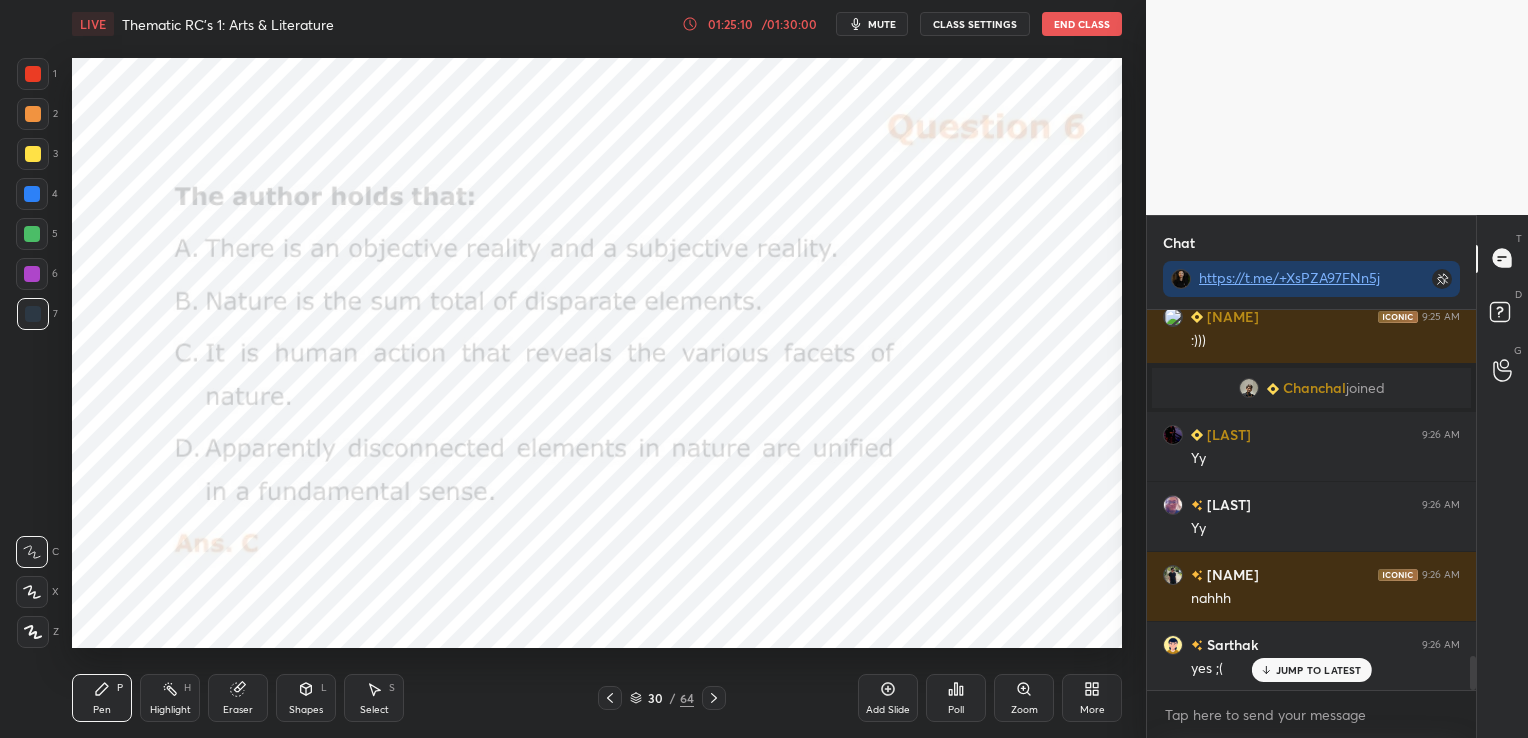 click 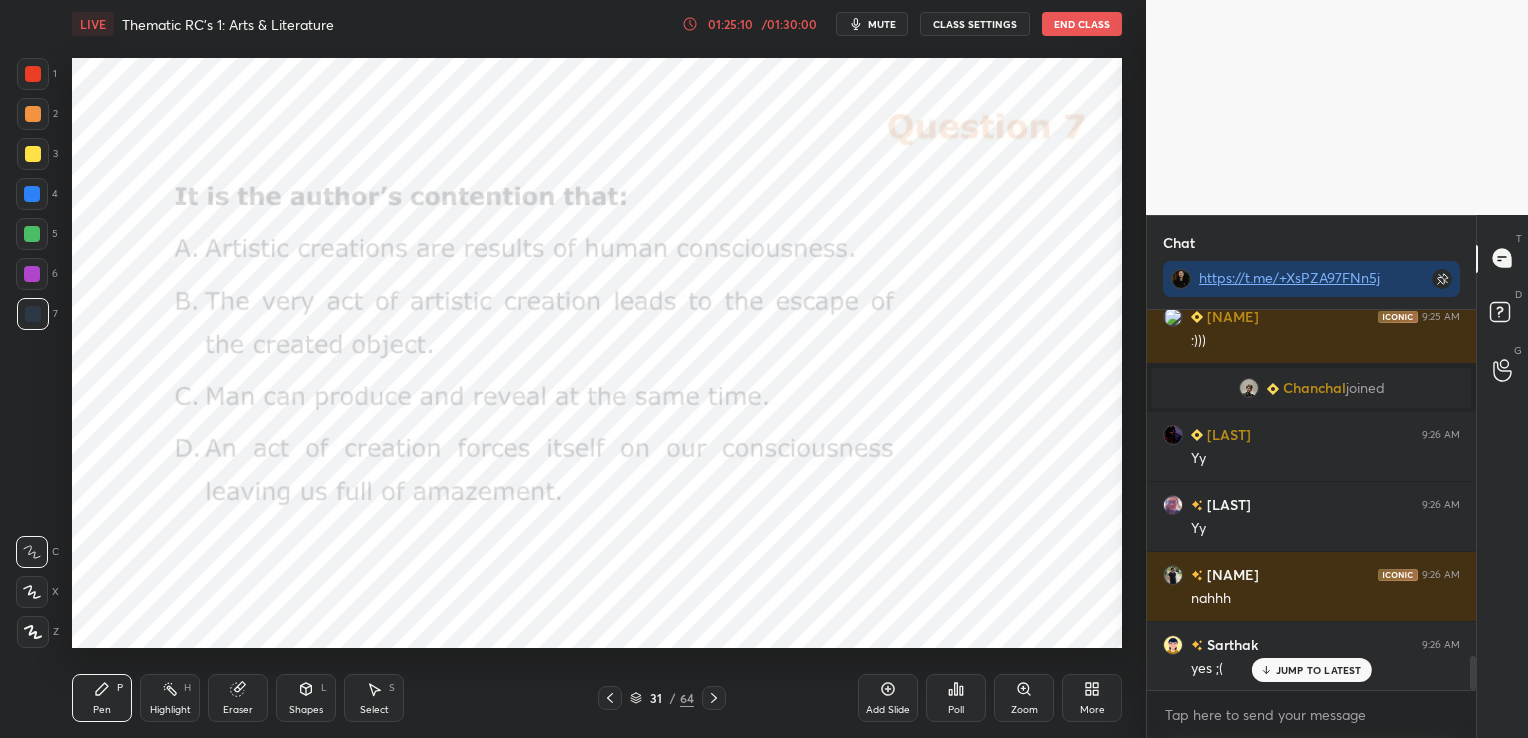 click 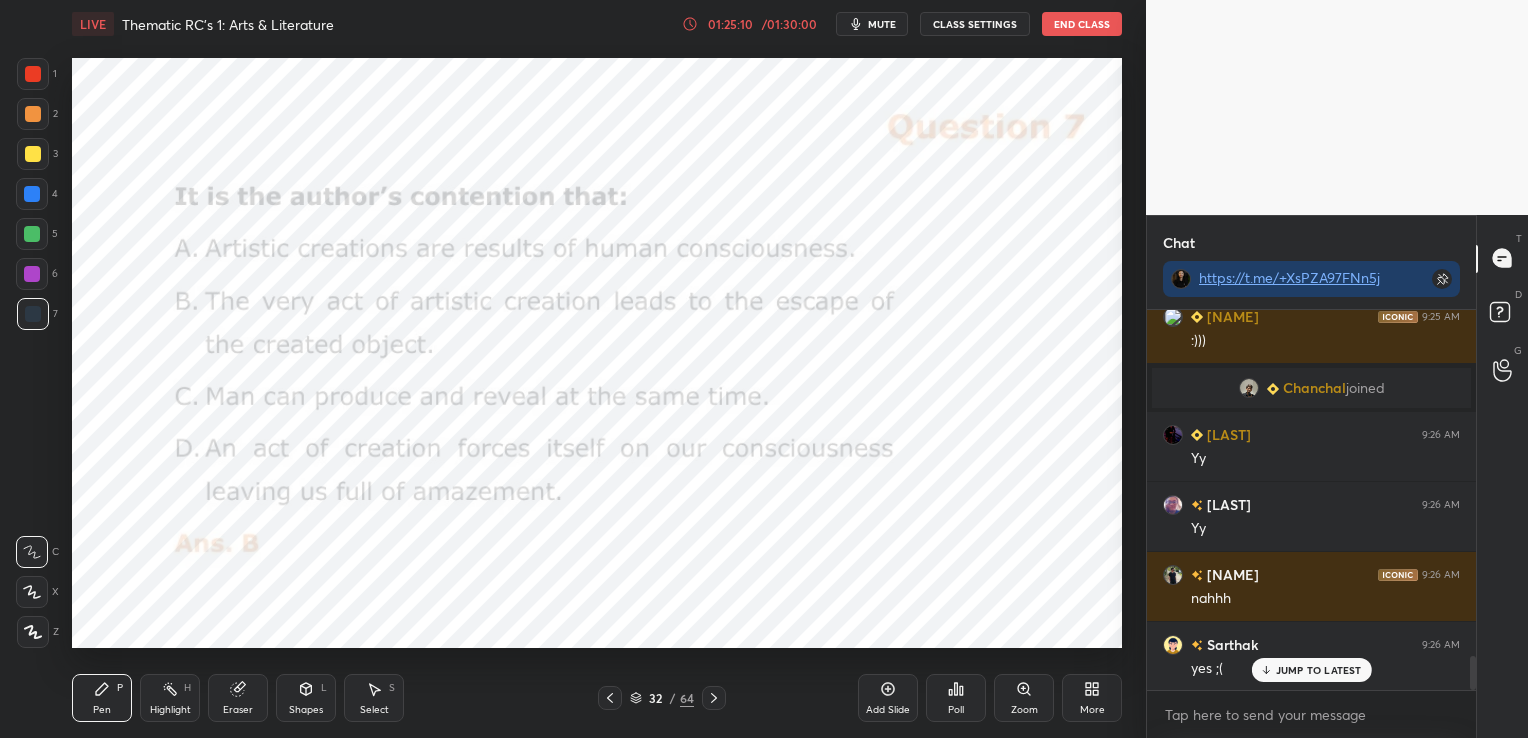 click 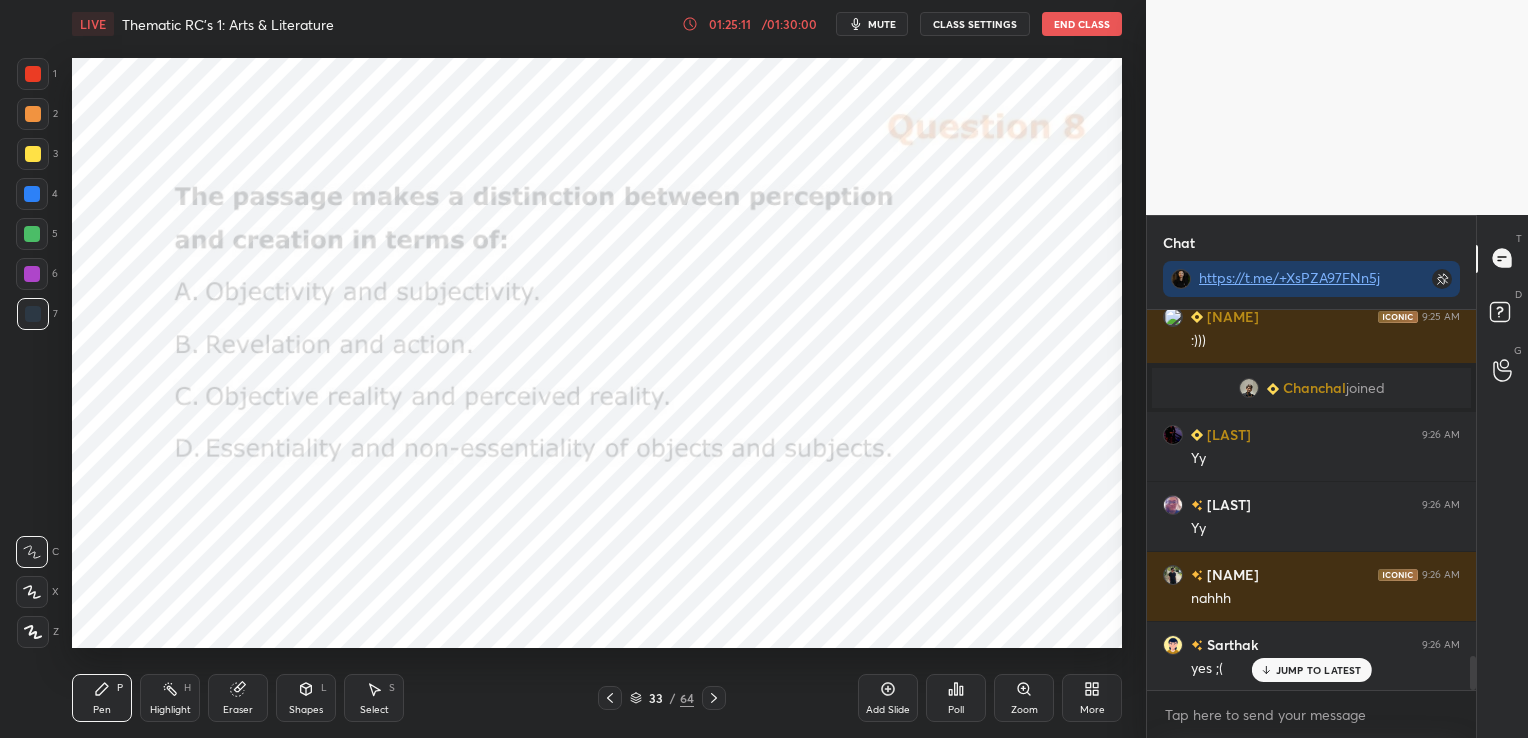 click 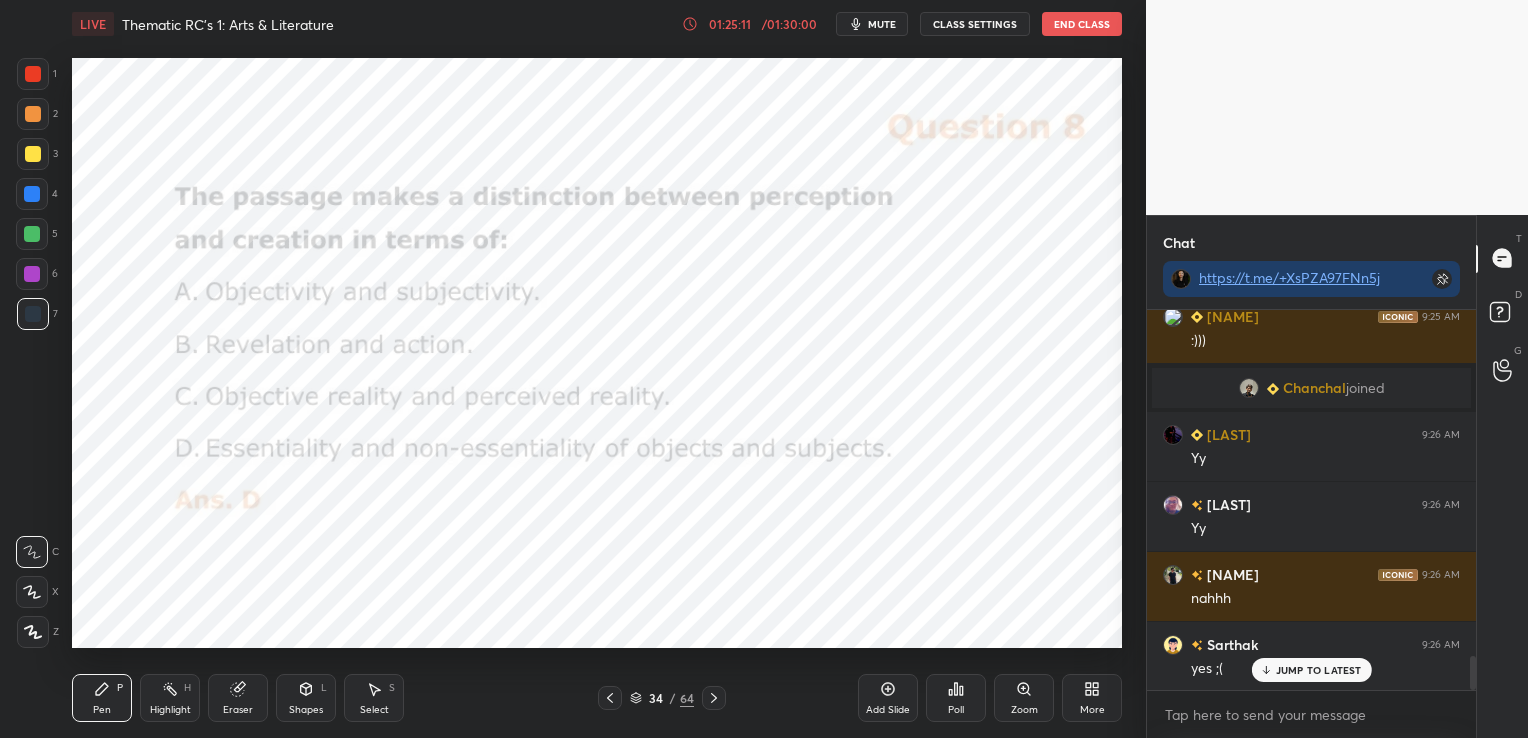 click 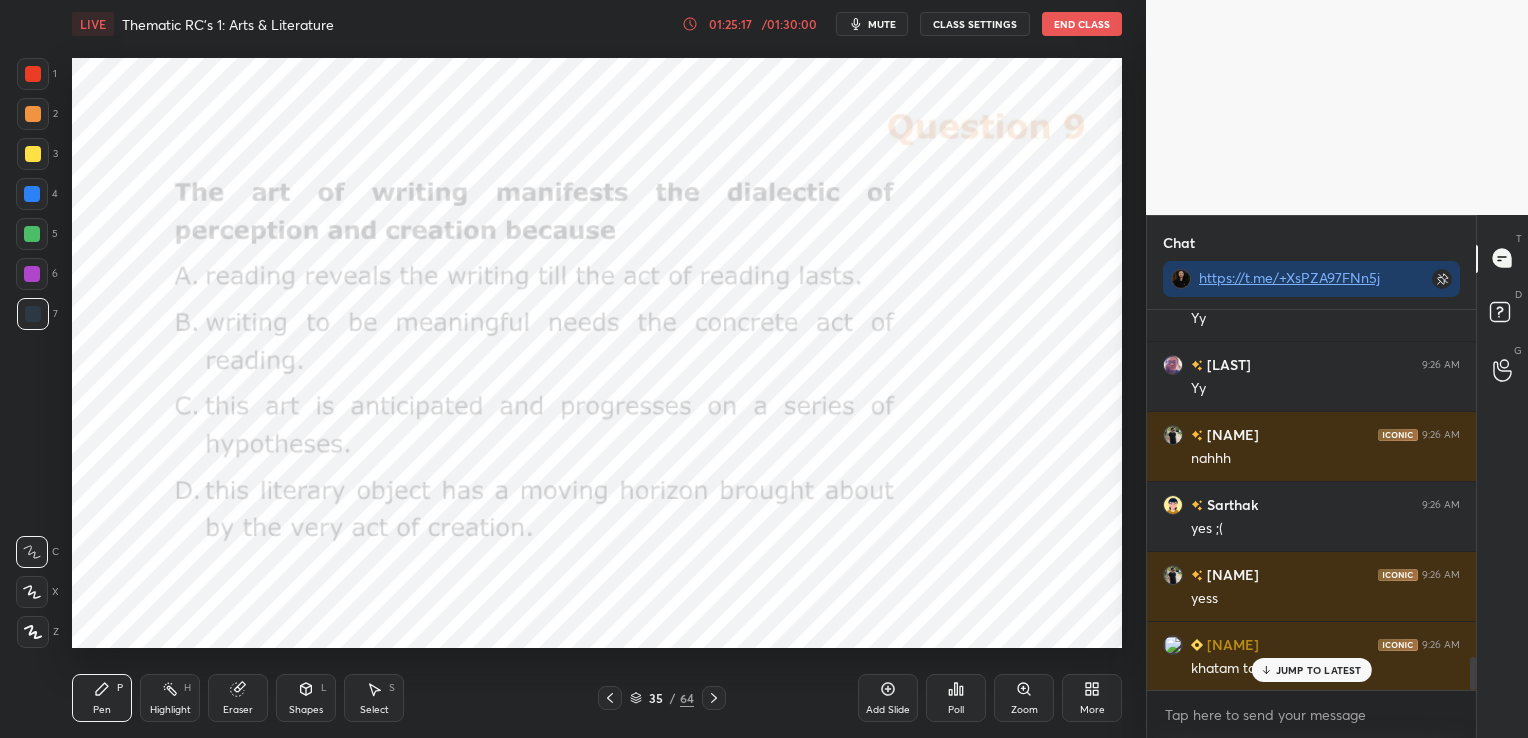 scroll, scrollTop: 3969, scrollLeft: 0, axis: vertical 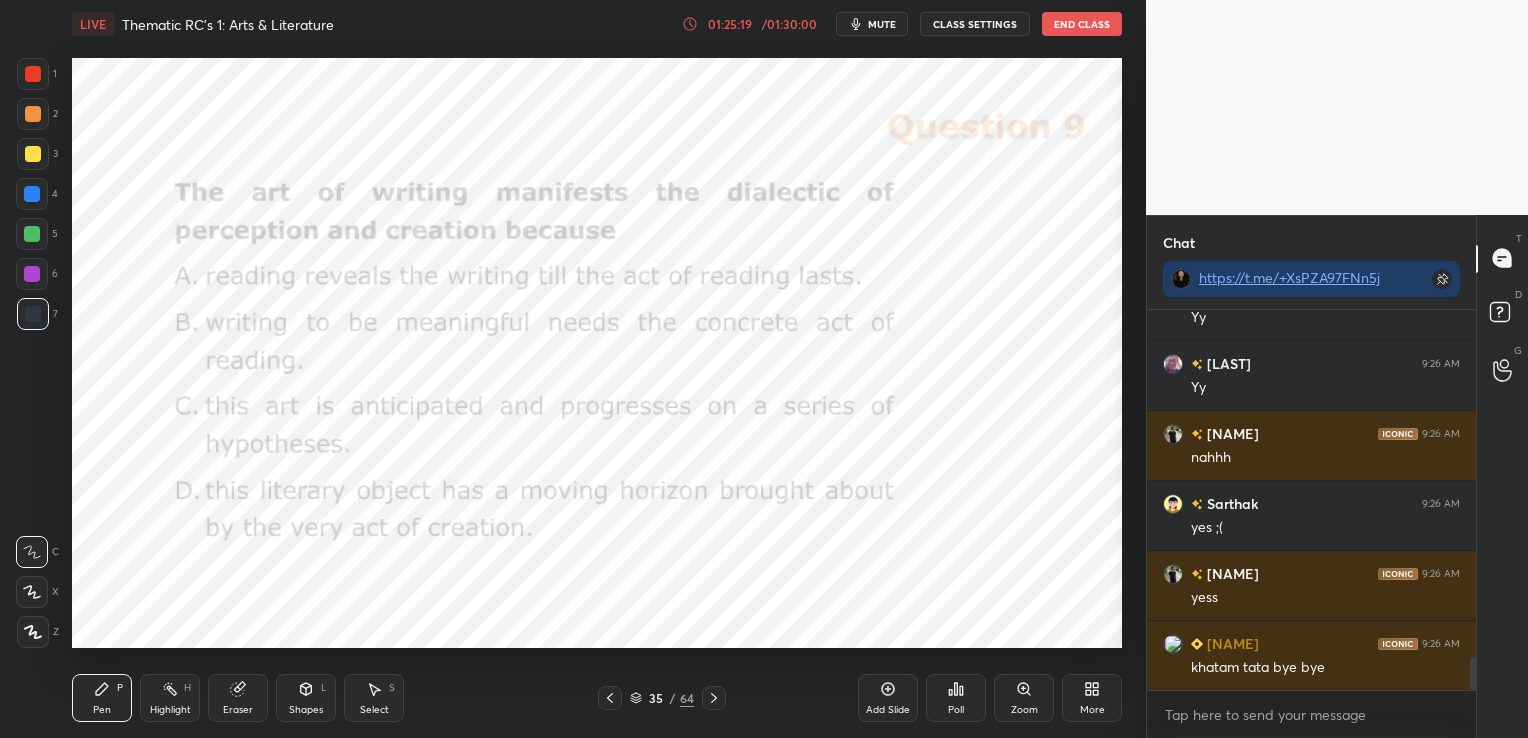 click 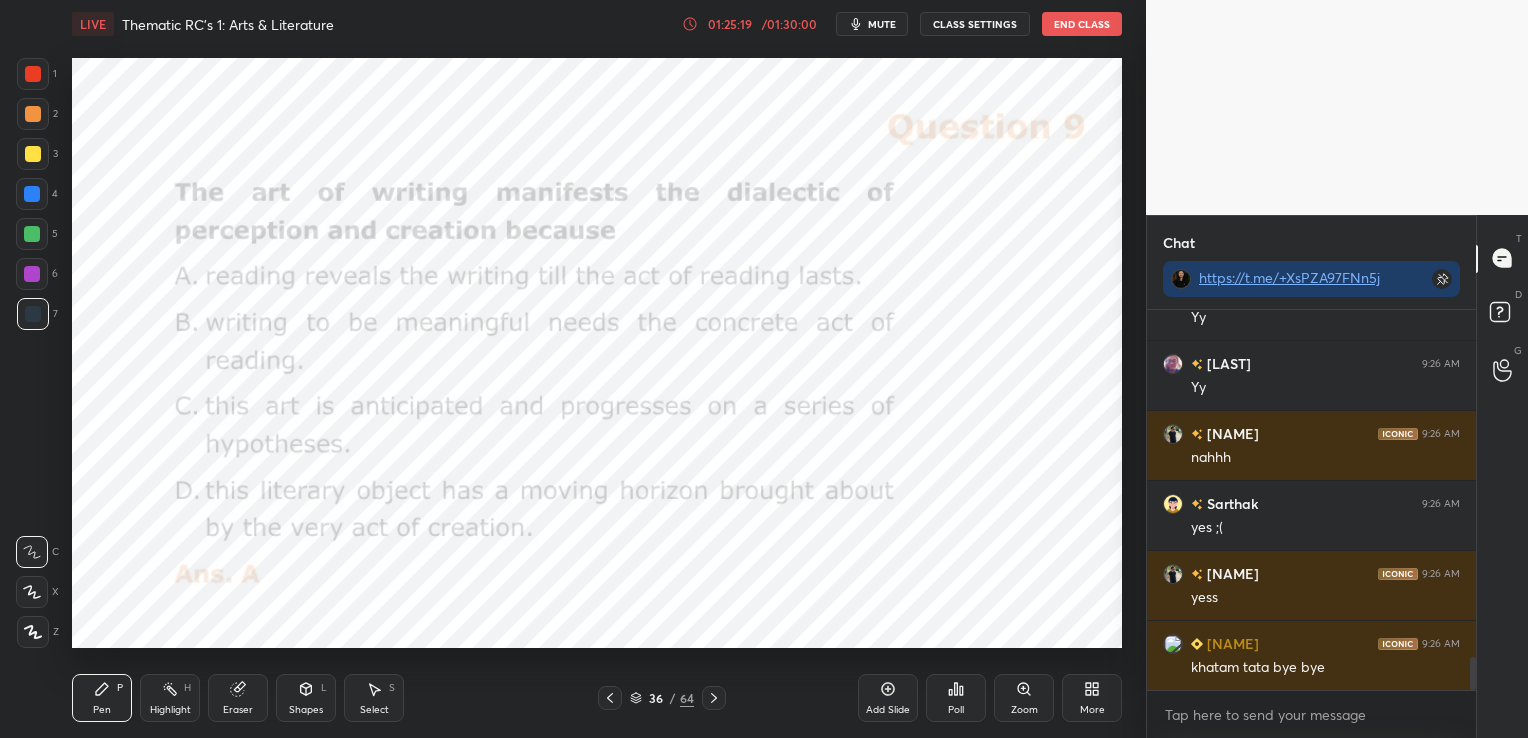 click 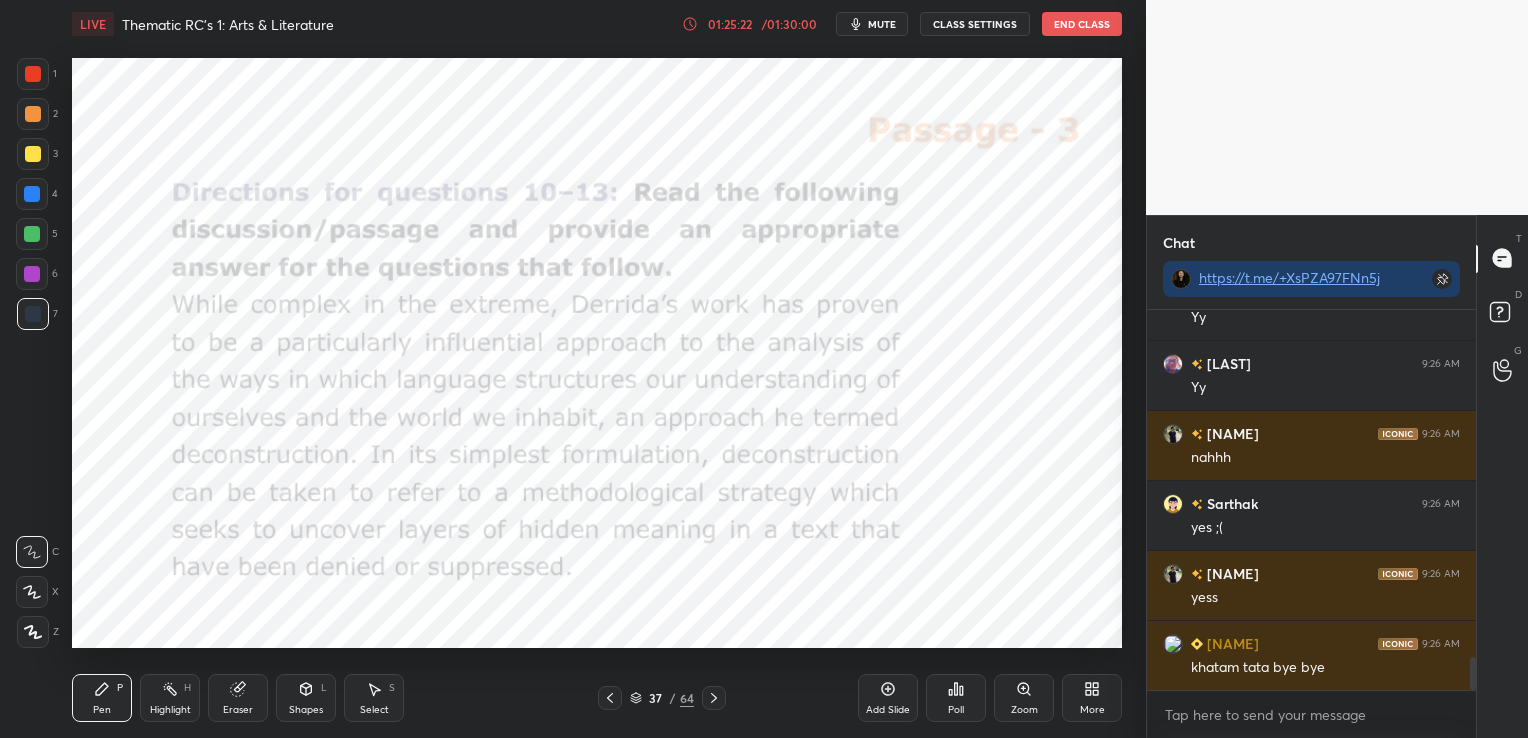 click on "Poll" at bounding box center (956, 698) 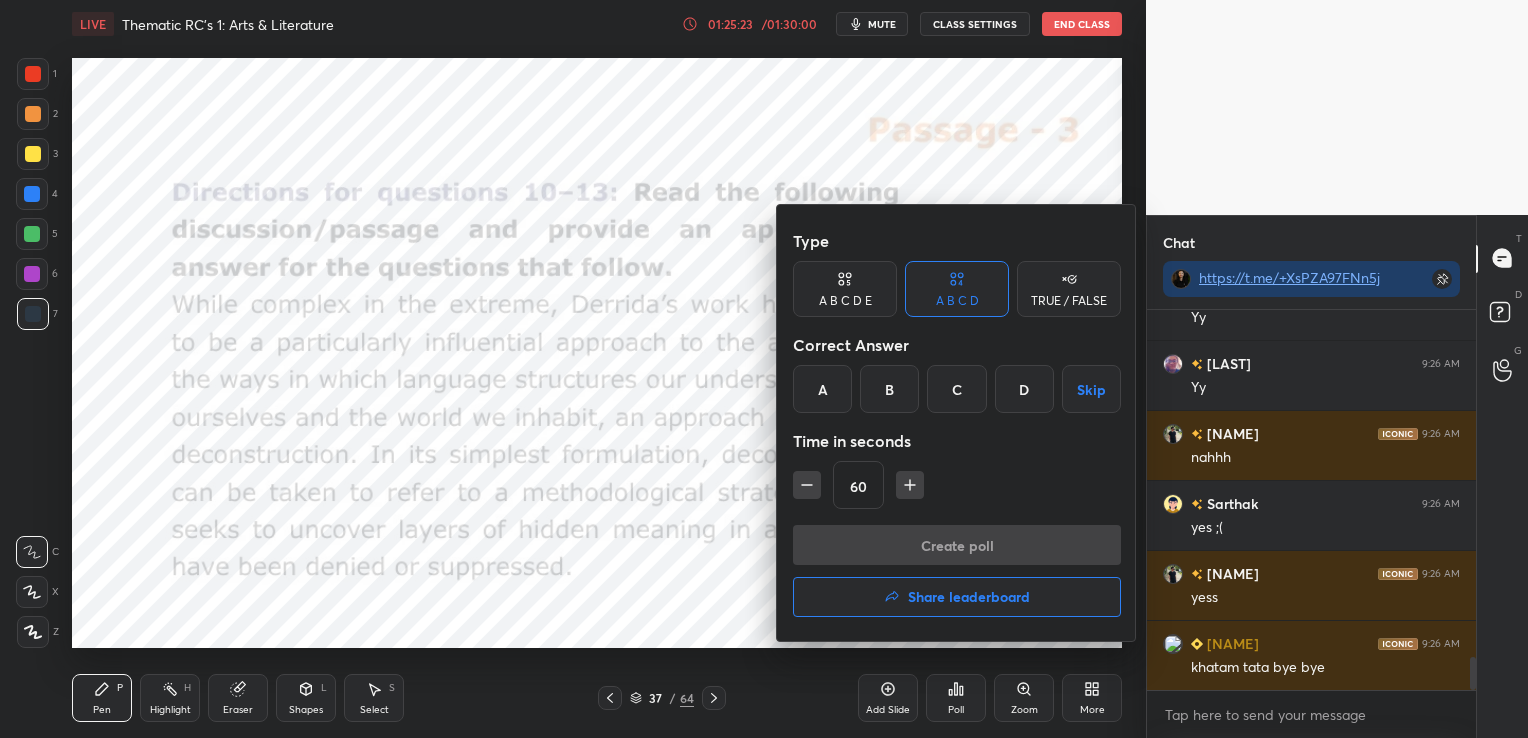 click on "Share leaderboard" at bounding box center [969, 597] 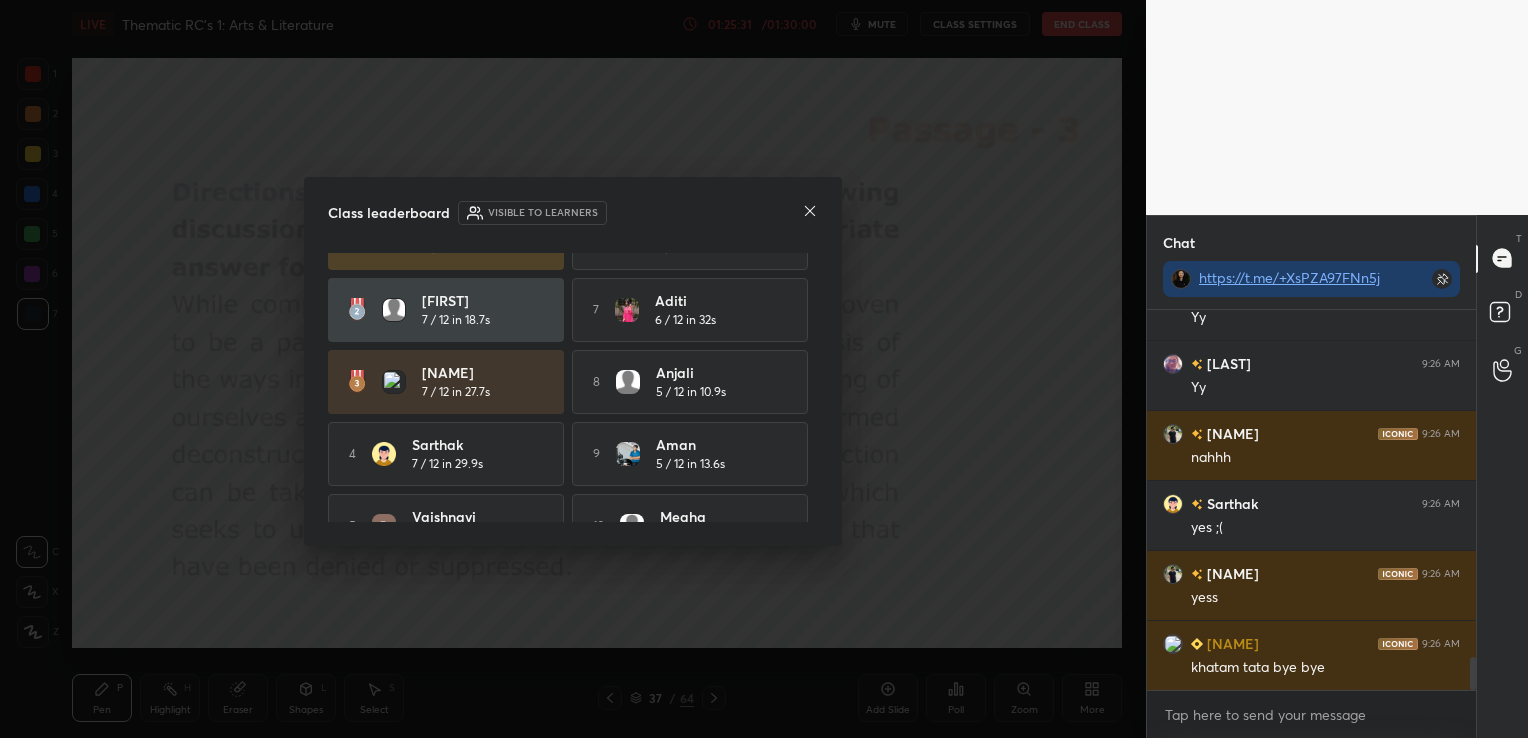 scroll, scrollTop: 88, scrollLeft: 0, axis: vertical 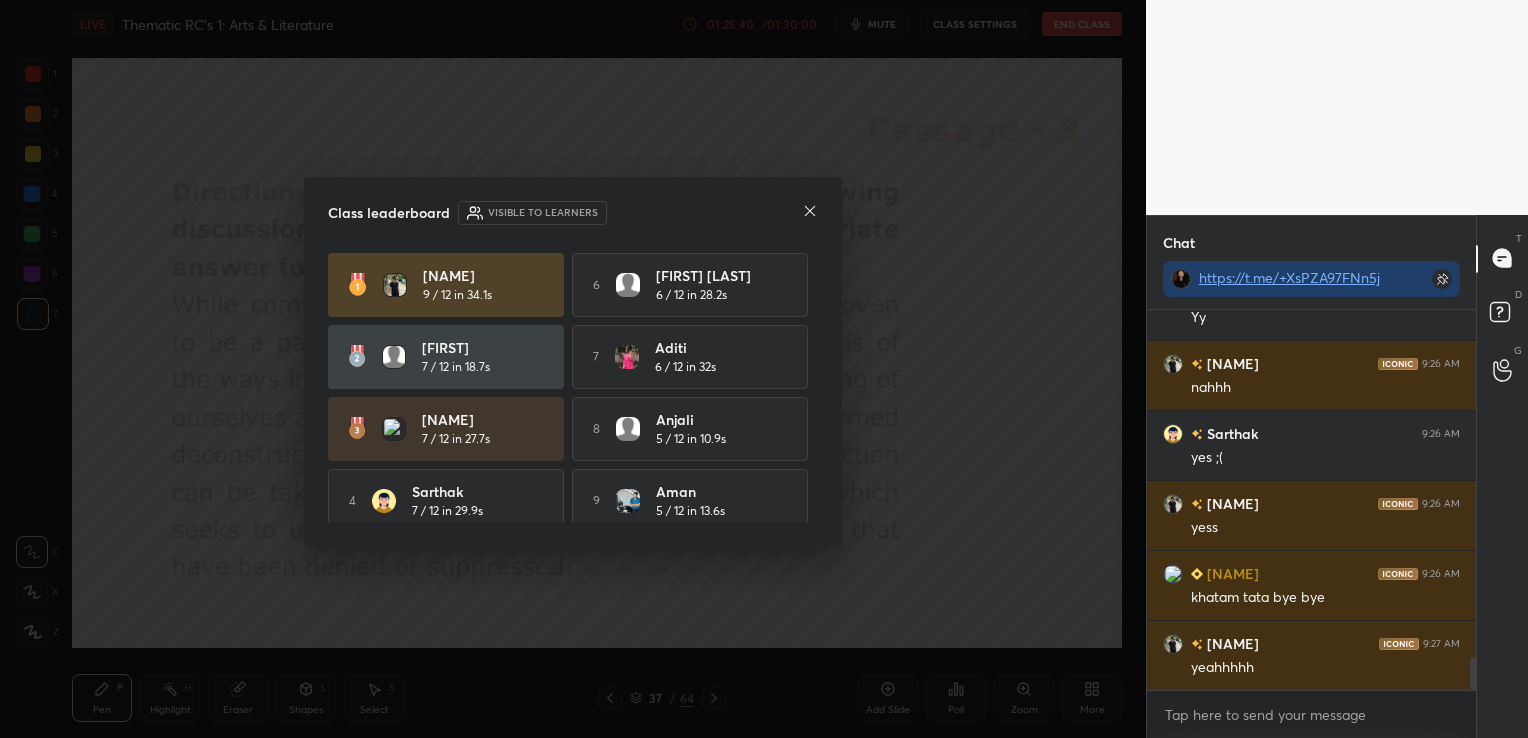 click 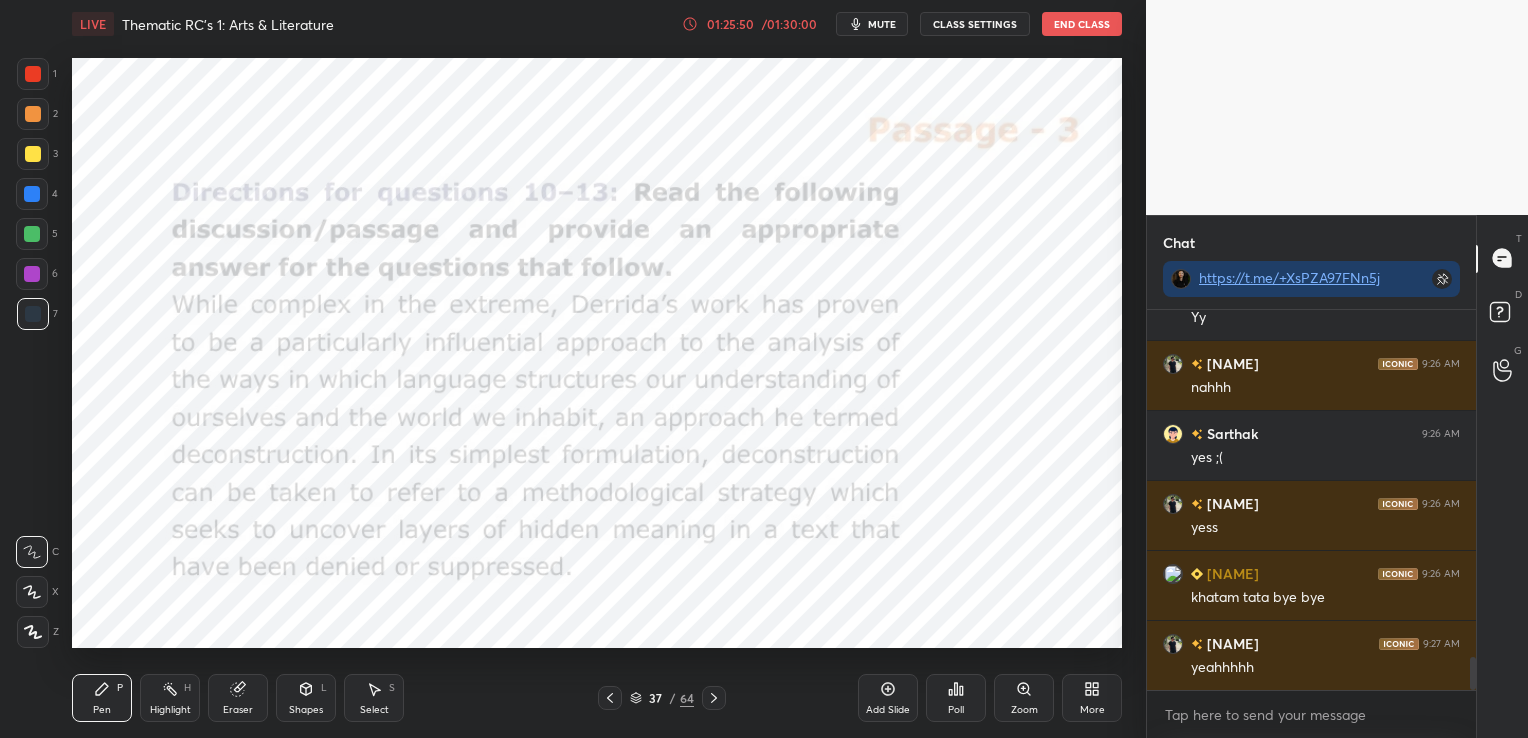 click on "Poll" at bounding box center [956, 698] 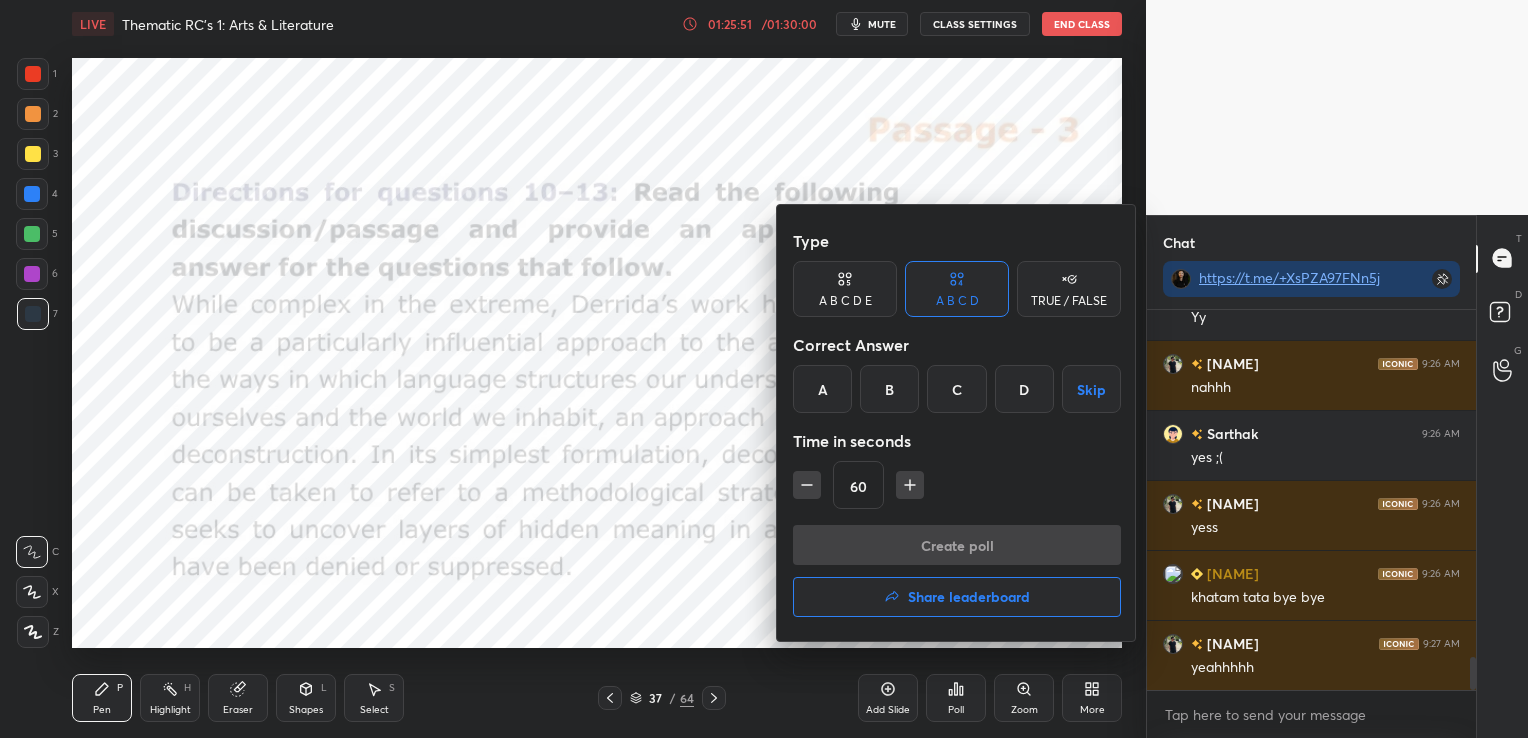 click 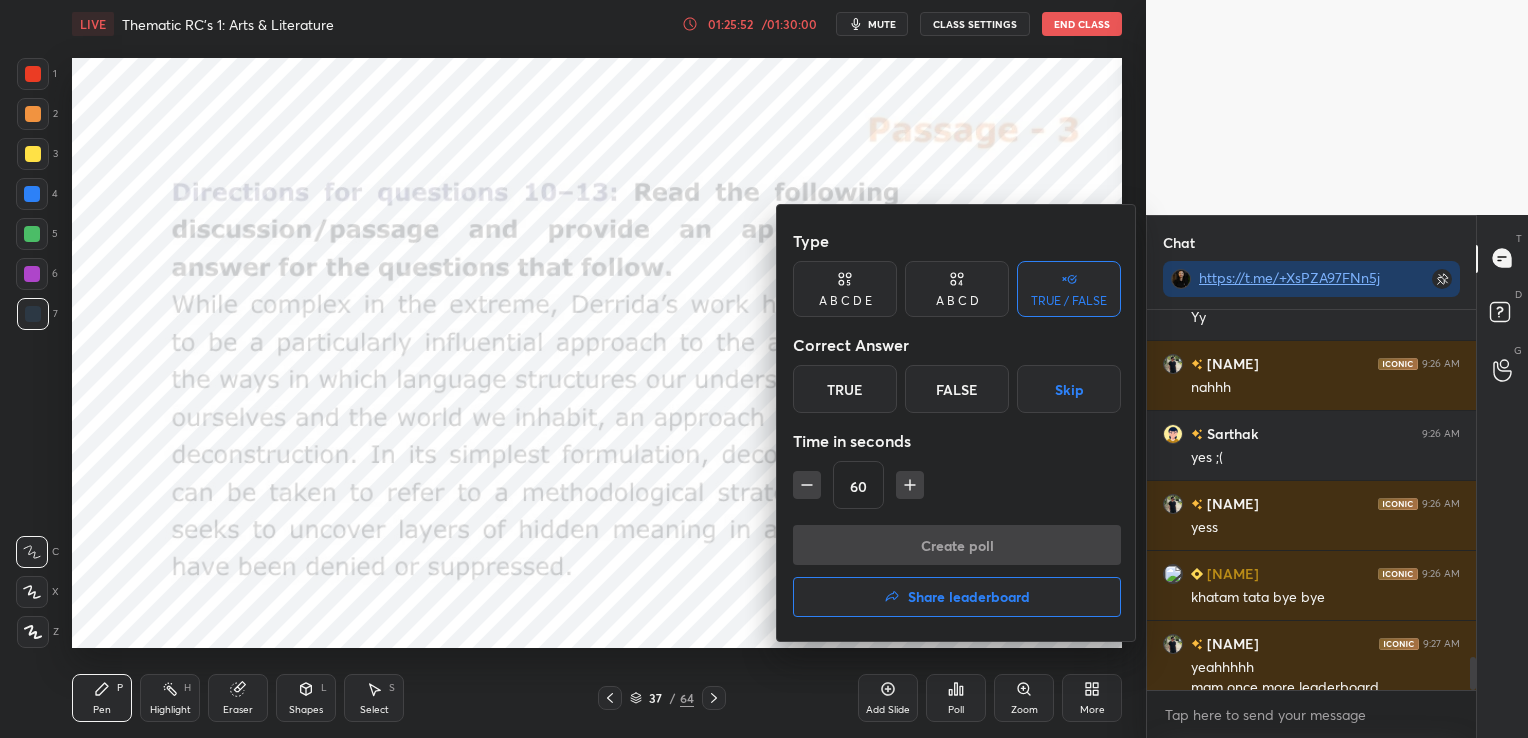 scroll, scrollTop: 4059, scrollLeft: 0, axis: vertical 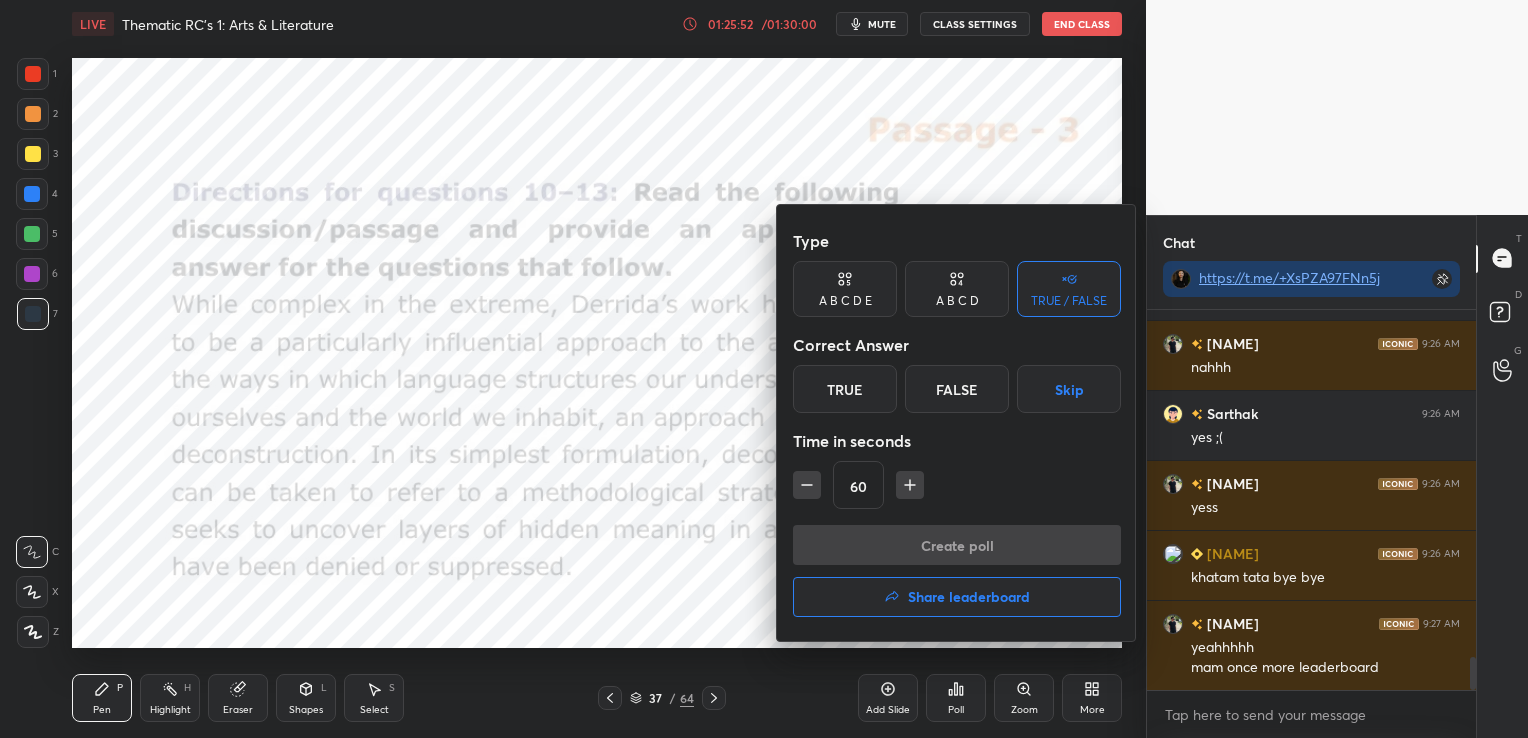 click on "True" at bounding box center (845, 389) 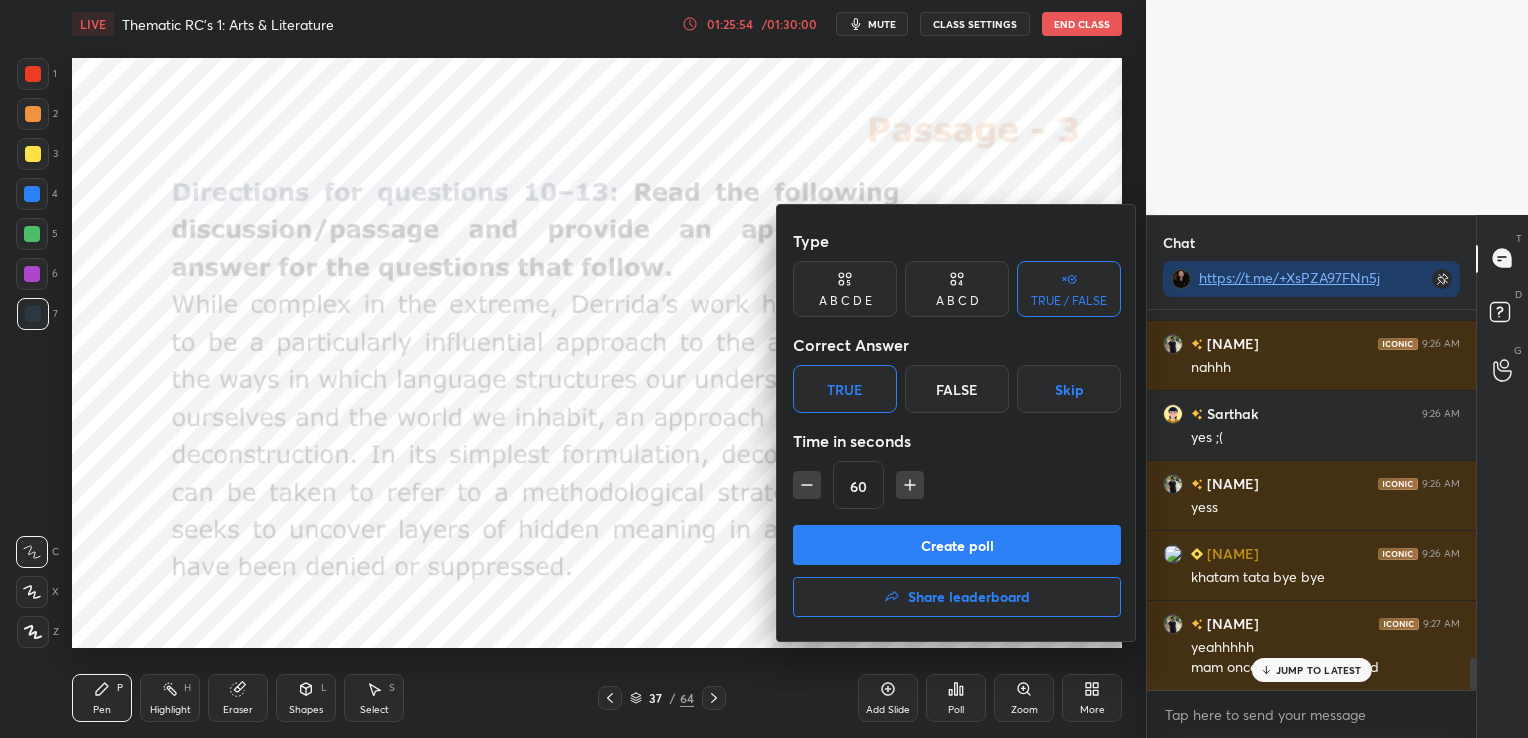 scroll, scrollTop: 4128, scrollLeft: 0, axis: vertical 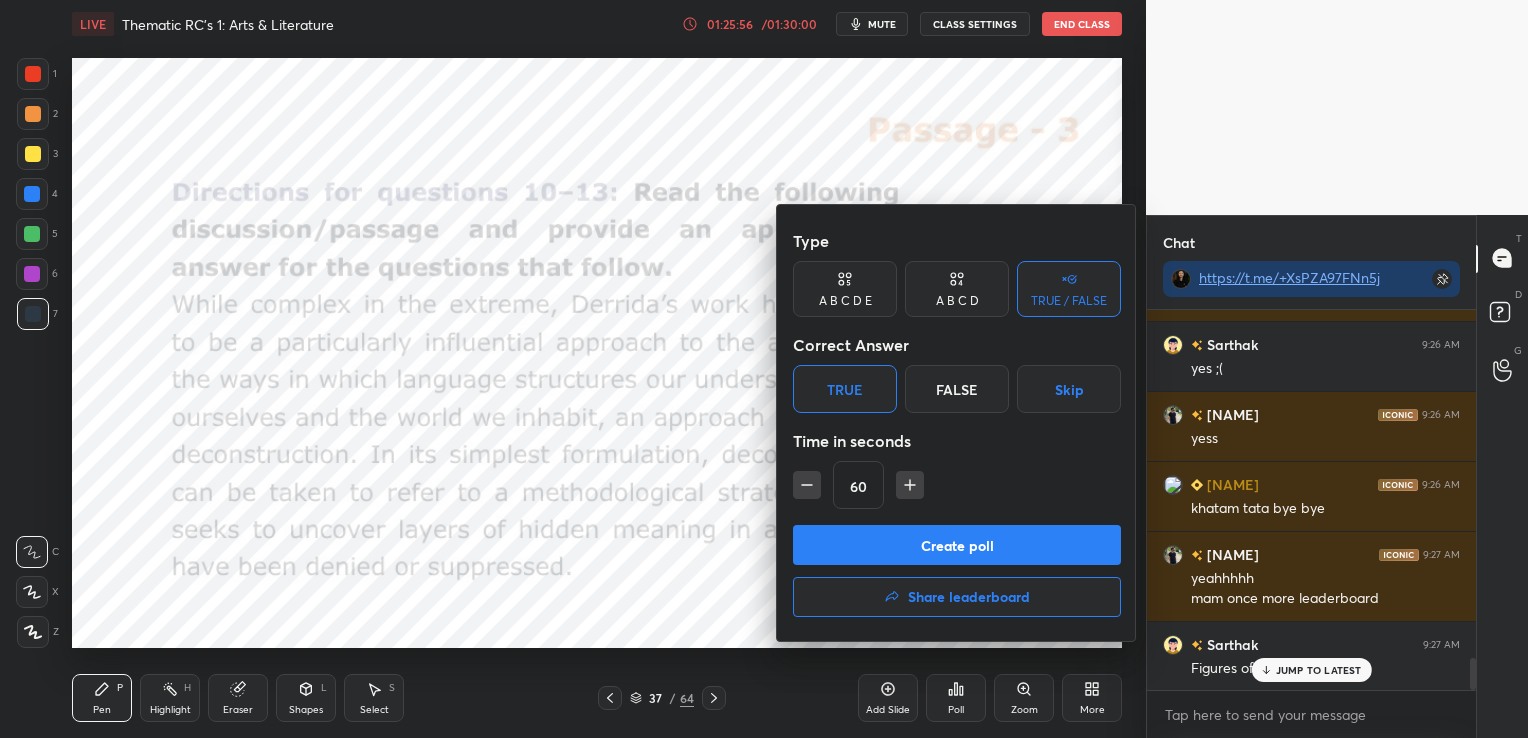 click 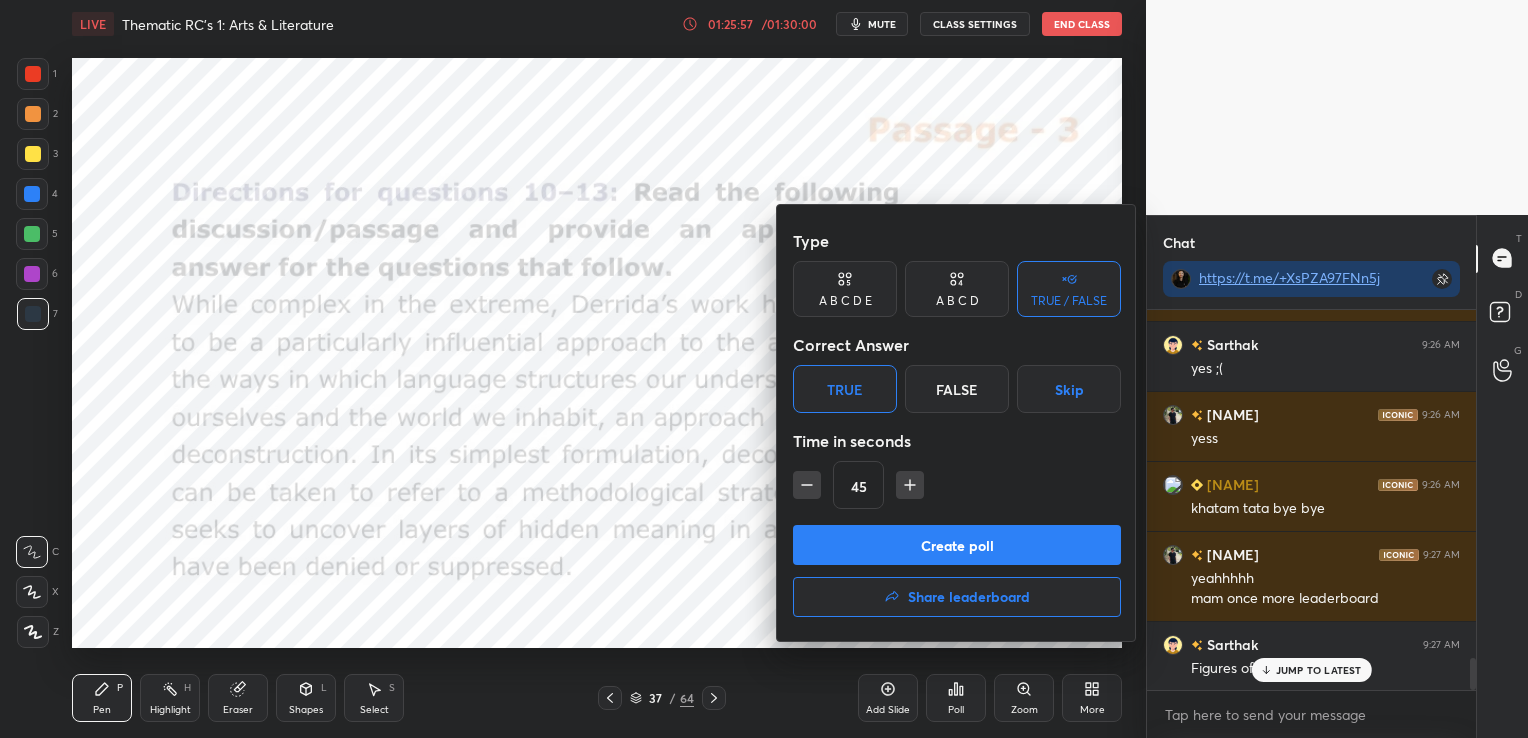 click 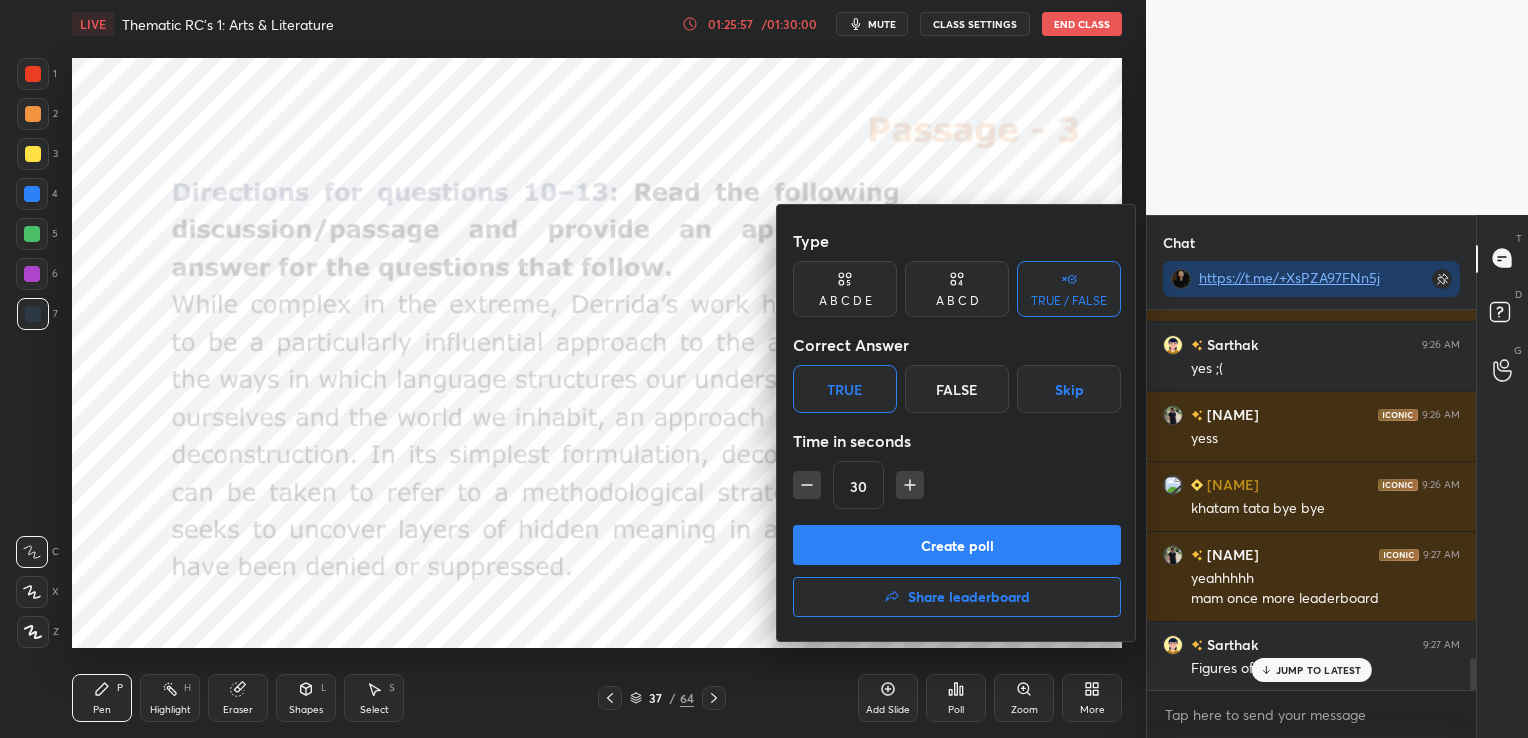 click 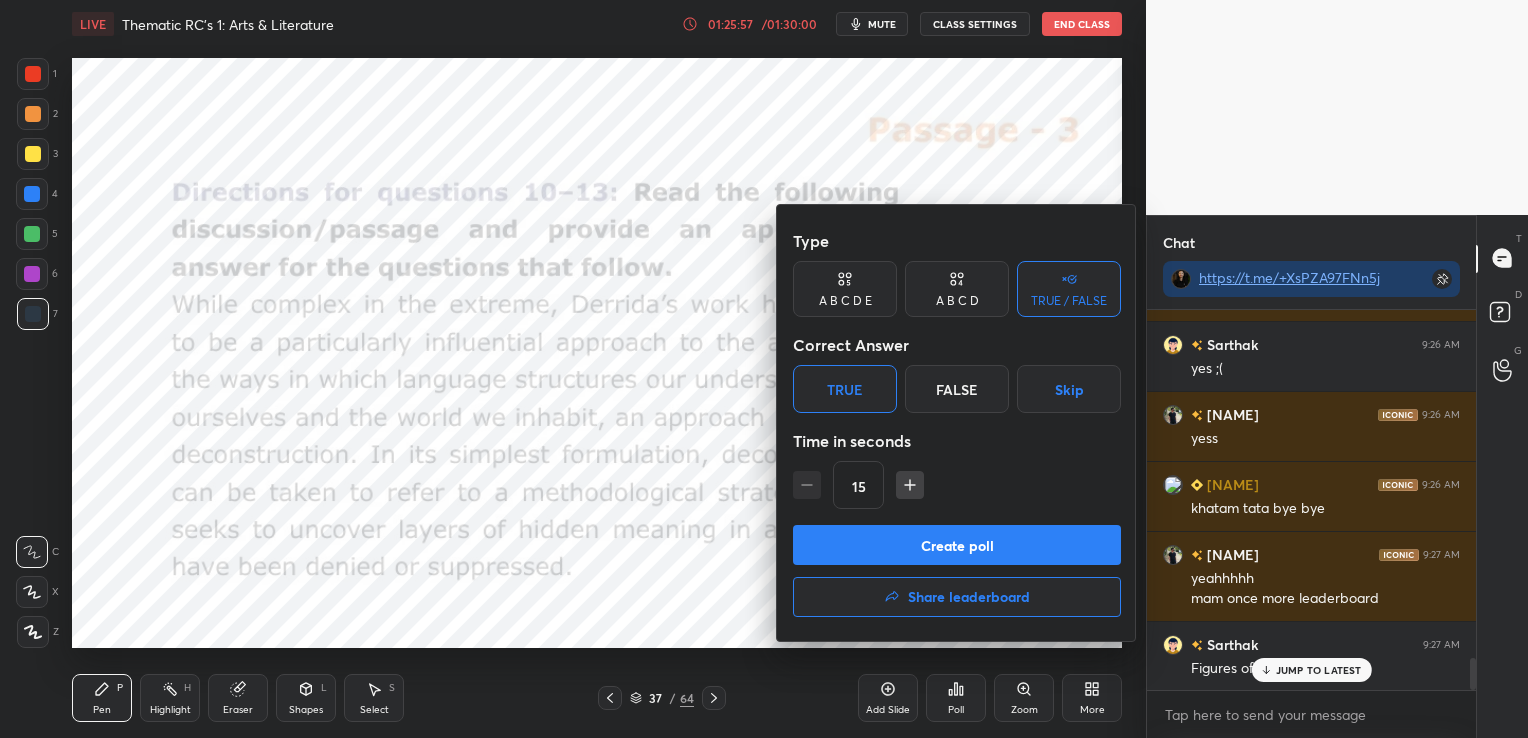 click on "15" at bounding box center [957, 485] 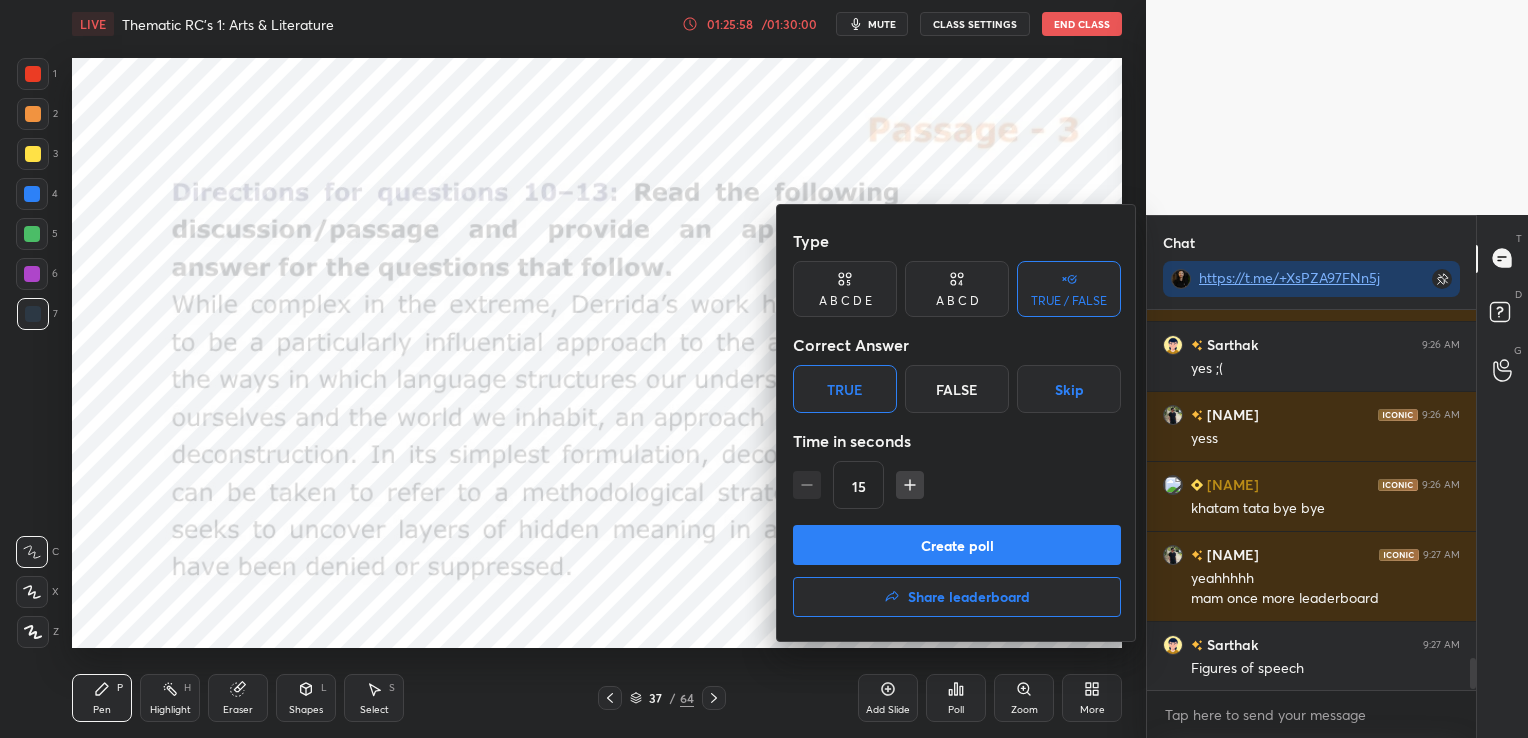 scroll, scrollTop: 4199, scrollLeft: 0, axis: vertical 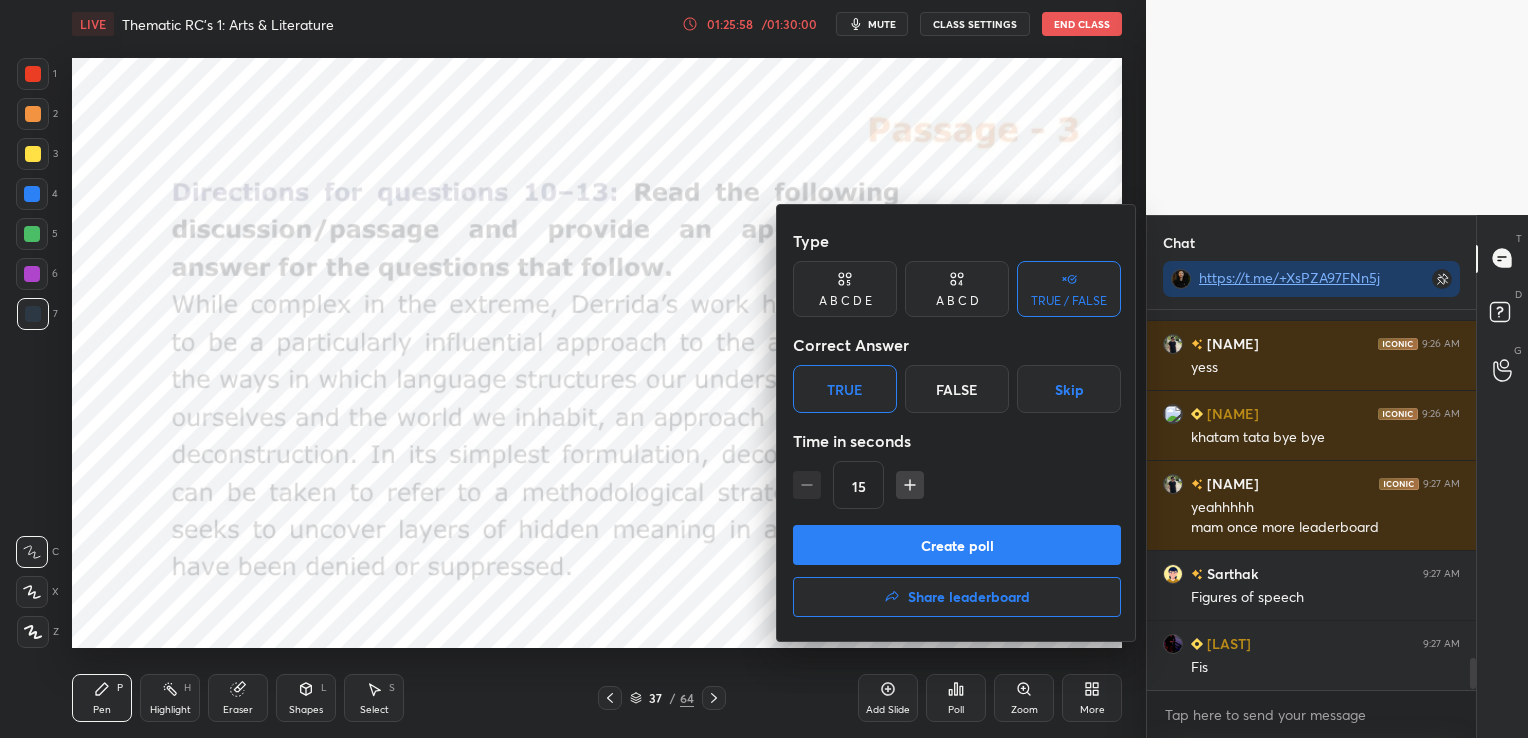 click on "15" at bounding box center (957, 485) 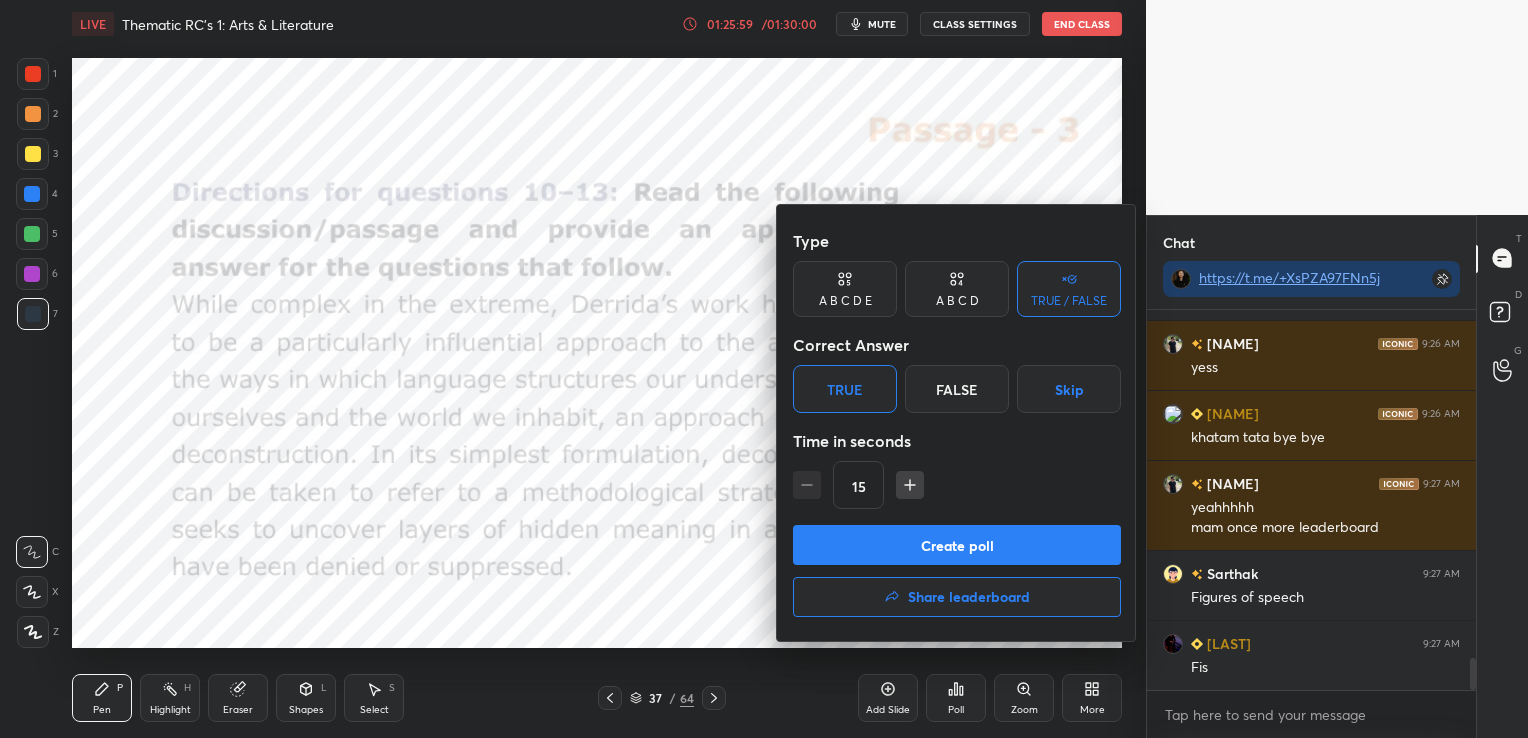 click on "Create poll" at bounding box center [957, 545] 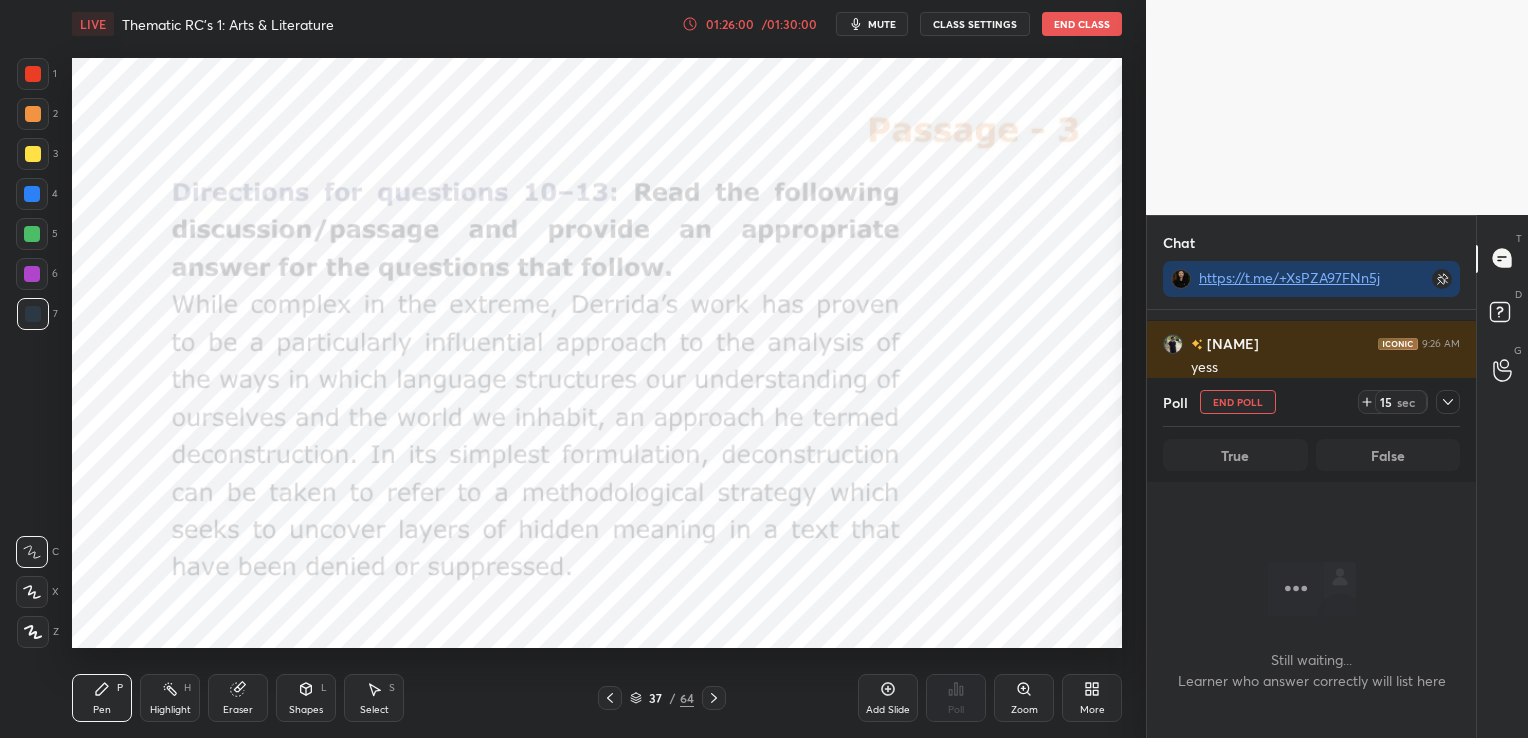 scroll, scrollTop: 276, scrollLeft: 323, axis: both 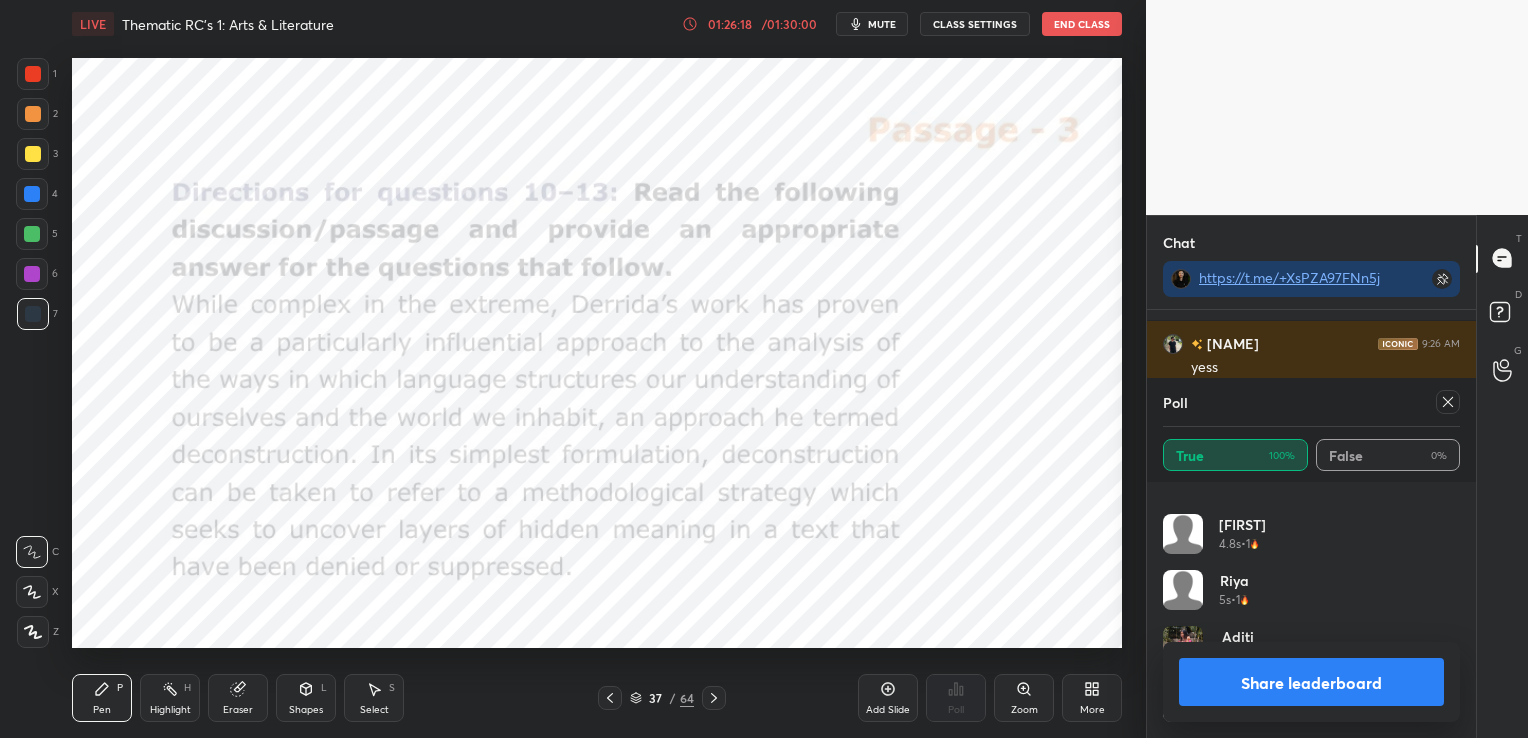 click 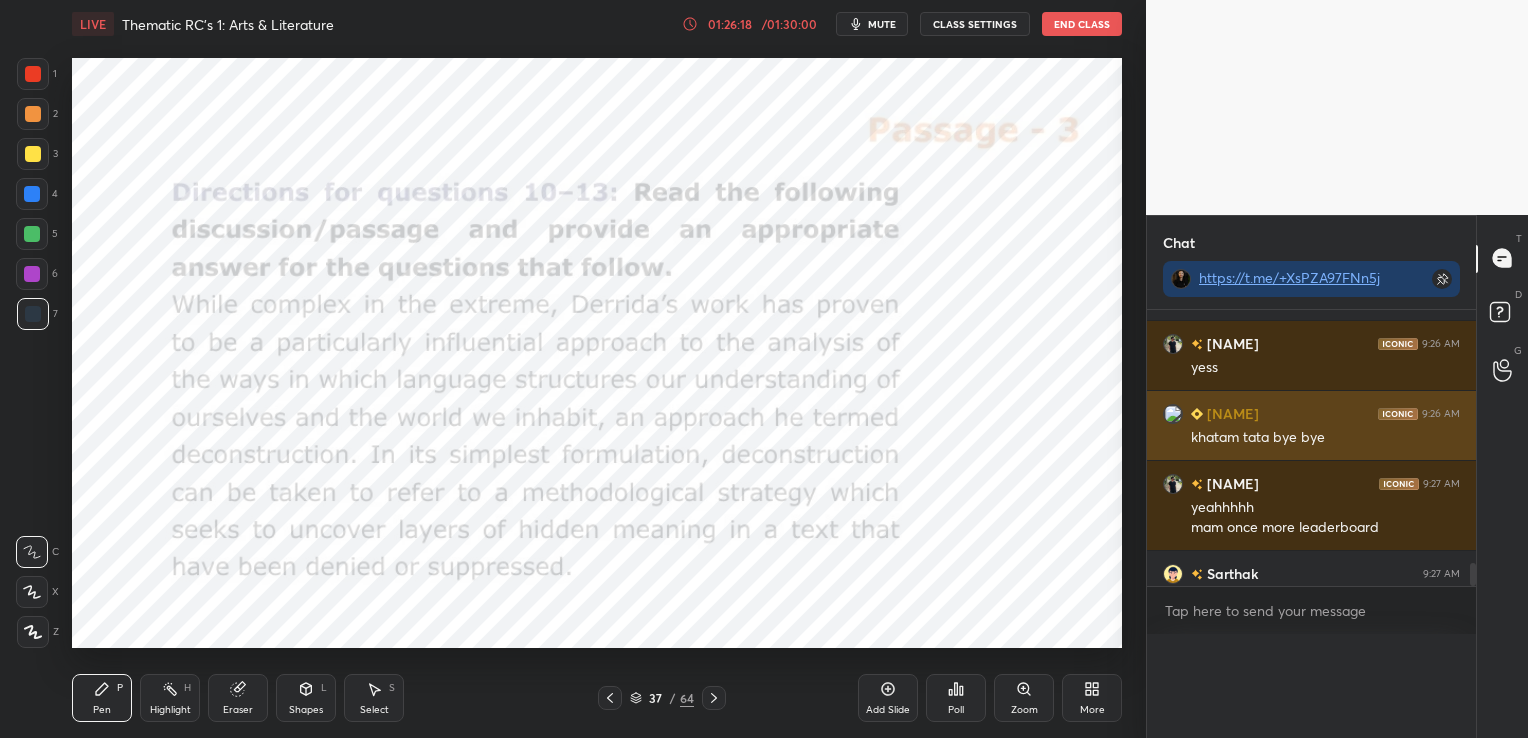 scroll, scrollTop: 0, scrollLeft: 0, axis: both 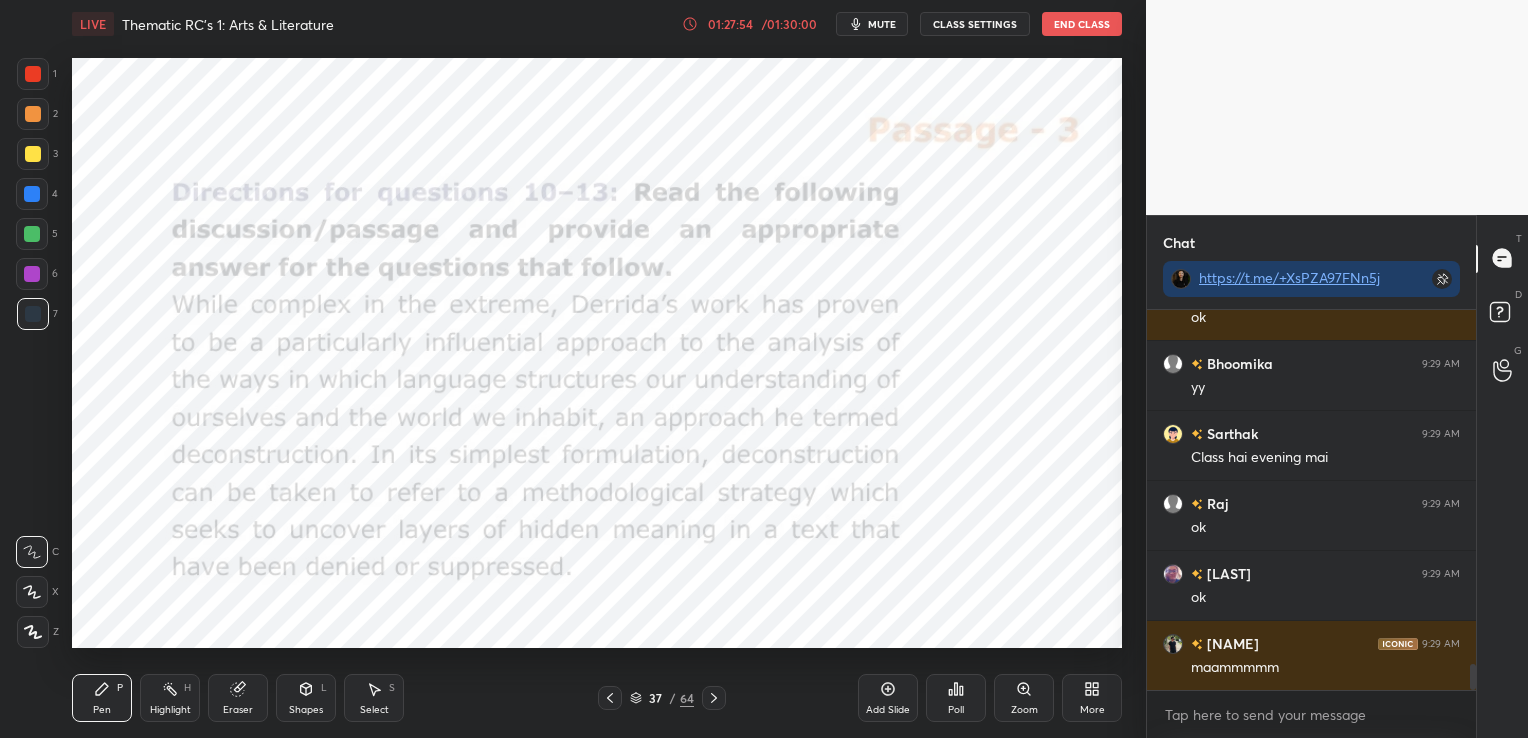 click on "Poll" at bounding box center (956, 698) 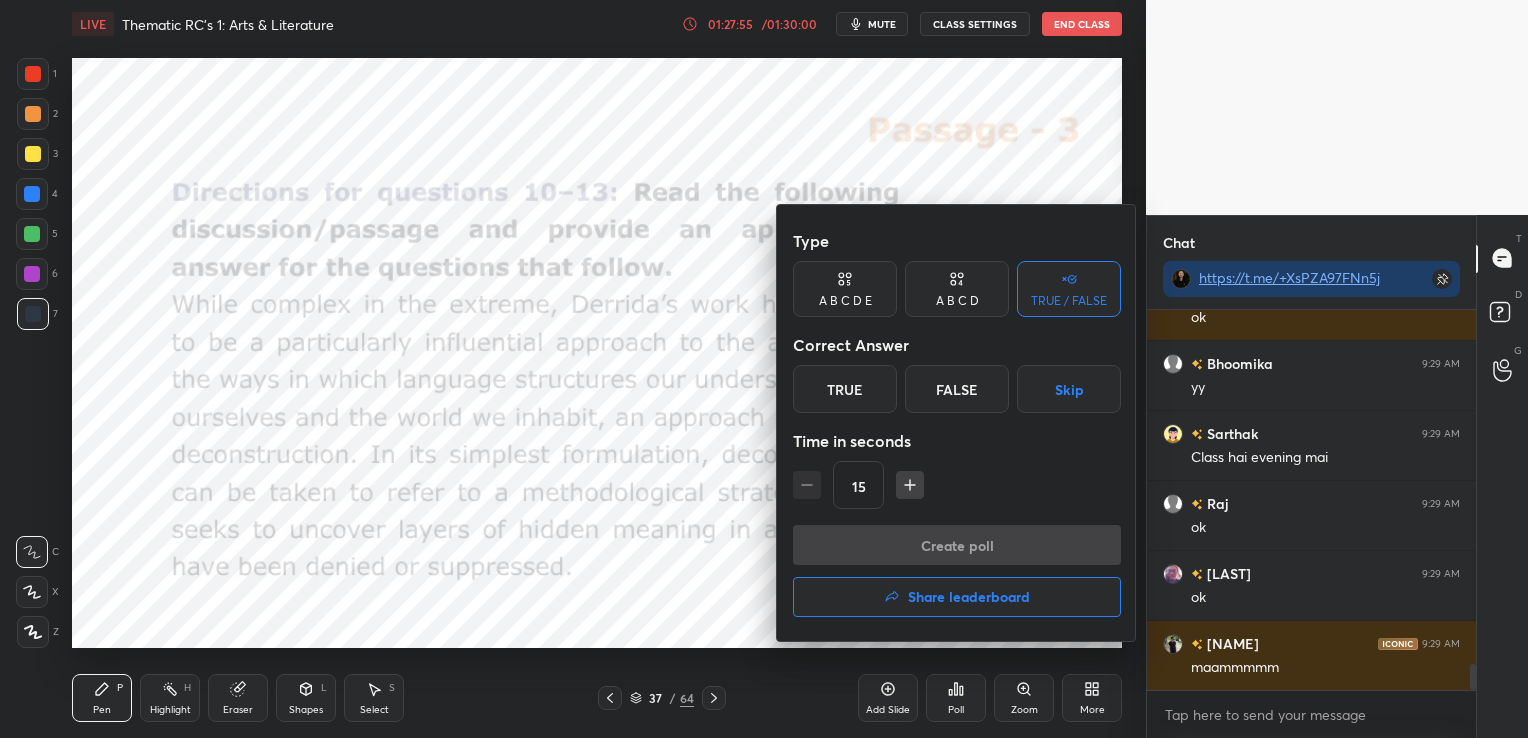 click on "Share leaderboard" at bounding box center (969, 597) 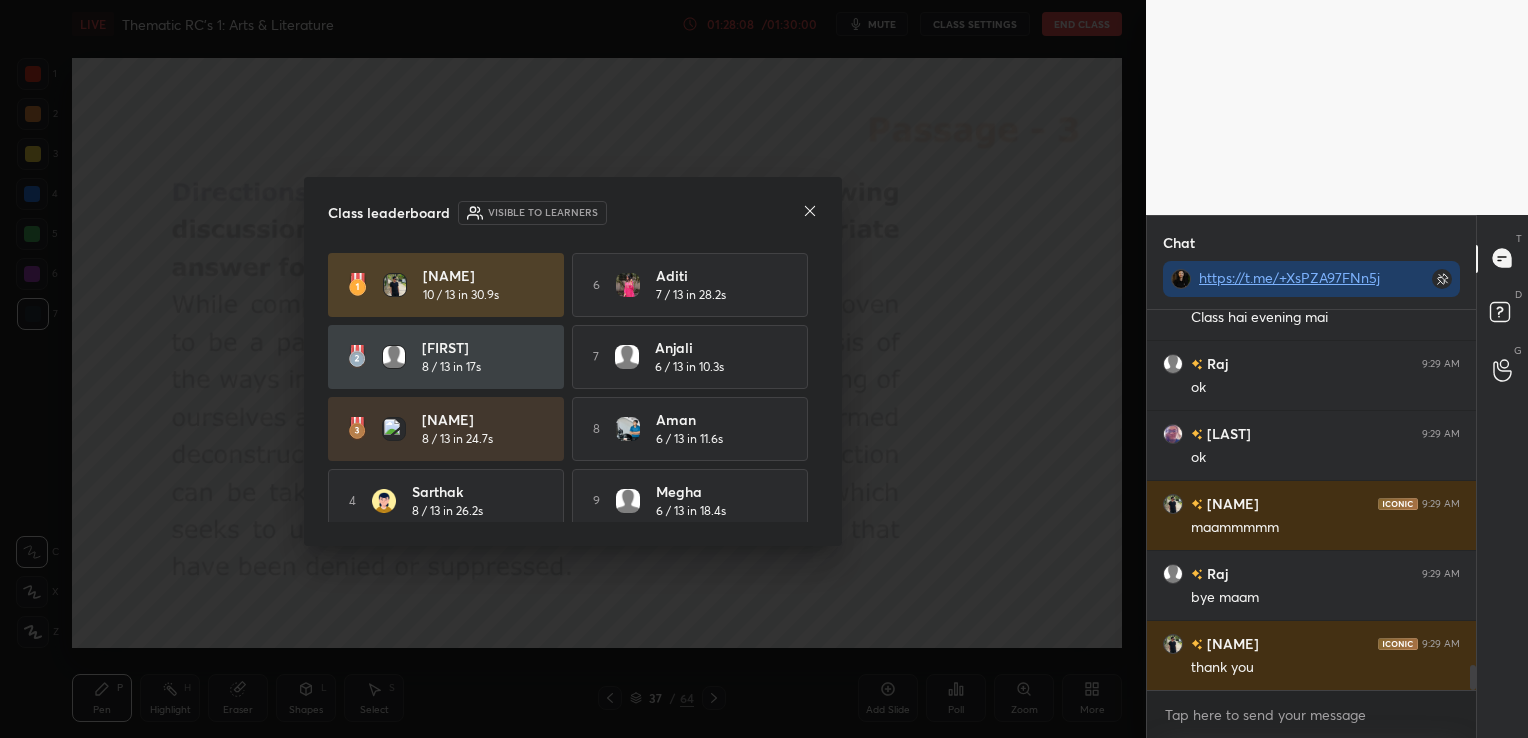 scroll, scrollTop: 5408, scrollLeft: 0, axis: vertical 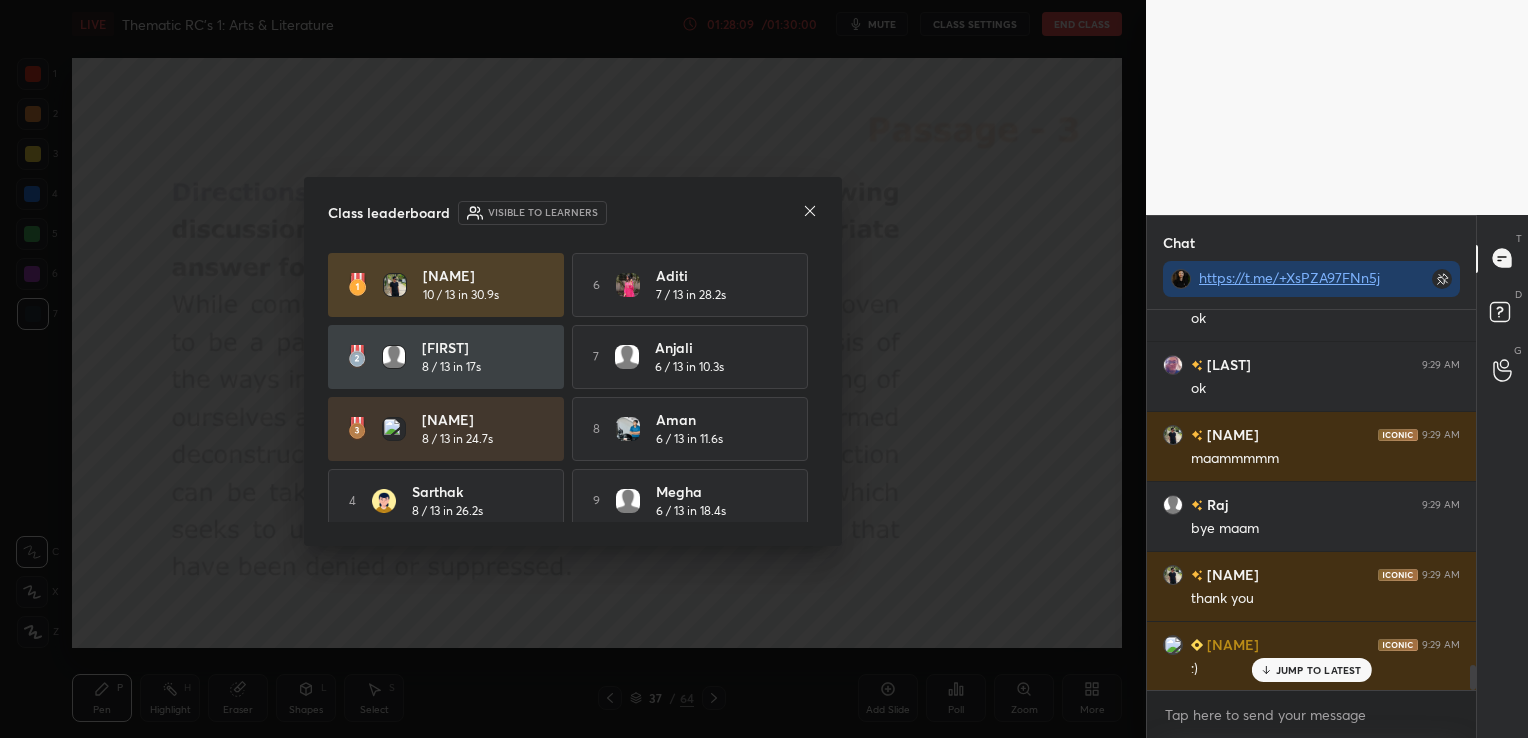 click 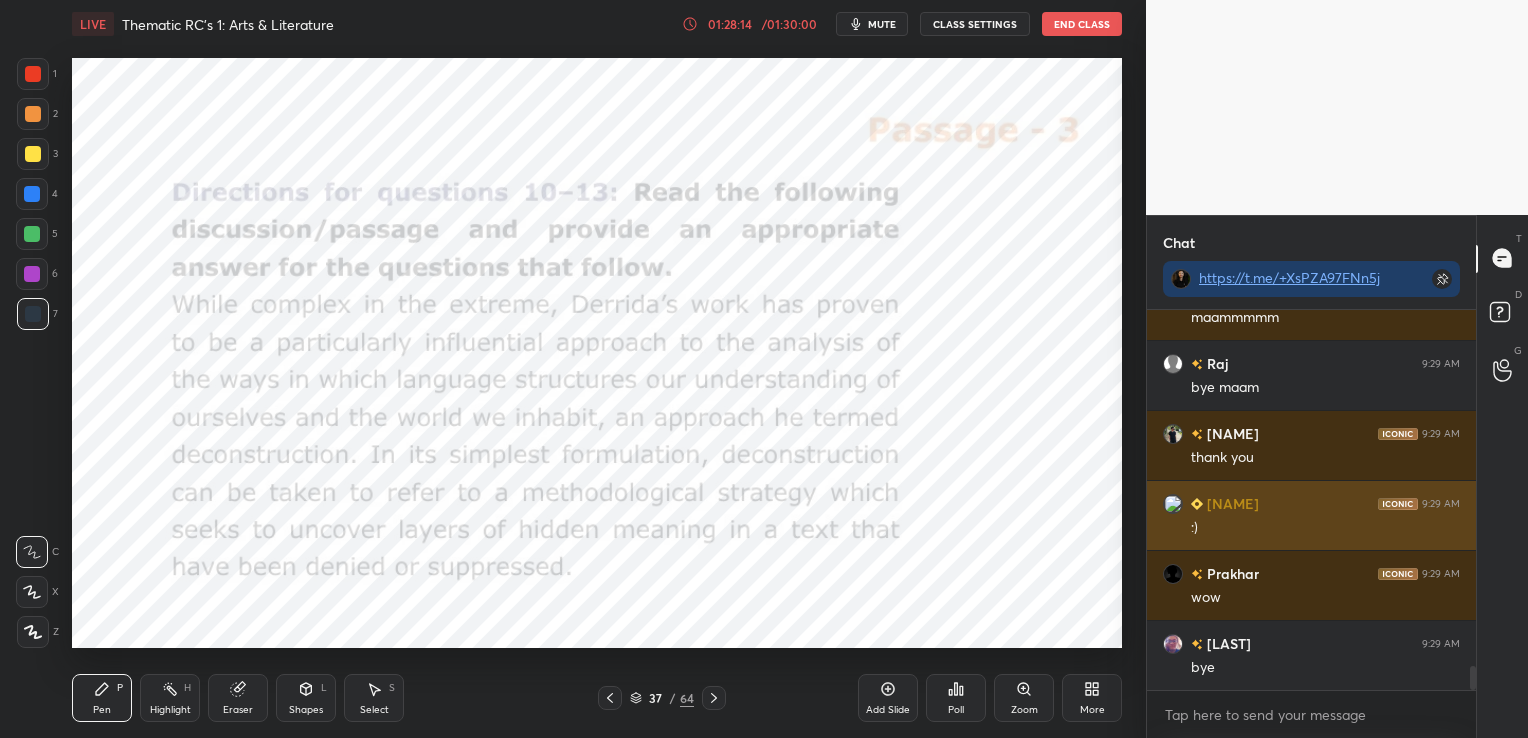 scroll, scrollTop: 5619, scrollLeft: 0, axis: vertical 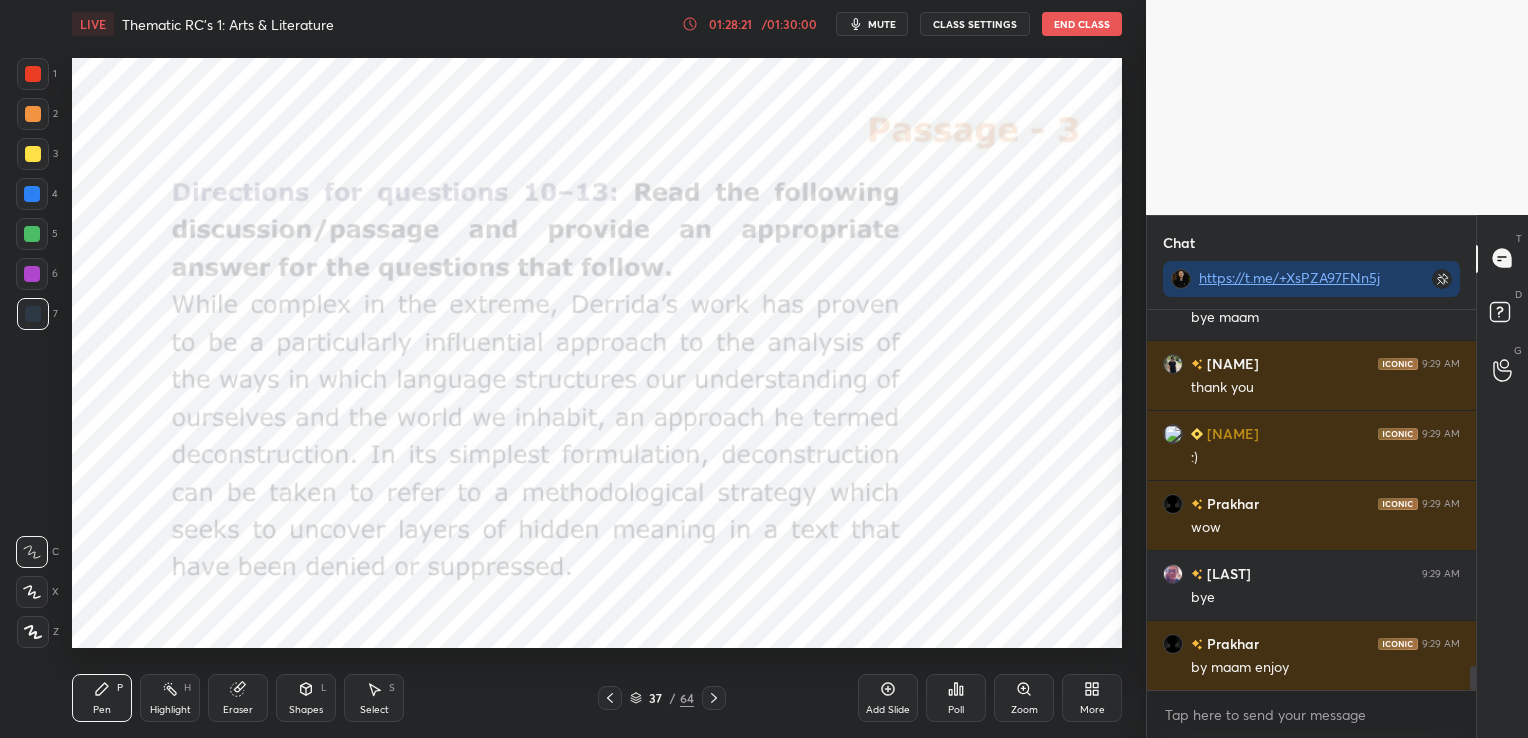 click on "End Class" at bounding box center (1082, 24) 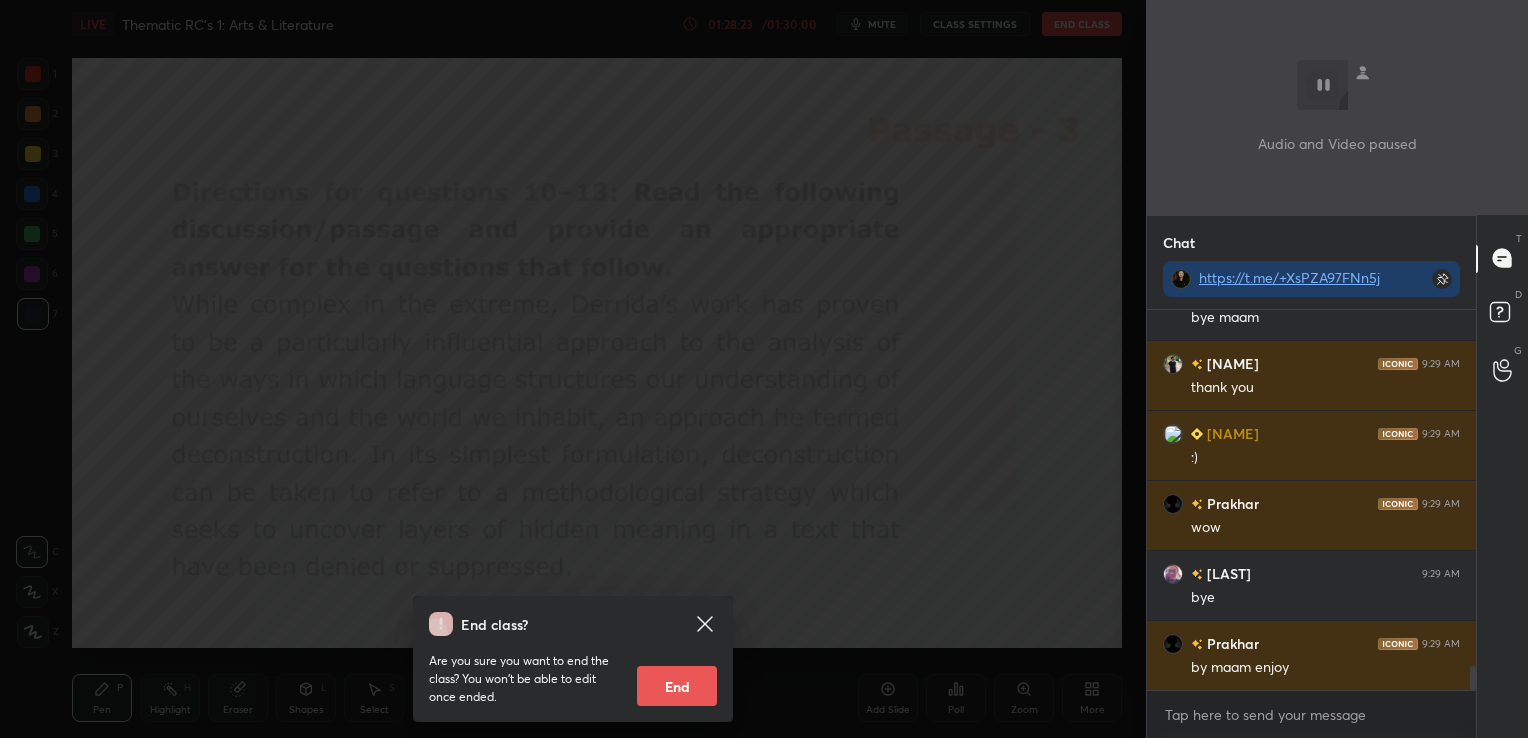 click on "End" at bounding box center [677, 686] 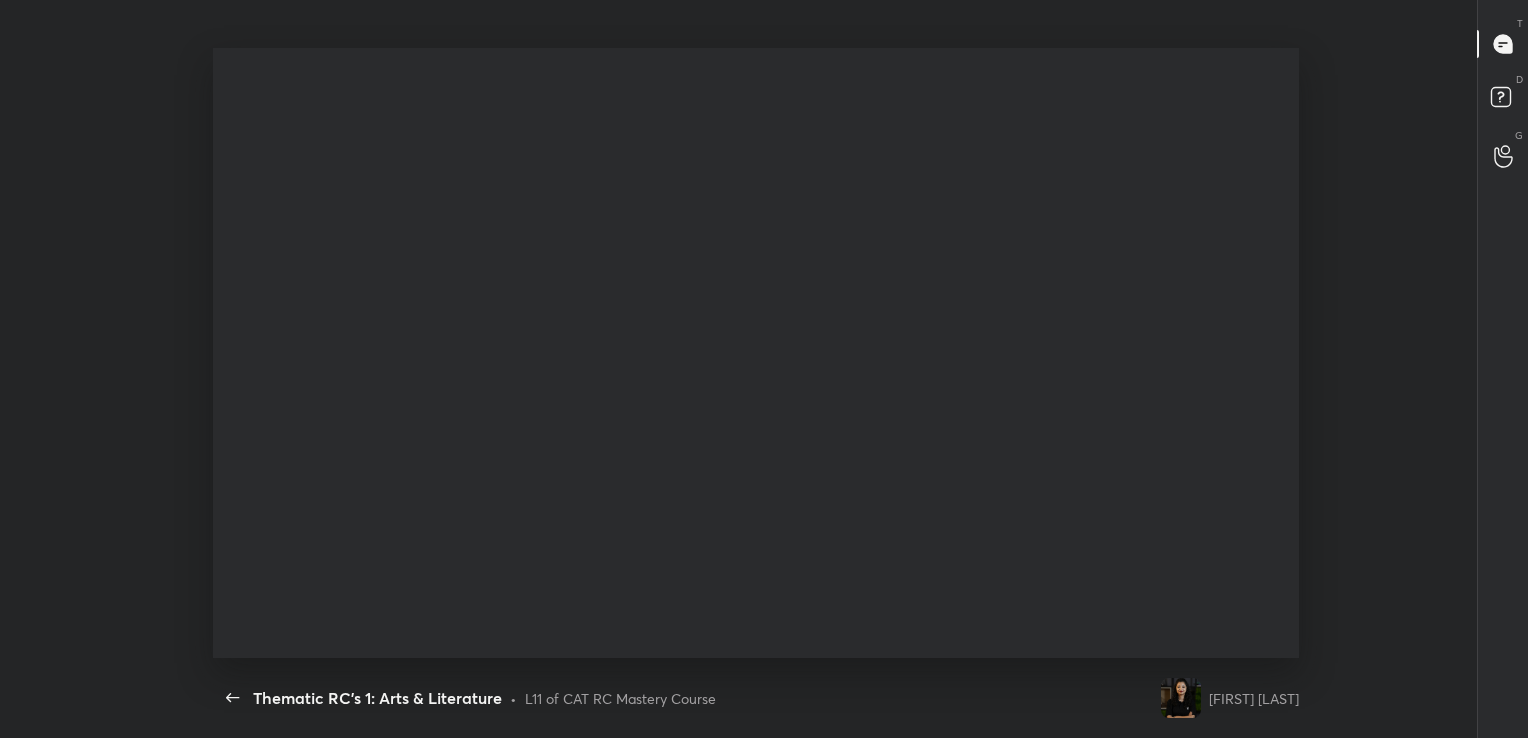 scroll, scrollTop: 99389, scrollLeft: 98798, axis: both 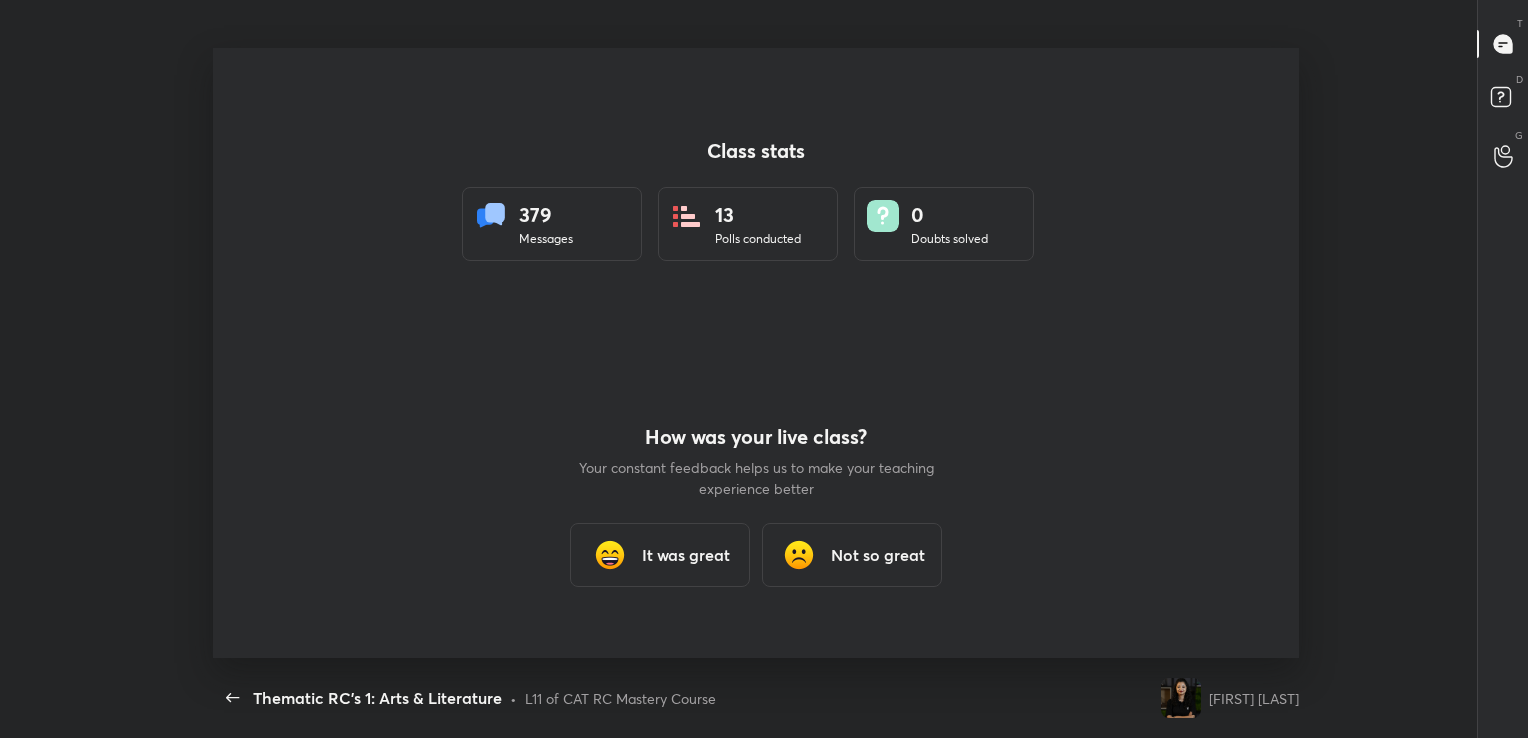 type on "x" 